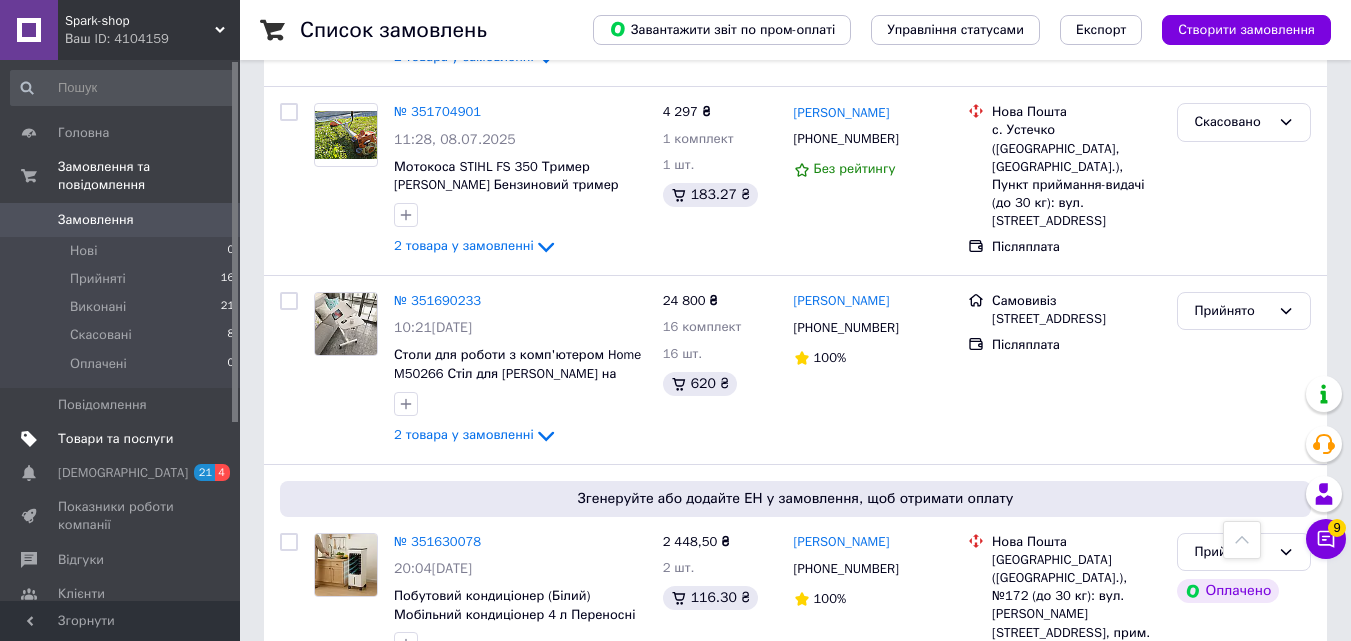 scroll, scrollTop: 1200, scrollLeft: 0, axis: vertical 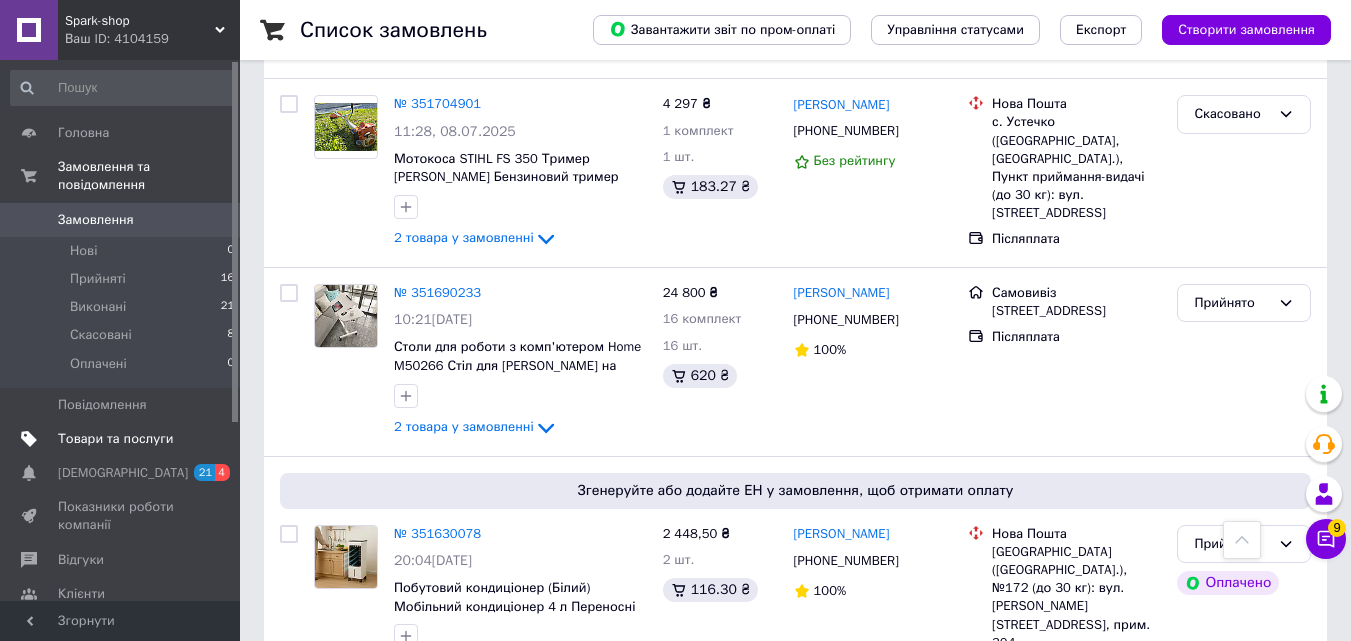 click at bounding box center [29, 439] 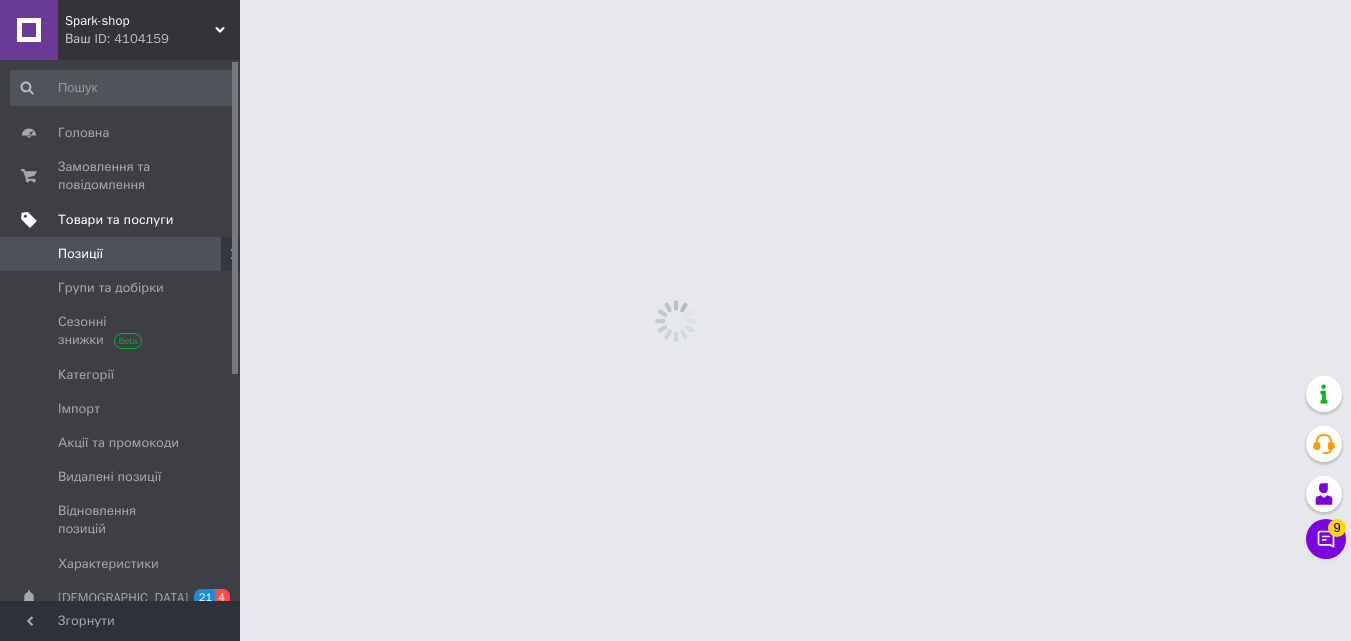 scroll, scrollTop: 0, scrollLeft: 0, axis: both 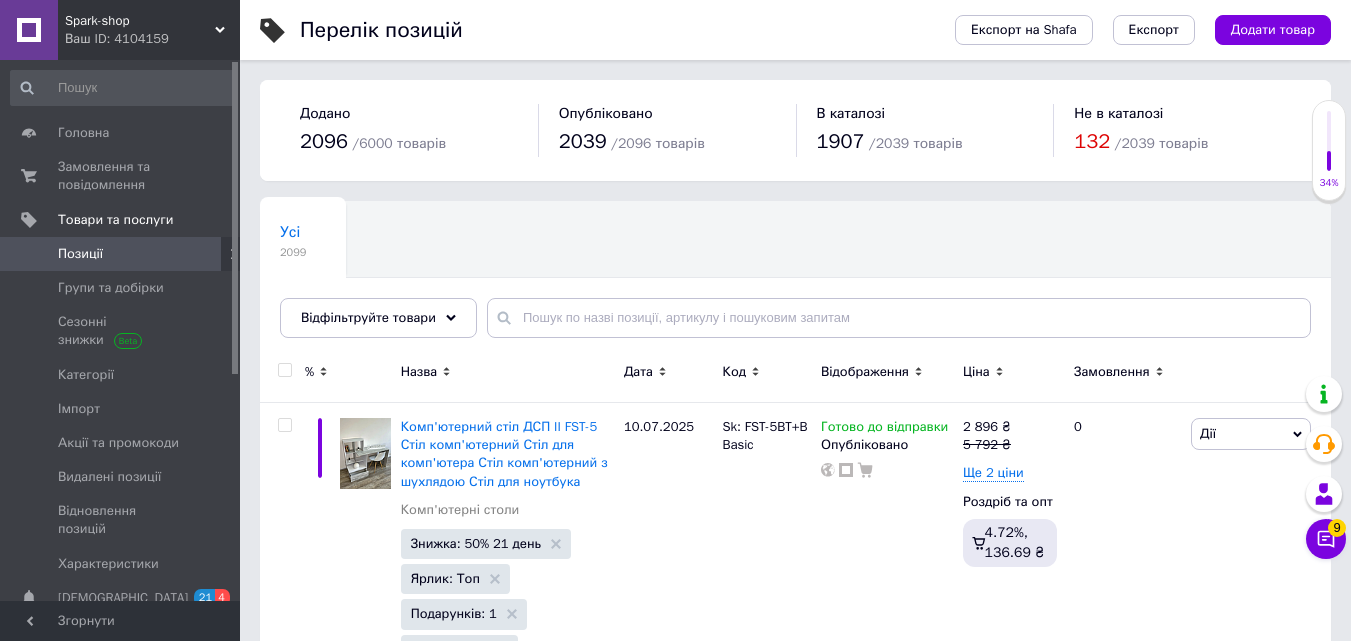 click on "Усі 2099 Ok Відфільтровано...  Зберегти" at bounding box center (392, 240) 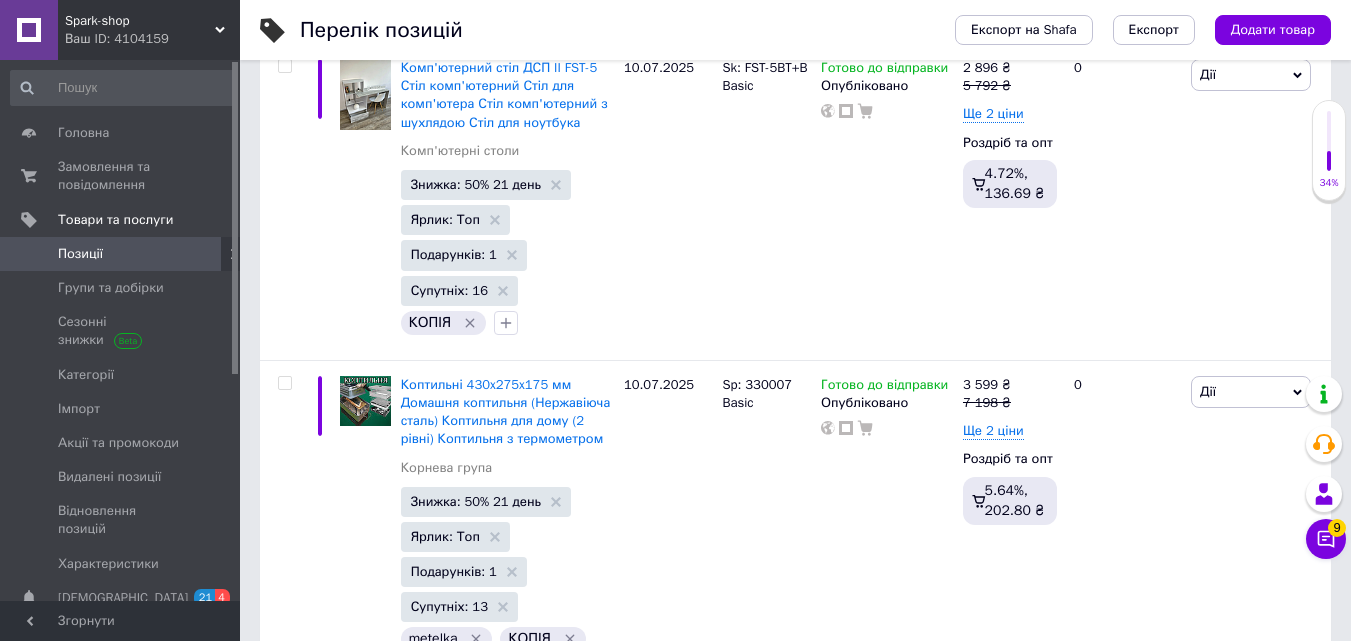 scroll, scrollTop: 400, scrollLeft: 0, axis: vertical 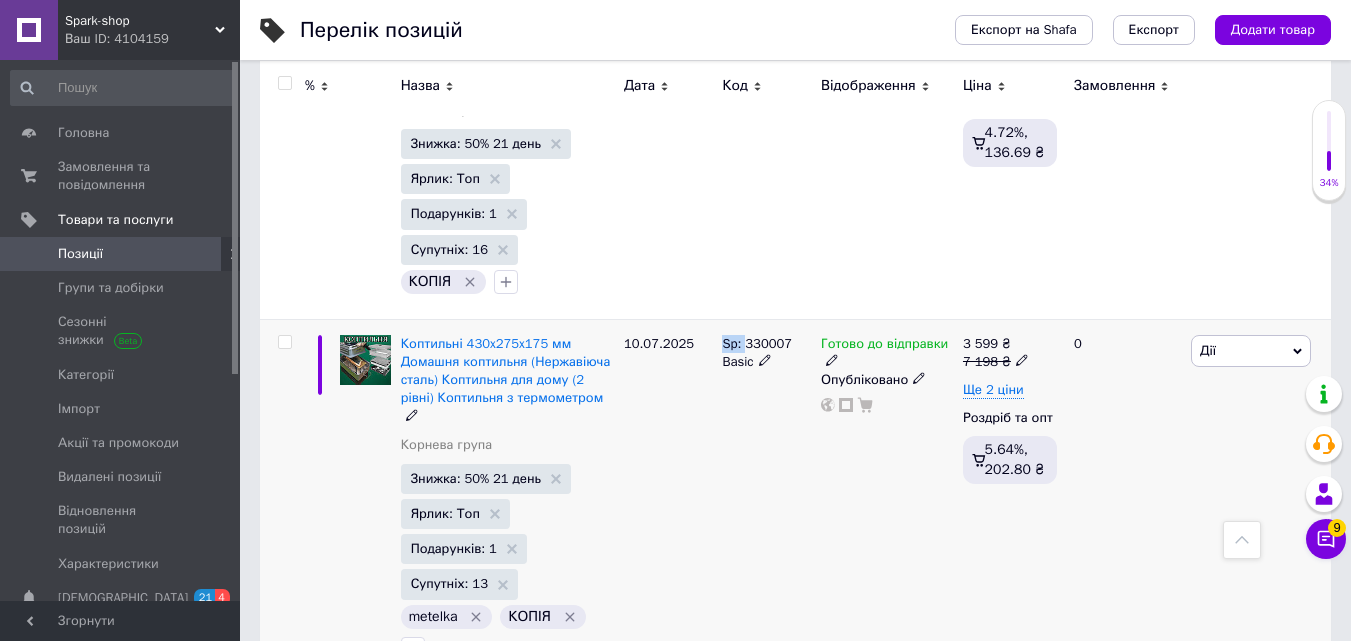 drag, startPoint x: 724, startPoint y: 343, endPoint x: 742, endPoint y: 343, distance: 18 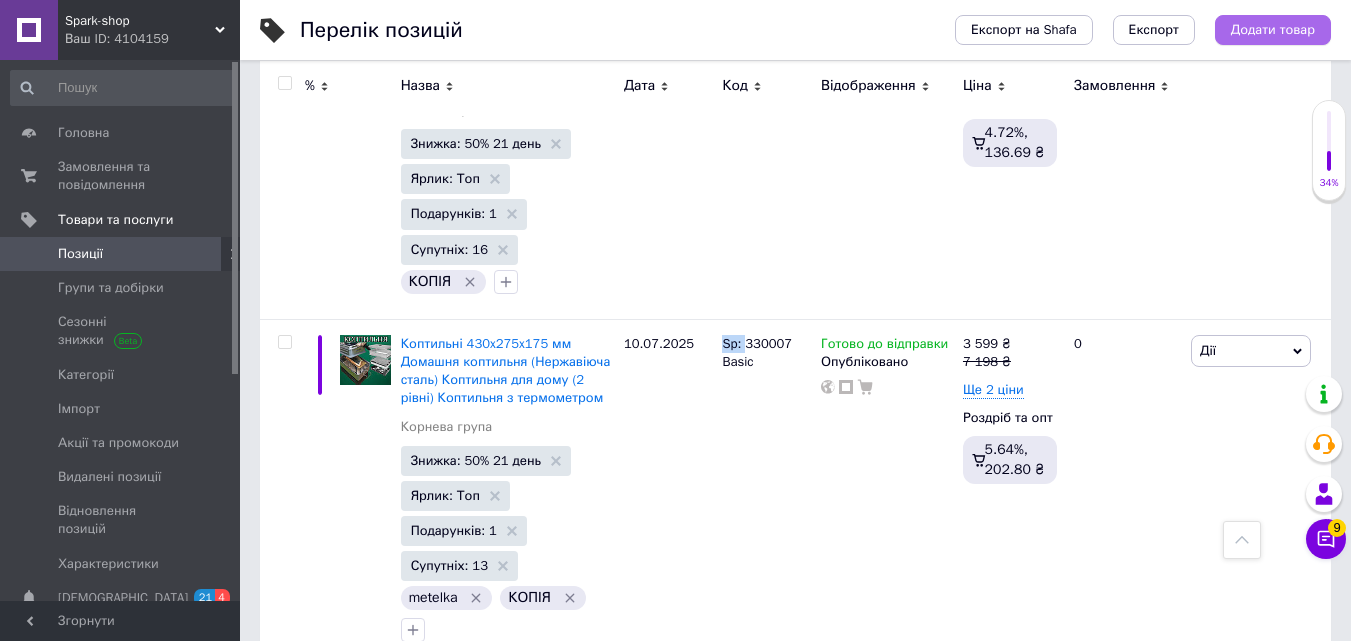 click on "Додати товар" at bounding box center (1273, 30) 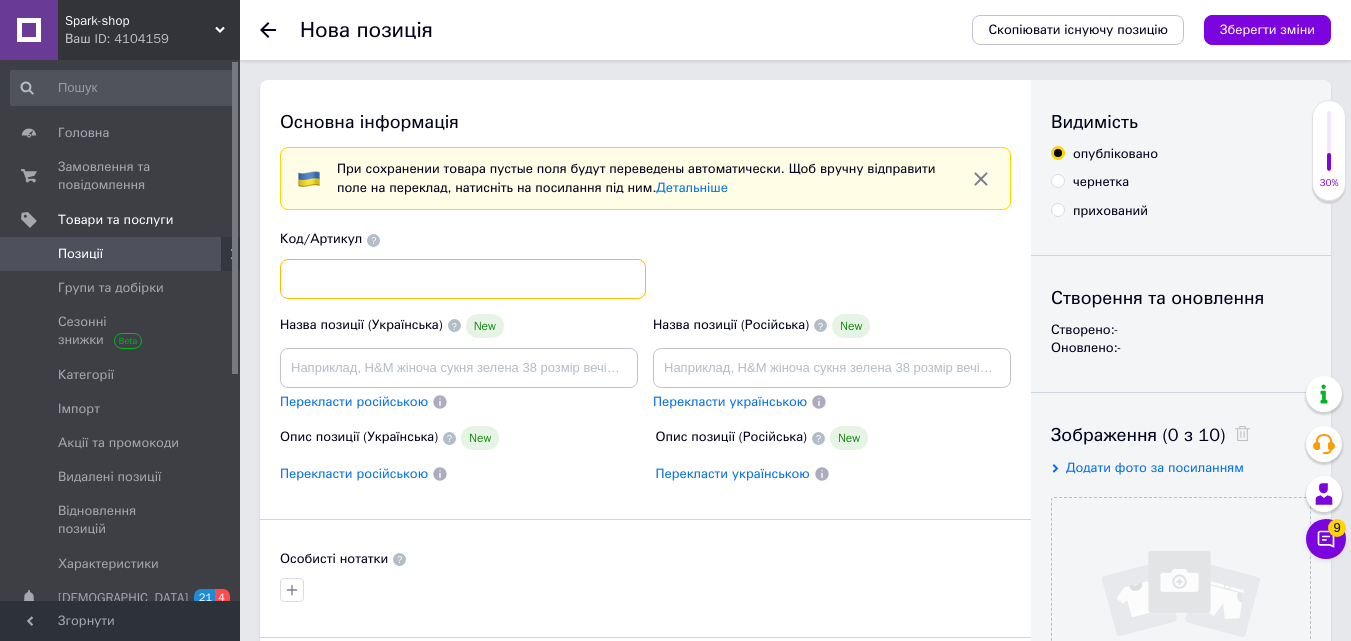 click at bounding box center (463, 279) 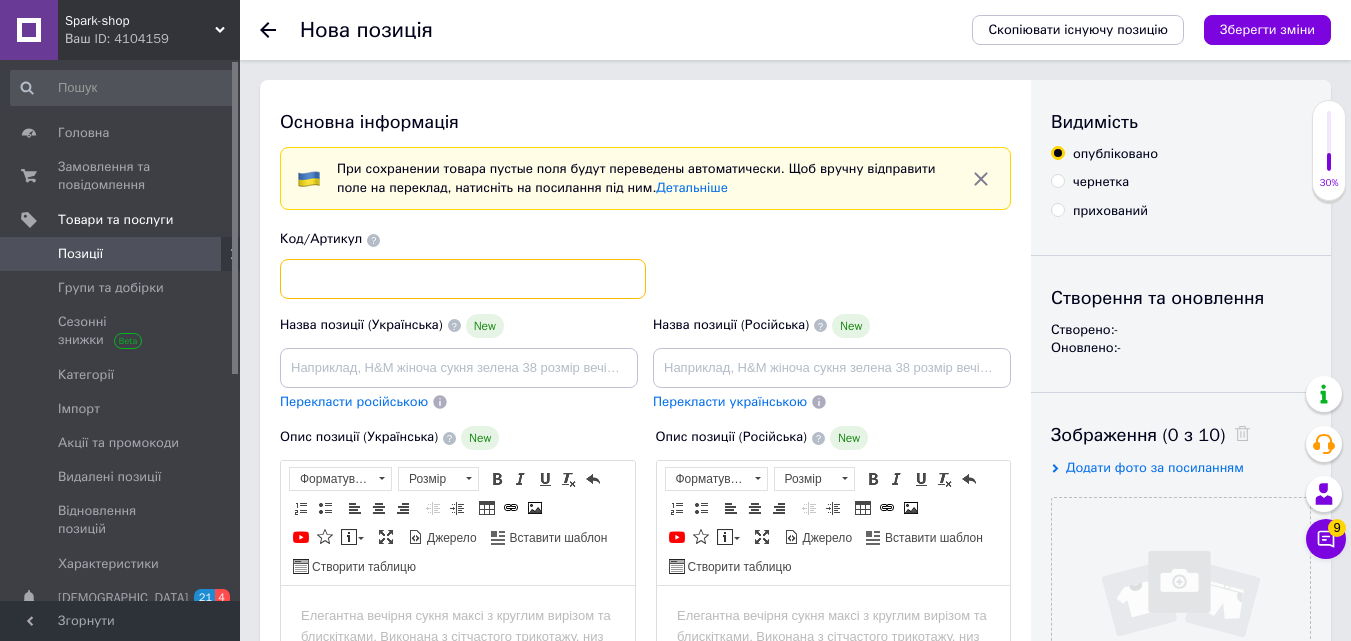 scroll, scrollTop: 0, scrollLeft: 0, axis: both 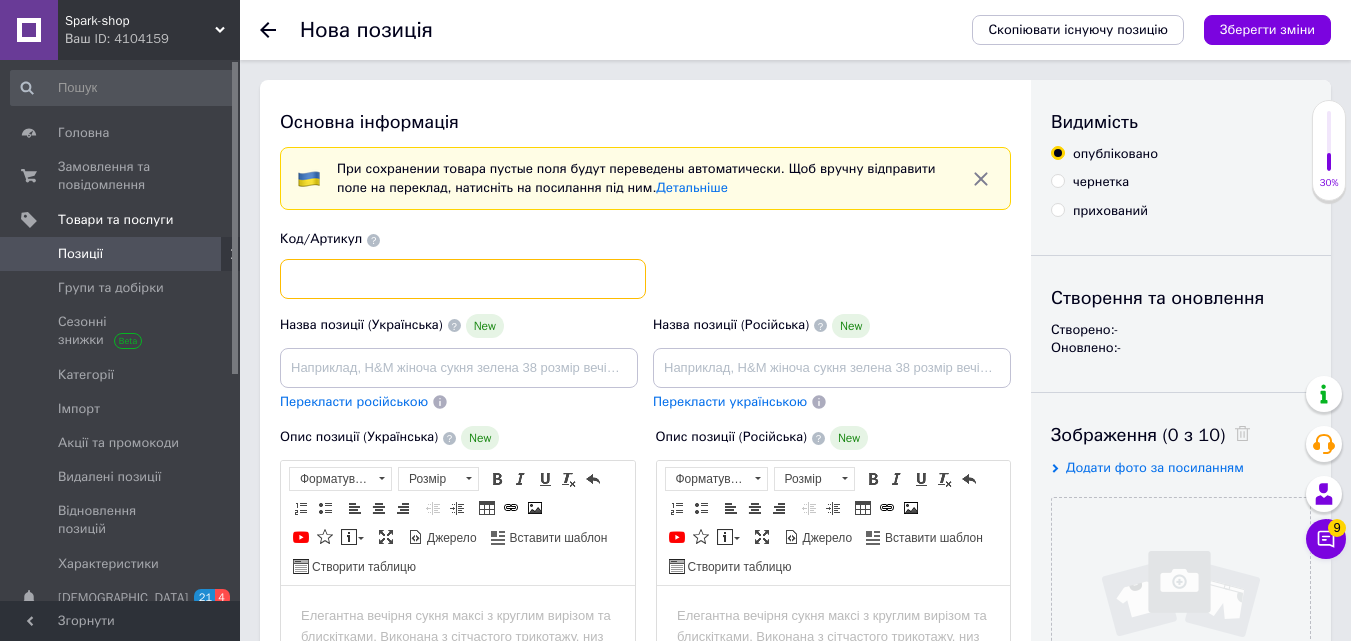paste on "Sp:" 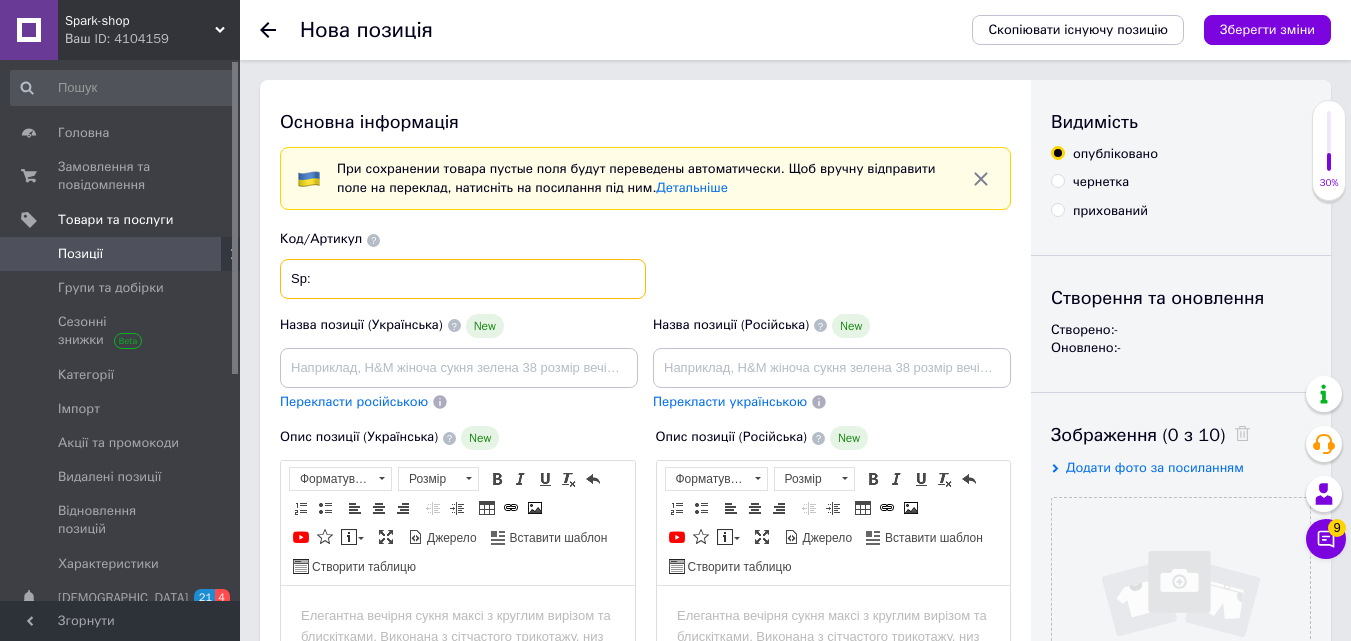 paste on "FST-6D+B" 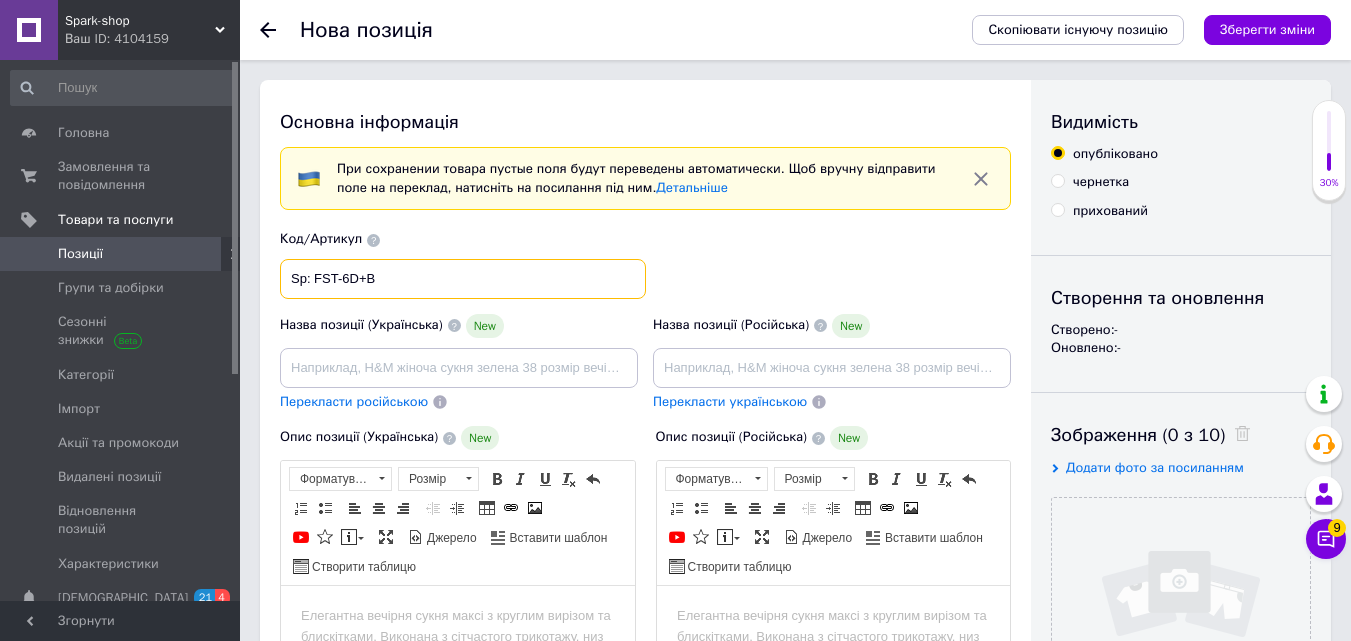 type on "Sp: FST-6D+B" 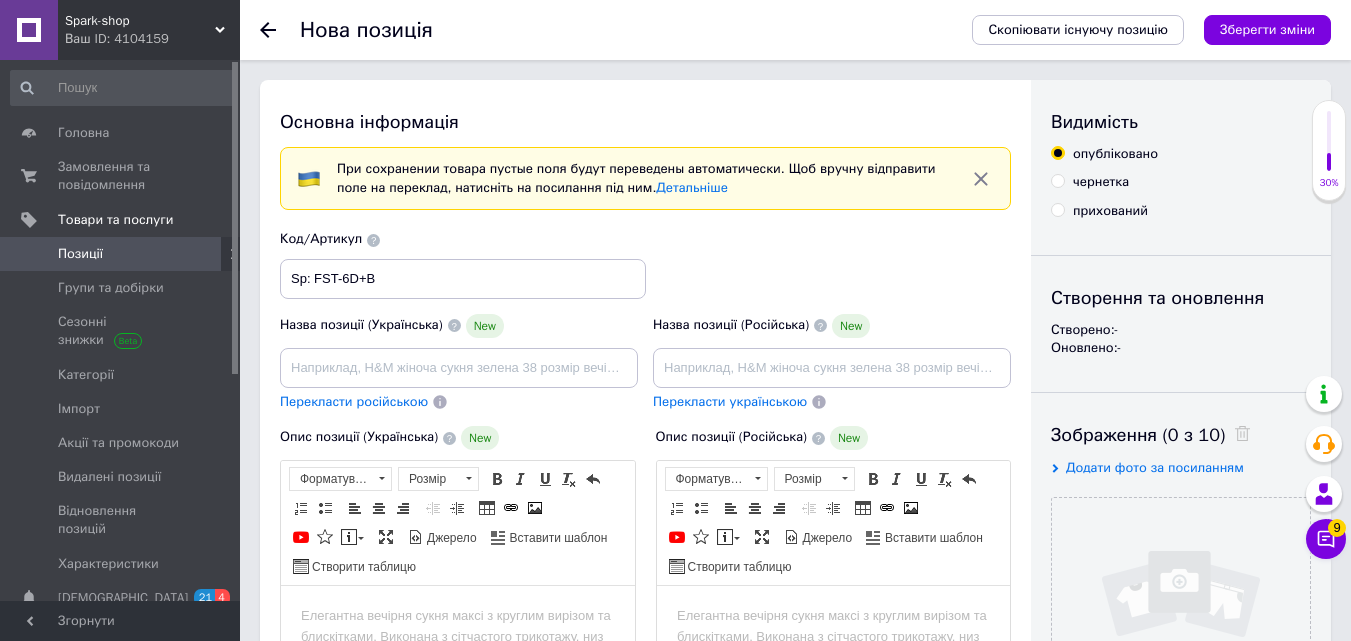 click on "Код/Артикул Sp: FST-6D+B" at bounding box center (646, 264) 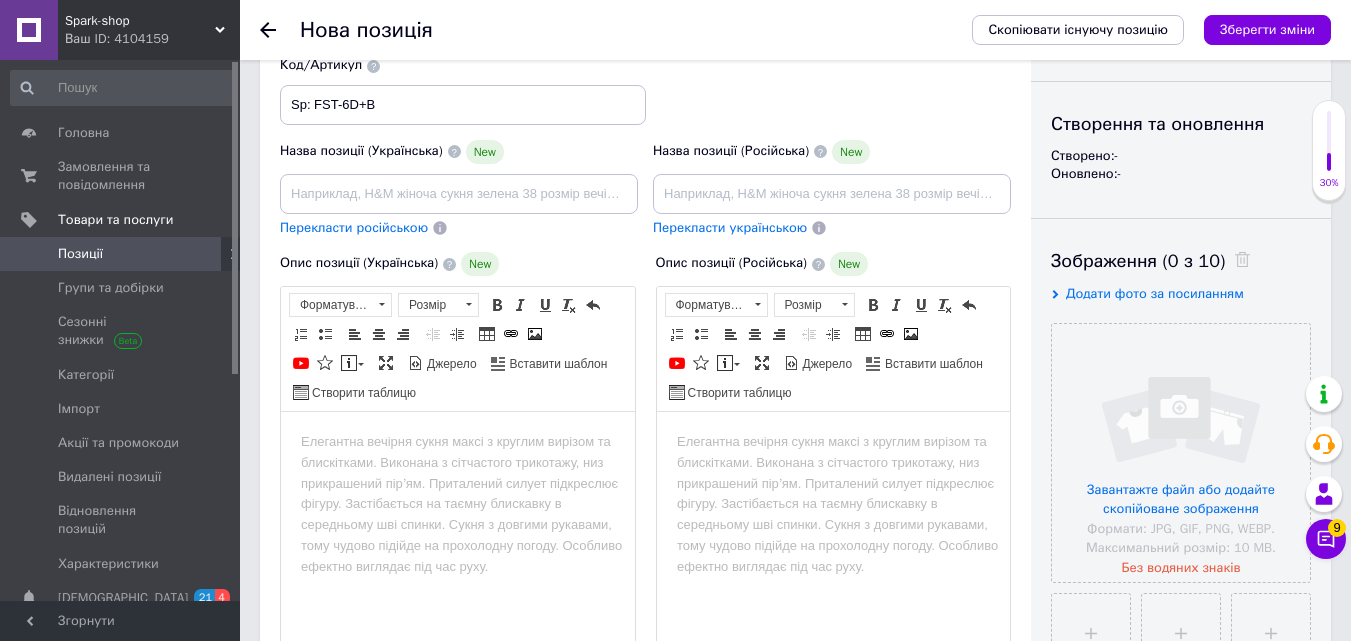 scroll, scrollTop: 200, scrollLeft: 0, axis: vertical 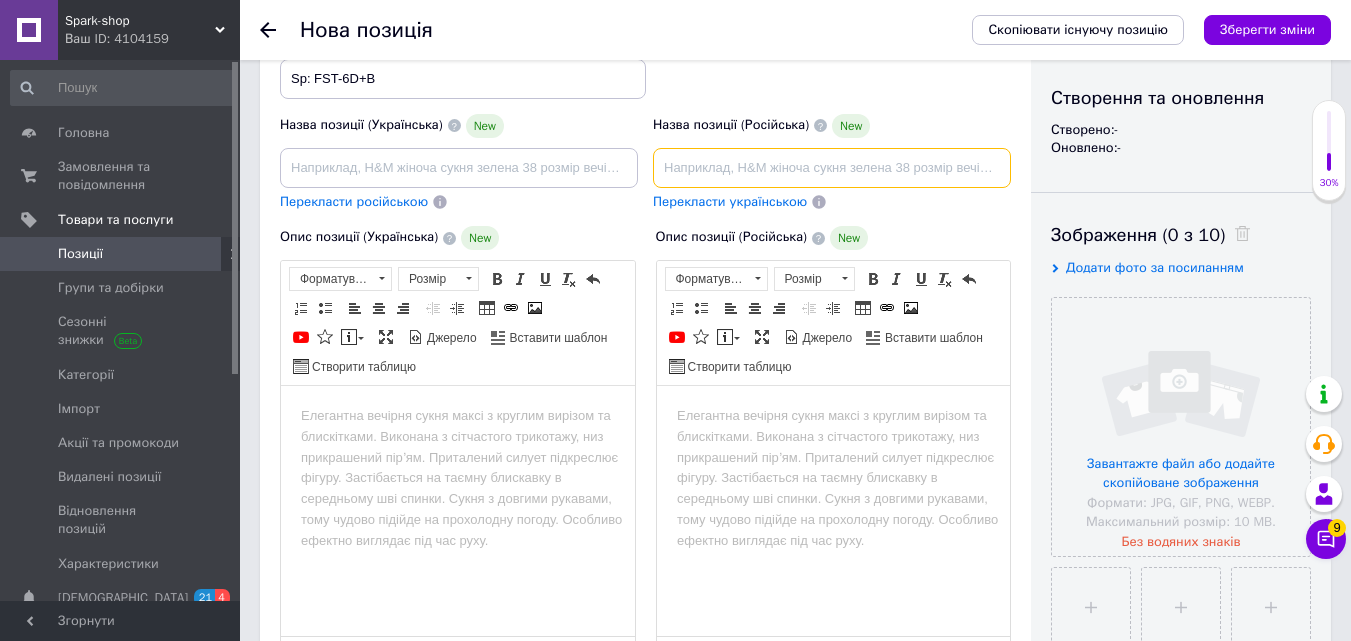 click at bounding box center (832, 168) 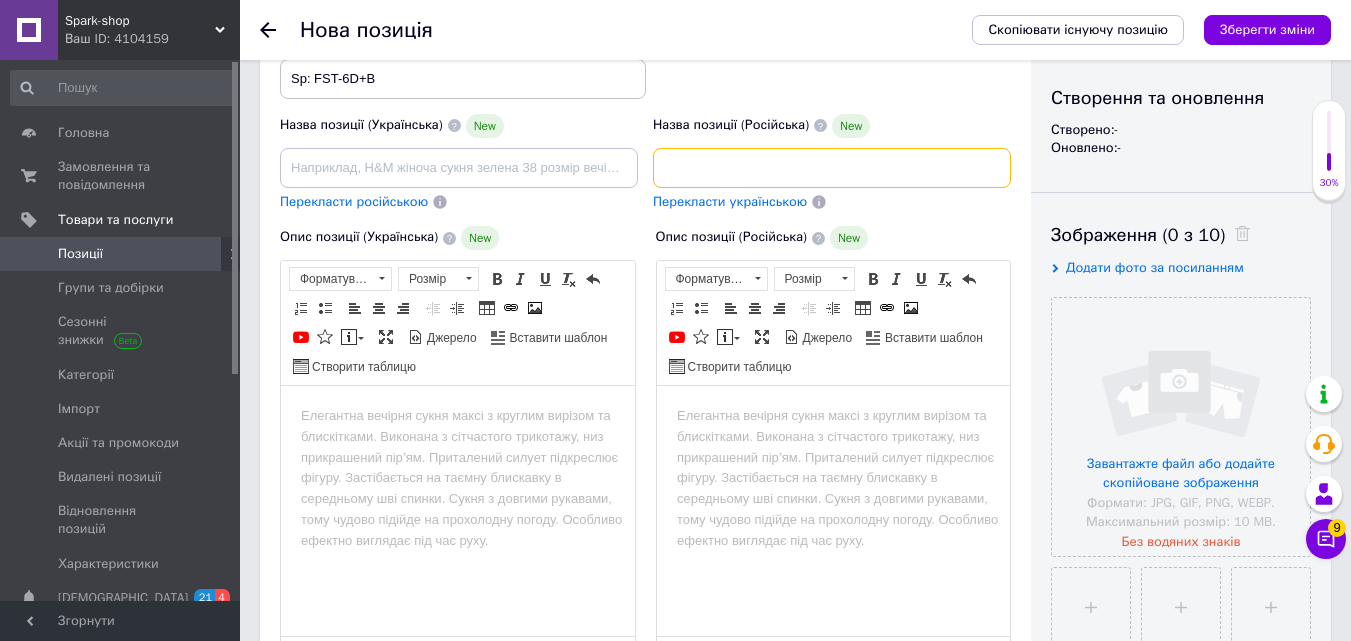 scroll, scrollTop: 0, scrollLeft: 516, axis: horizontal 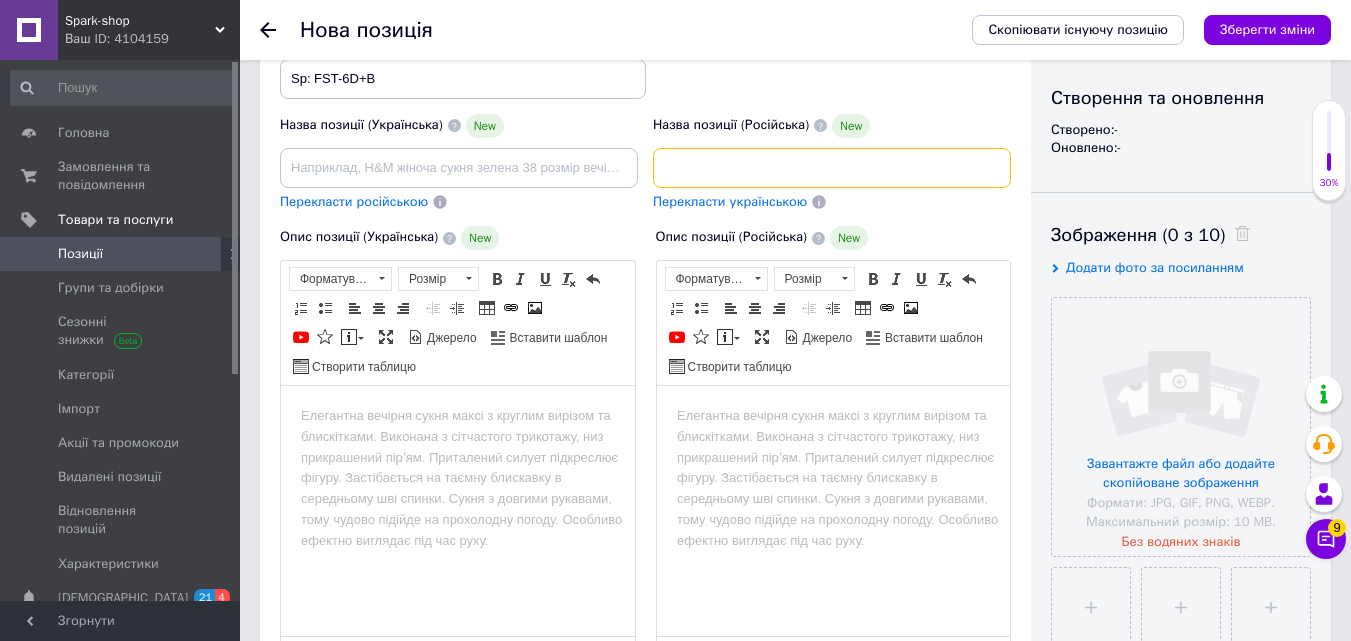 type on "Компьютерный стол (Письменные столы) Столы для компьютера (Компьютерный стол стол стол) Красивые компьютерные столы для дома" 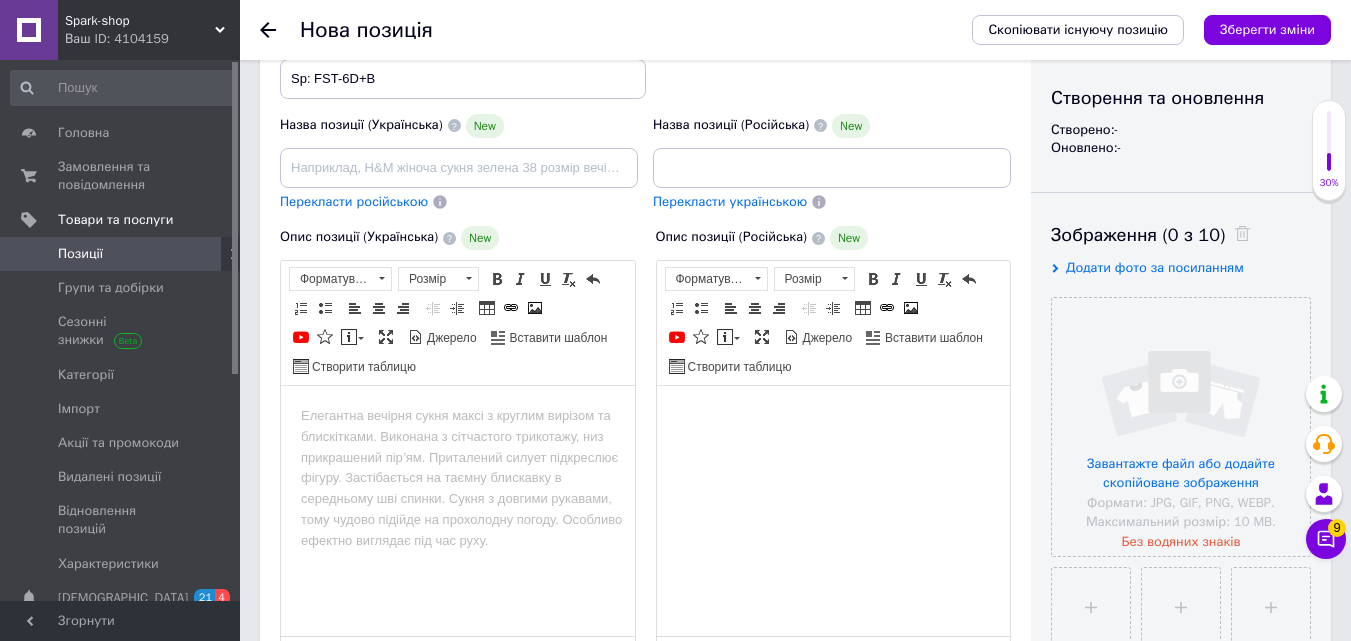 drag, startPoint x: 796, startPoint y: 415, endPoint x: 773, endPoint y: 396, distance: 29.832869 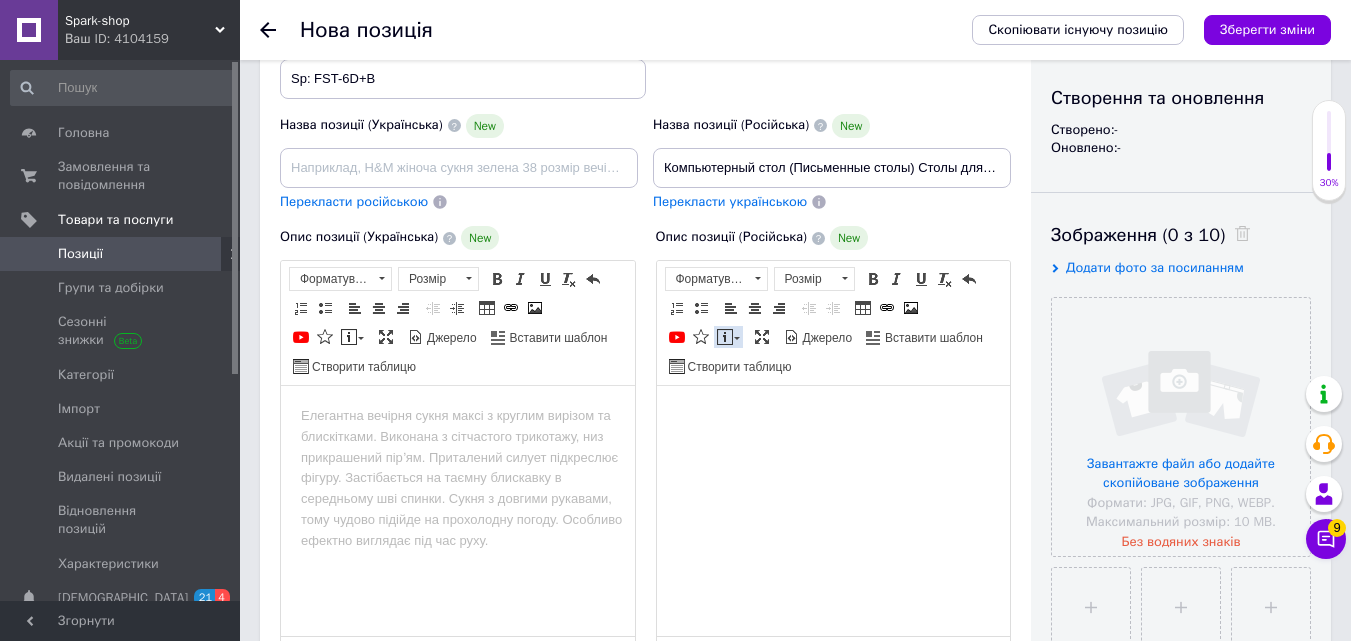 click at bounding box center [725, 337] 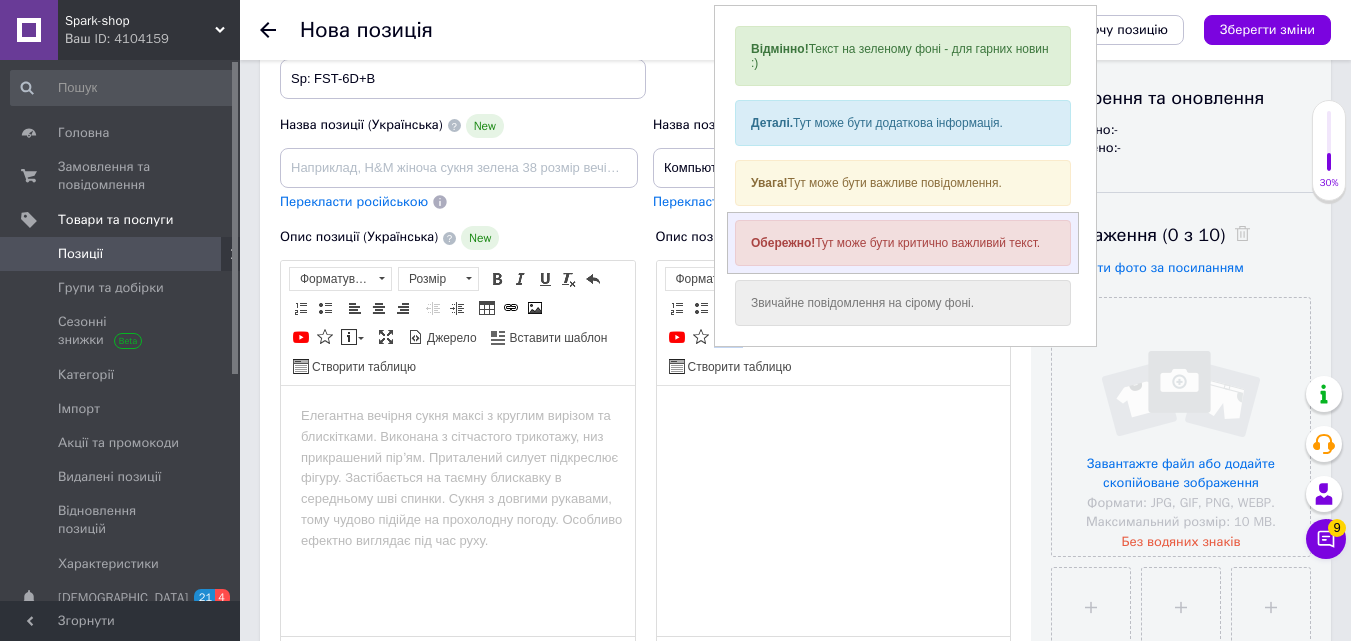scroll, scrollTop: 0, scrollLeft: 0, axis: both 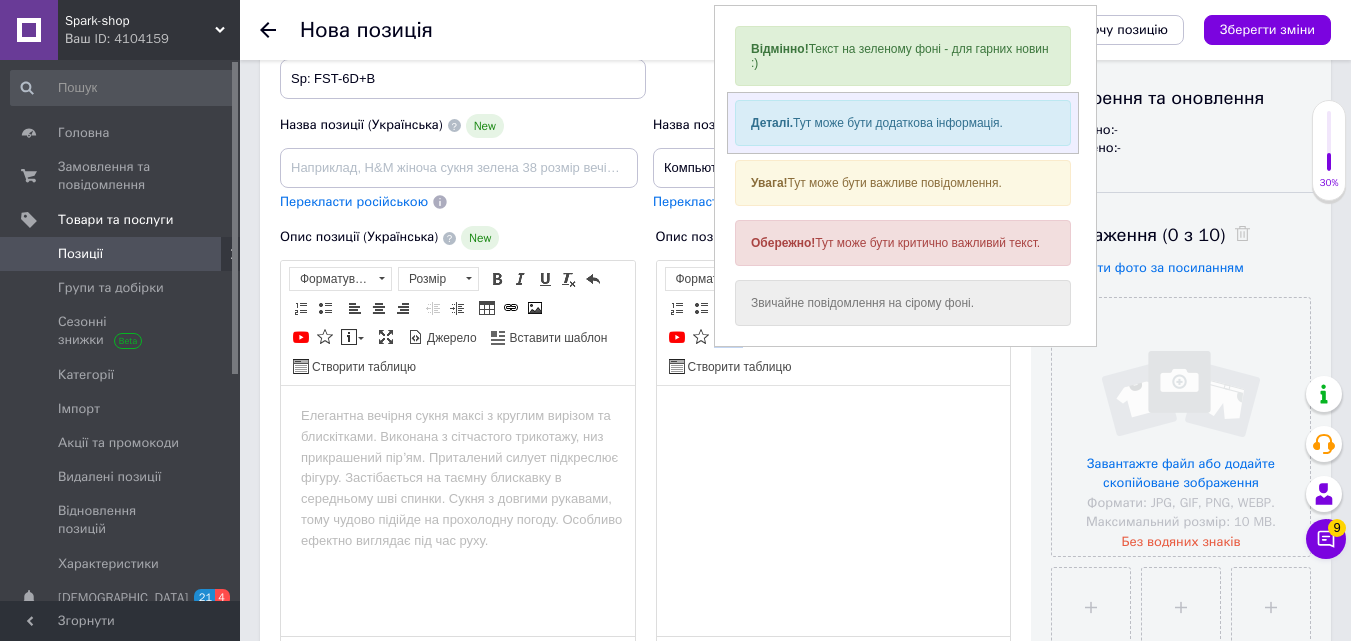 click on "Деталі.  Тут може бути додаткова інформація." at bounding box center (902, 123) 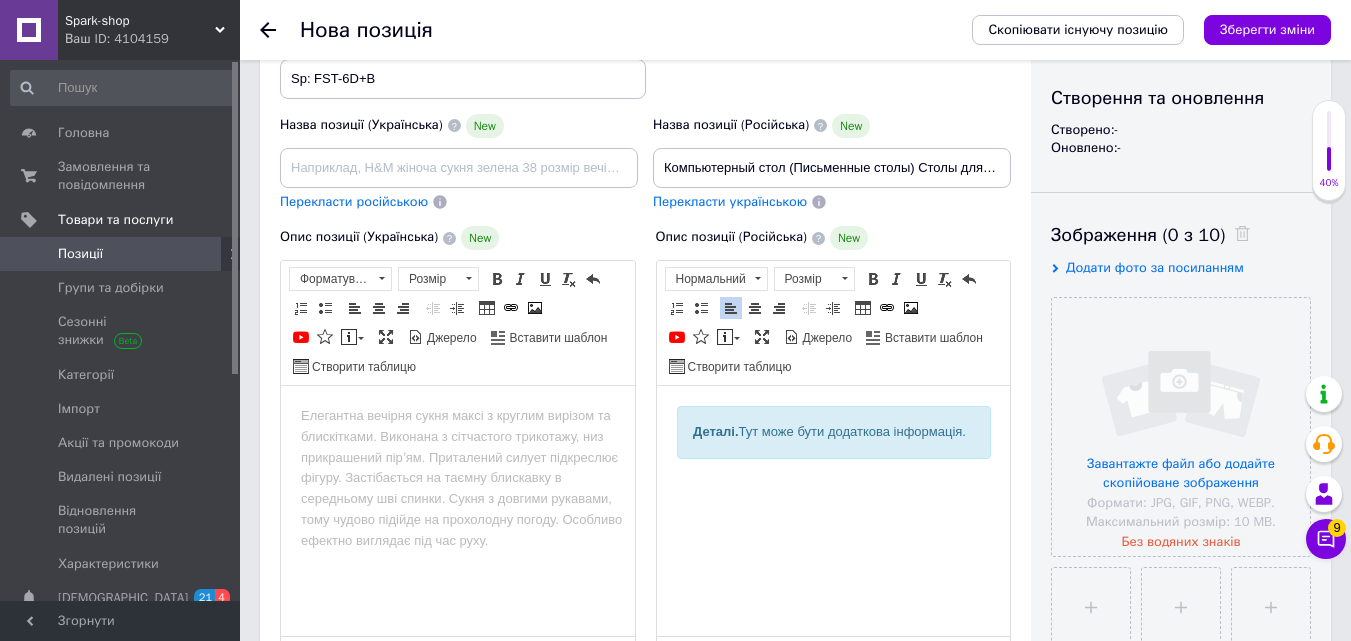 click on "Деталі.  Тут може бути додаткова інформація." at bounding box center [833, 432] 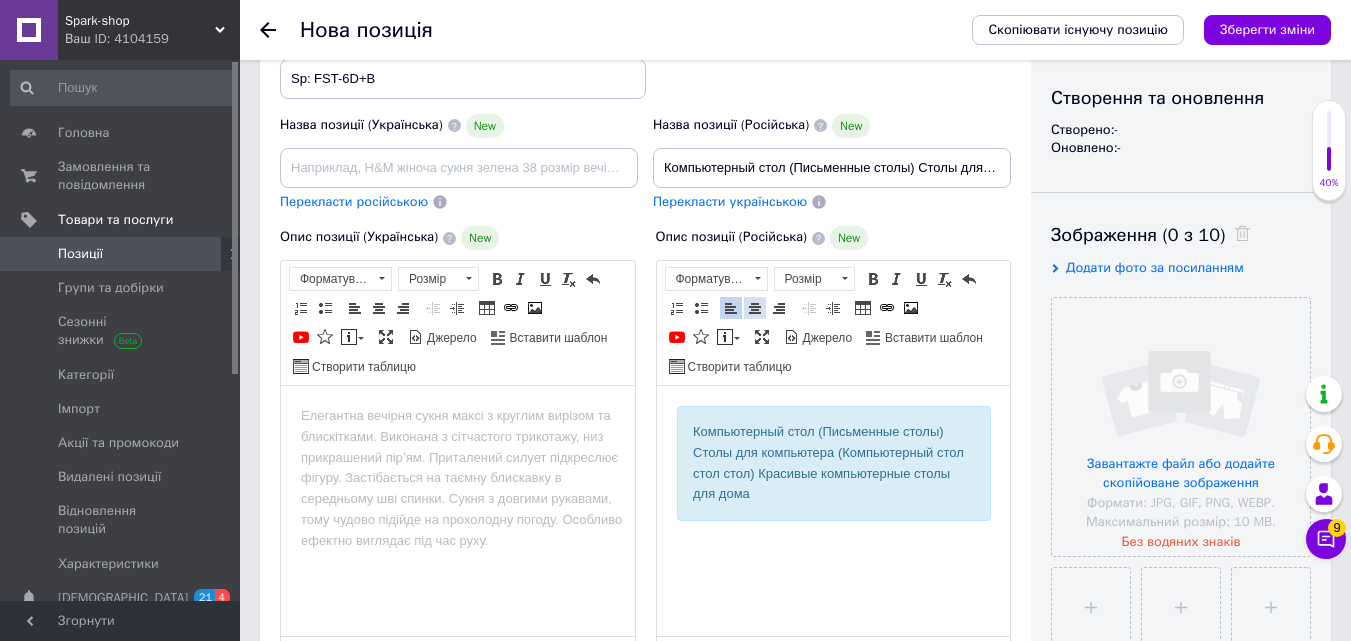 click at bounding box center [755, 308] 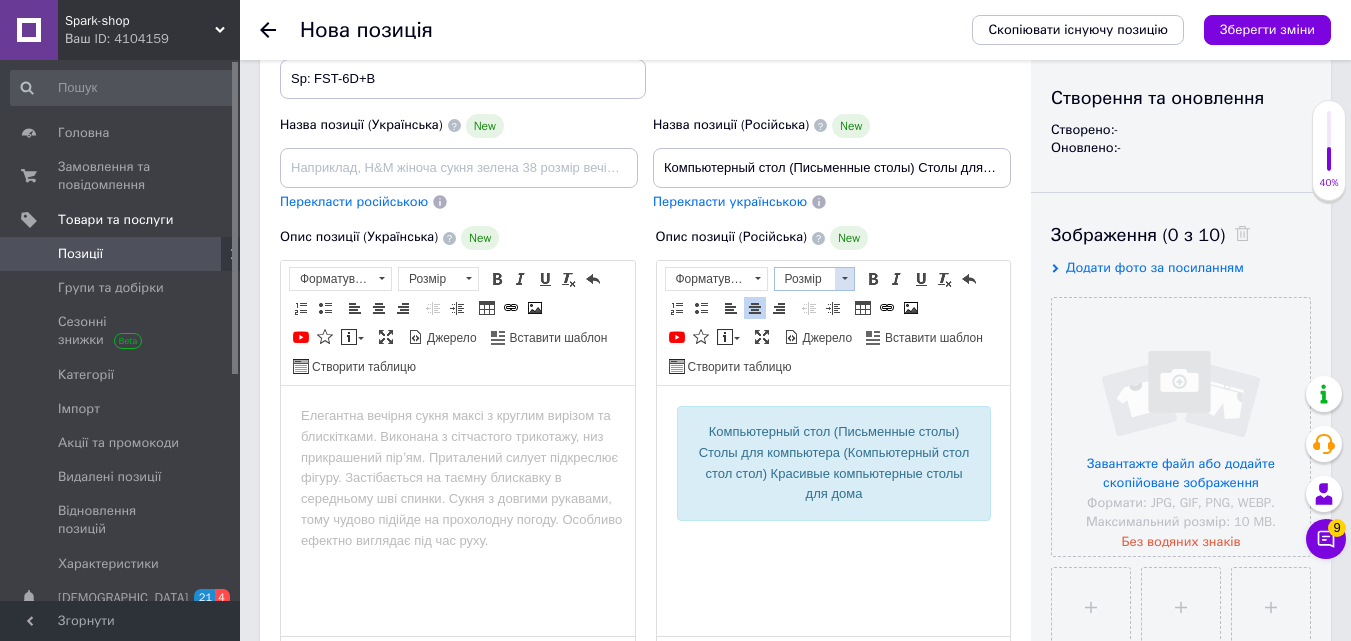 click at bounding box center (844, 279) 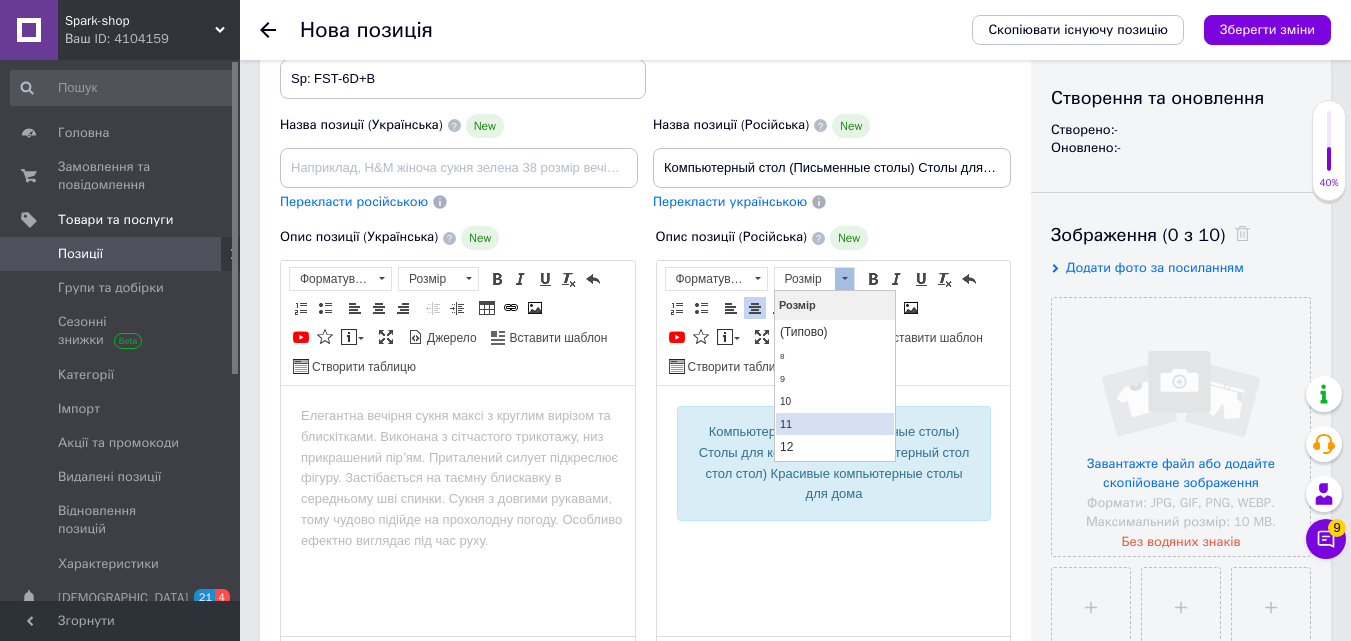 scroll, scrollTop: 100, scrollLeft: 0, axis: vertical 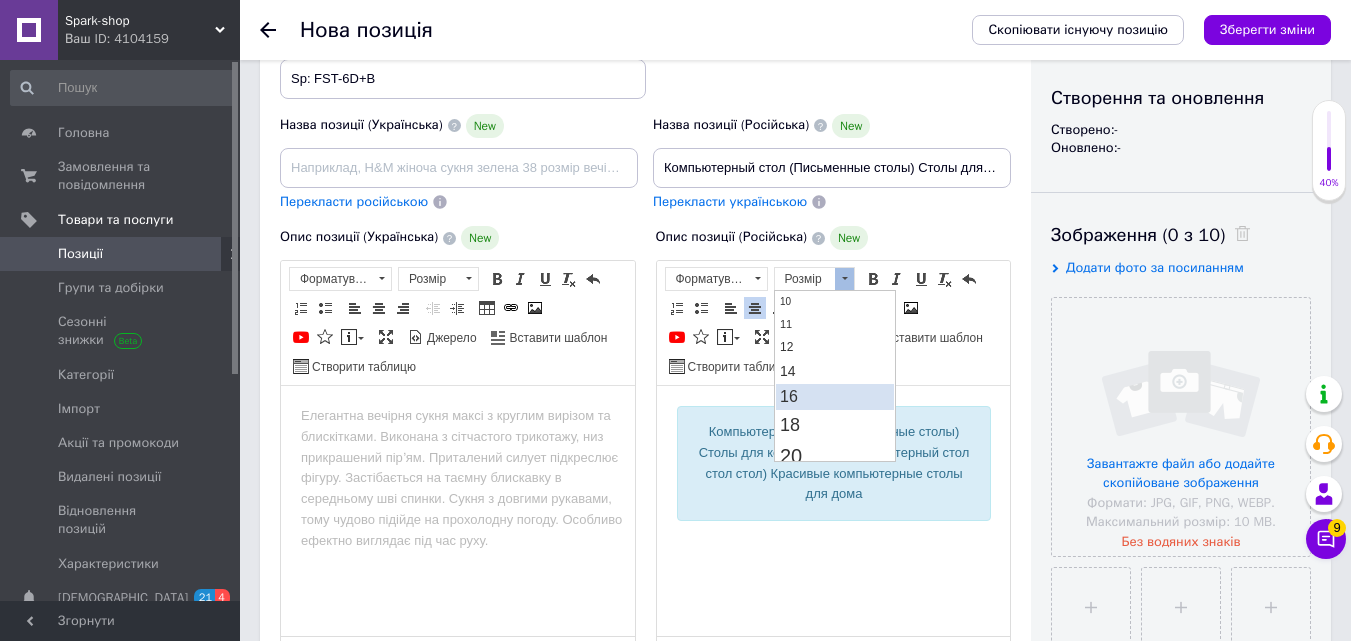 drag, startPoint x: 809, startPoint y: 396, endPoint x: 931, endPoint y: 319, distance: 144.26712 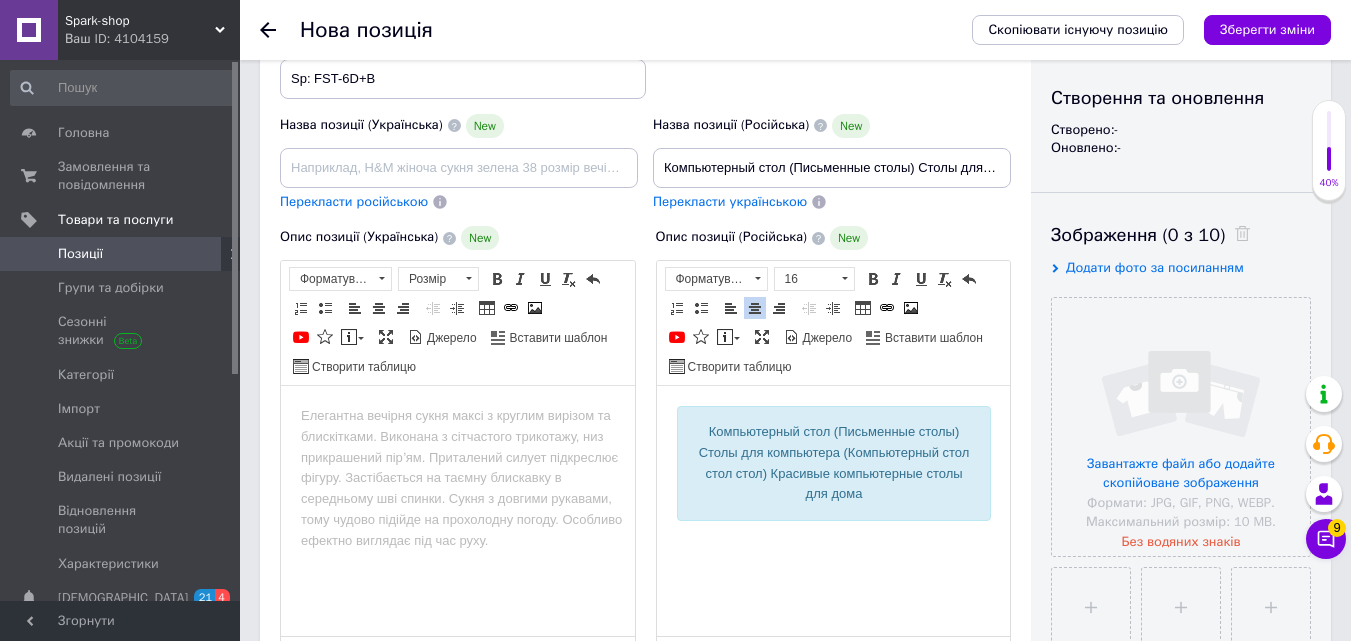 scroll, scrollTop: 0, scrollLeft: 0, axis: both 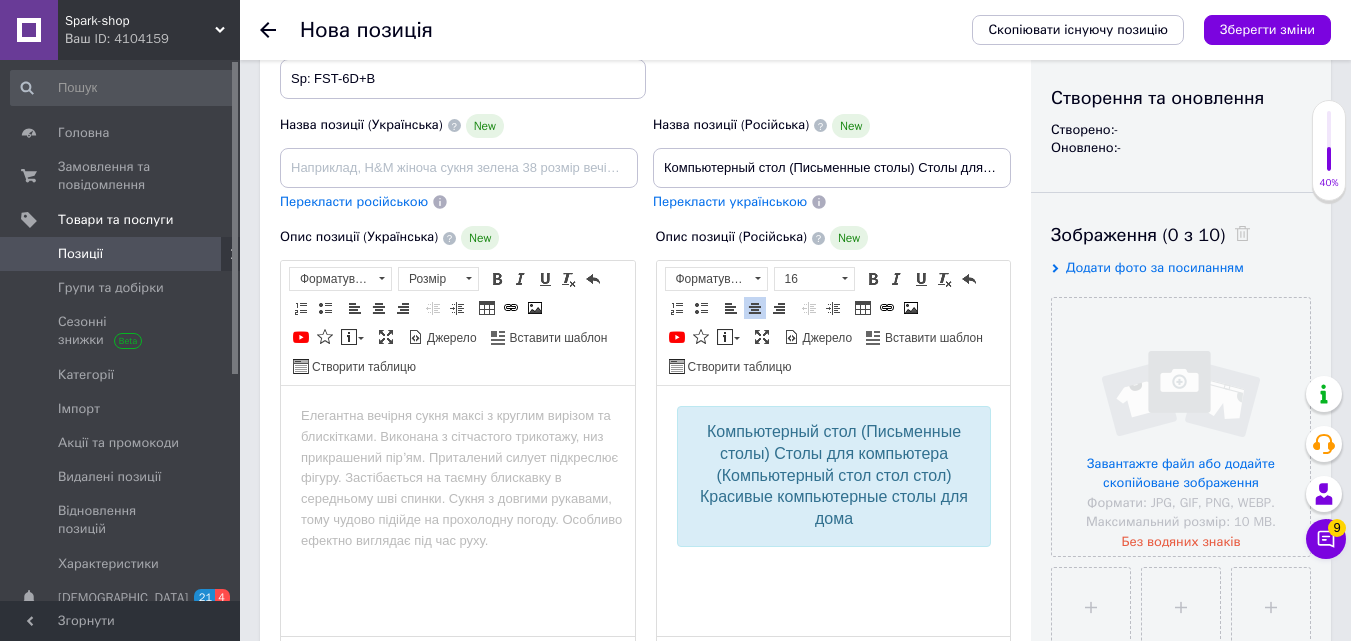 click on "Компьютерный стол (Письменные столы) Столы для компьютера (Компьютерный стол стол стол) Красивые компьютерные столы для дома" at bounding box center [833, 493] 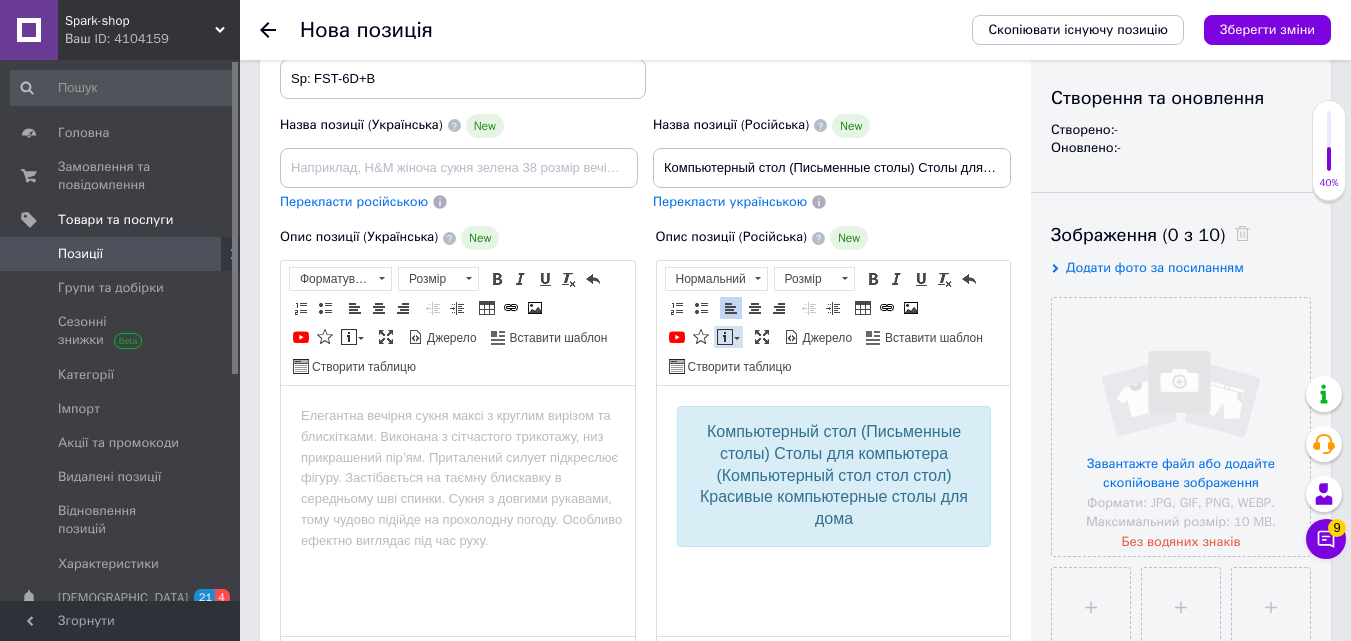click at bounding box center (725, 337) 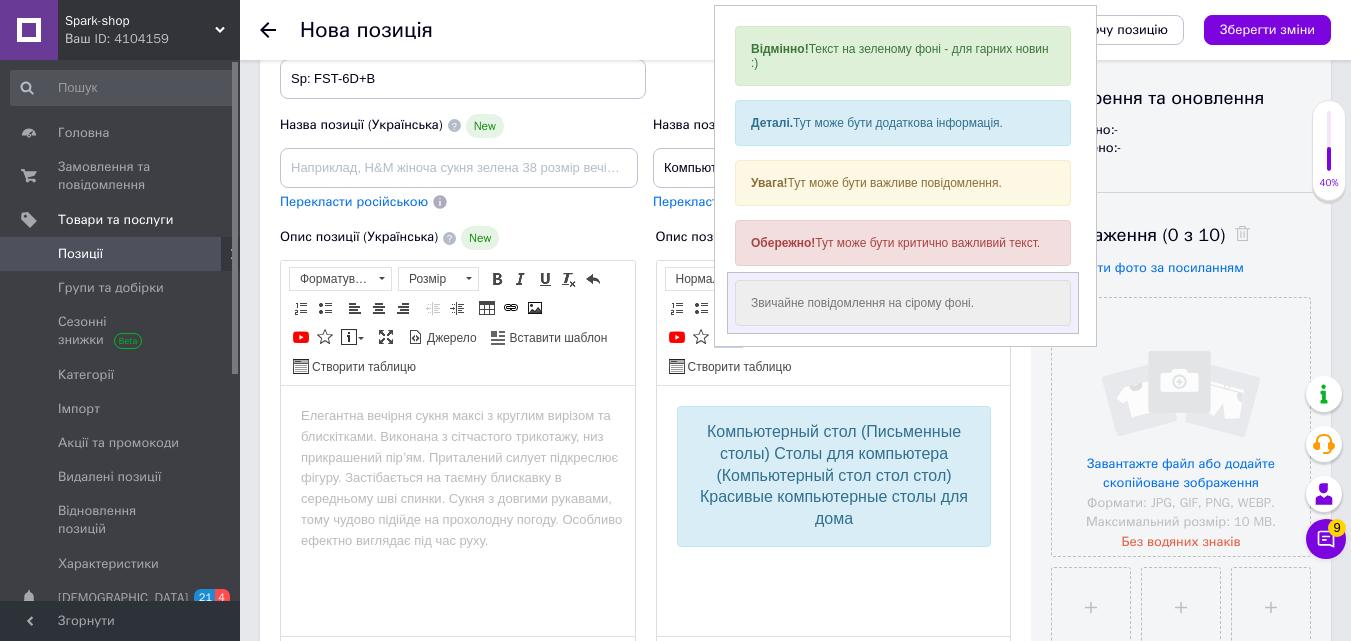 click on "Звичайне повідомлення на сірому фоні." at bounding box center (902, 303) 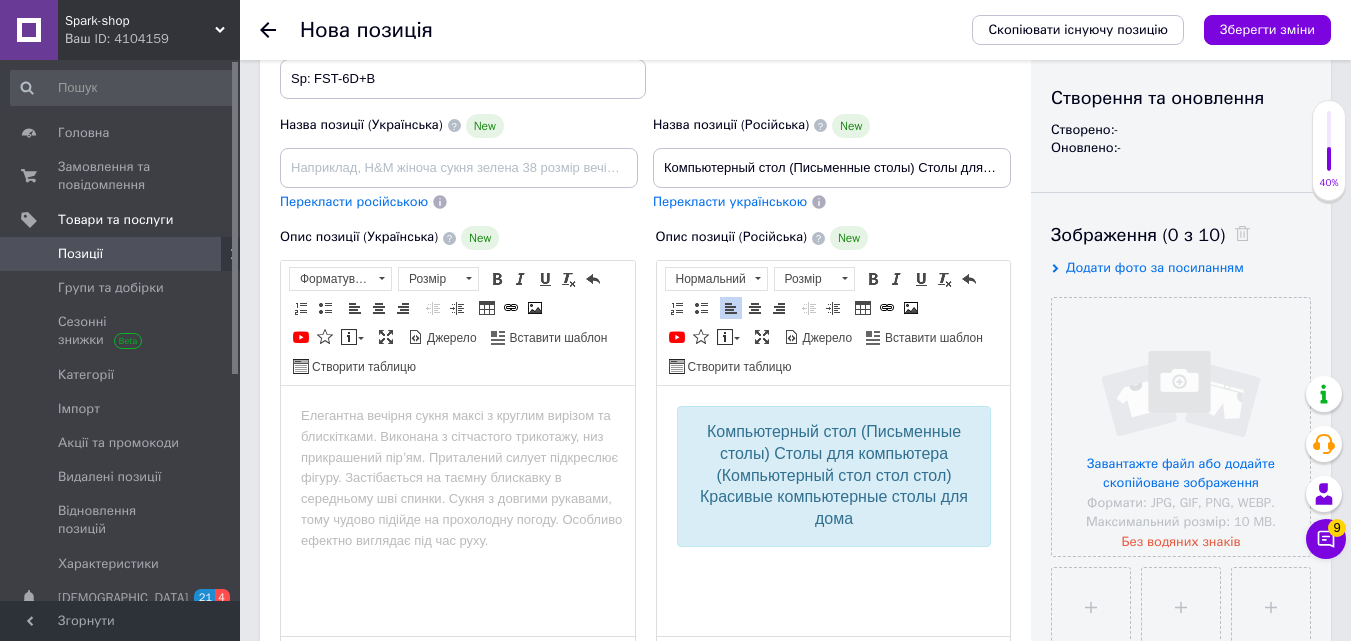 scroll, scrollTop: 4, scrollLeft: 0, axis: vertical 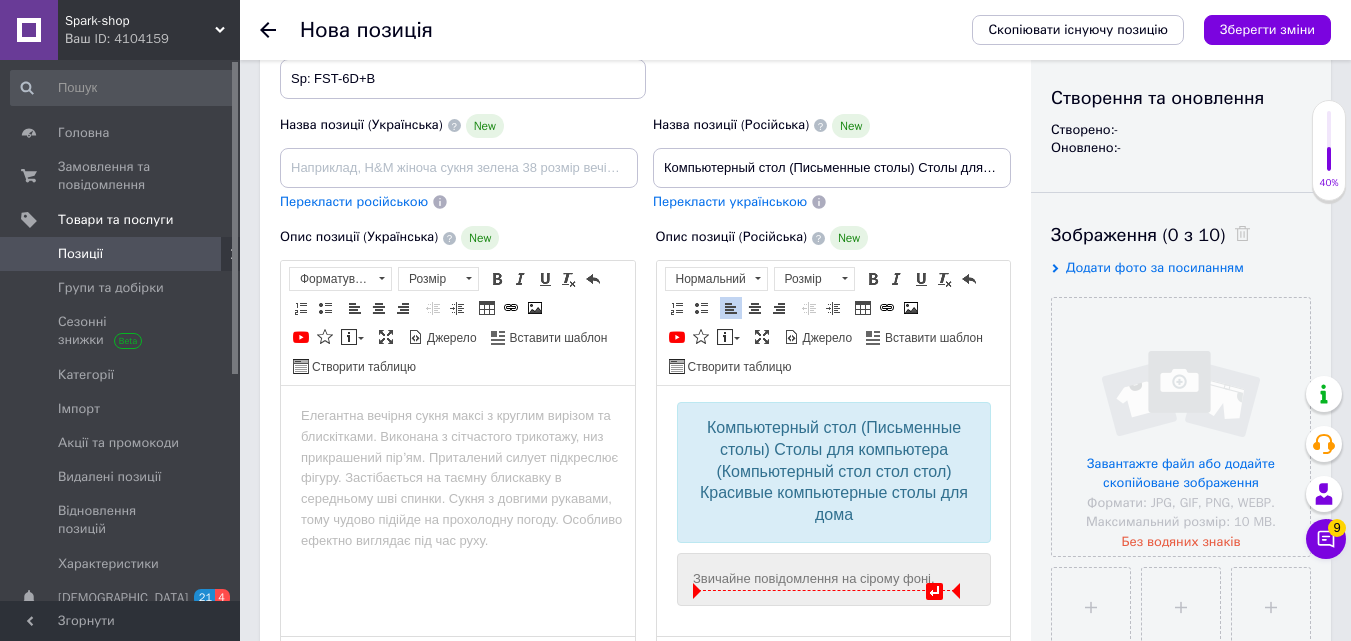 click on "Звичайне повідомлення на сірому фоні." at bounding box center [833, 579] 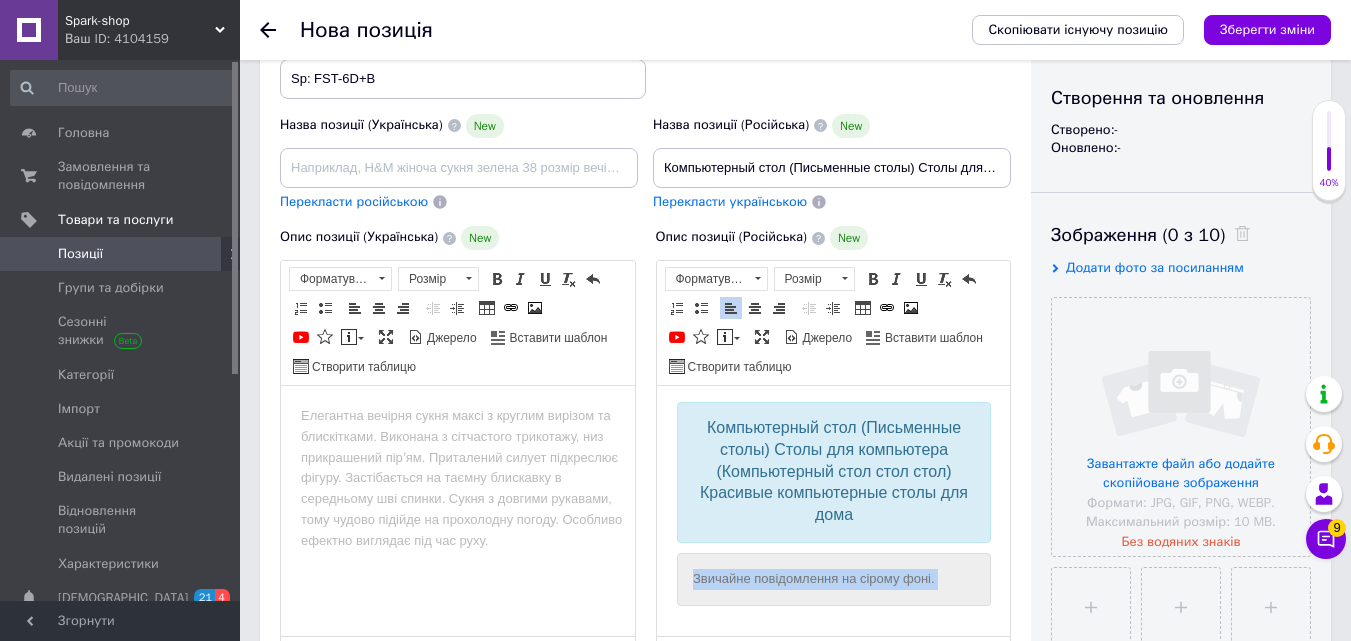 drag, startPoint x: 689, startPoint y: 580, endPoint x: 965, endPoint y: 580, distance: 276 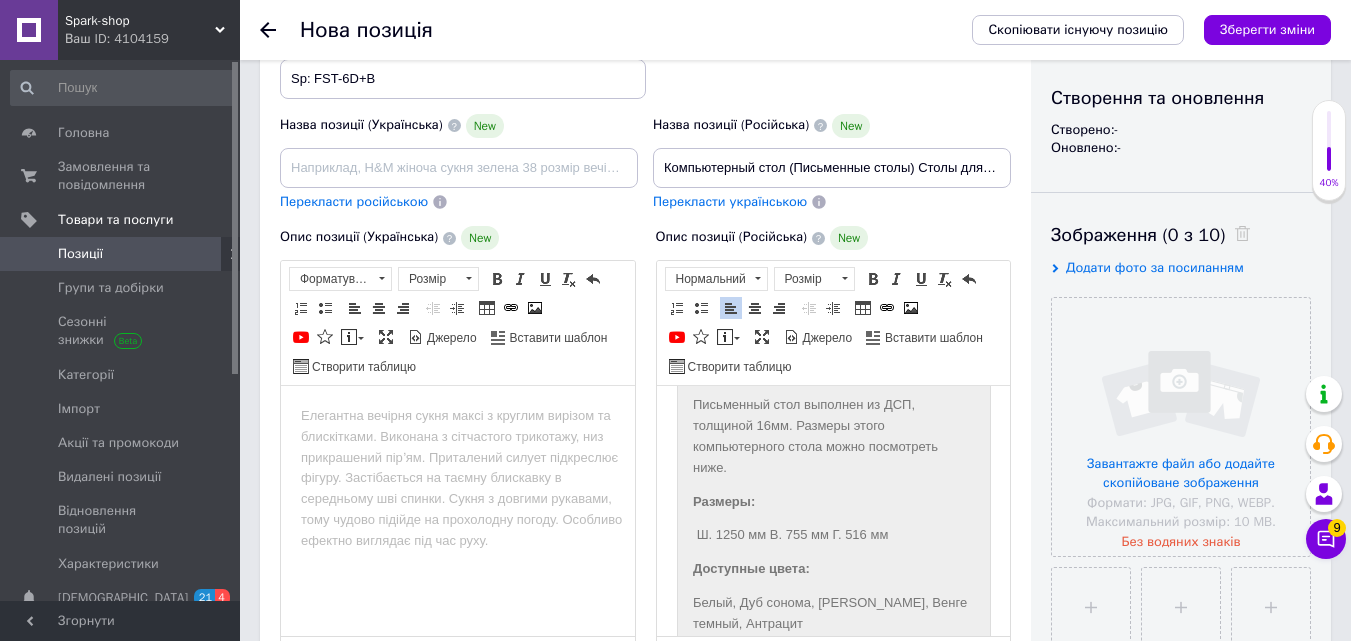 scroll, scrollTop: 581, scrollLeft: 0, axis: vertical 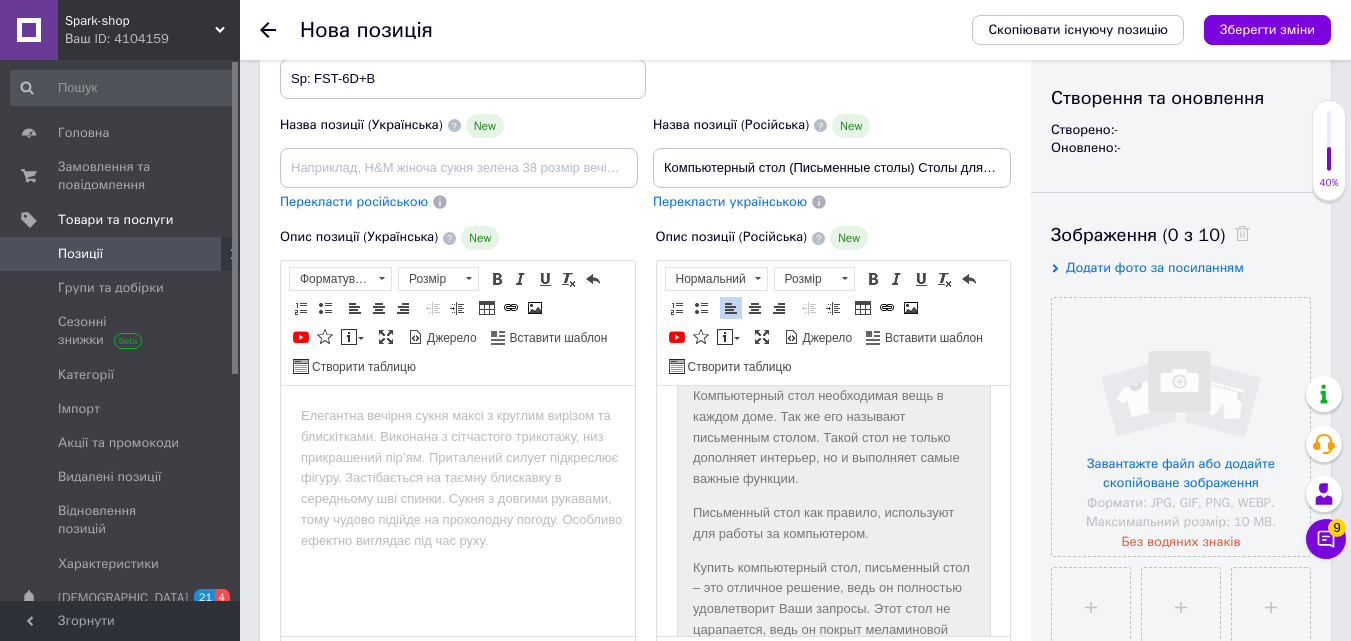 click on "Письменный стол как правило, используют для работы за компьютером." at bounding box center [833, 524] 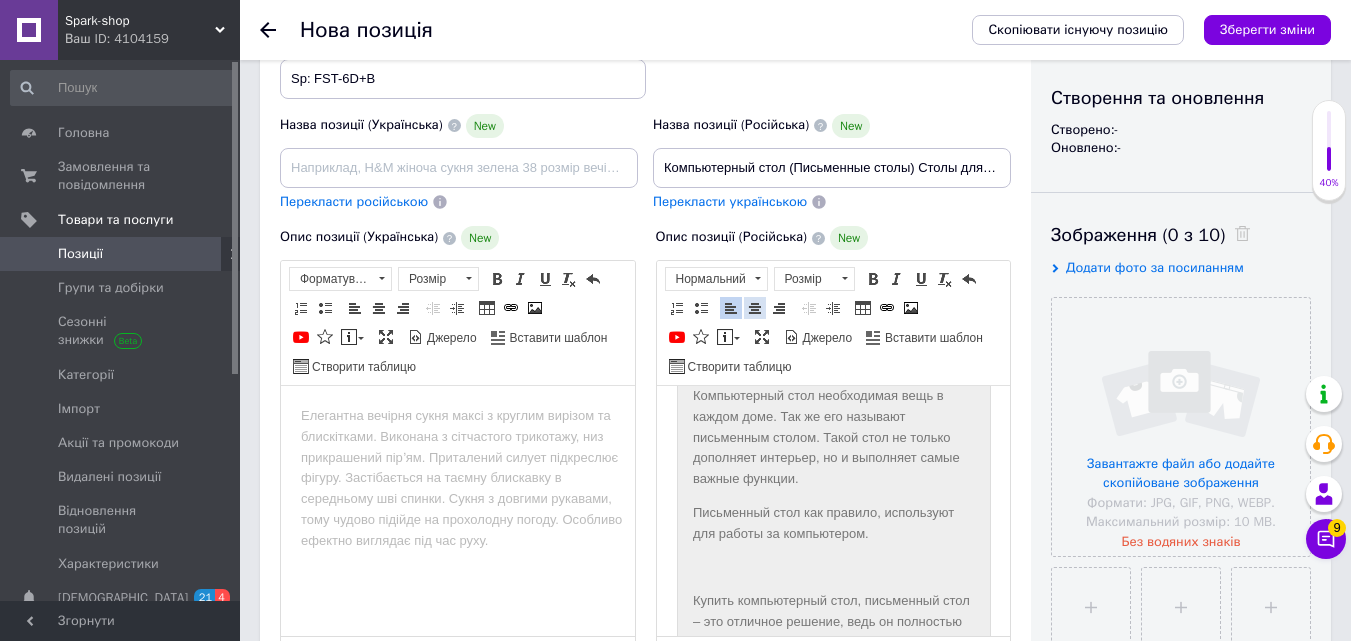 click at bounding box center [755, 308] 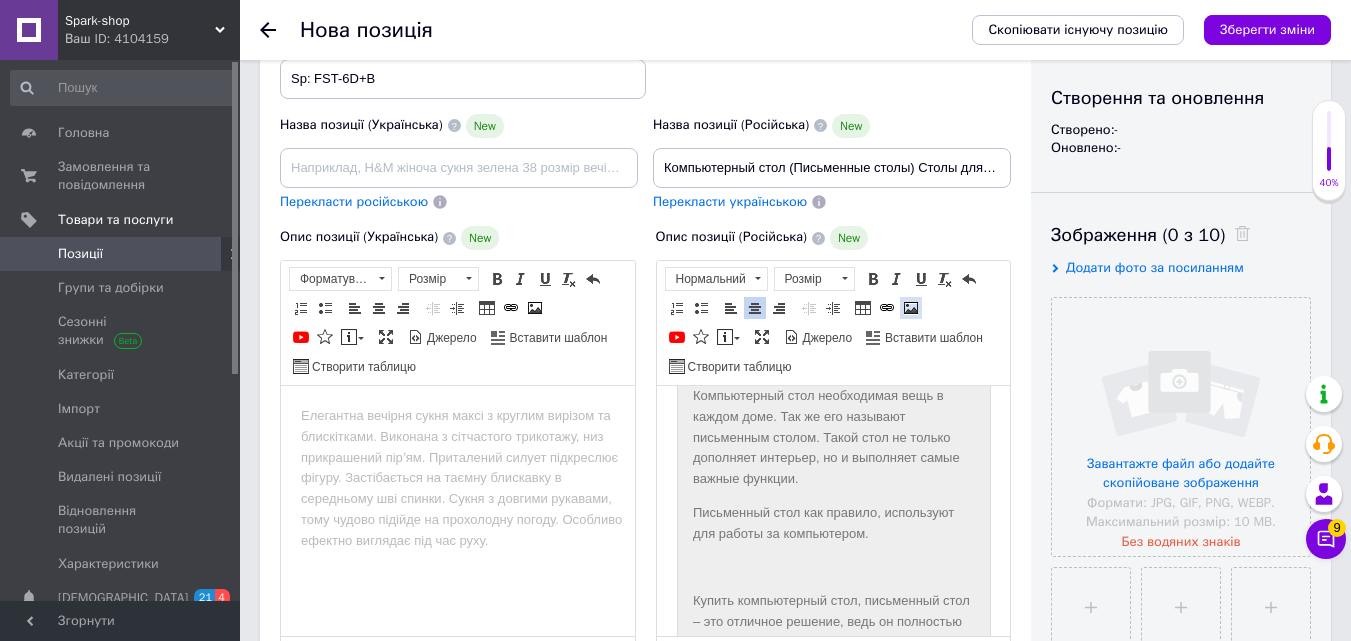 click at bounding box center (911, 308) 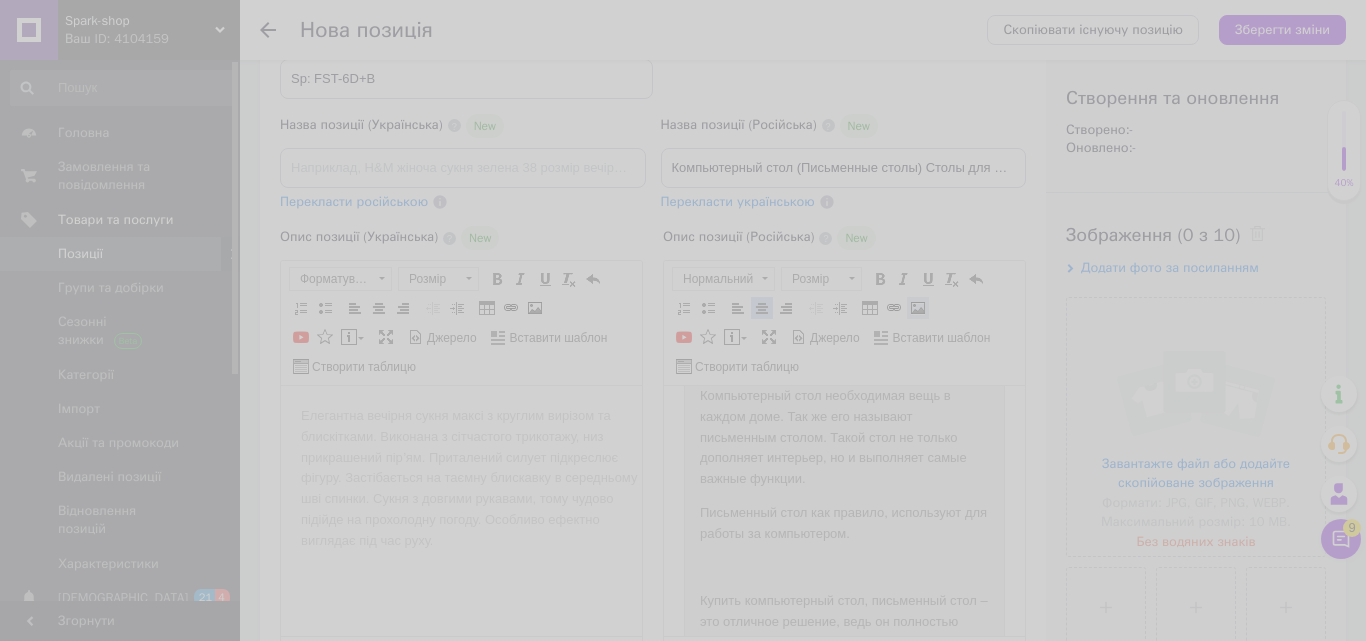 select 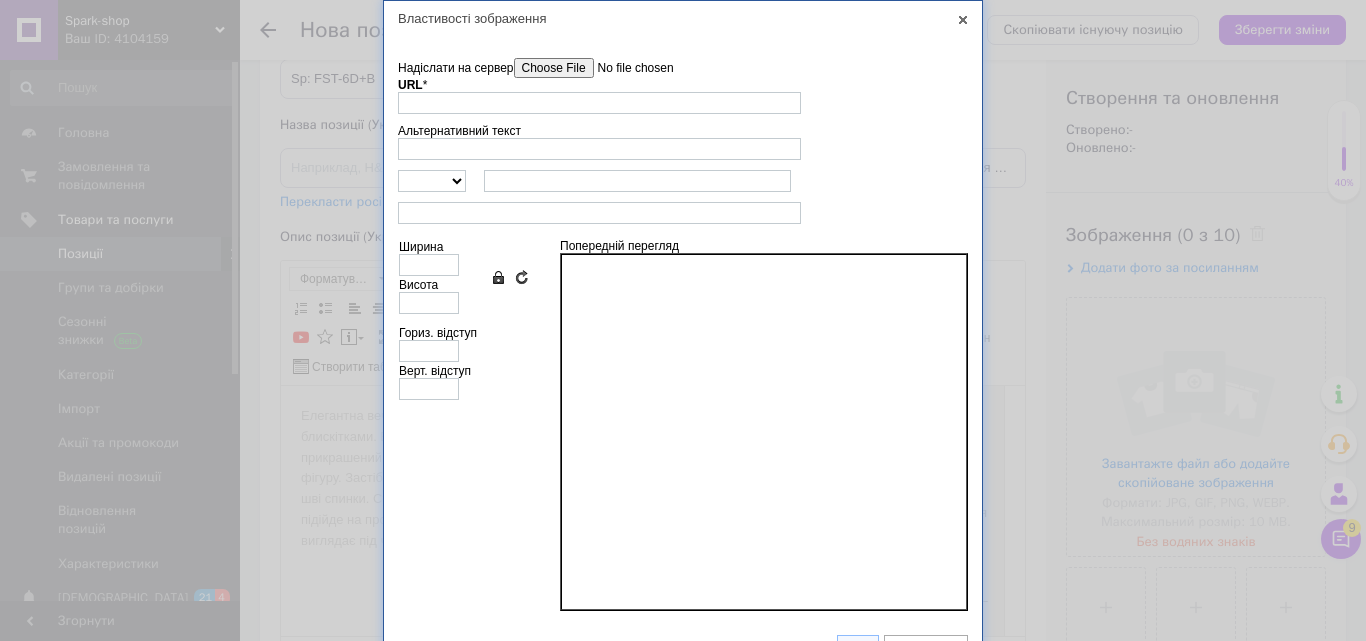 click on "Надіслати на сервер" at bounding box center [627, 68] 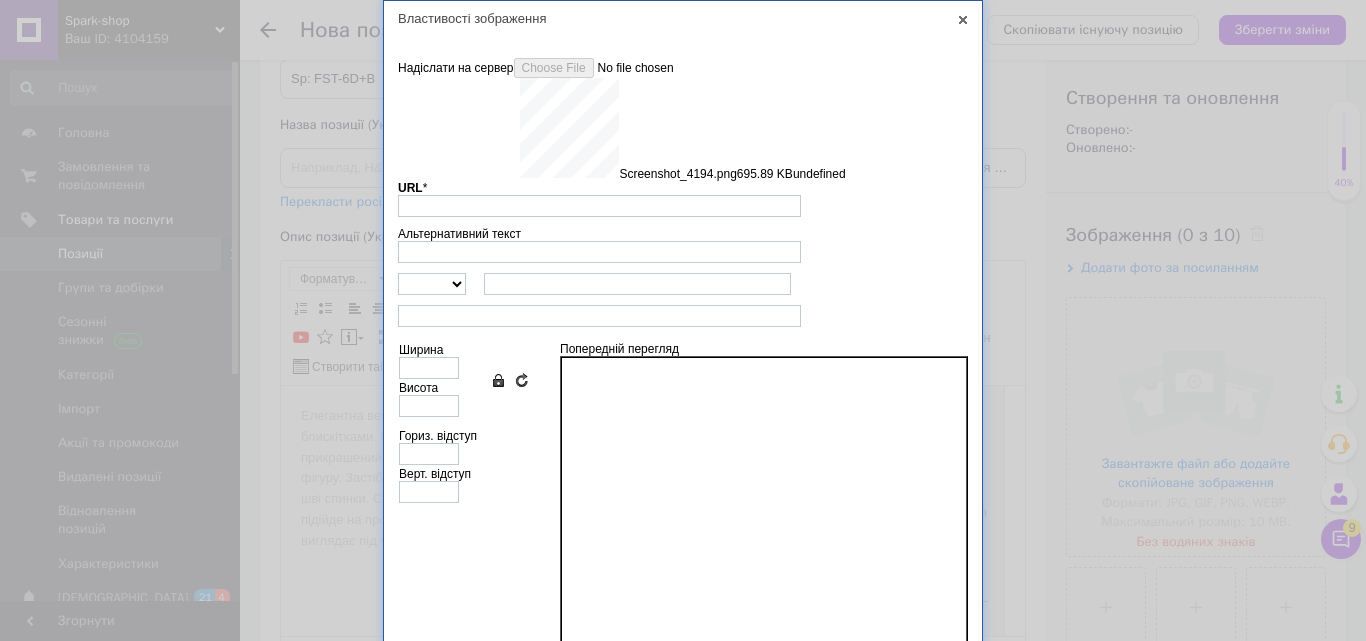 type on "[URL][DOMAIN_NAME]" 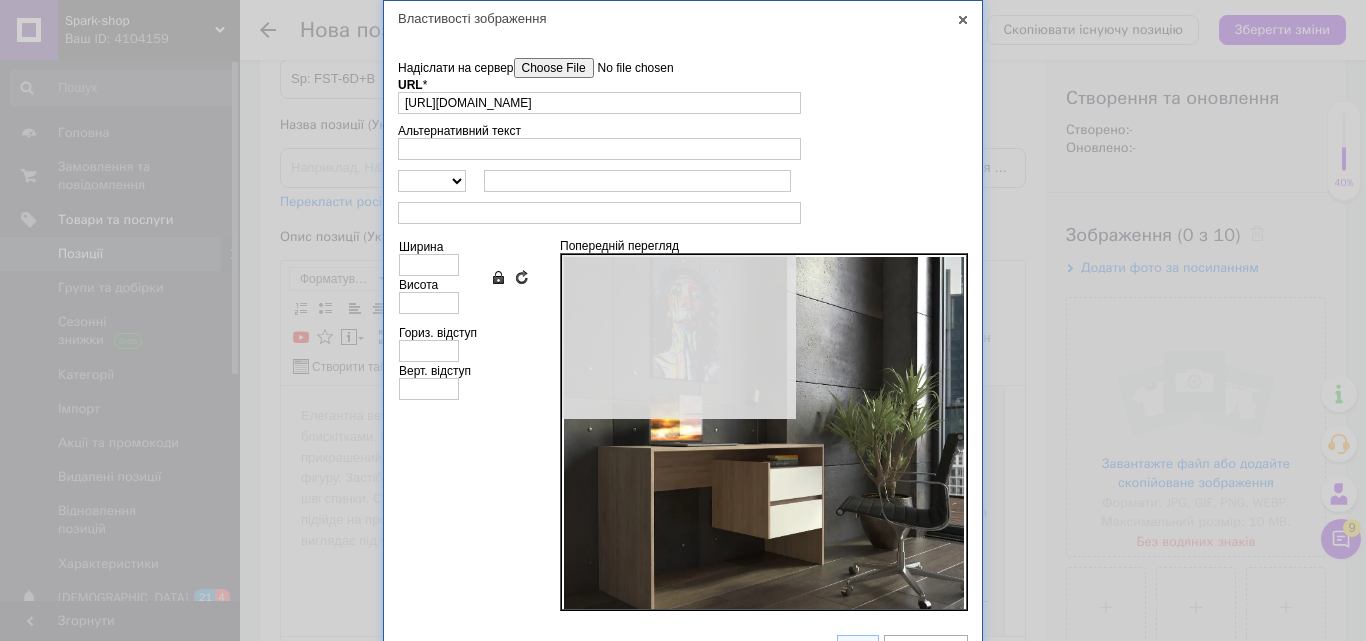 type on "632" 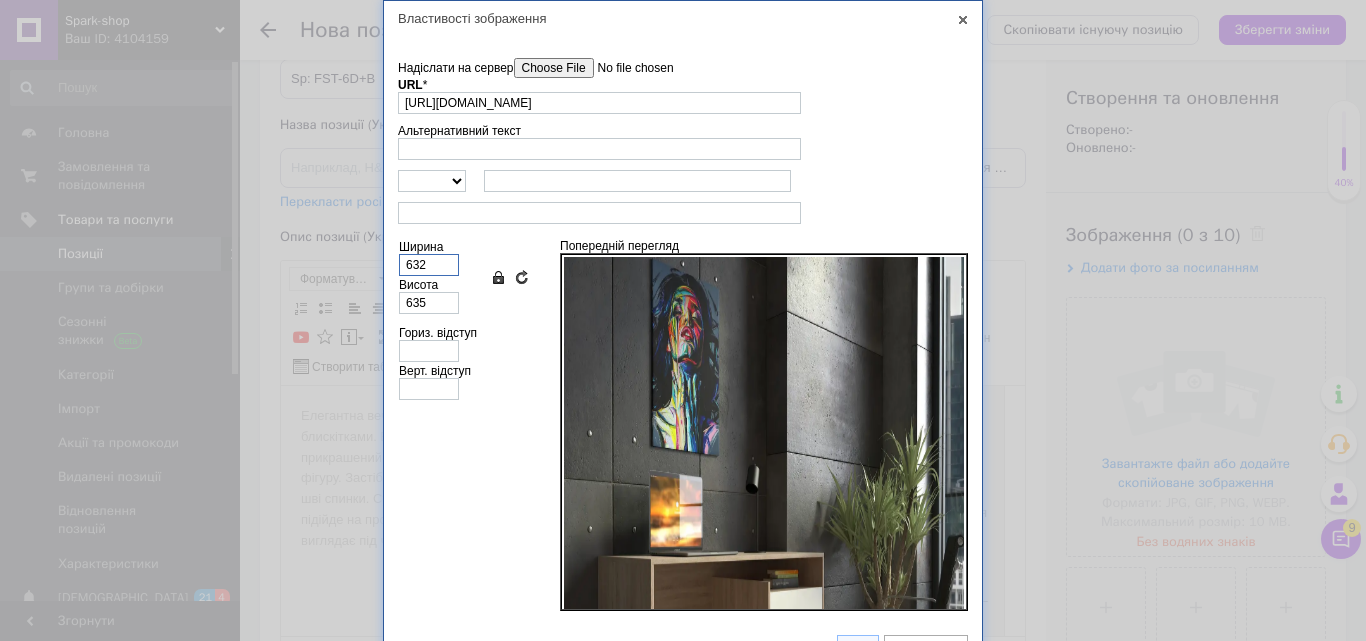 drag, startPoint x: 443, startPoint y: 266, endPoint x: 391, endPoint y: 266, distance: 52 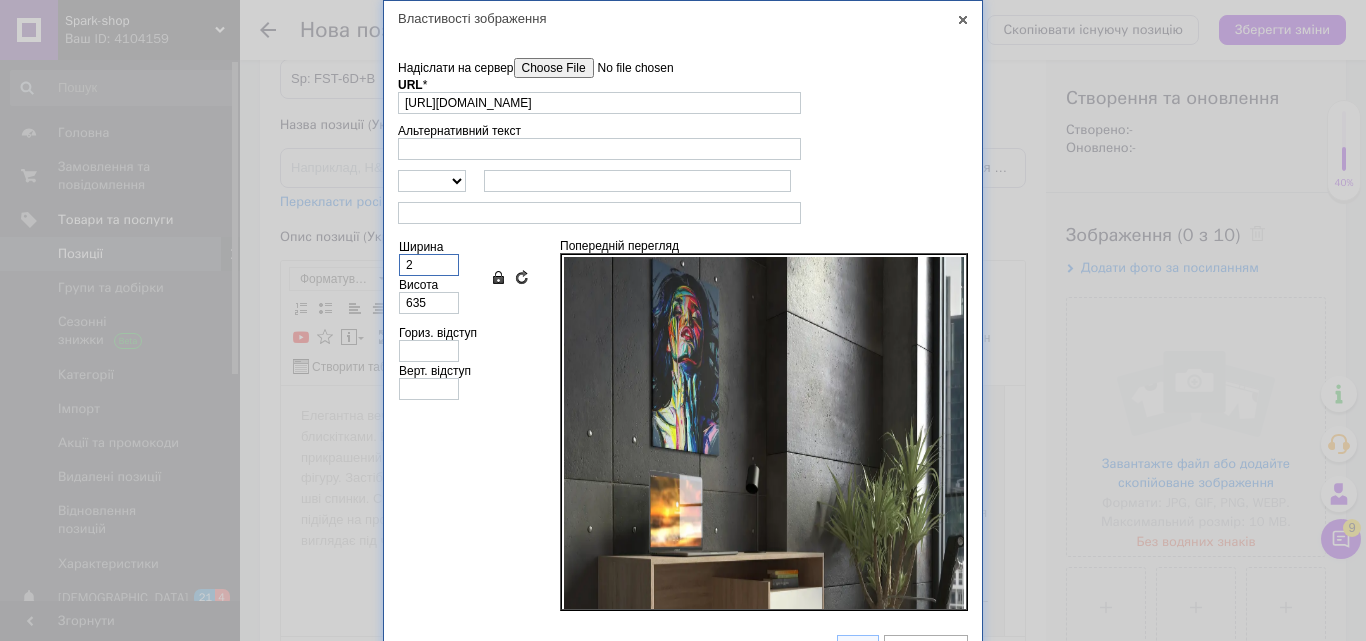 type on "2" 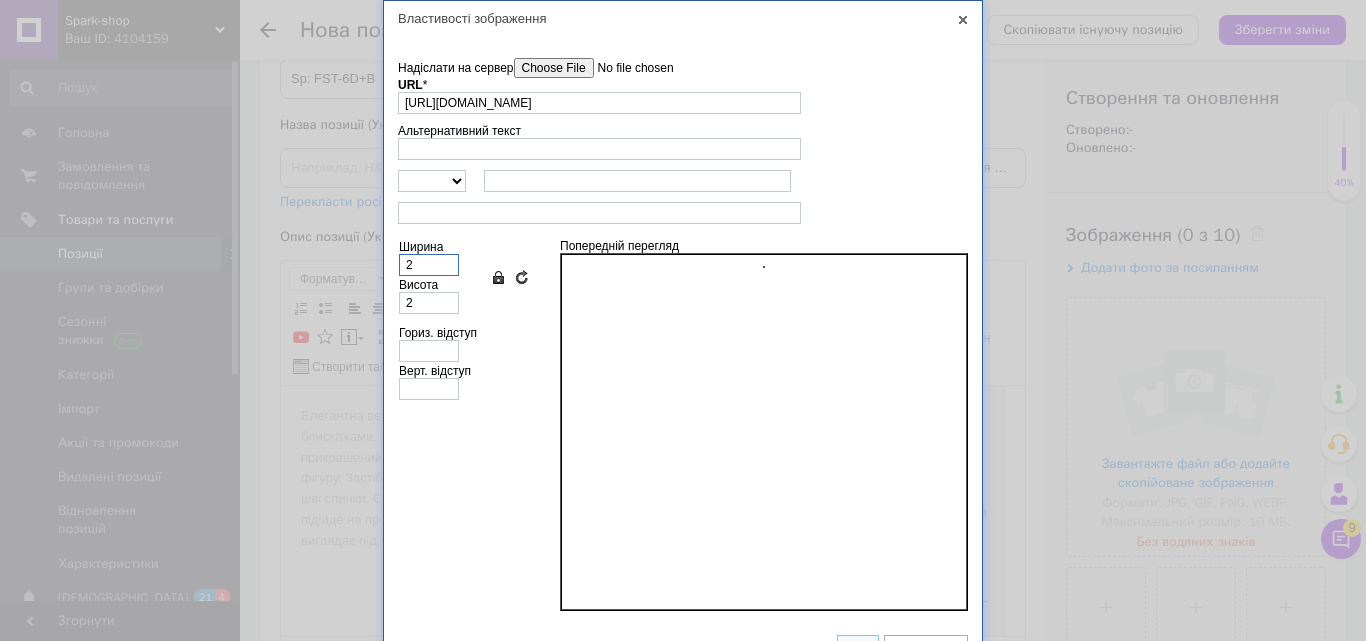 type on "27" 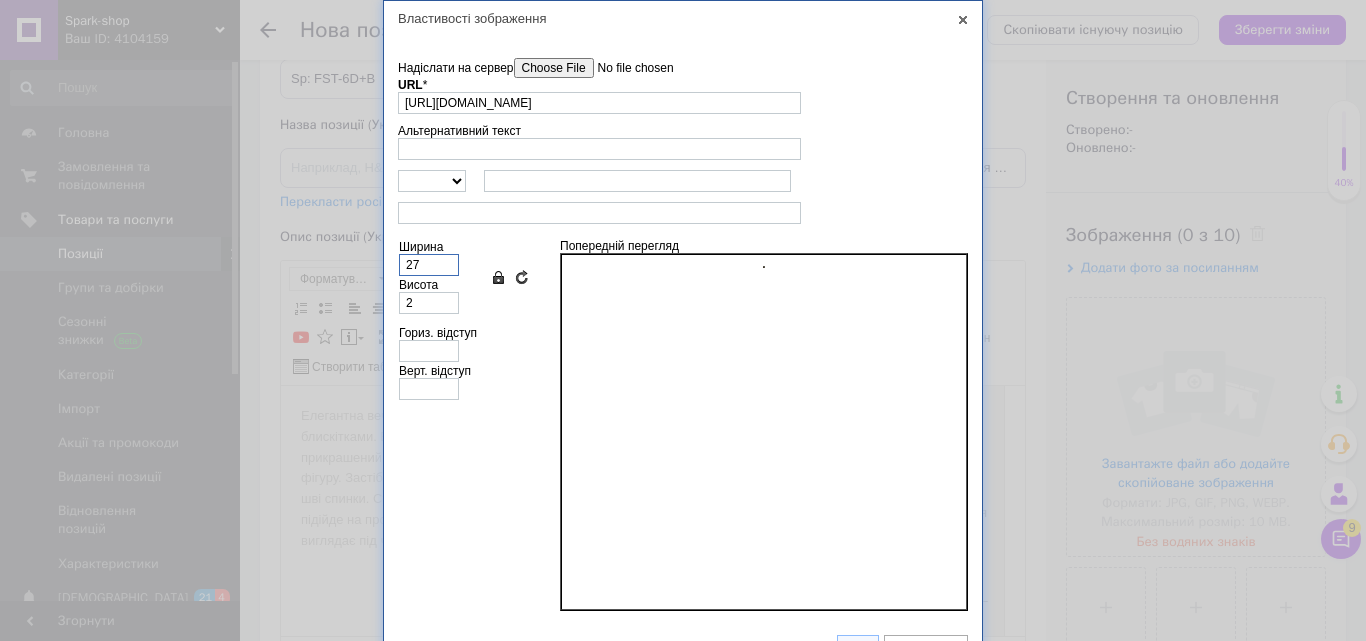 type on "27" 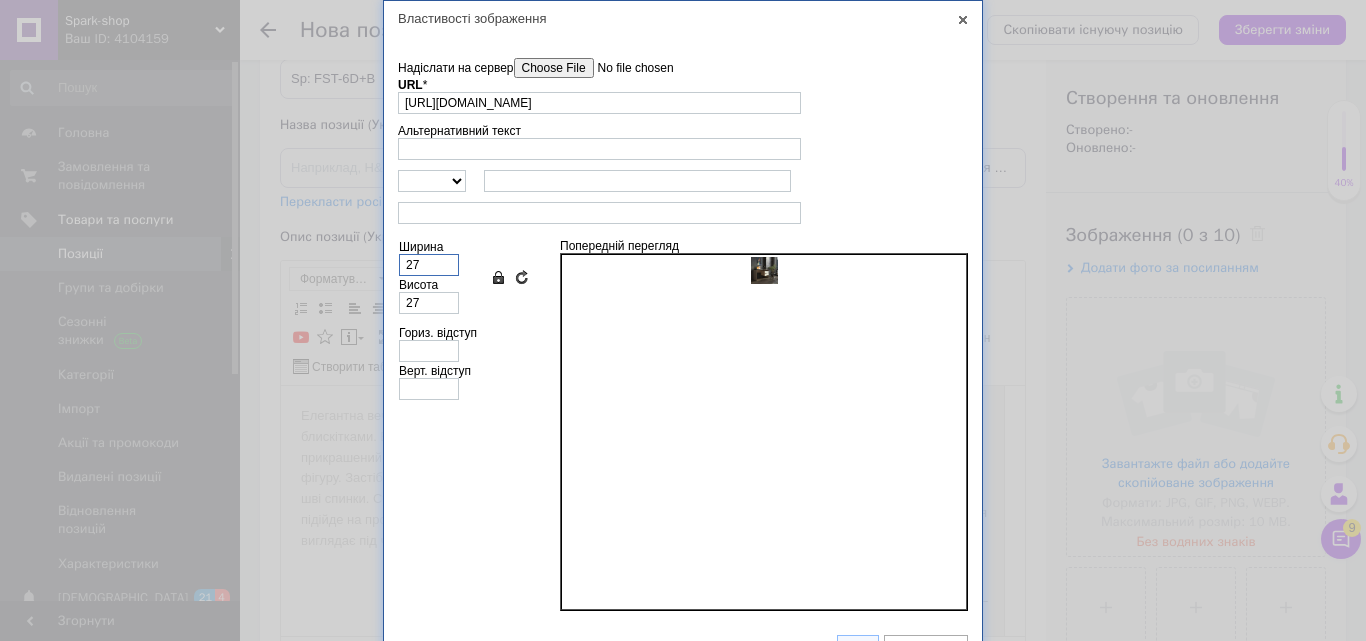 type on "270" 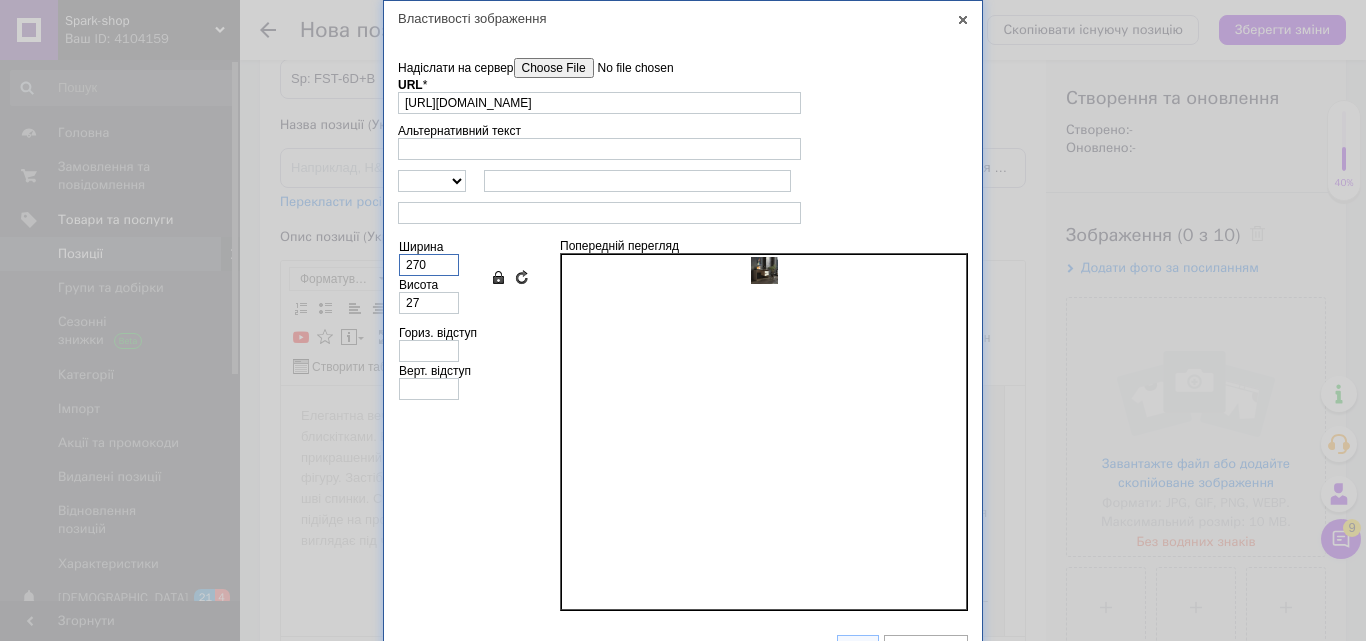 type on "271" 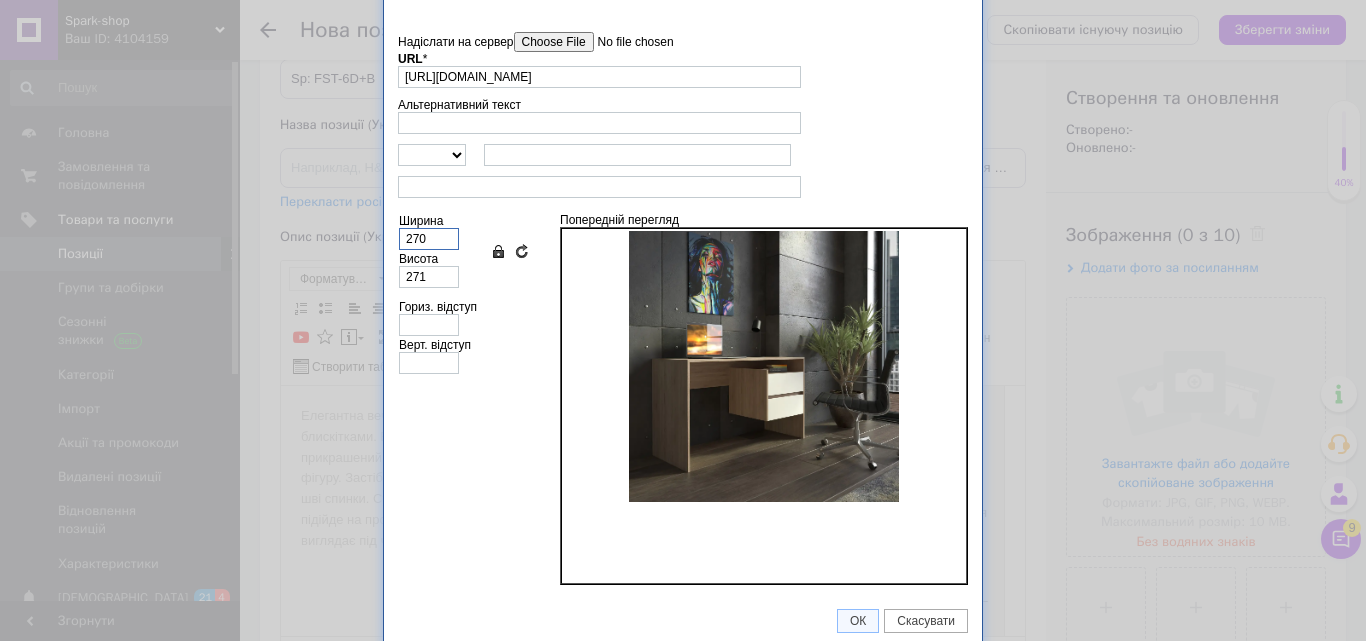scroll, scrollTop: 33, scrollLeft: 0, axis: vertical 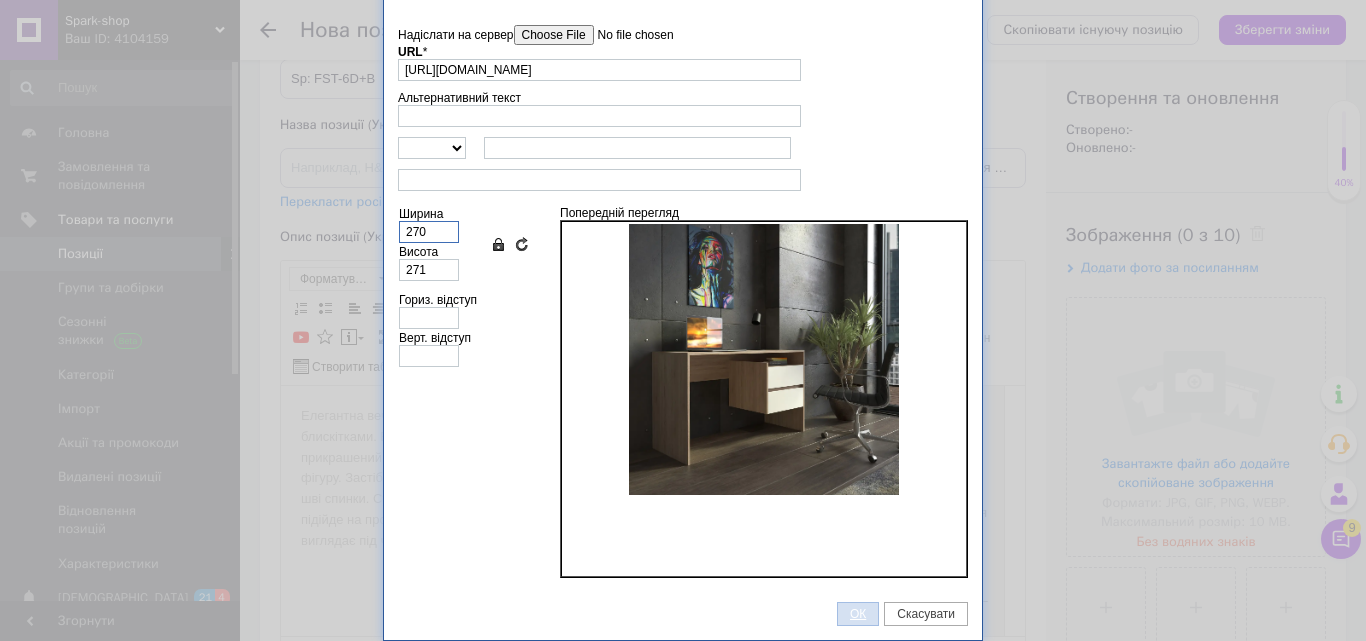 type on "270" 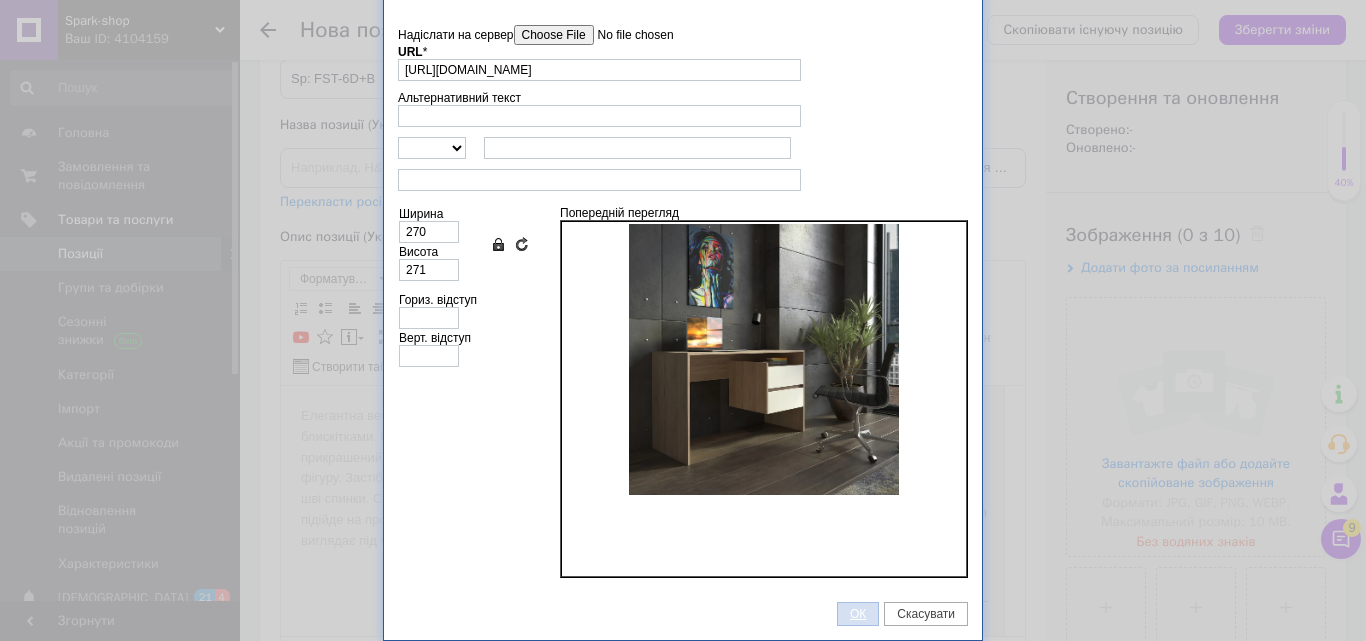 click on "ОК" at bounding box center [858, 614] 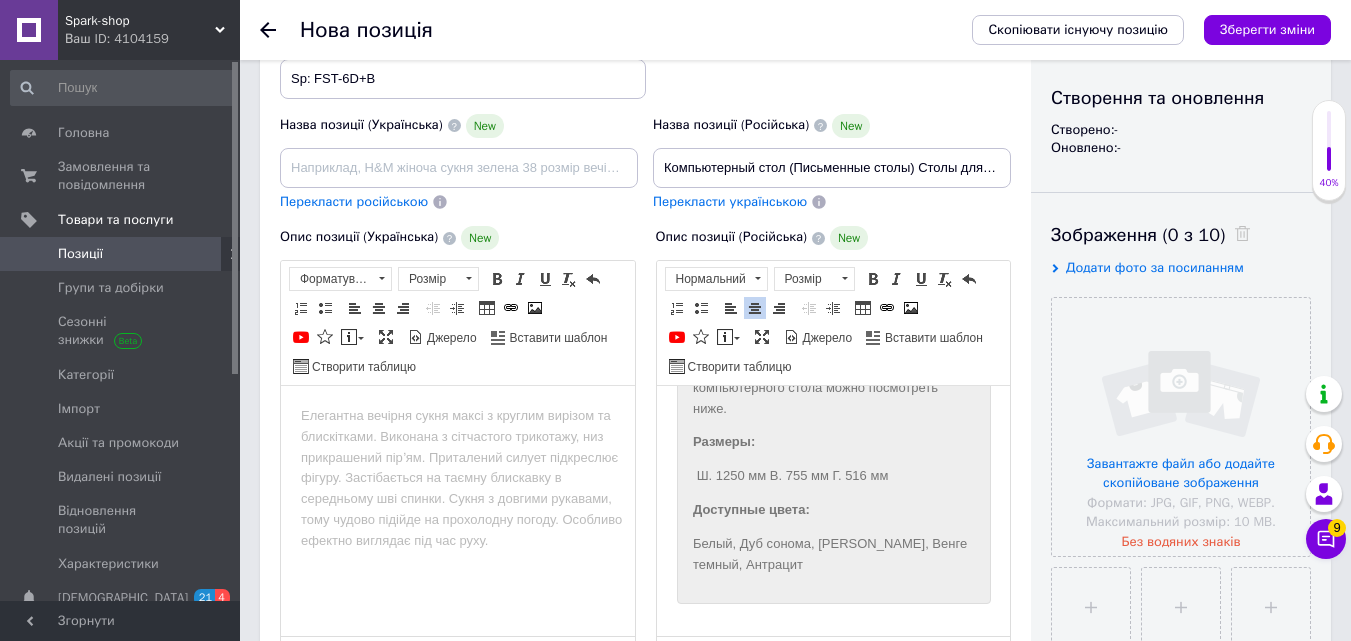 scroll, scrollTop: 893, scrollLeft: 0, axis: vertical 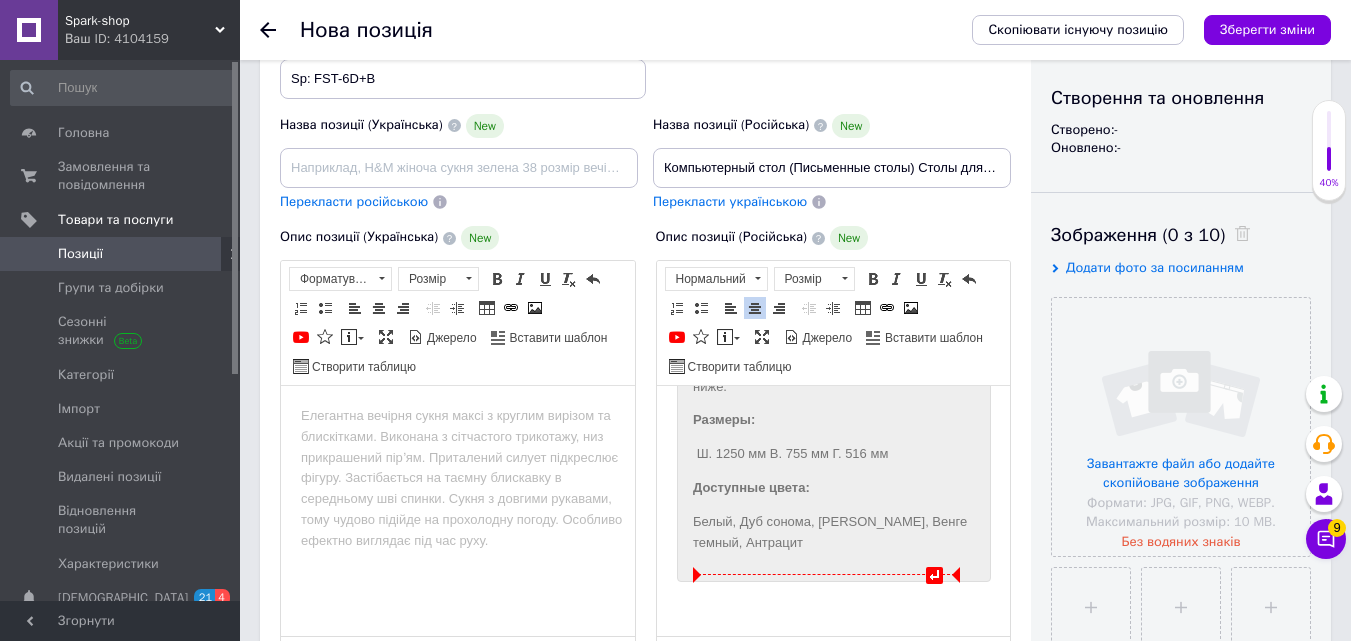 click on "Белый, Дуб сонома, [PERSON_NAME], Венге темный, Антрацит" at bounding box center [833, 533] 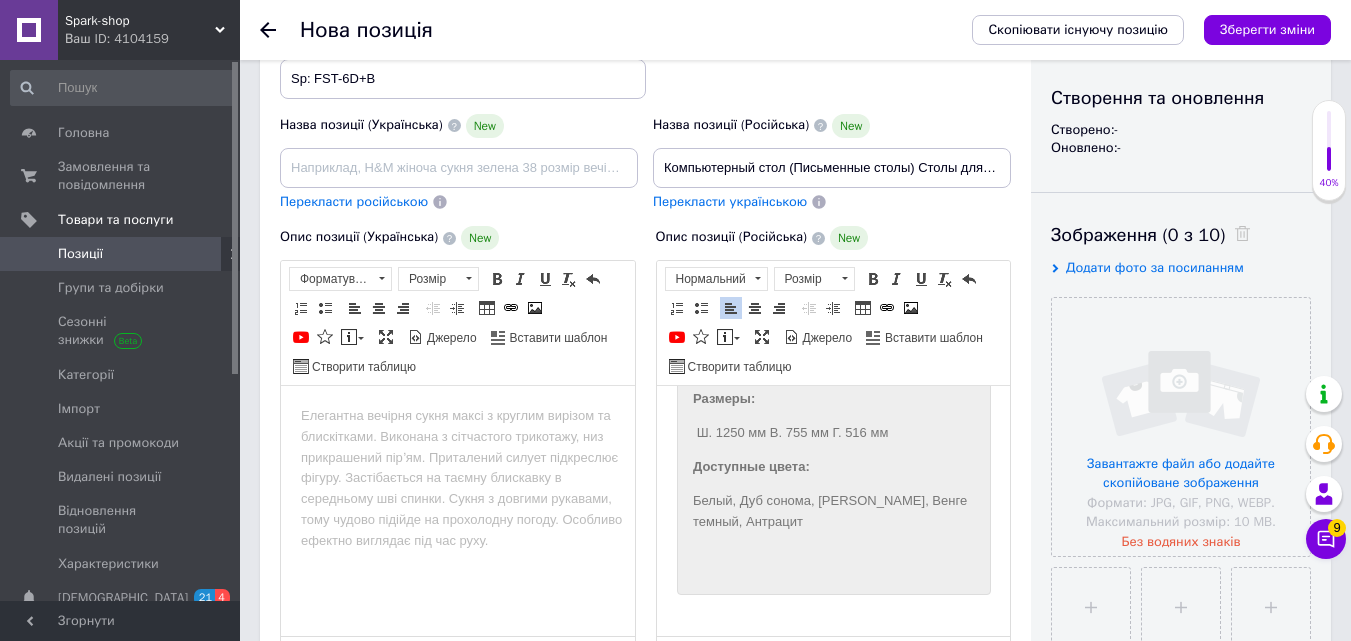 type 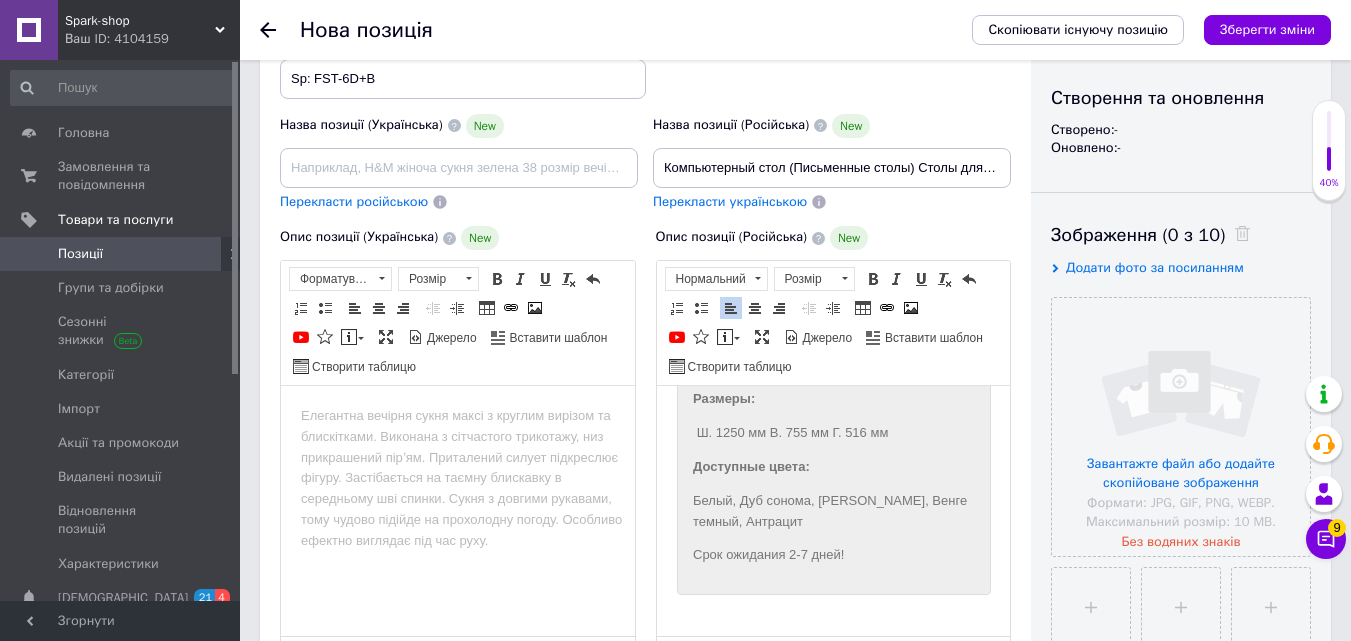 click at bounding box center [833, 618] 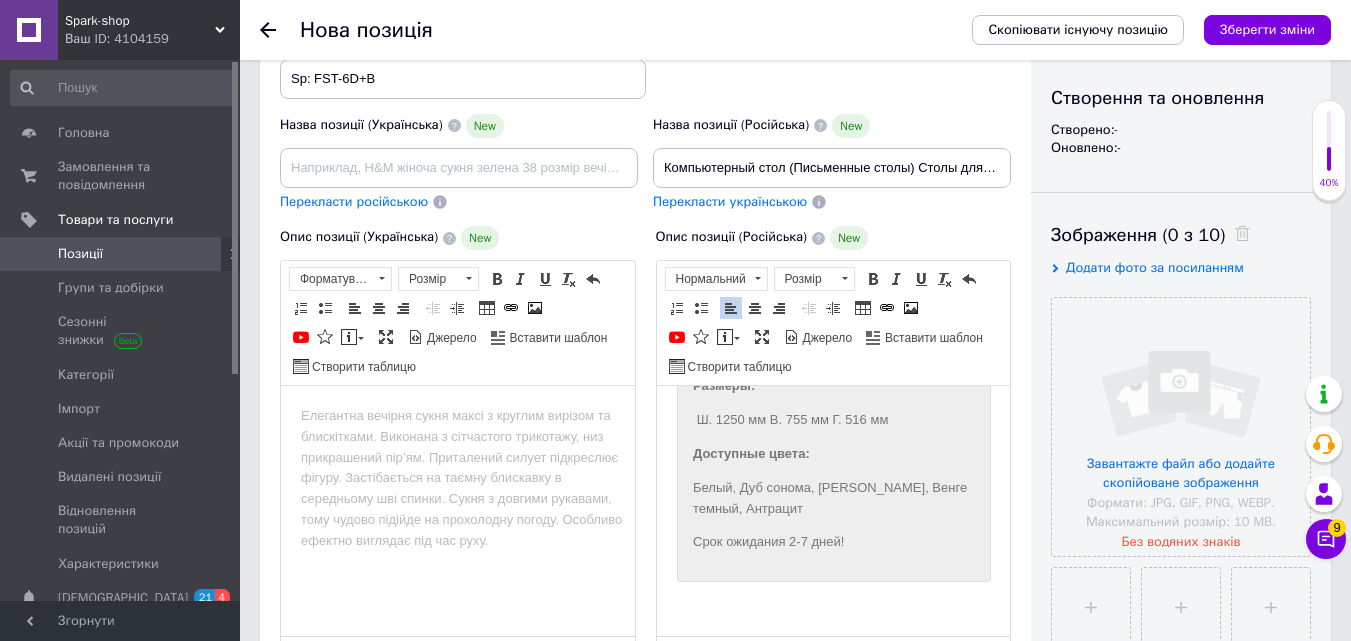click on "YouTube   {label}   Вставити повідомлення" at bounding box center [704, 337] 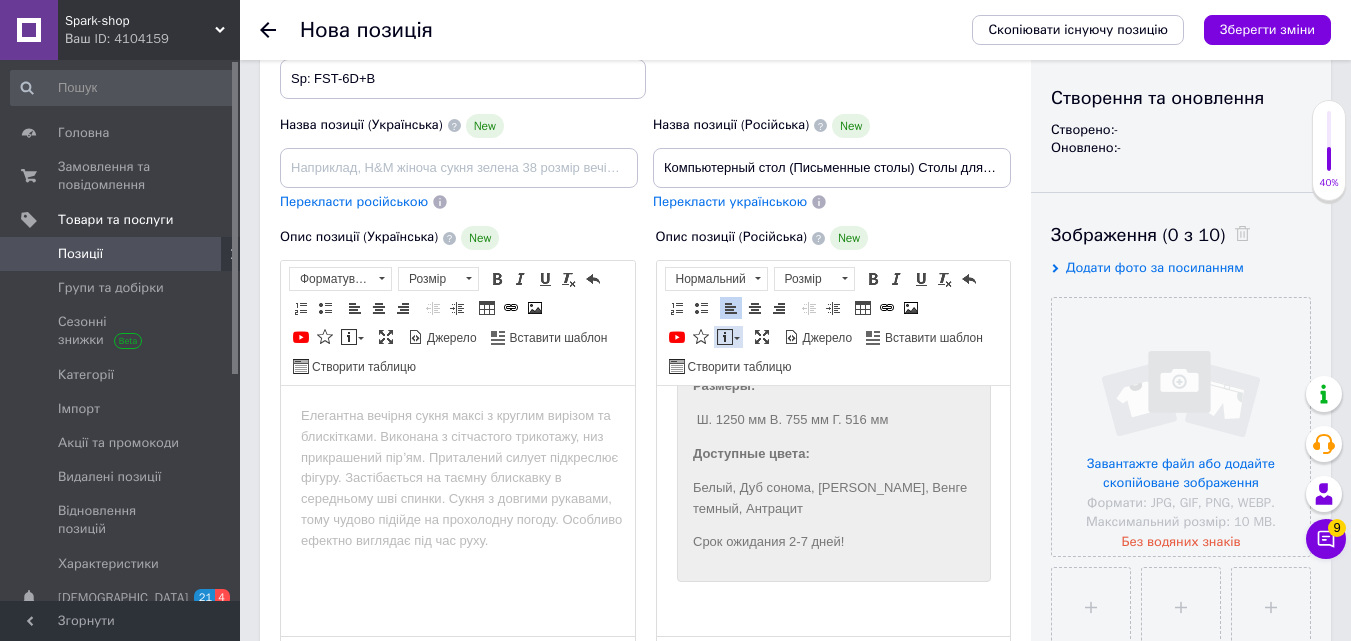 click at bounding box center [725, 337] 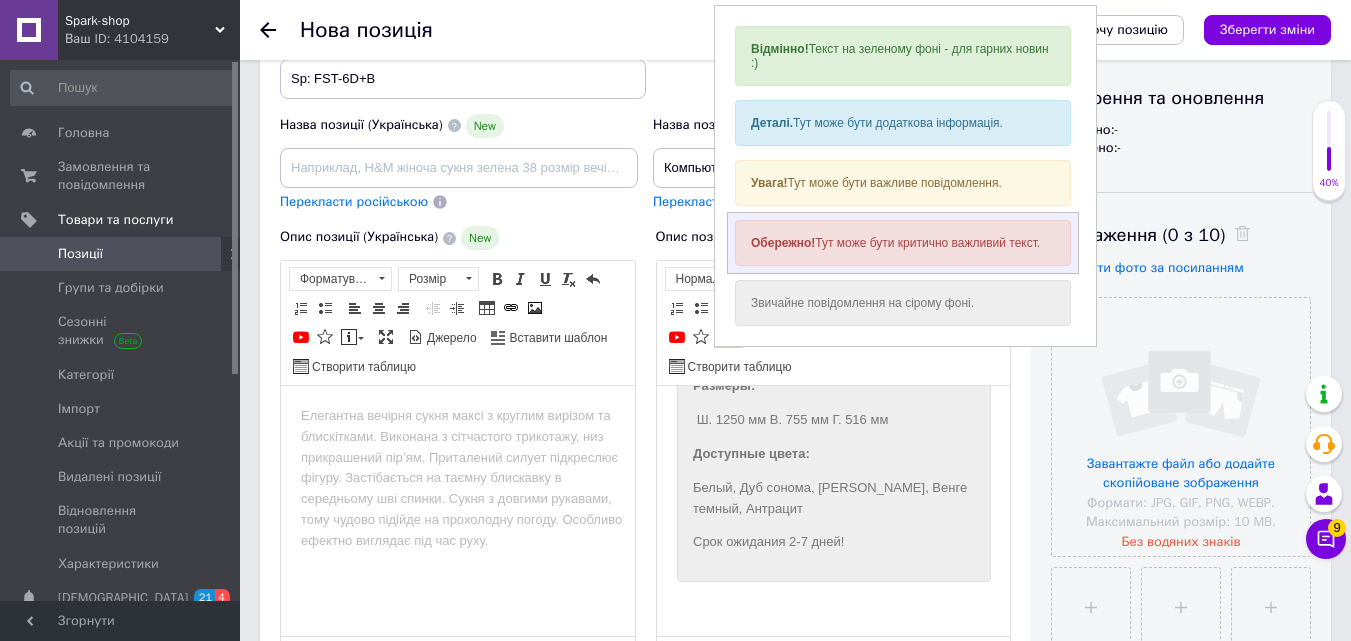 click on "Обережно!" at bounding box center (782, 243) 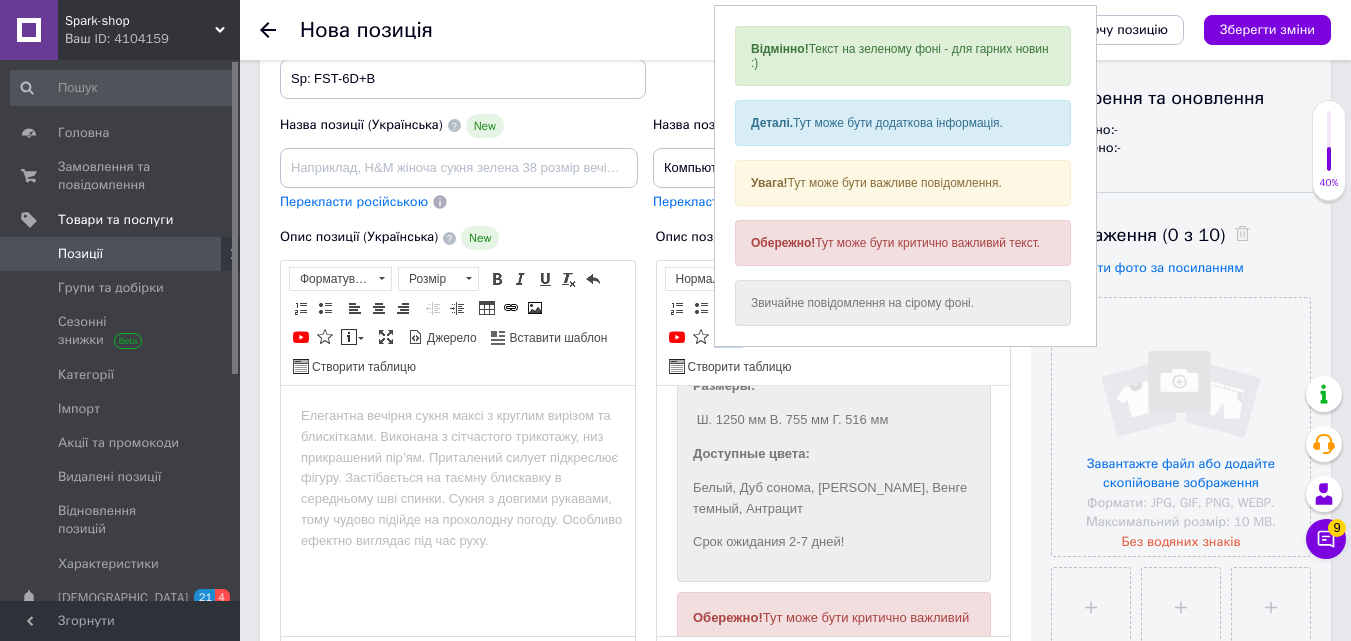 scroll, scrollTop: 966, scrollLeft: 0, axis: vertical 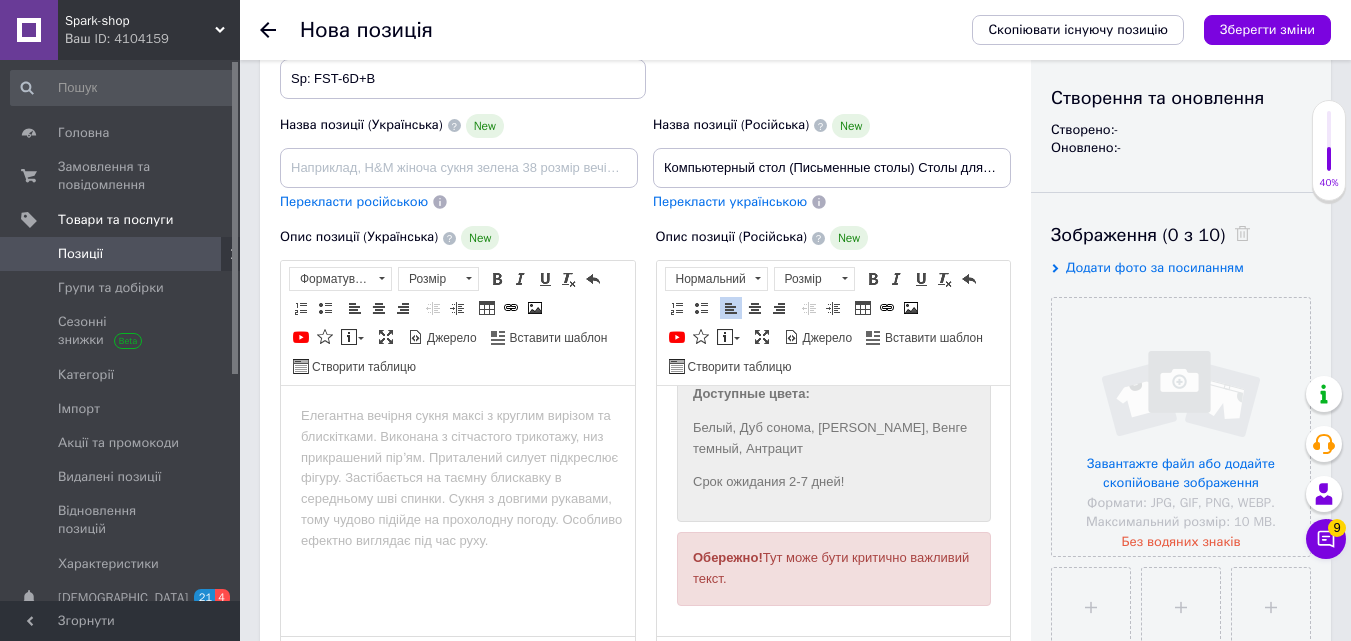 click on "Белый, Дуб сонома, [PERSON_NAME], Венге темный, Антрацит" at bounding box center (833, 439) 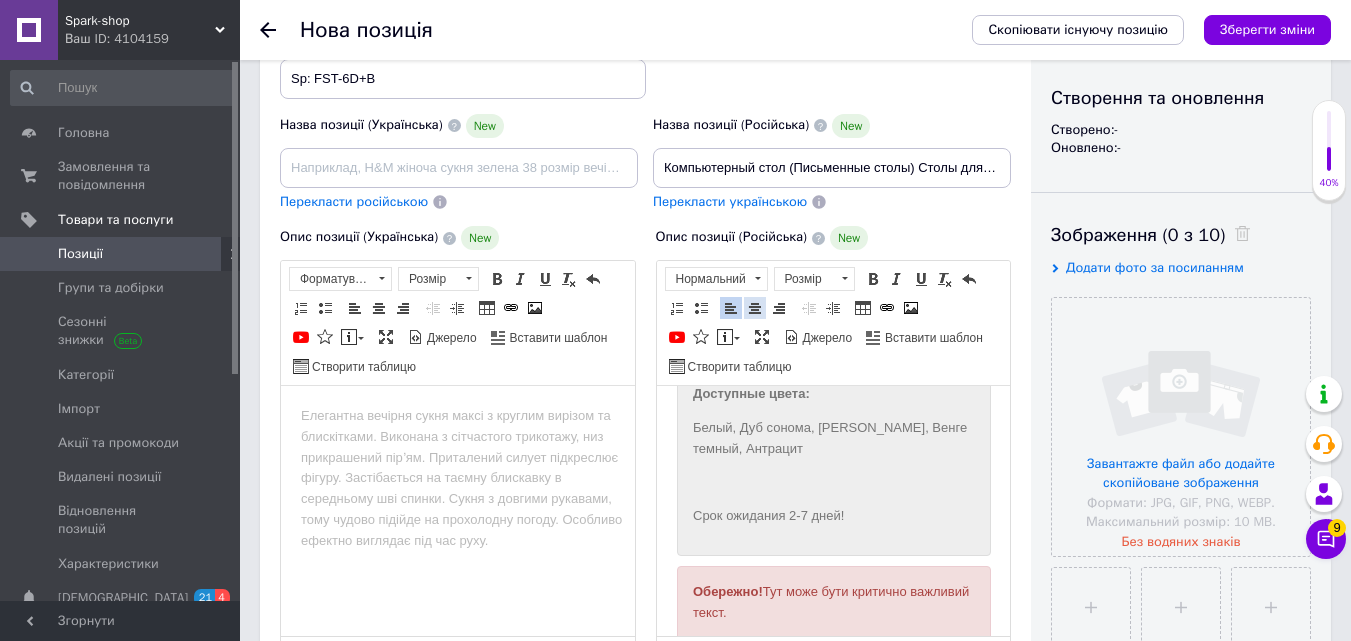 click at bounding box center [755, 308] 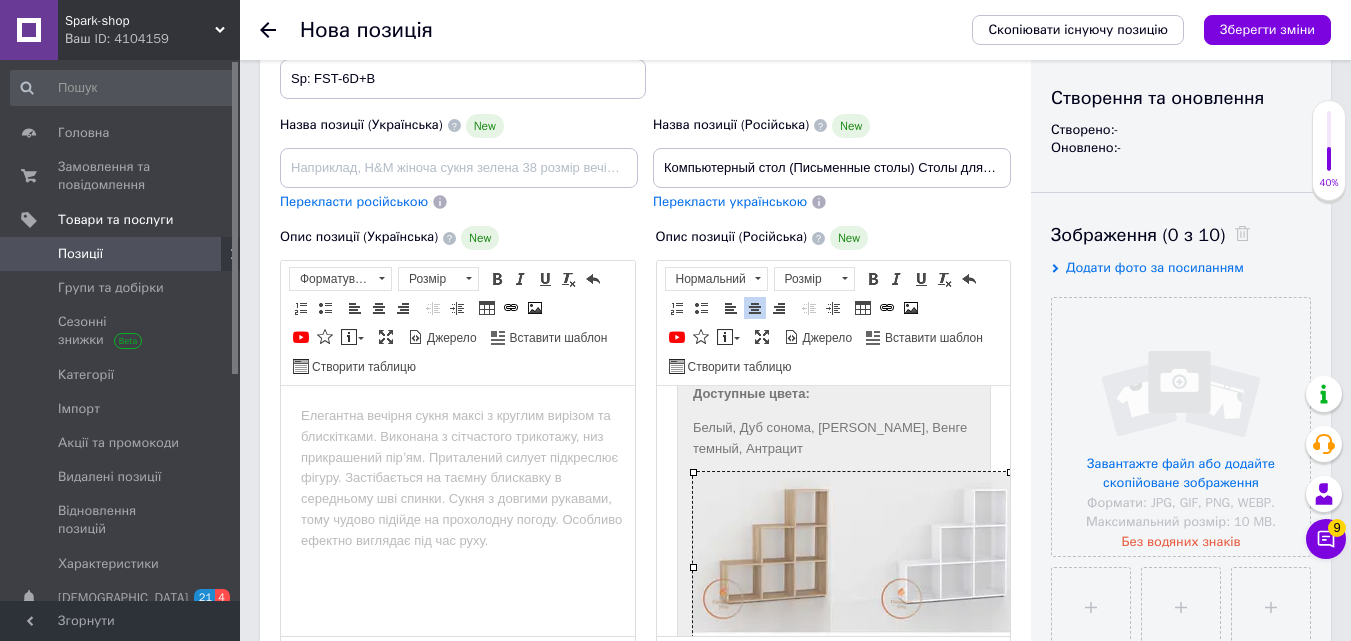 click at bounding box center [1008, 567] 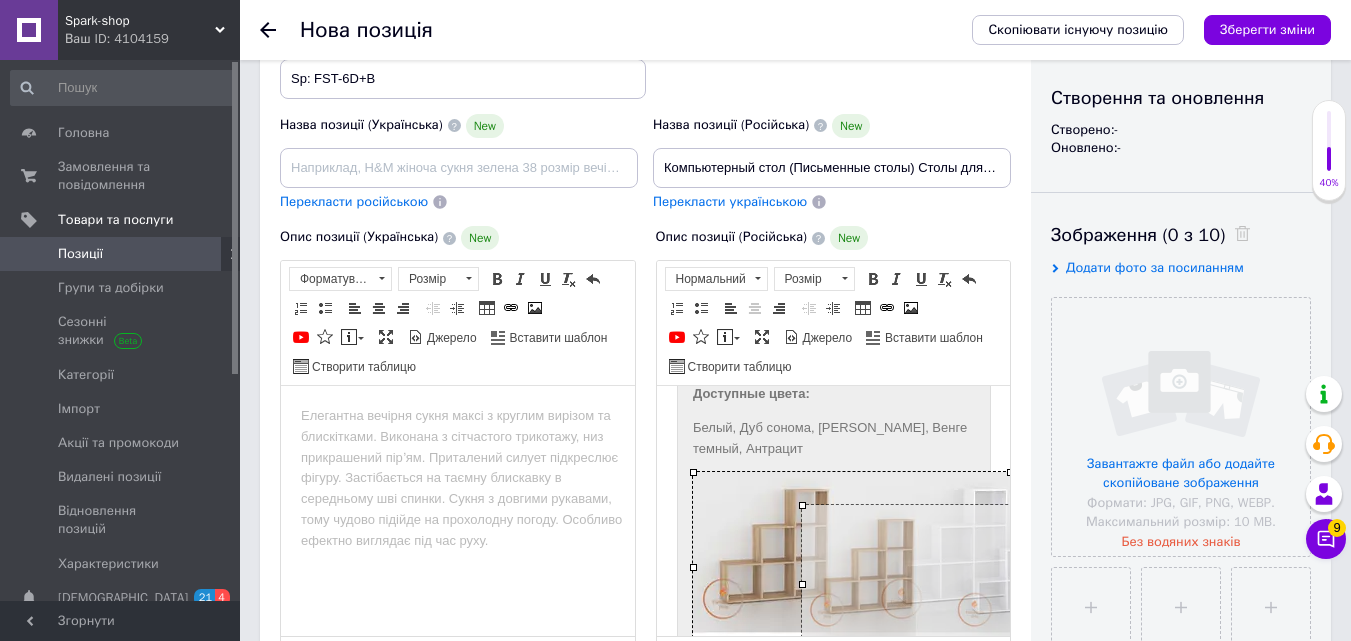 drag, startPoint x: 693, startPoint y: 470, endPoint x: 955, endPoint y: 620, distance: 301.90063 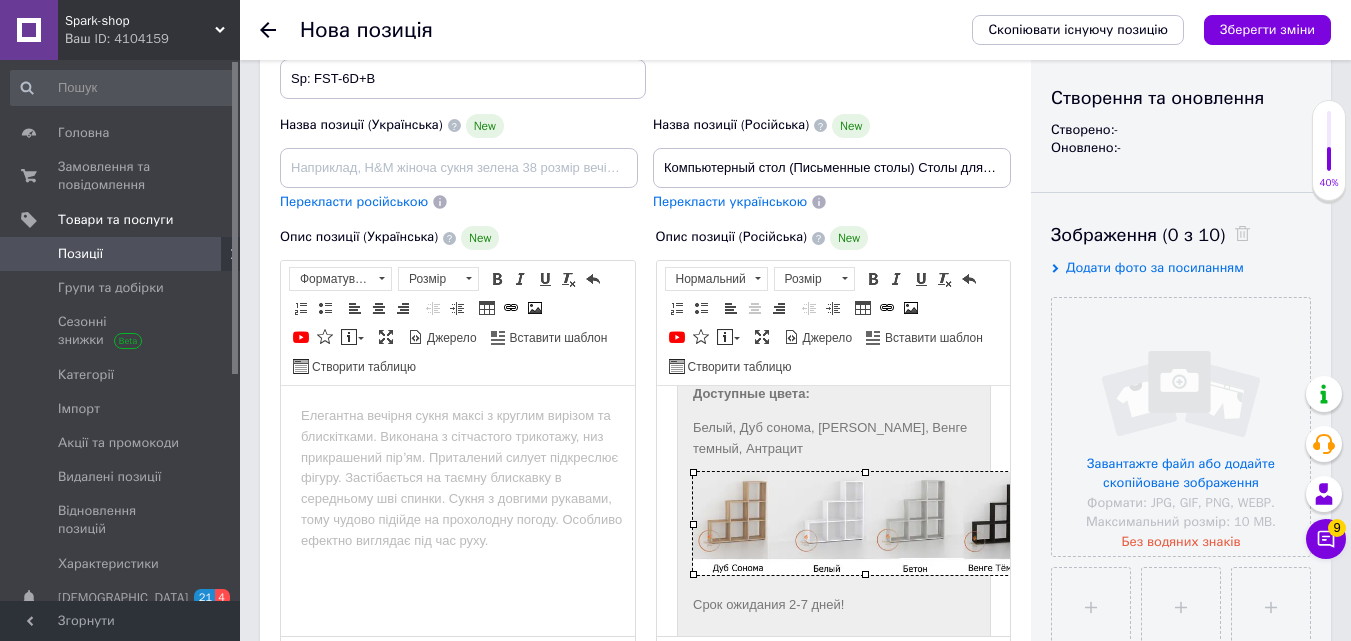drag, startPoint x: 694, startPoint y: 472, endPoint x: 758, endPoint y: 507, distance: 72.94518 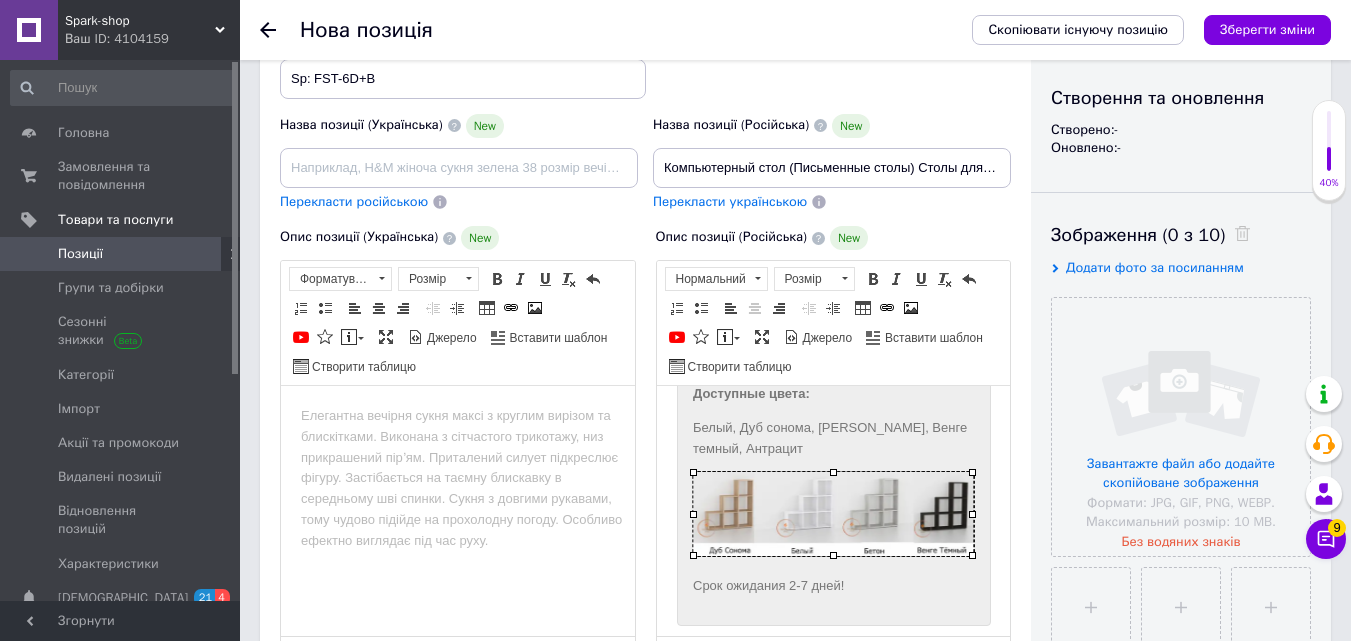 drag, startPoint x: 693, startPoint y: 469, endPoint x: 710, endPoint y: 476, distance: 18.384777 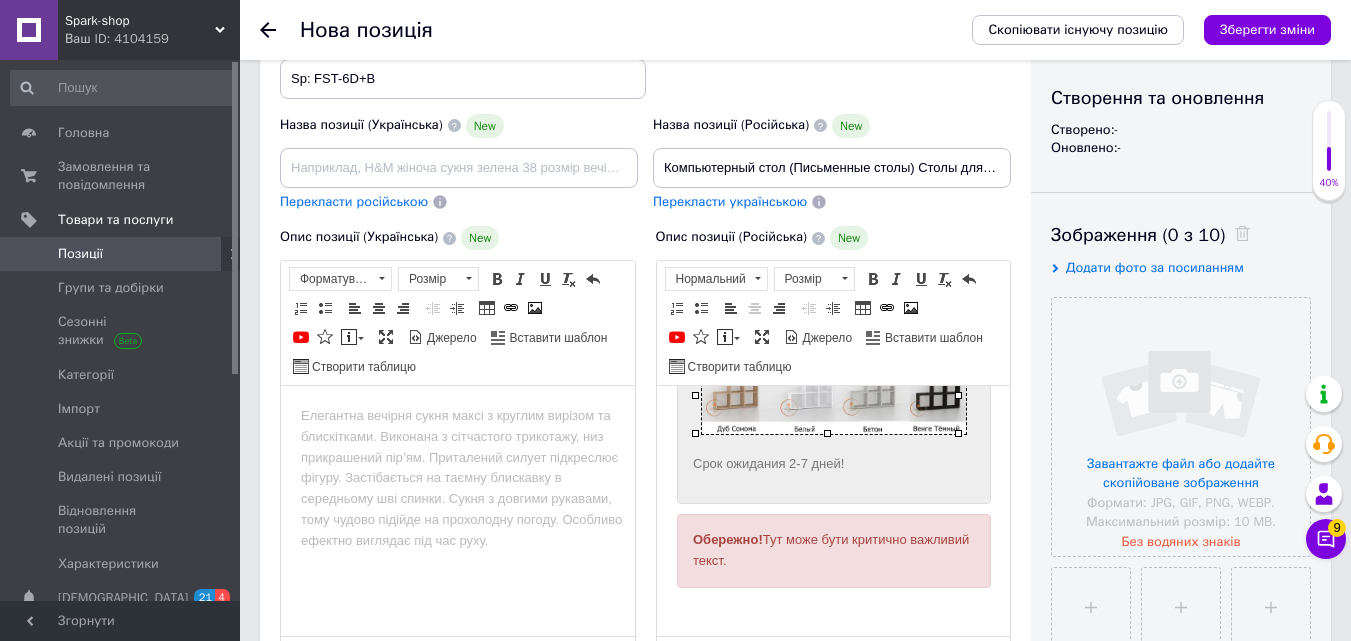 scroll, scrollTop: 1088, scrollLeft: 0, axis: vertical 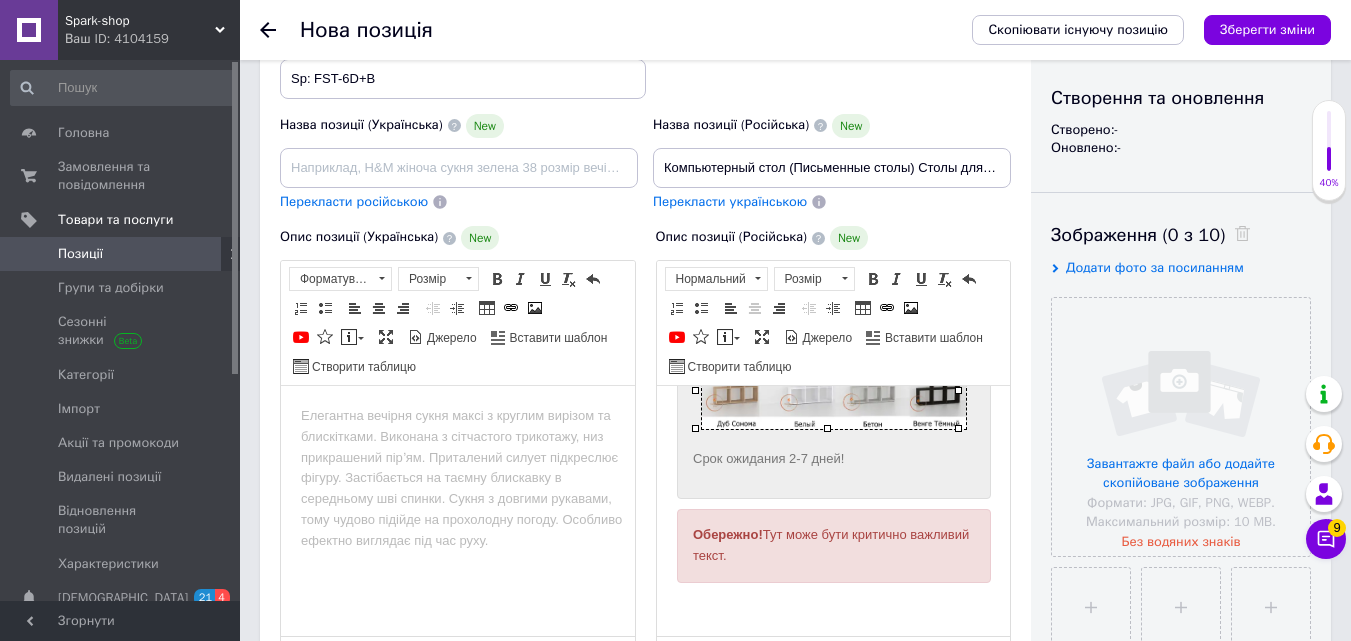 click on "Обережно!  Тут може бути критично важливий текст." at bounding box center [833, 546] 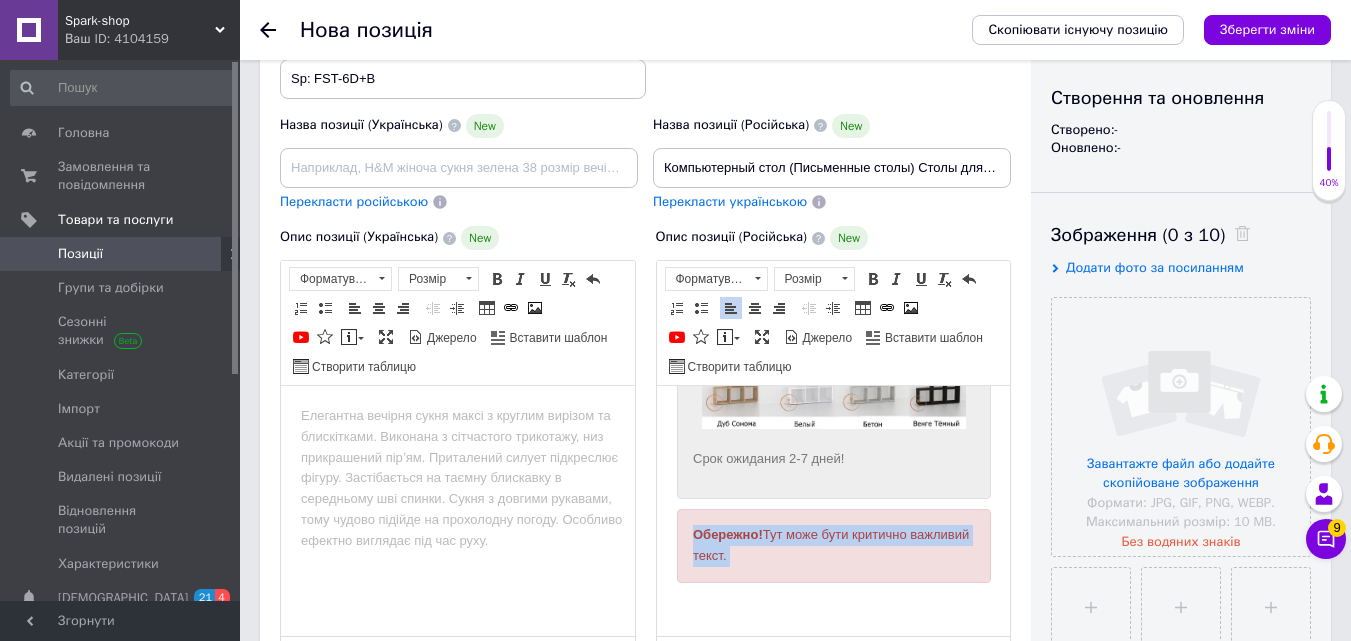 drag, startPoint x: 685, startPoint y: 524, endPoint x: 830, endPoint y: 559, distance: 149.16434 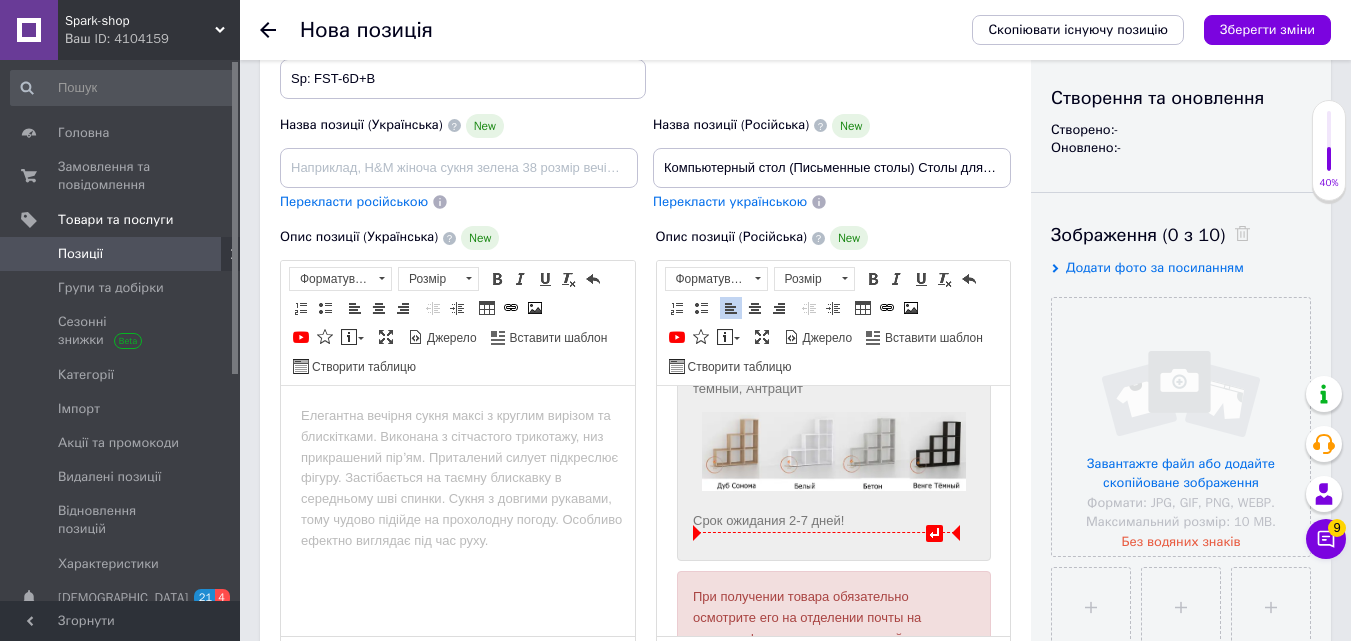 scroll, scrollTop: 1213, scrollLeft: 0, axis: vertical 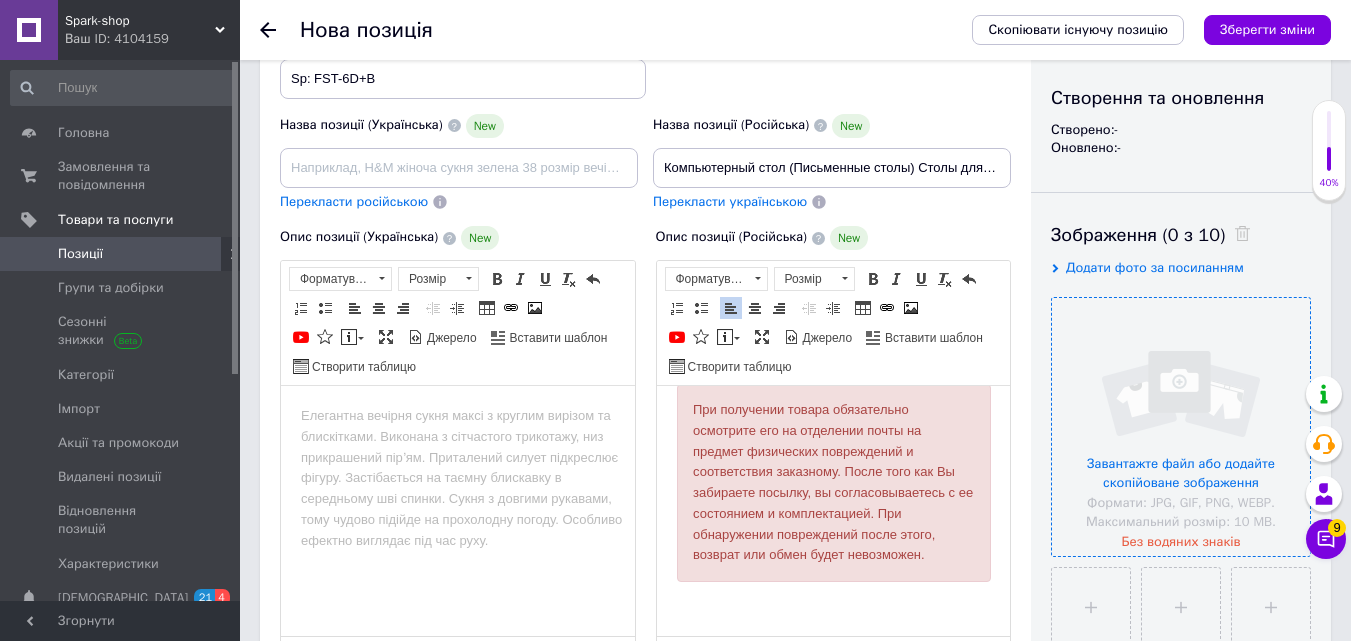 click at bounding box center [1181, 427] 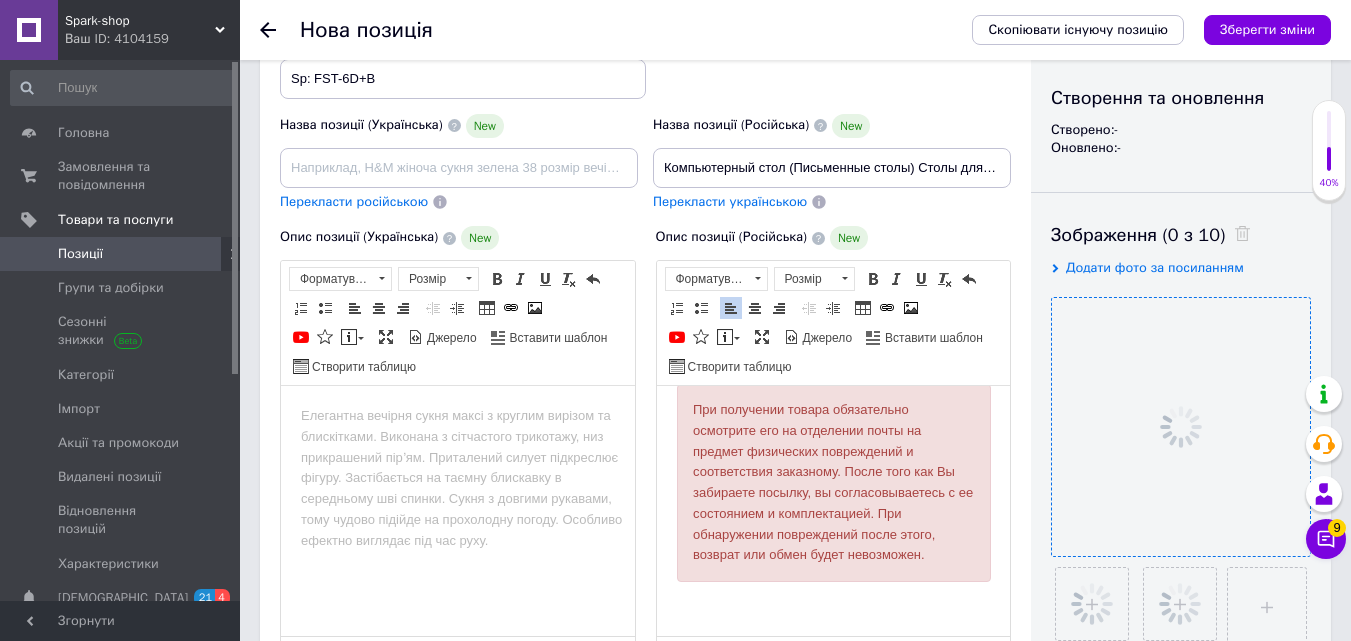 click on "Видимість опубліковано чернетка прихований Створення та оновлення Створено:  - Оновлено:  - Зображення (0 з 10) Додати фото за посиланням Відео (0 з 10) Додати відео за посиланням" at bounding box center (1181, 540) 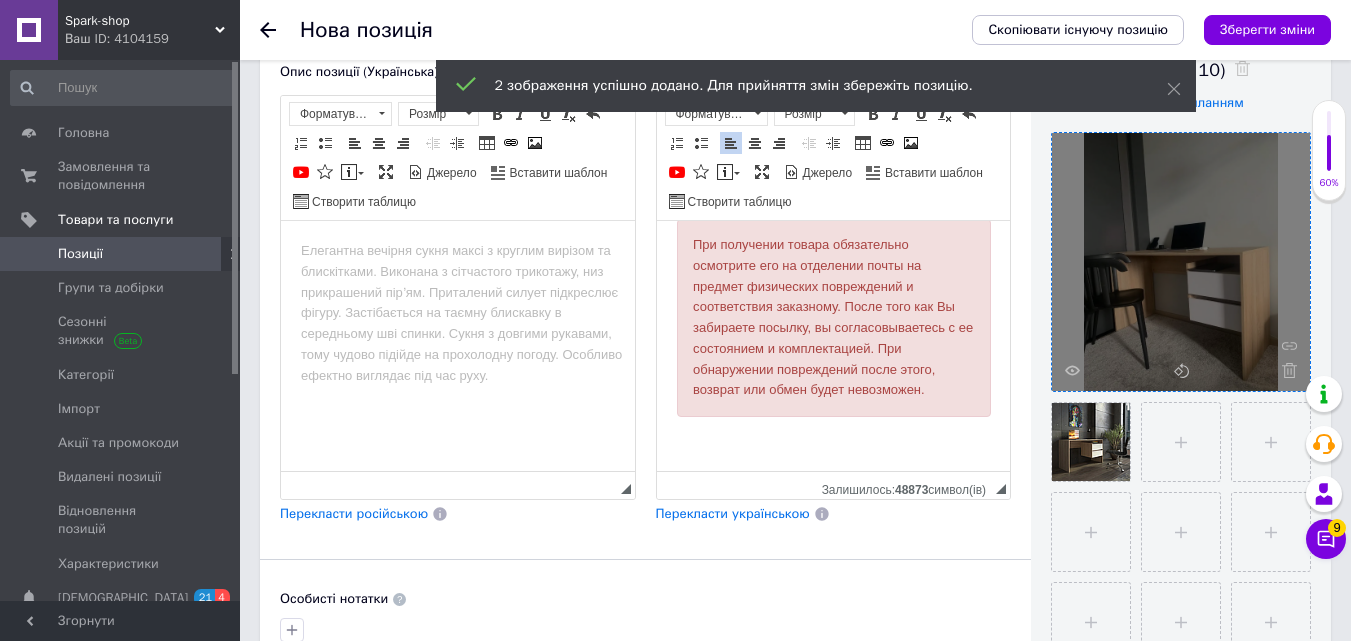 scroll, scrollTop: 400, scrollLeft: 0, axis: vertical 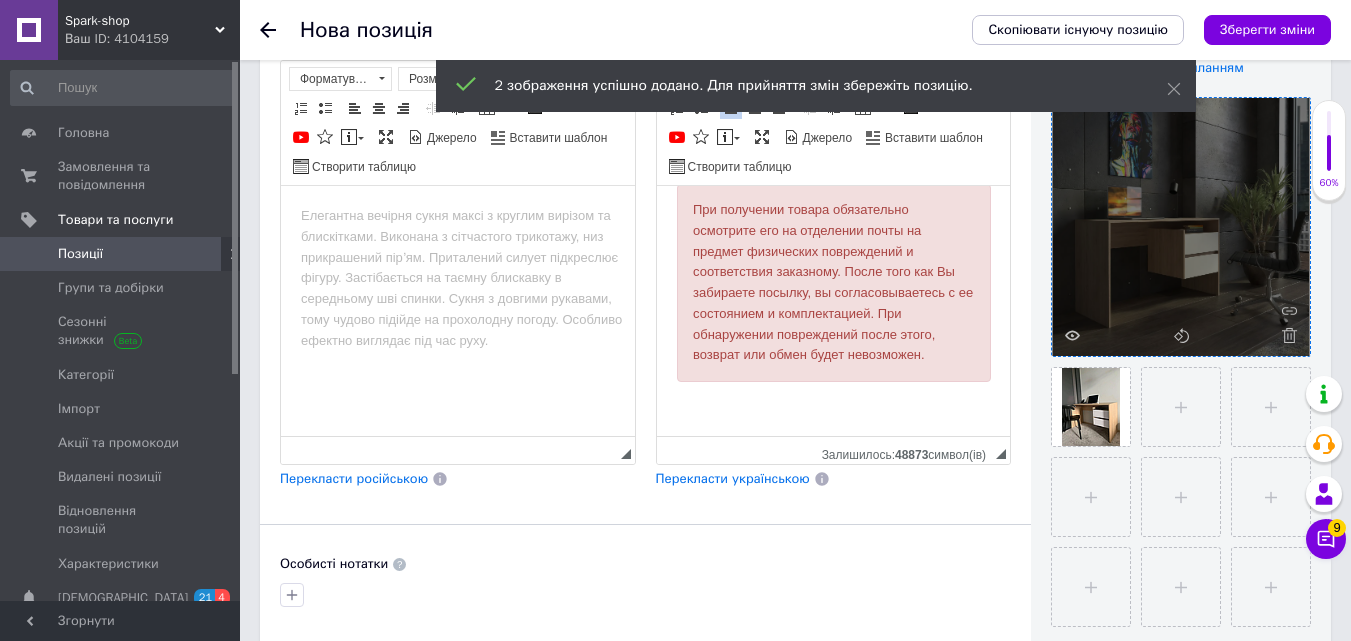 click on "Видимість опубліковано чернетка прихований Створення та оновлення Створено:  - Оновлено:  - Зображення (2 з 10) Додати фото за посиланням Відео (0 з 10) Додати відео за посиланням" at bounding box center [1181, 340] 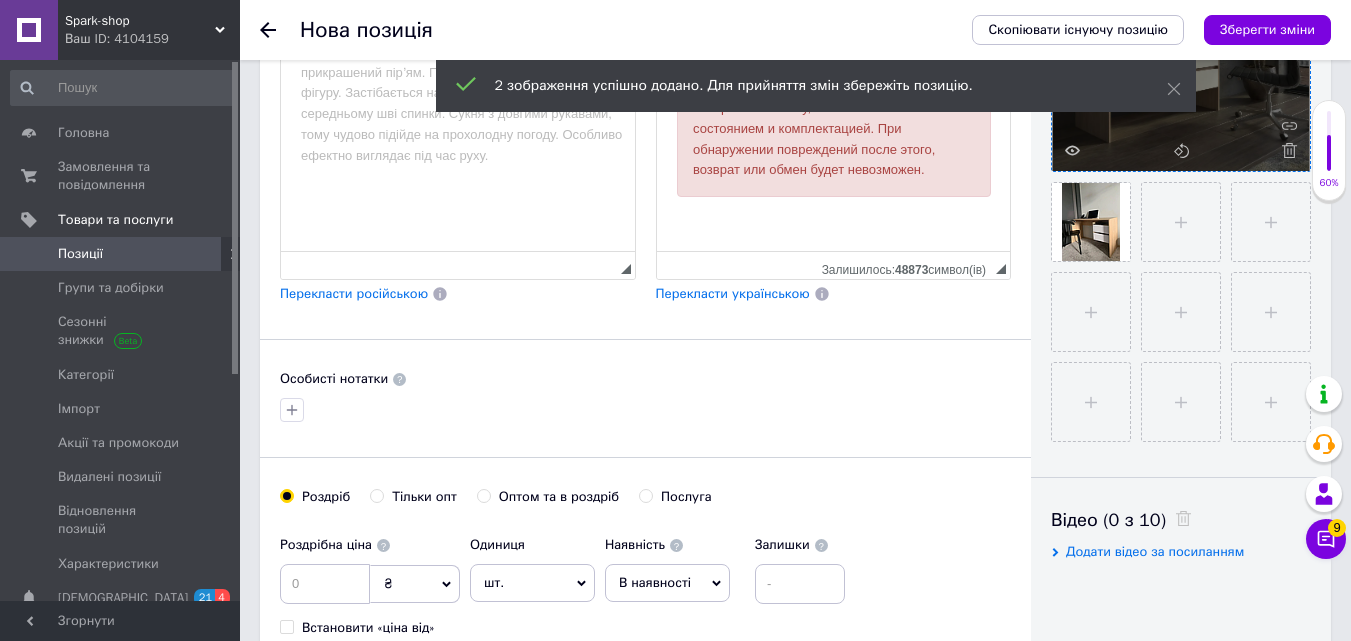 scroll, scrollTop: 800, scrollLeft: 0, axis: vertical 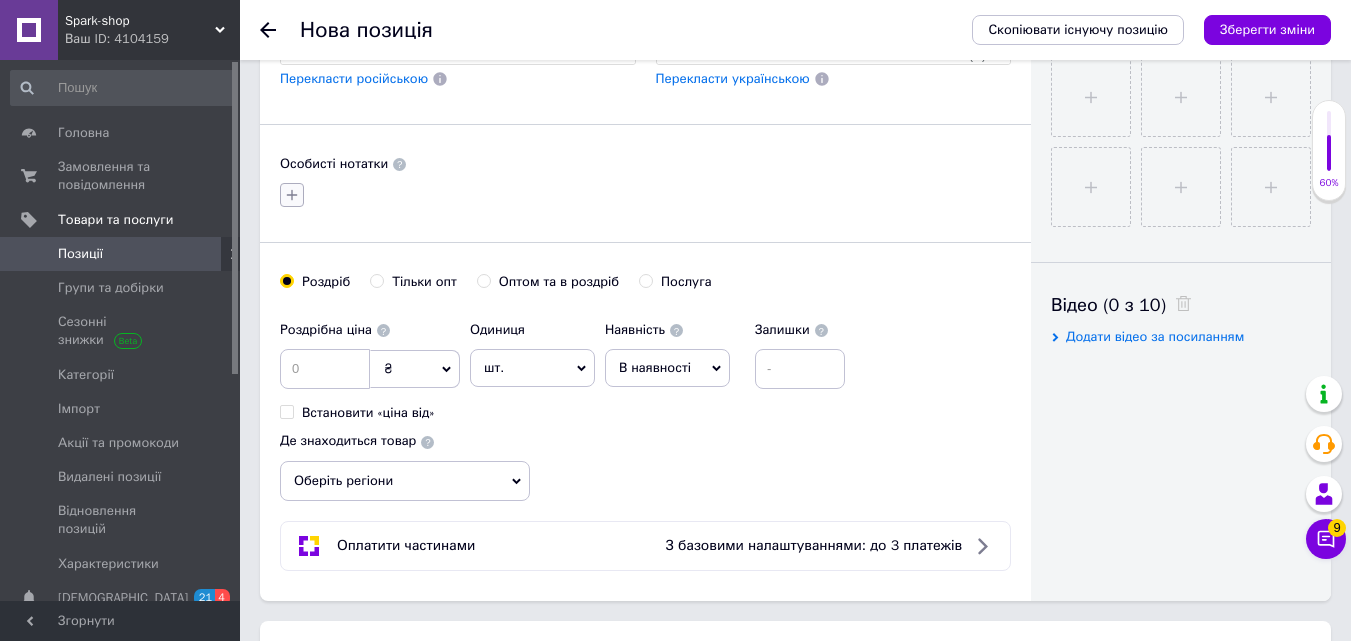 click at bounding box center [292, 195] 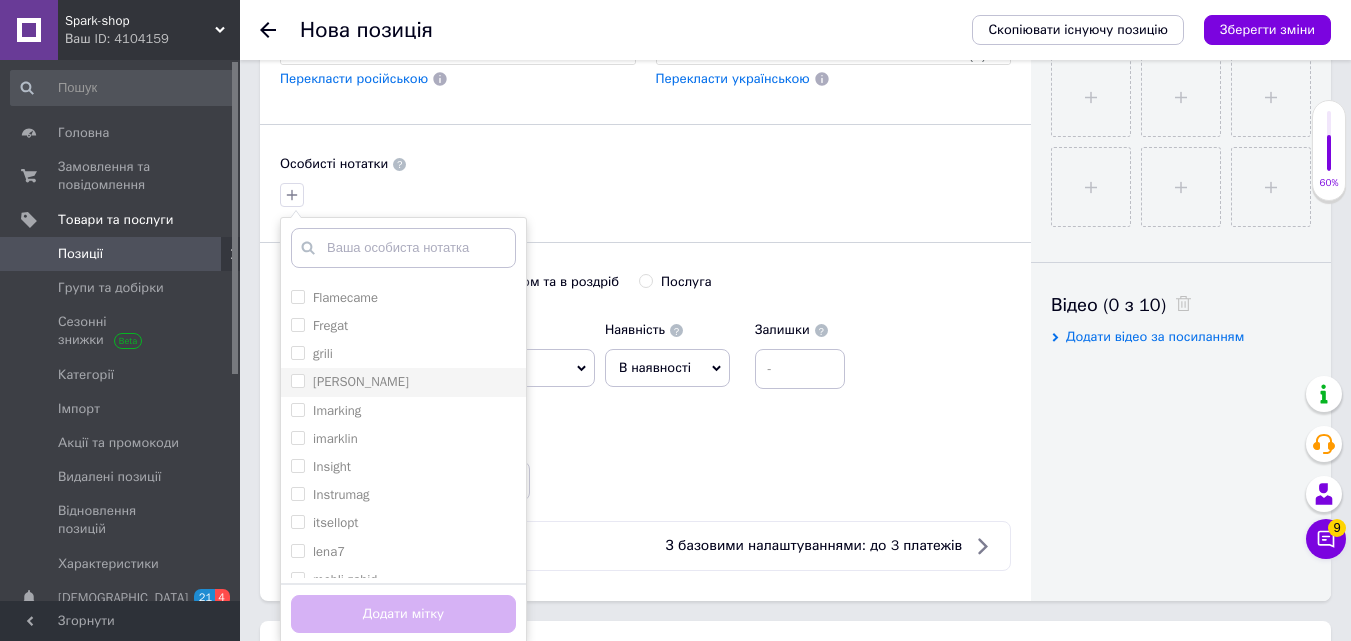 scroll, scrollTop: 400, scrollLeft: 0, axis: vertical 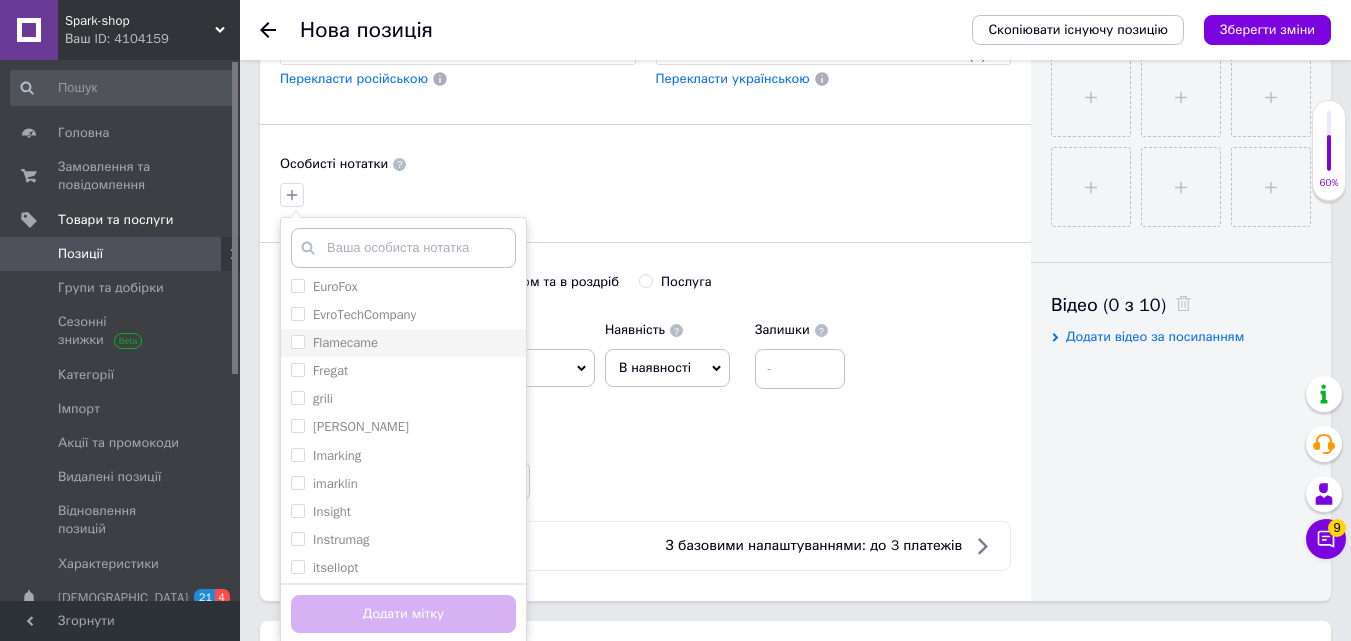 click on "Flamecame" at bounding box center (297, 341) 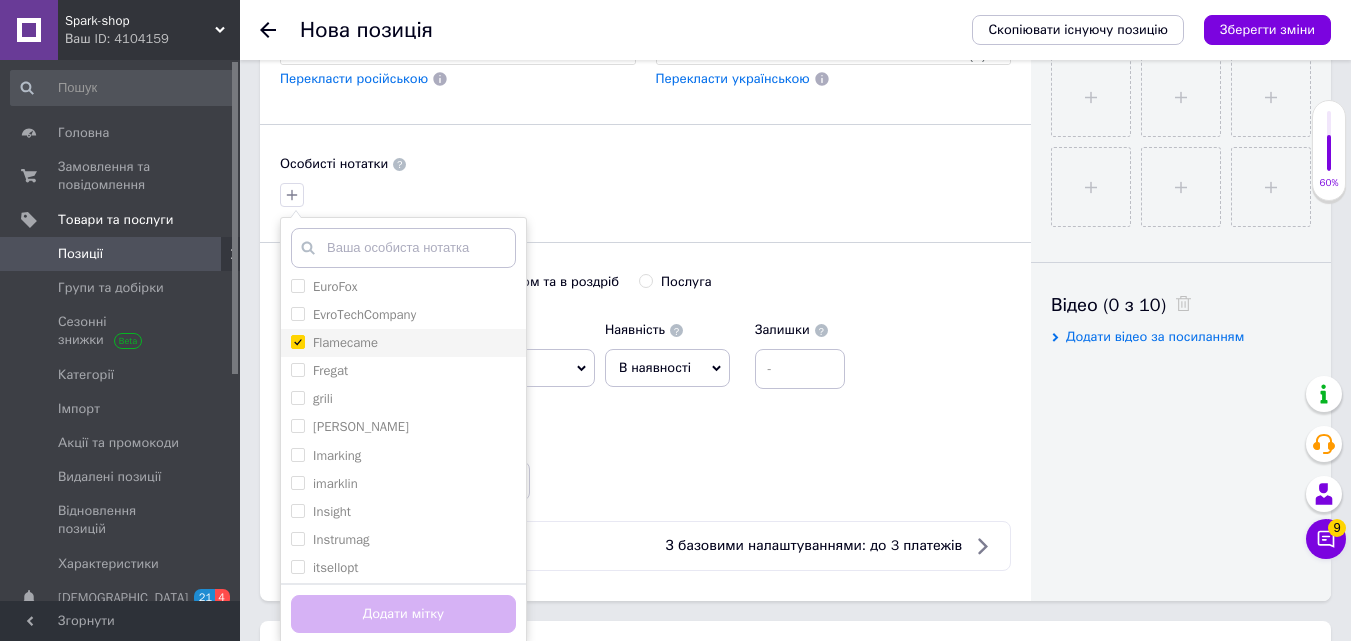 checkbox on "true" 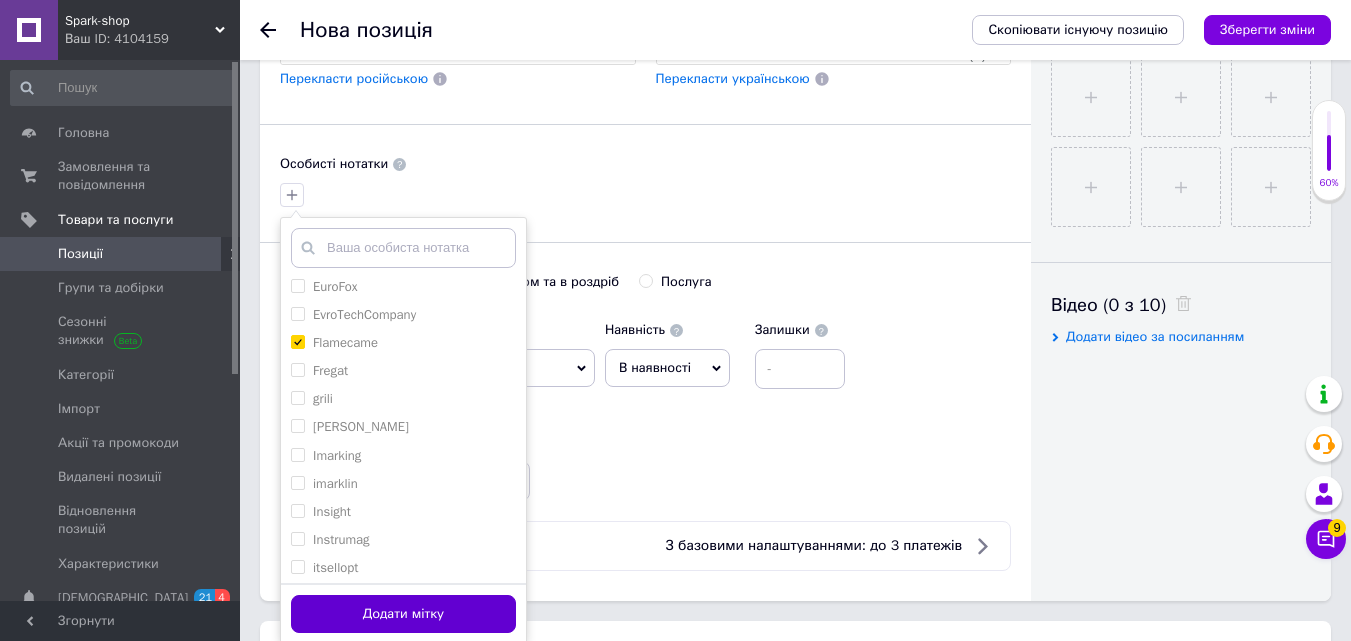 click on "Додати мітку" at bounding box center [403, 614] 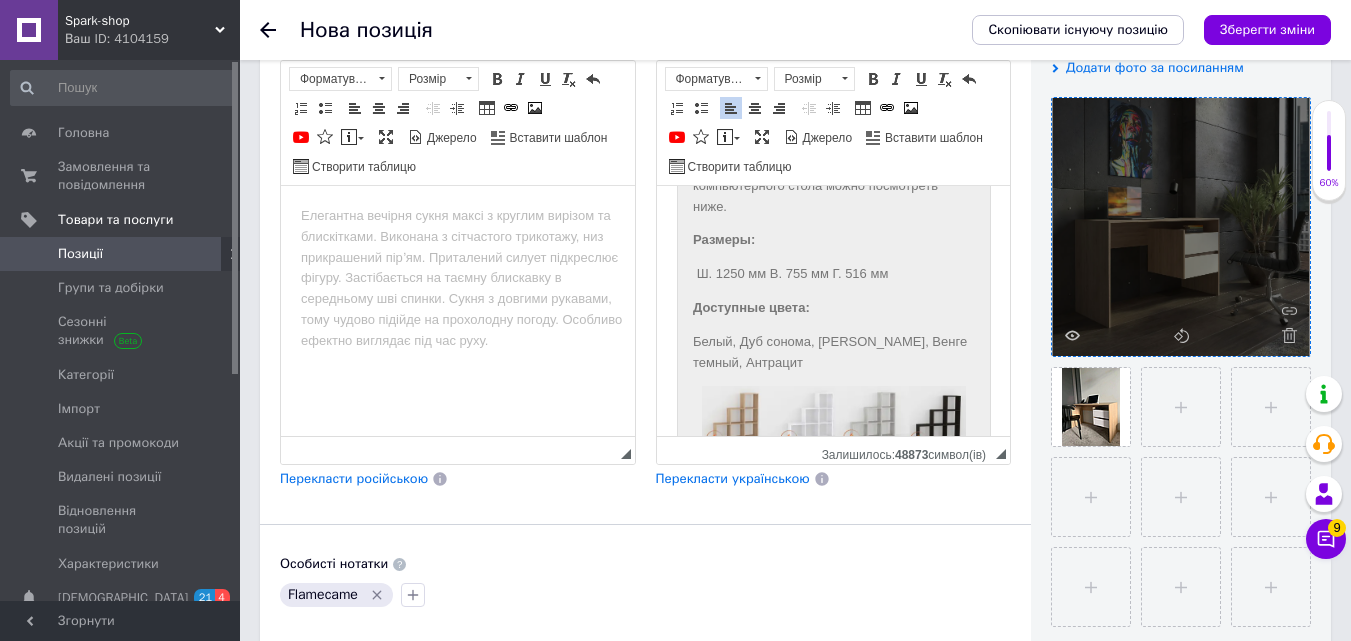 scroll, scrollTop: 913, scrollLeft: 0, axis: vertical 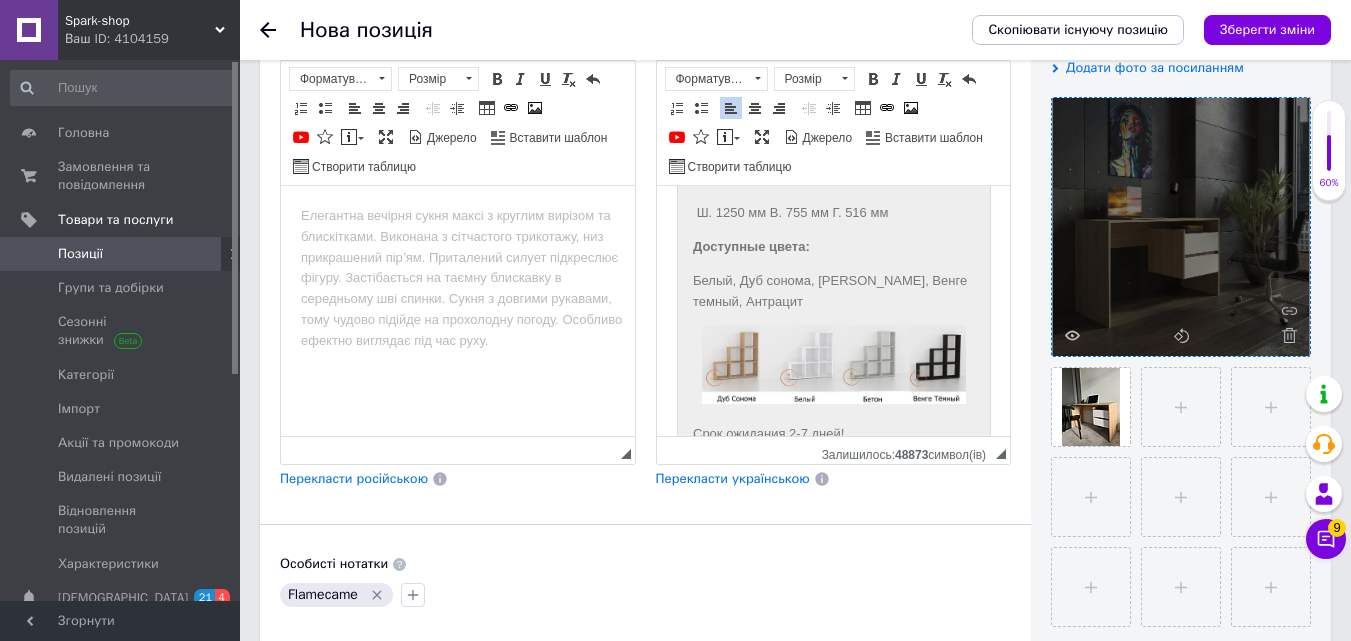 click on "Компьютерный стол необходимая вещь в каждом доме. Так же его называют письменным столом. Такой стол не только дополняет интерьер, но и выполняет самые важные функции.  Письменный стол как правило, используют для работы за компьютером. Купить компьютерный стол, письменный стол – это отличное решение, ведь он полностью удовлетворит Ваши запросы. Этот стол не царапается, ведь он покрыт меламиновой смолой. Поверхность такого стола очень хорошо чистится. Письменный стол выполнен из ДСП, толщиной 16мм. Размеры этого компьютерного стола можно посмотреть ниже." at bounding box center [833, -41] 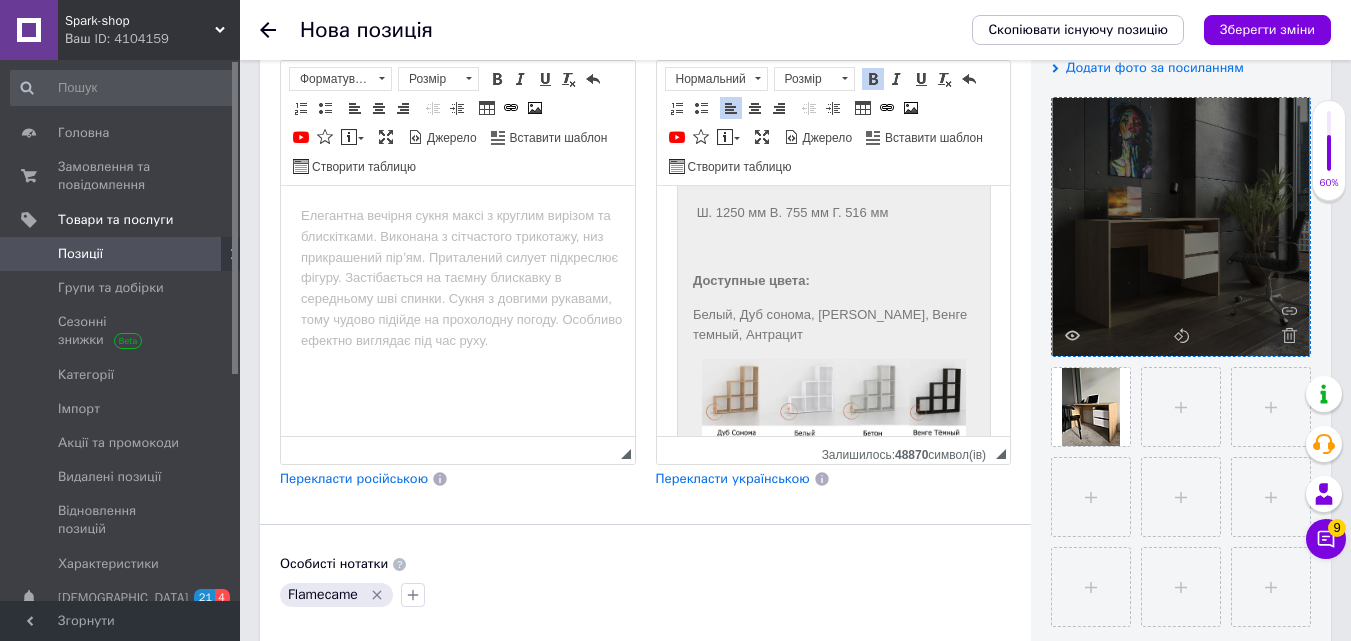 click on "Компьютерный стол необходимая вещь в каждом доме. Так же его называют письменным столом. Такой стол не только дополняет интерьер, но и выполняет самые важные функции.  Письменный стол как правило, используют для работы за компьютером. Купить компьютерный стол, письменный стол – это отличное решение, ведь он полностью удовлетворит Ваши запросы. Этот стол не царапается, ведь он покрыт меламиновой смолой. Поверхность такого стола очень хорошо чистится. Письменный стол выполнен из ДСП, толщиной 16мм. Размеры этого компьютерного стола можно посмотреть ниже." at bounding box center (833, -24) 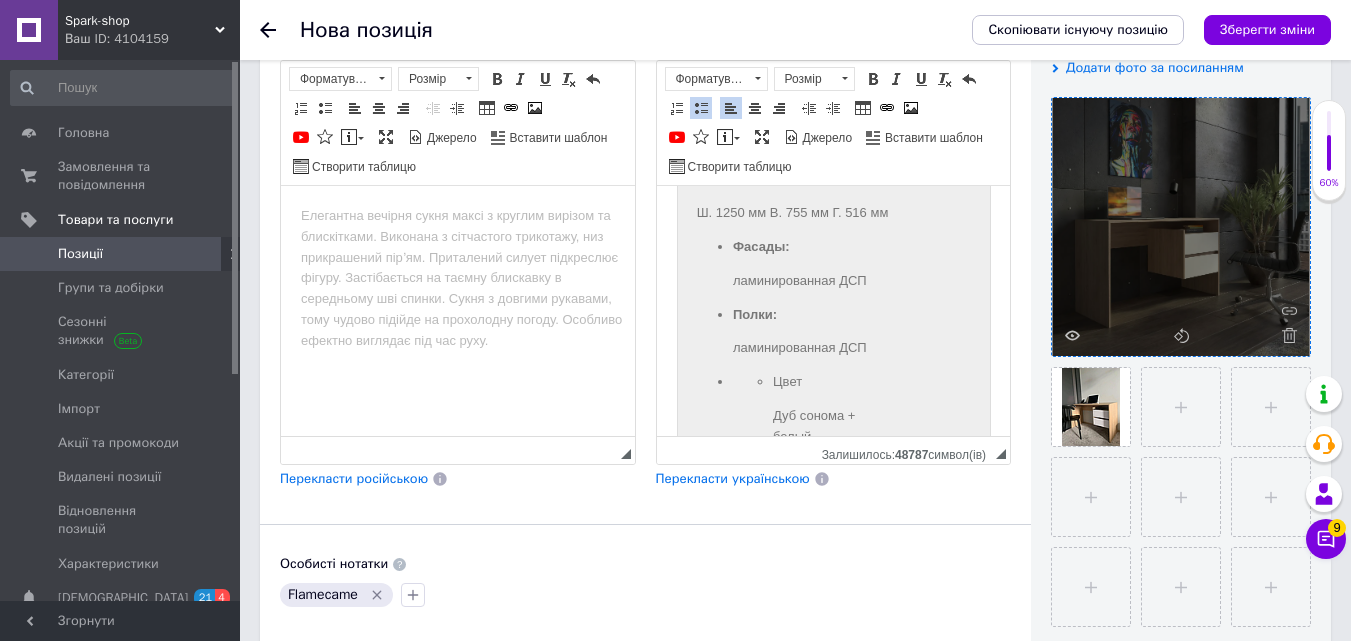 scroll, scrollTop: 975, scrollLeft: 0, axis: vertical 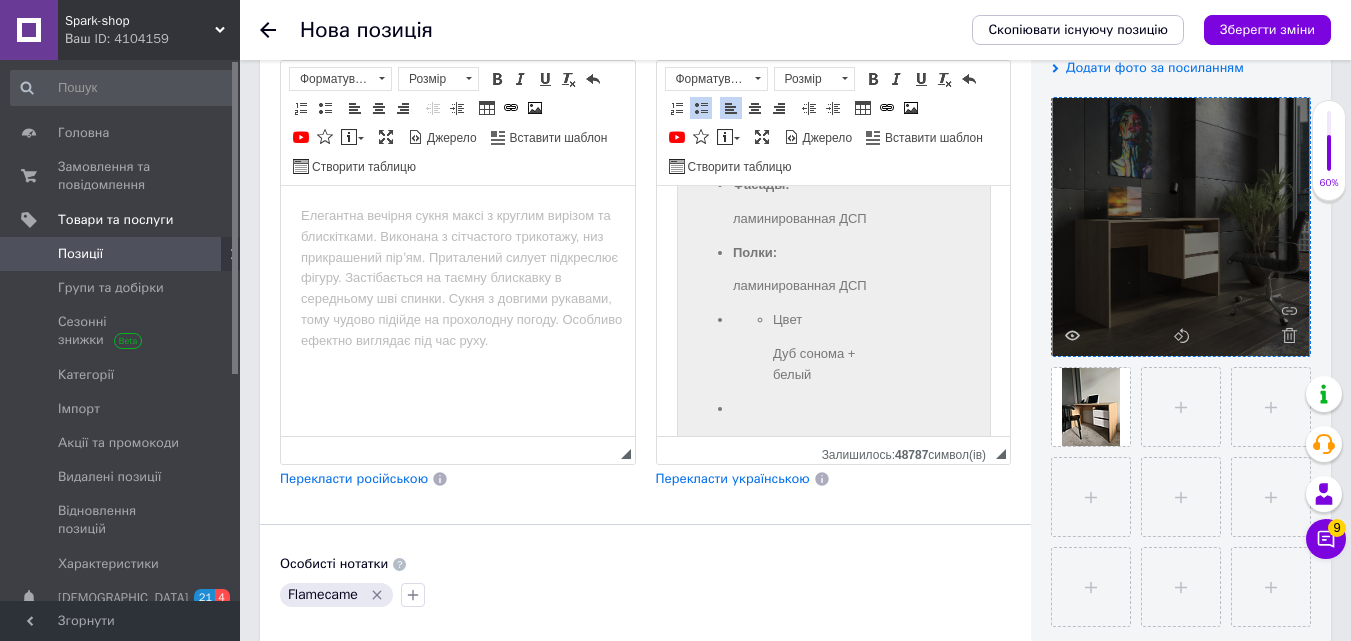 click on "Цвет Дуб сонома + белый" at bounding box center [833, 347] 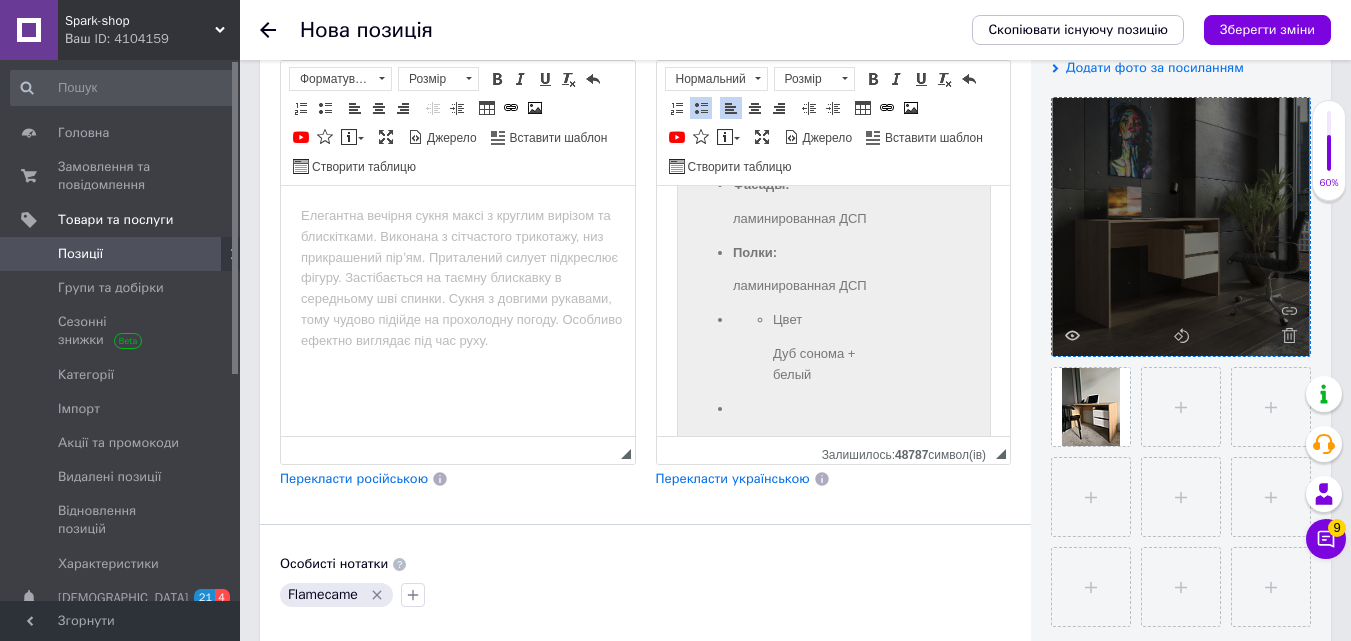 click at bounding box center [833, 409] 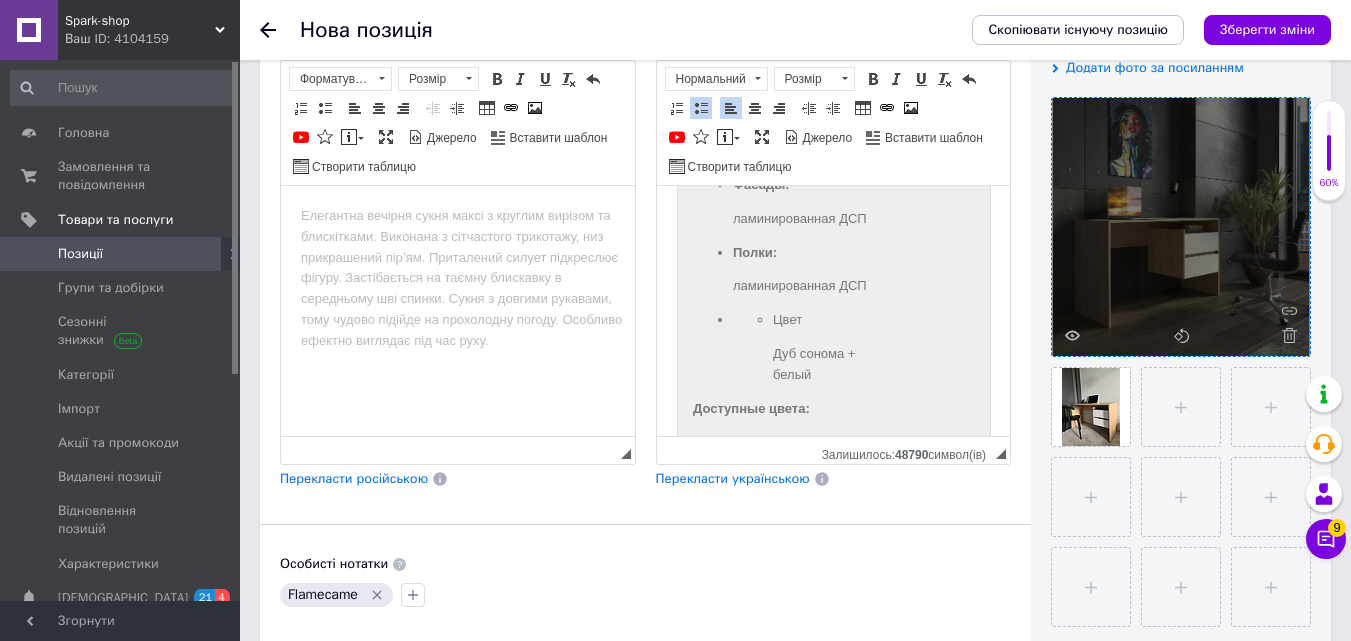 click on "Цвет" at bounding box center (833, 320) 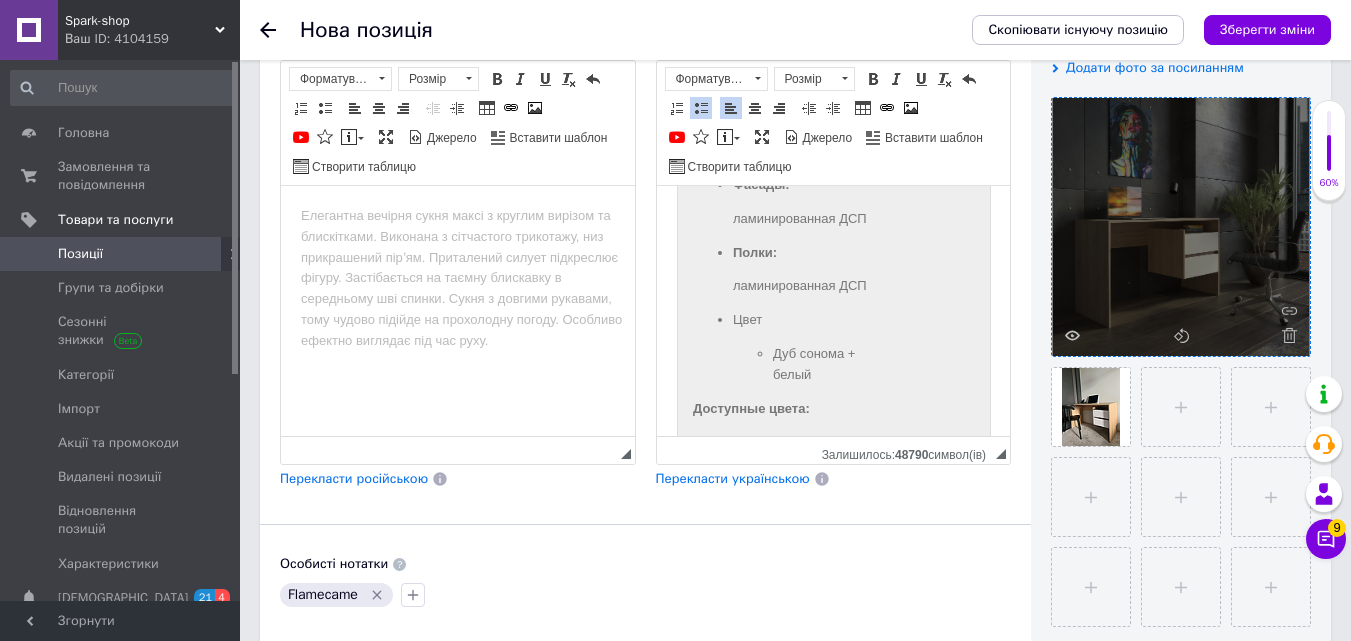 click on "Дуб сонома + белый" at bounding box center [833, 365] 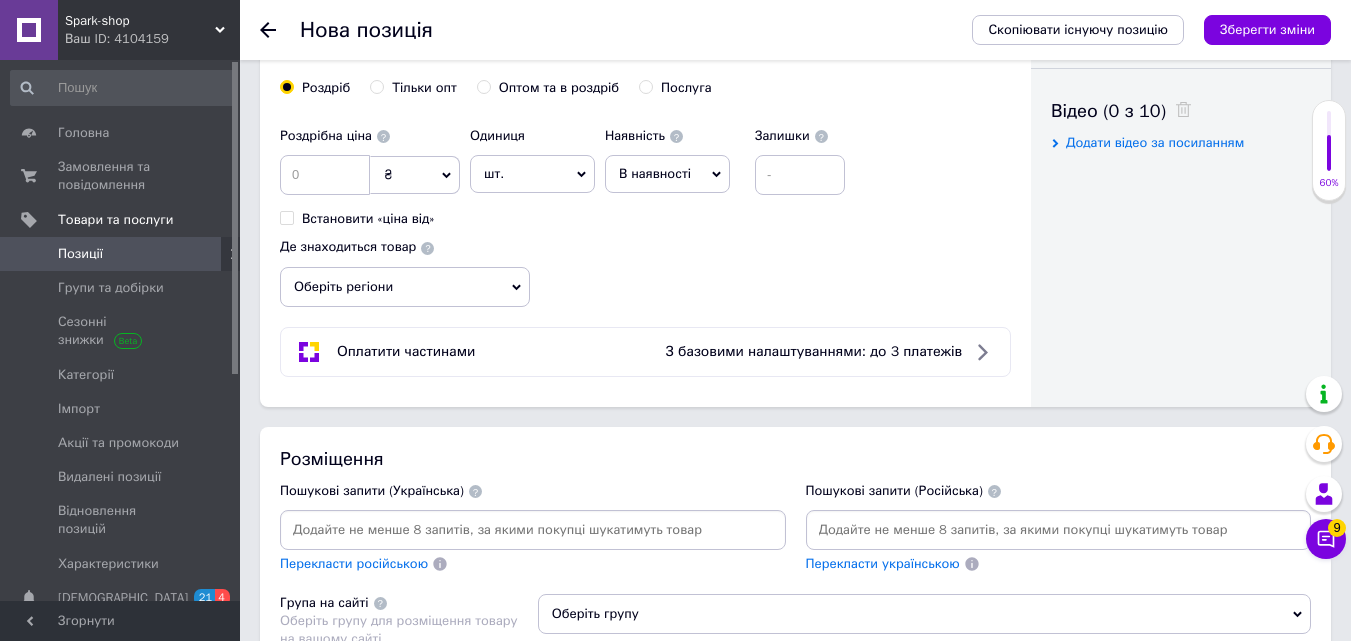 scroll, scrollTop: 1000, scrollLeft: 0, axis: vertical 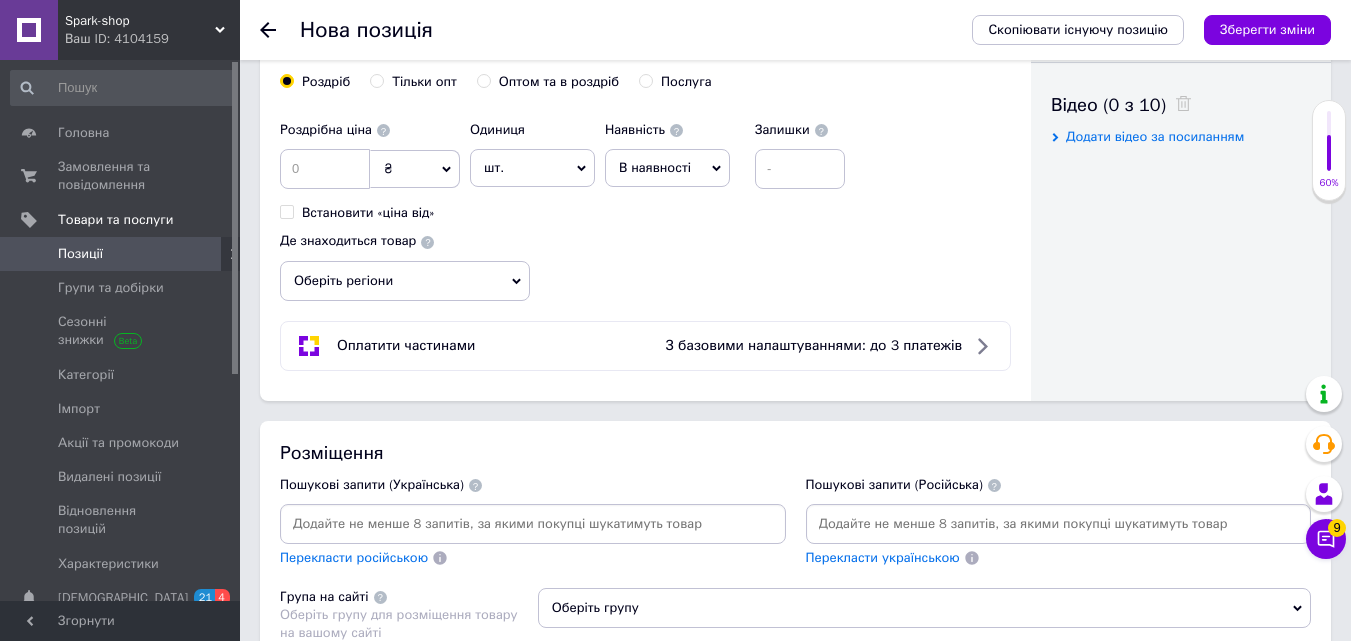 click on "Оптом та в роздріб" at bounding box center (548, 82) 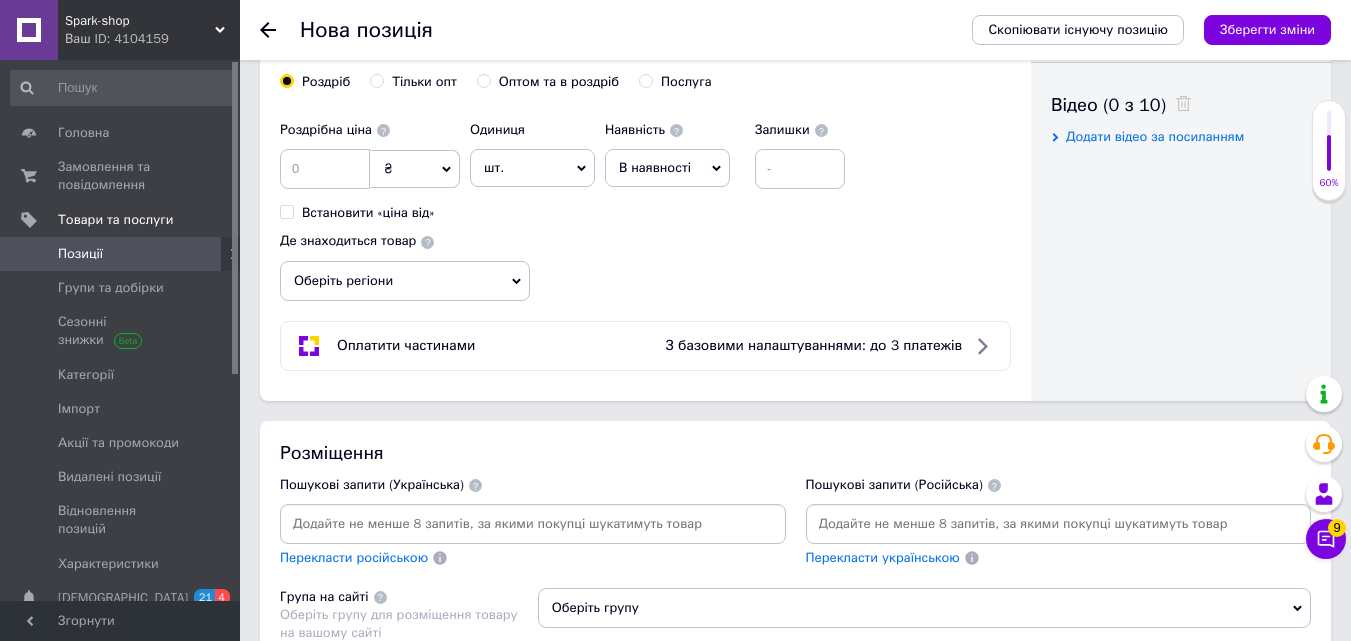 radio on "true" 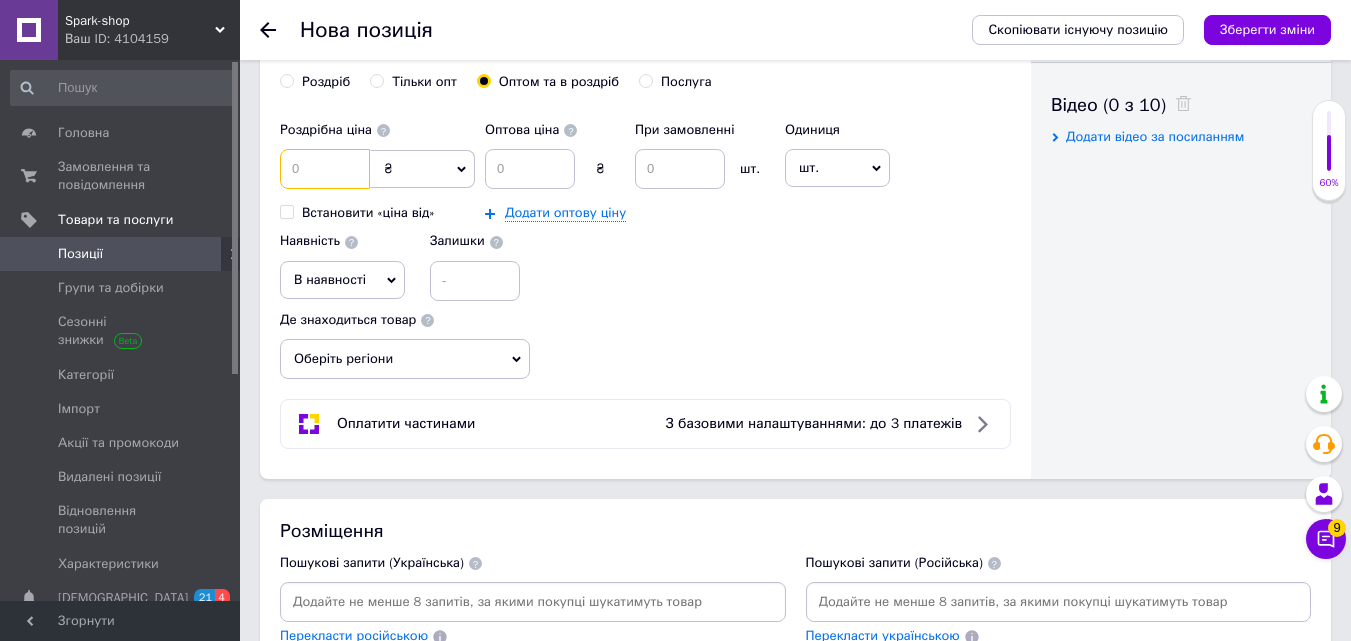 click at bounding box center [325, 169] 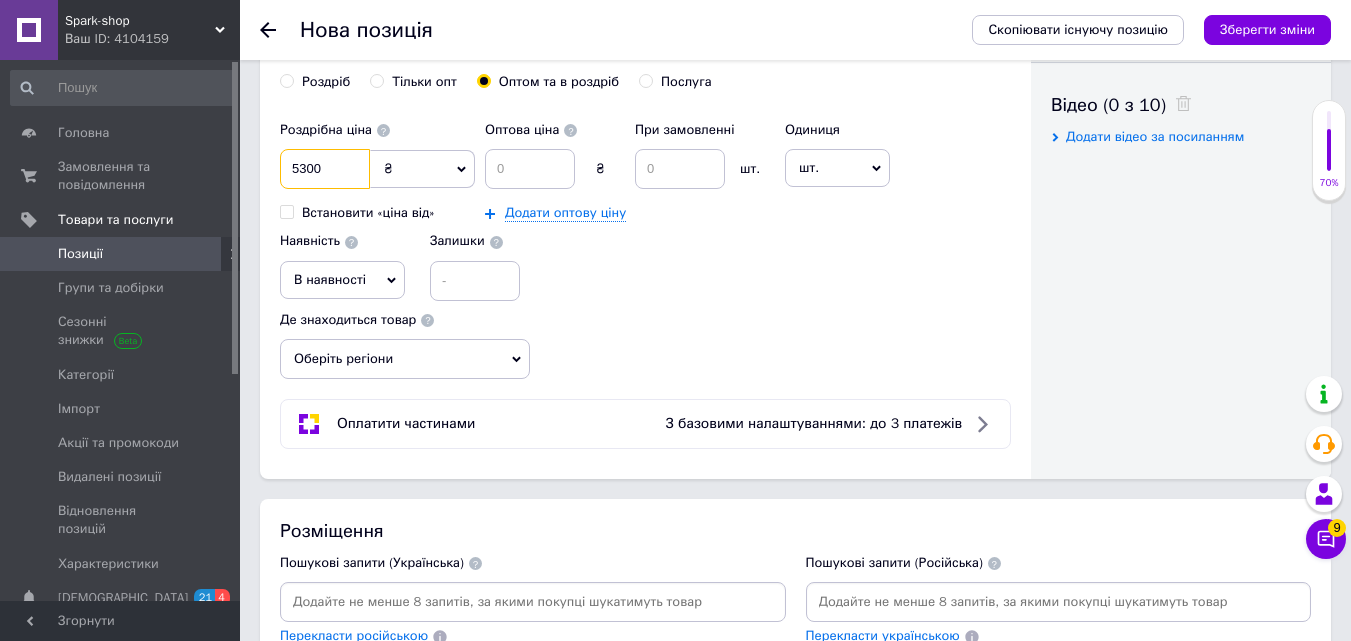 type on "5300" 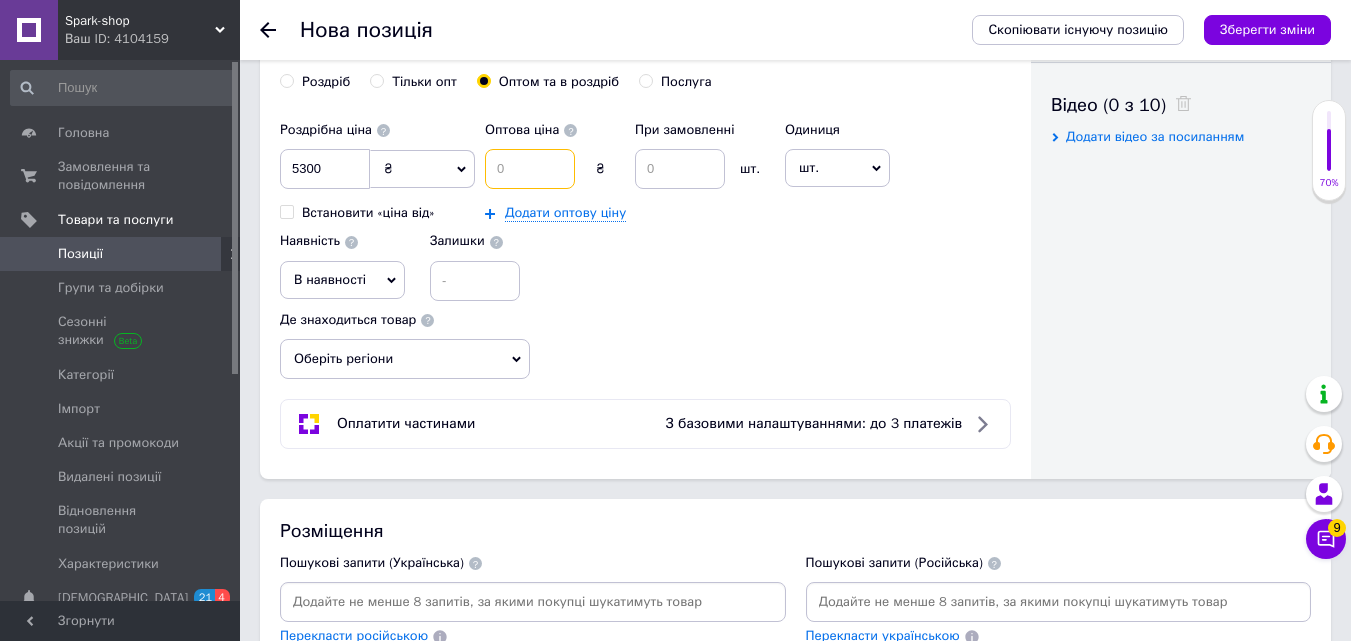 click at bounding box center (530, 169) 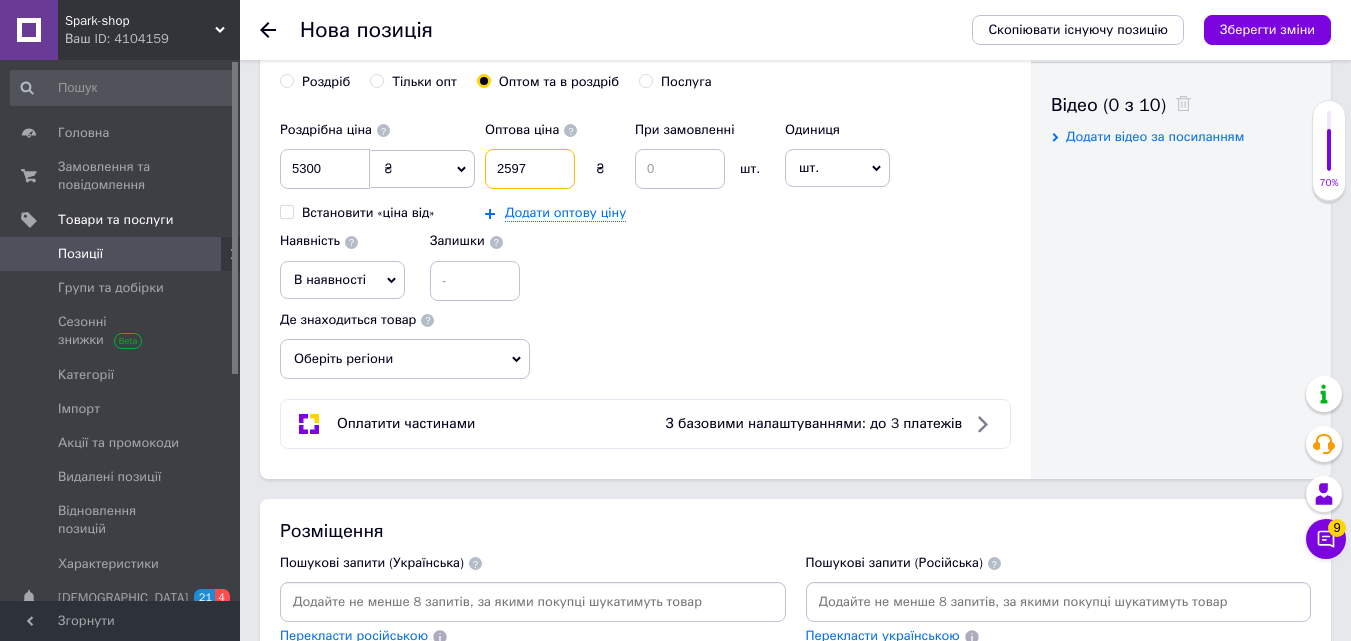 type on "2597" 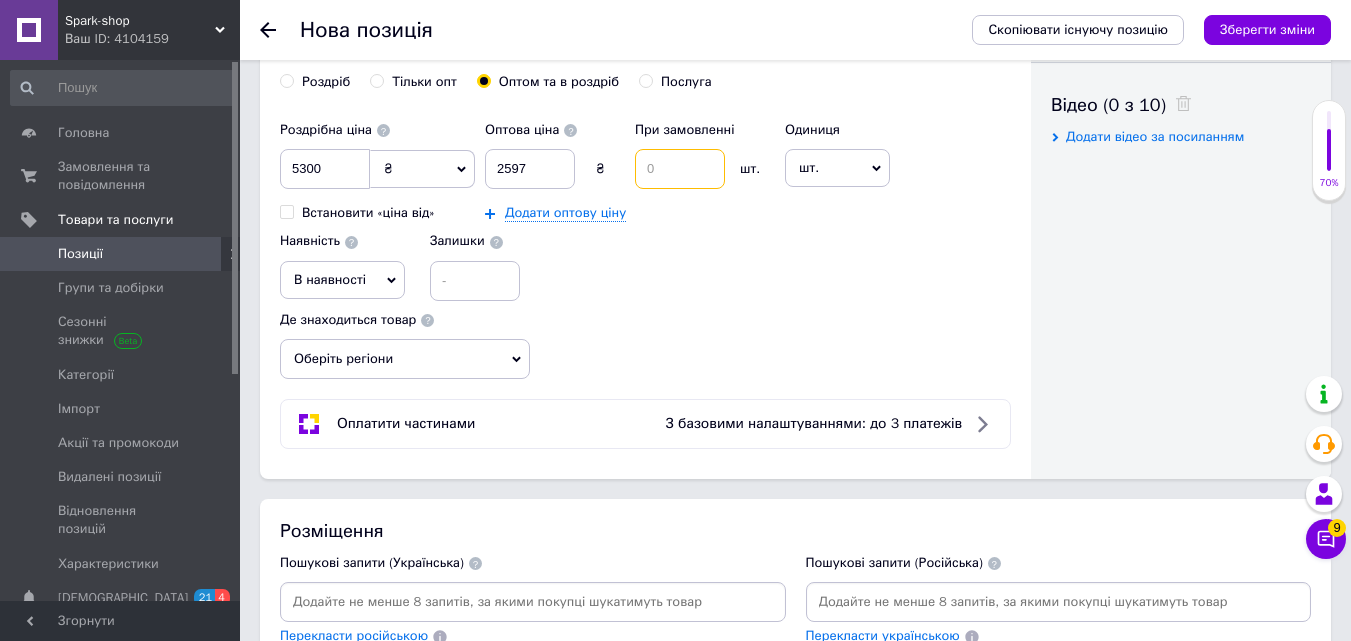 click at bounding box center (680, 169) 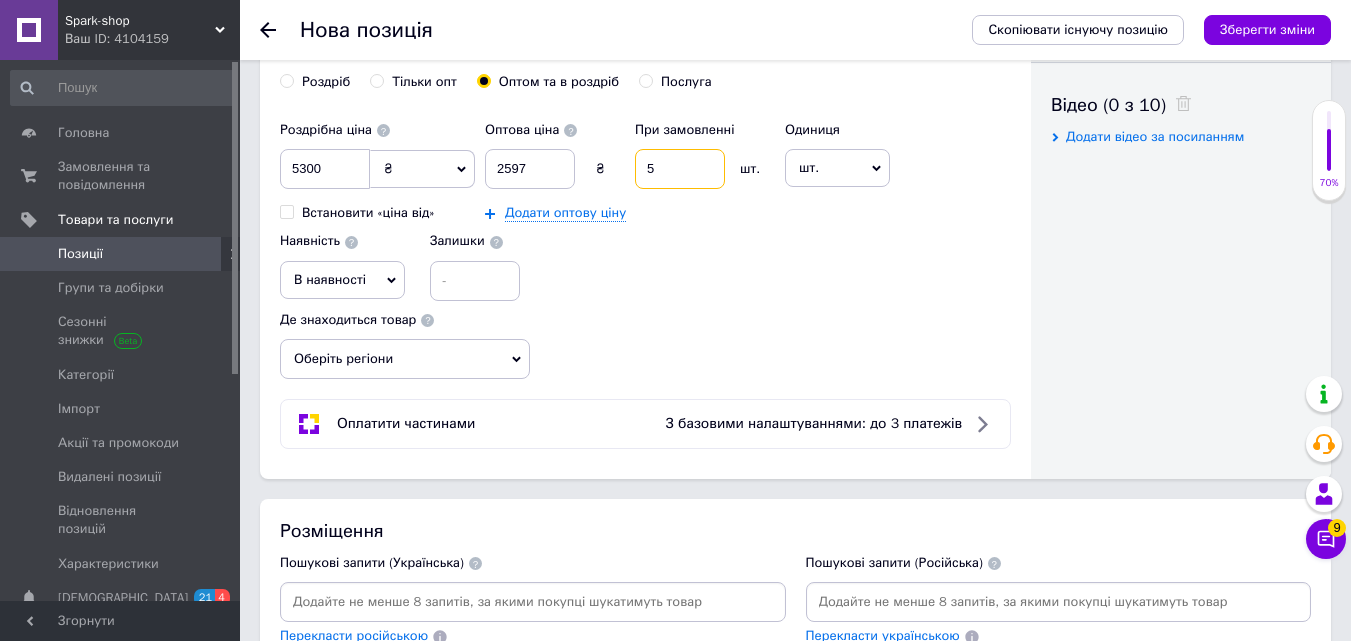 type on "5" 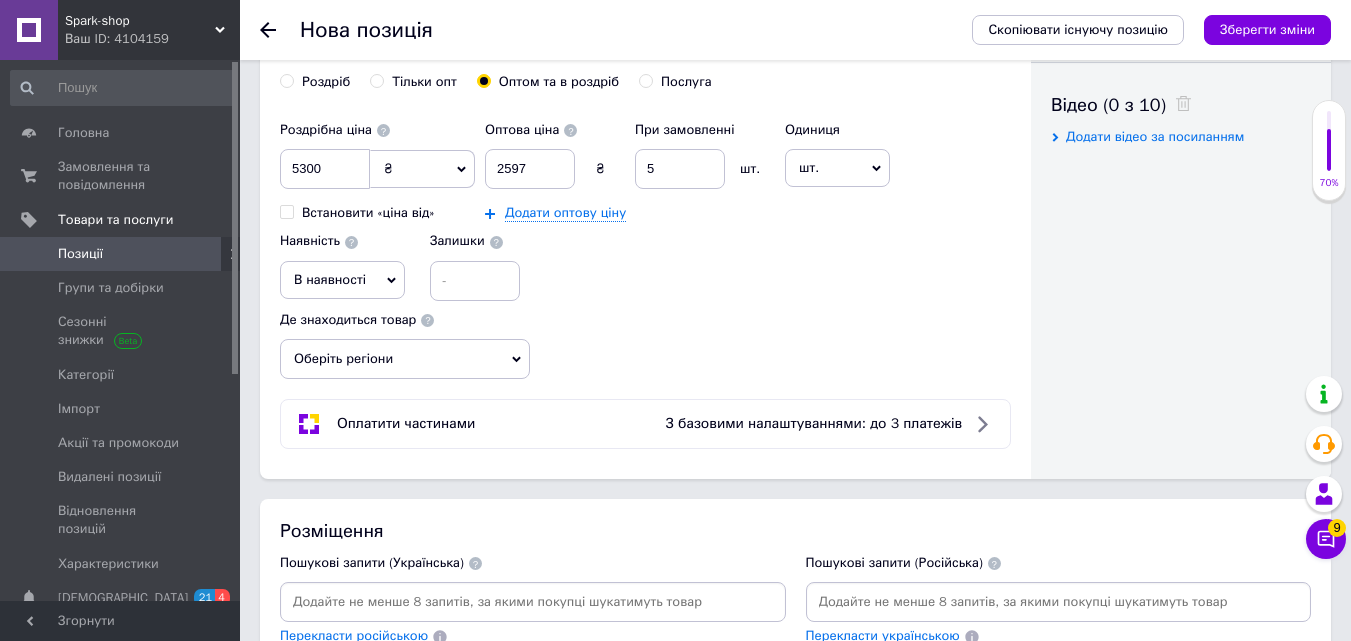 click on "шт." at bounding box center [837, 168] 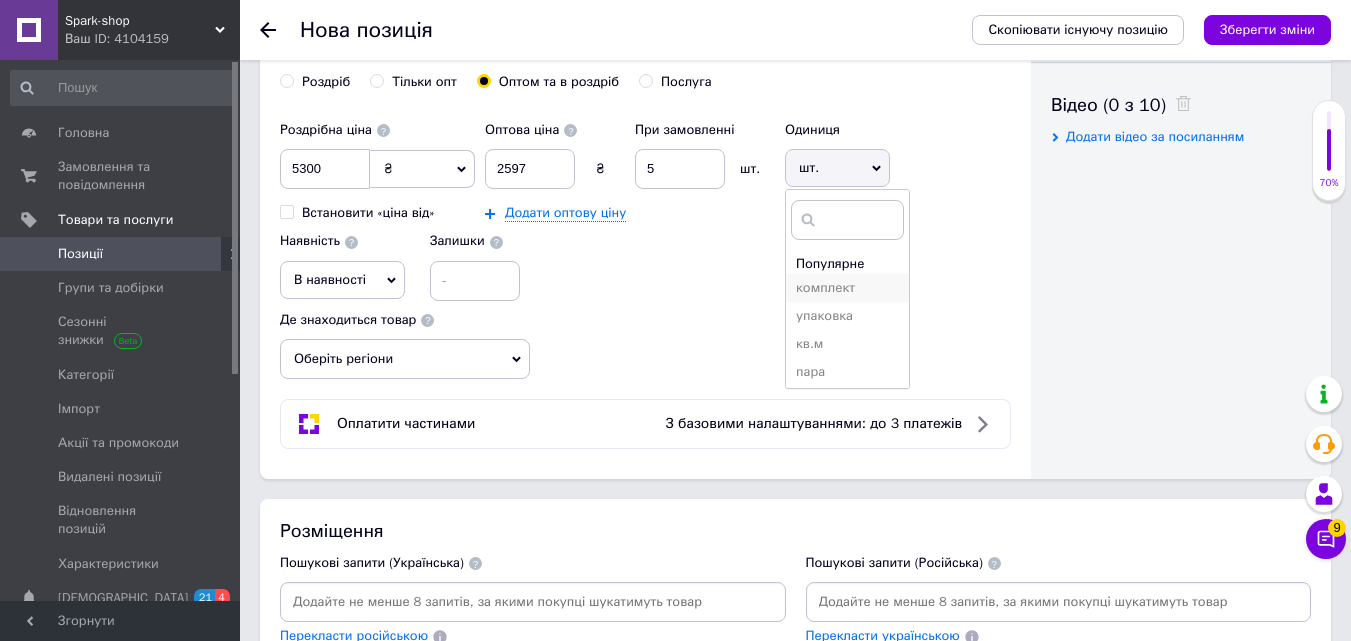 click on "комплект" at bounding box center (847, 288) 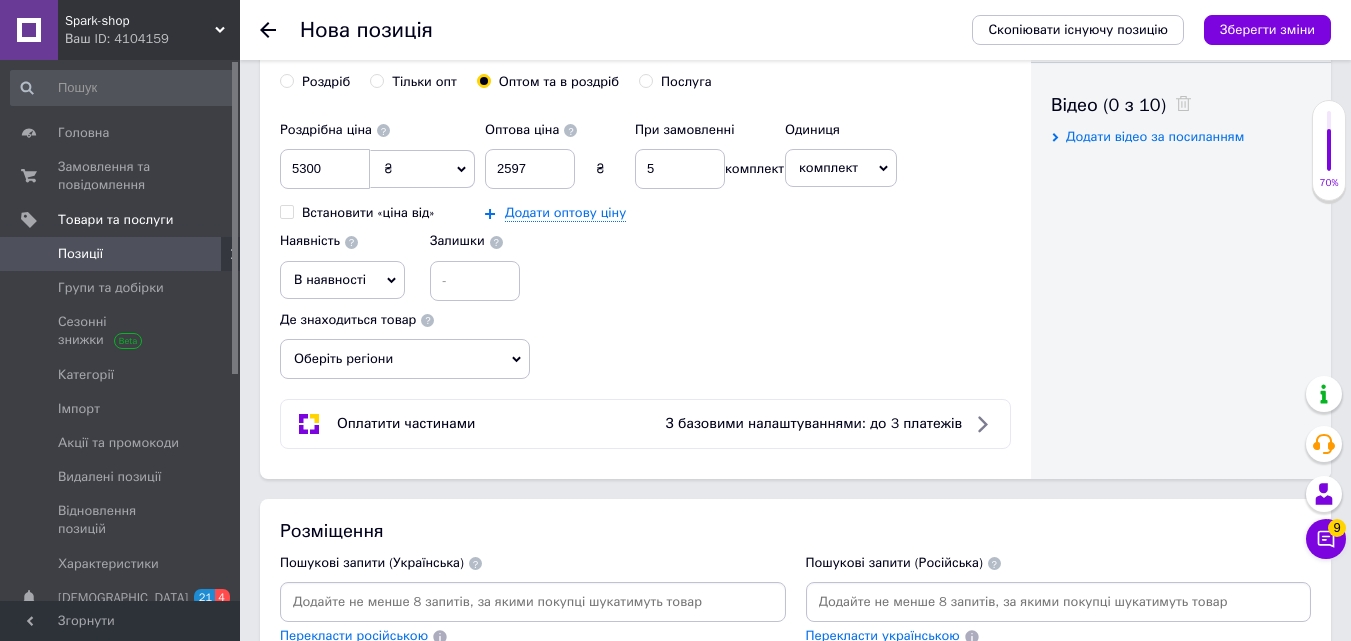 click on "В наявності" at bounding box center [342, 280] 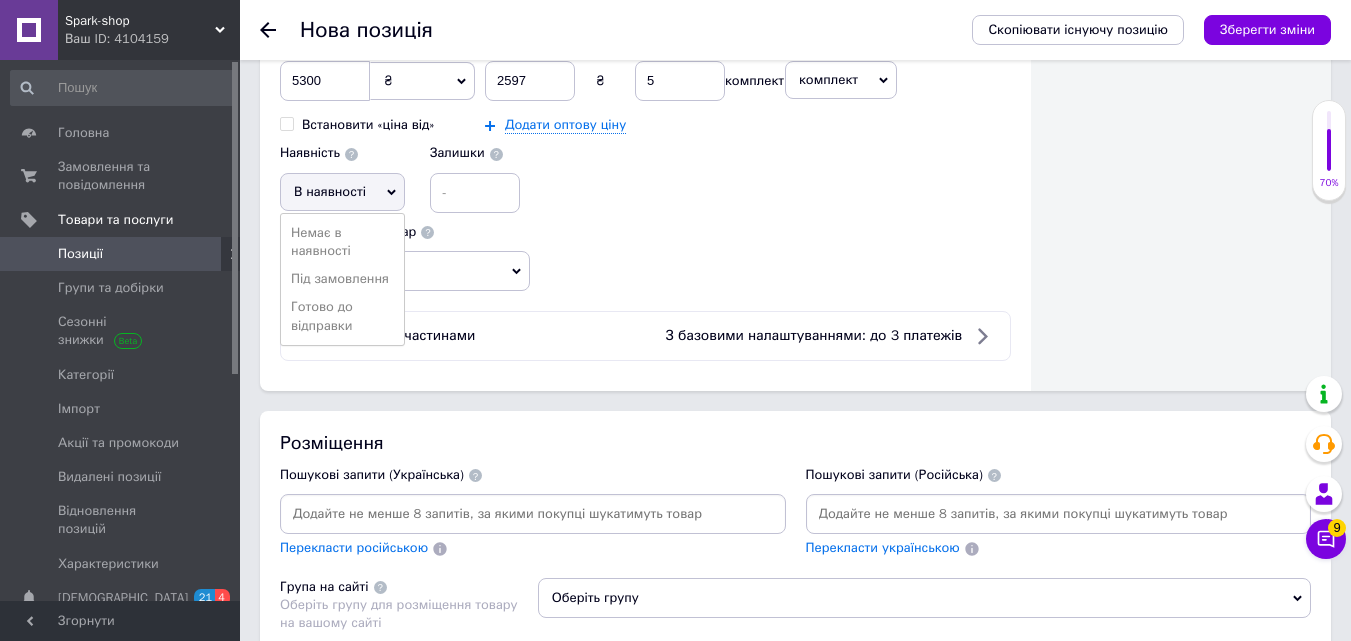 scroll, scrollTop: 1100, scrollLeft: 0, axis: vertical 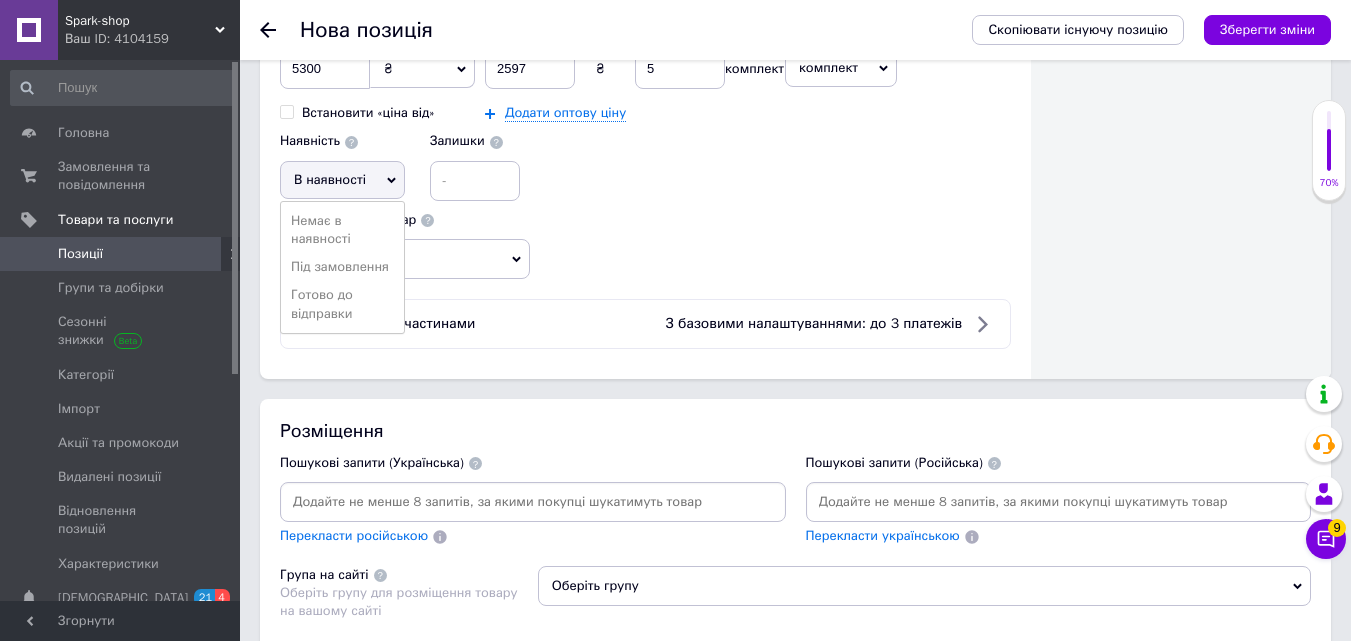 drag, startPoint x: 375, startPoint y: 298, endPoint x: 409, endPoint y: 281, distance: 38.013157 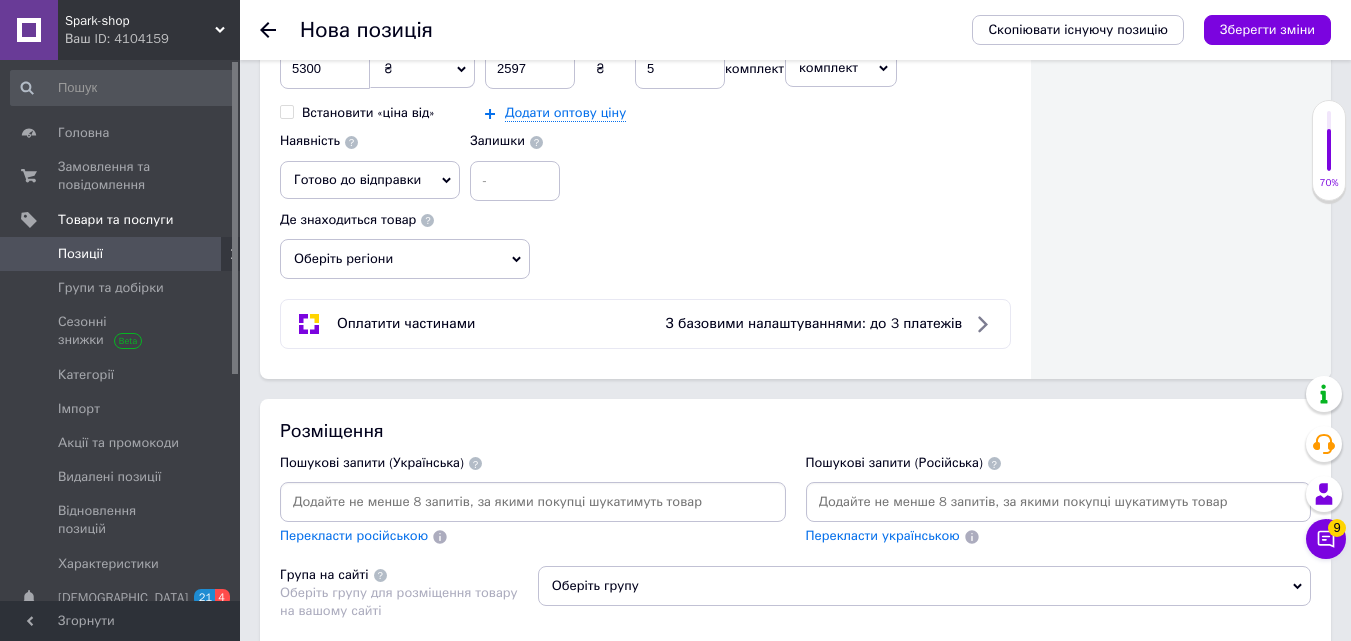 click on "Оберіть регіони" at bounding box center (405, 259) 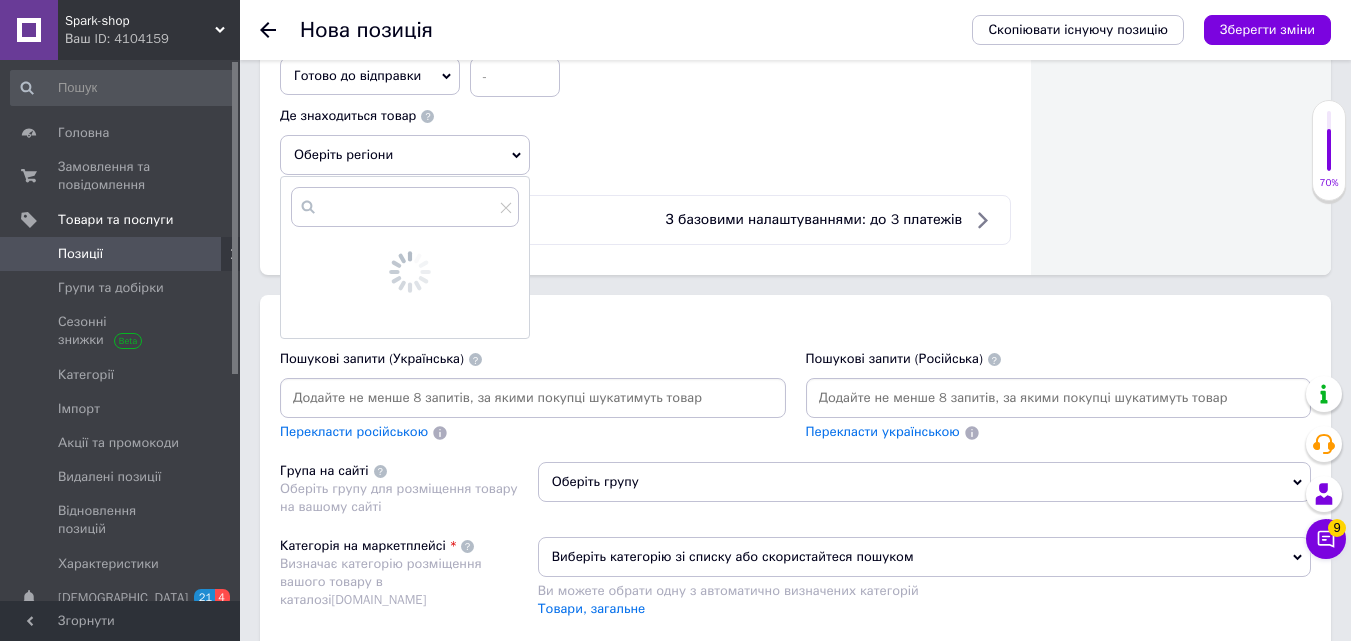 scroll, scrollTop: 1400, scrollLeft: 0, axis: vertical 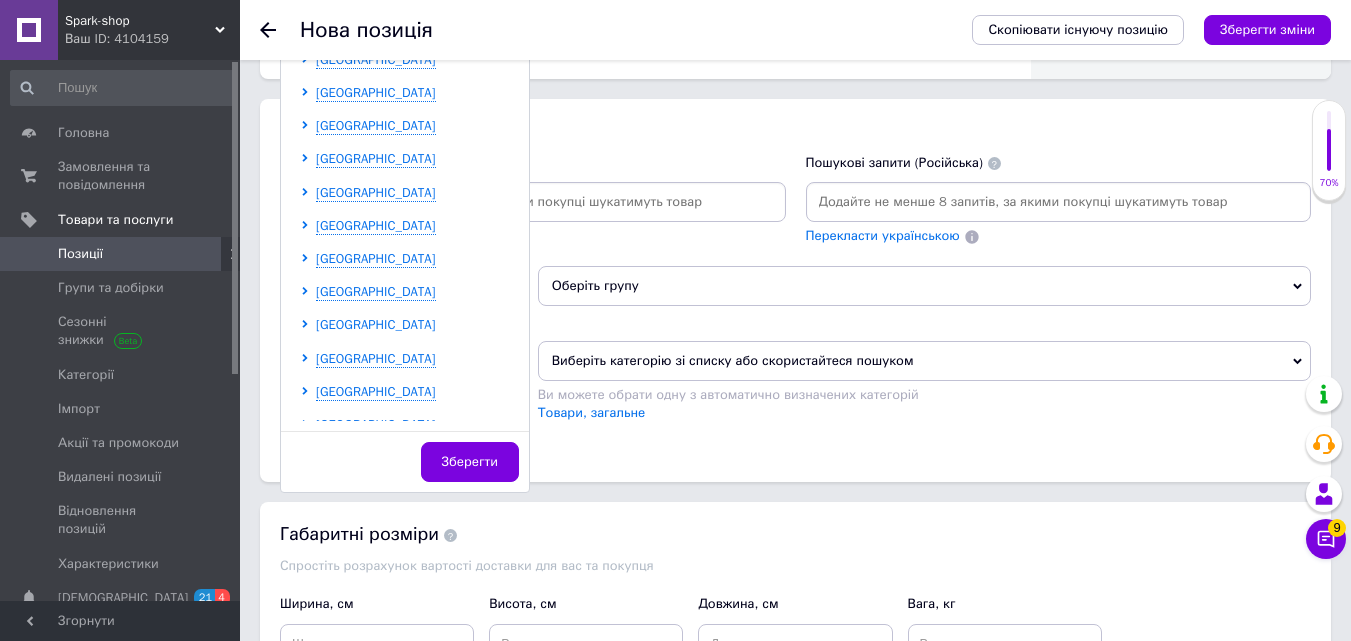 click on "[GEOGRAPHIC_DATA]" at bounding box center (376, 324) 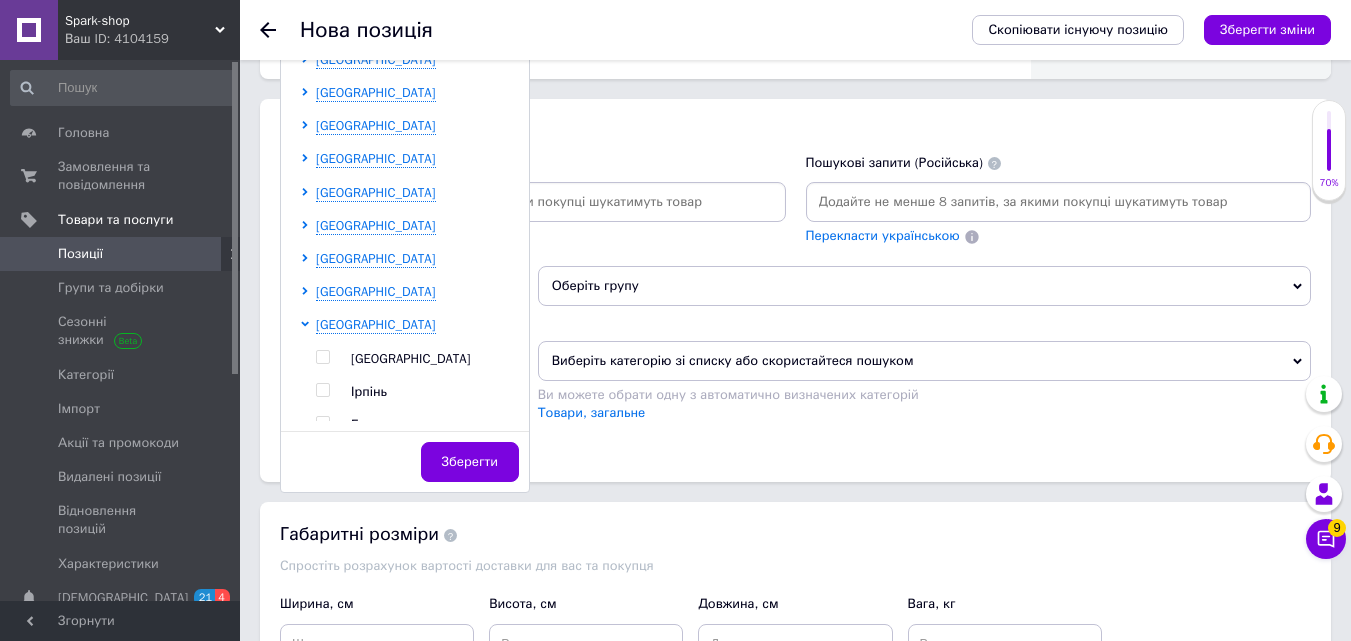 click at bounding box center (322, 357) 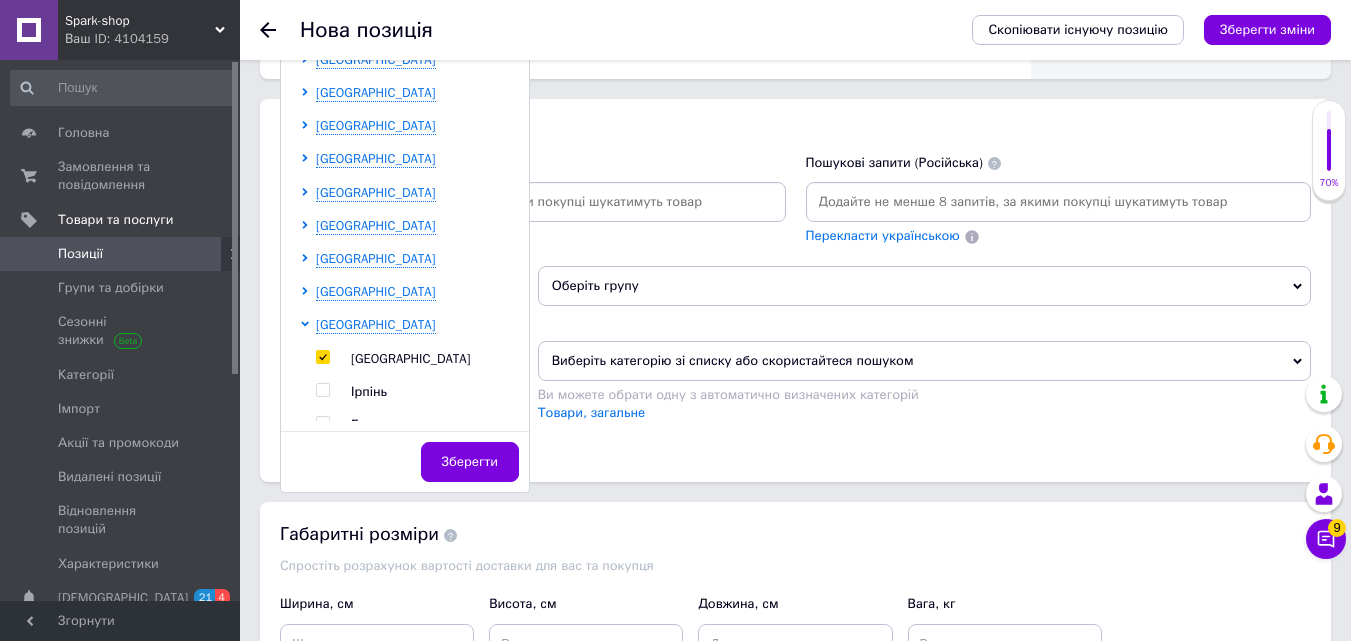 checkbox on "true" 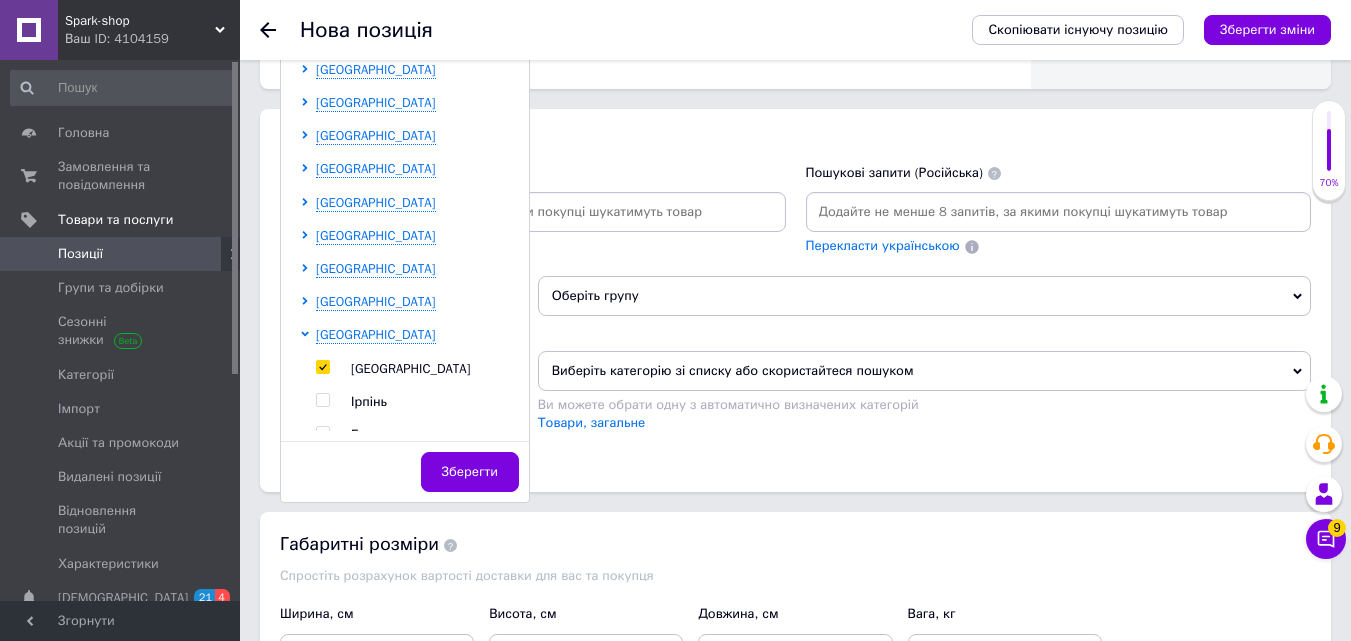 scroll, scrollTop: 1410, scrollLeft: 0, axis: vertical 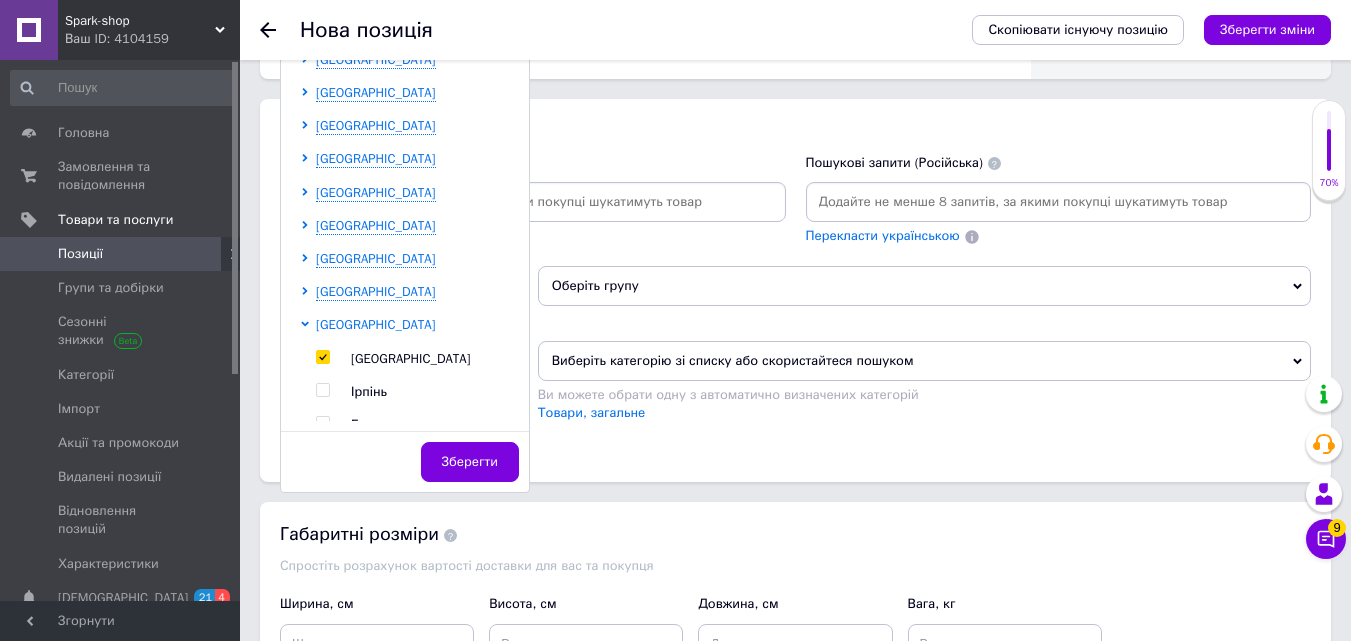 click on "[GEOGRAPHIC_DATA]" at bounding box center (376, 324) 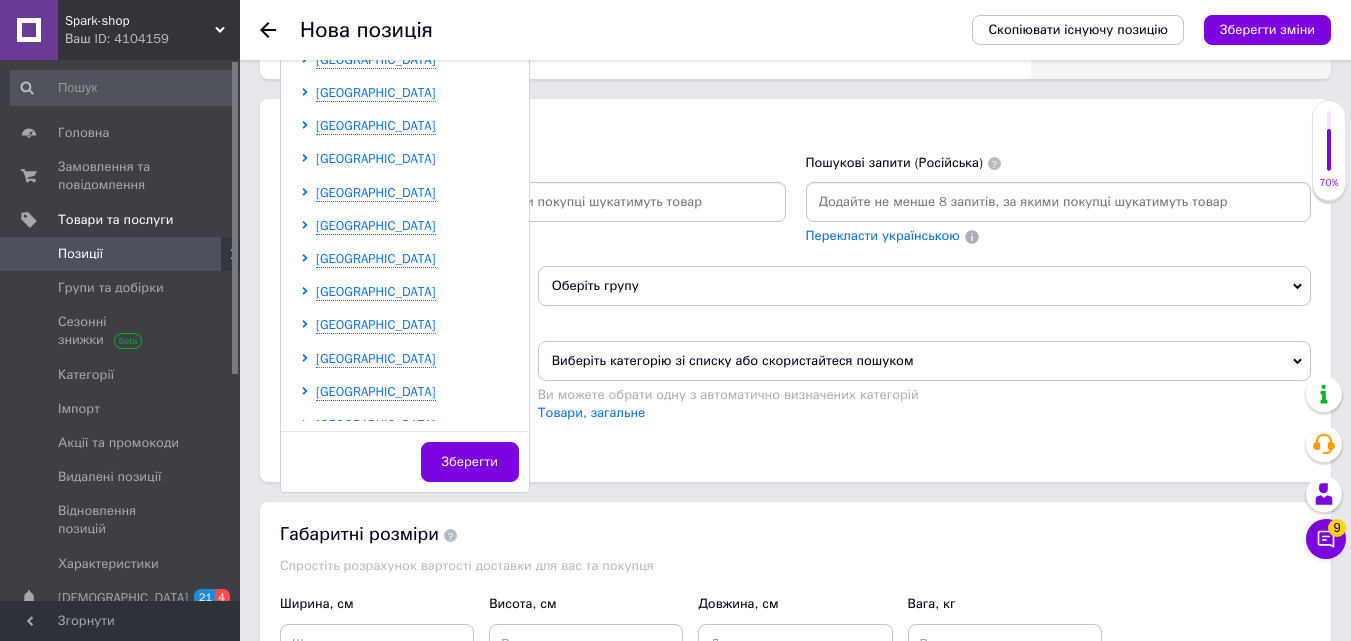click on "[GEOGRAPHIC_DATA]" at bounding box center [376, 158] 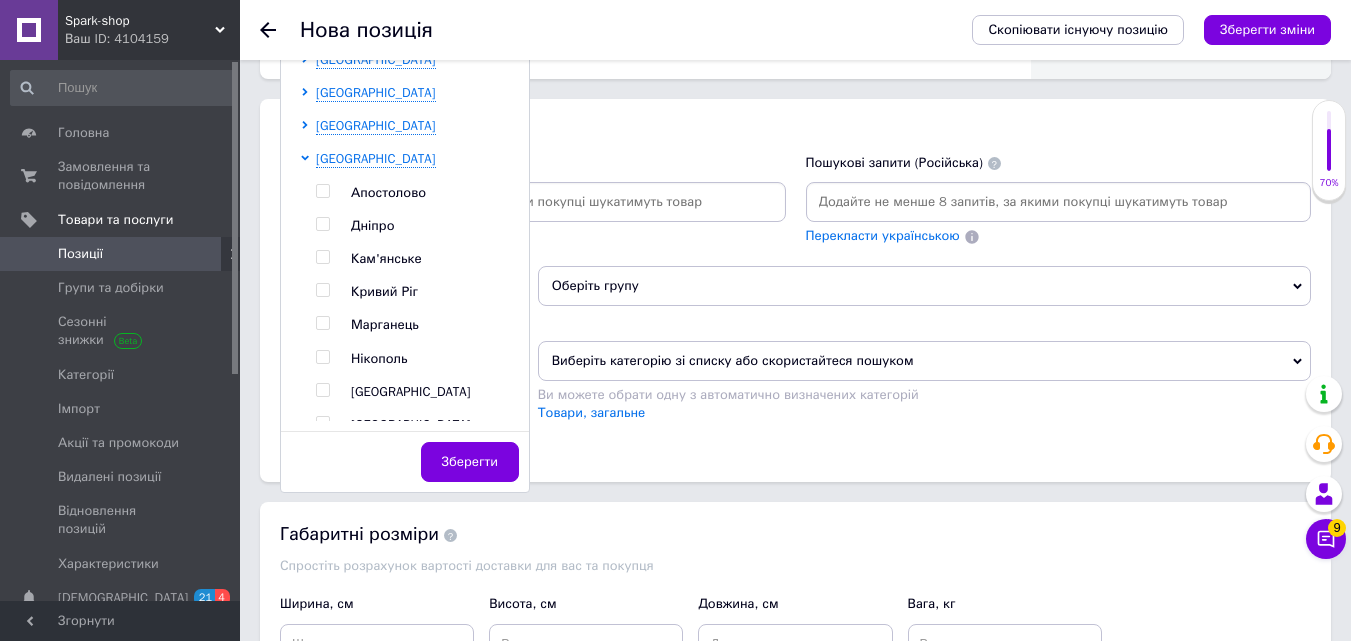 click at bounding box center (322, 224) 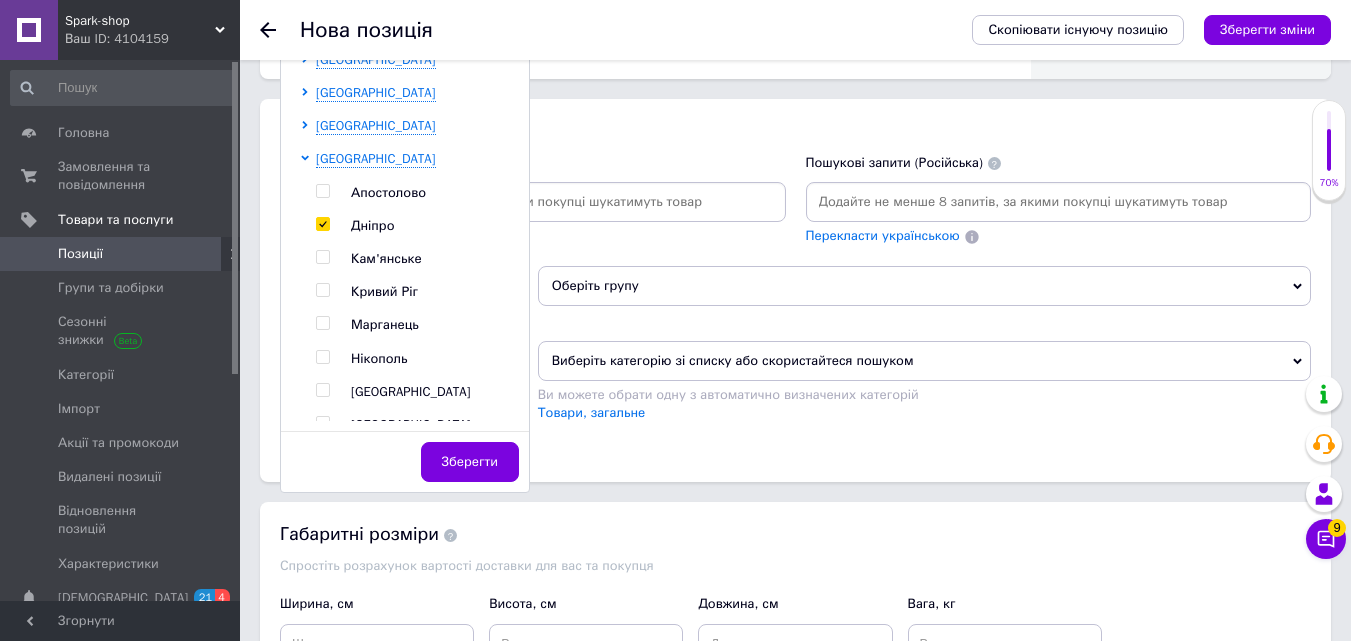 checkbox on "true" 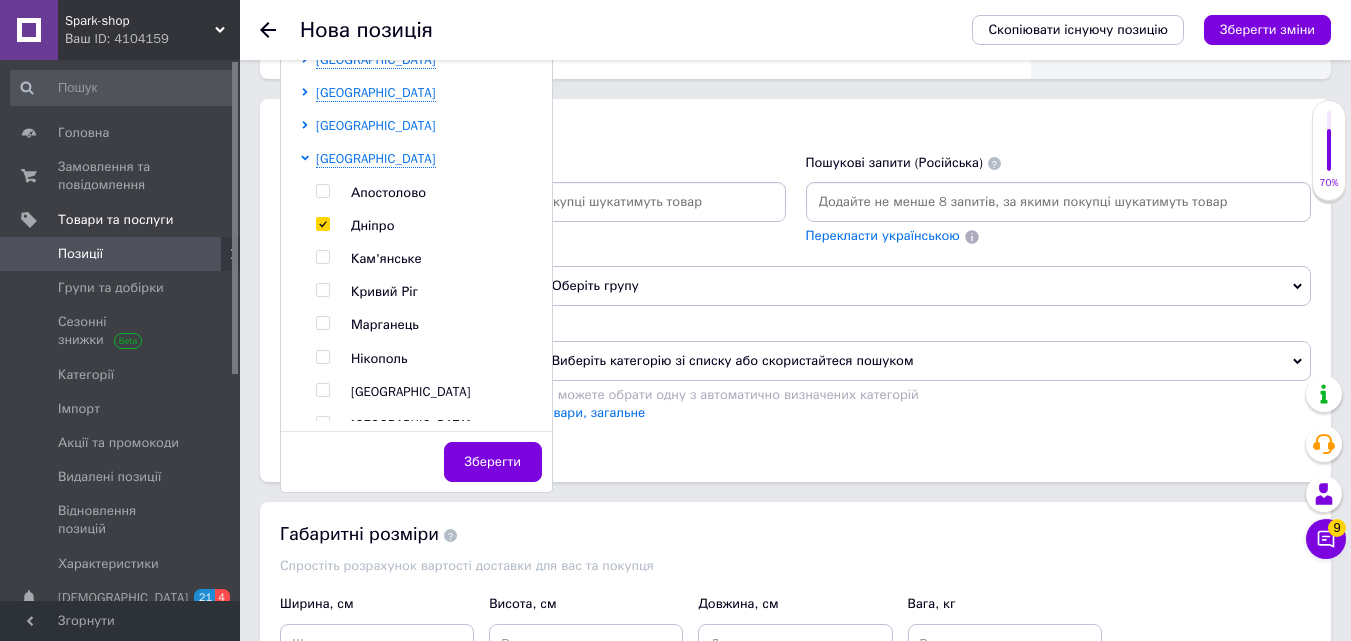 click on "[GEOGRAPHIC_DATA]" at bounding box center (376, 125) 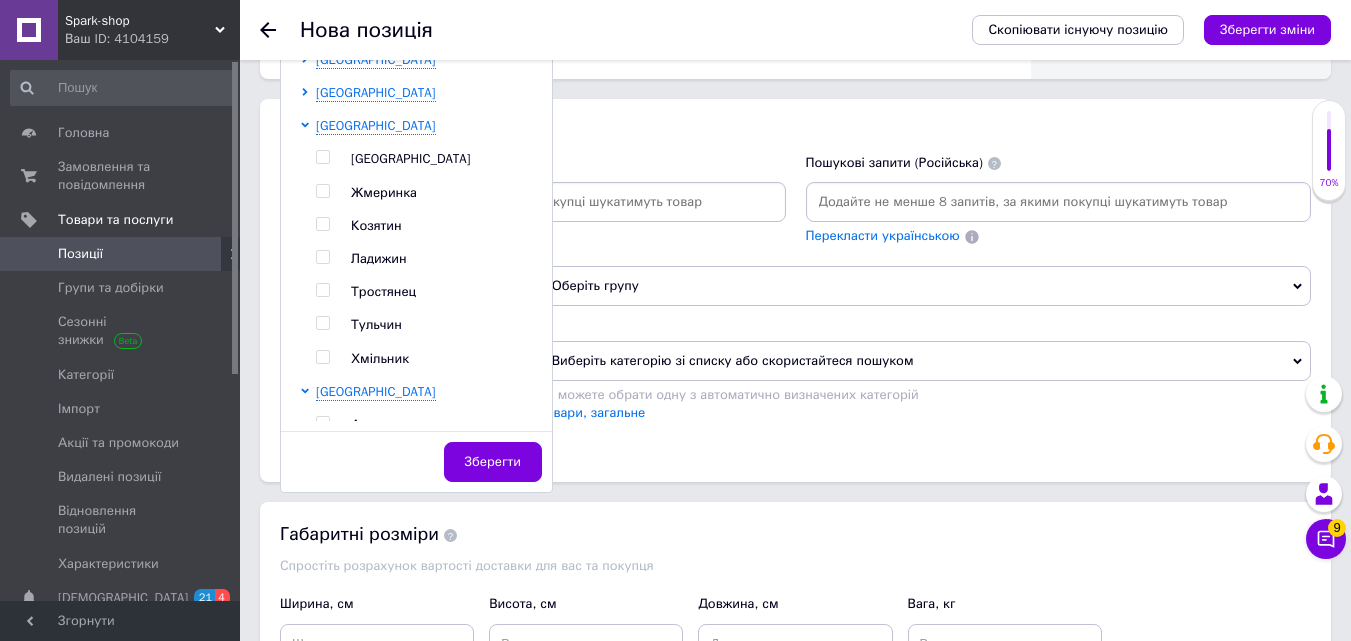 click at bounding box center [322, 157] 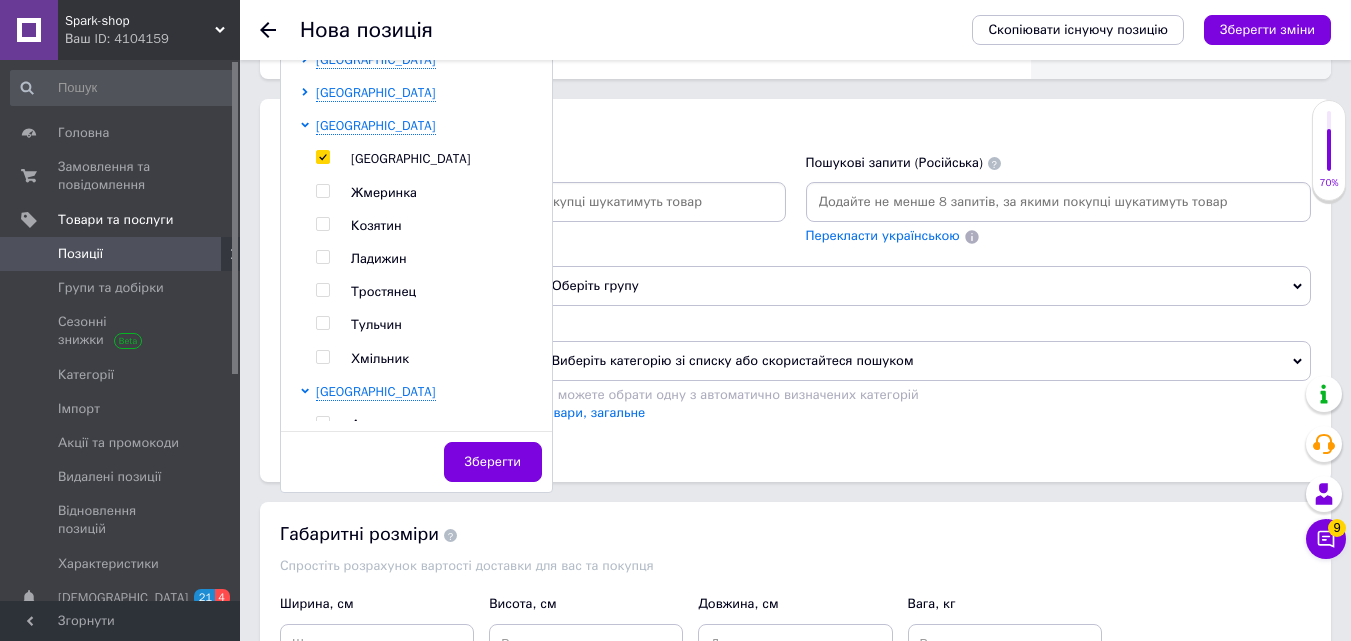 checkbox on "true" 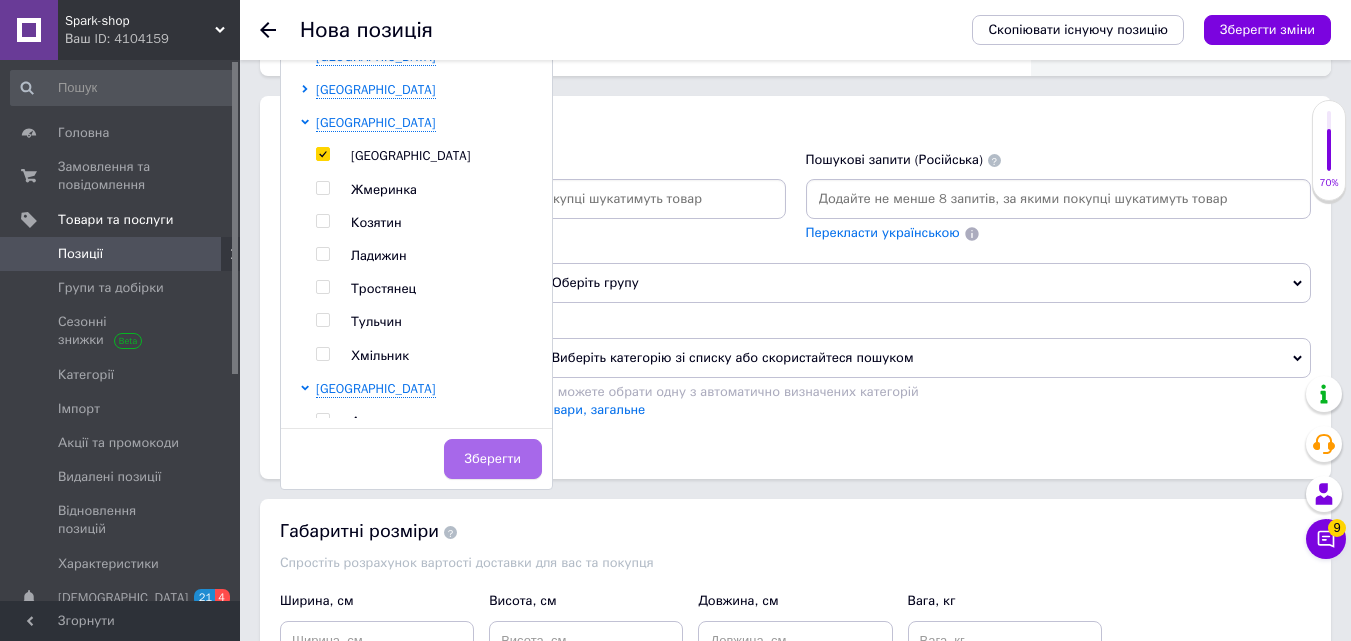 click on "Зберегти" at bounding box center [493, 459] 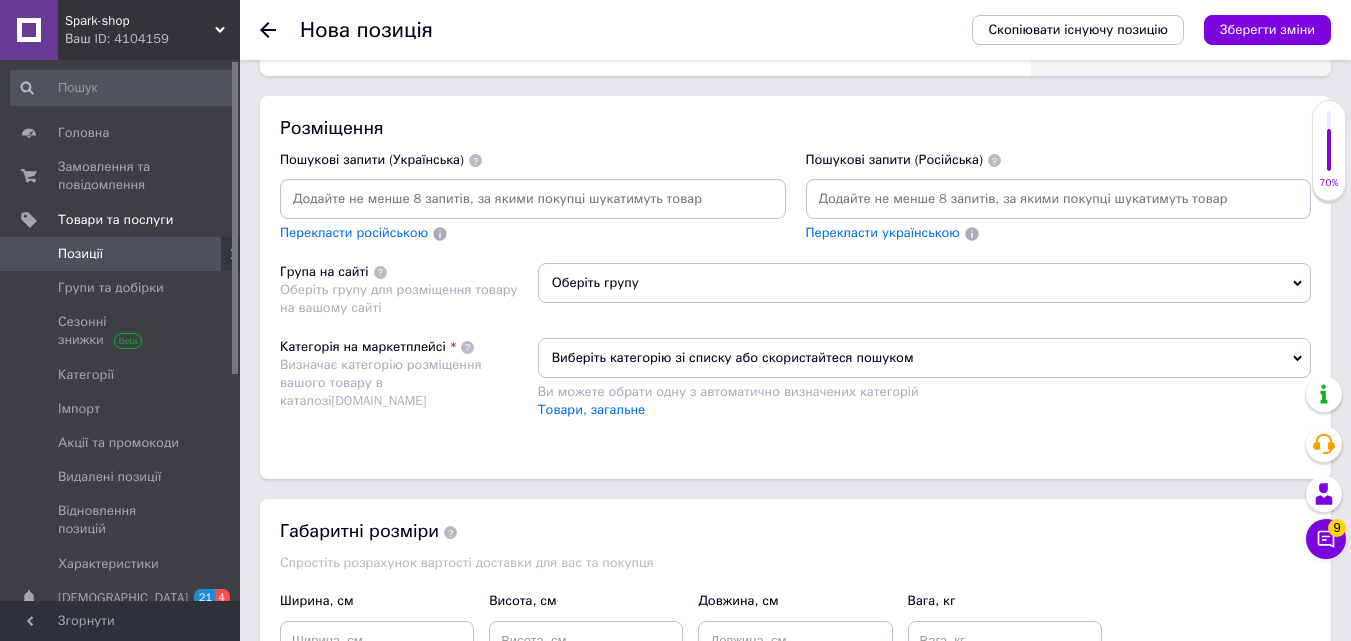 click at bounding box center [1059, 199] 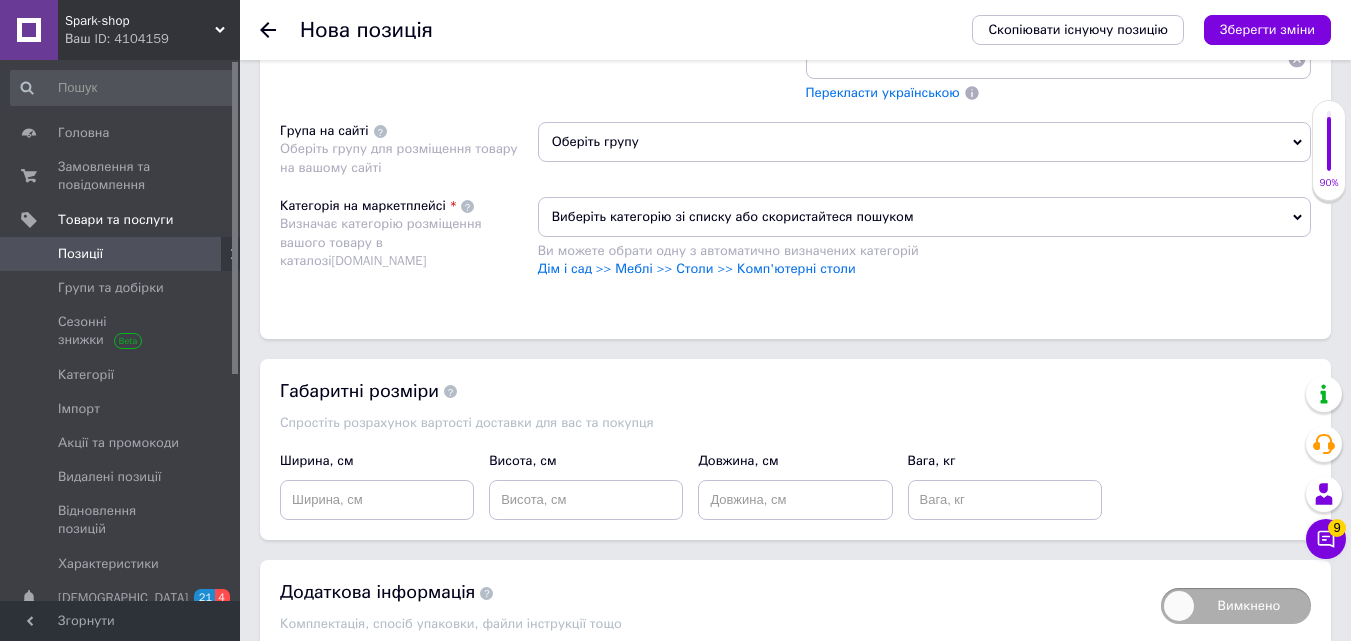 scroll, scrollTop: 2713, scrollLeft: 0, axis: vertical 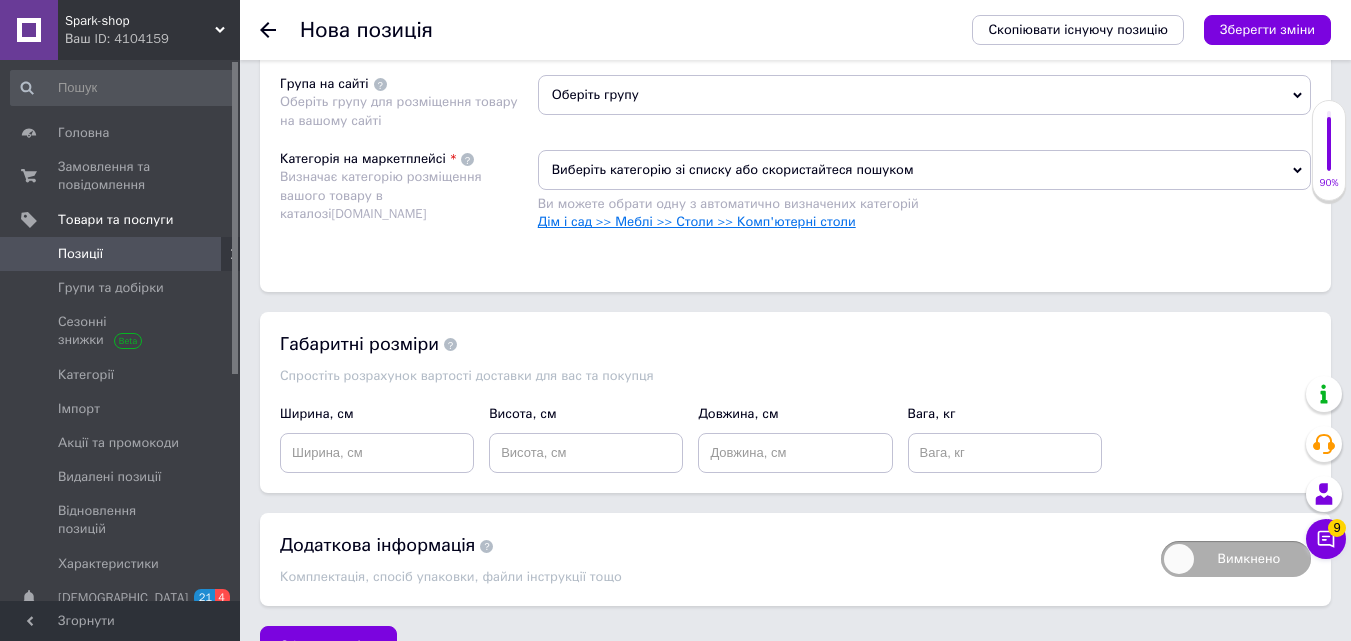 click on "Дім і сад >> Меблі >> Столи >> Комп'ютерні столи" at bounding box center [697, 221] 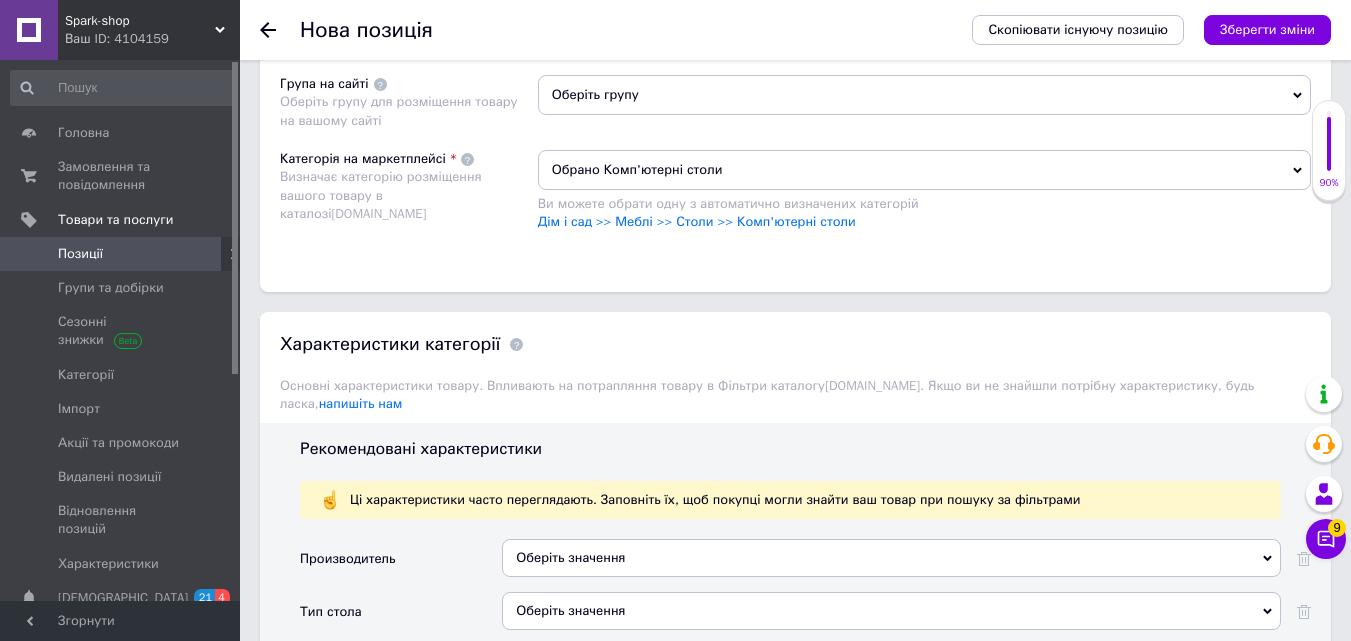 click on "Оберіть групу" at bounding box center (924, 95) 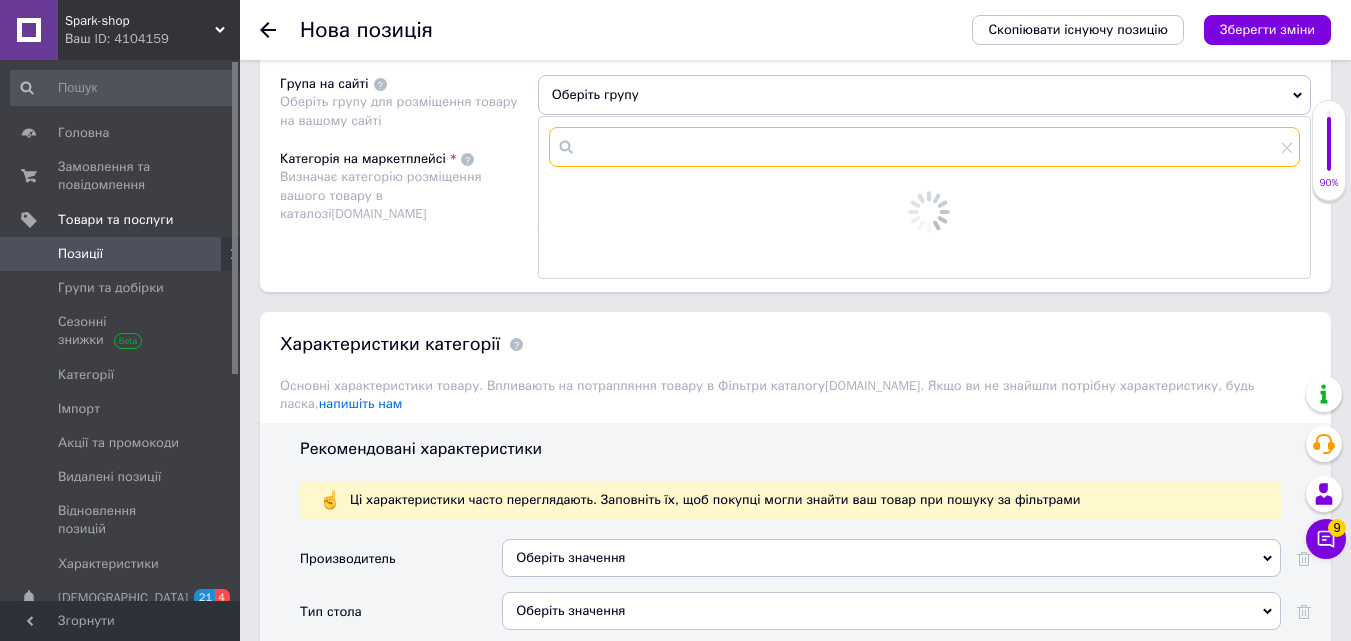 click at bounding box center [924, 147] 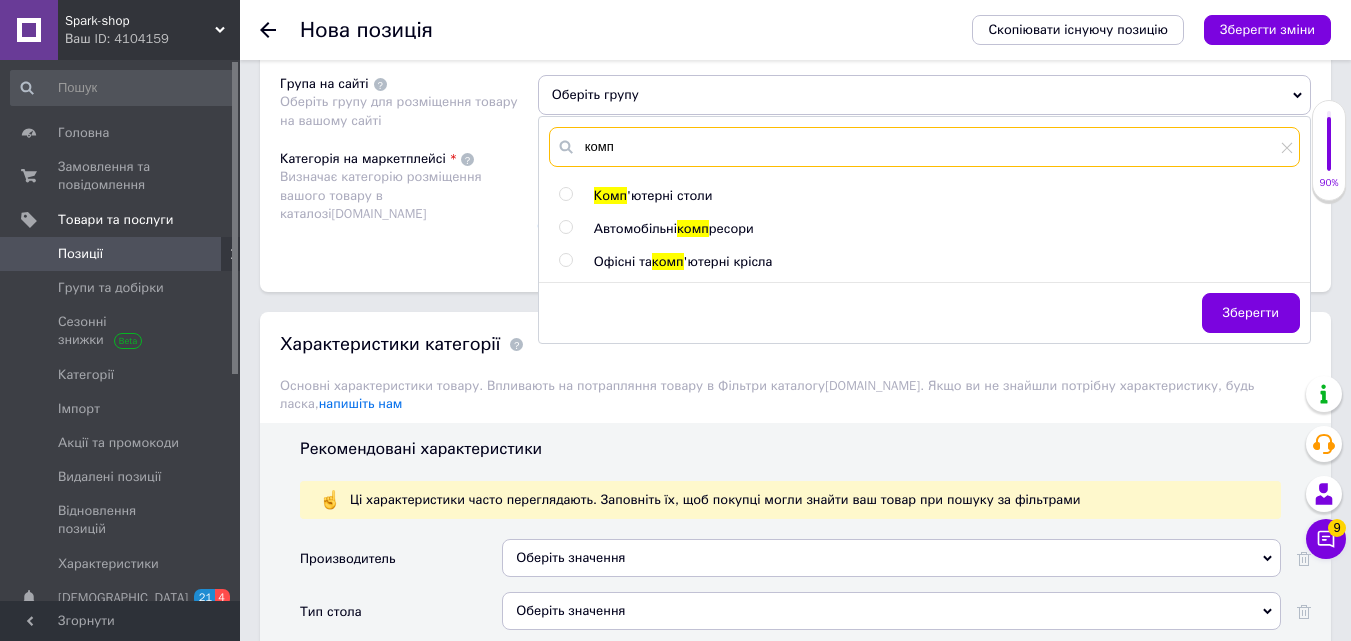 type on "комп" 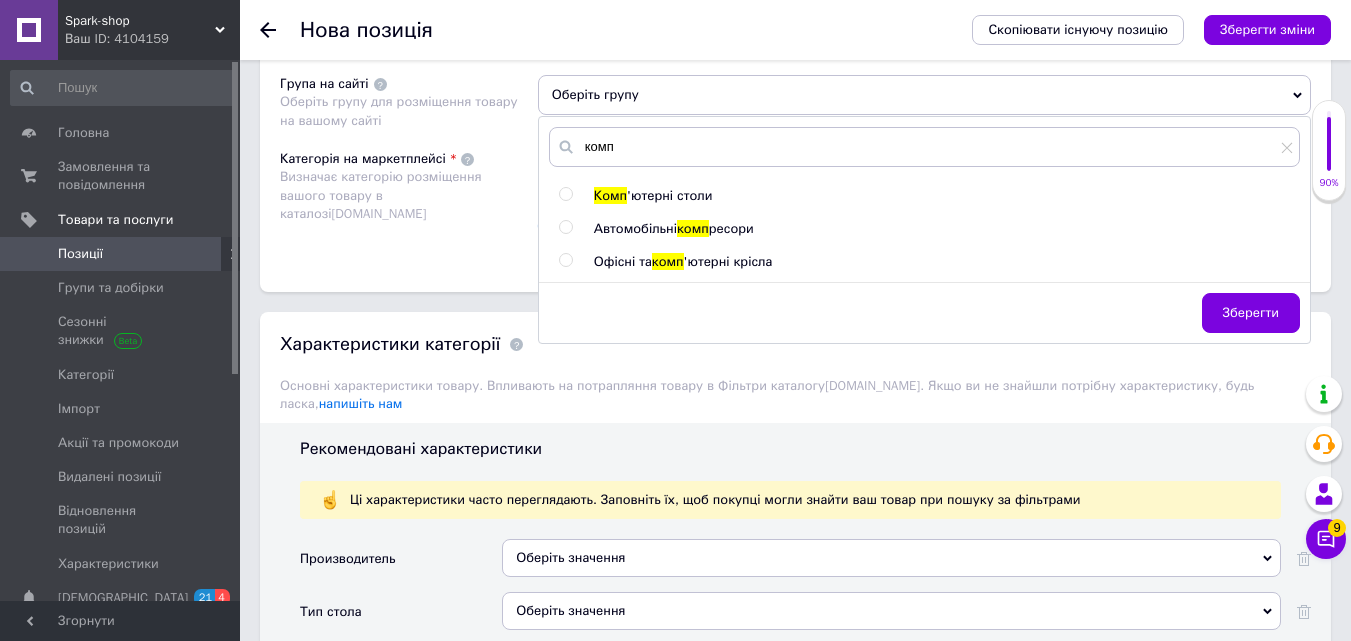 click on "комп Комп 'ютерні столи Автомобільні  комп ресори Офісні та  комп 'ютерні крісла Зберегти" at bounding box center [924, 230] 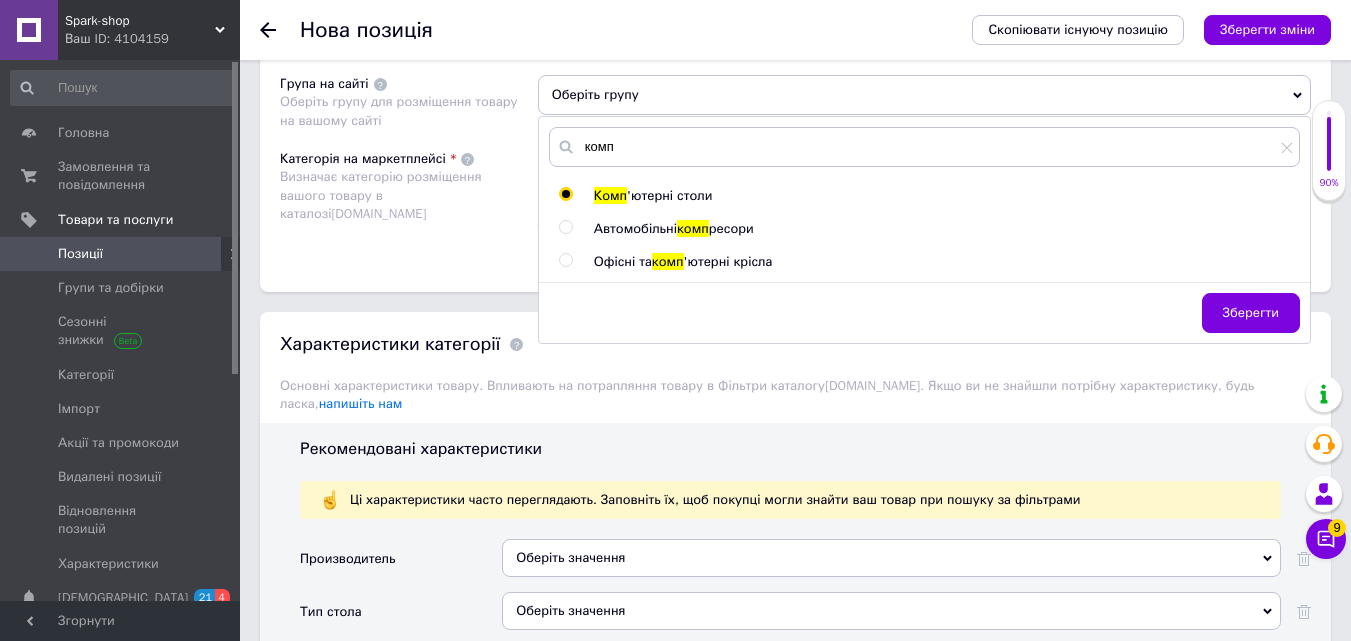 radio on "true" 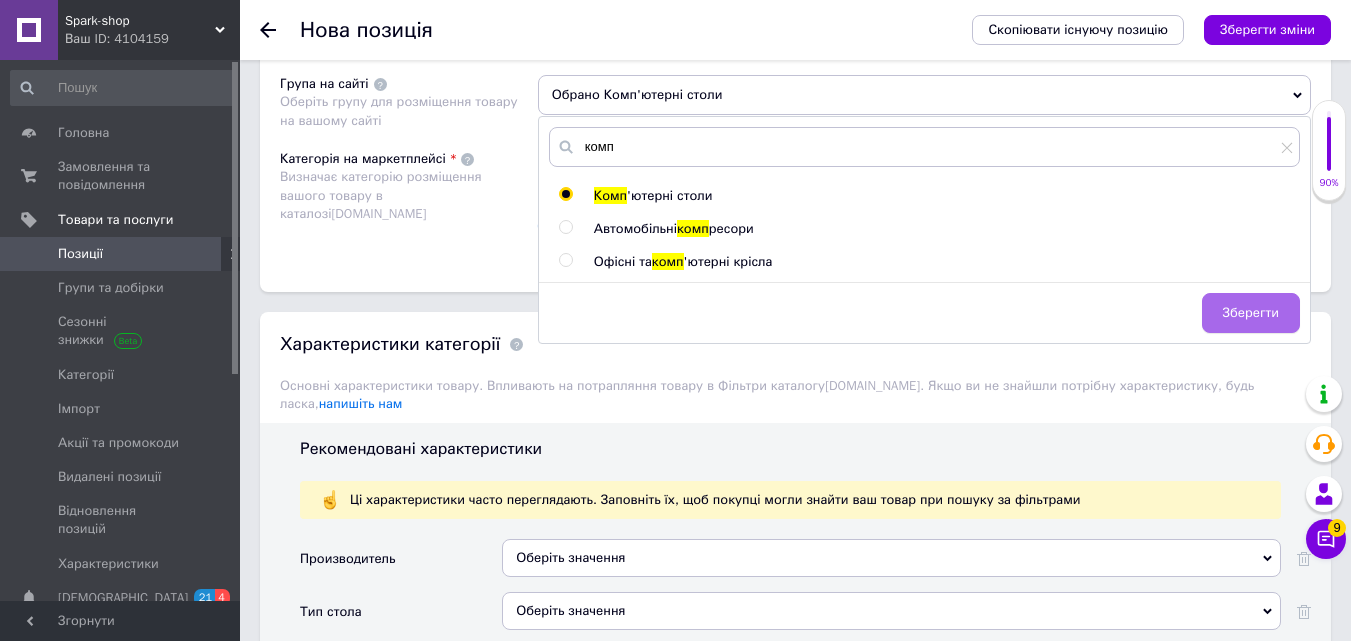 click on "Зберегти" at bounding box center [1251, 313] 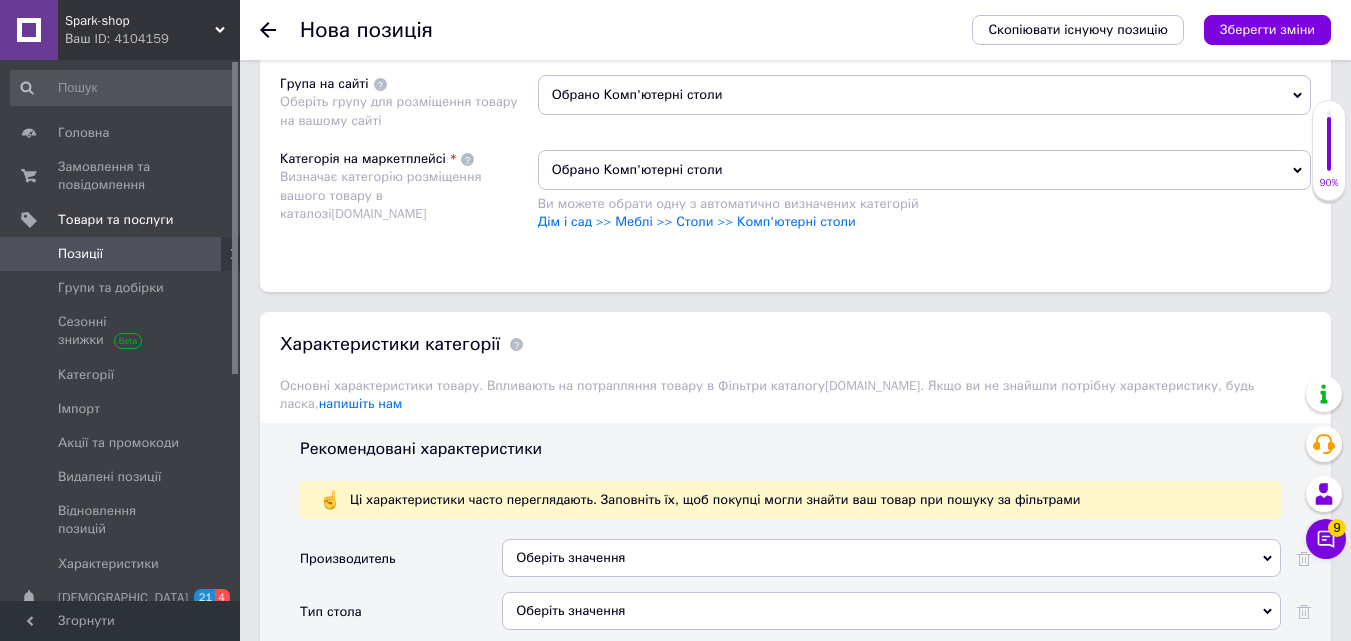click on "Категорія на маркетплейсі Визначає категорію розміщення вашого товару в каталозі  [DOMAIN_NAME]" at bounding box center [409, 200] 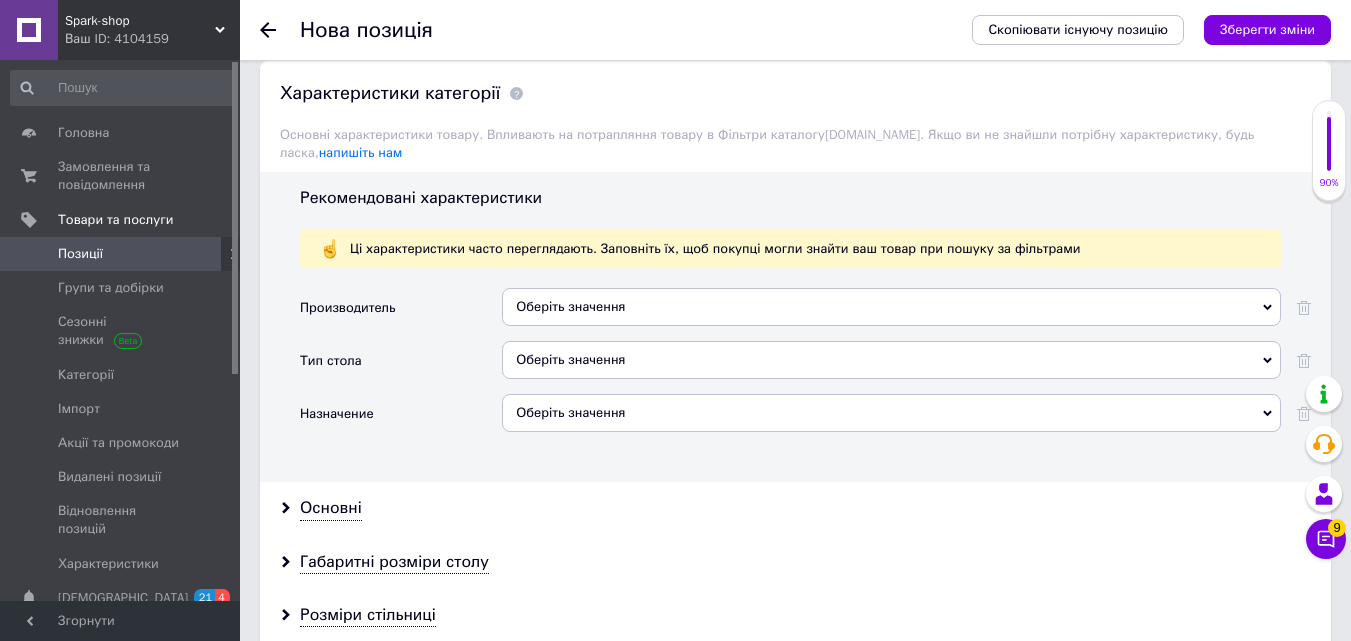 scroll, scrollTop: 3013, scrollLeft: 0, axis: vertical 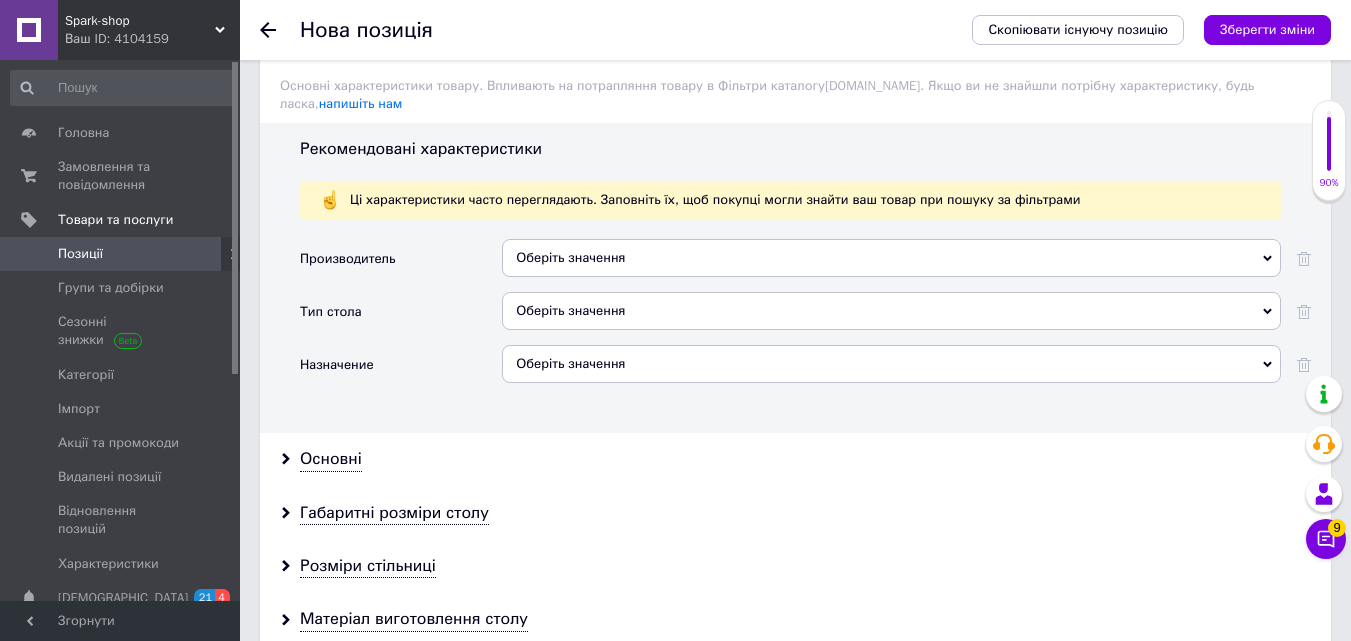 click on "Оберіть значення" at bounding box center (891, 258) 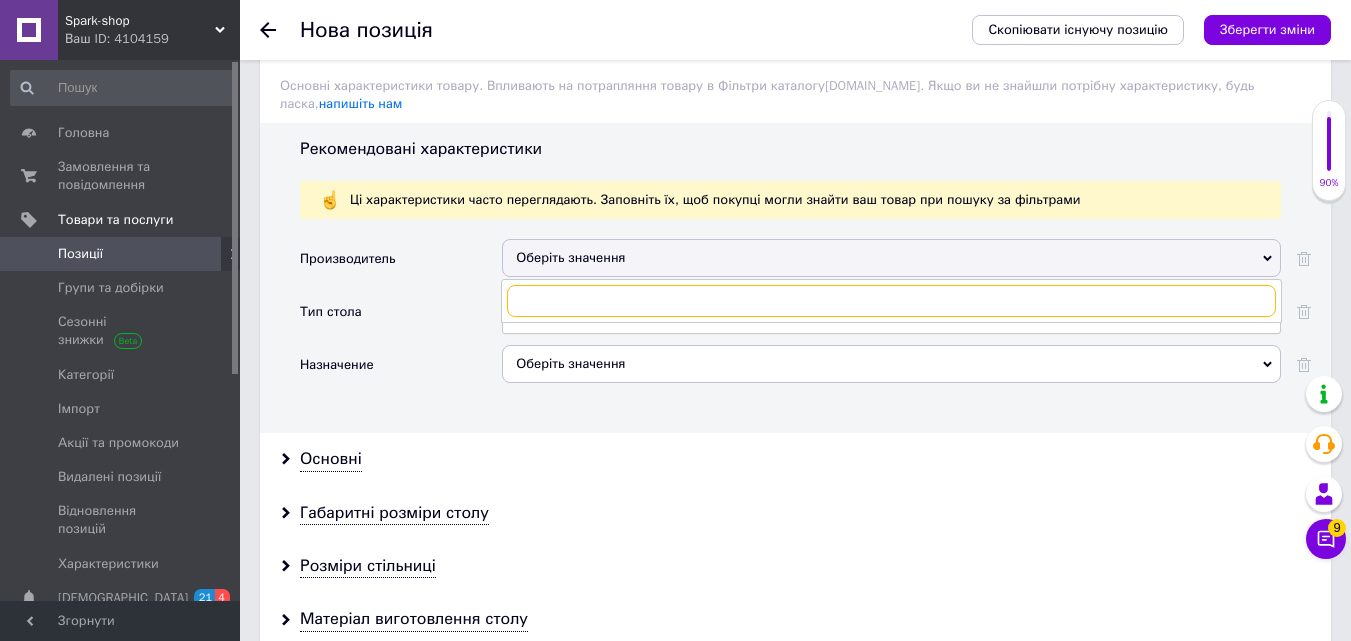 paste on "Собственное производство" 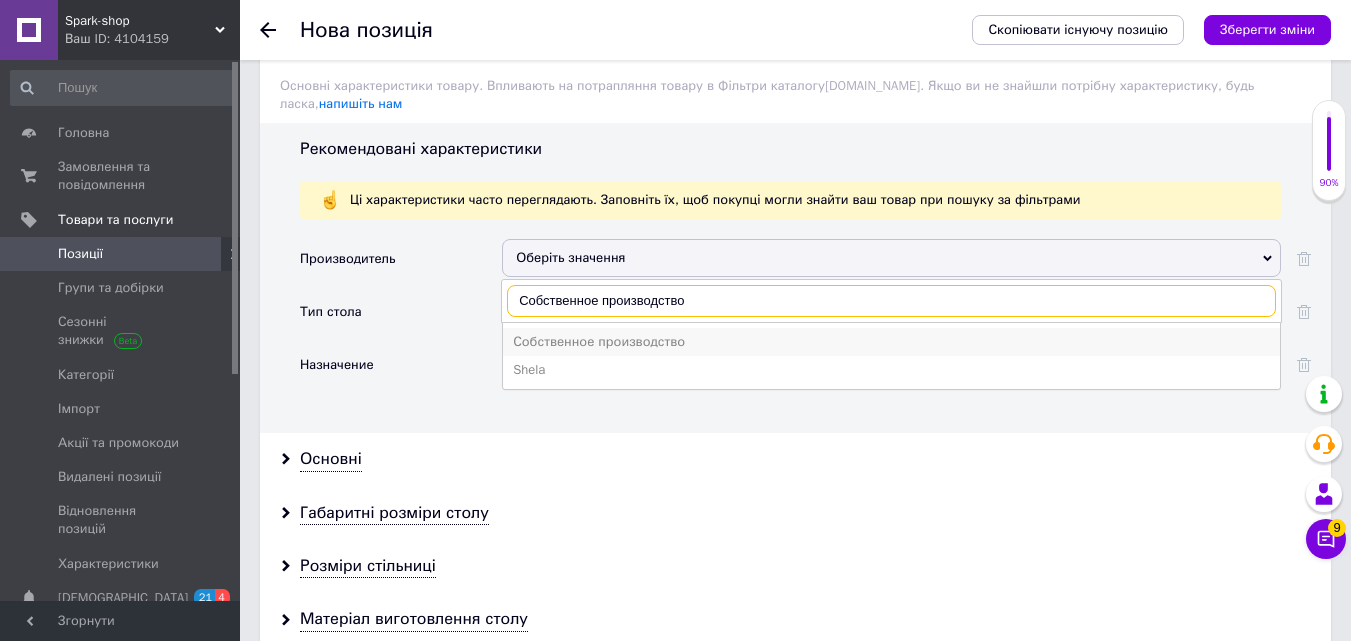 type on "Собственное производство" 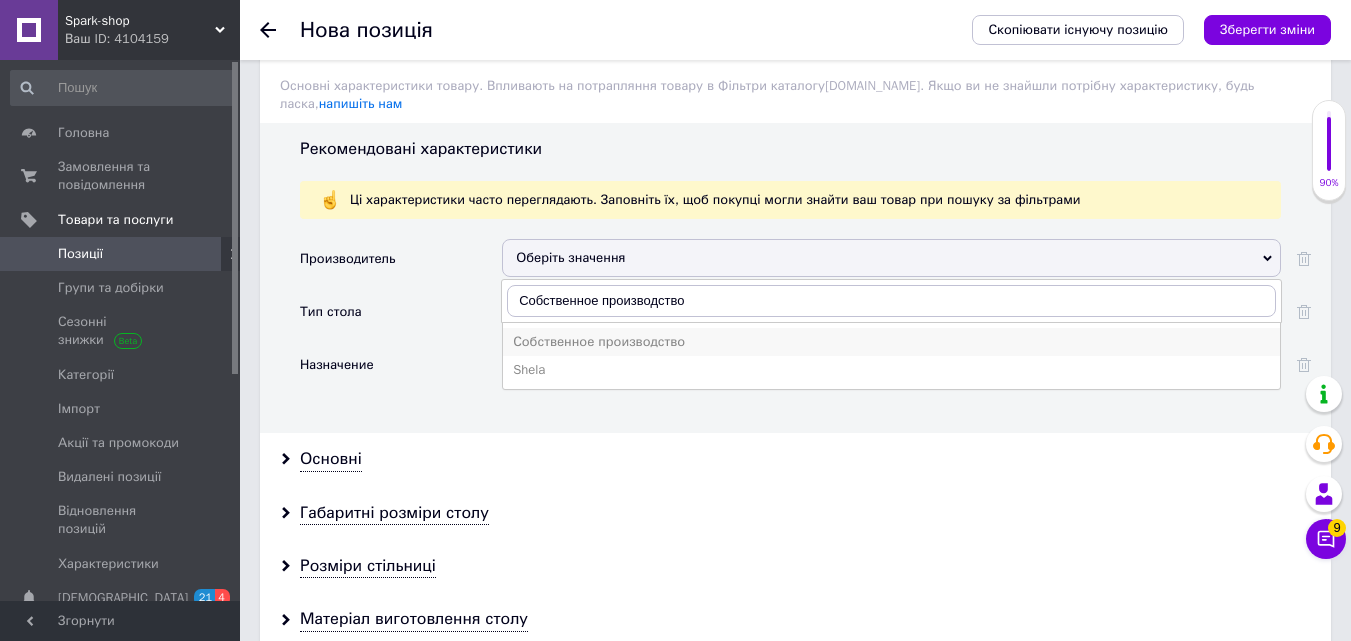 click on "Собственное производство" at bounding box center (891, 342) 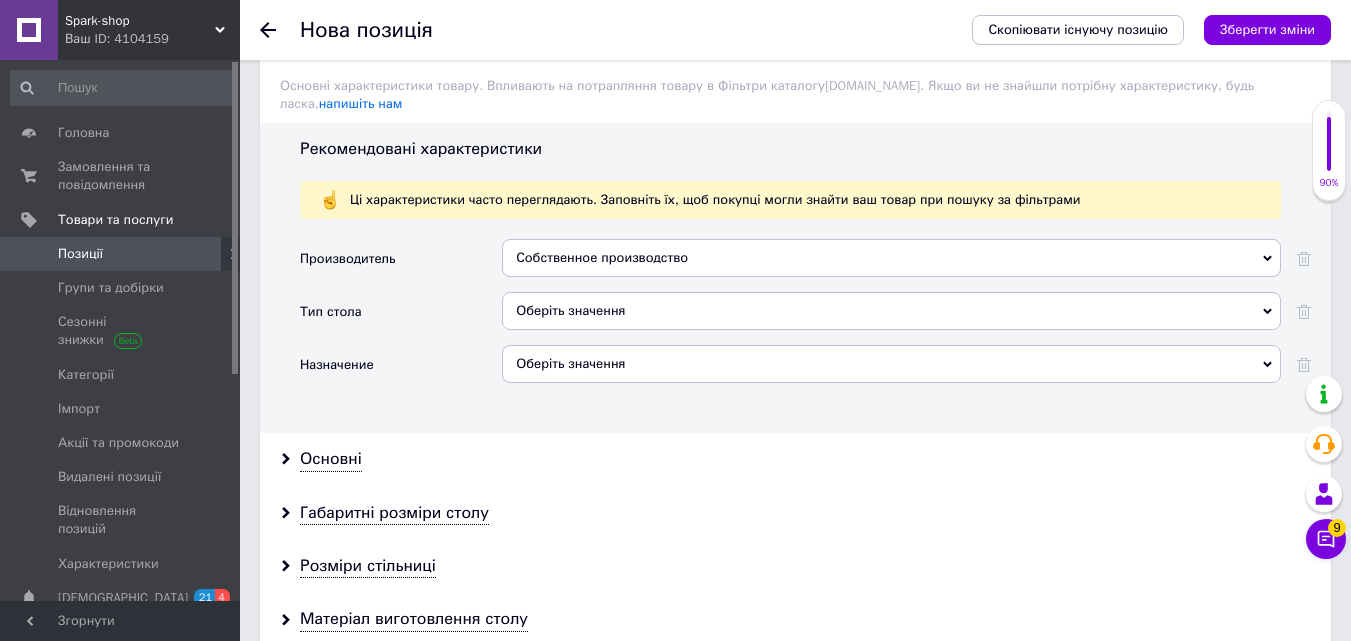 click on "Оберіть значення" at bounding box center [891, 311] 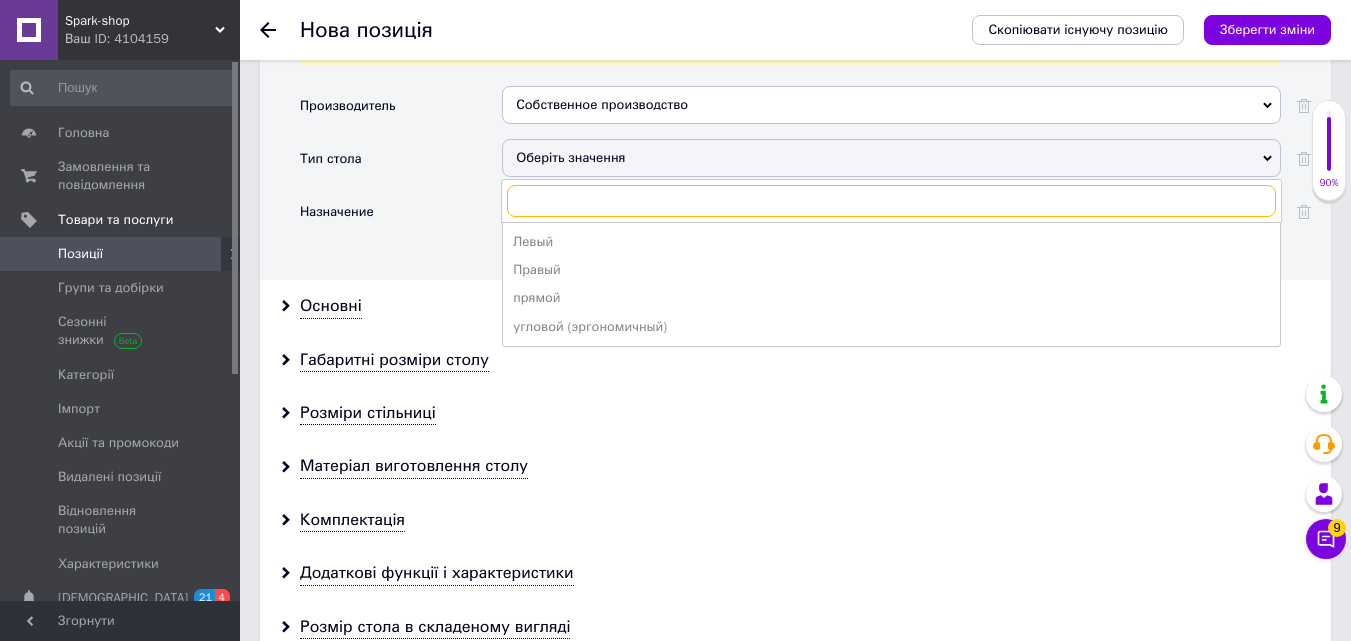 scroll, scrollTop: 3213, scrollLeft: 0, axis: vertical 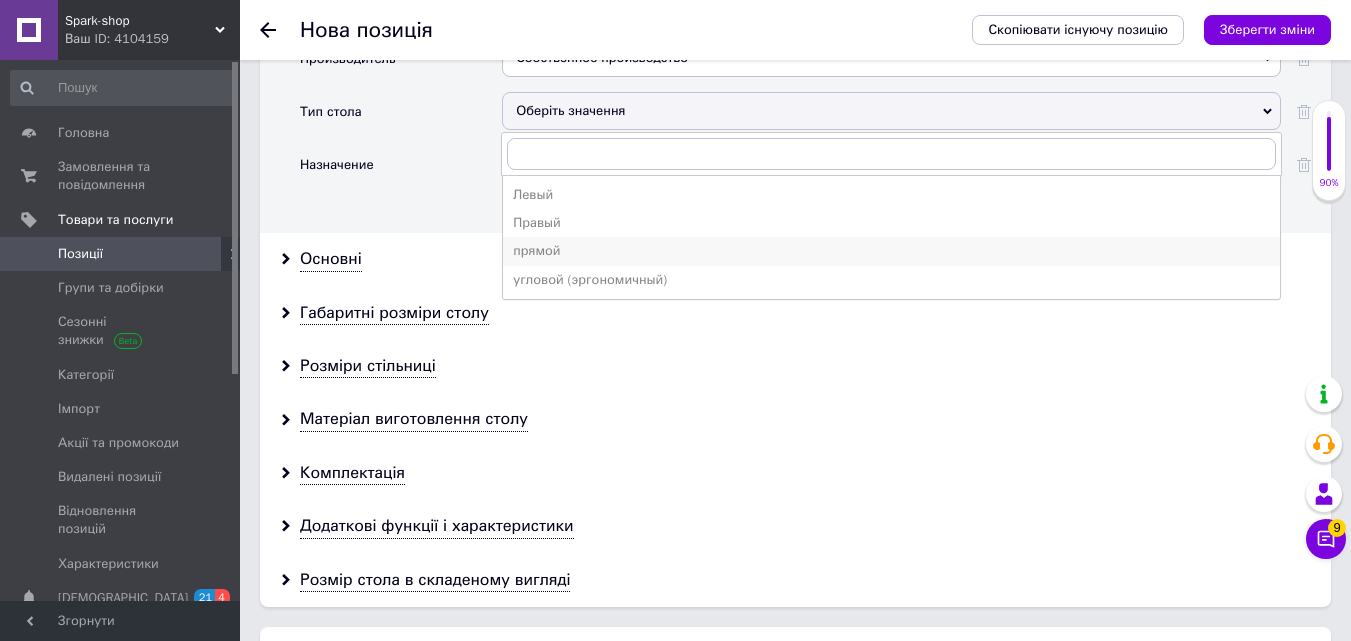 click on "прямой" at bounding box center [891, 251] 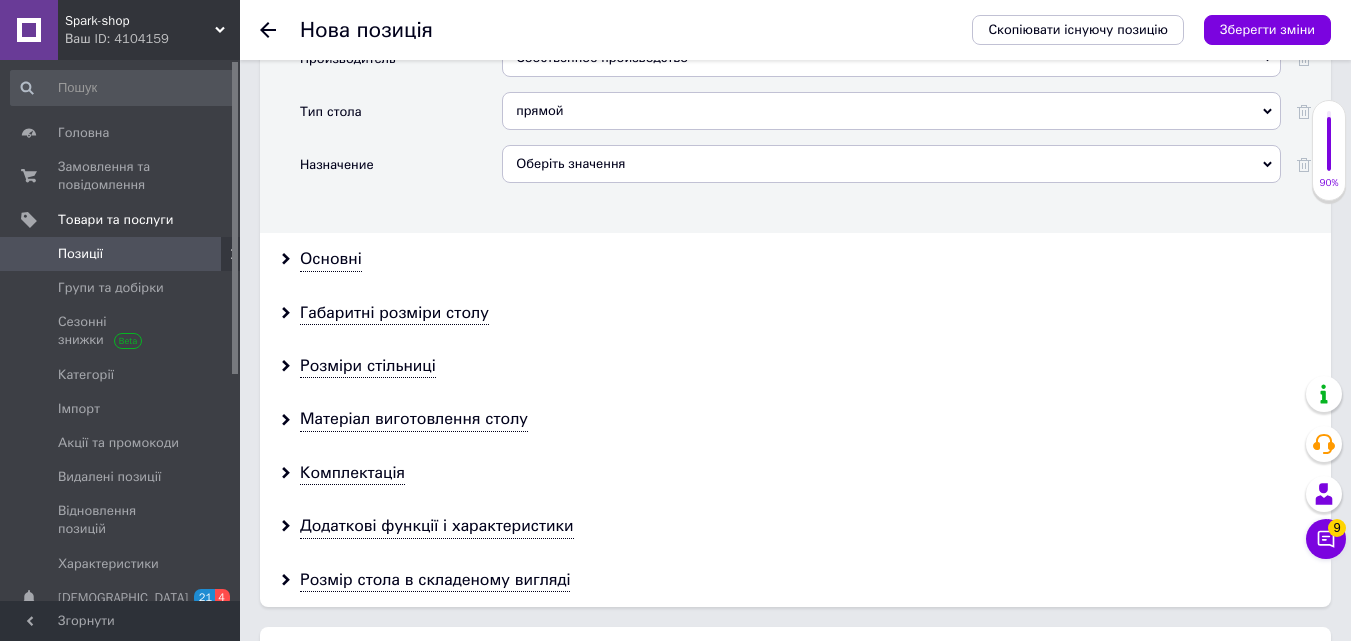 click on "Оберіть значення" at bounding box center [891, 164] 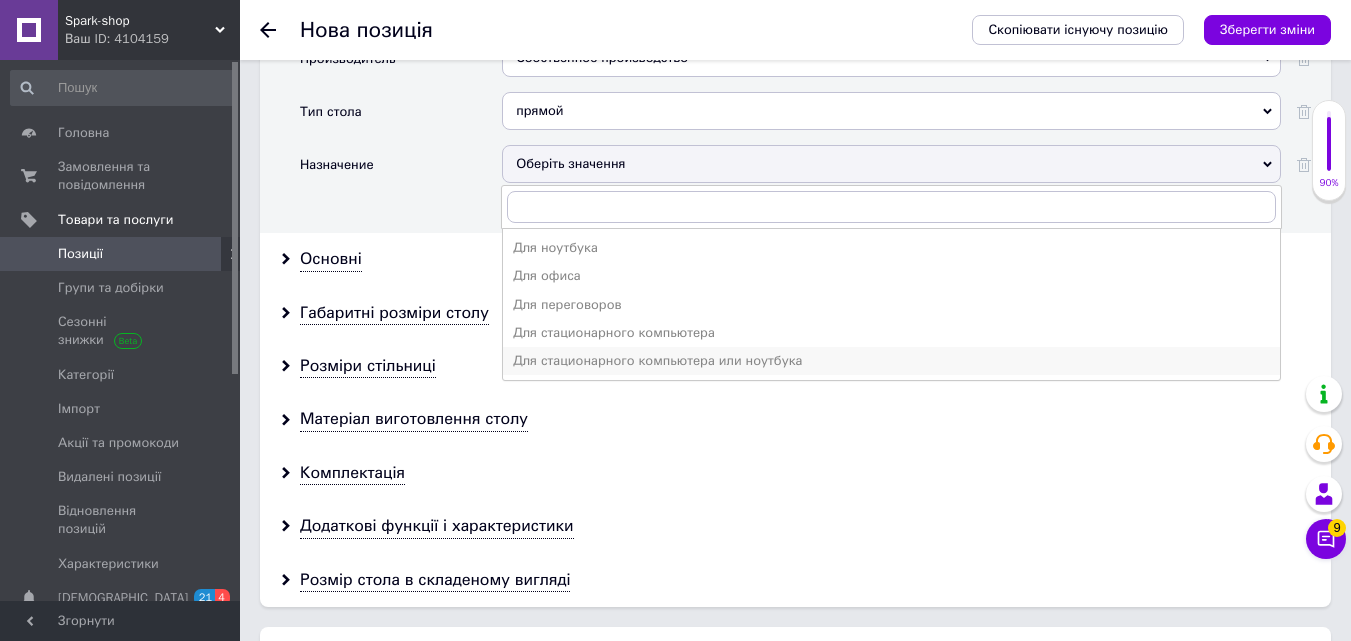 click on "Для стационарного компьютера или ноутбука" at bounding box center [891, 361] 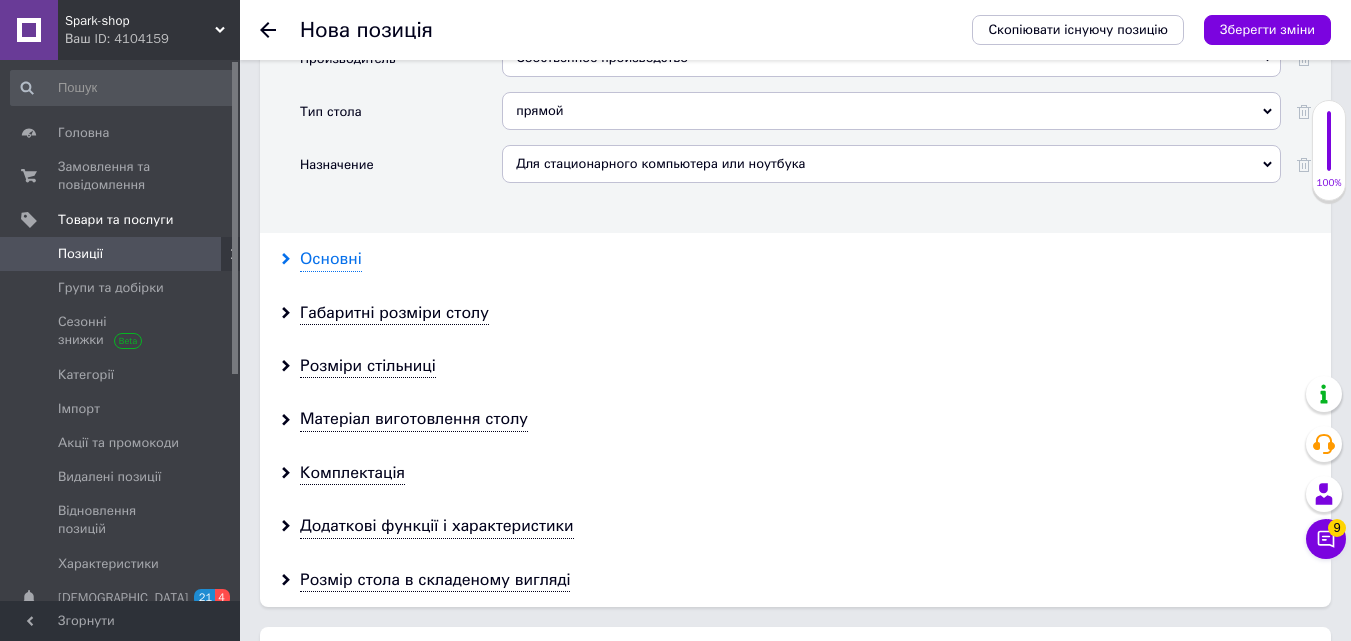 click on "Основні" at bounding box center (331, 259) 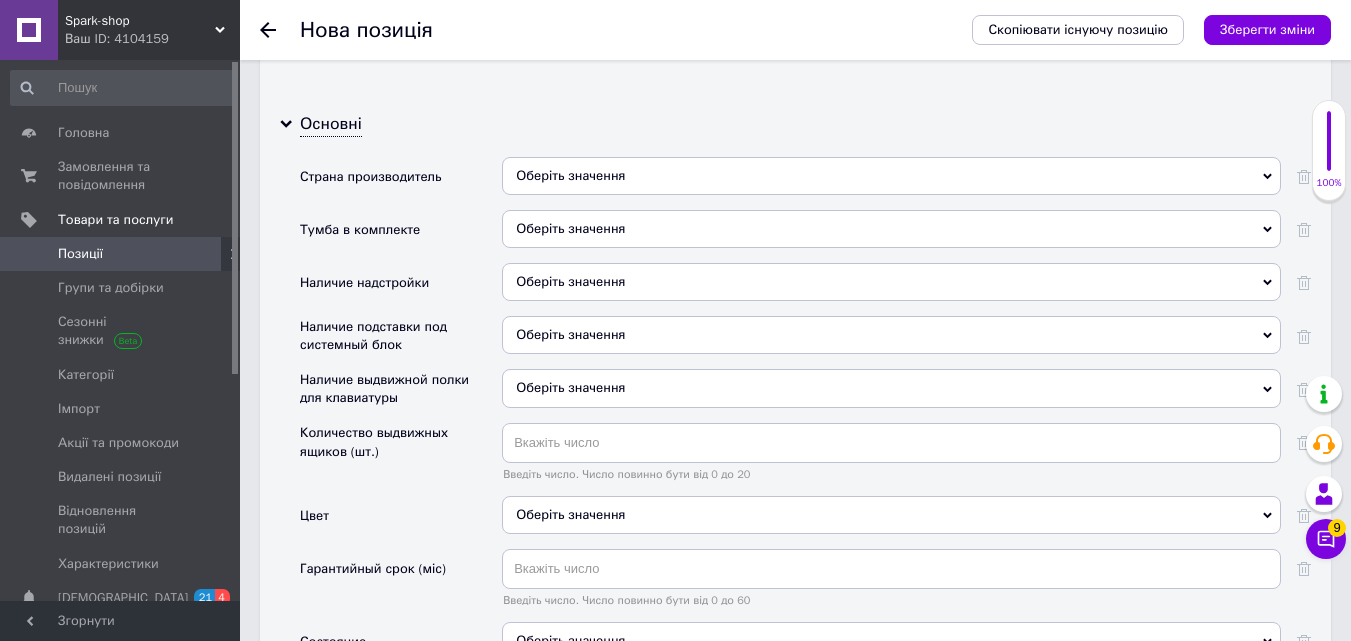 scroll, scrollTop: 3313, scrollLeft: 0, axis: vertical 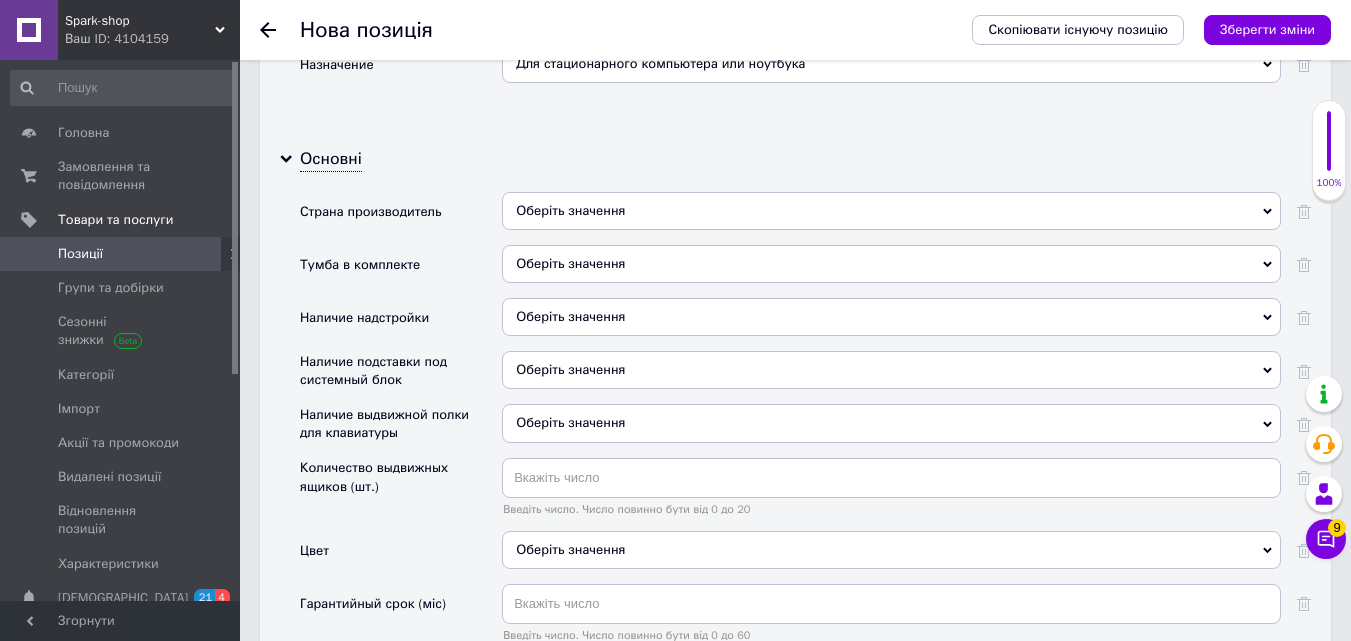 click on "Оберіть значення" at bounding box center (891, 211) 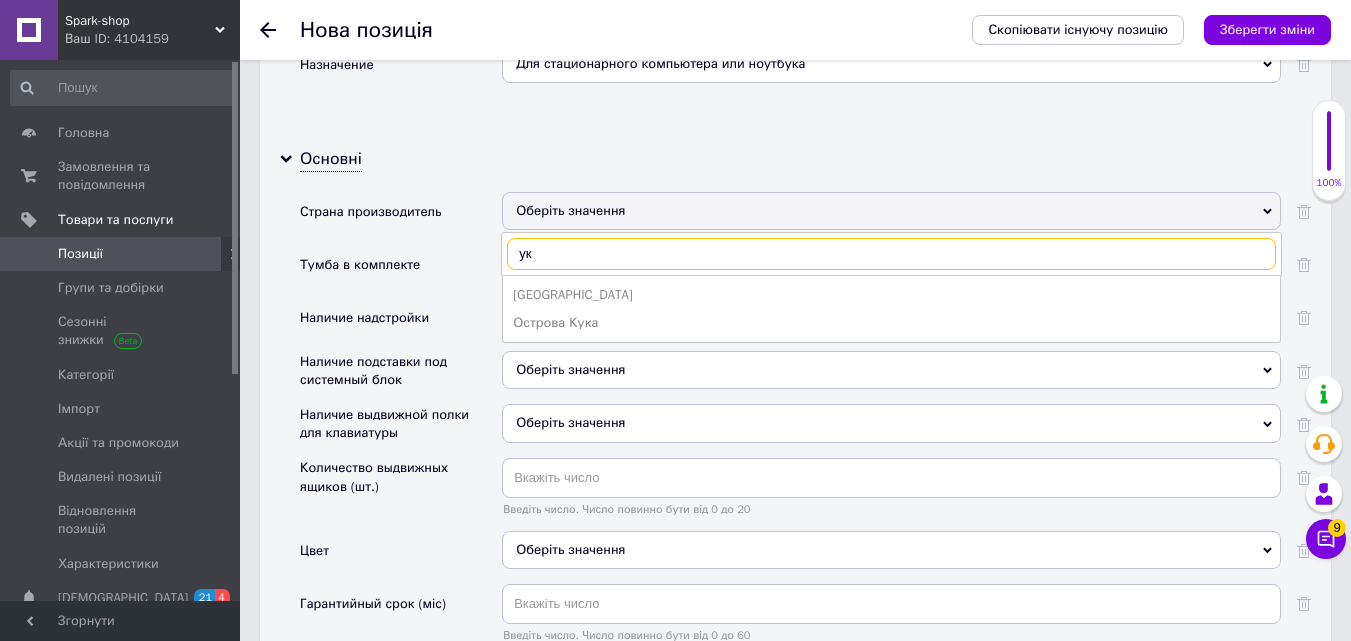 type on "ук" 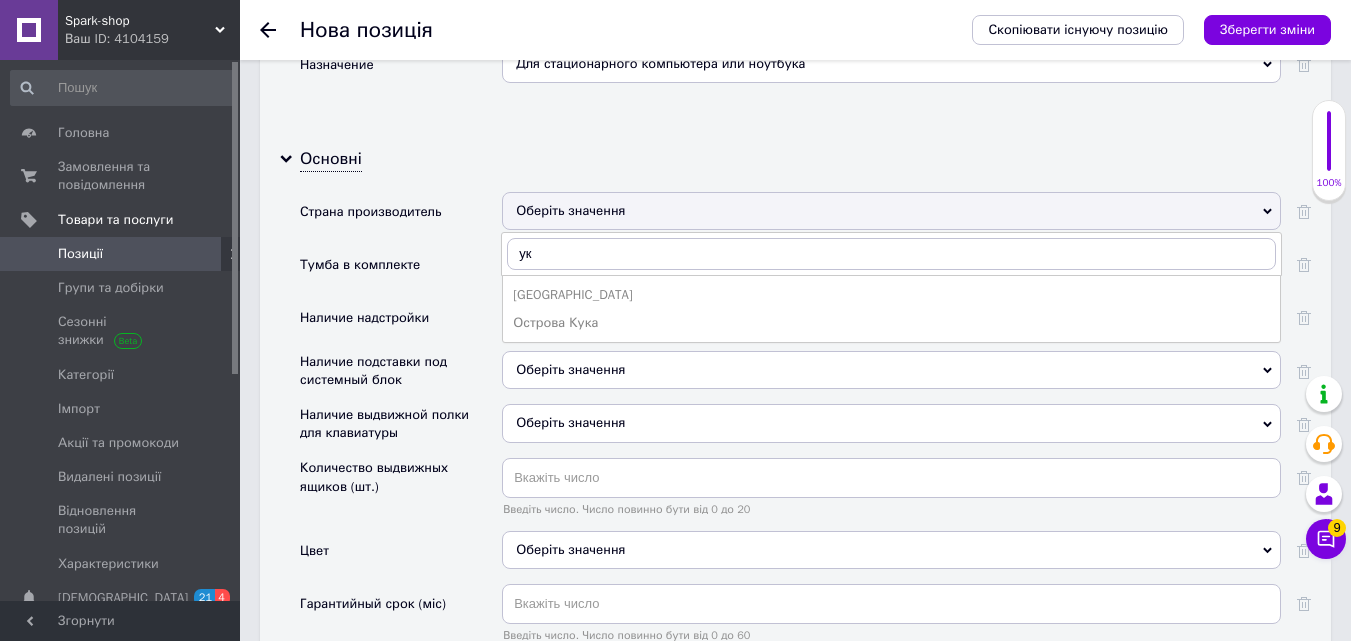 click on "[GEOGRAPHIC_DATA]" at bounding box center [891, 295] 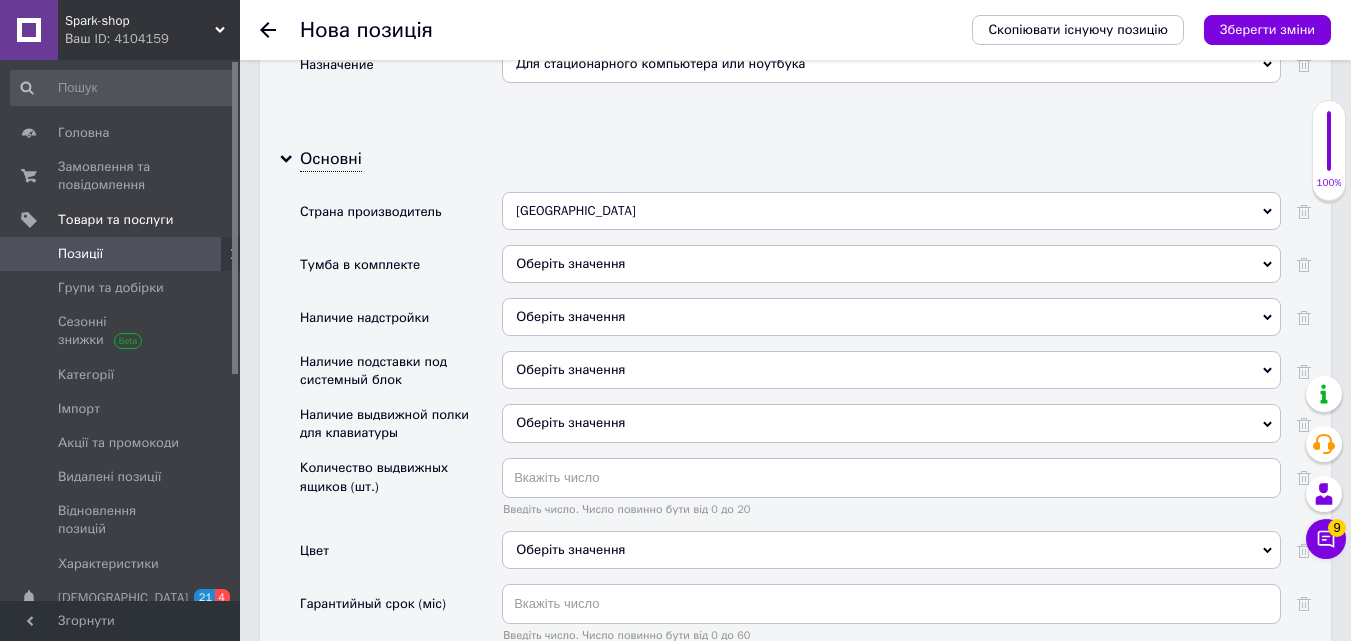 drag, startPoint x: 565, startPoint y: 292, endPoint x: 568, endPoint y: 306, distance: 14.3178215 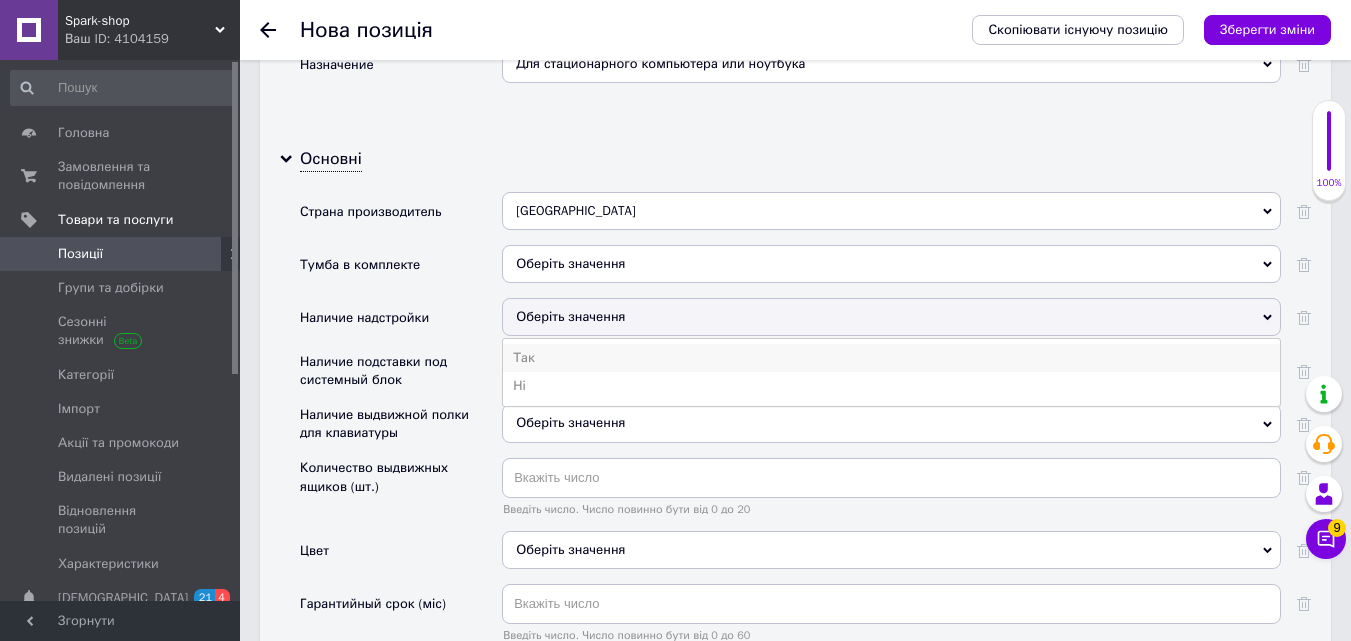click on "Так" at bounding box center (891, 358) 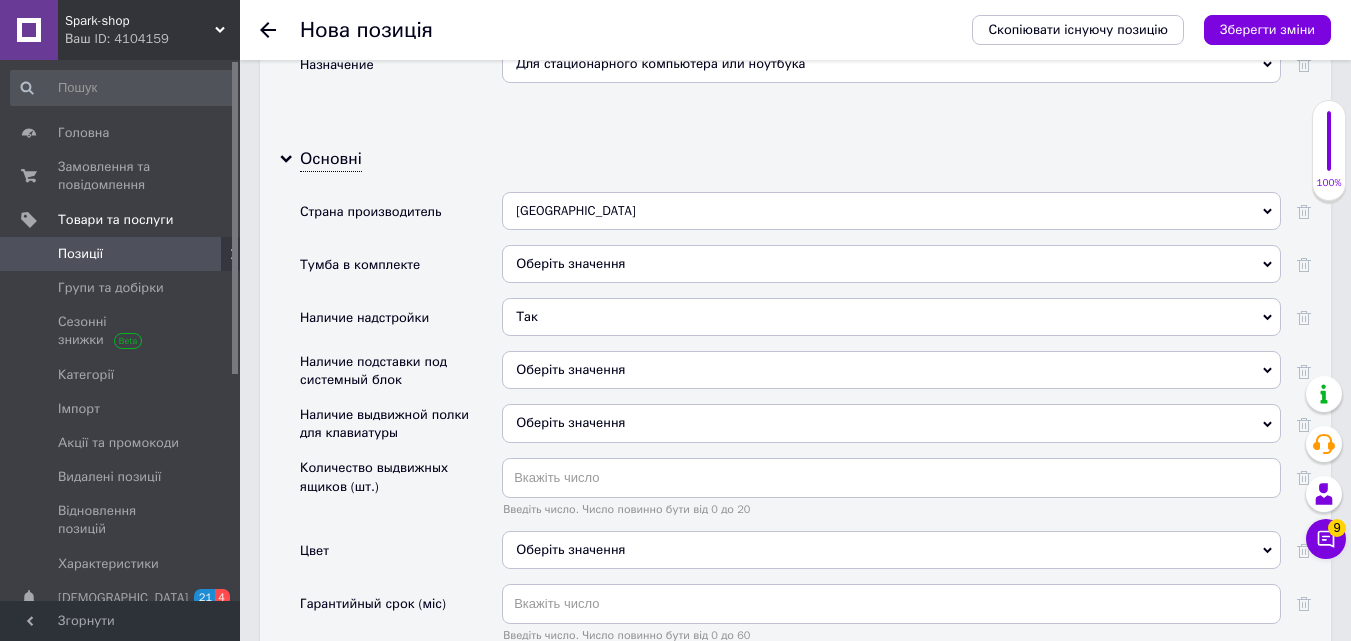 click on "Оберіть значення" at bounding box center (891, 370) 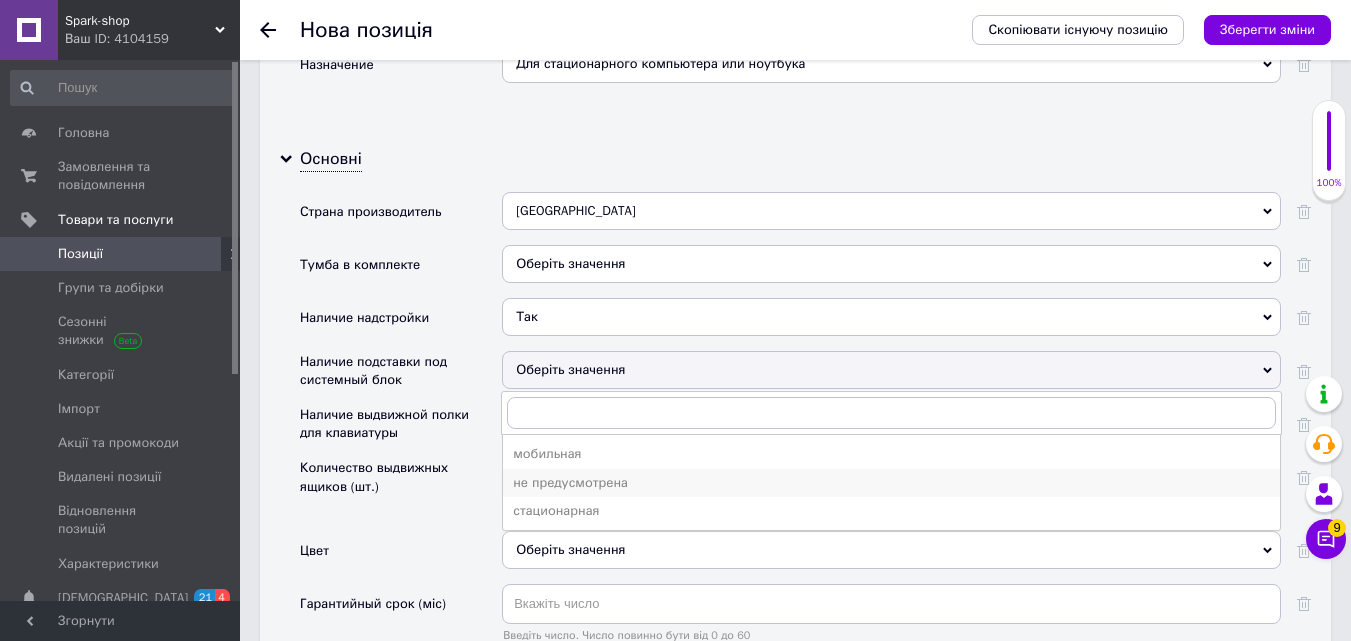 click on "не предусмотрена" at bounding box center [891, 483] 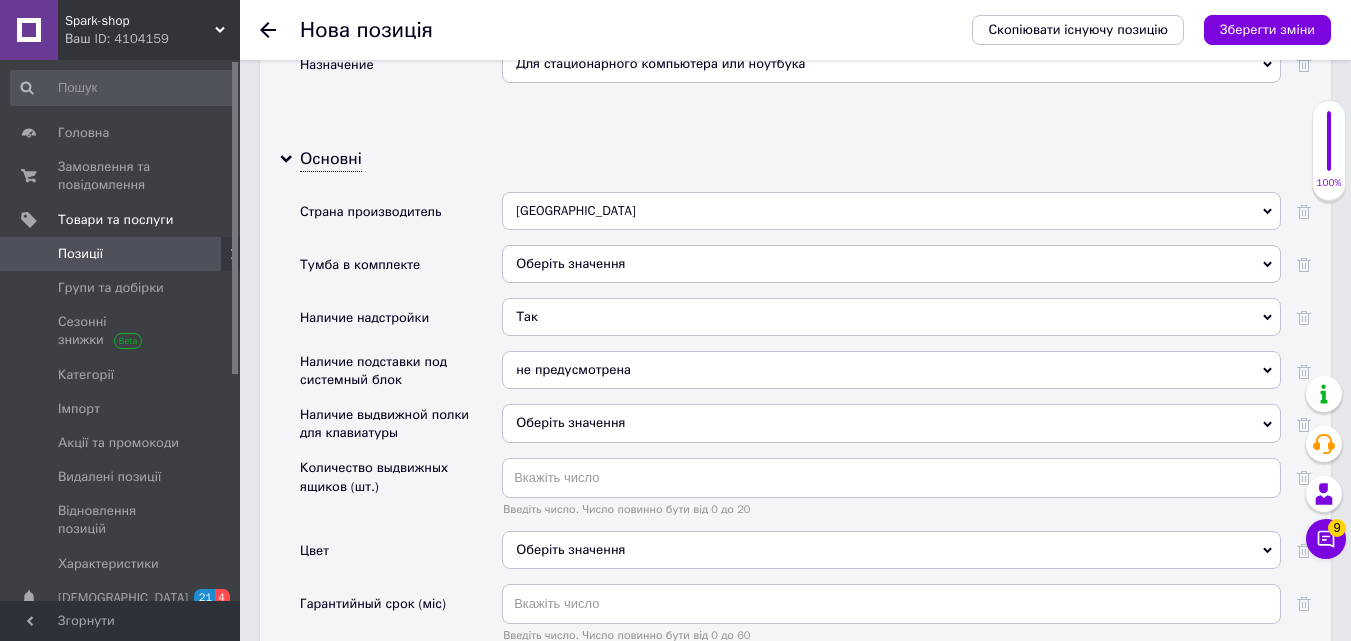 click on "Оберіть значення" at bounding box center (570, 422) 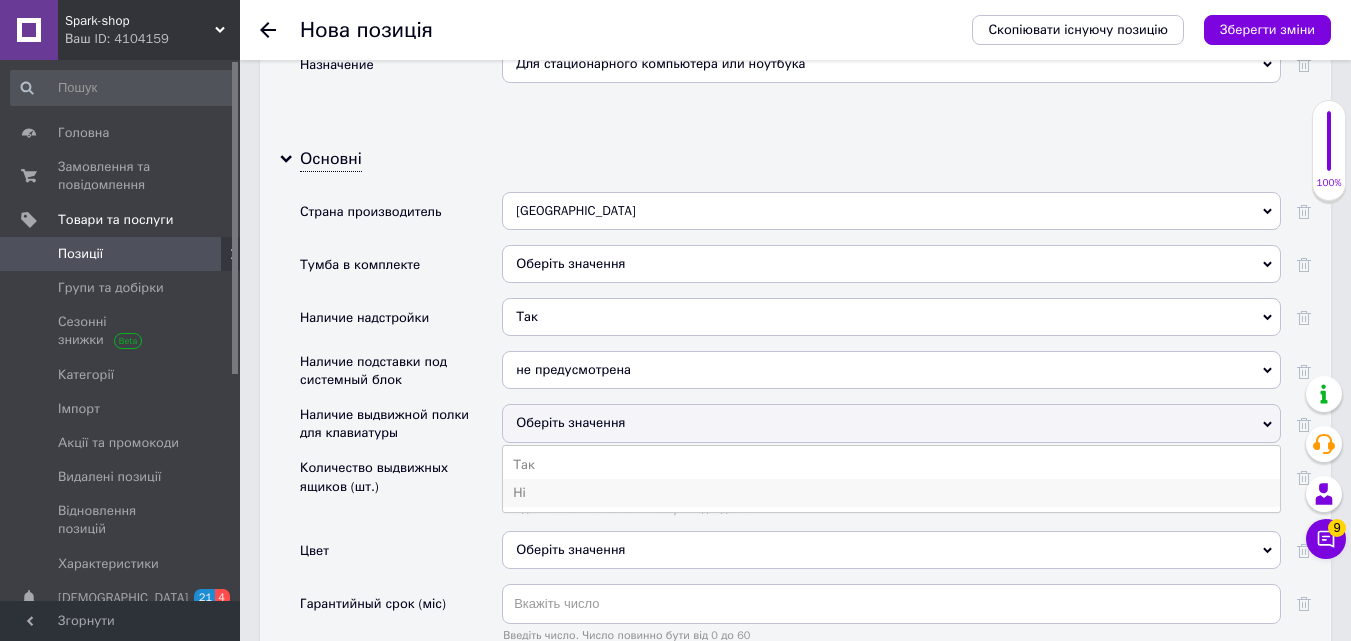 click on "Ні" at bounding box center [891, 493] 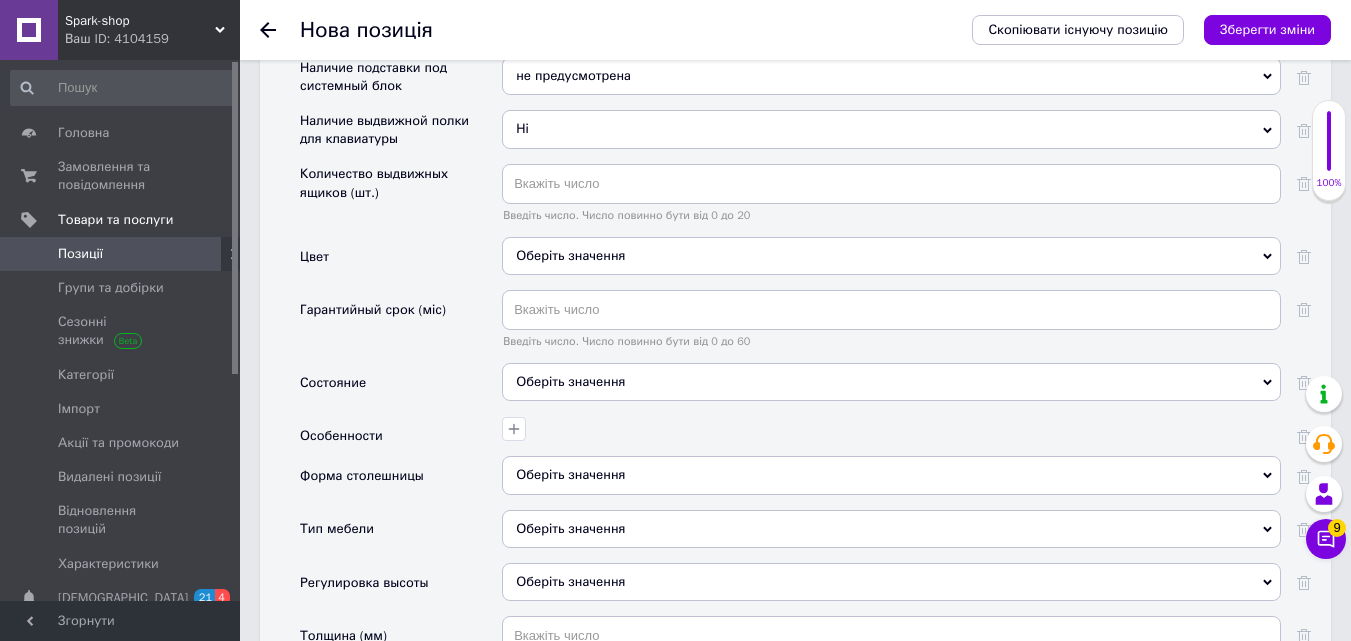scroll, scrollTop: 3613, scrollLeft: 0, axis: vertical 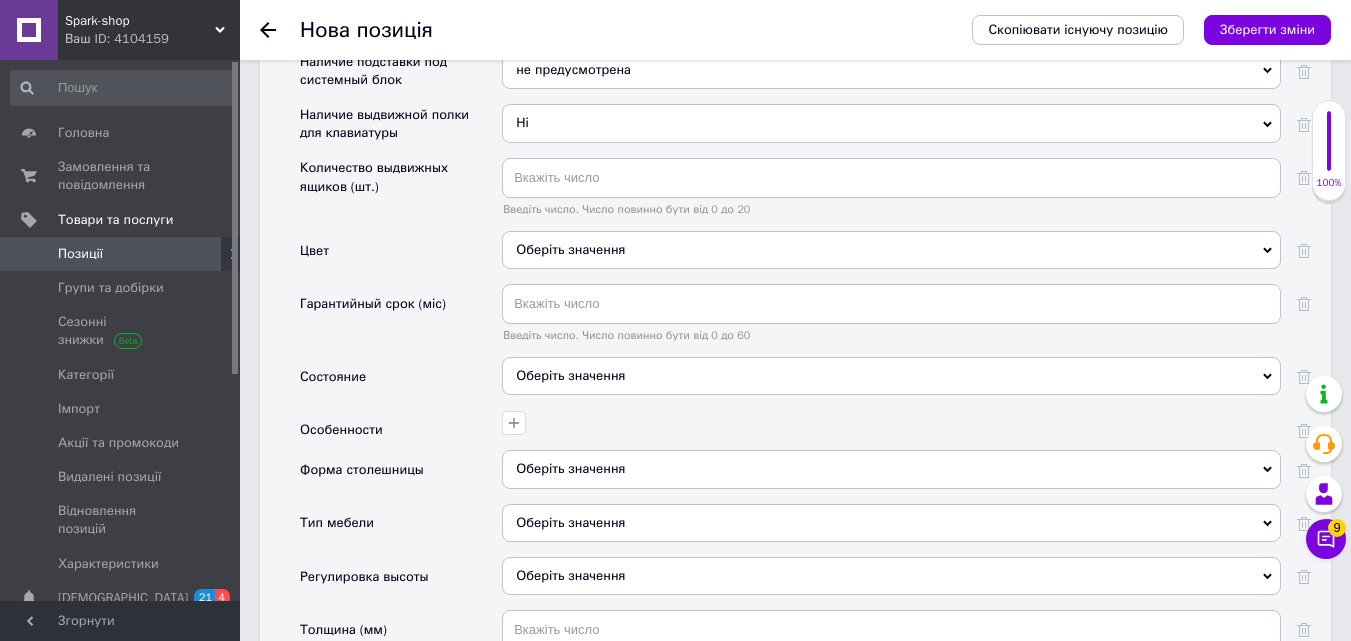 click on "Оберіть значення" at bounding box center [891, 250] 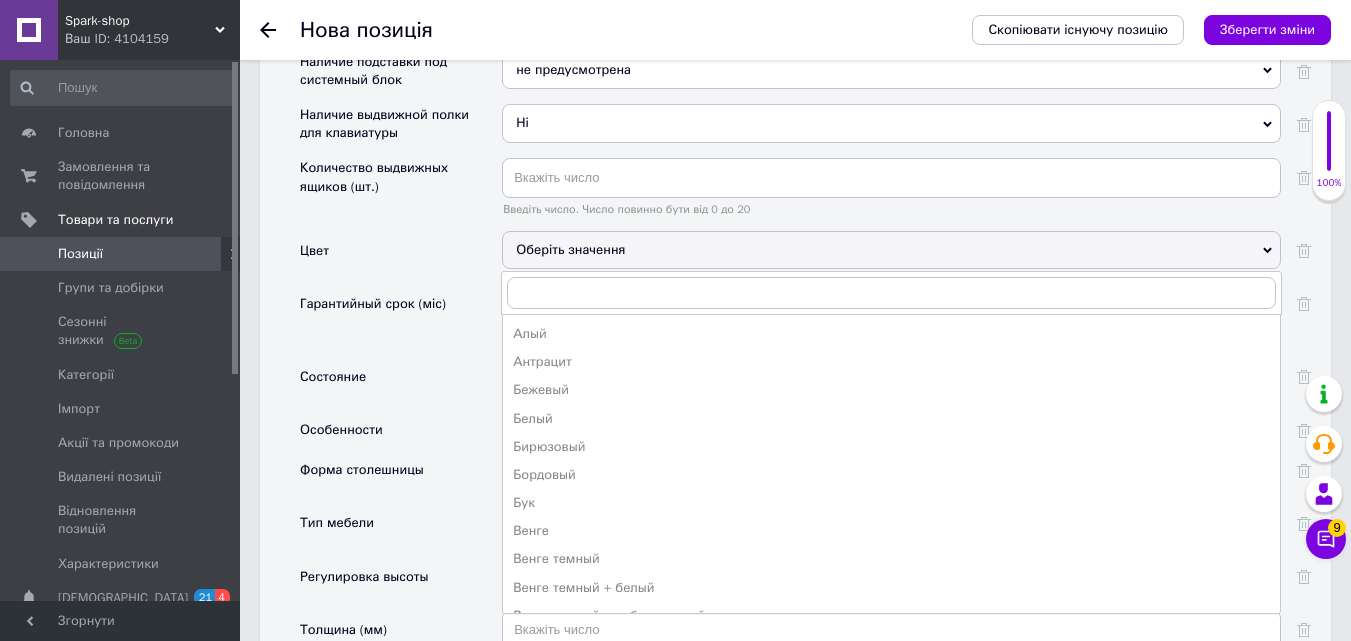 click on "Оберіть значення" at bounding box center (891, 250) 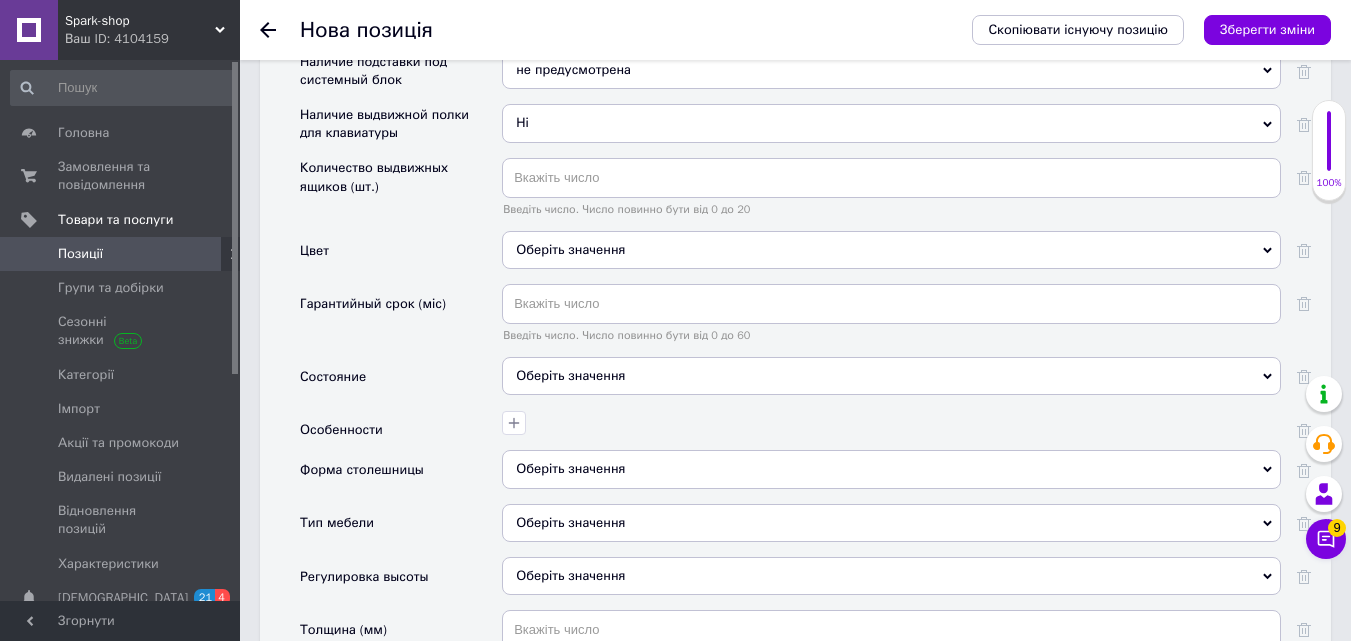 click on "Оберіть значення" at bounding box center [891, 250] 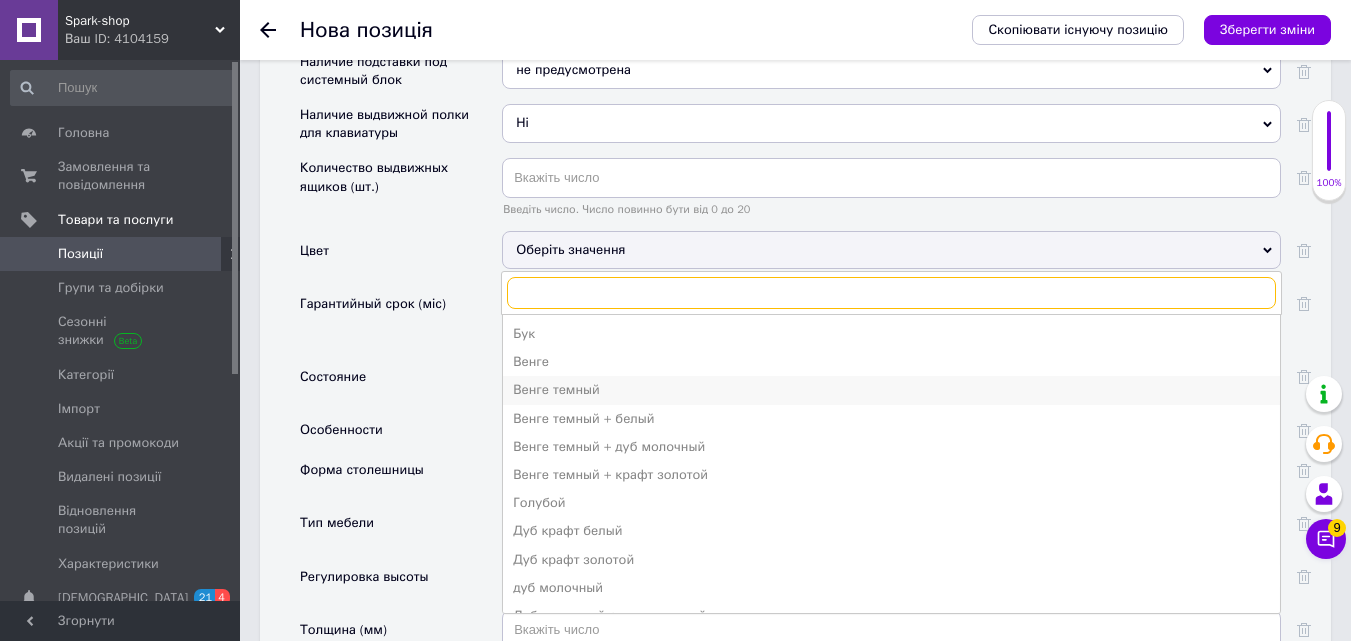 scroll, scrollTop: 300, scrollLeft: 0, axis: vertical 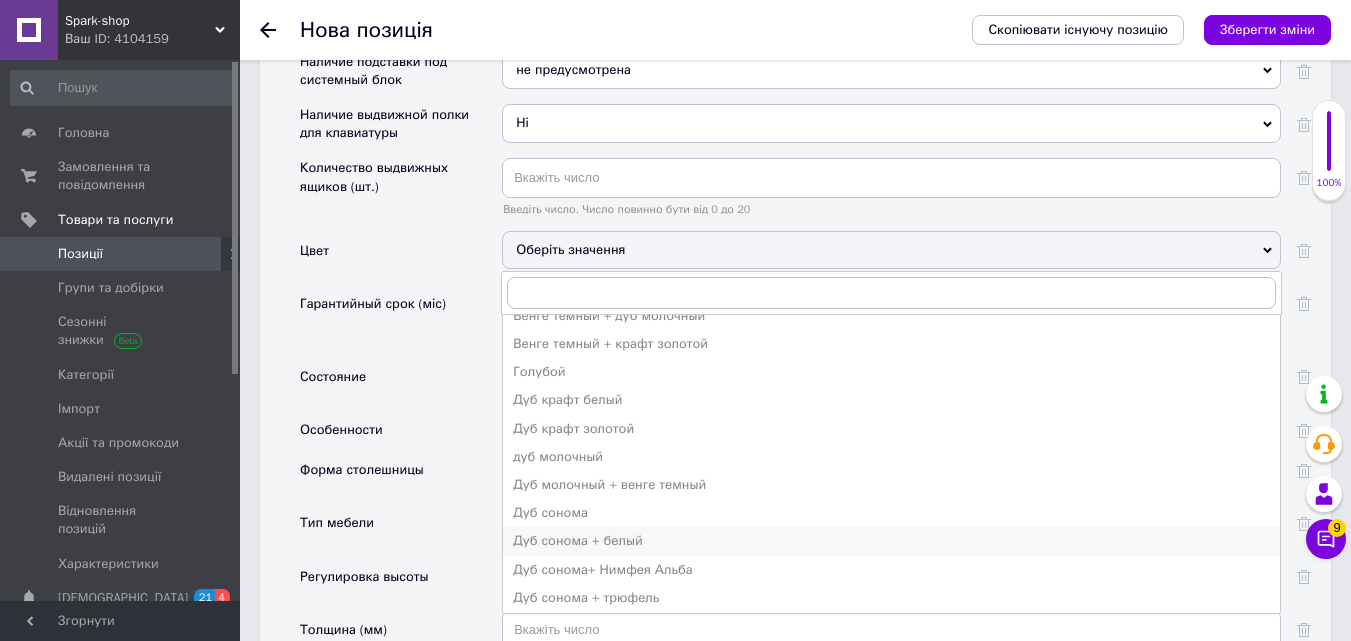 click on "Дуб сонома + белый" at bounding box center [891, 541] 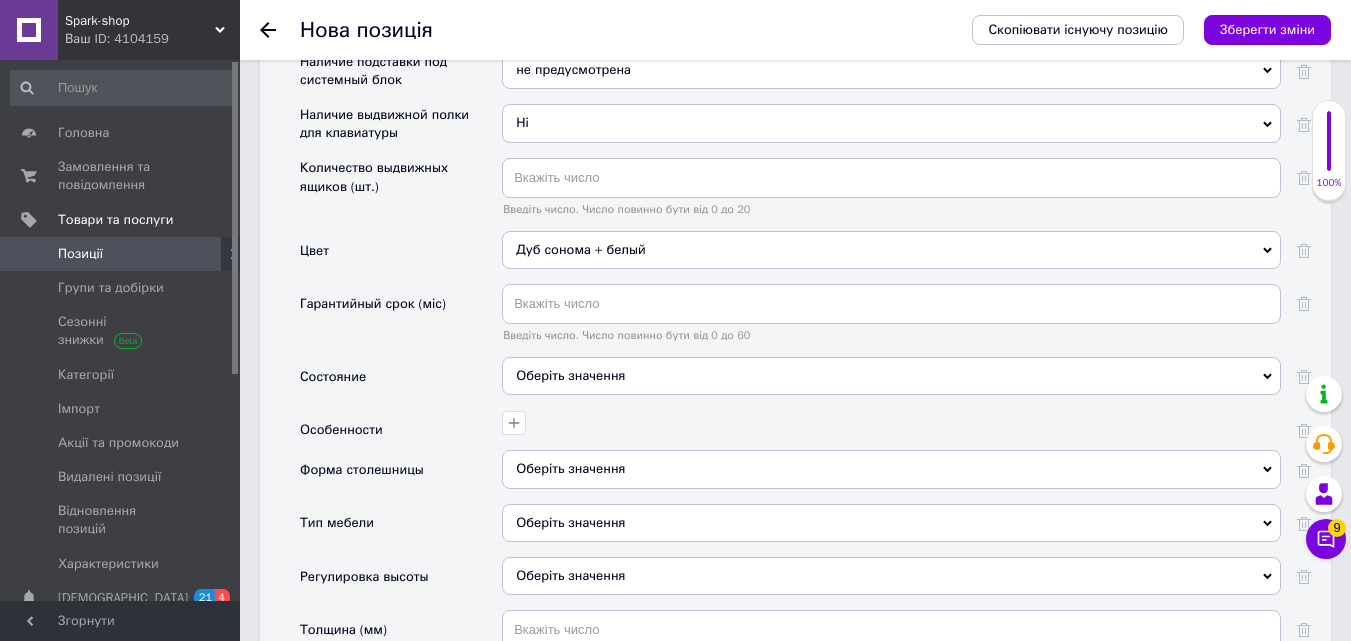 click on "Оберіть значення" at bounding box center (891, 376) 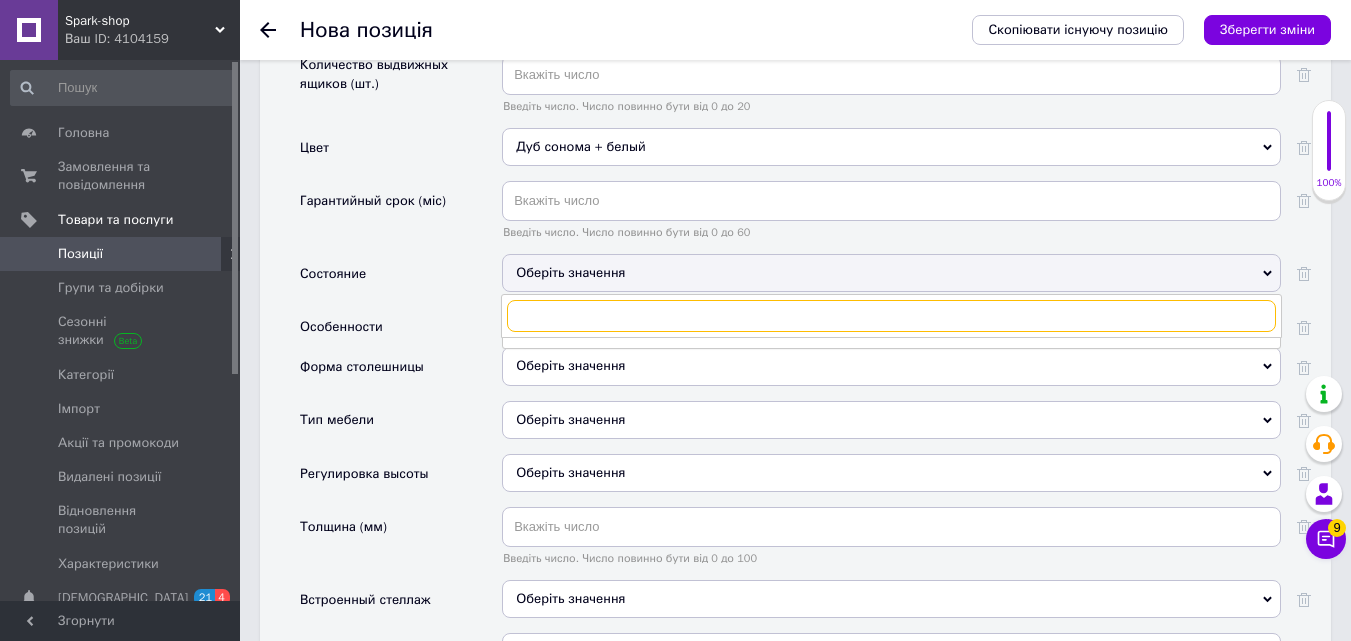 scroll, scrollTop: 3913, scrollLeft: 0, axis: vertical 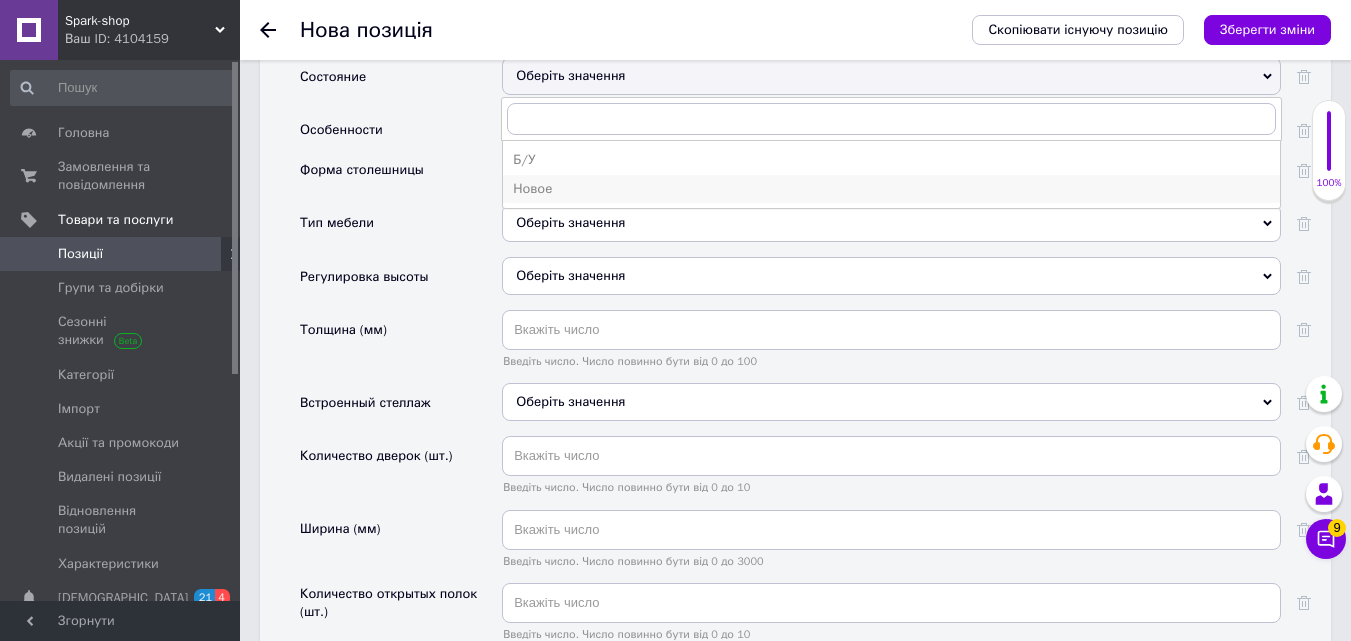 click on "Новое" at bounding box center [891, 189] 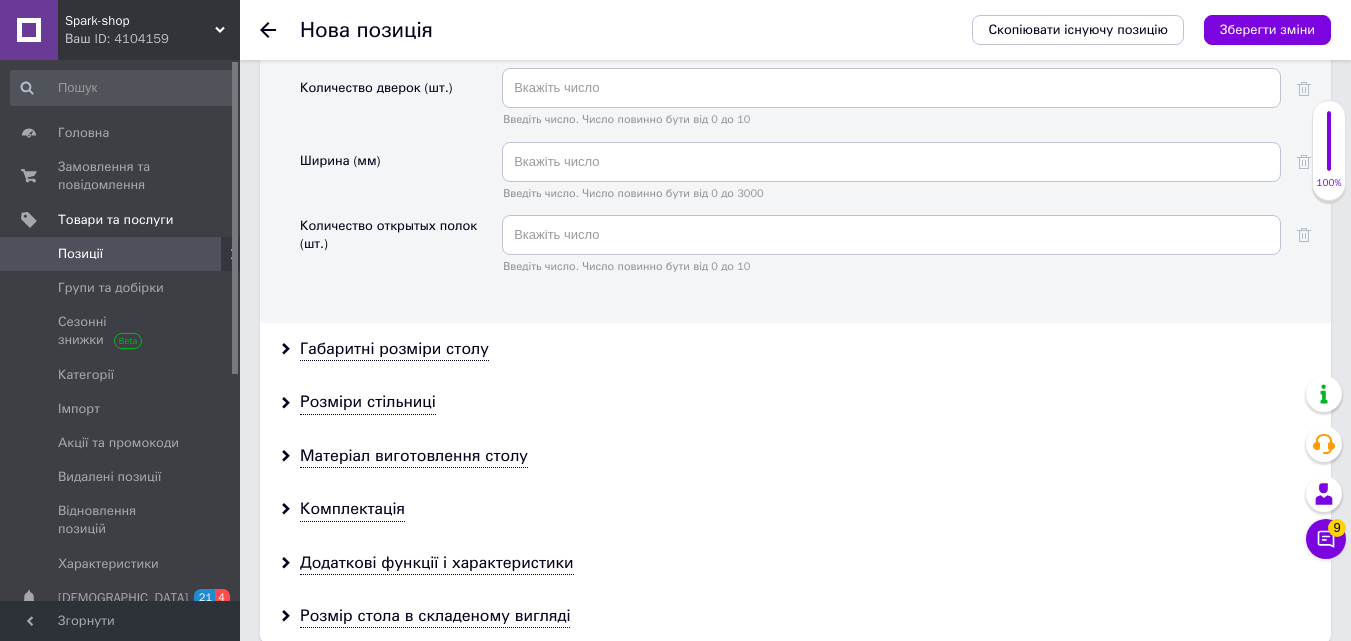 scroll, scrollTop: 4313, scrollLeft: 0, axis: vertical 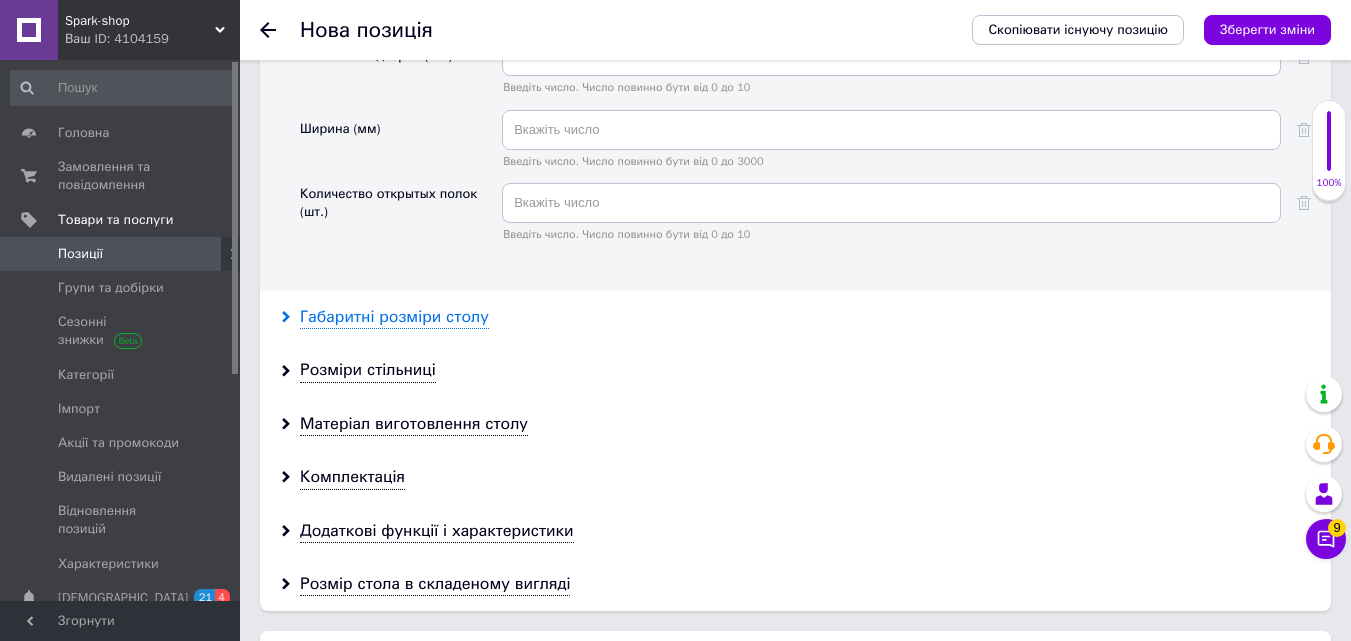 click on "Габаритні розміри столу" at bounding box center (394, 317) 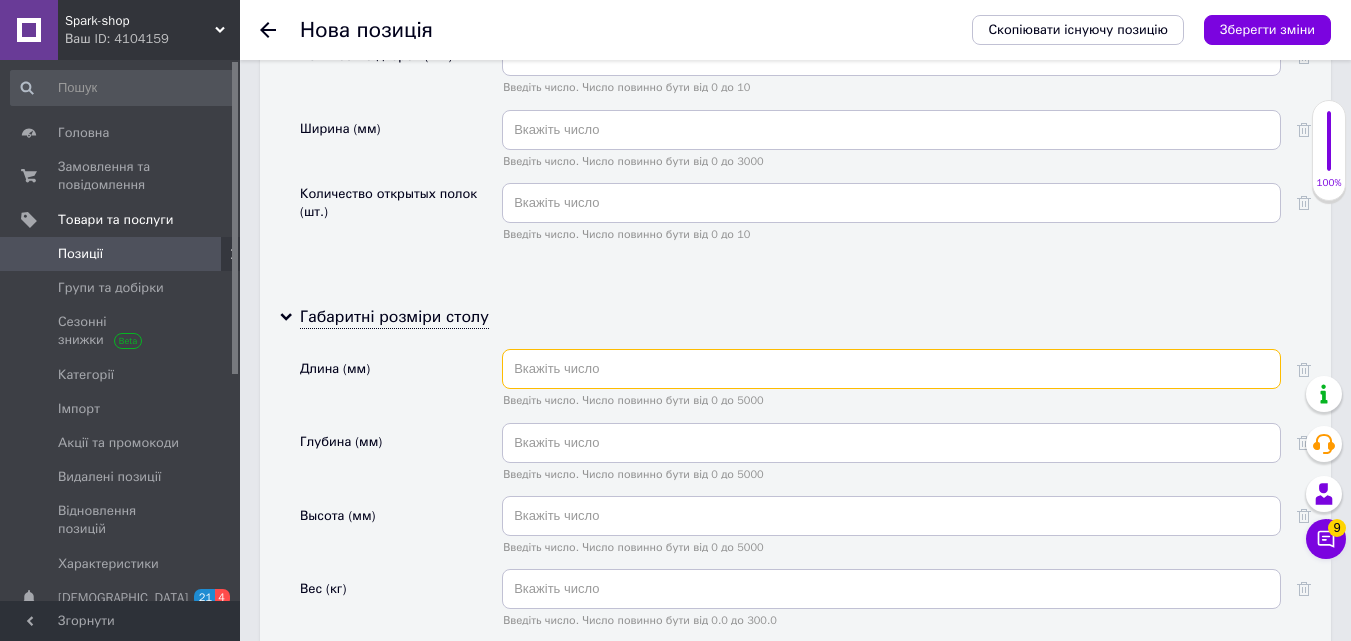 click at bounding box center [891, 369] 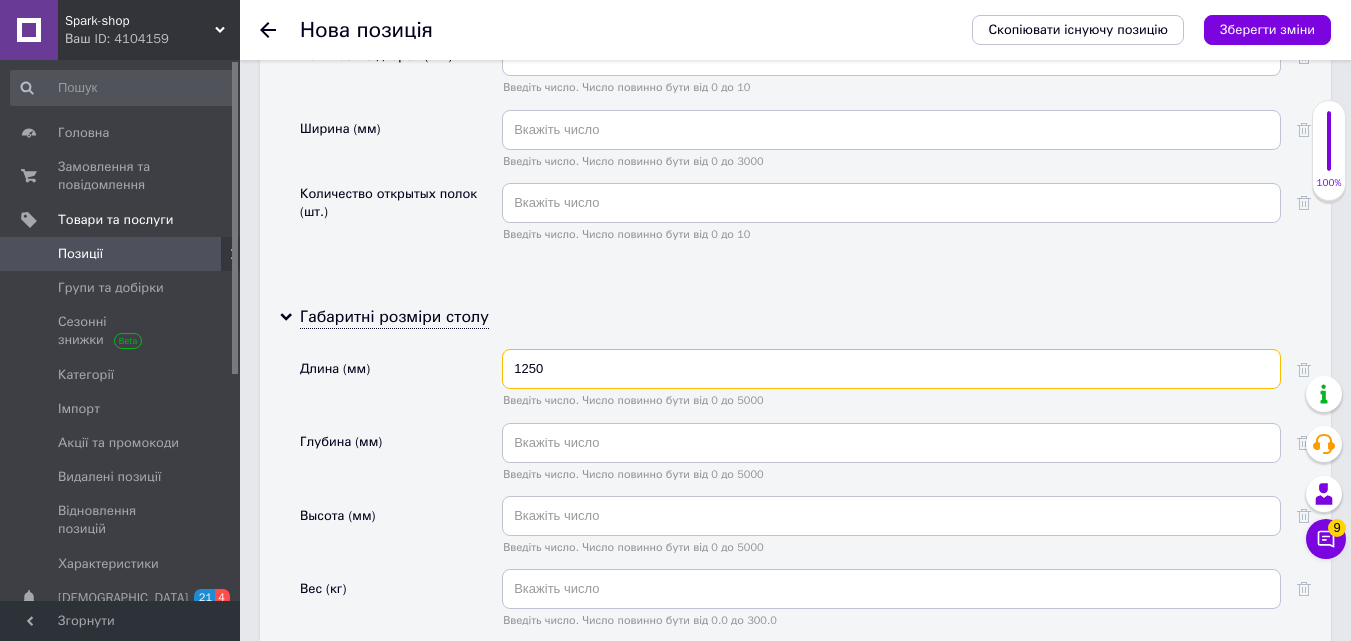 type on "1250" 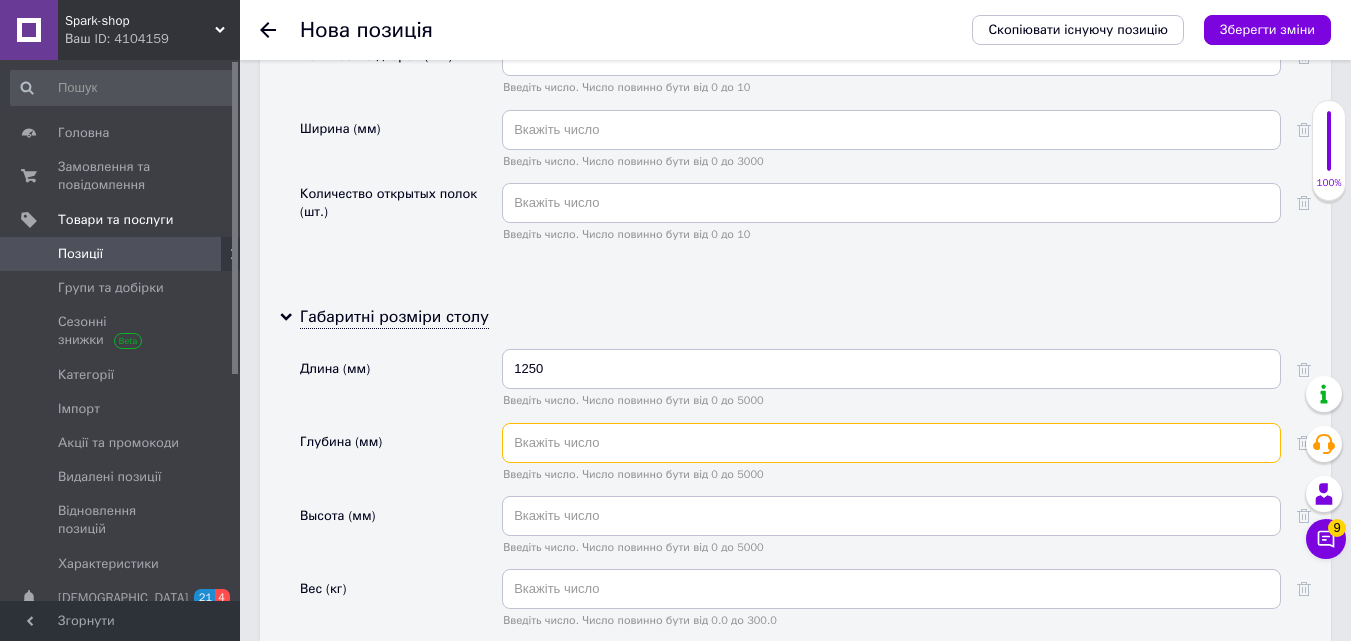 click at bounding box center (891, 443) 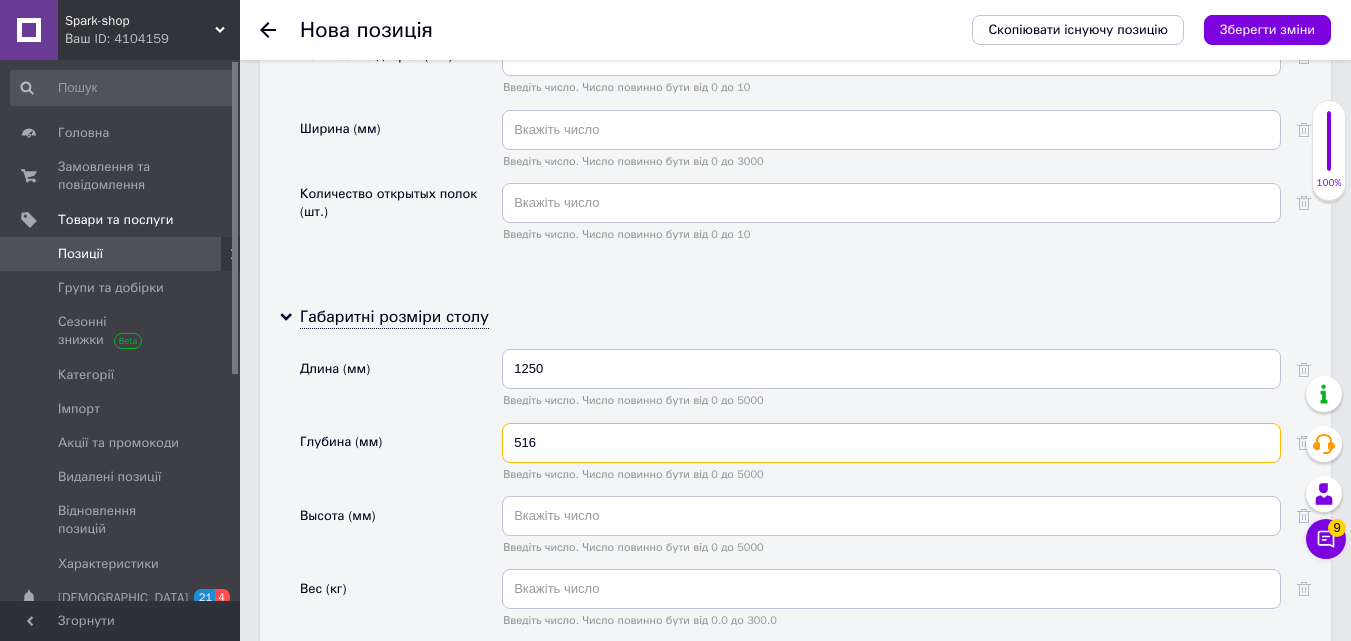 type on "516" 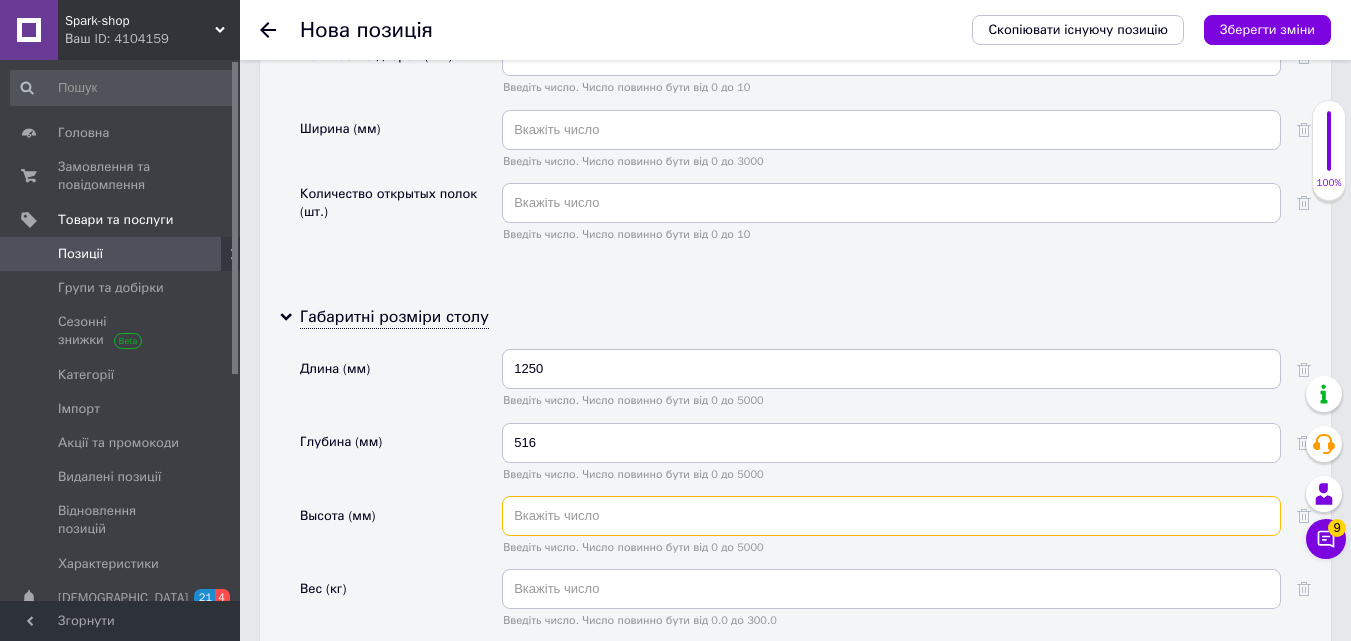 click at bounding box center (891, 516) 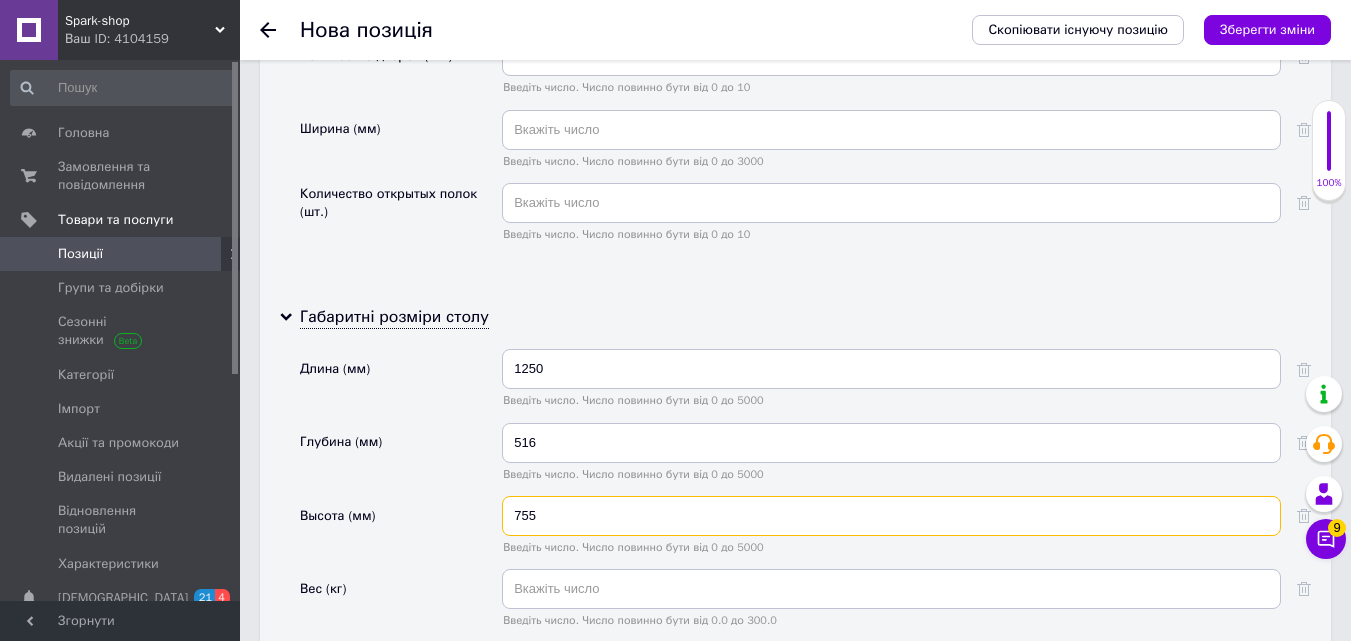 type on "755" 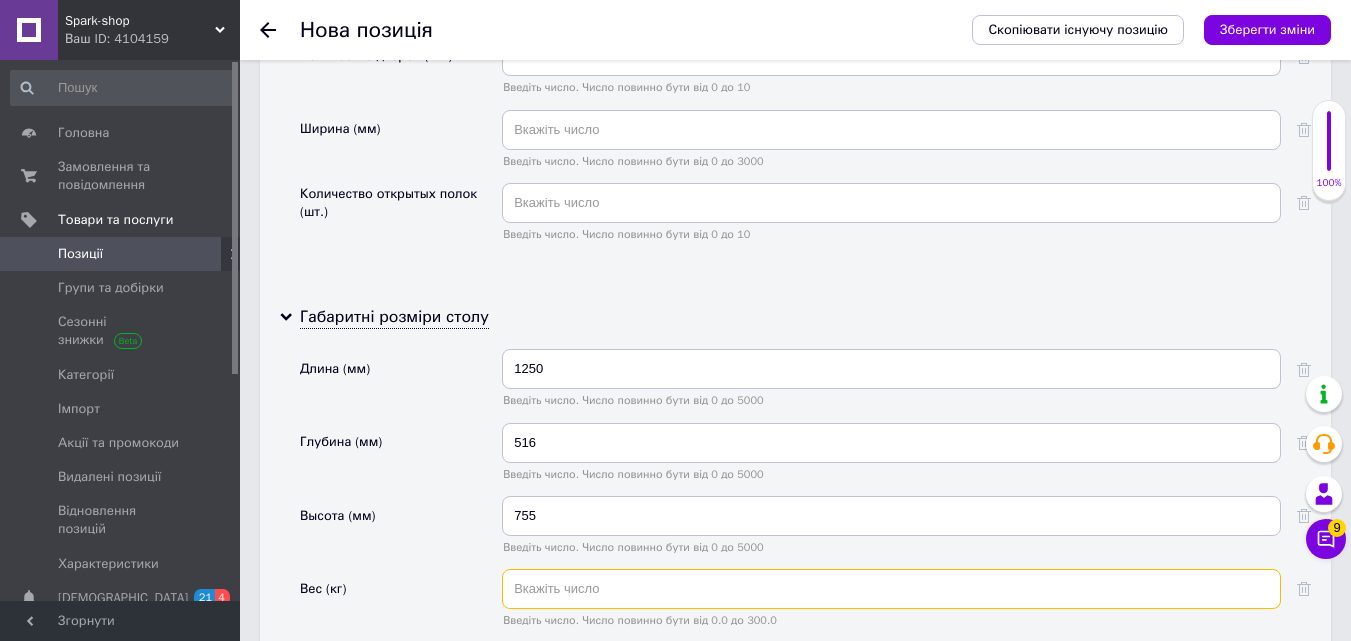 click at bounding box center (891, 589) 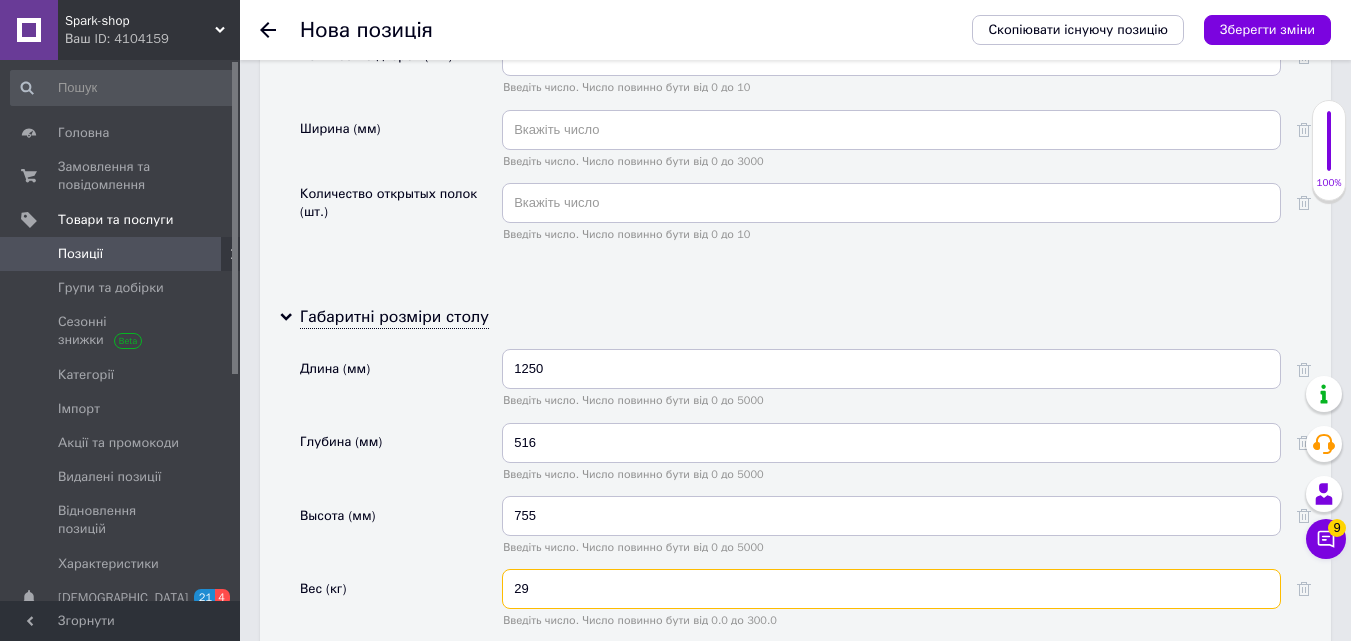 type on "29" 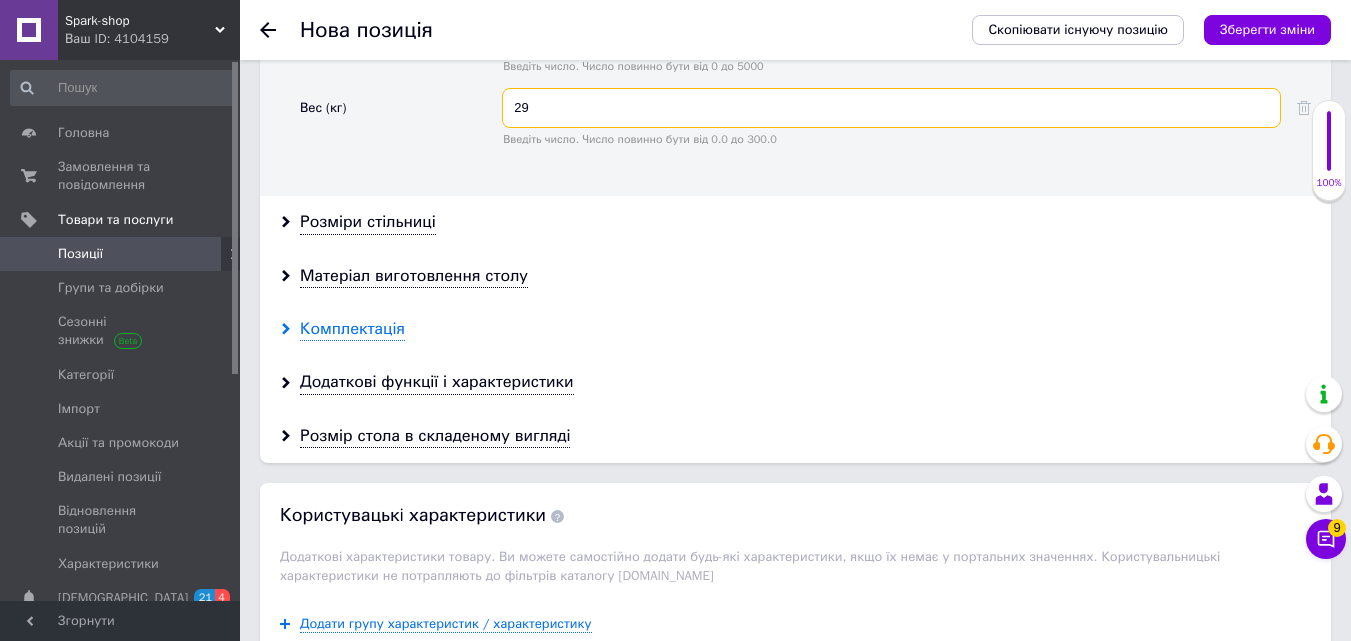 scroll, scrollTop: 4813, scrollLeft: 0, axis: vertical 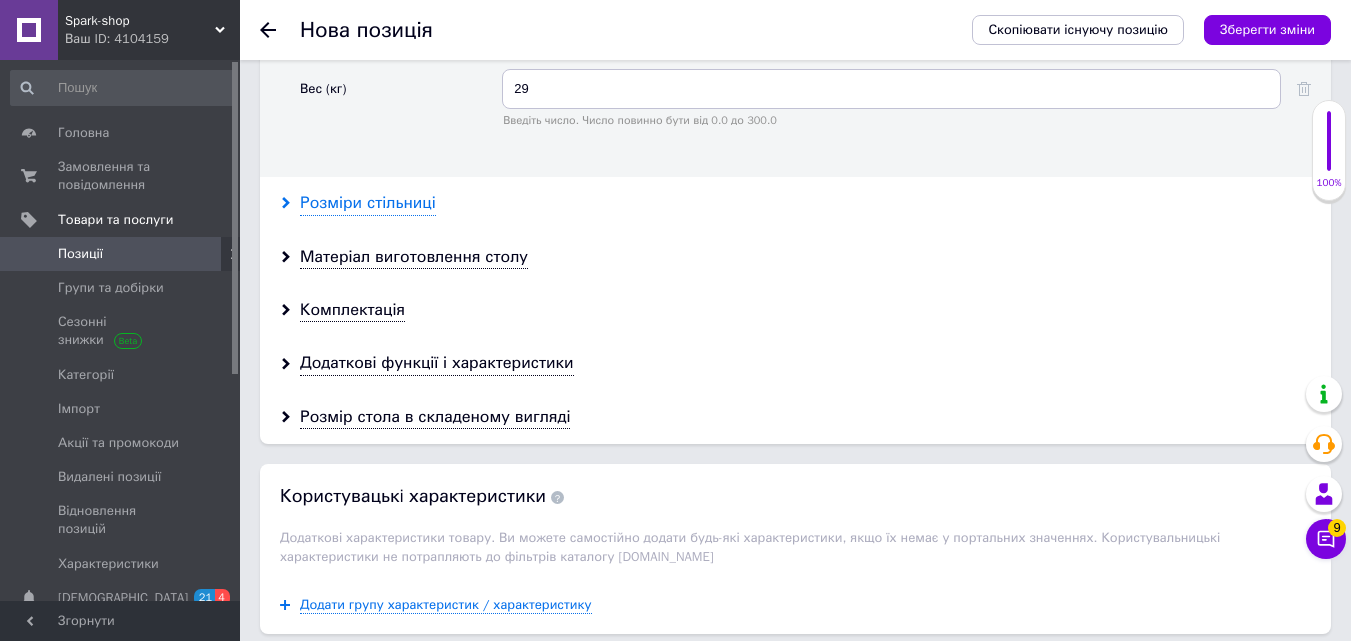 click on "Розміри стільниці" at bounding box center (368, 203) 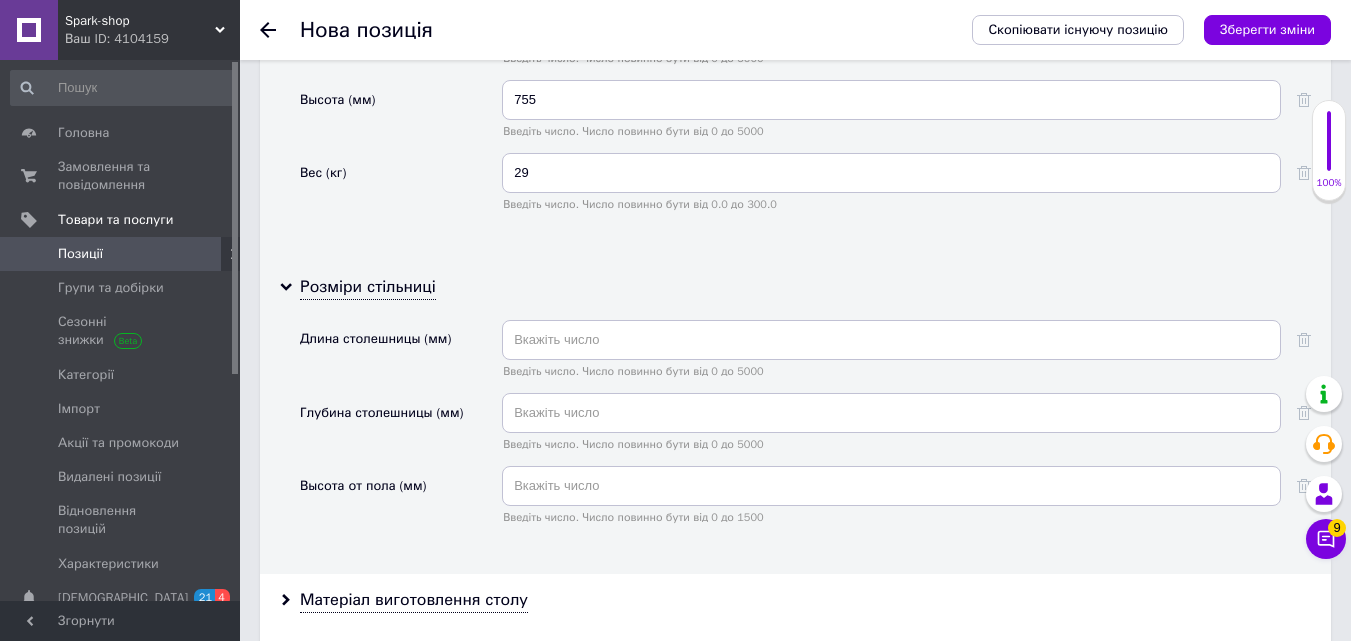 scroll, scrollTop: 4613, scrollLeft: 0, axis: vertical 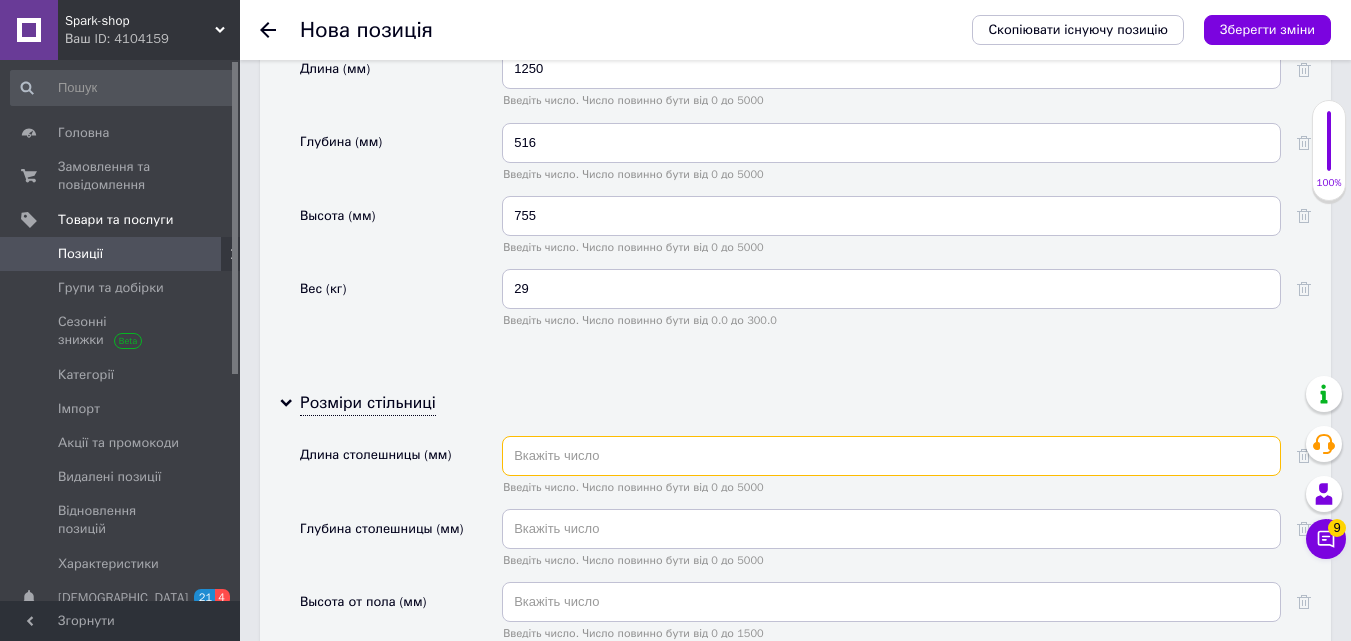 click at bounding box center [891, 456] 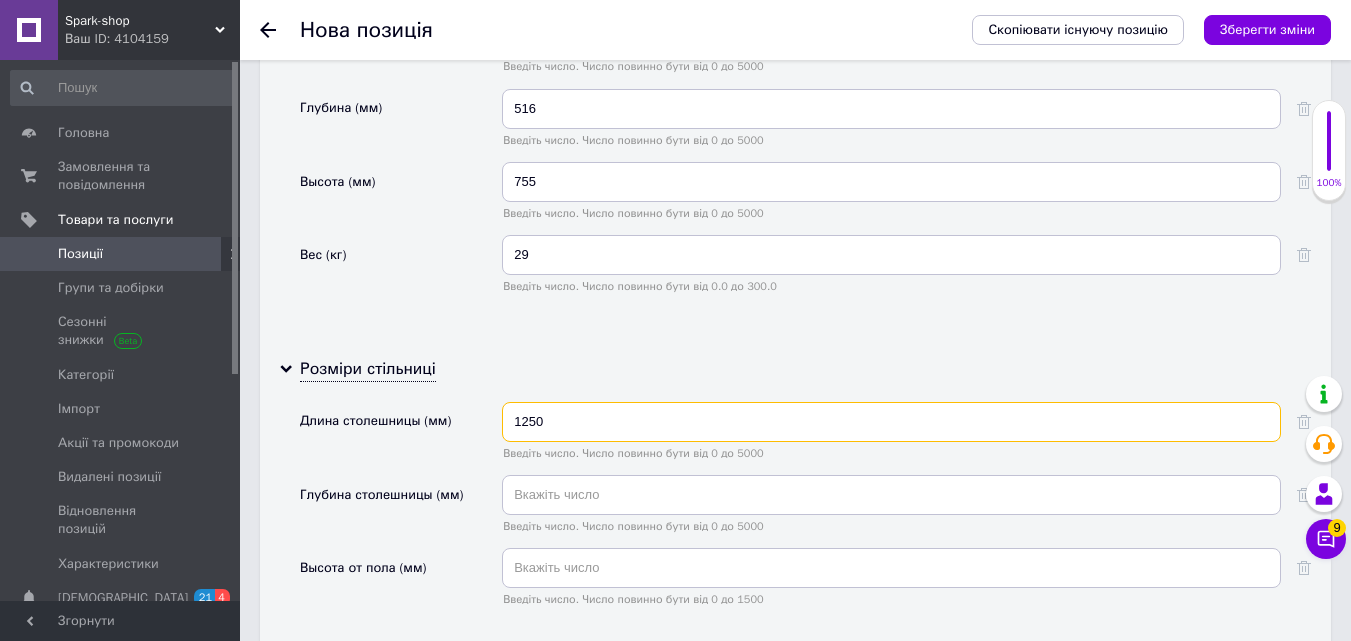 scroll, scrollTop: 4613, scrollLeft: 0, axis: vertical 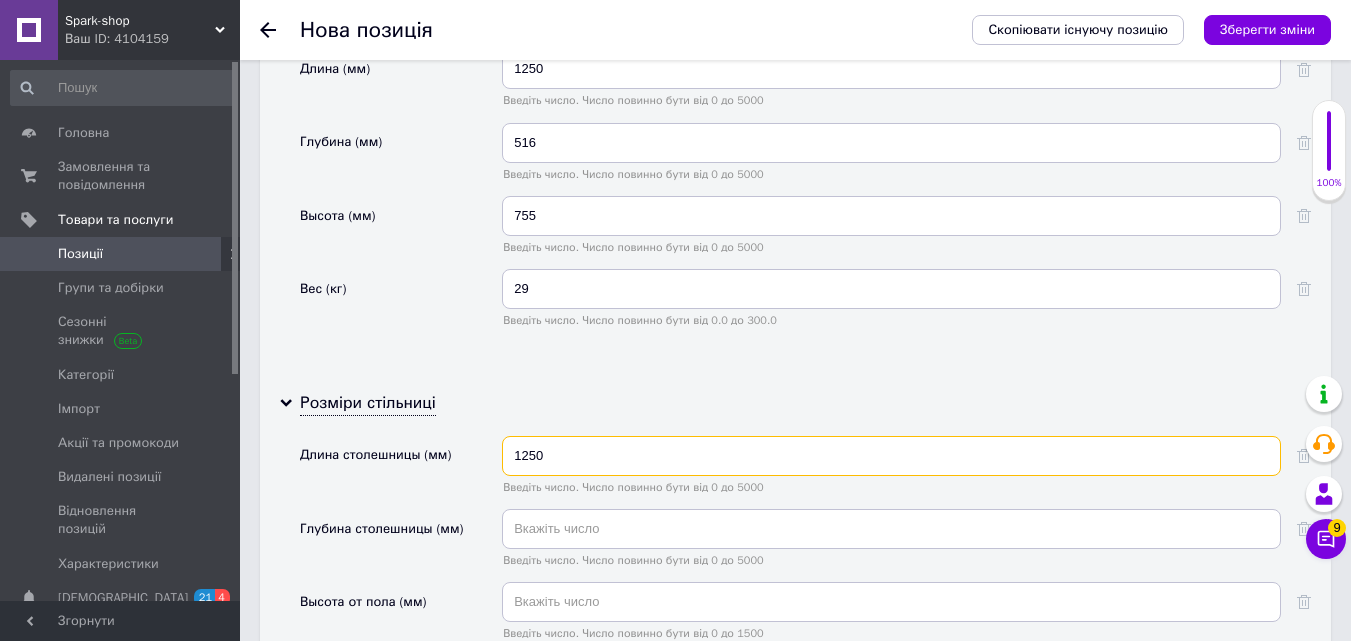 type on "1250" 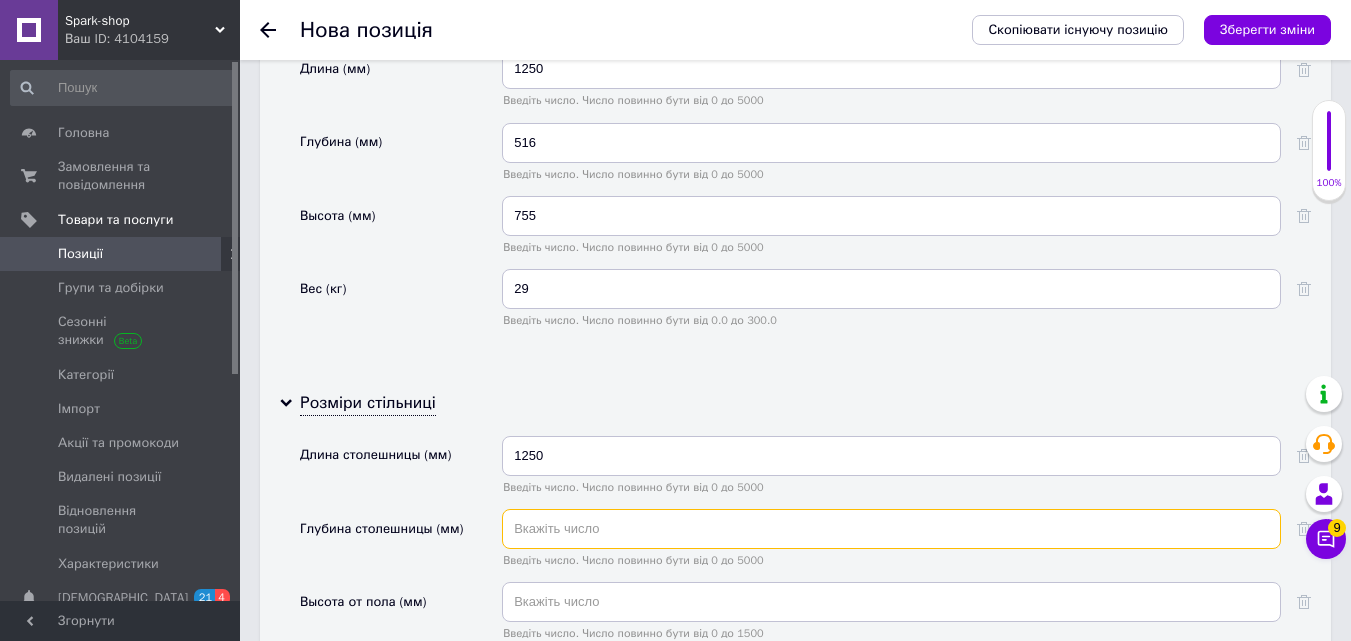 click at bounding box center (891, 529) 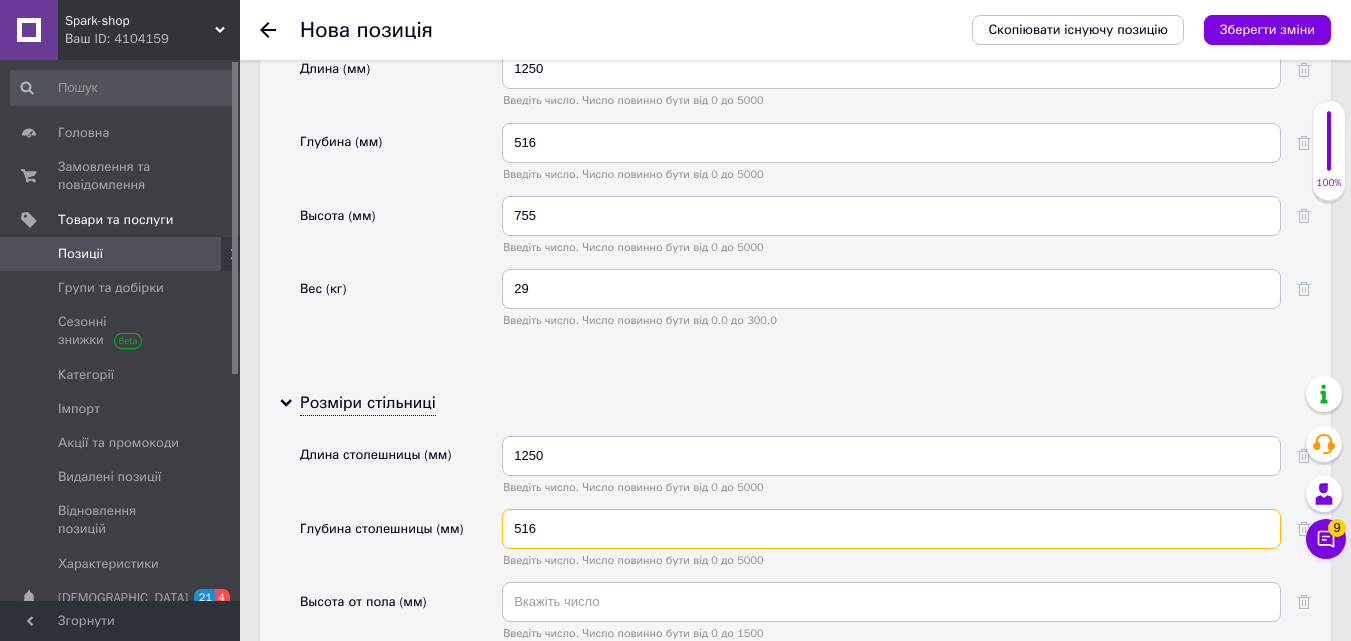 type on "516" 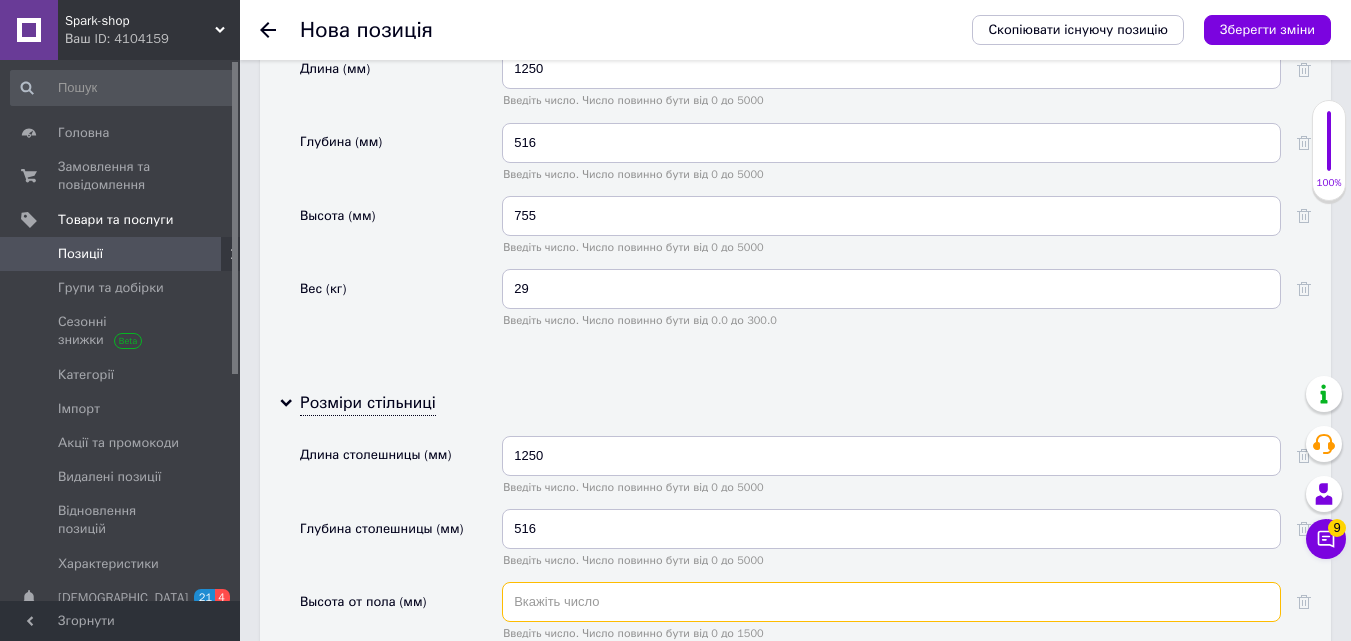 click at bounding box center [891, 602] 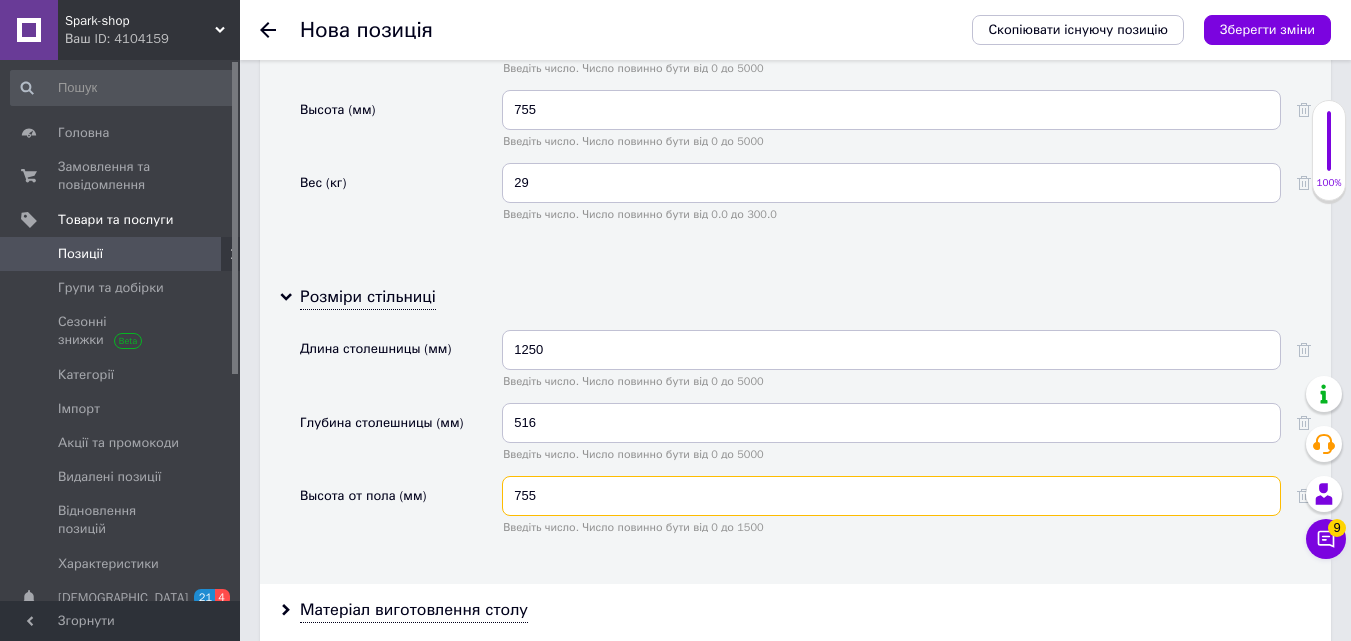 scroll, scrollTop: 4813, scrollLeft: 0, axis: vertical 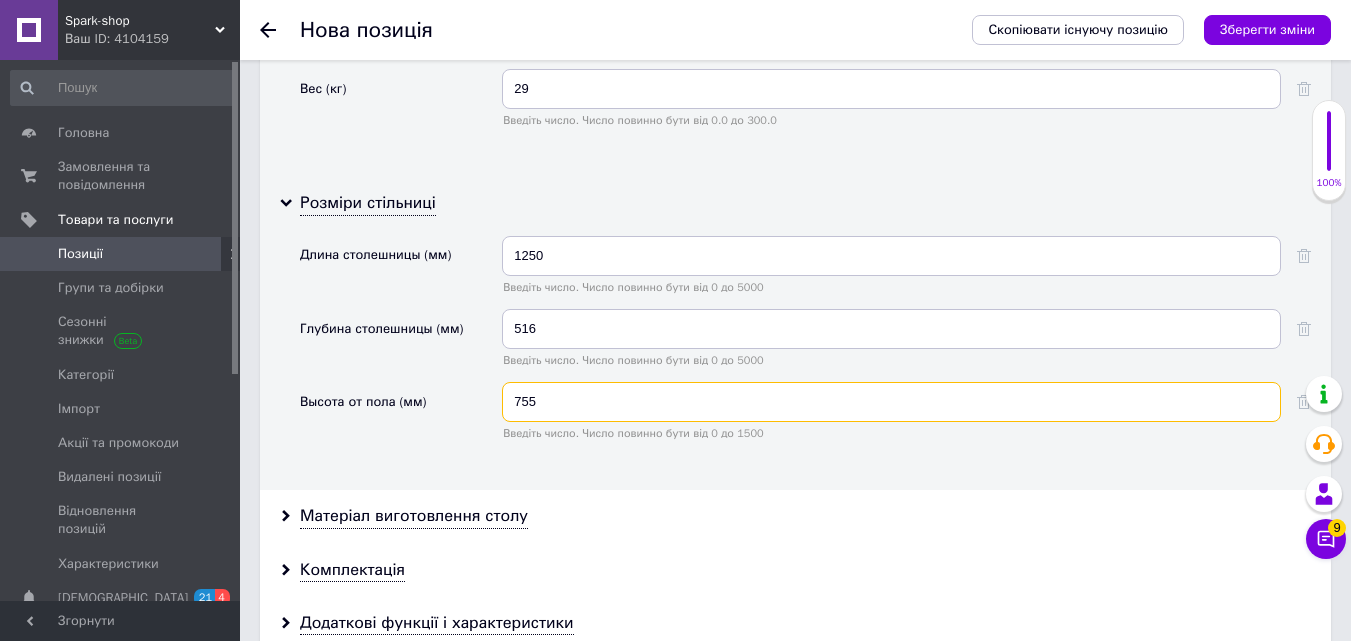 type on "755" 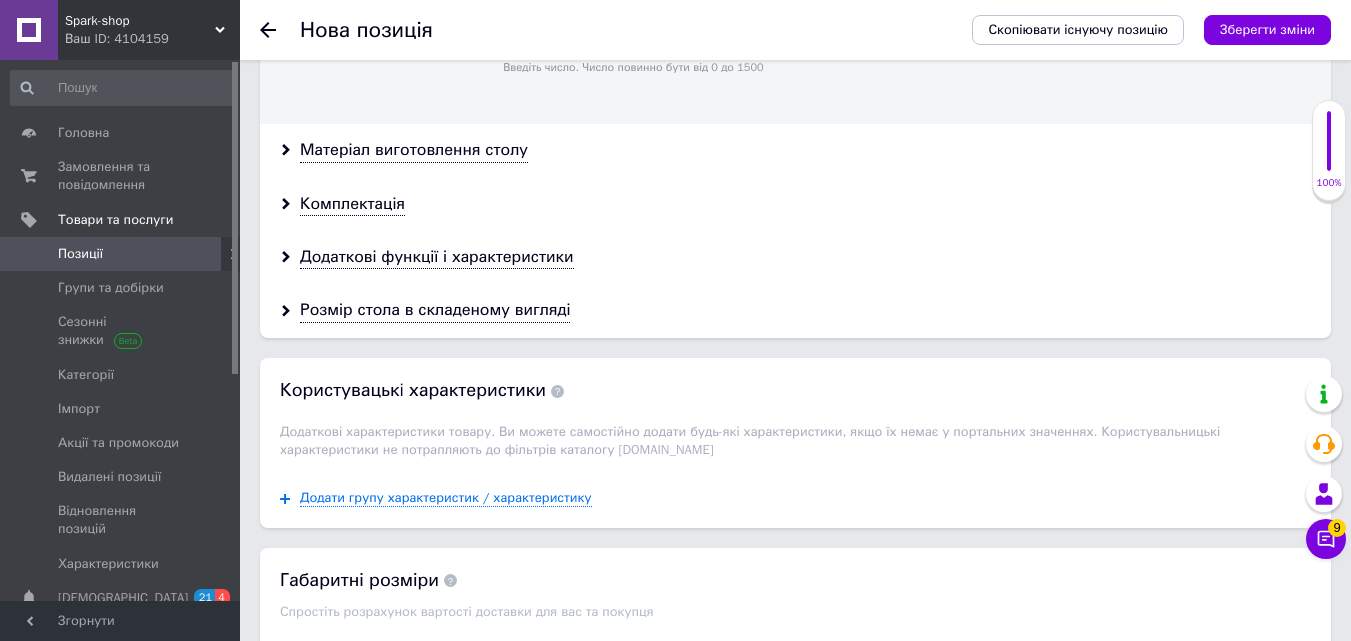 scroll, scrollTop: 5213, scrollLeft: 0, axis: vertical 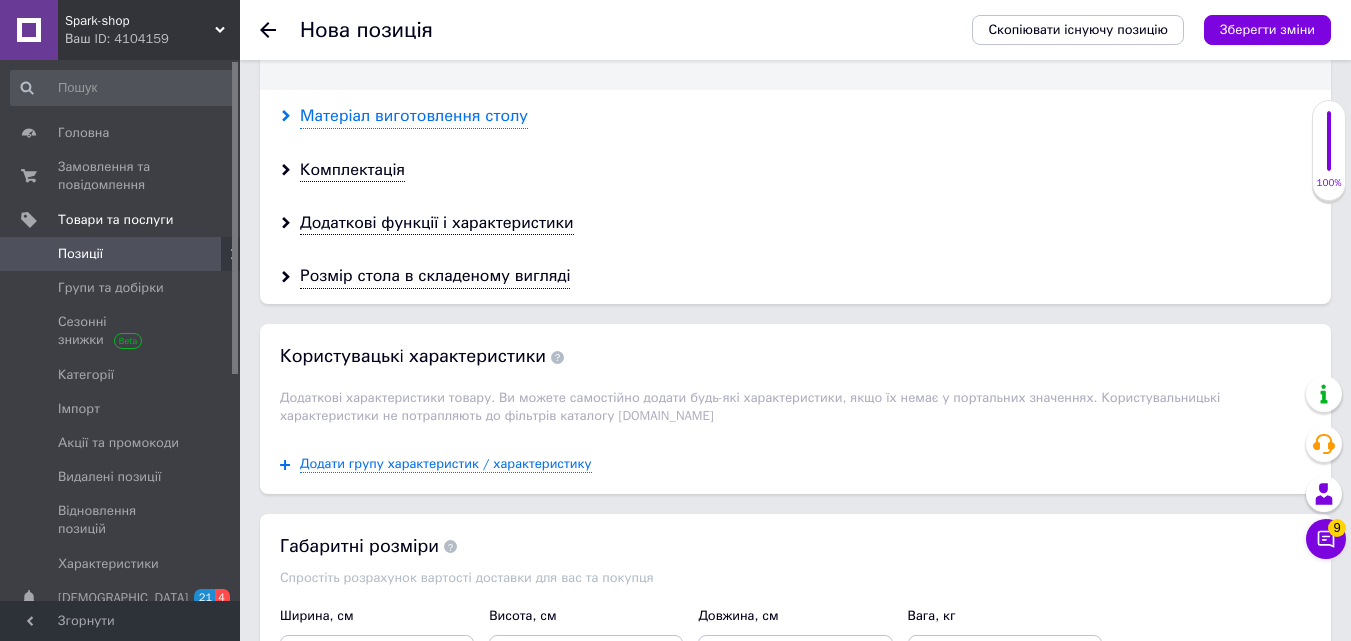 click on "Матеріал виготовлення столу" at bounding box center (414, 116) 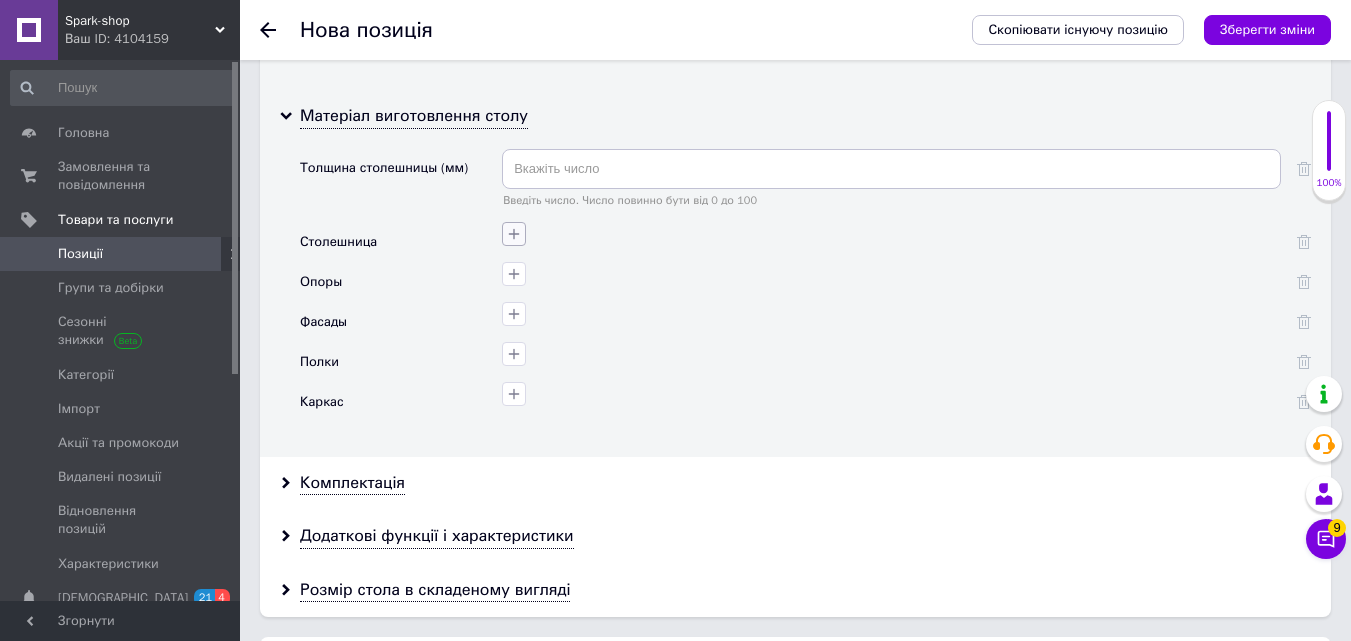 click 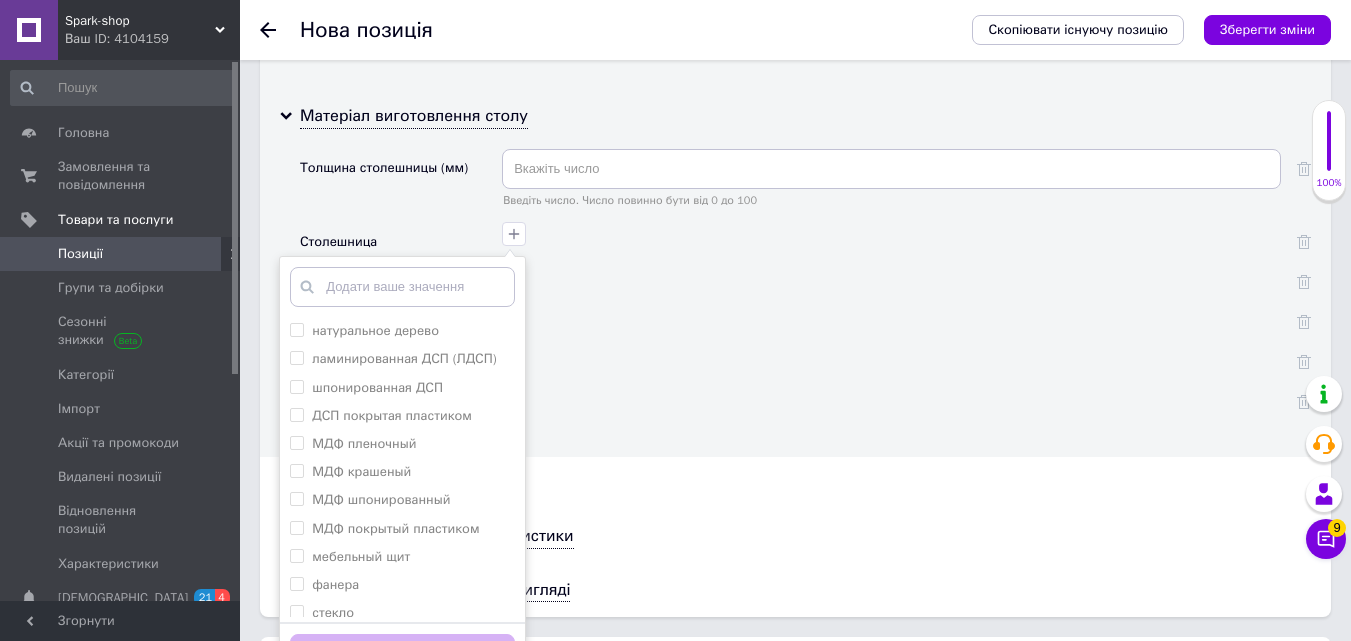 scroll, scrollTop: 5413, scrollLeft: 0, axis: vertical 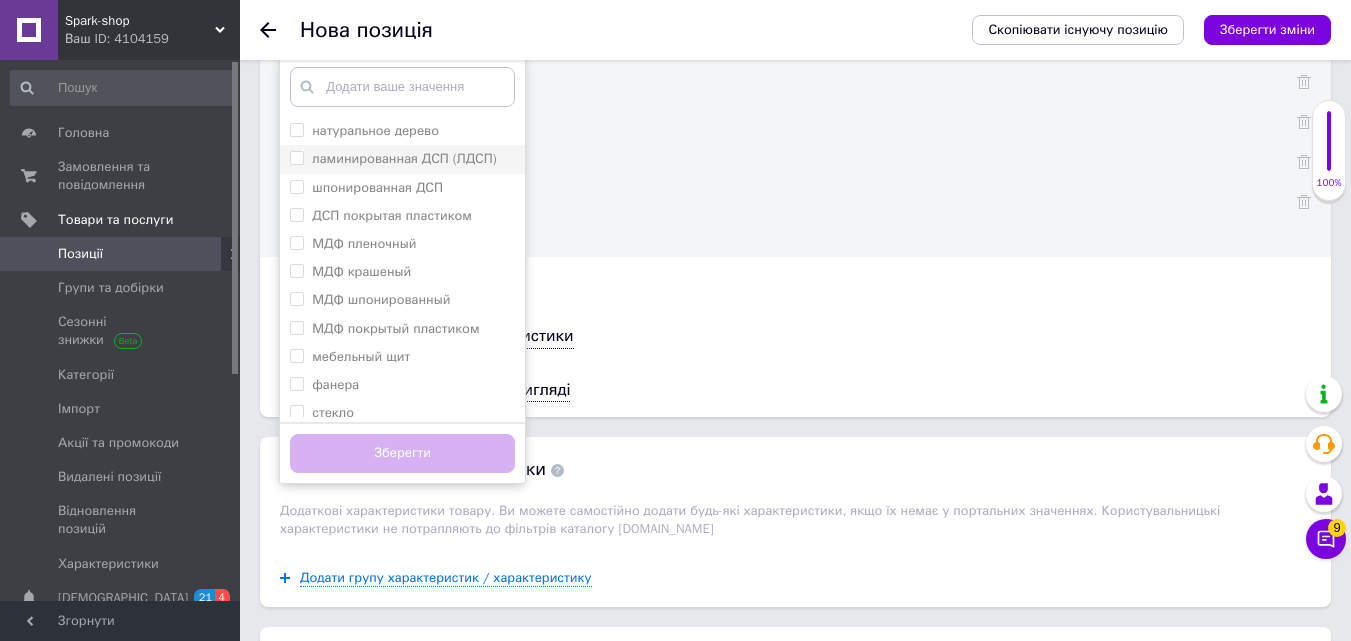 click on "ламинированная ДСП (ЛДСП)" at bounding box center [296, 157] 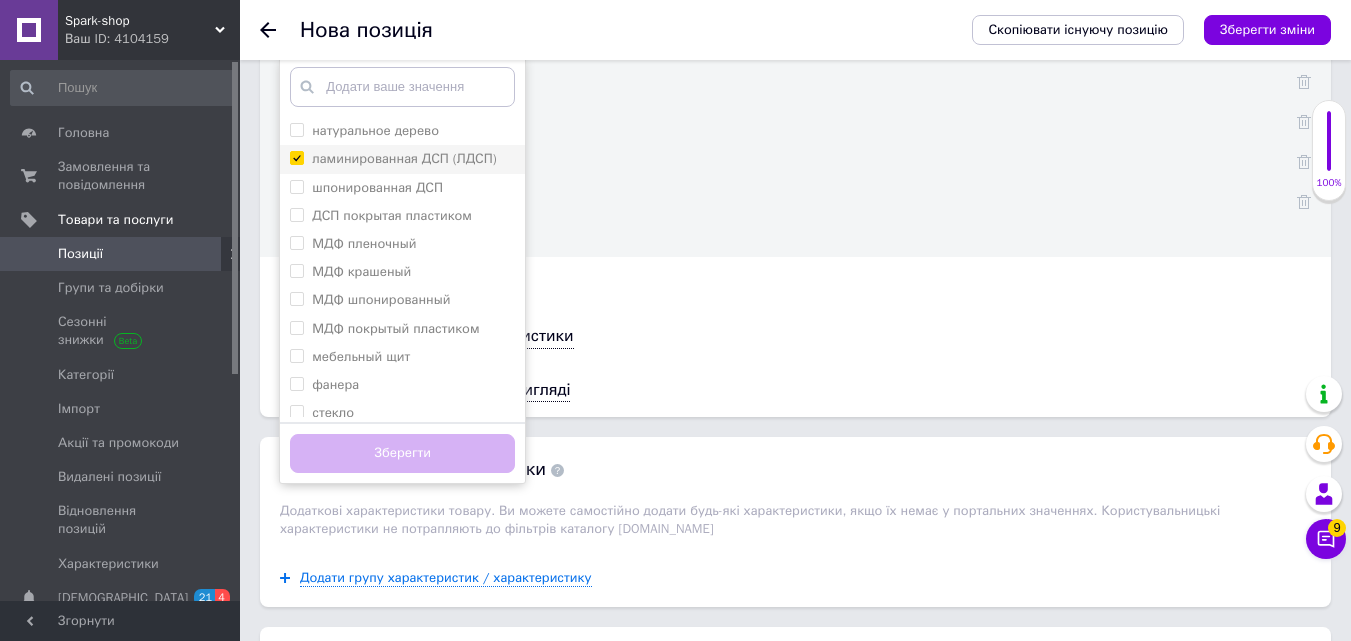 checkbox on "true" 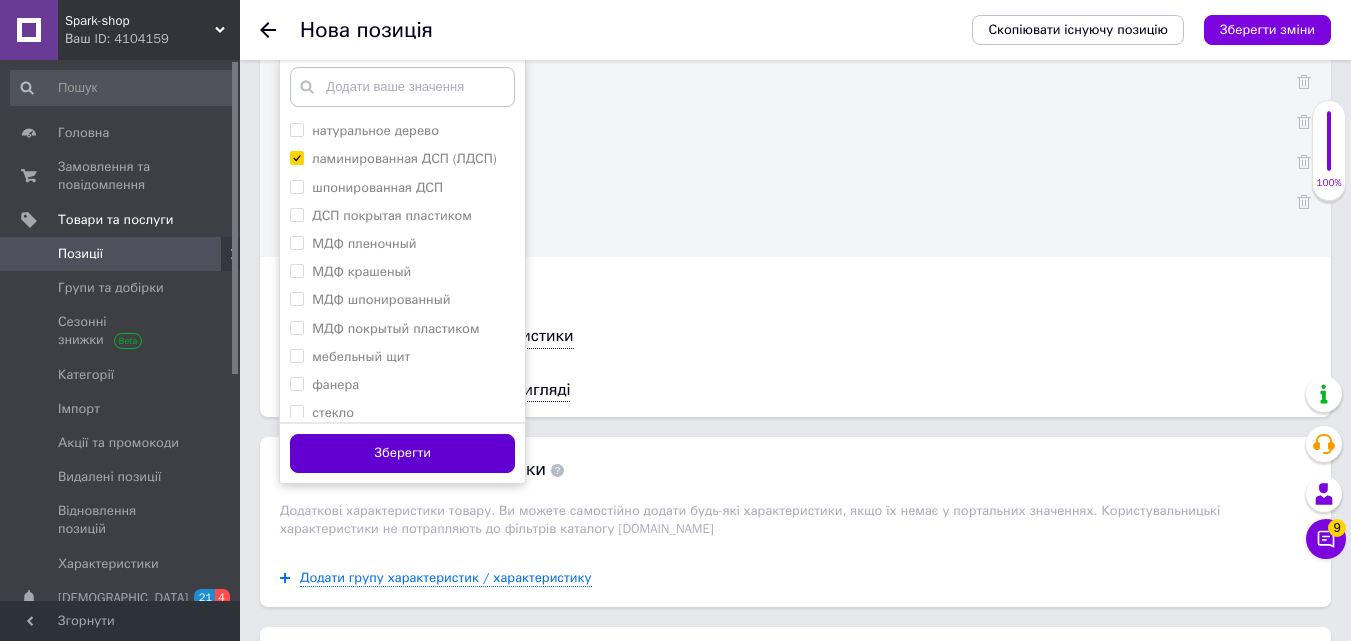click on "Зберегти" at bounding box center (402, 453) 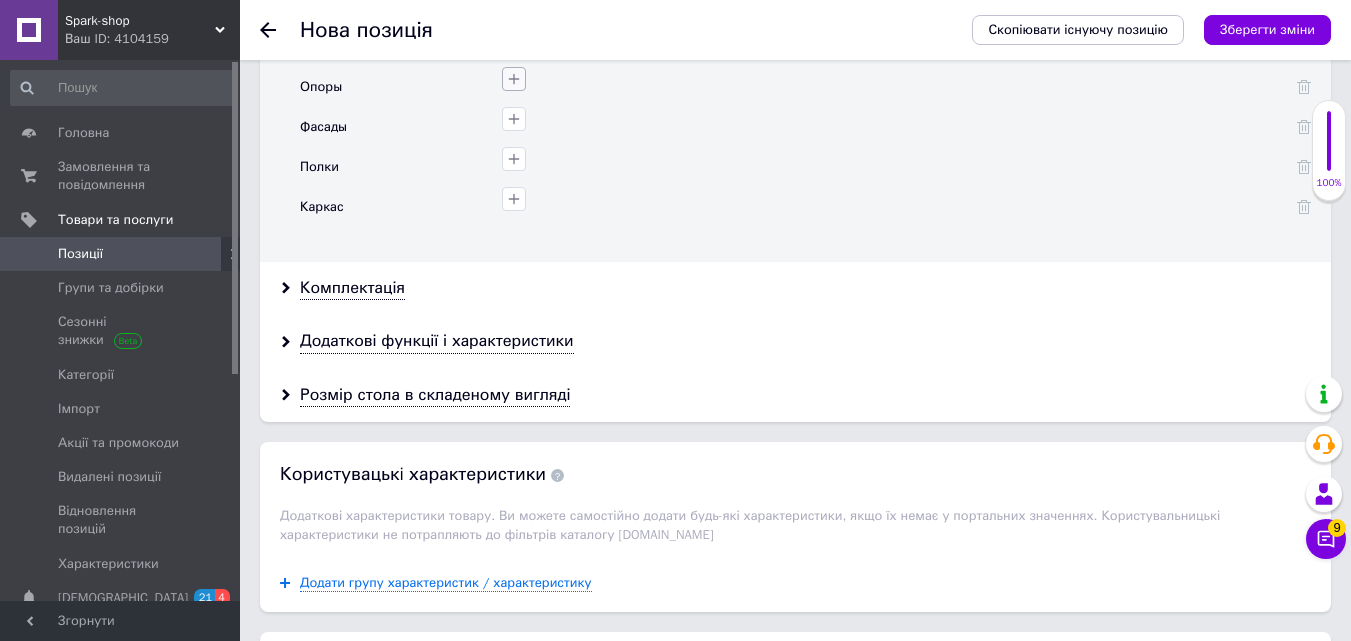 click 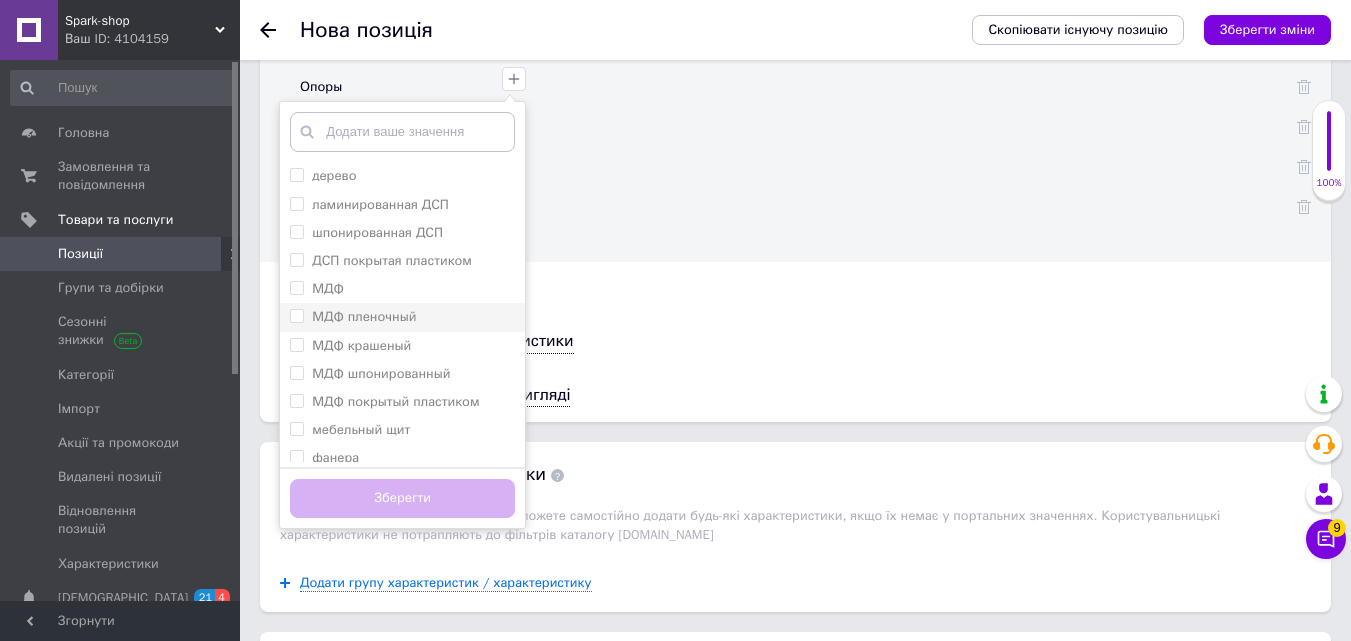 click on "ламинированная ДСП" at bounding box center [296, 203] 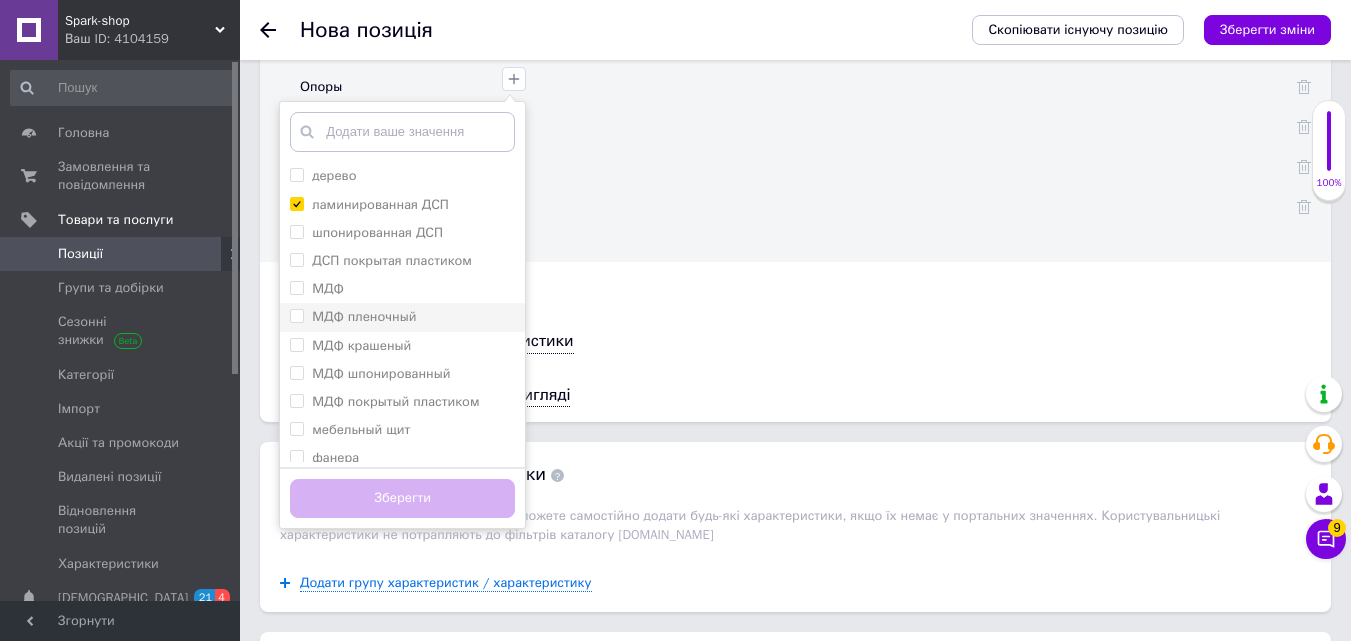 checkbox on "true" 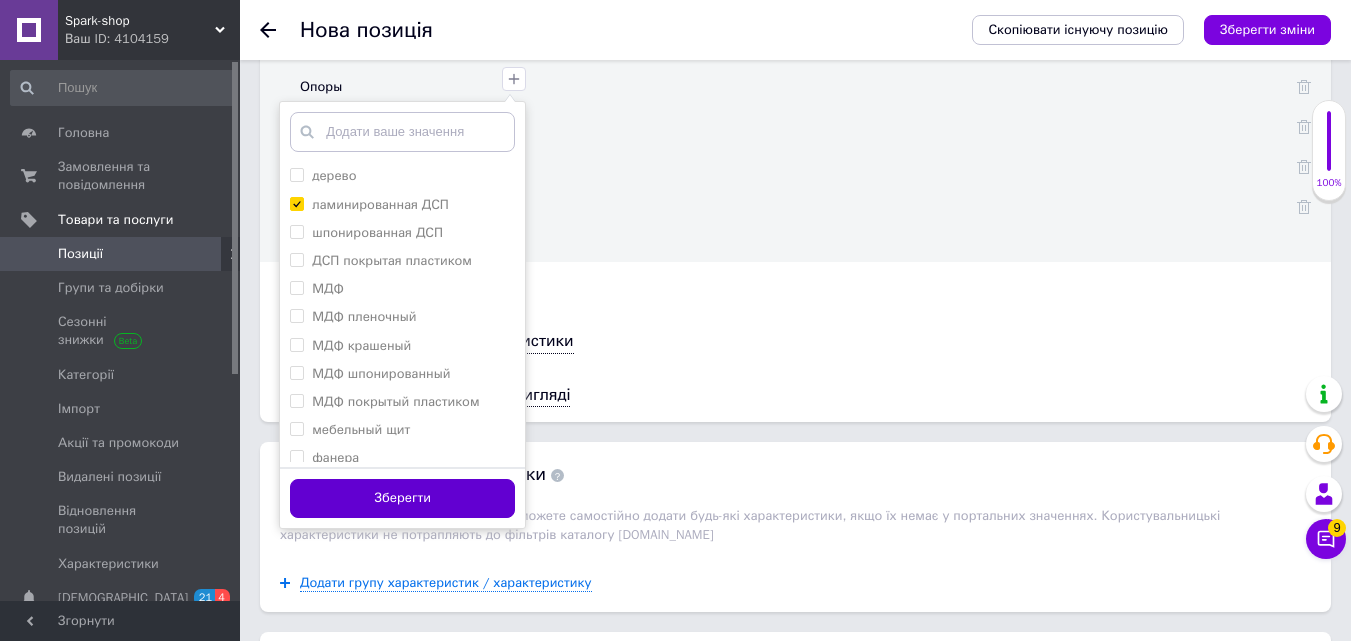 click on "Зберегти" at bounding box center (402, 498) 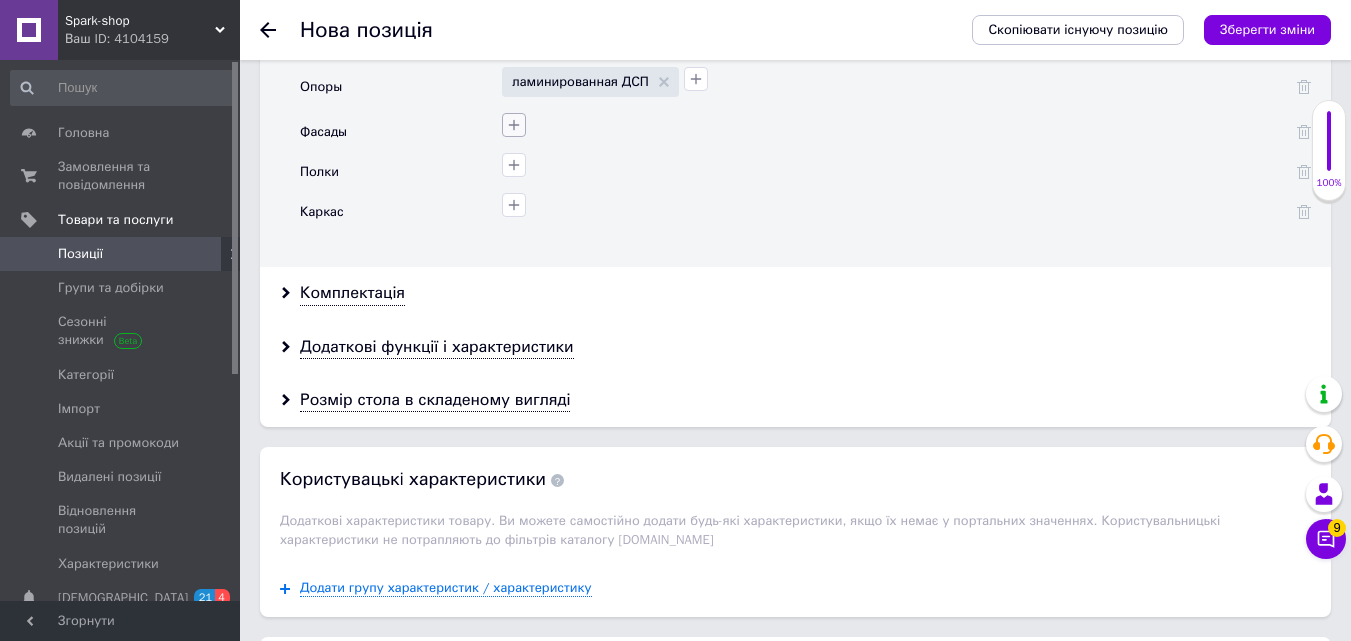 click 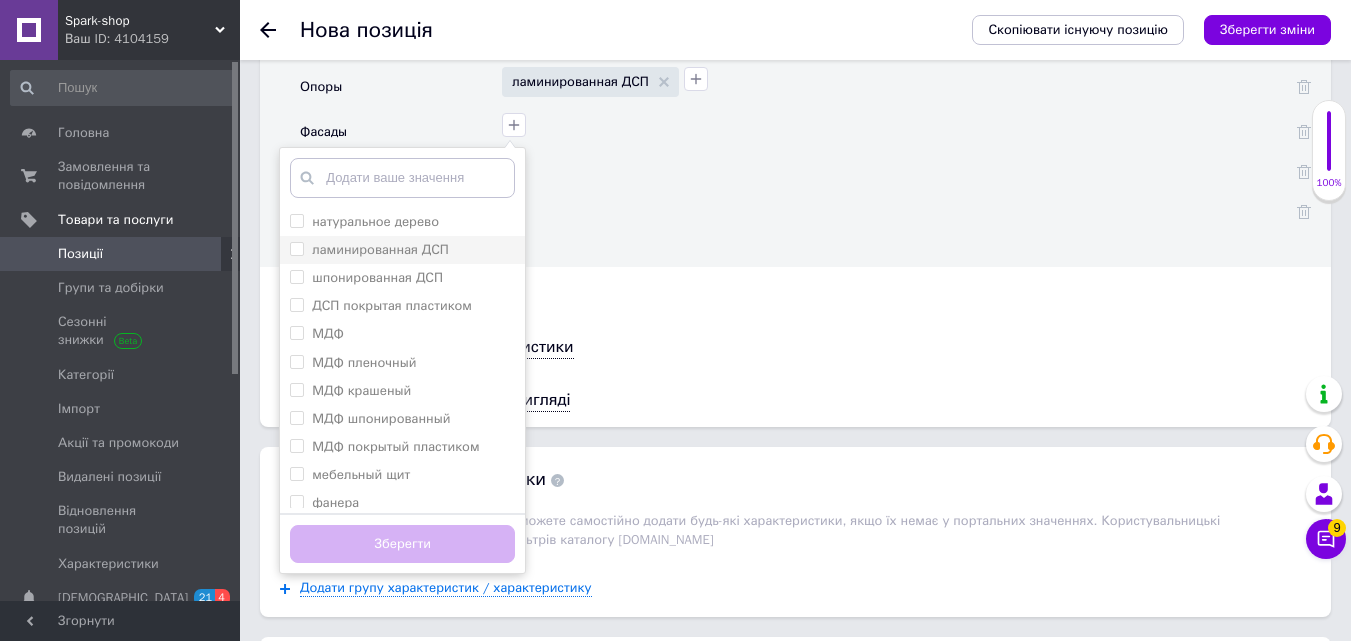 click on "ламинированная ДСП" at bounding box center (296, 248) 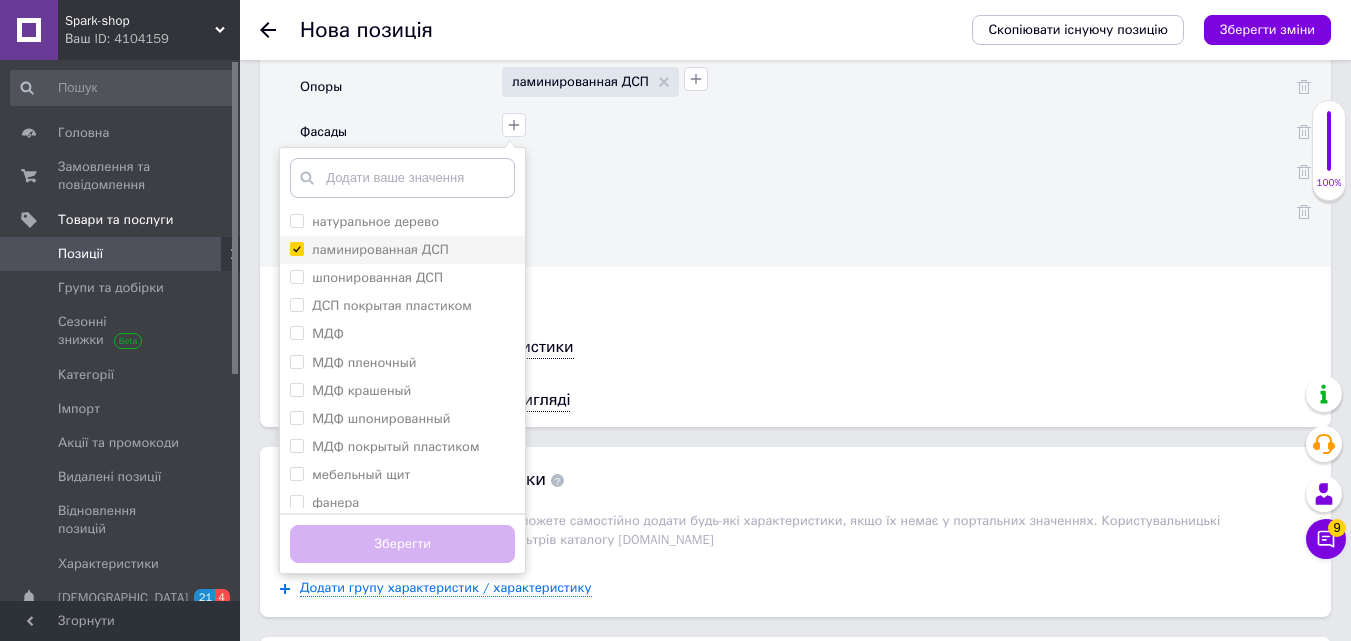 checkbox on "true" 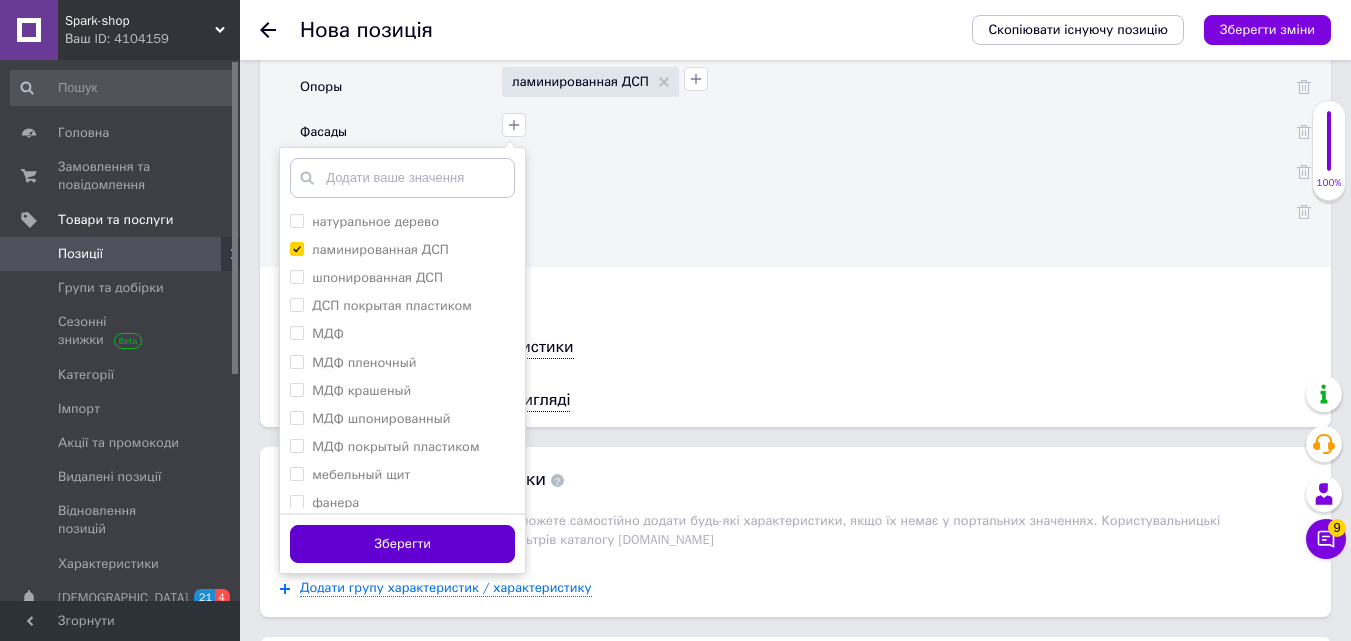 click on "Зберегти" at bounding box center [402, 544] 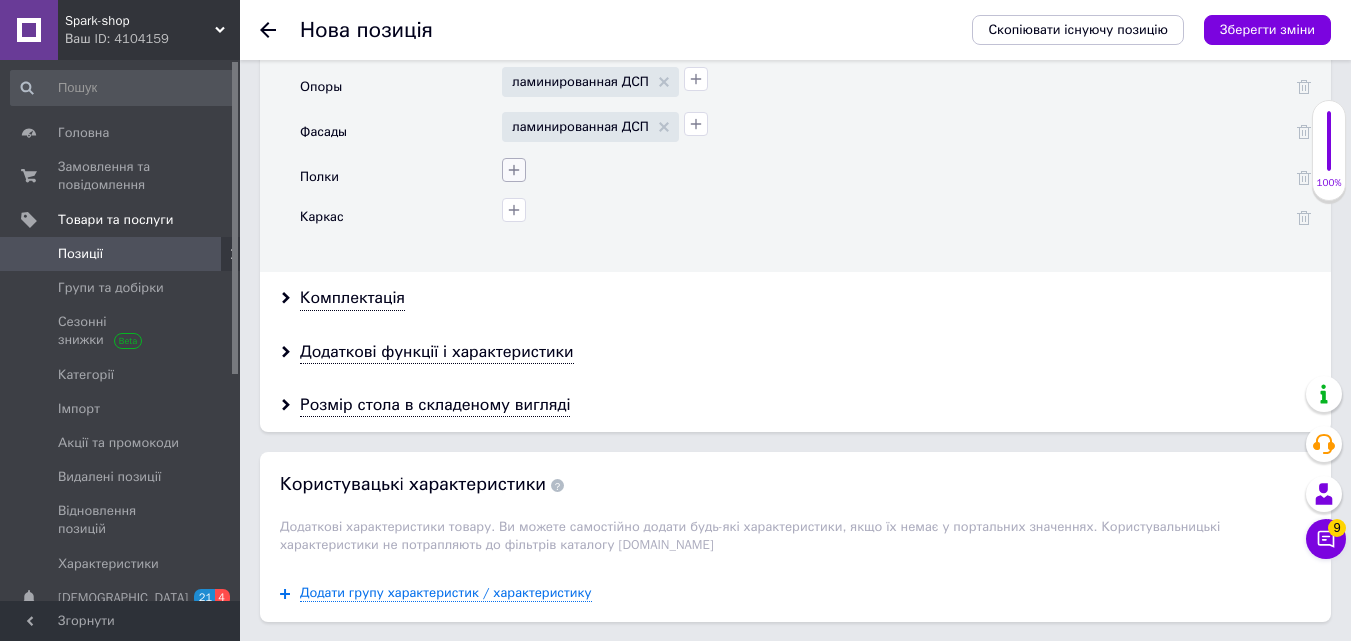 click 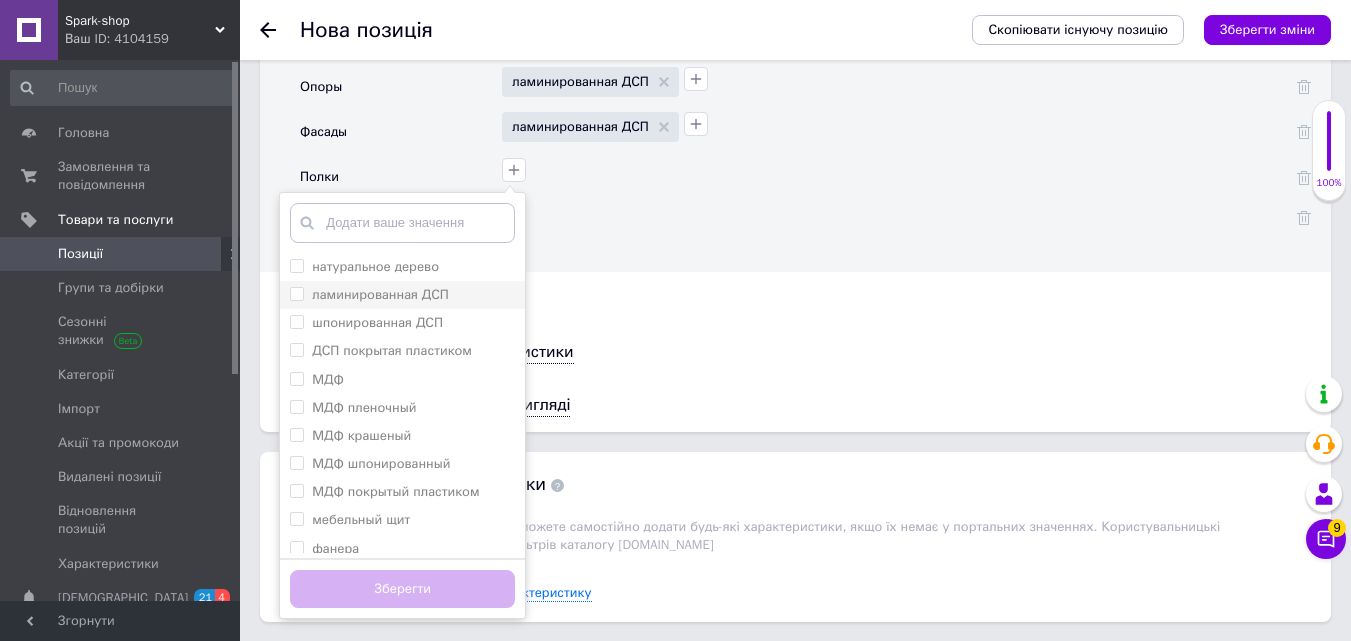 click on "ламинированная ДСП" at bounding box center (296, 293) 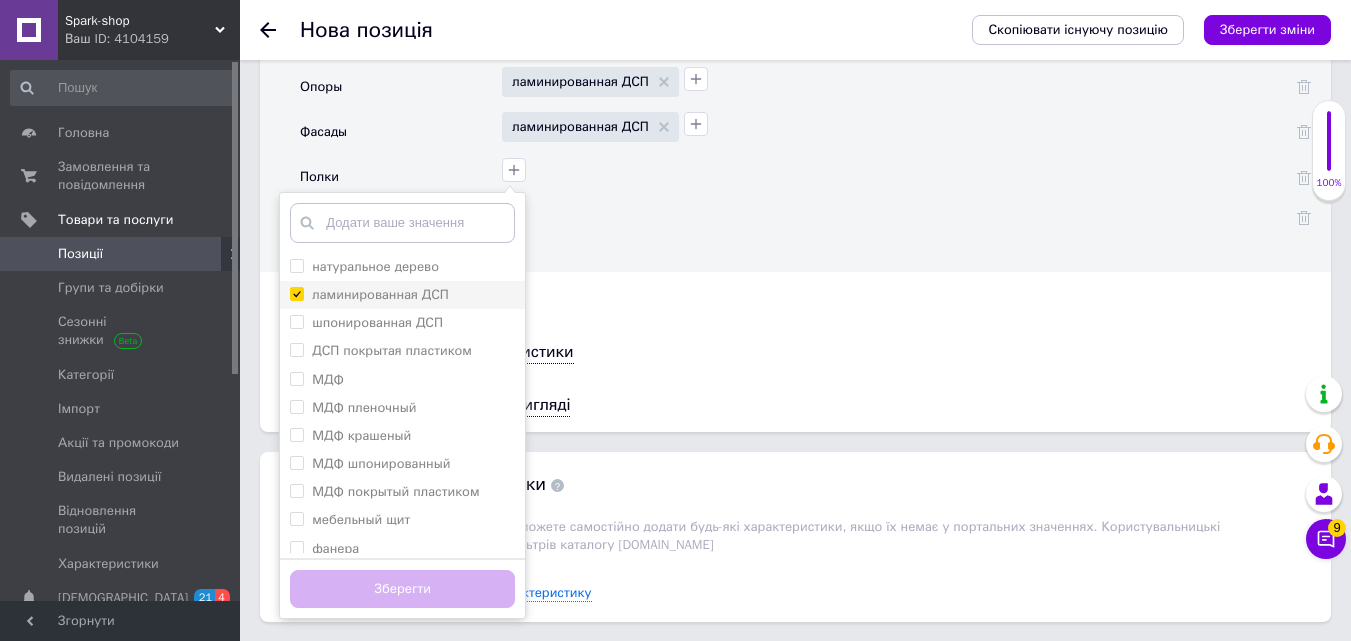 checkbox on "true" 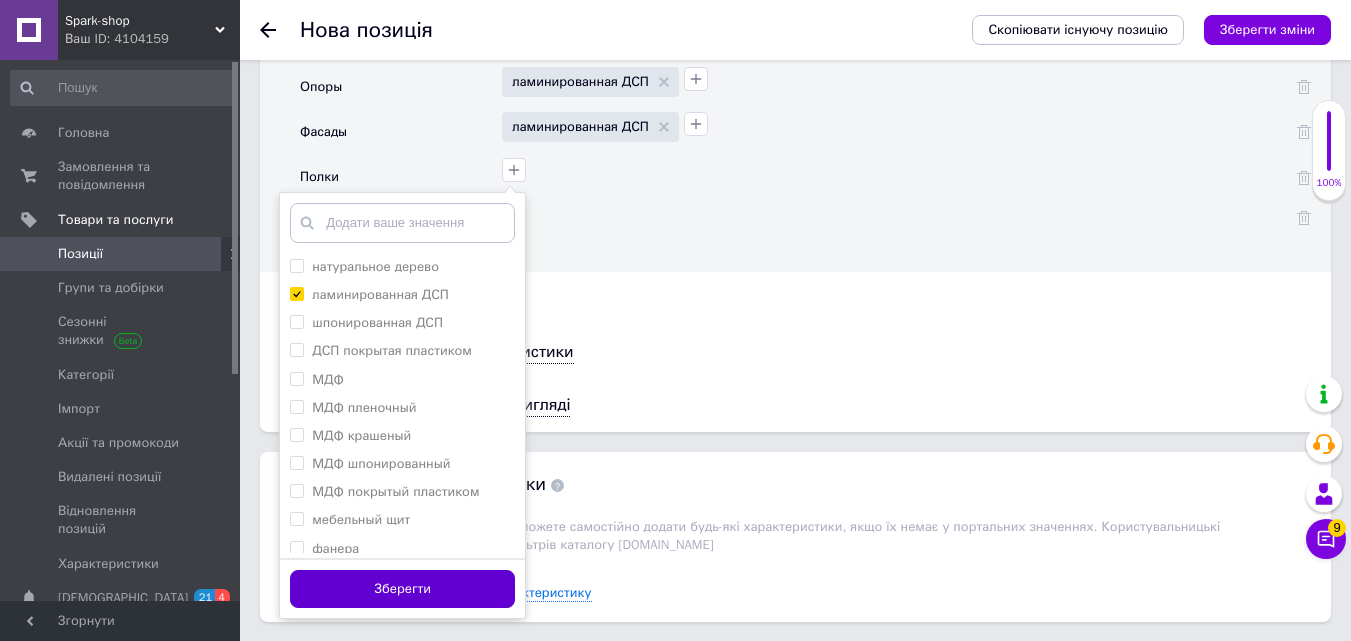 click on "Зберегти" at bounding box center [402, 589] 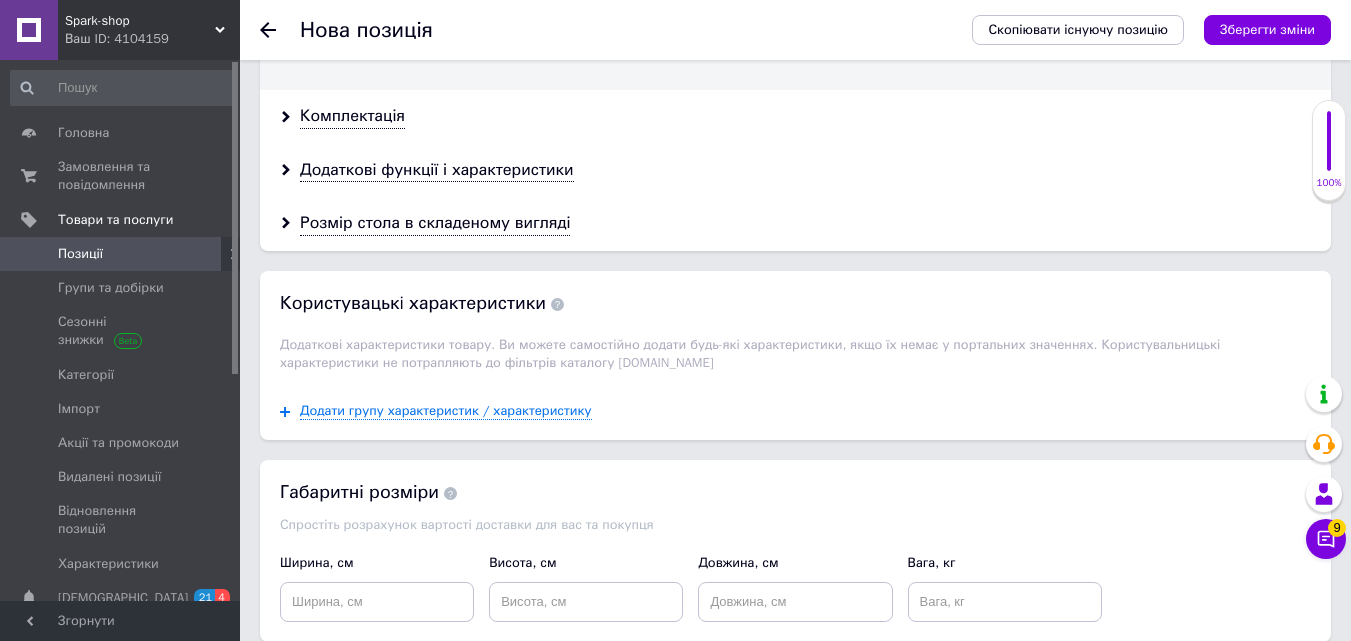scroll, scrollTop: 5713, scrollLeft: 0, axis: vertical 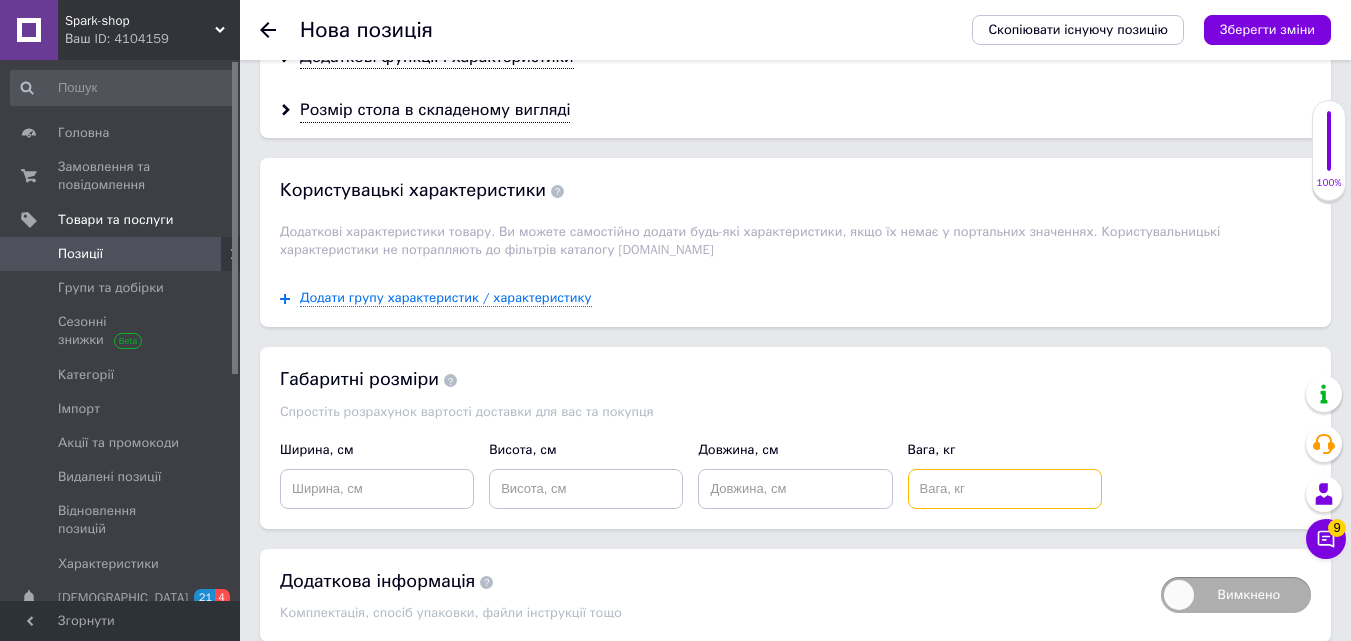 click at bounding box center [1005, 489] 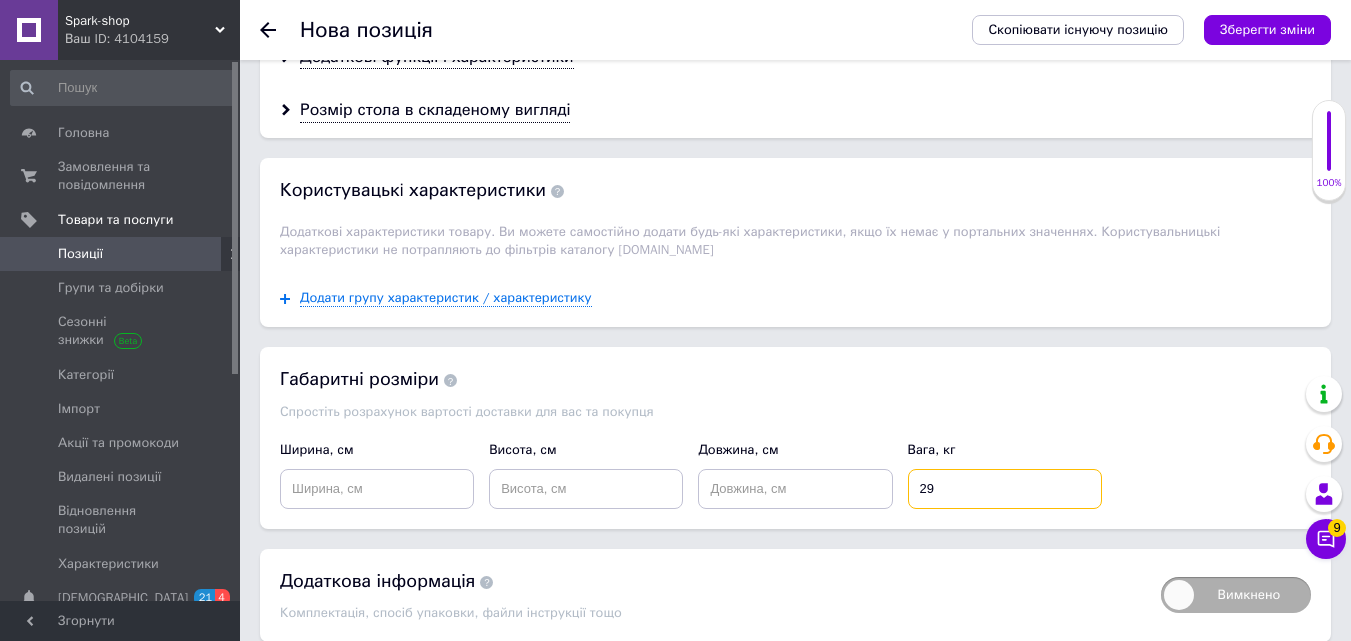 type on "29" 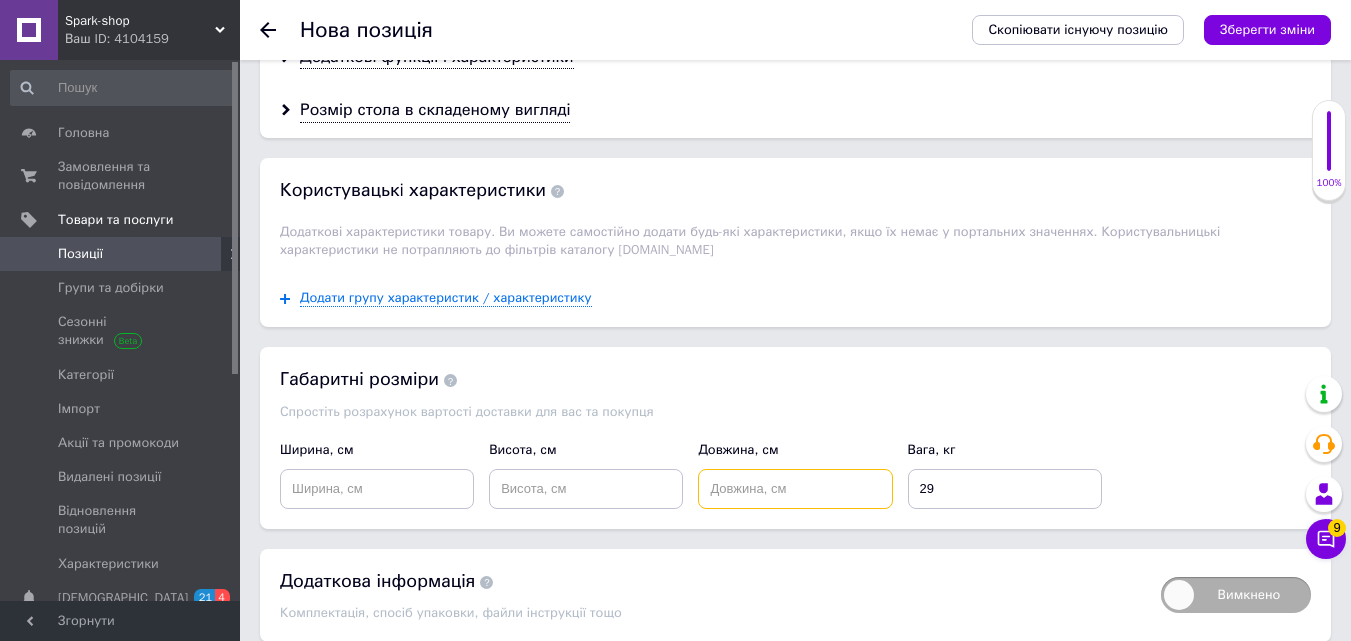 click at bounding box center (795, 489) 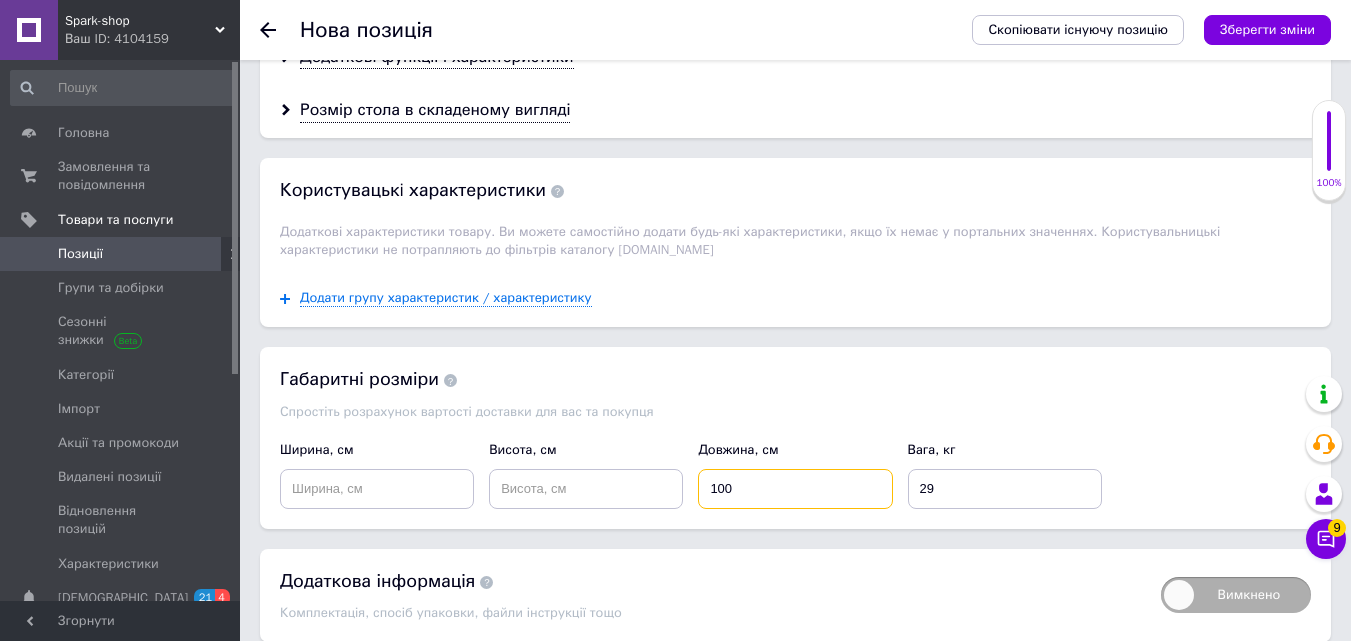 type on "100" 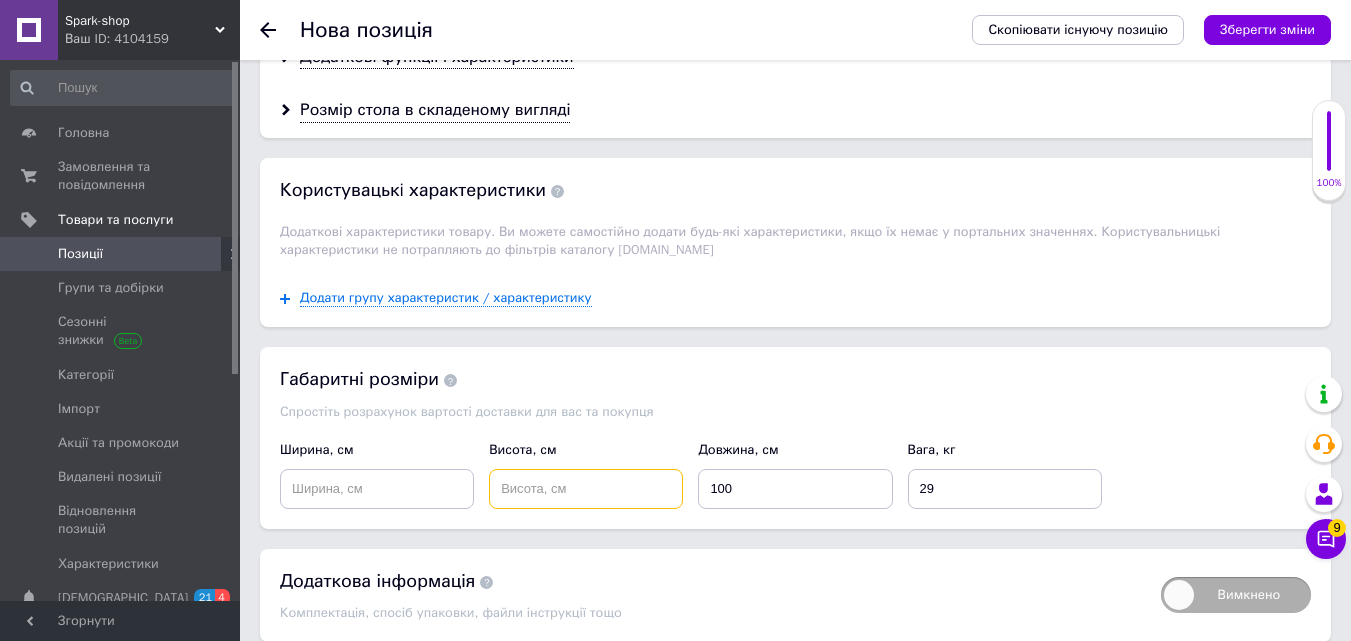 click at bounding box center (586, 489) 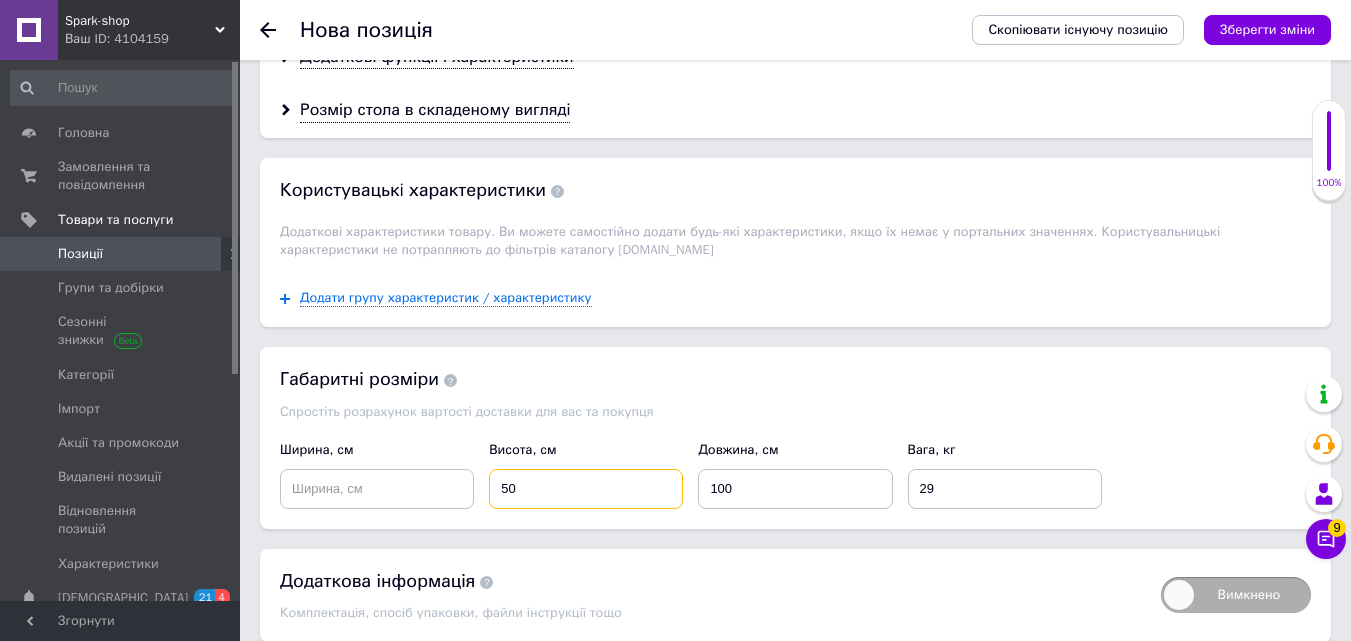 type on "50" 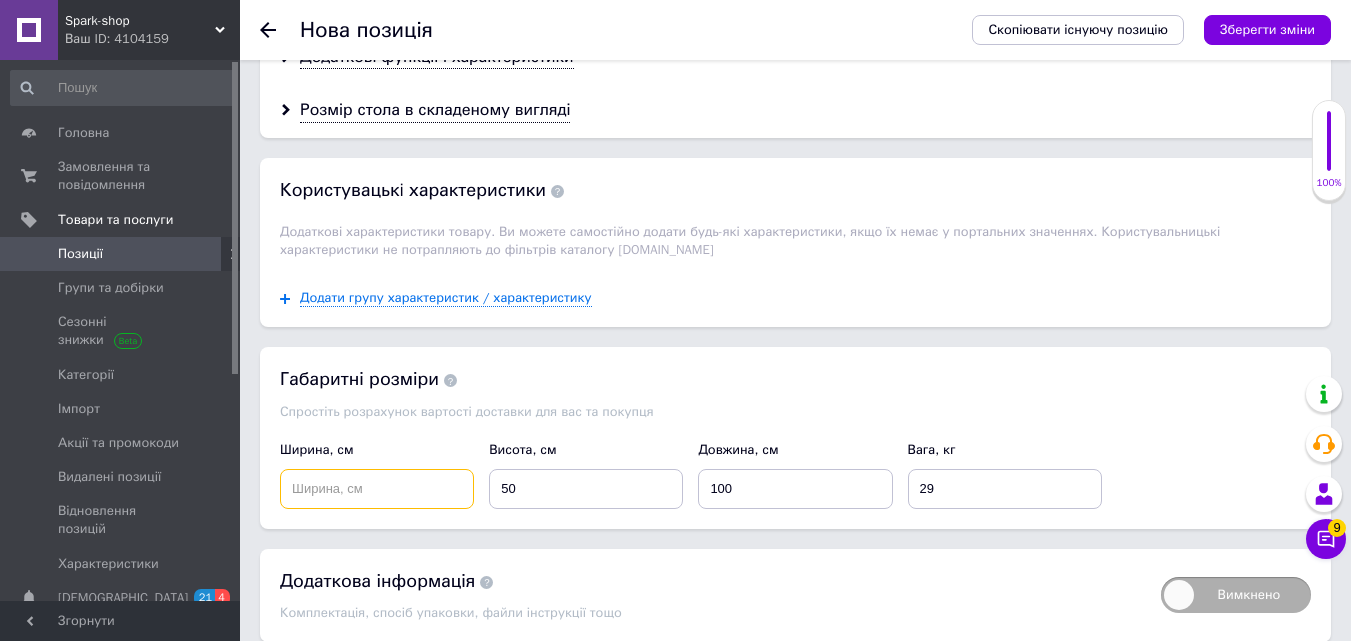 click at bounding box center [377, 489] 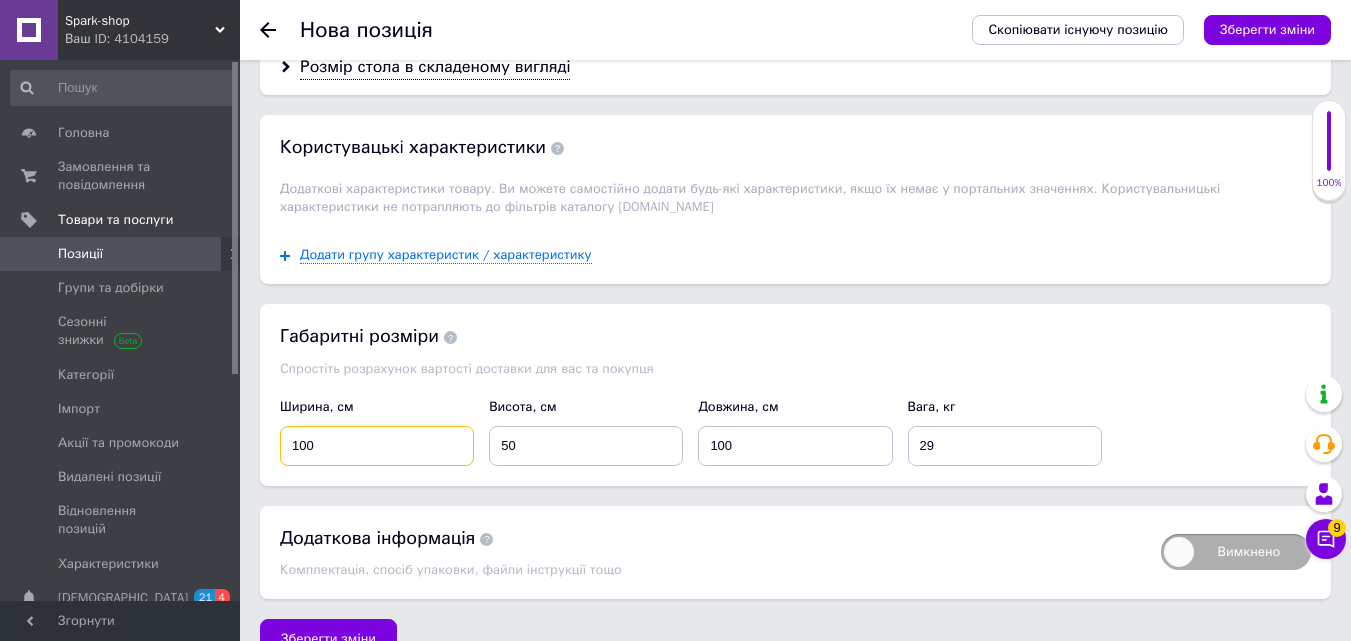 scroll, scrollTop: 5779, scrollLeft: 0, axis: vertical 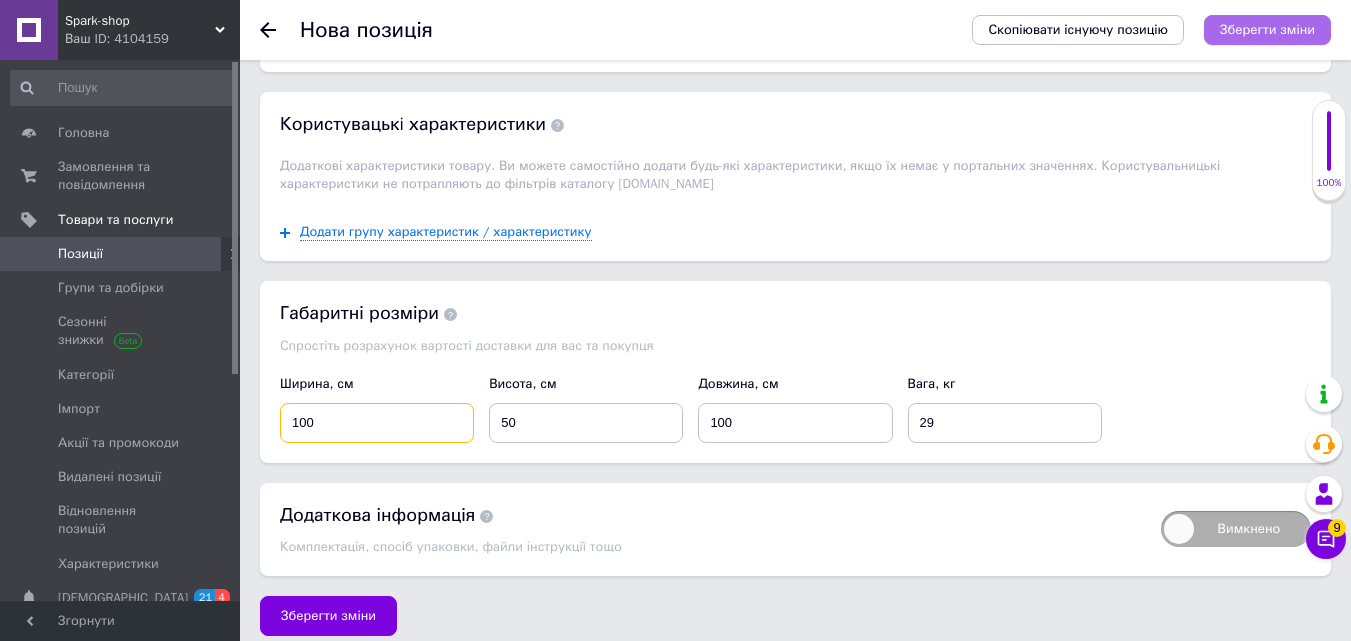 type on "100" 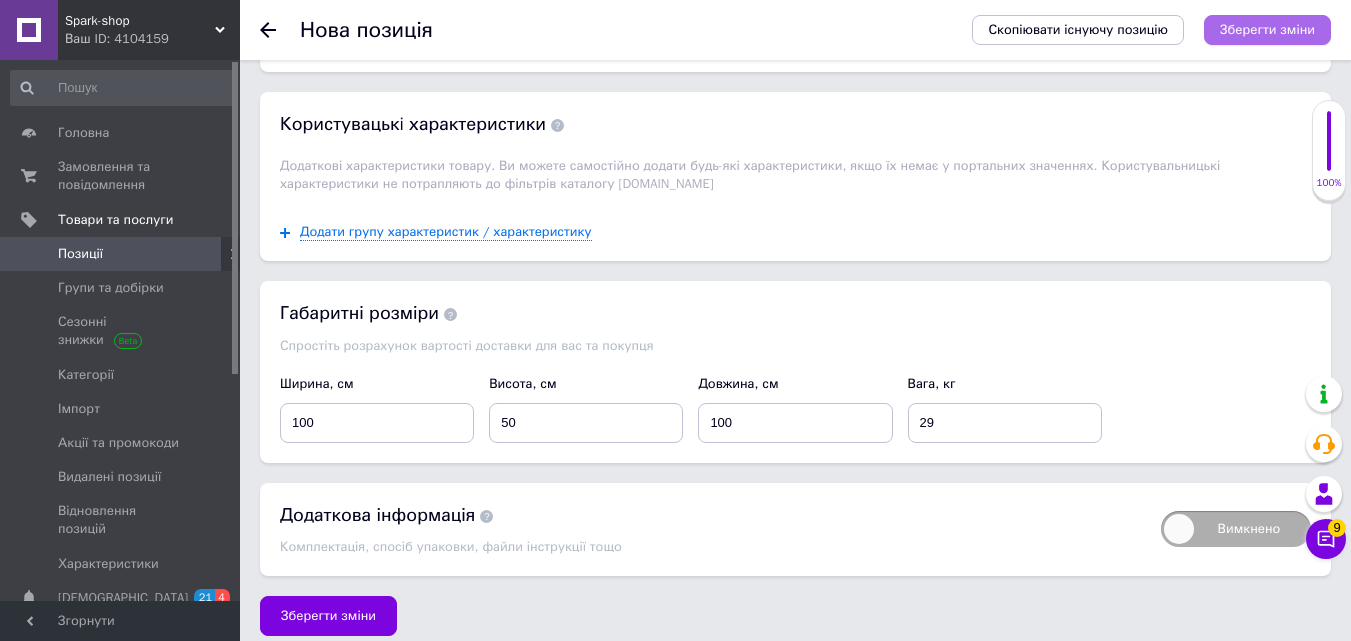click on "Зберегти зміни" at bounding box center [1267, 29] 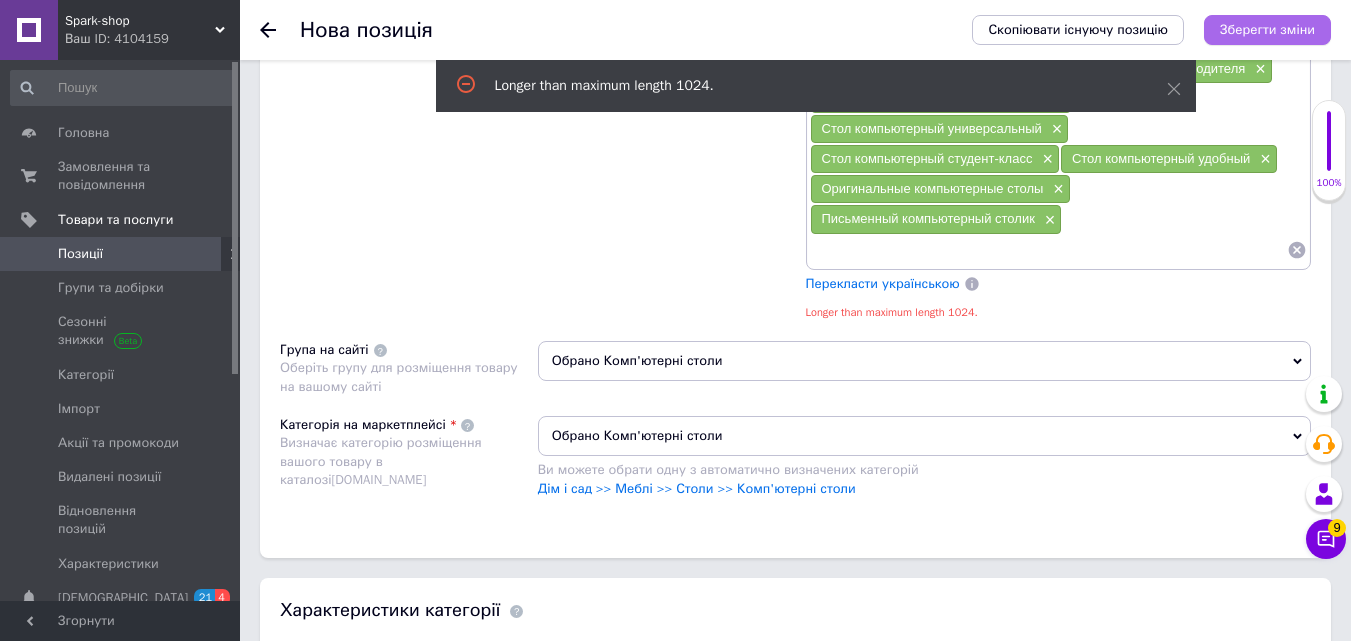 scroll, scrollTop: 2472, scrollLeft: 0, axis: vertical 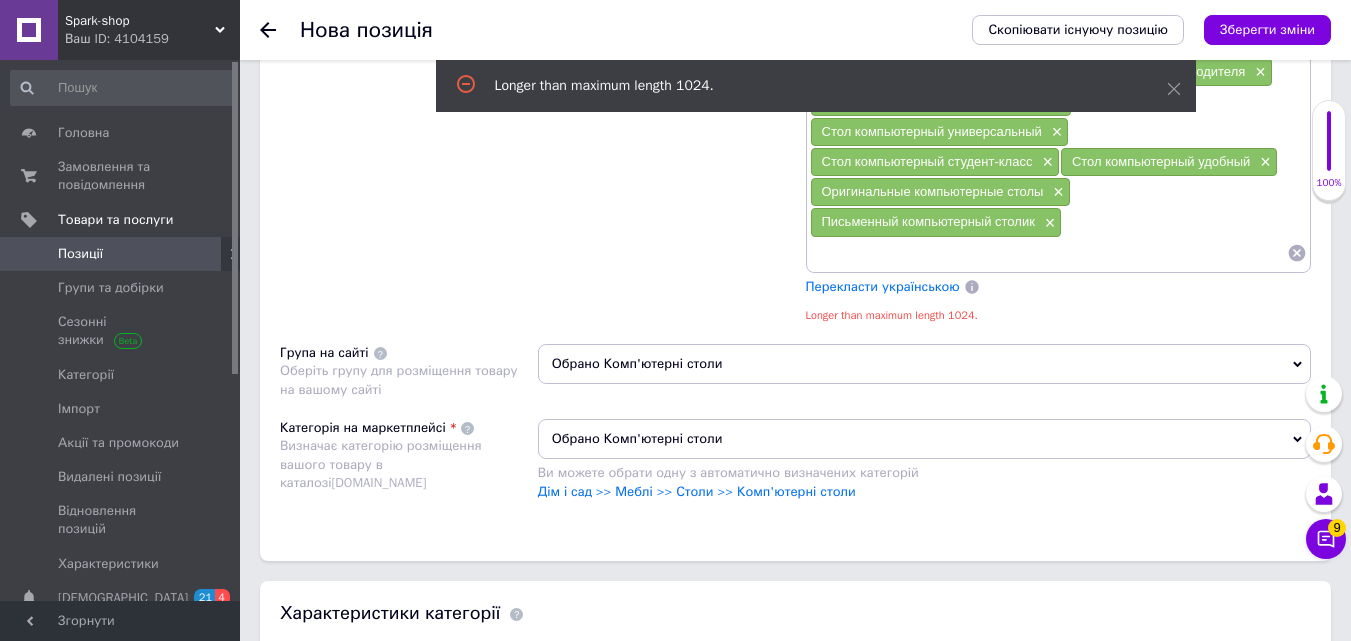 drag, startPoint x: 1048, startPoint y: 224, endPoint x: 1047, endPoint y: 162, distance: 62.008064 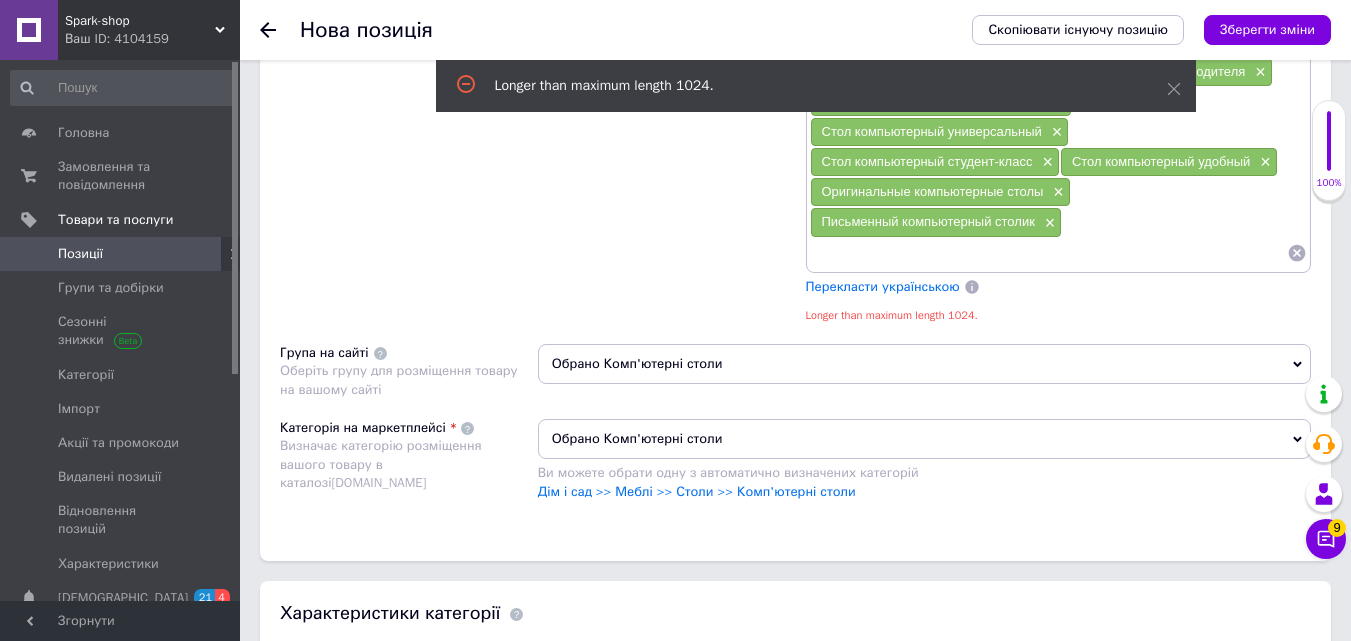 click on "×" at bounding box center (1048, 223) 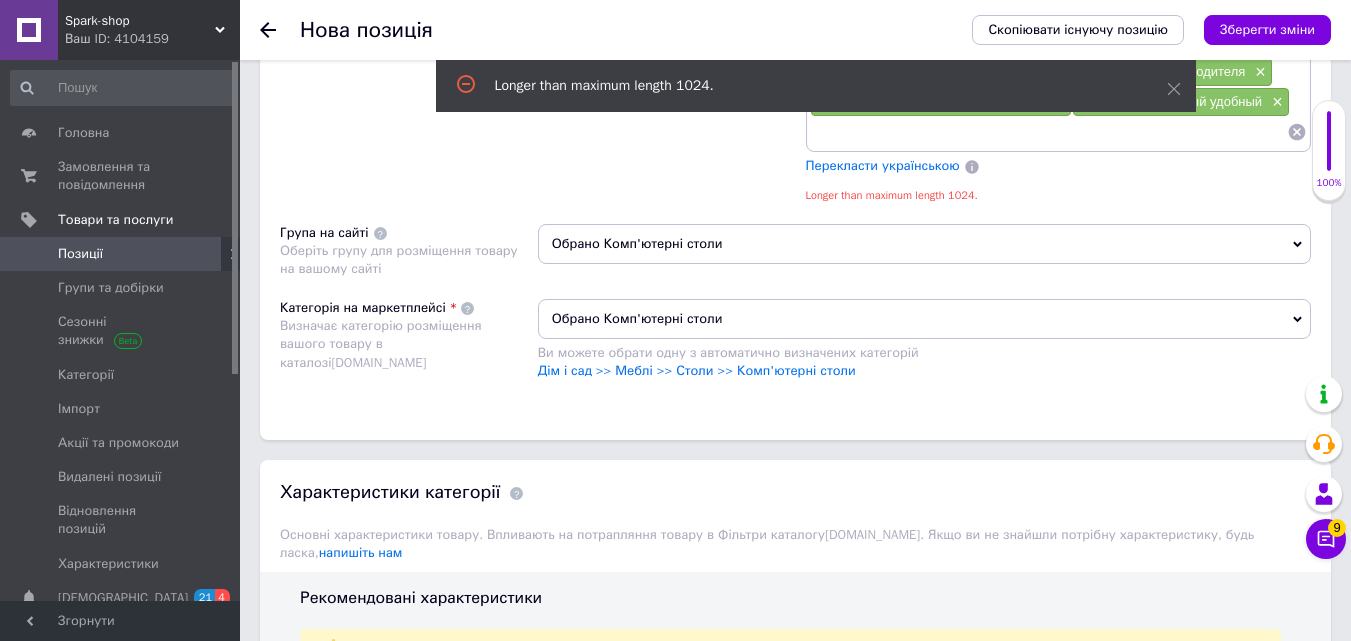 click on "Перекласти українською" at bounding box center [1059, 166] 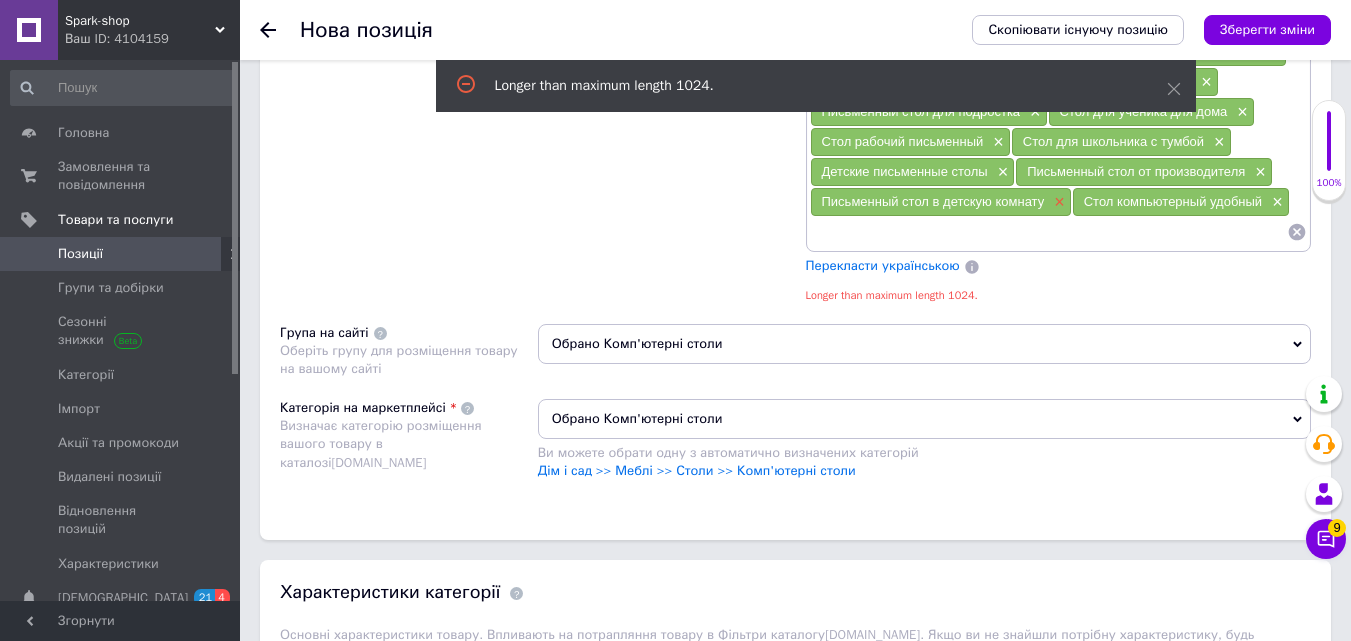 click on "×" at bounding box center [1057, 202] 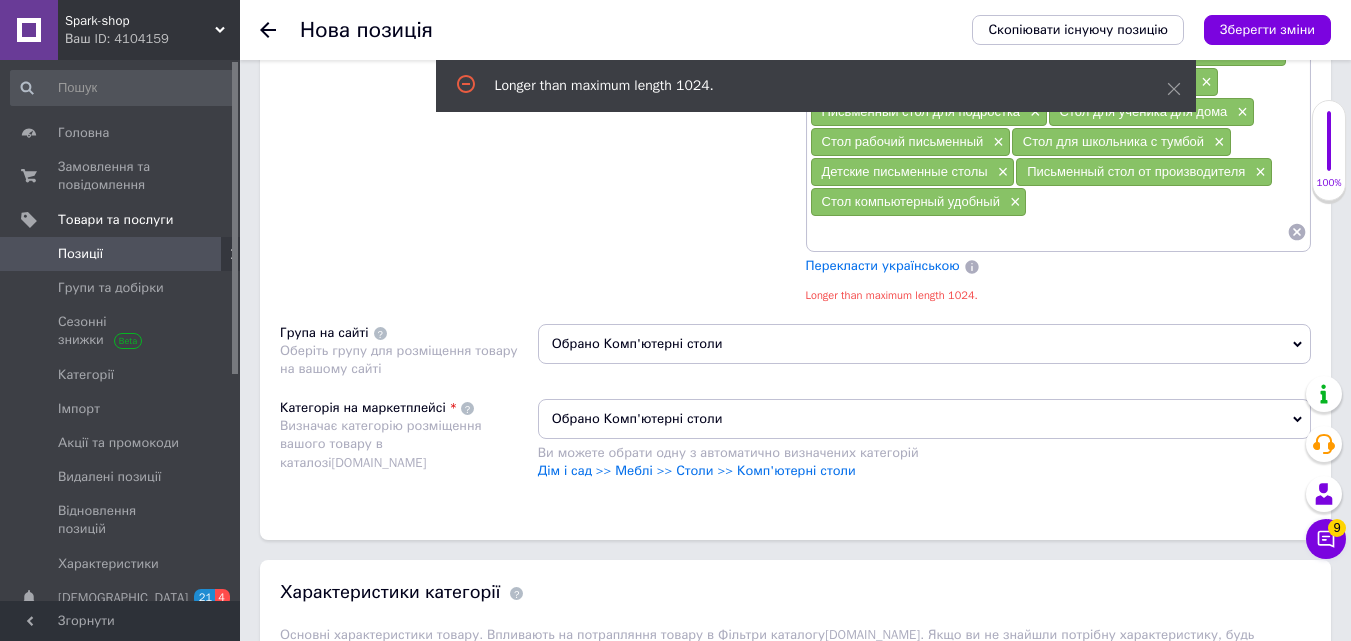 click on "Детские письменные столы ×" at bounding box center [913, 172] 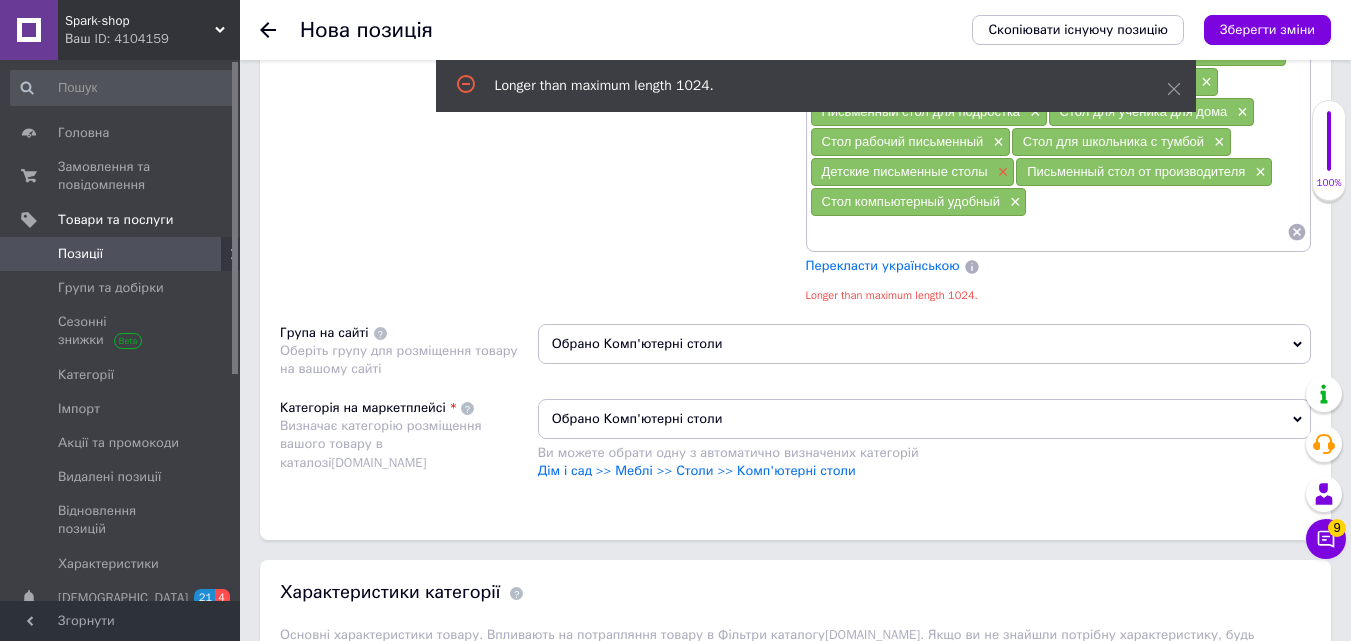click on "×" at bounding box center (1001, 172) 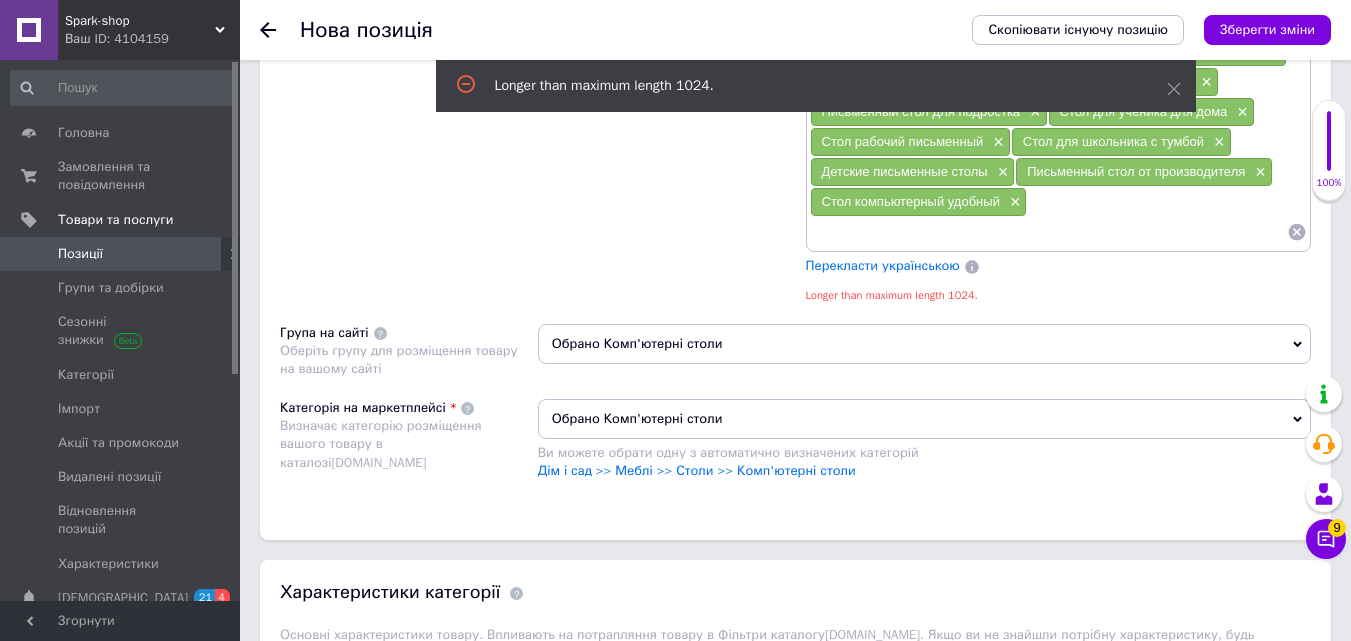 click at bounding box center [1049, 232] 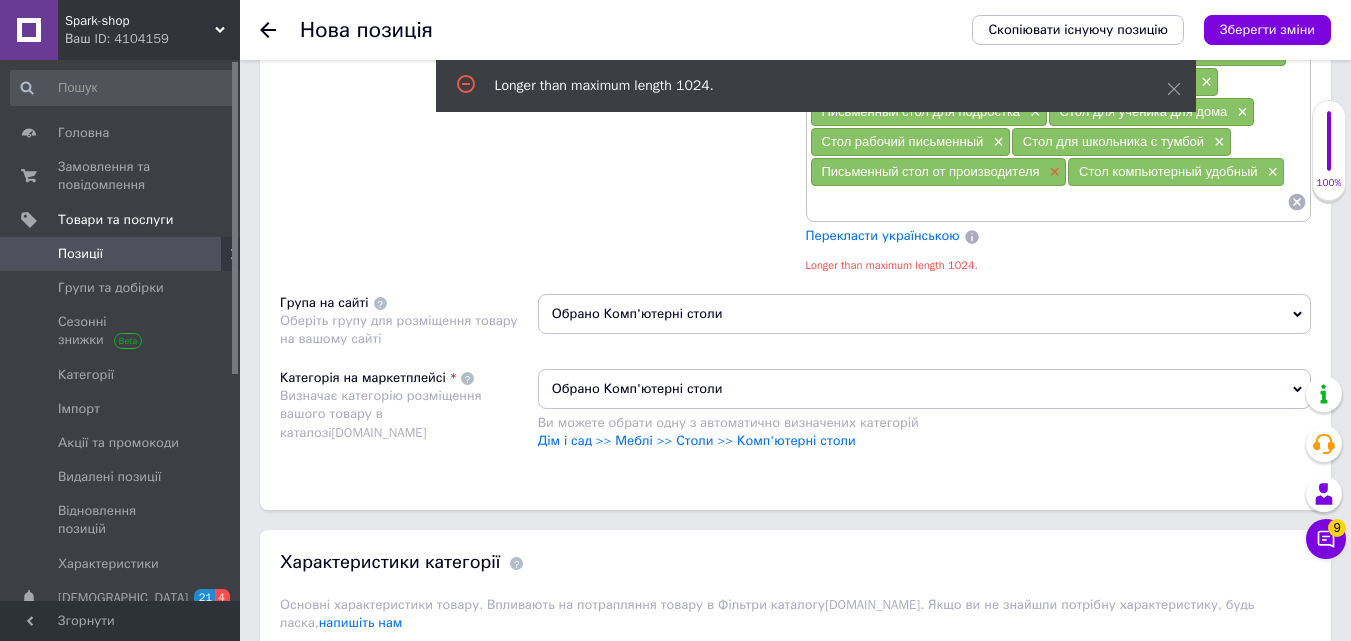 click on "×" at bounding box center [1053, 172] 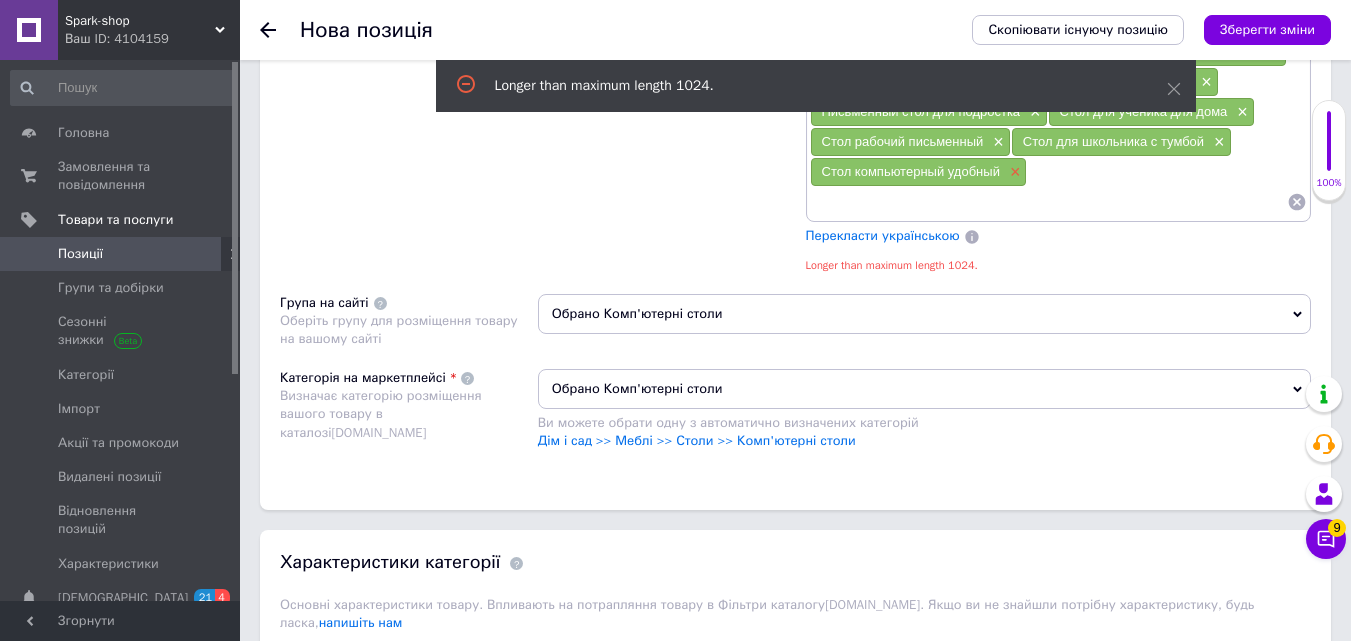 click on "×" at bounding box center [1013, 172] 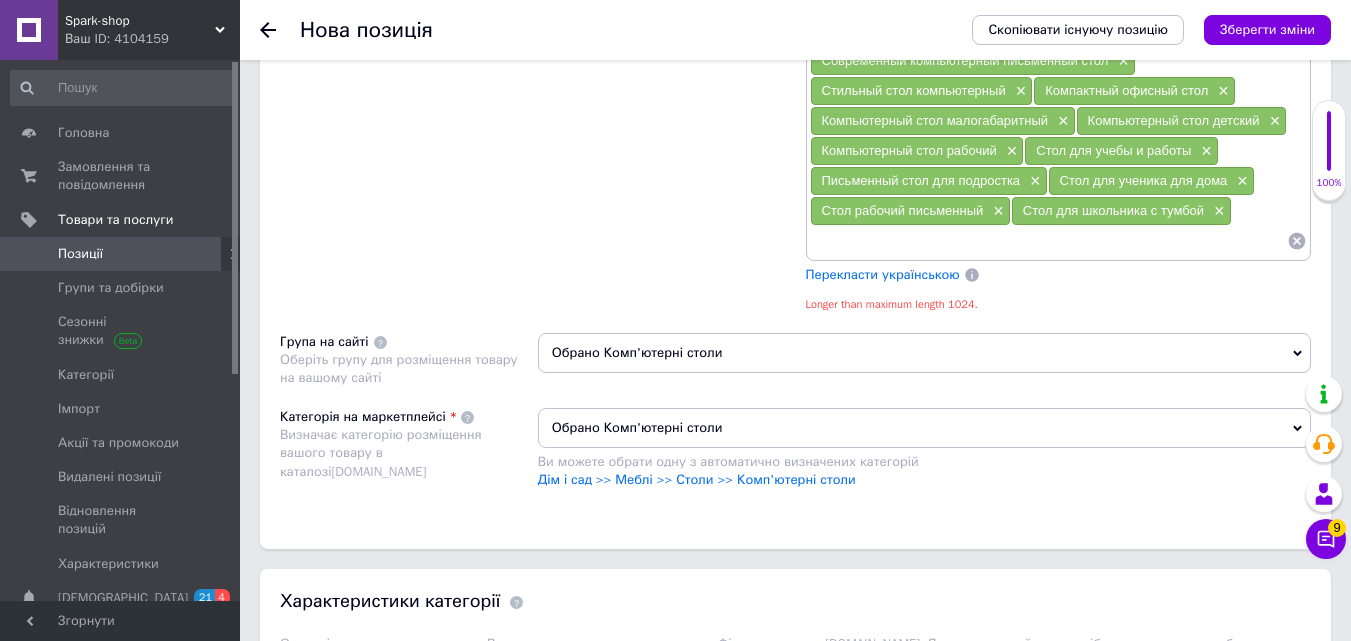 scroll, scrollTop: 2172, scrollLeft: 0, axis: vertical 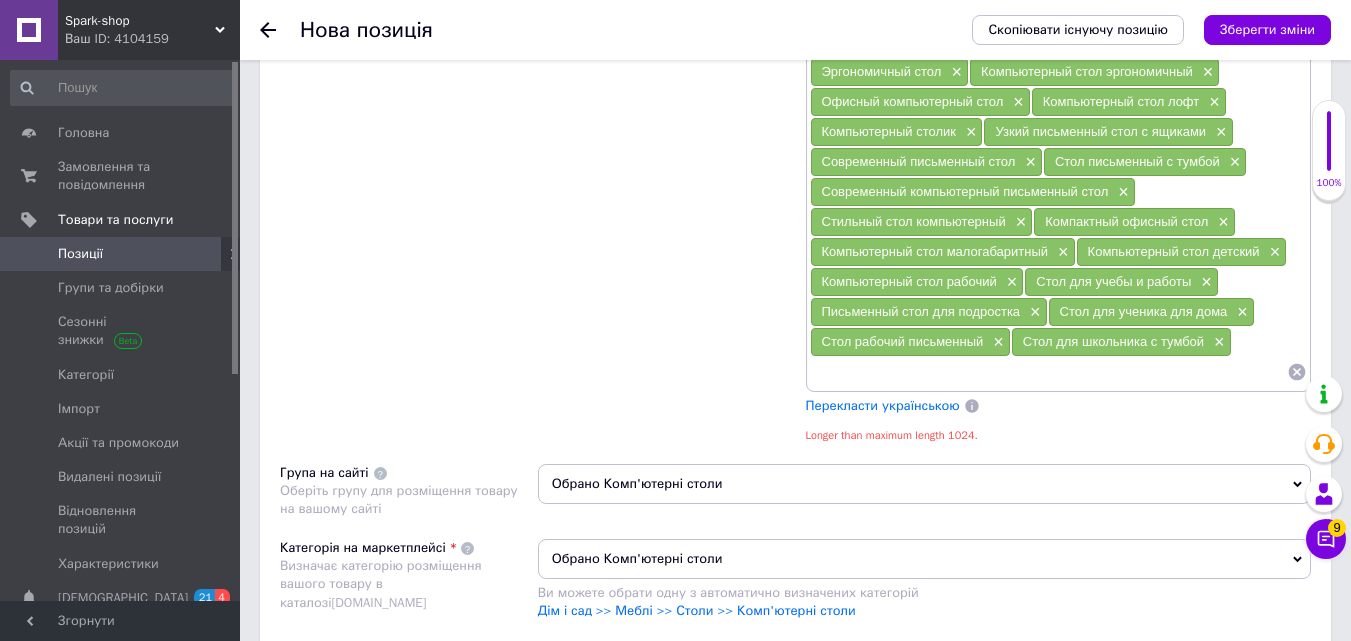 click on "Стол для школьника с тумбой ×" at bounding box center [1121, 342] 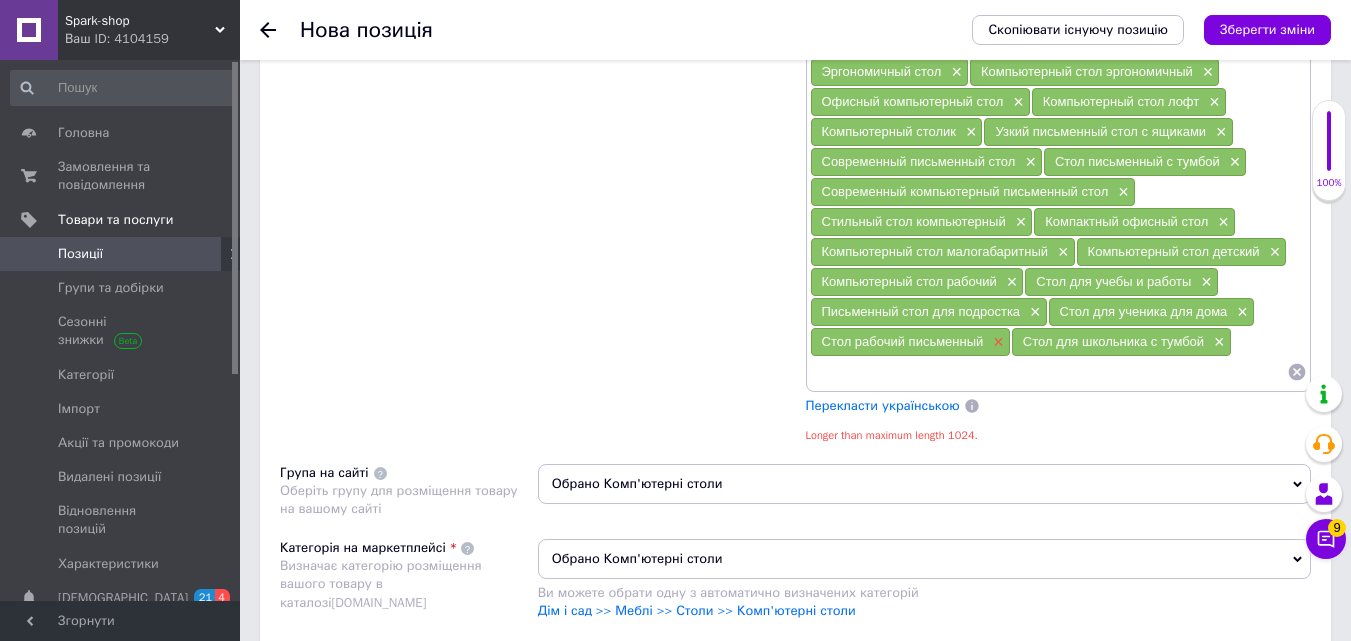 click on "×" at bounding box center [996, 342] 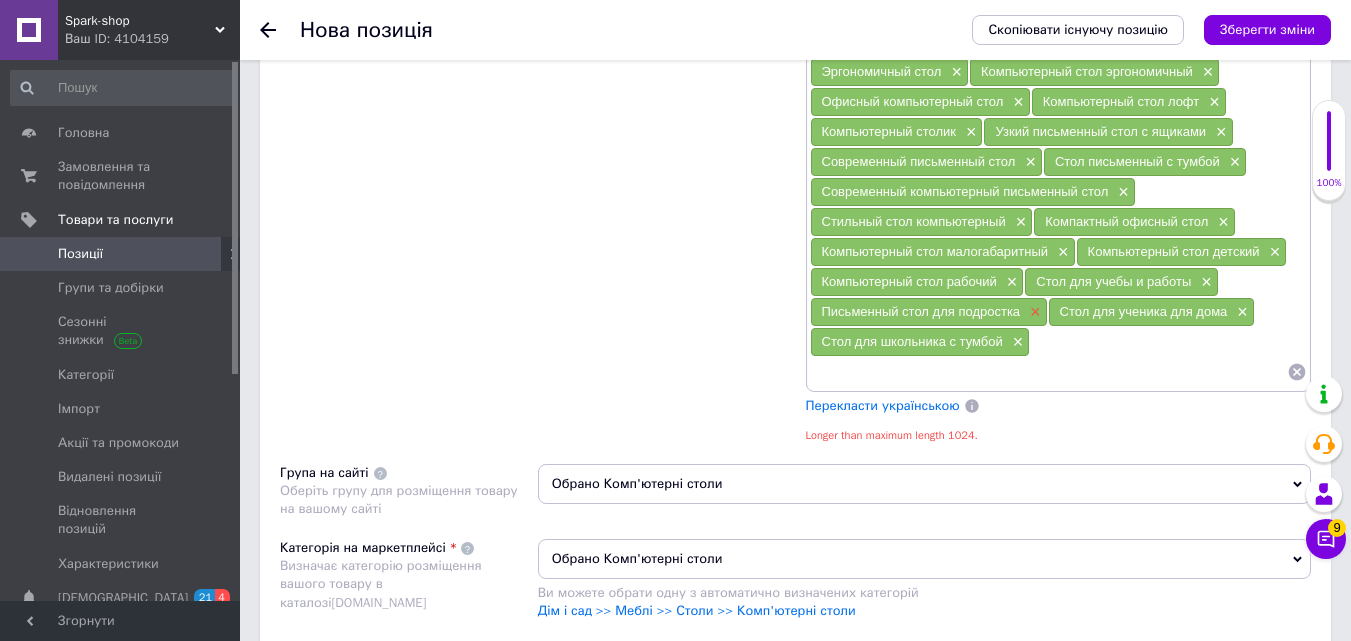 click on "×" at bounding box center [1033, 312] 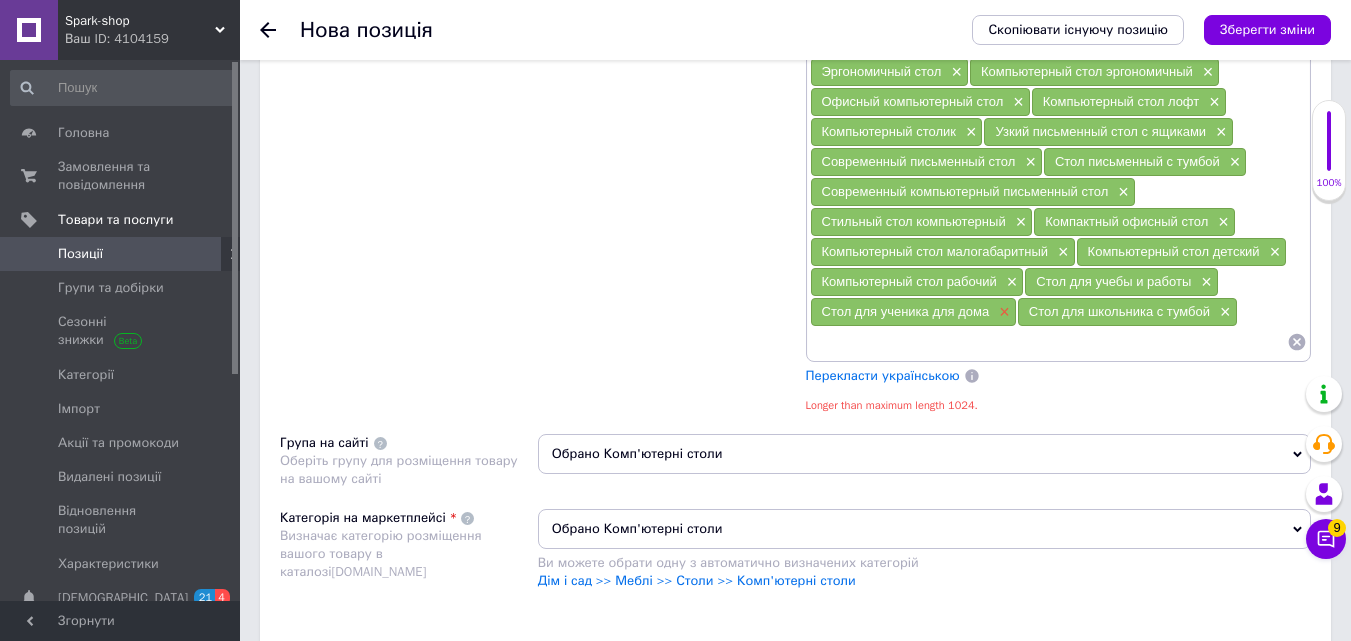 click on "×" at bounding box center [1002, 312] 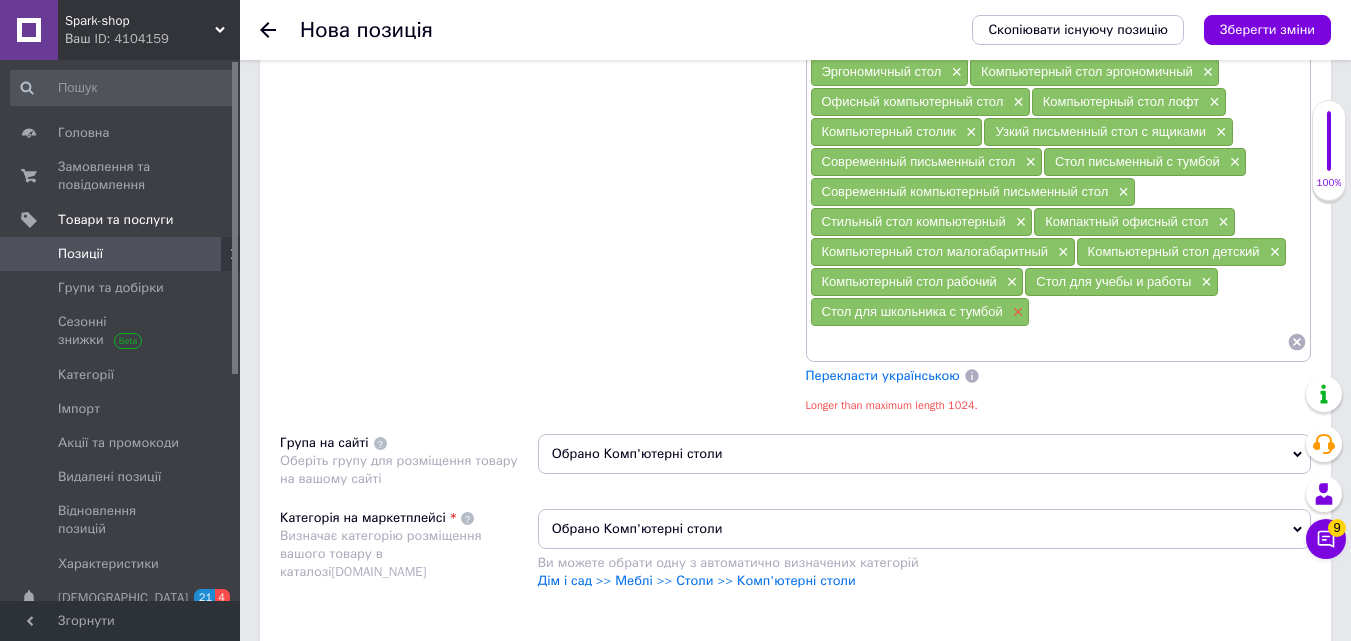 click on "×" at bounding box center [1016, 312] 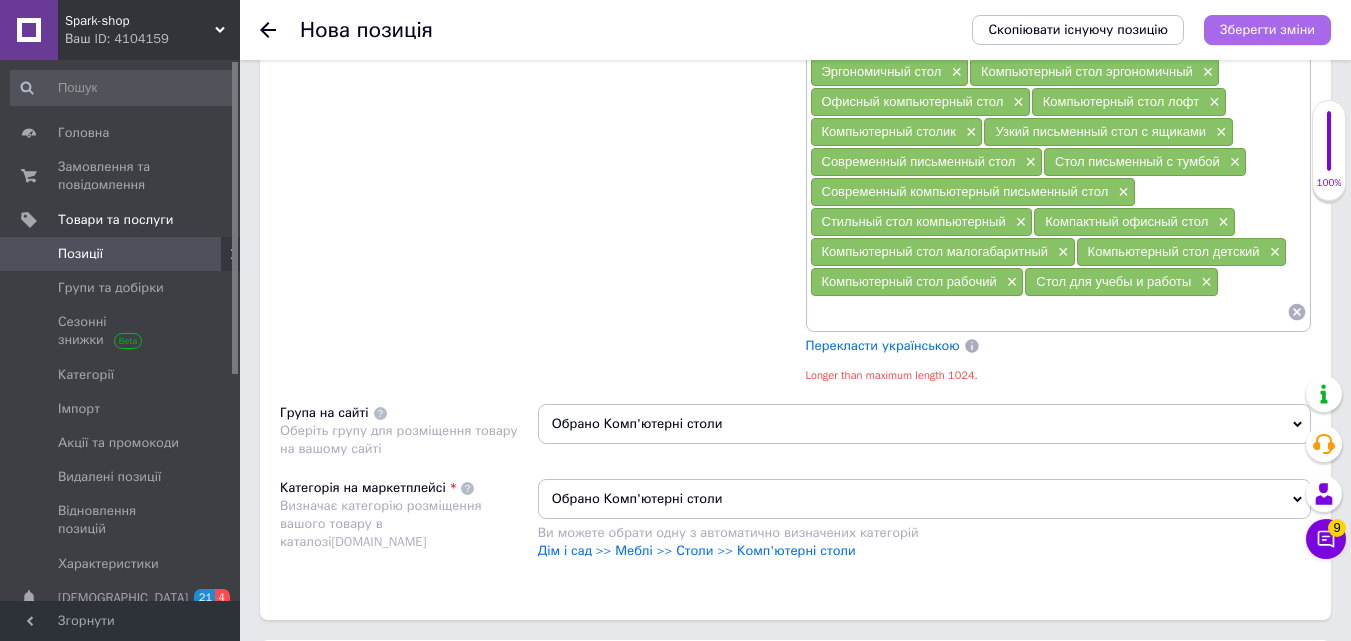 click on "Зберегти зміни" at bounding box center [1267, 29] 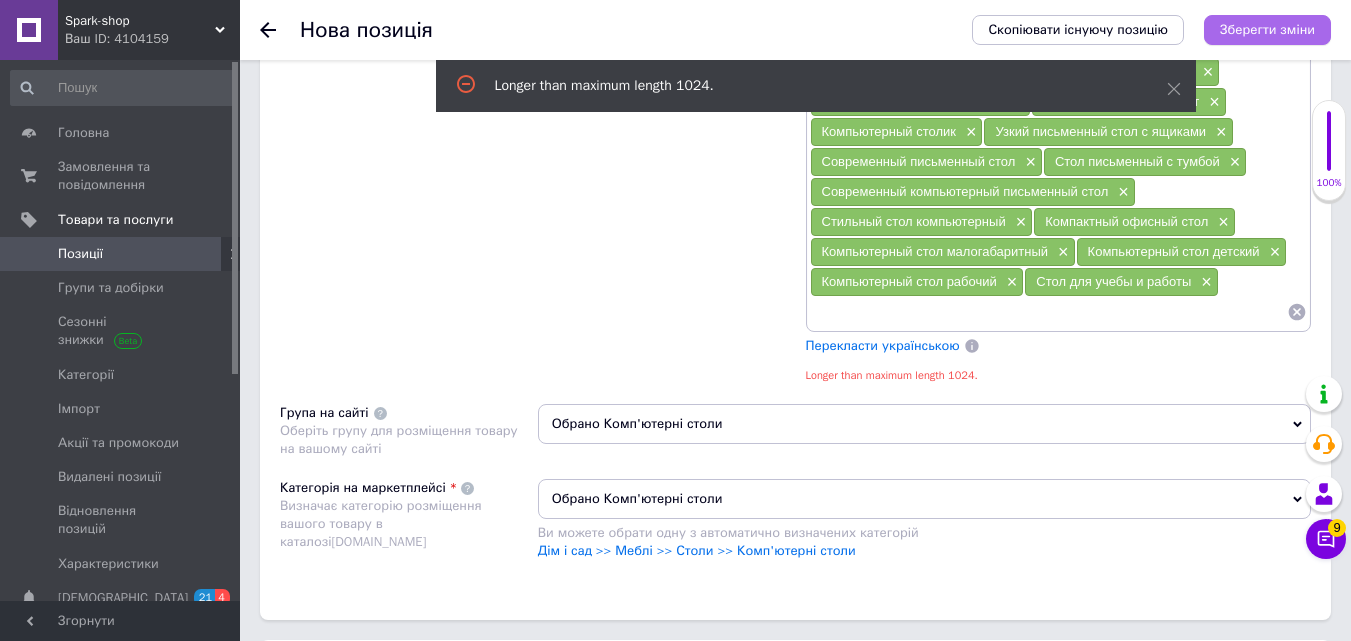 scroll, scrollTop: 2231, scrollLeft: 0, axis: vertical 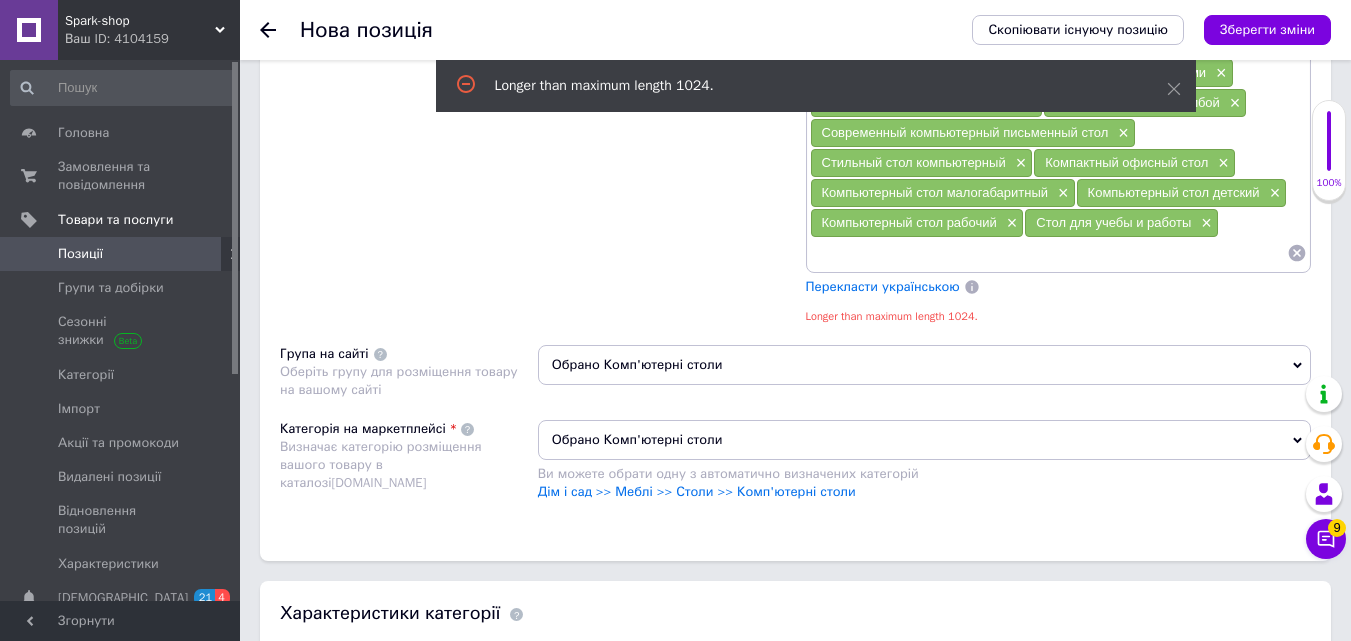 click on "×" at bounding box center [1204, 223] 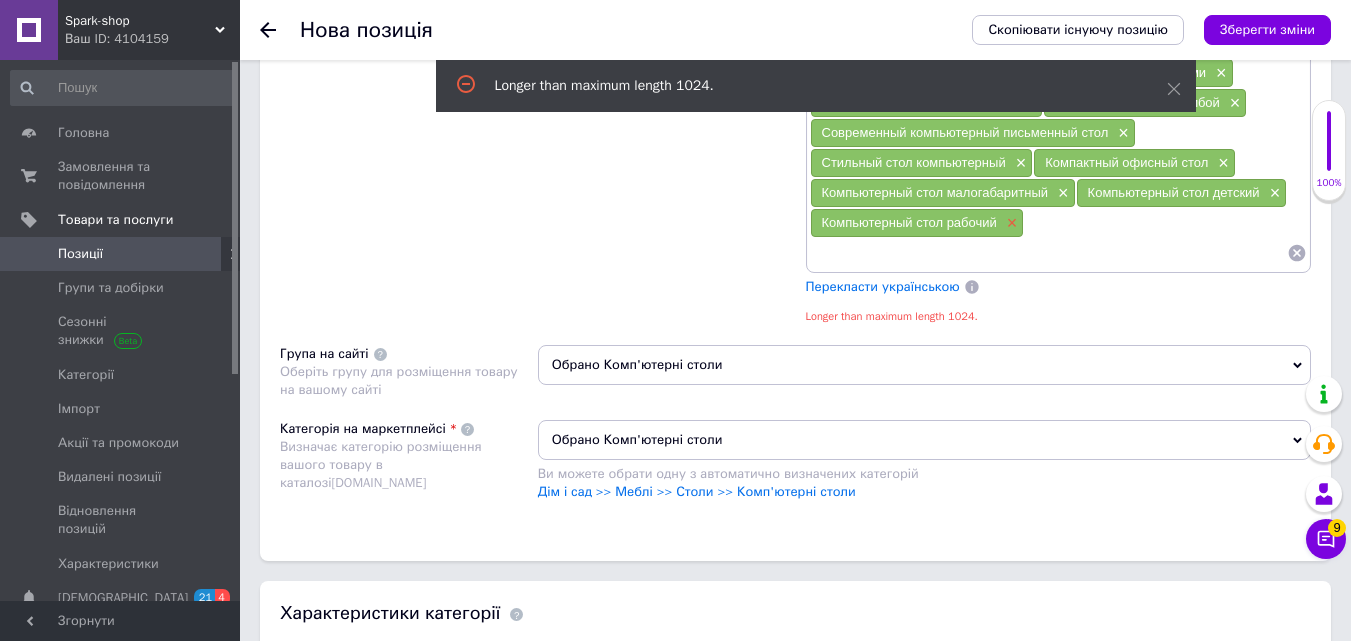 click on "×" at bounding box center (1010, 223) 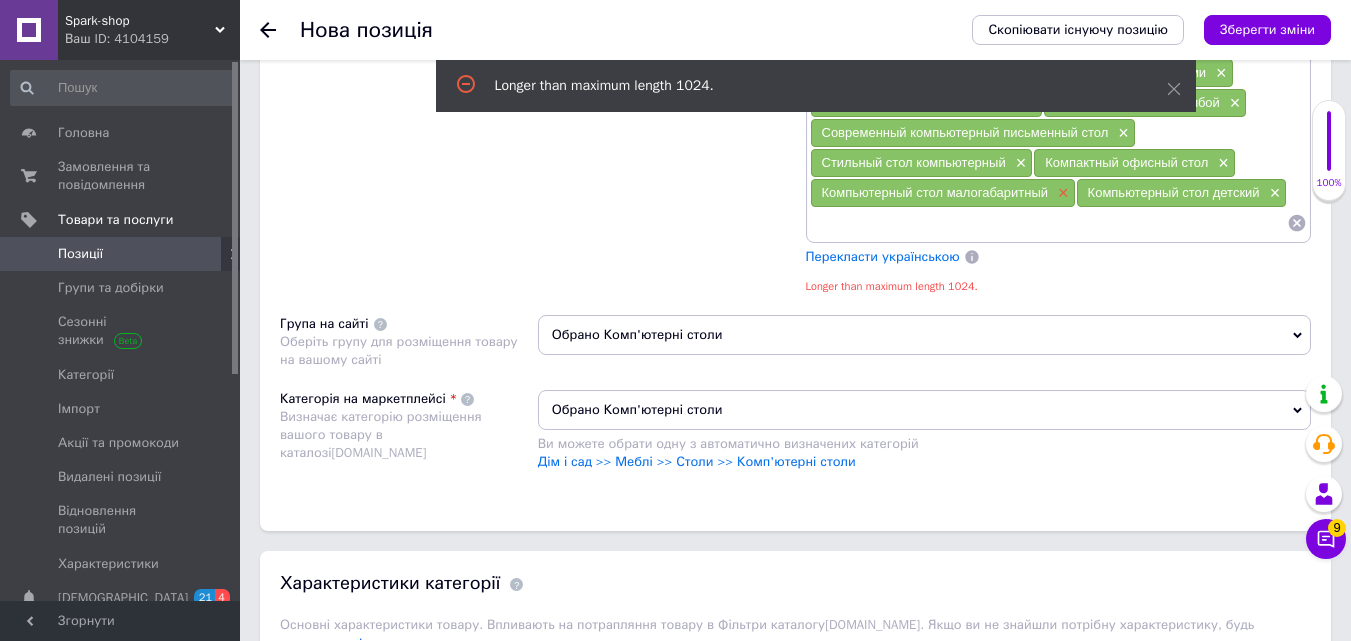 click on "×" at bounding box center [1061, 193] 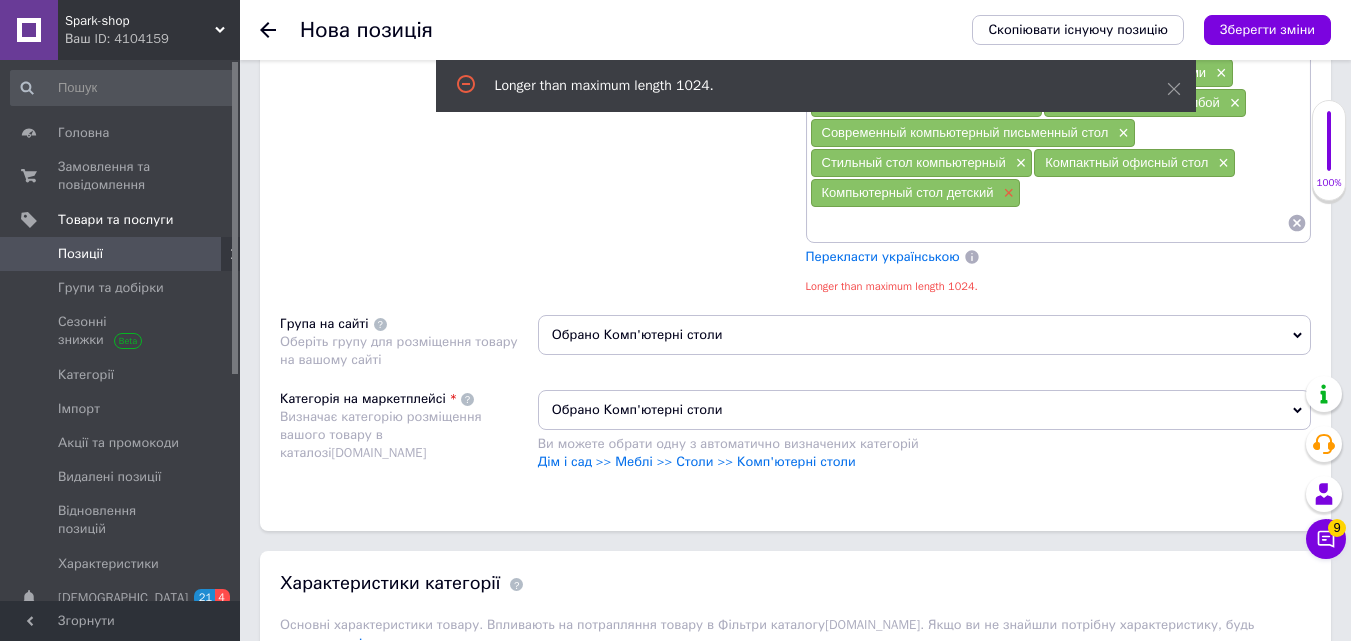 click on "×" at bounding box center [1007, 193] 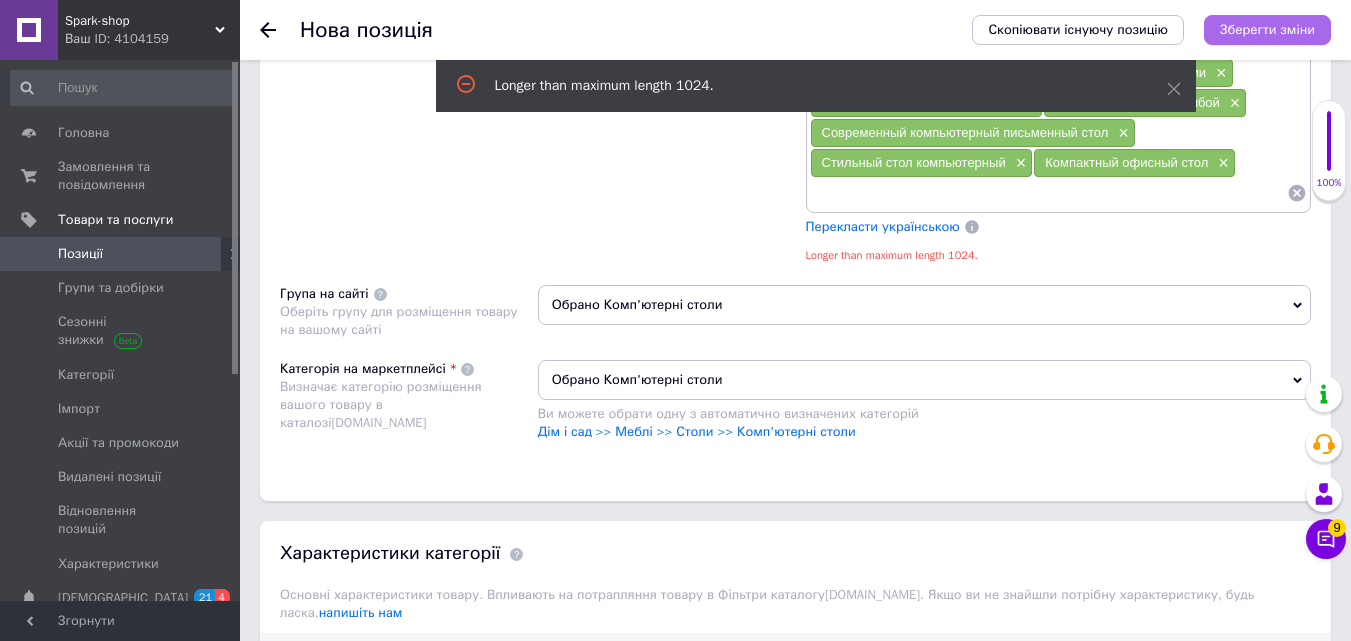 click on "Зберегти зміни" at bounding box center (1267, 30) 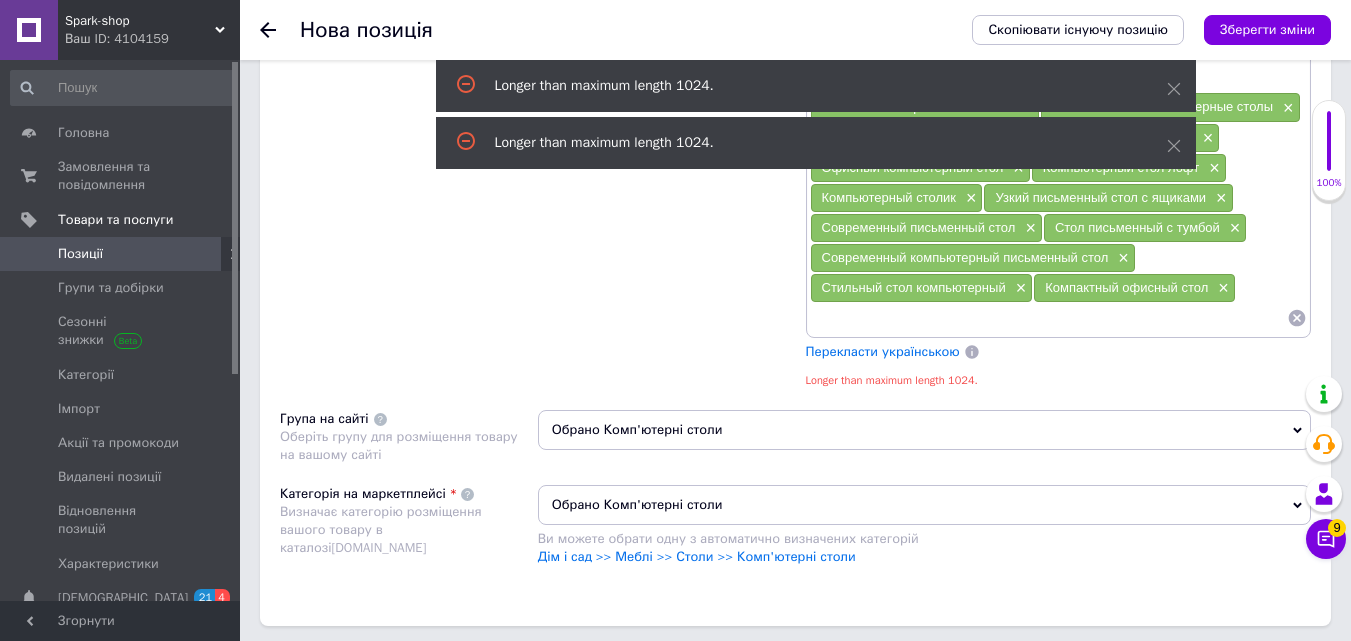 scroll, scrollTop: 2071, scrollLeft: 0, axis: vertical 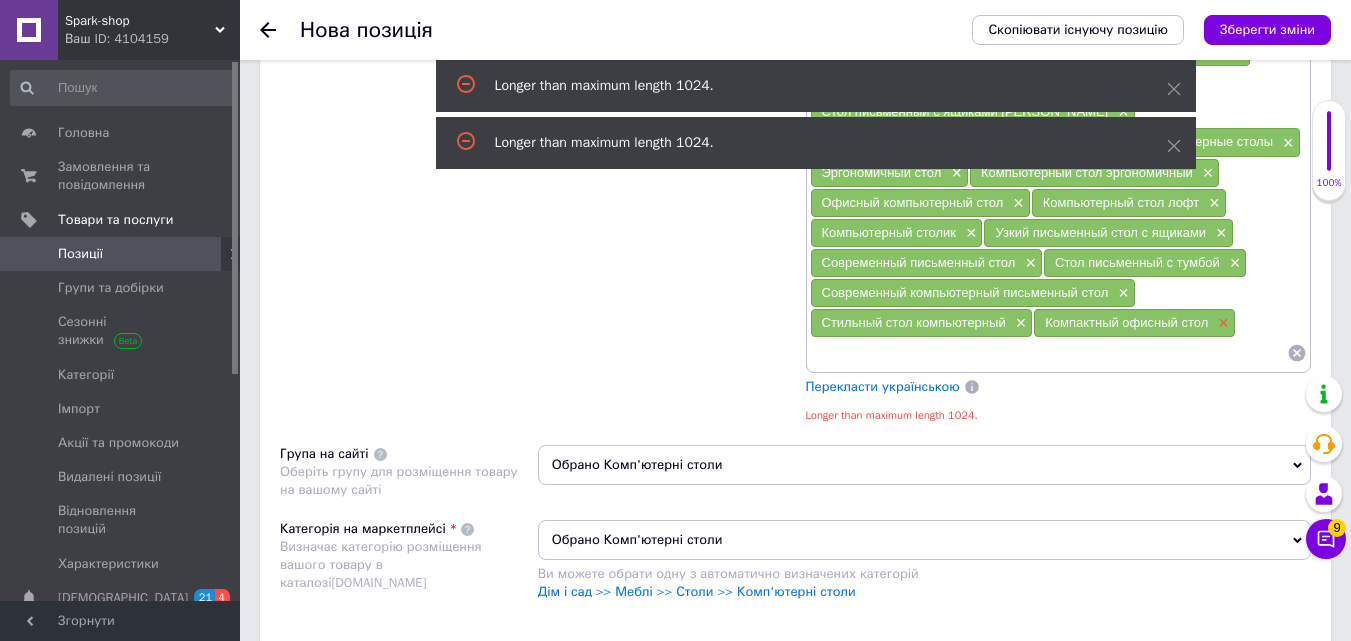 click on "×" at bounding box center (1221, 323) 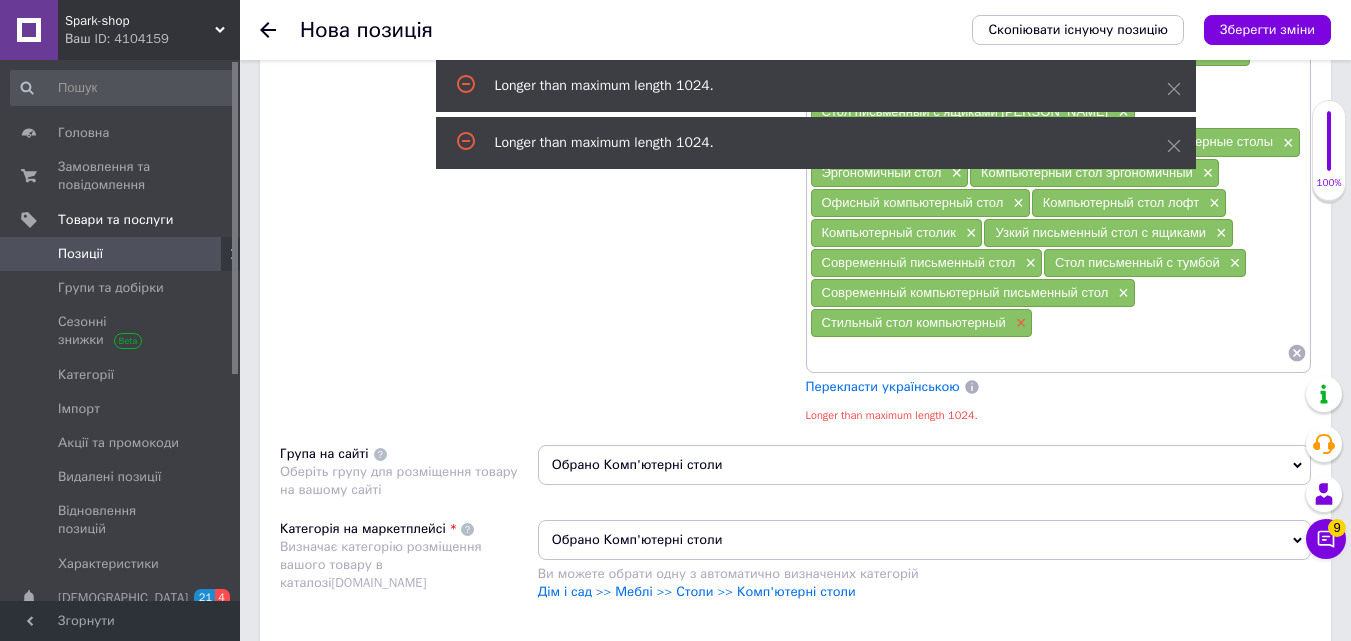 click on "×" at bounding box center [1019, 323] 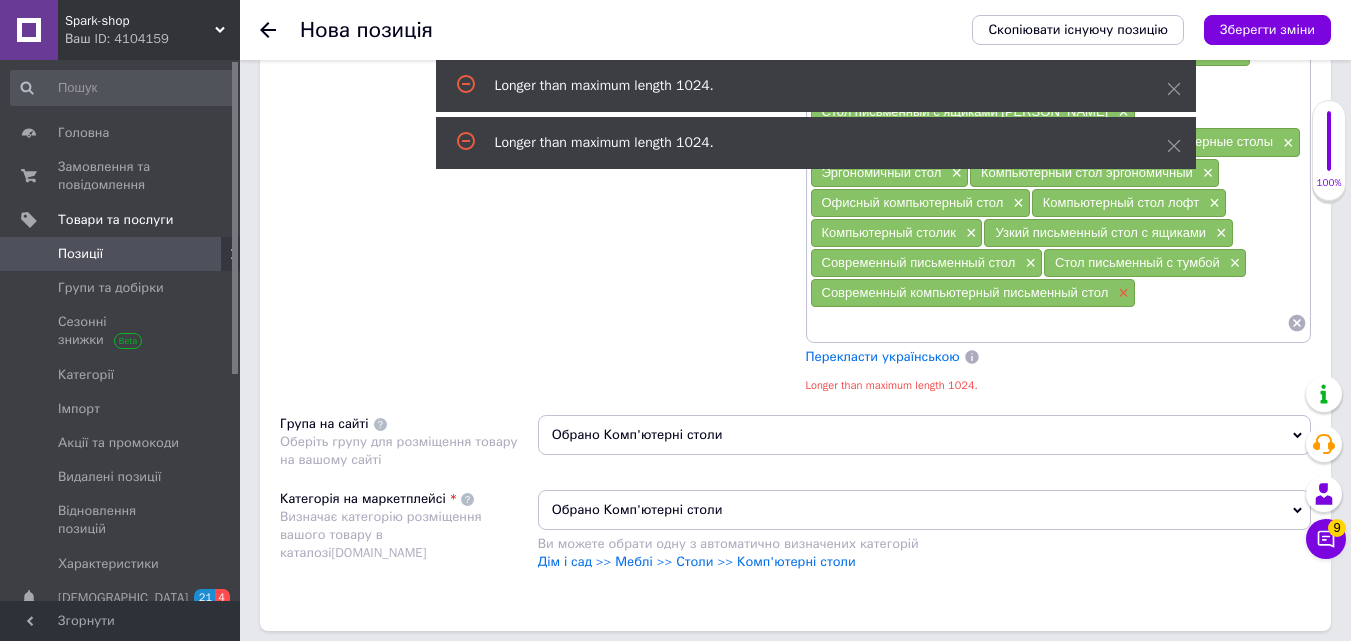 click on "×" at bounding box center (1121, 293) 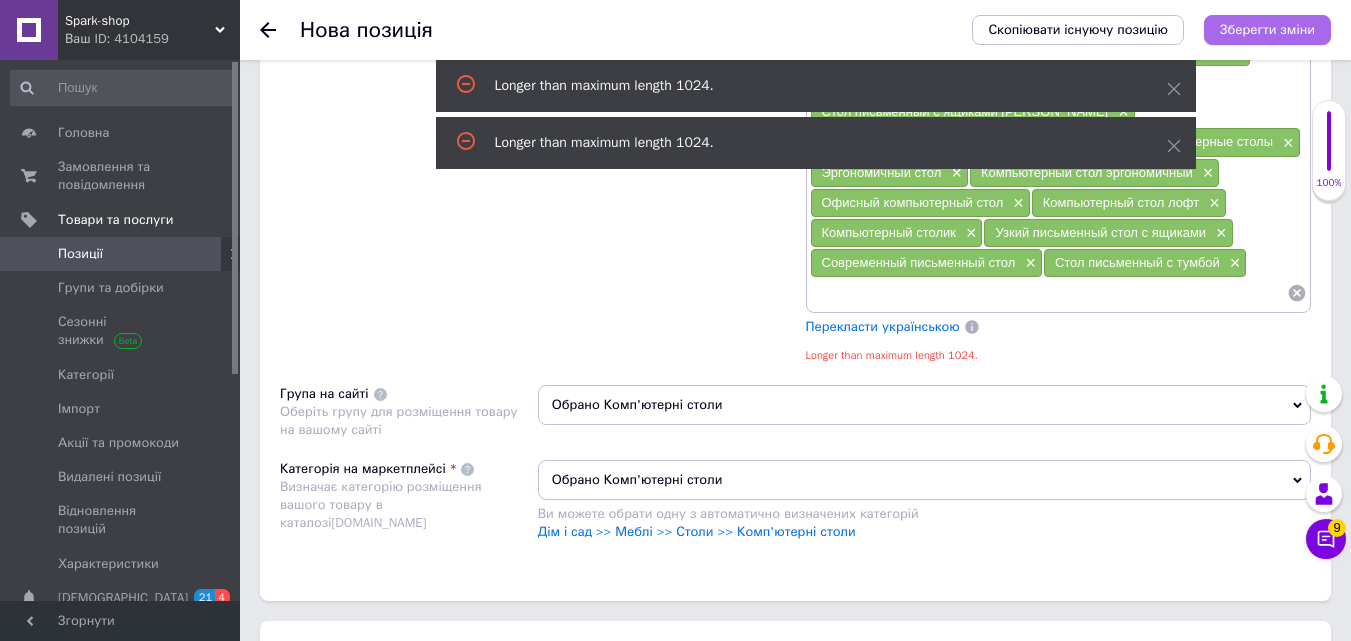 click on "Зберегти зміни" at bounding box center [1267, 30] 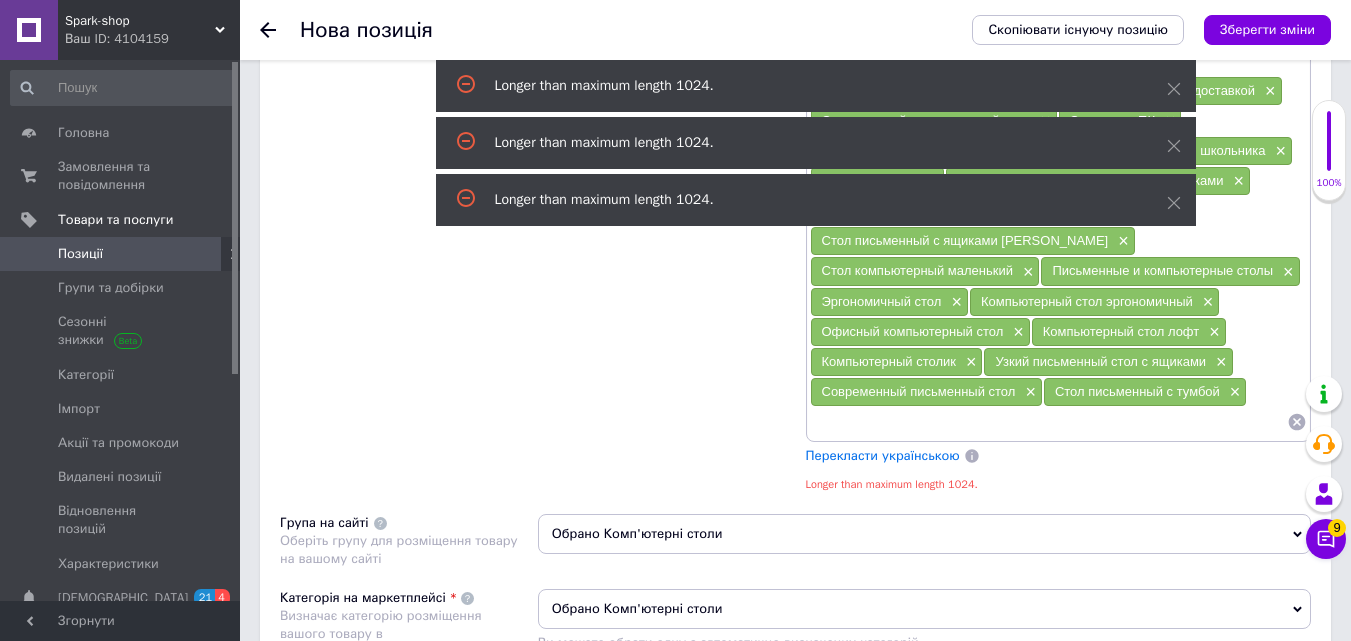 scroll, scrollTop: 1879, scrollLeft: 0, axis: vertical 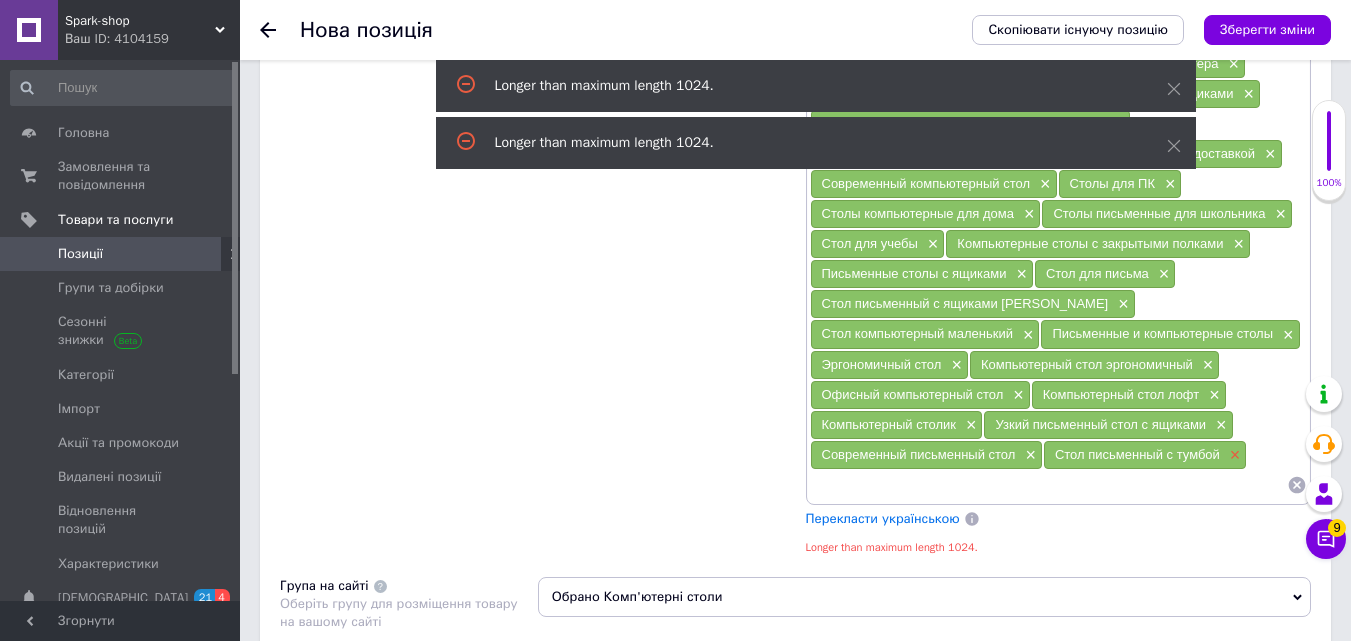 click on "×" at bounding box center [1233, 455] 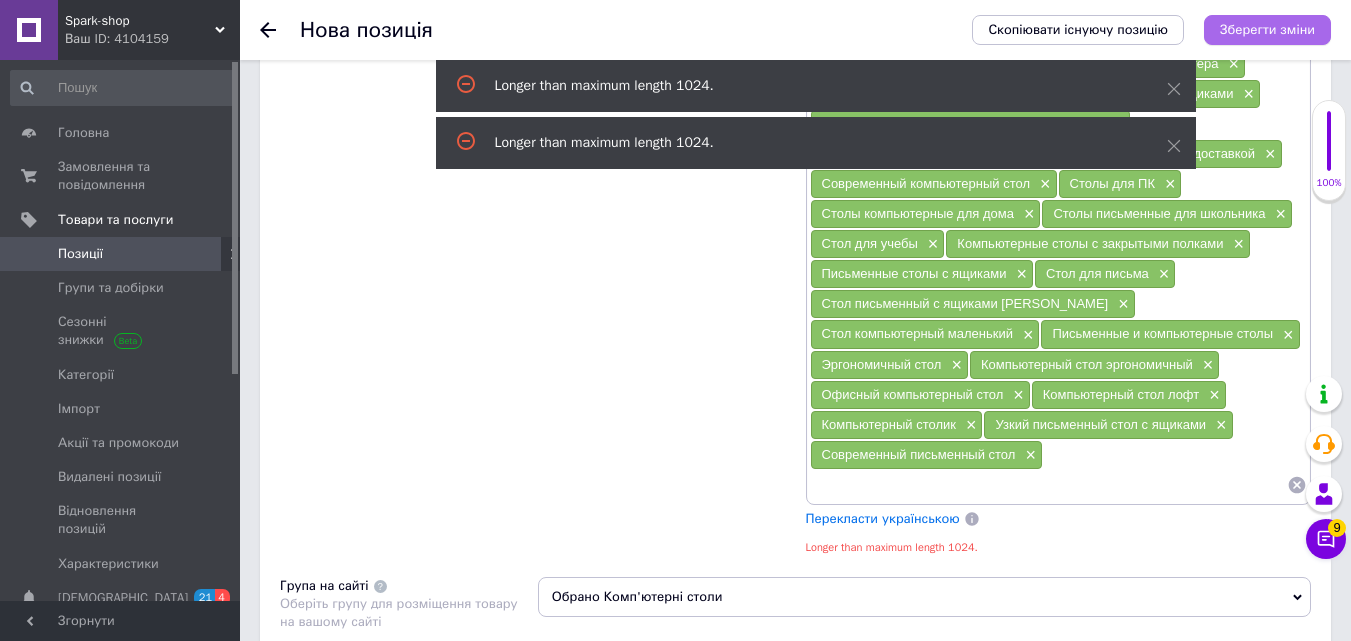 click on "Зберегти зміни" at bounding box center (1267, 30) 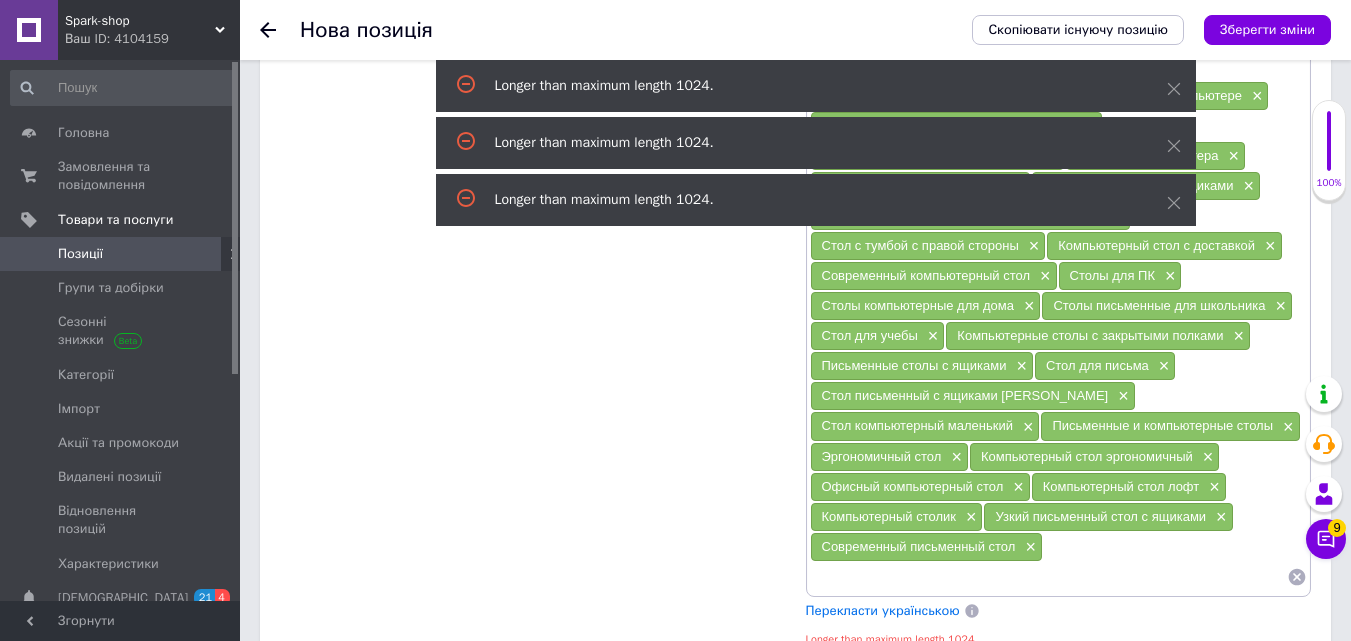 scroll, scrollTop: 1887, scrollLeft: 0, axis: vertical 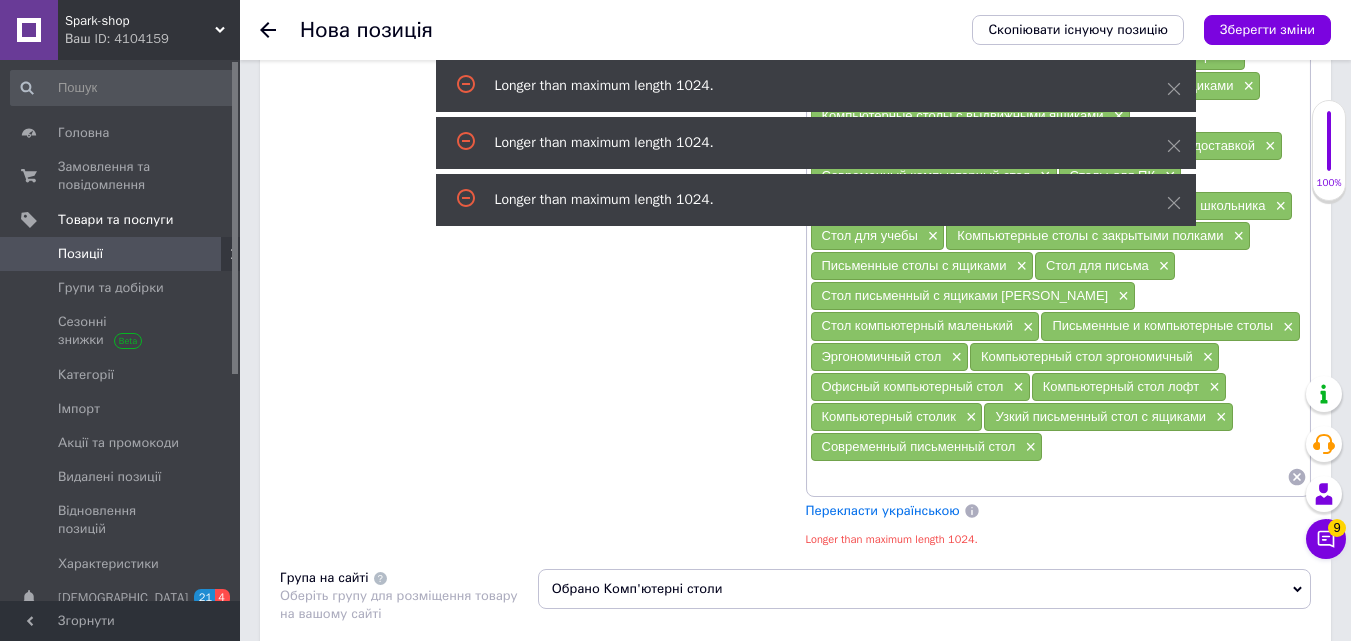 click on "×" at bounding box center (1028, 447) 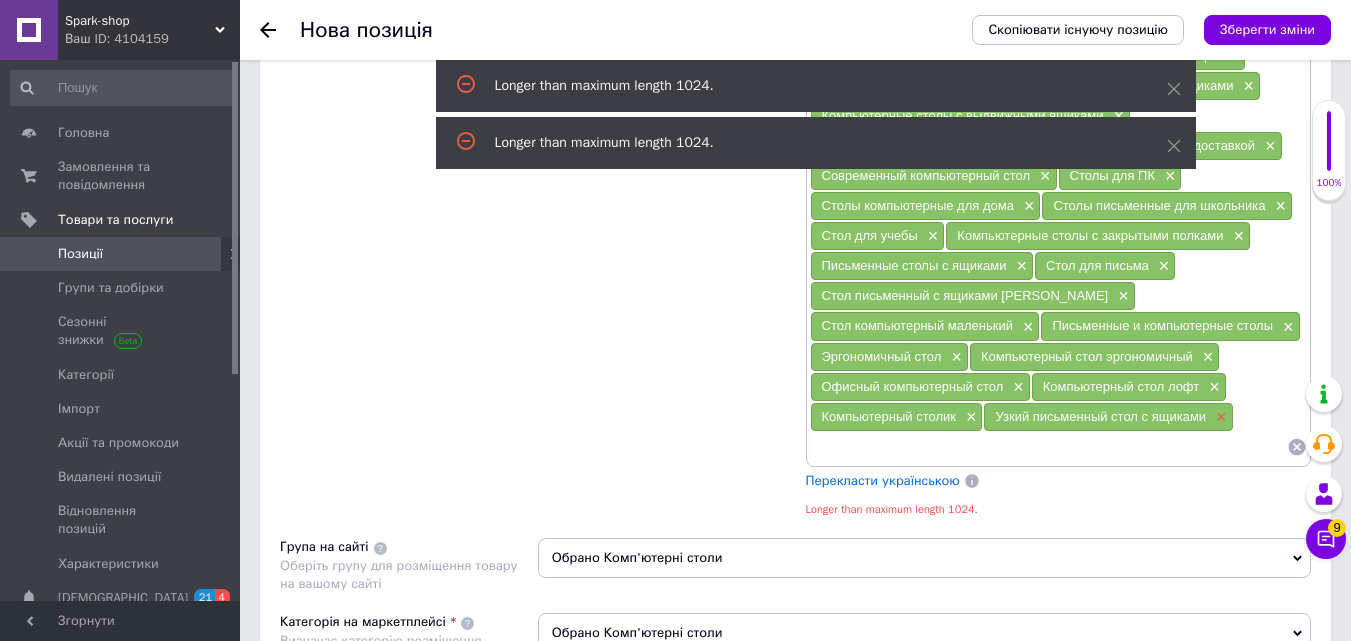 click on "×" at bounding box center [1219, 417] 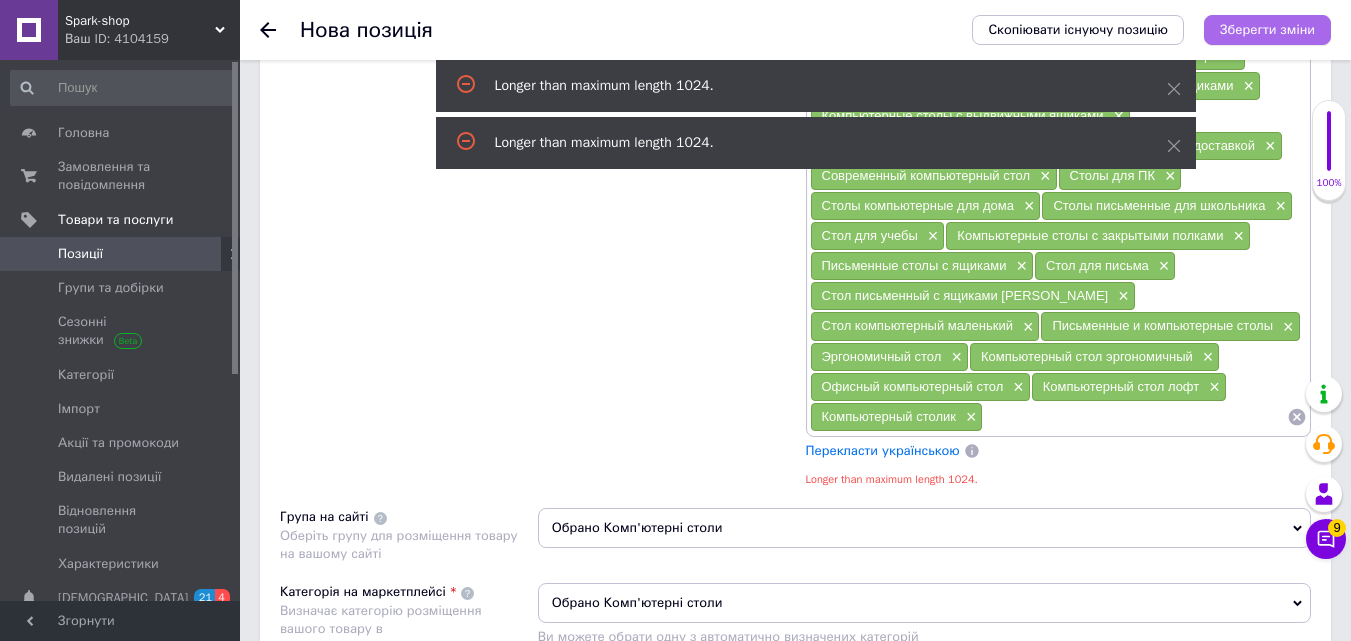 click on "Зберегти зміни" at bounding box center [1267, 29] 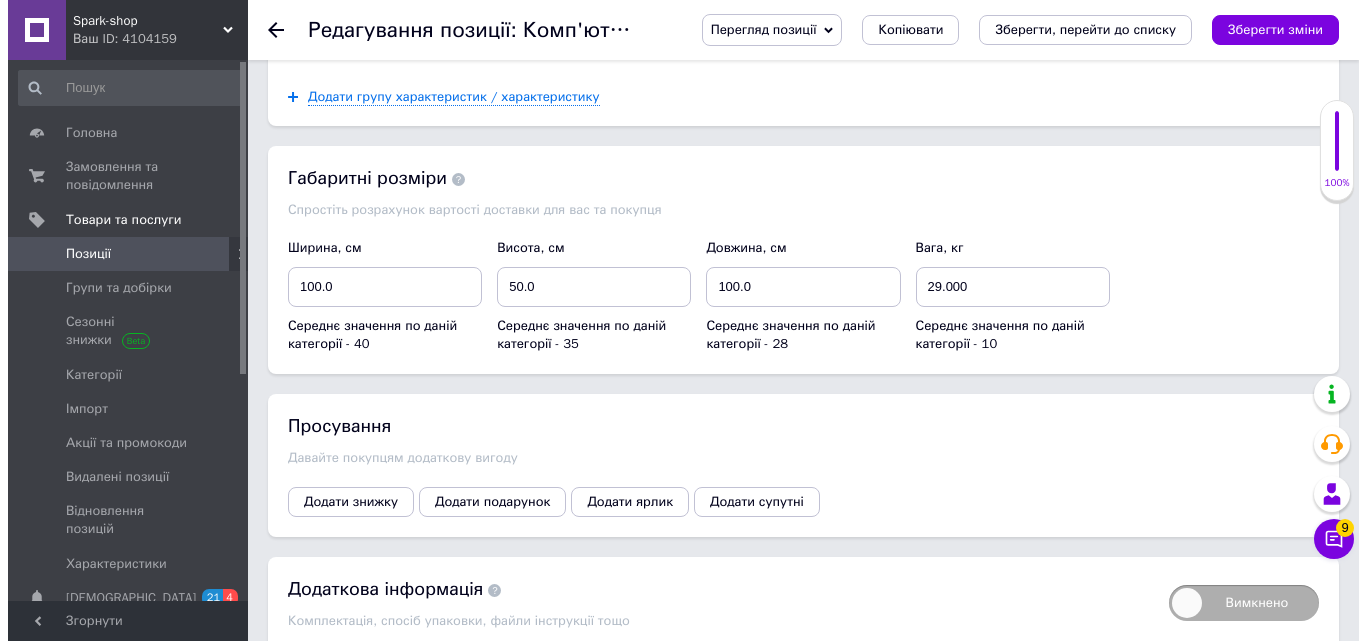 scroll, scrollTop: 3489, scrollLeft: 0, axis: vertical 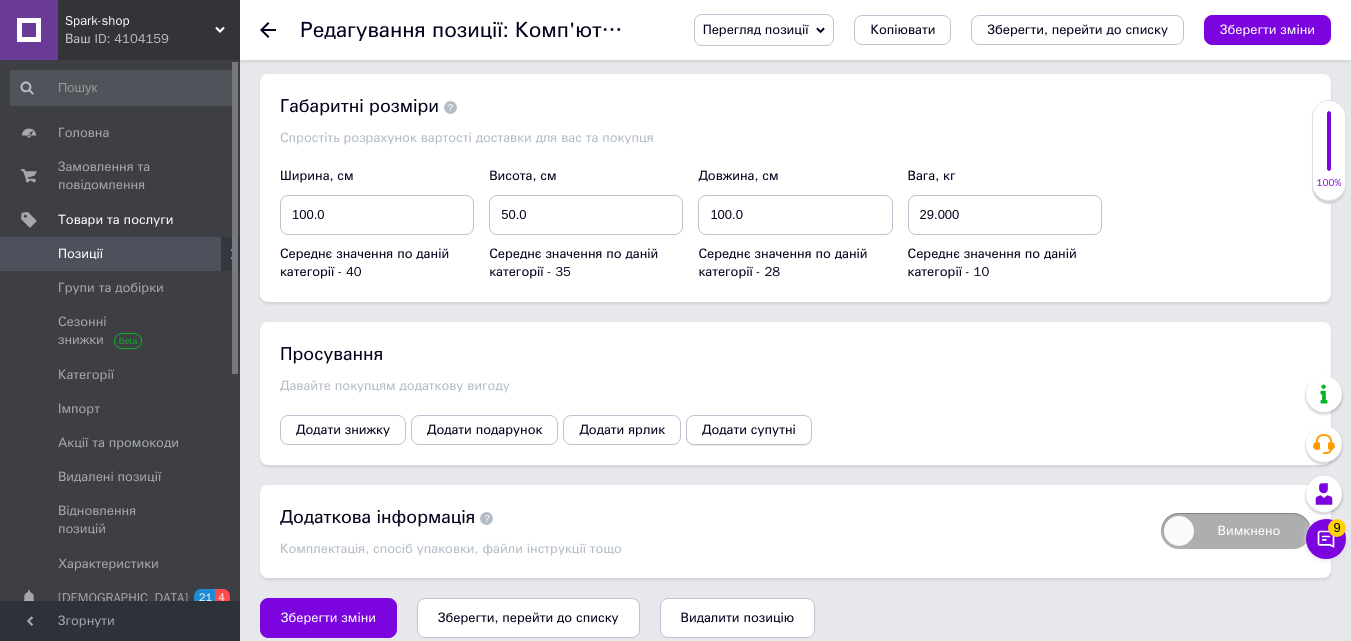 click on "Додати супутні" at bounding box center (749, 430) 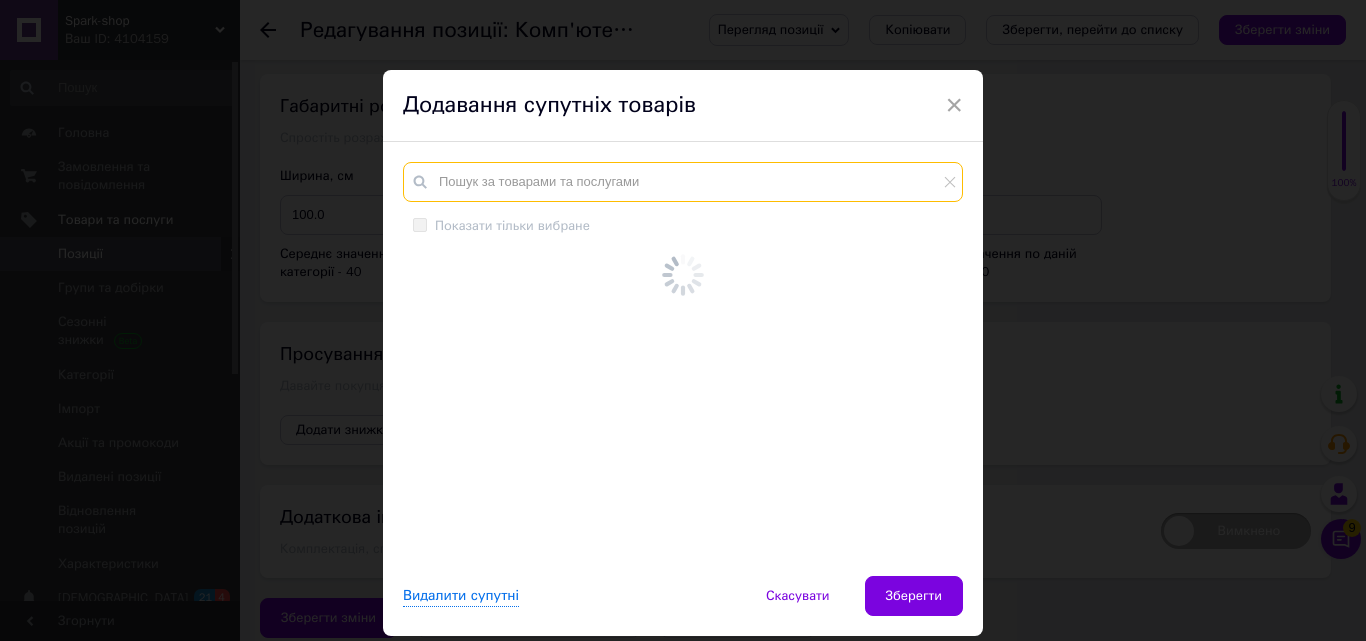 click at bounding box center (683, 182) 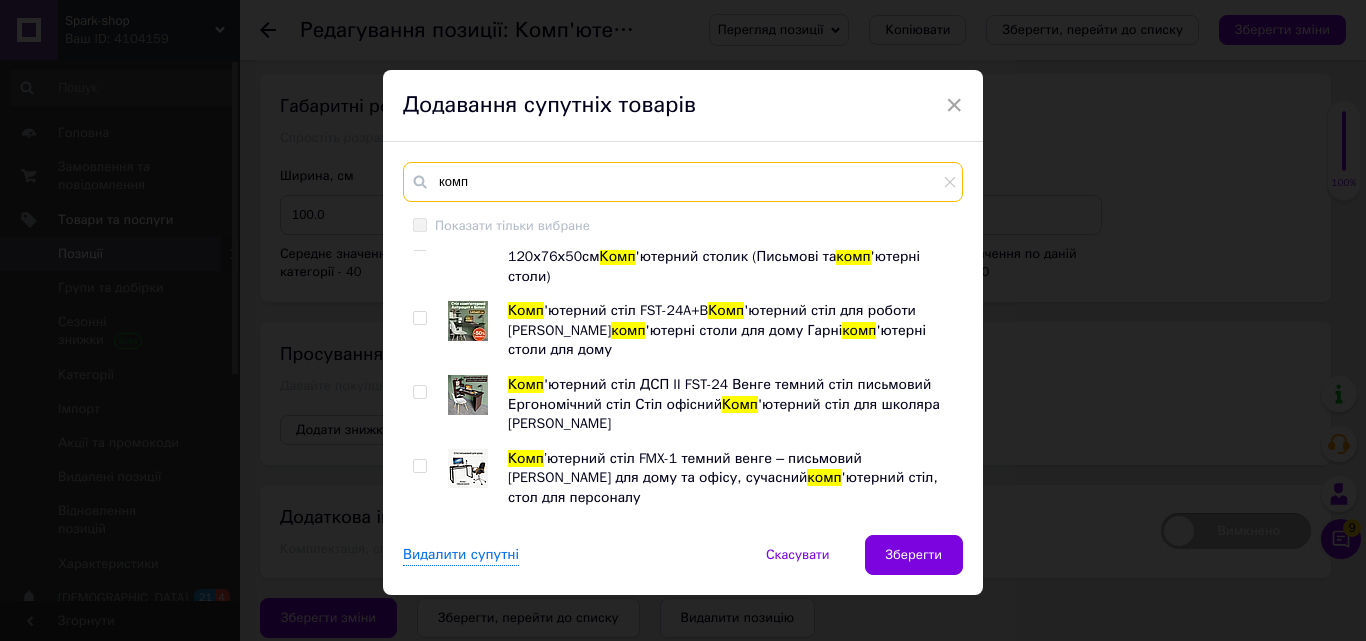 scroll, scrollTop: 5708, scrollLeft: 0, axis: vertical 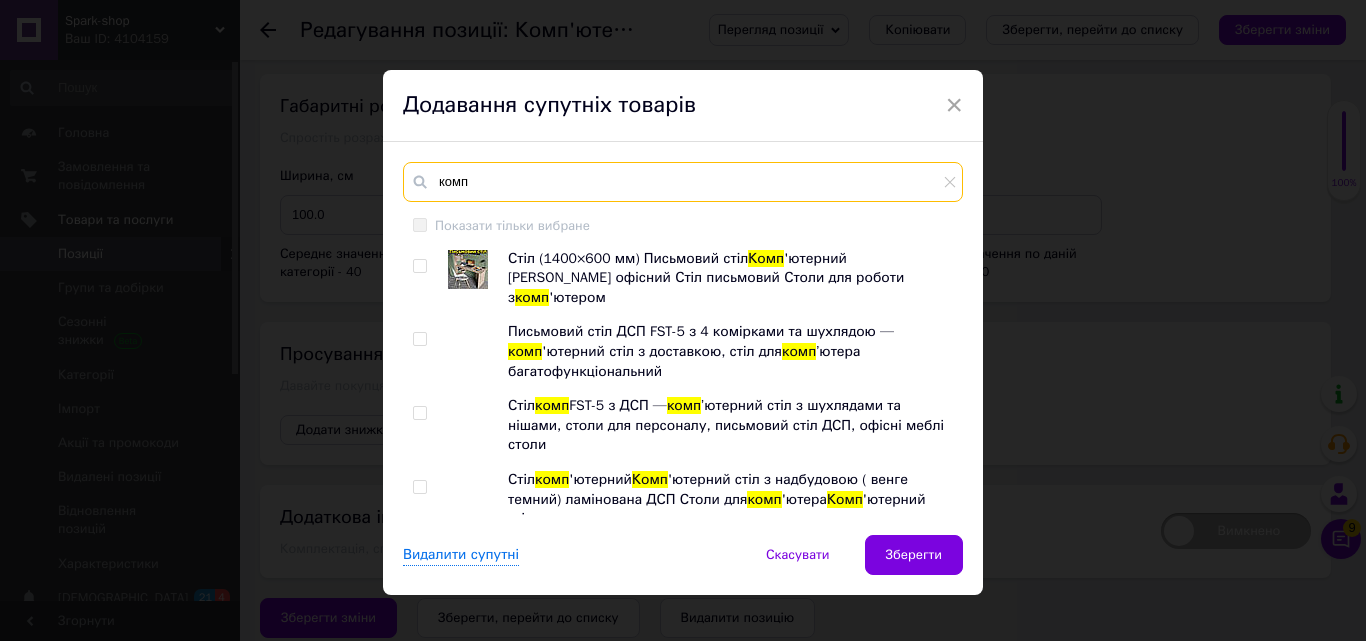 type on "комп" 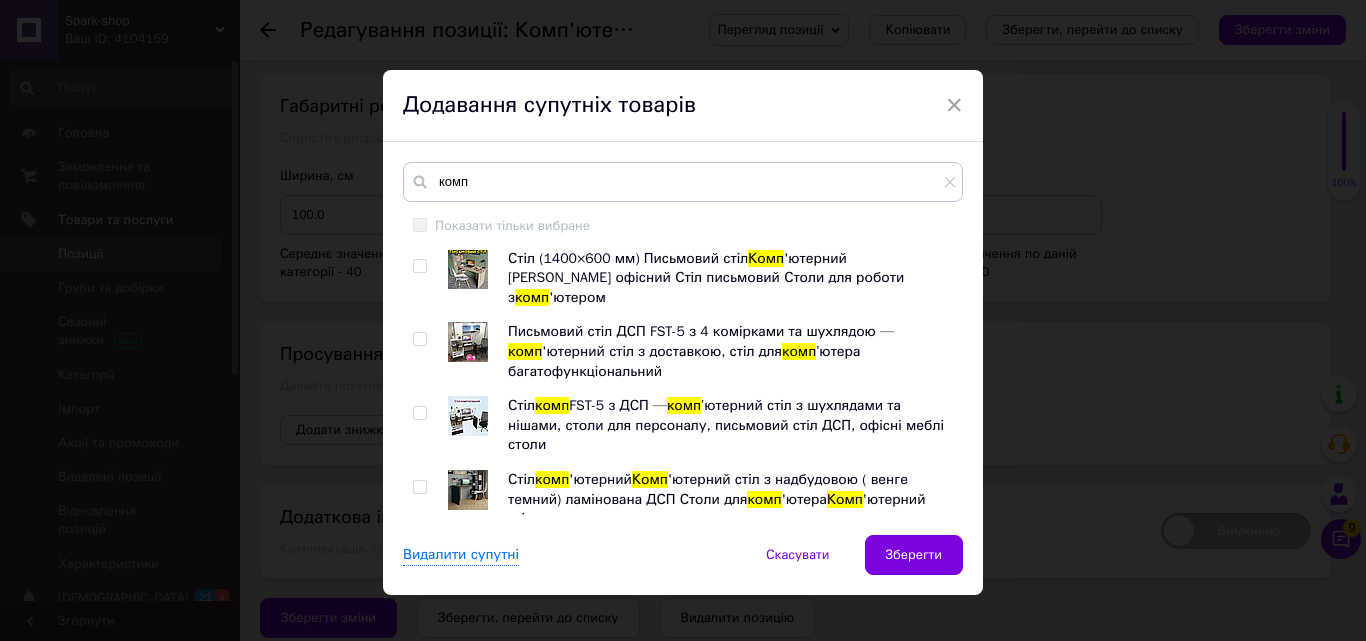 click at bounding box center [419, 1150] 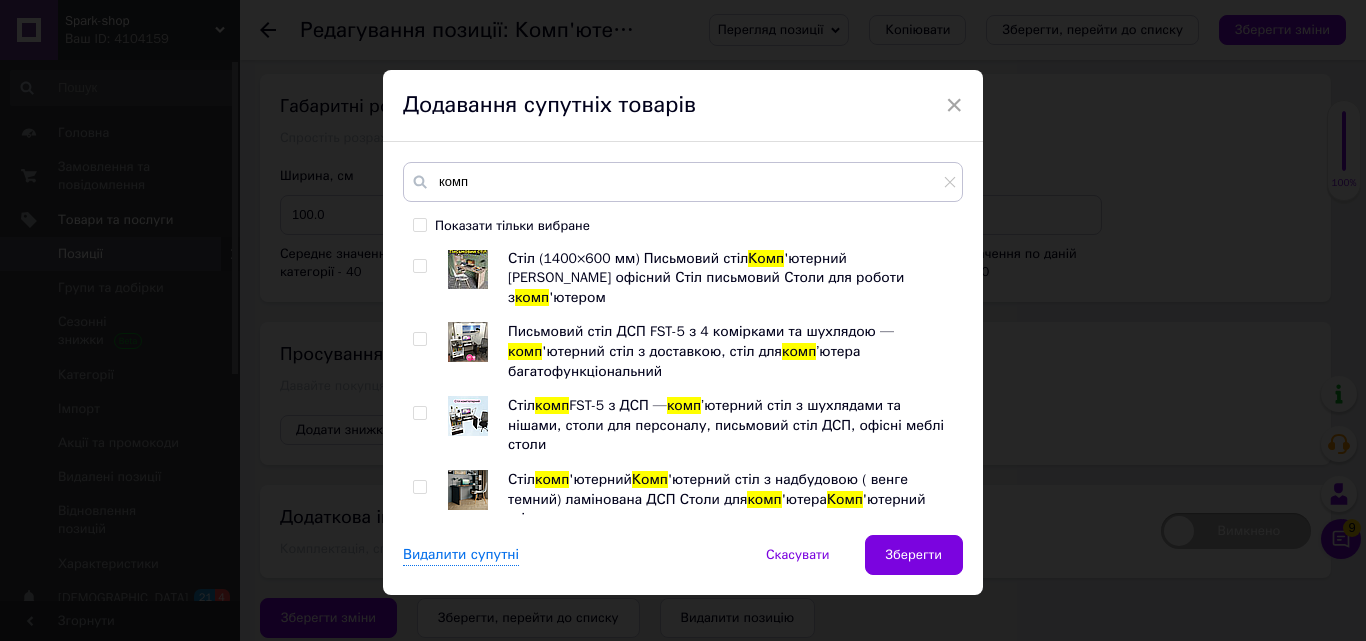 drag, startPoint x: 413, startPoint y: 440, endPoint x: 409, endPoint y: 375, distance: 65.12296 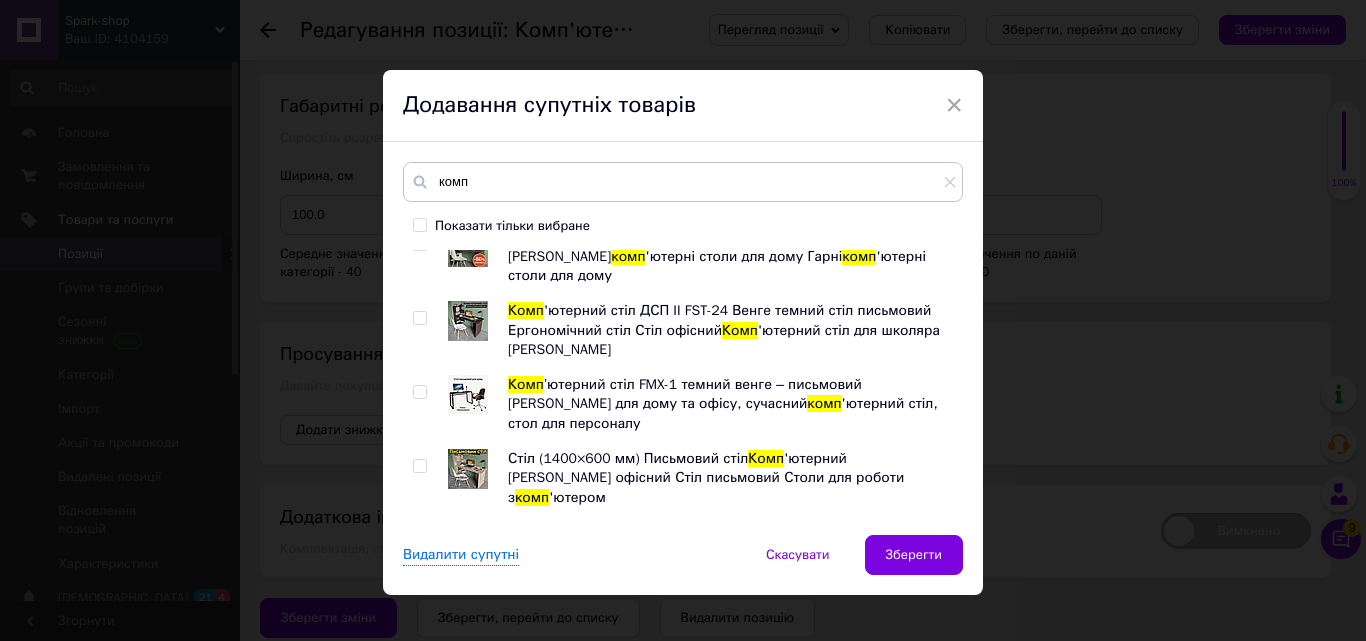 click at bounding box center [419, 1000] 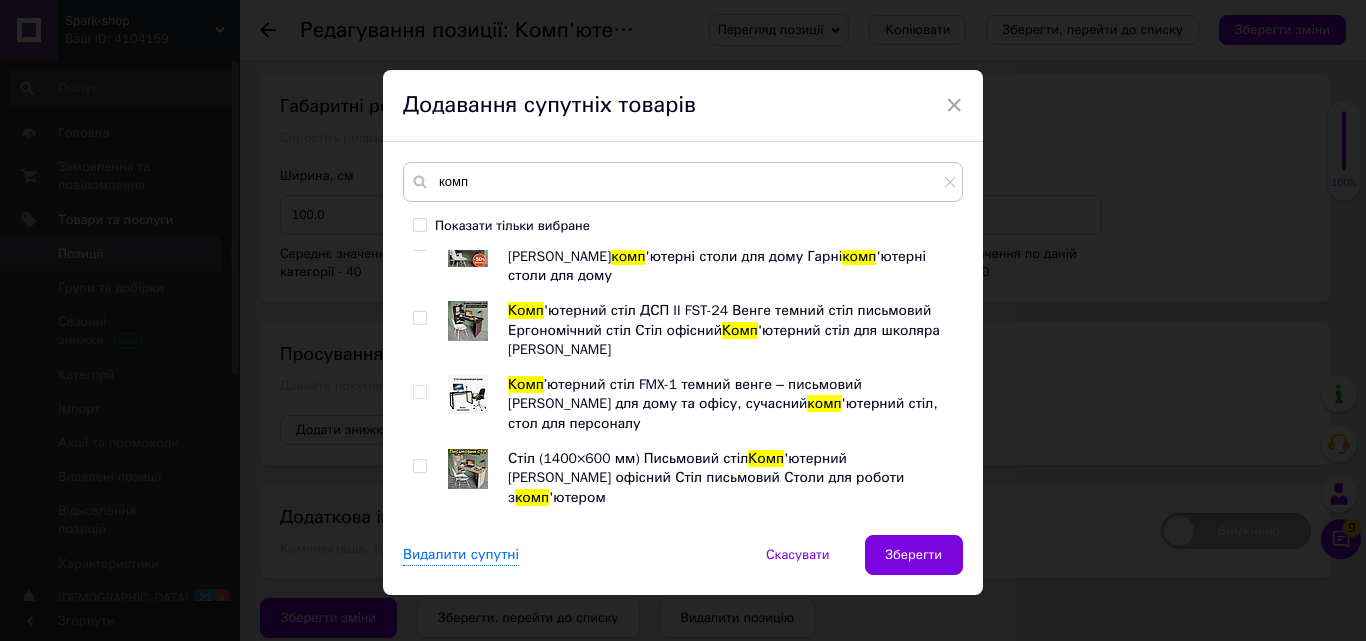 click at bounding box center [419, 945] 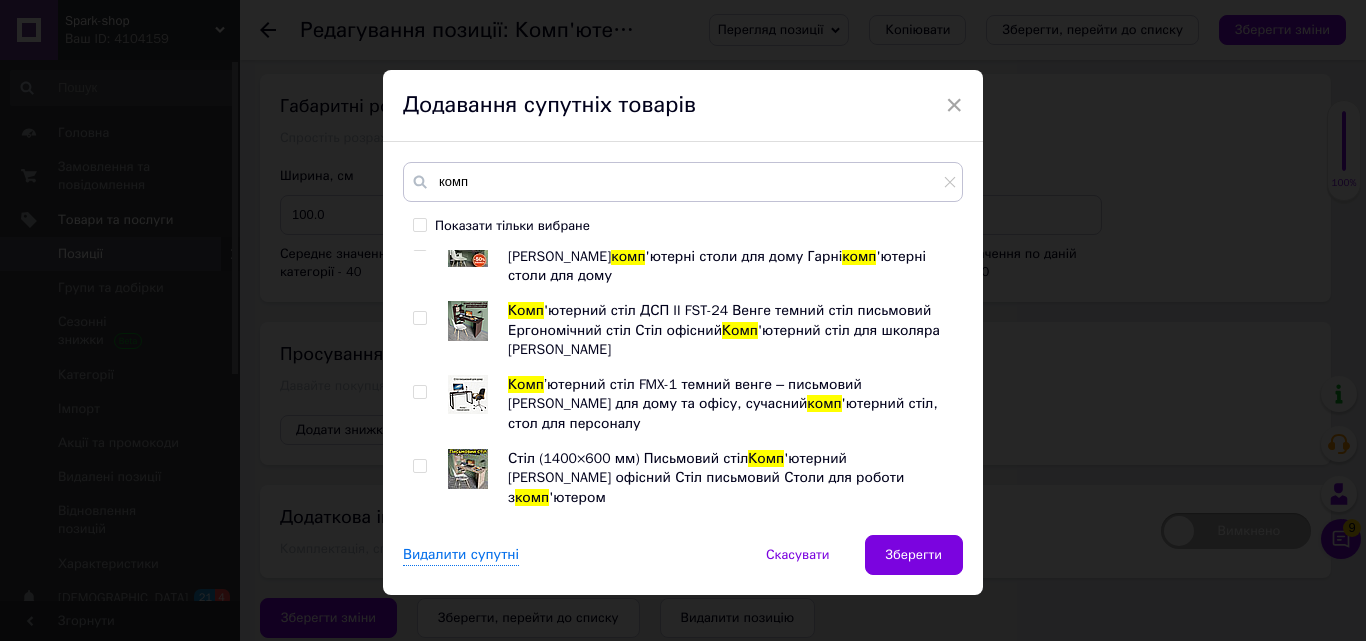 checkbox on "true" 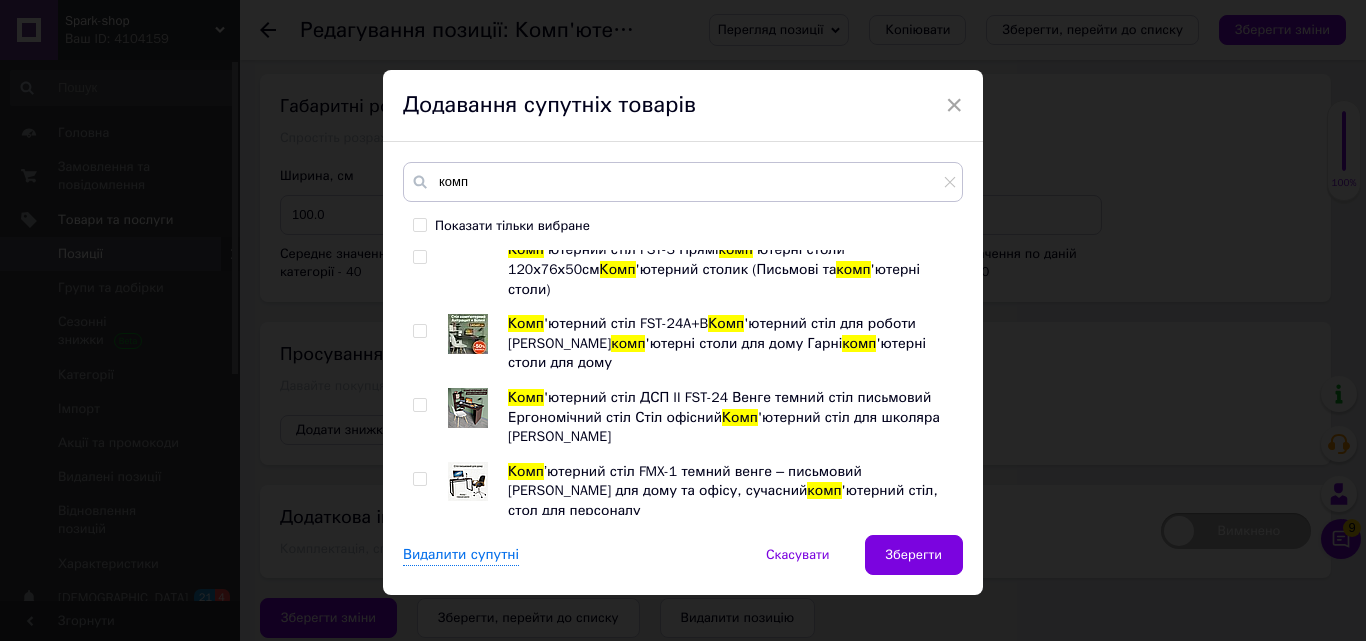 scroll, scrollTop: 5308, scrollLeft: 0, axis: vertical 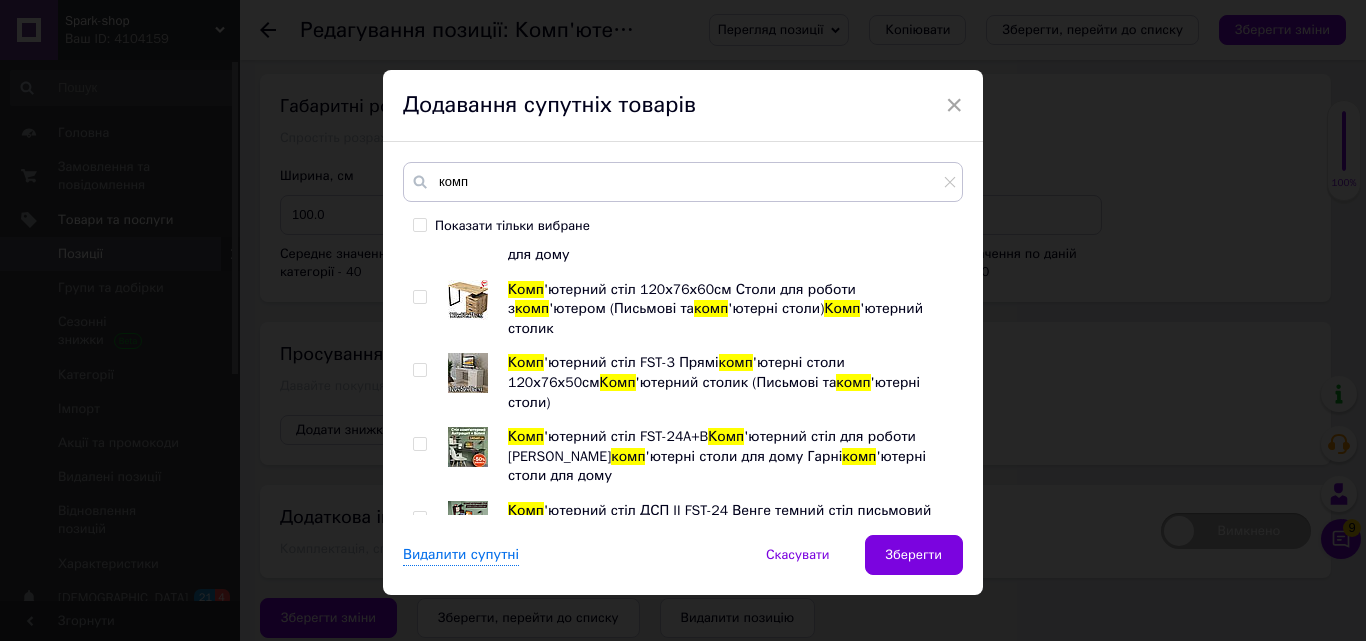 click at bounding box center (419, 1035) 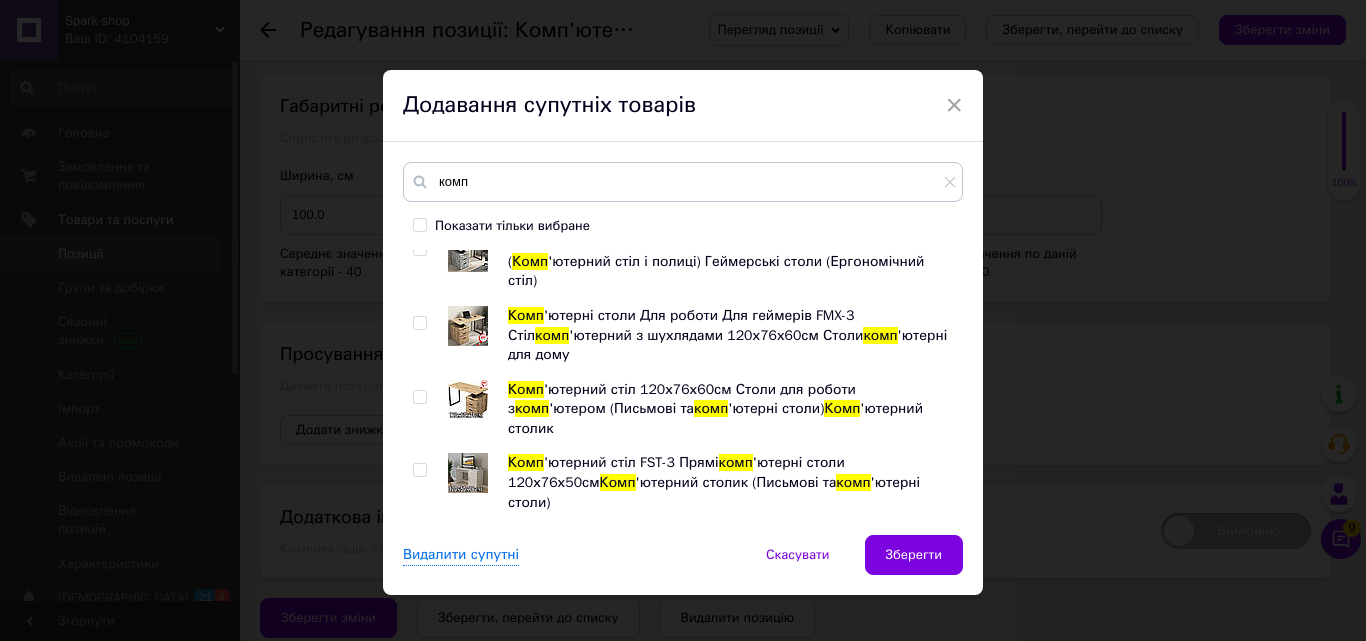 click at bounding box center [419, 913] 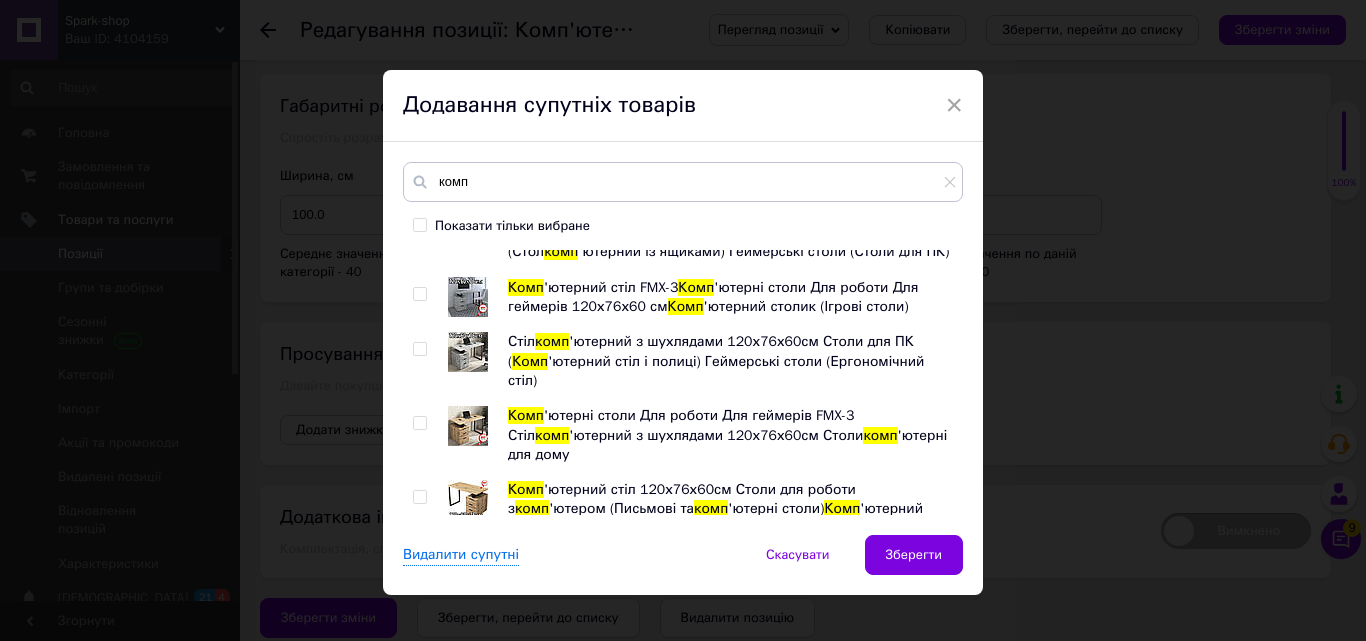 click at bounding box center [419, 939] 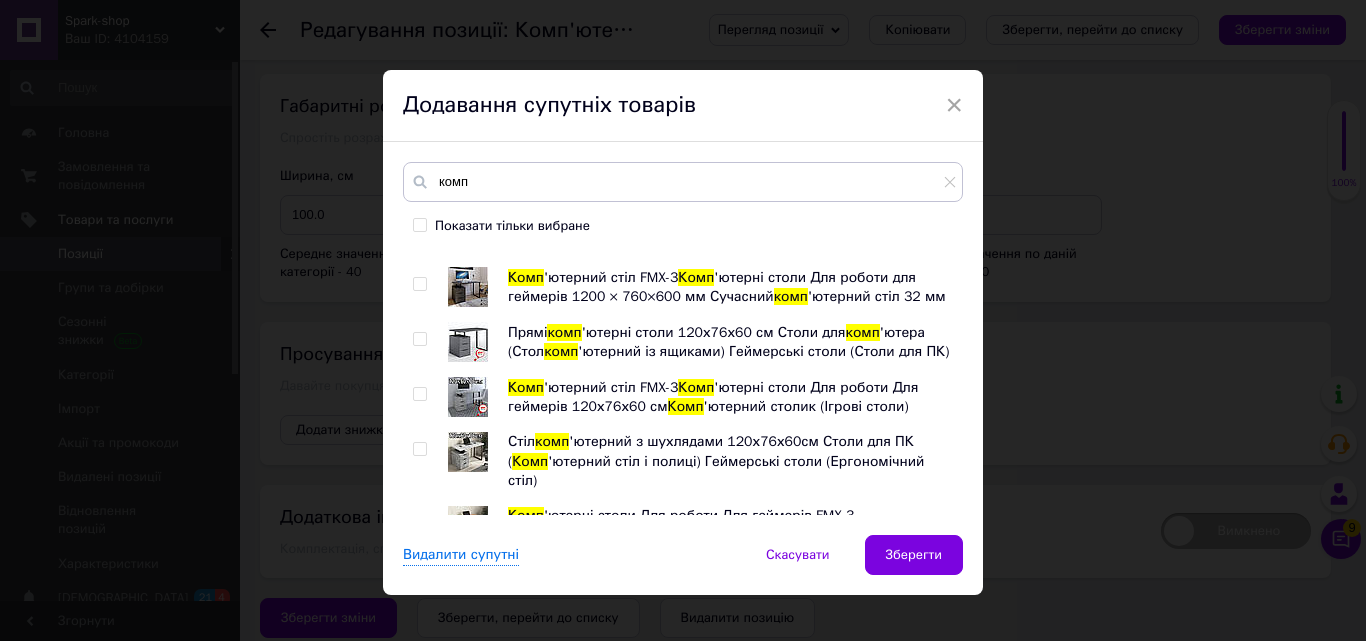 click at bounding box center (419, 892) 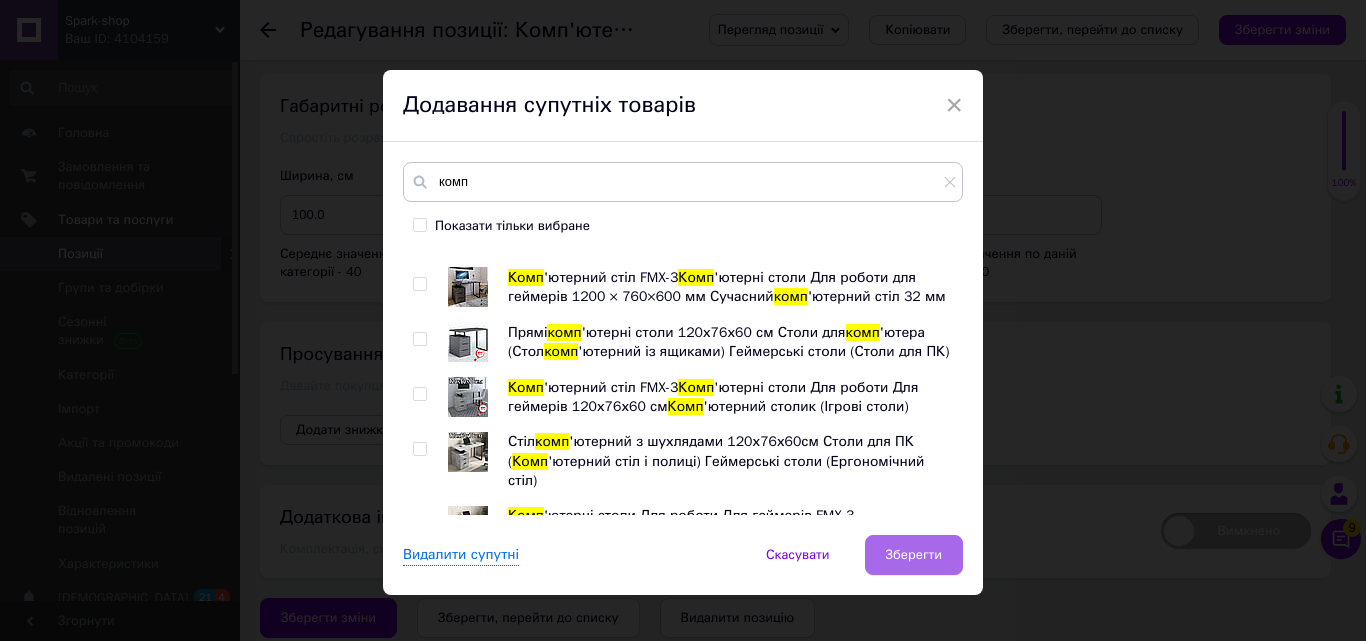 click on "Зберегти" at bounding box center (914, 555) 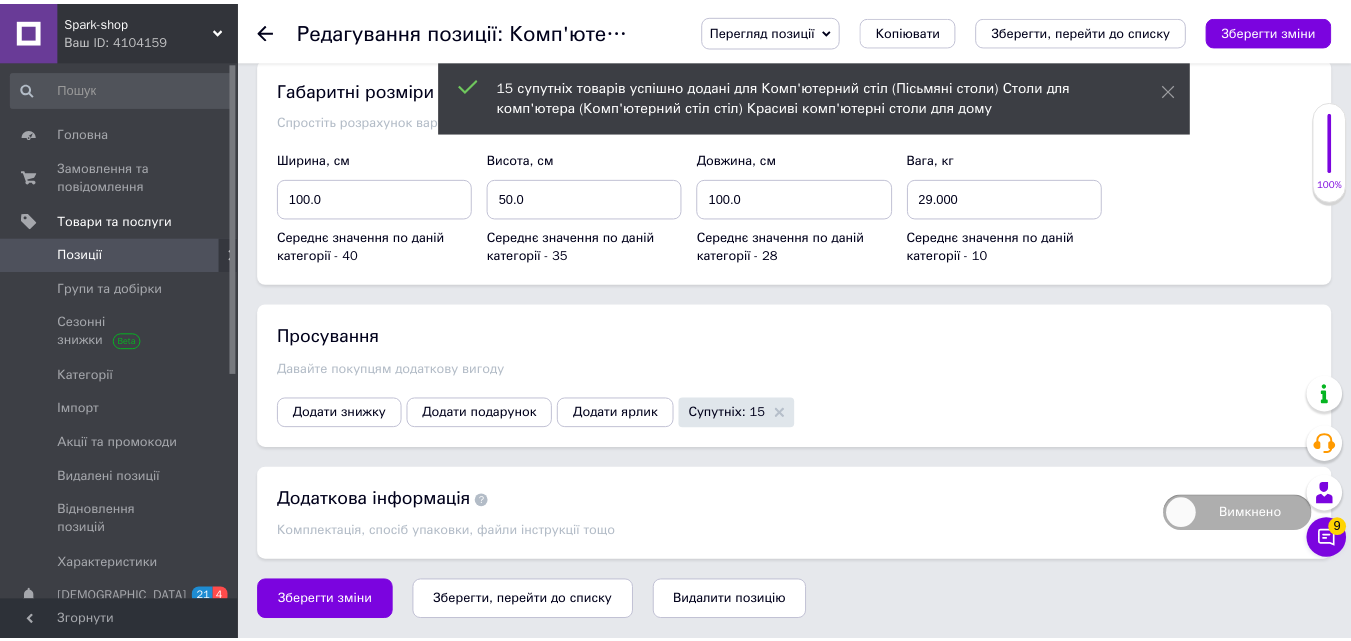 scroll, scrollTop: 3459, scrollLeft: 0, axis: vertical 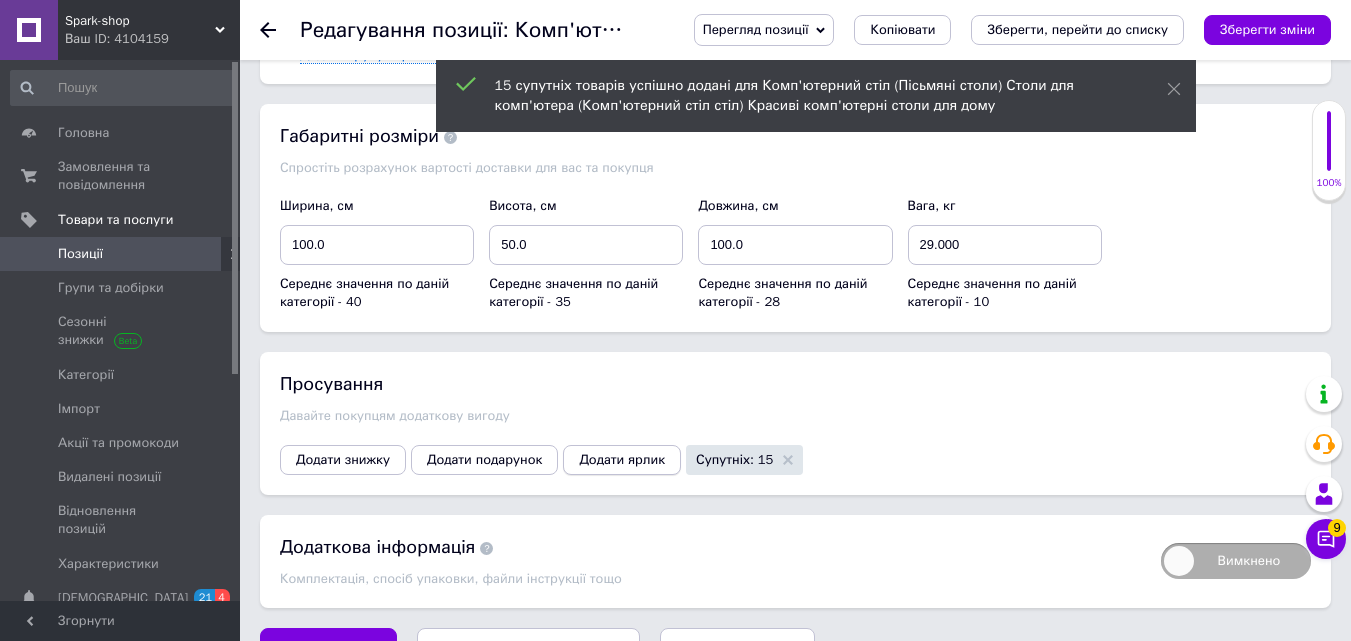 click on "Додати ярлик" at bounding box center [622, 460] 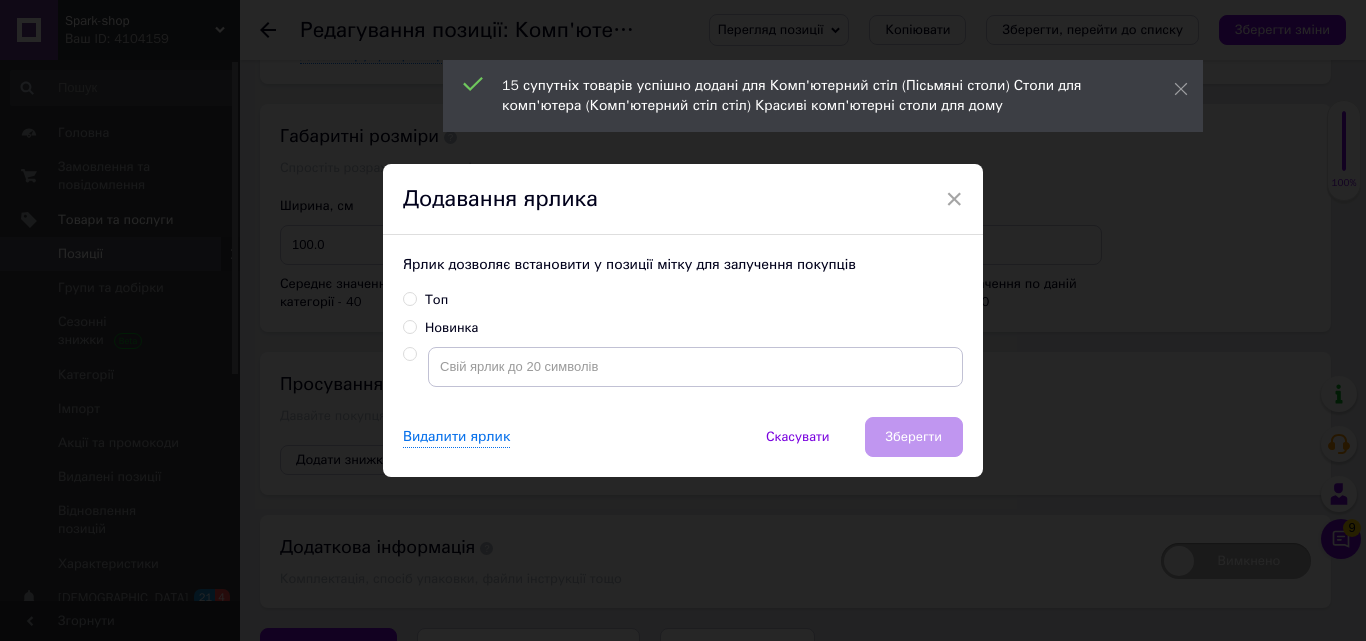 click on "Ярлик дозволяє встановити у позиції мітку для залучення покупців Топ Новинка" at bounding box center [683, 326] 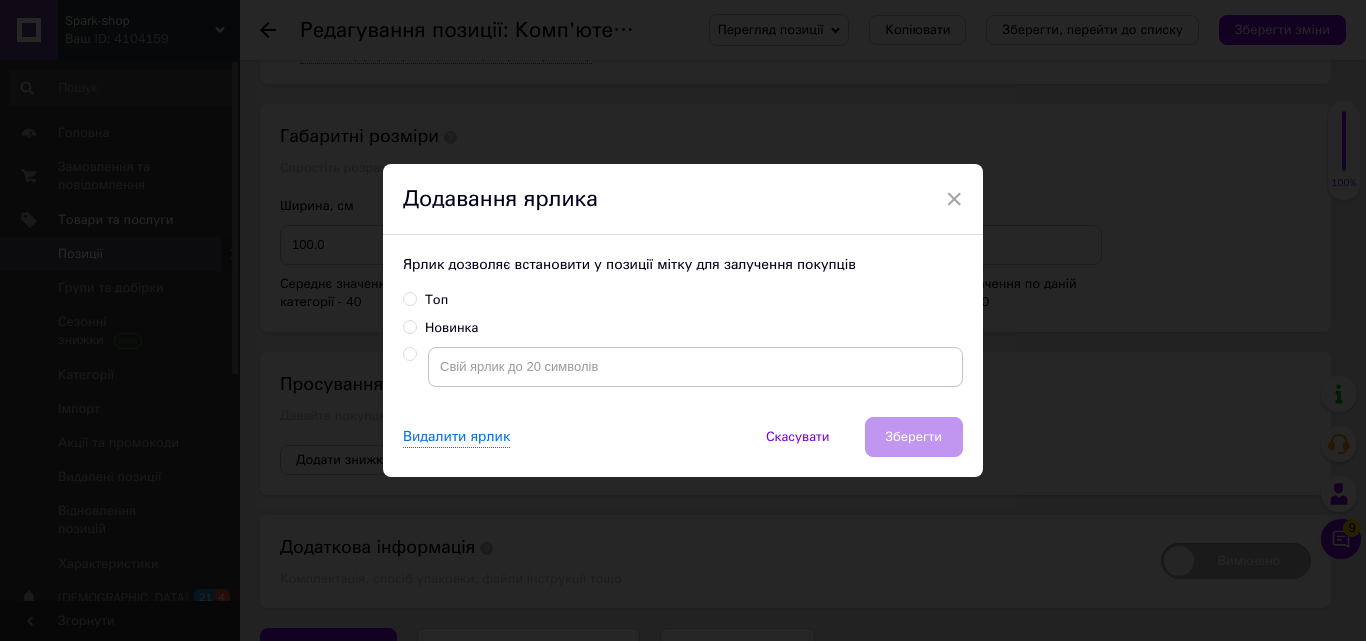 click on "Топ" at bounding box center [409, 298] 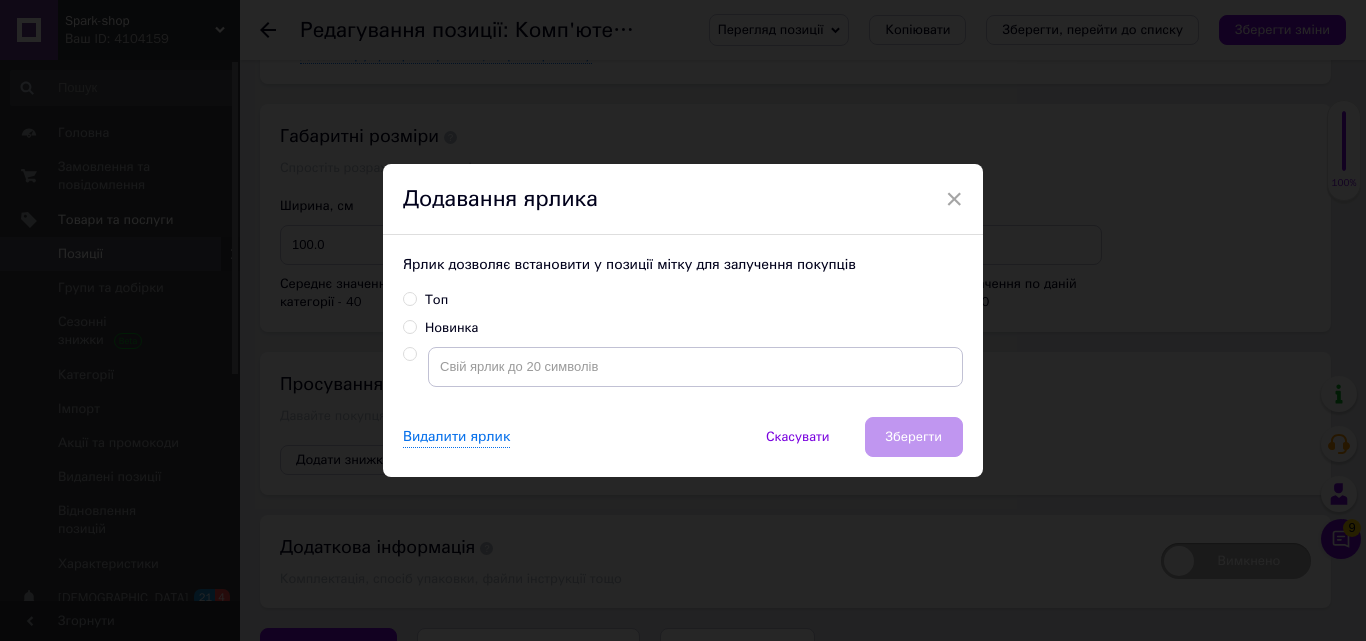 radio on "true" 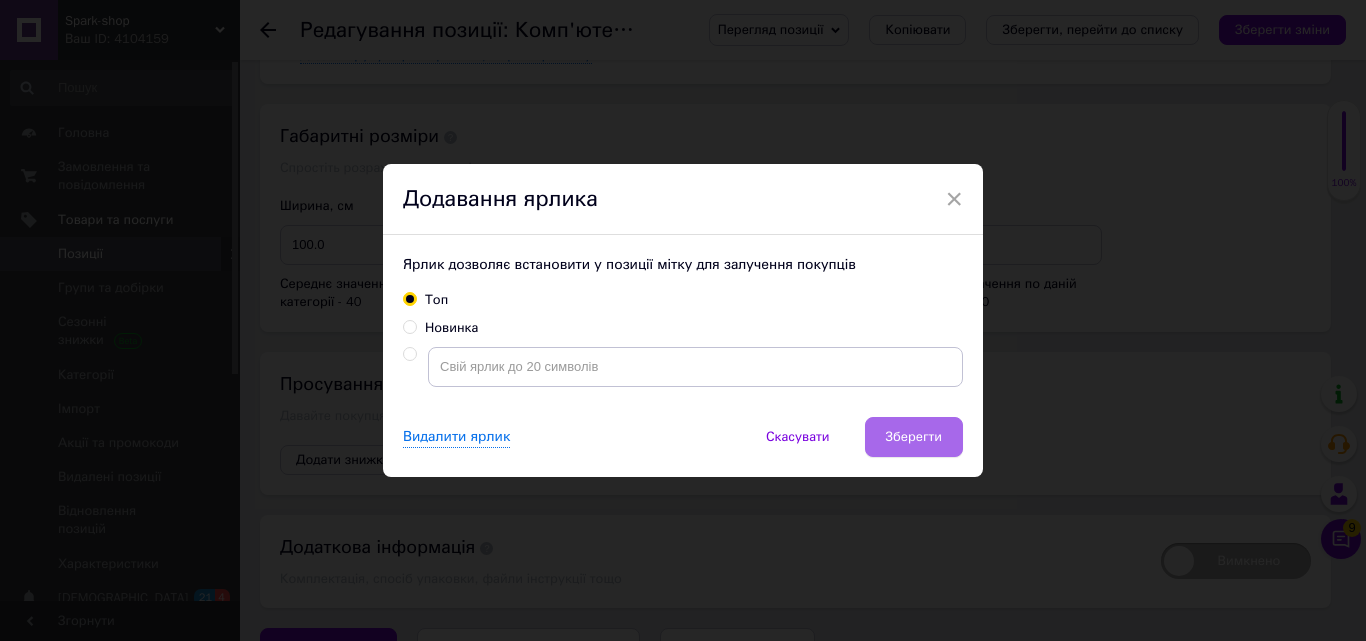 click on "Зберегти" at bounding box center [914, 437] 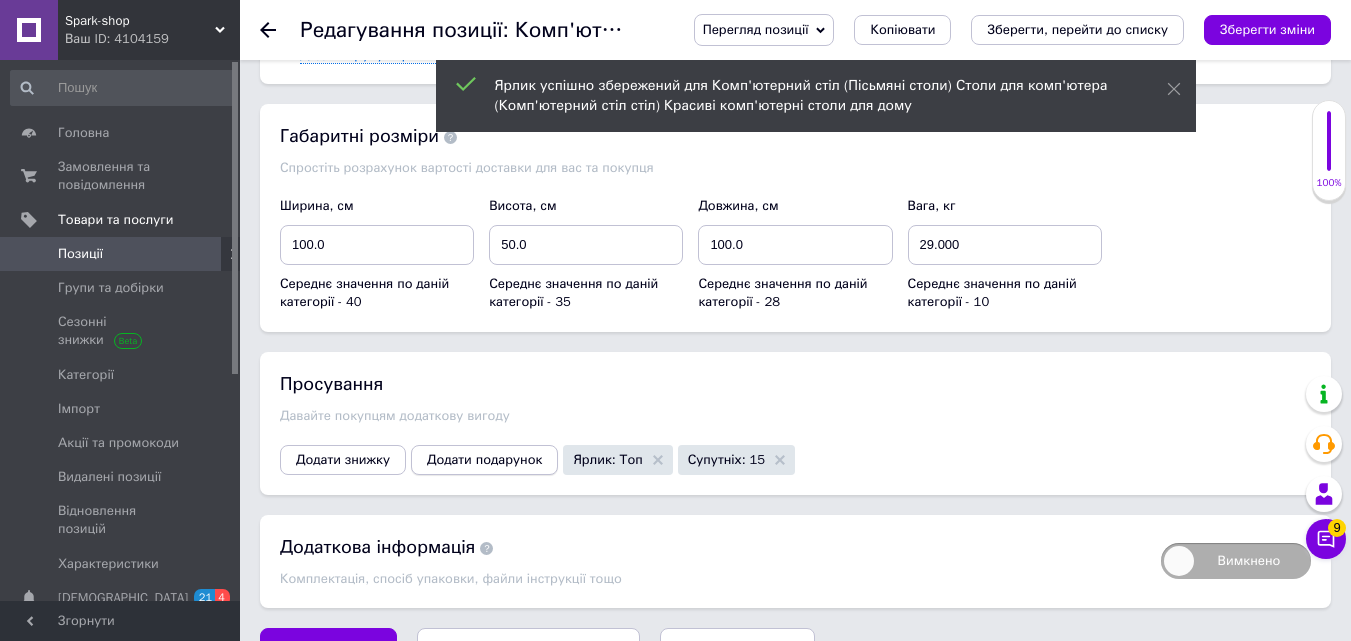 click on "Додати подарунок" at bounding box center (484, 460) 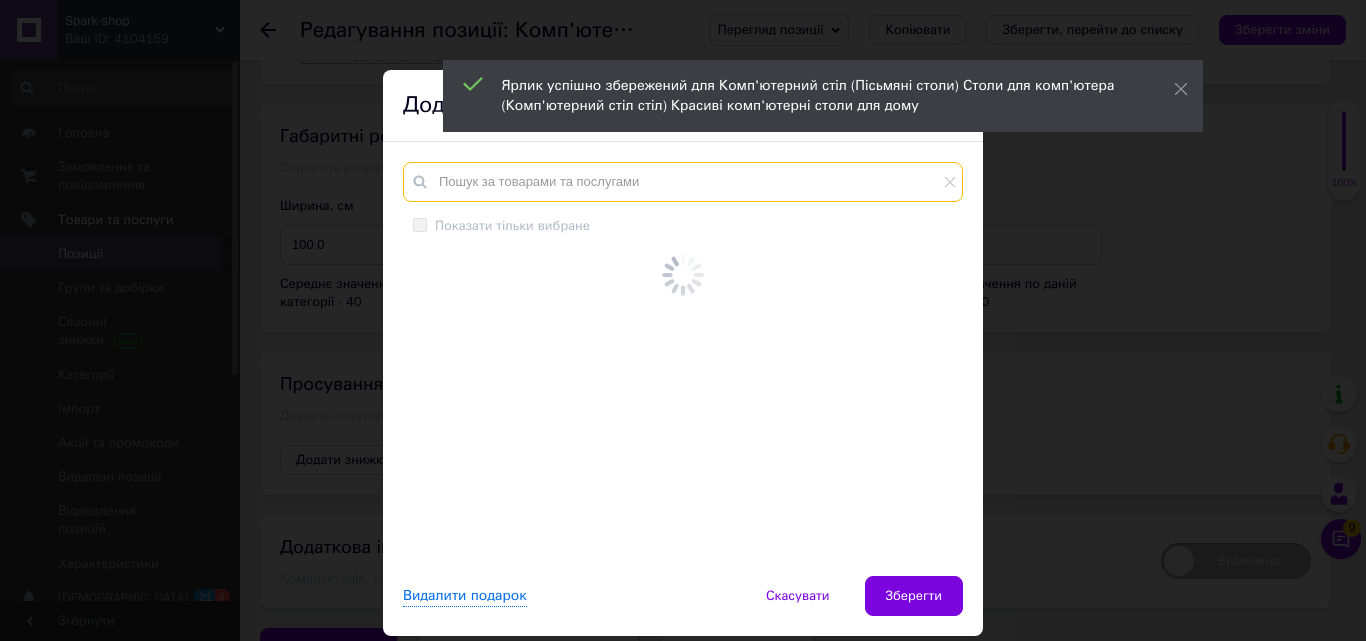 click at bounding box center [683, 182] 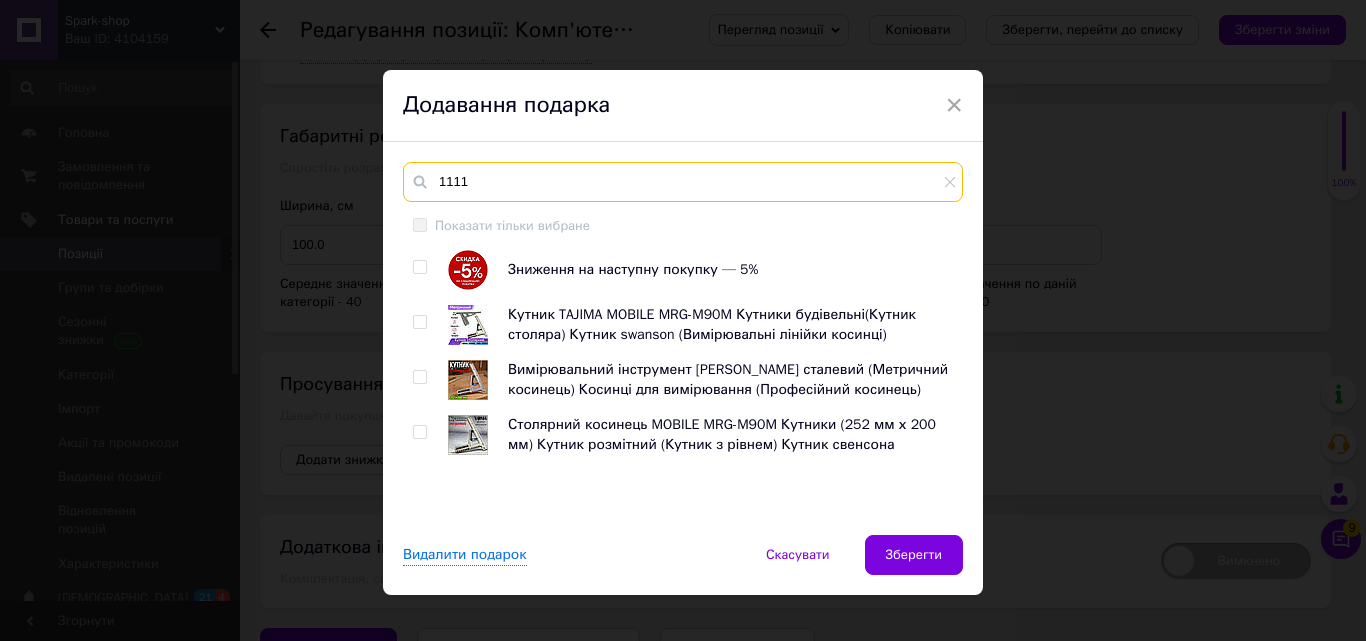type on "1111" 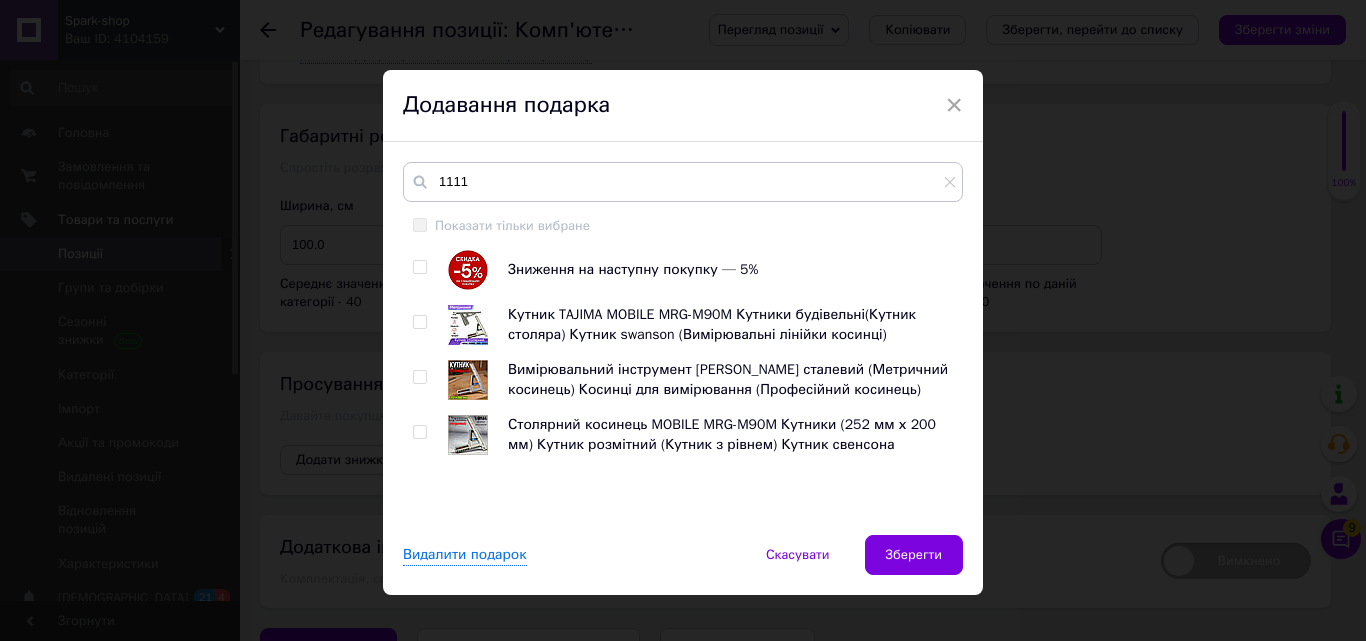 click at bounding box center (419, 267) 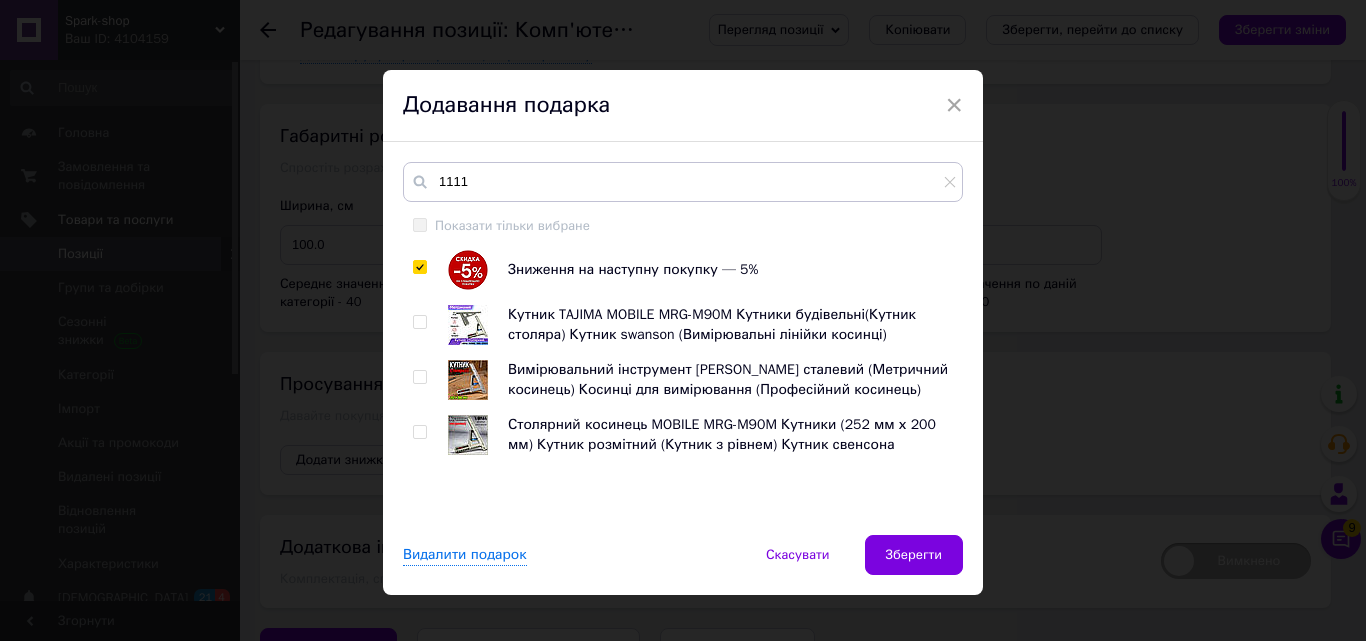 checkbox on "true" 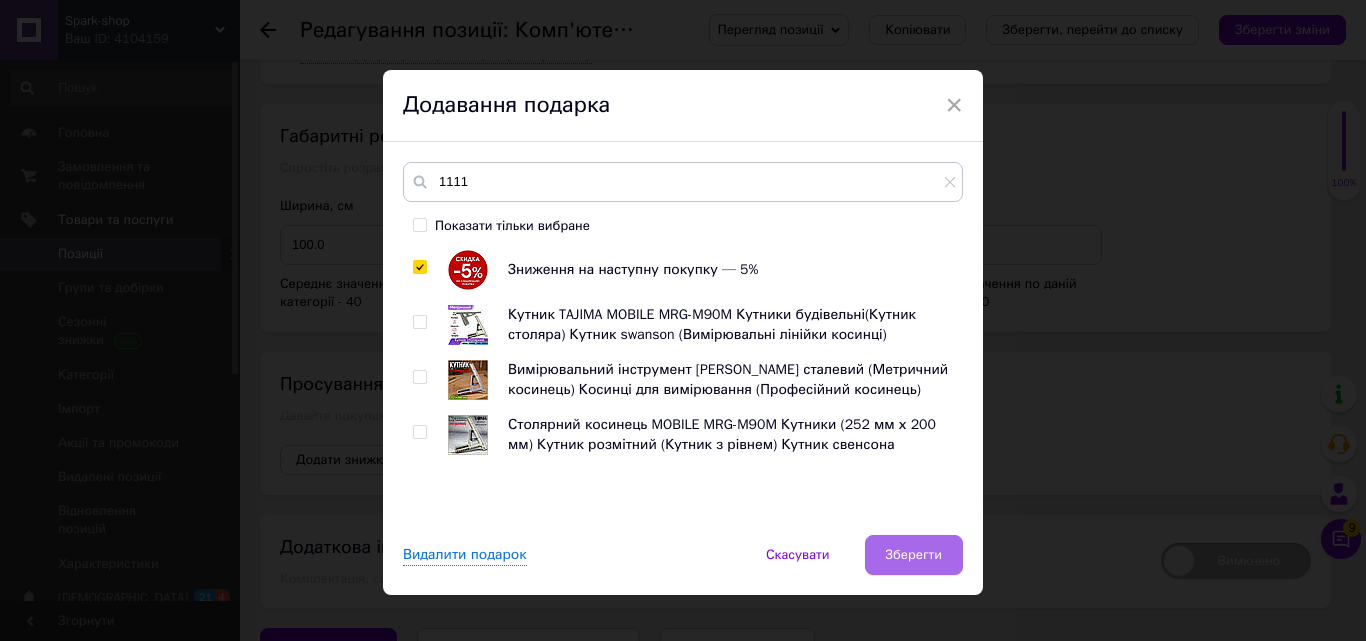 click on "Зберегти" at bounding box center (914, 555) 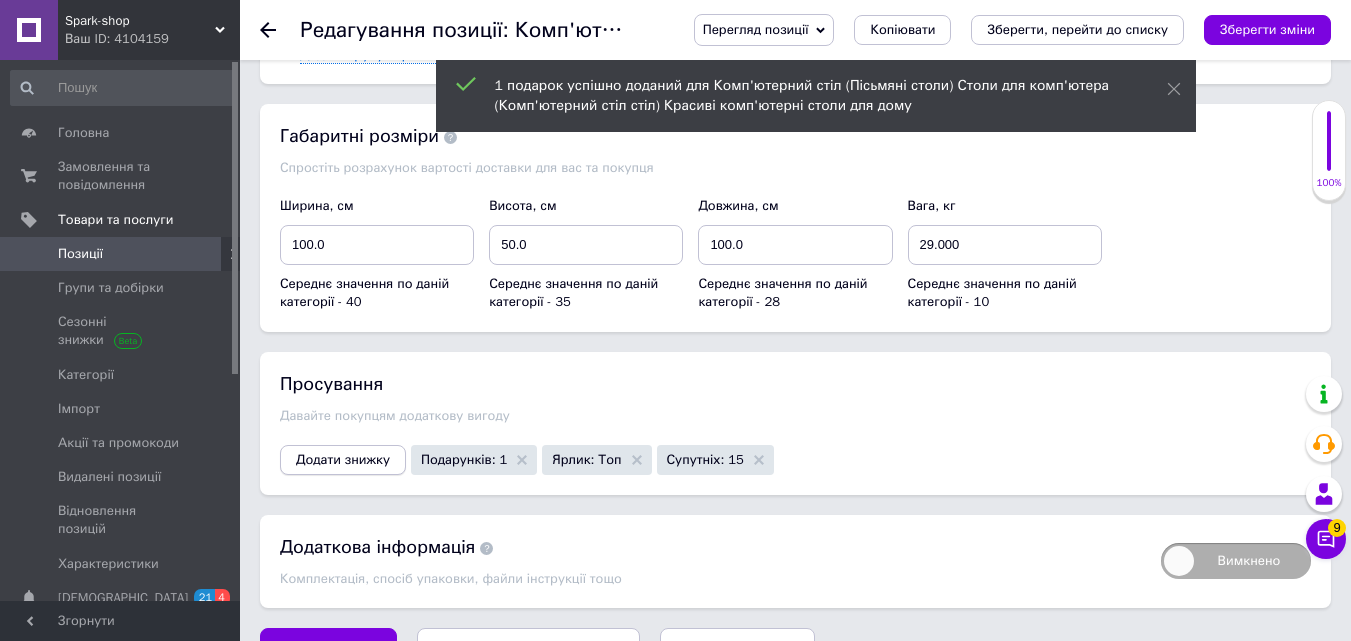 click on "Додати знижку" at bounding box center (343, 460) 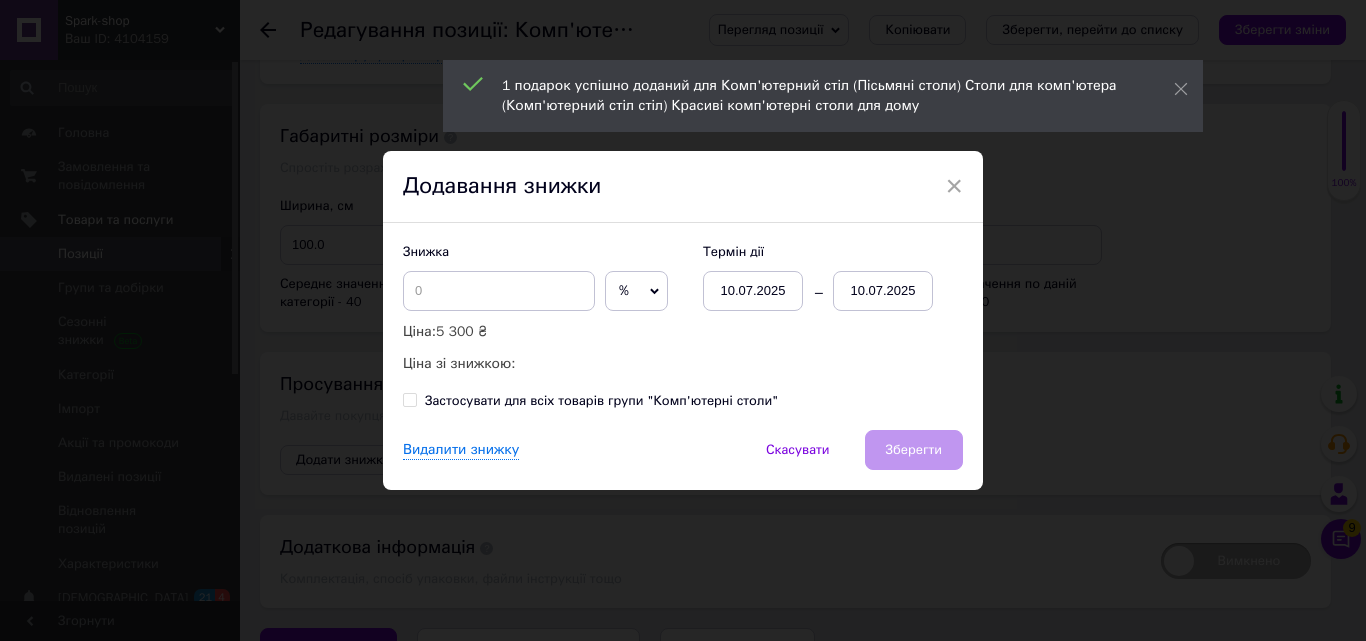 click on "10.07.2025" at bounding box center [883, 291] 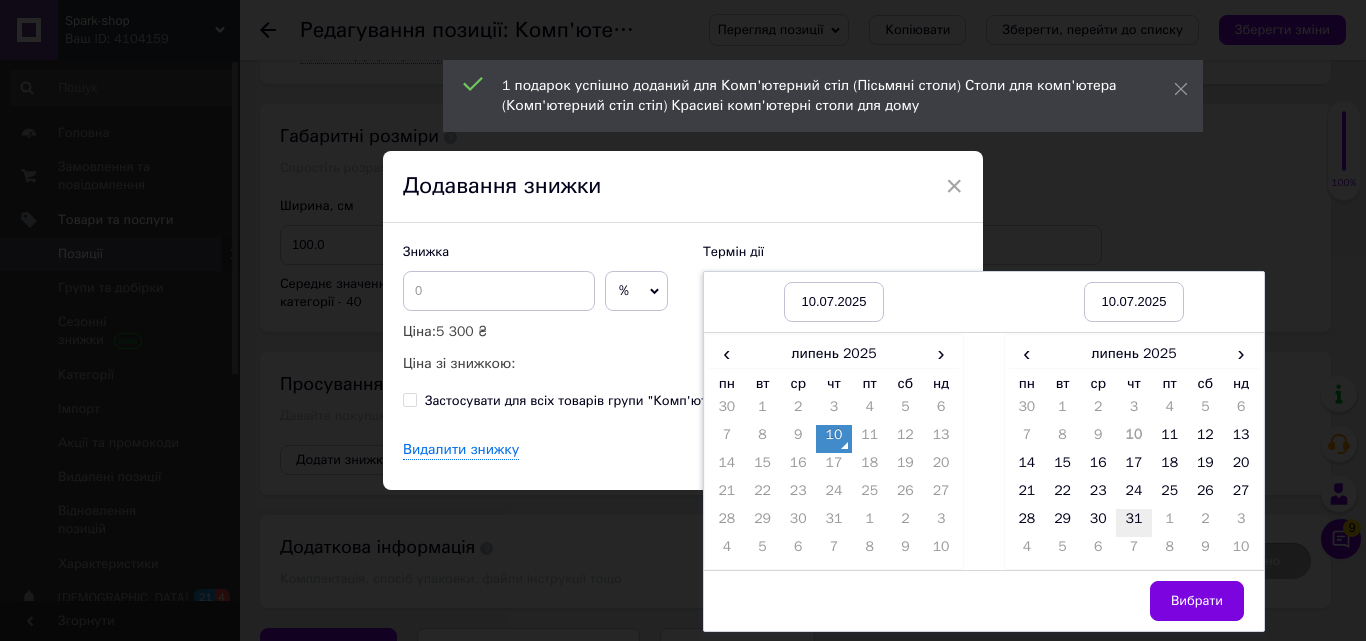 click on "31" at bounding box center [1134, 523] 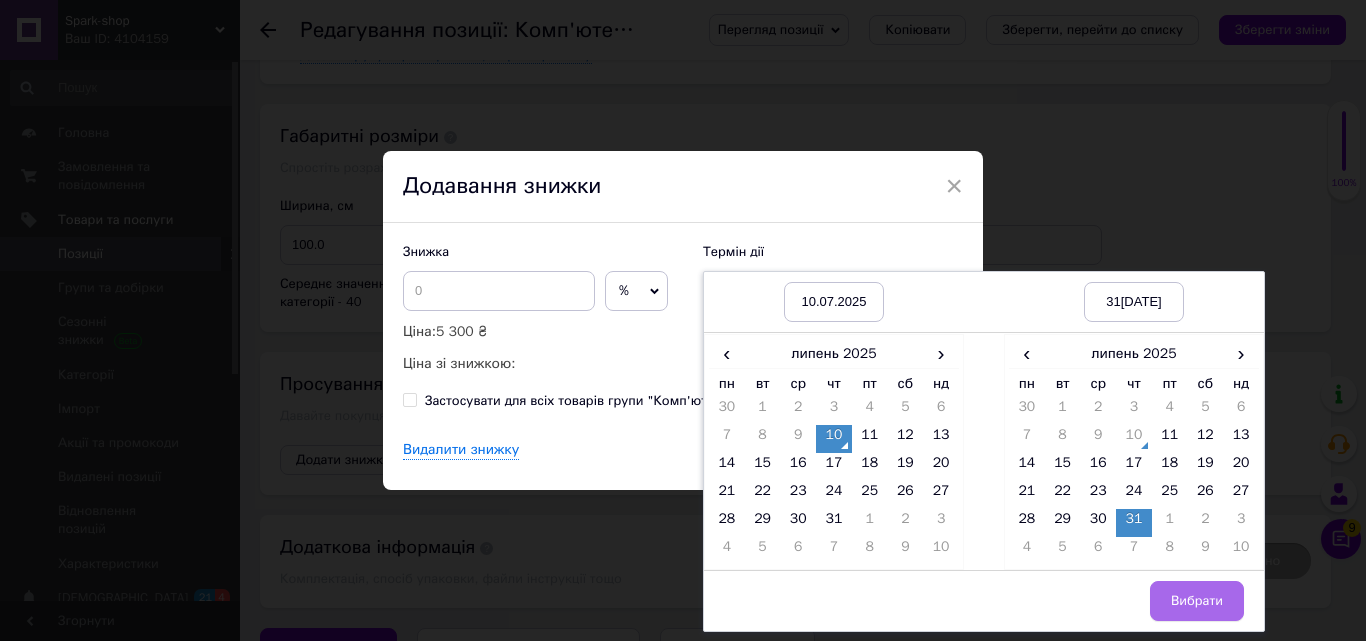 click on "Вибрати" at bounding box center [1197, 601] 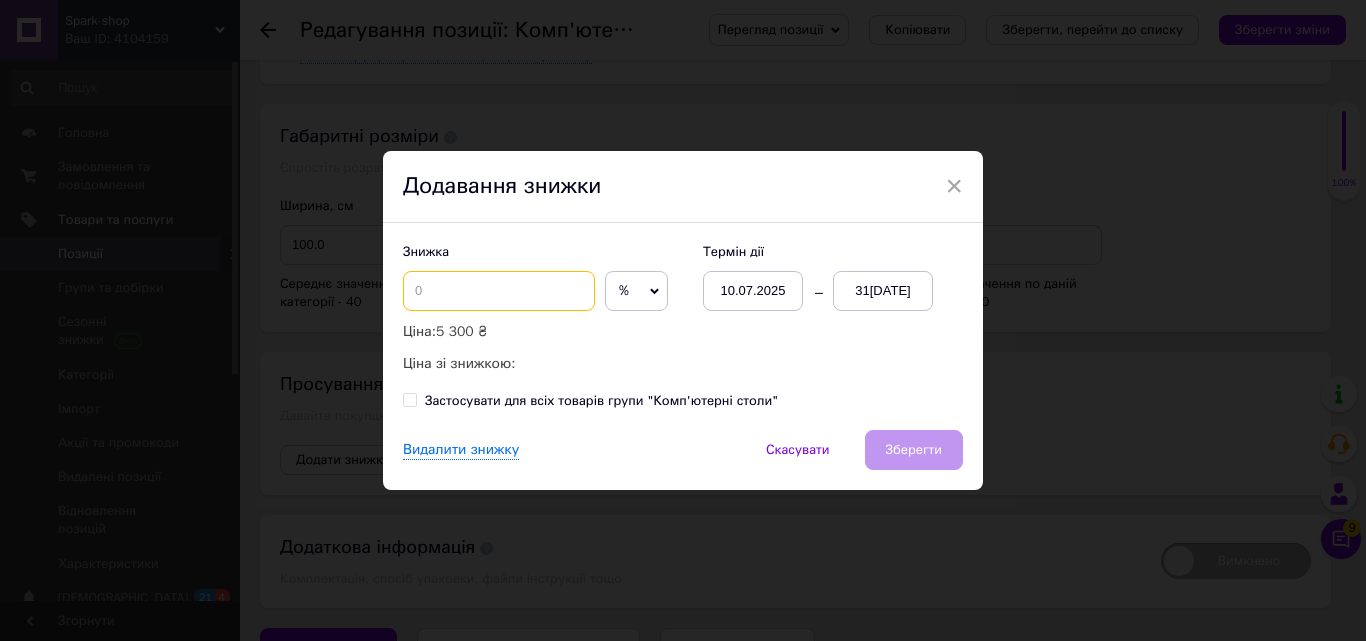 click at bounding box center (499, 291) 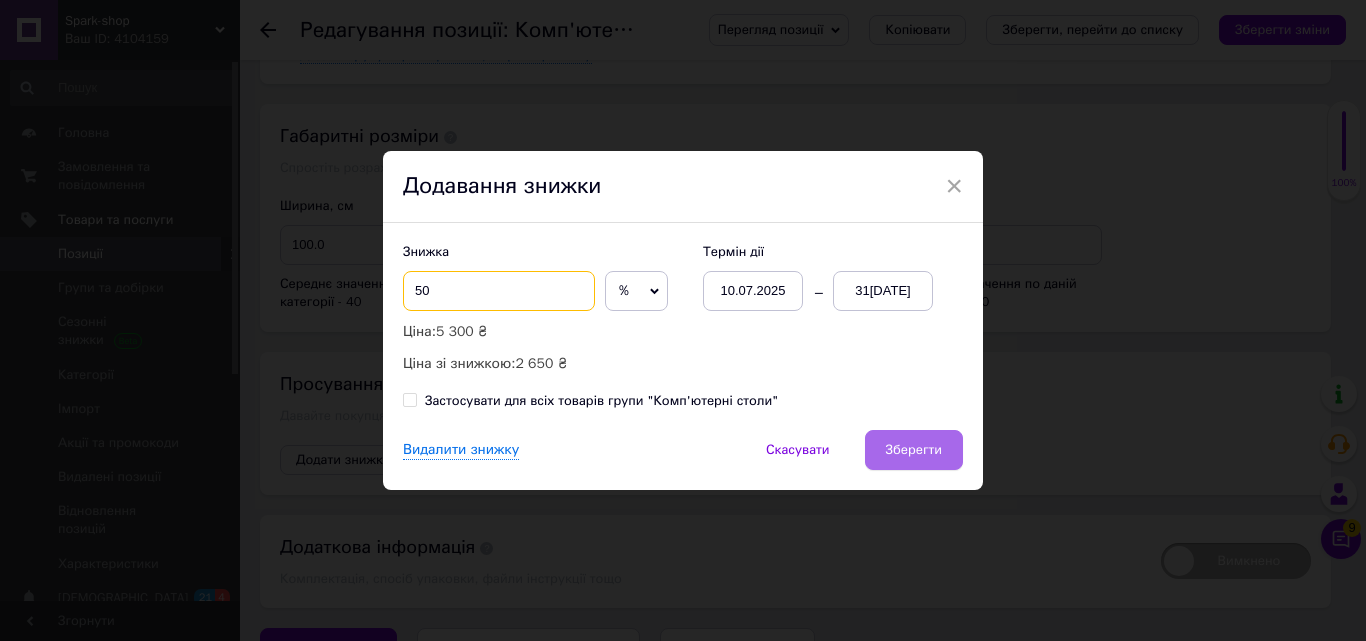 type on "50" 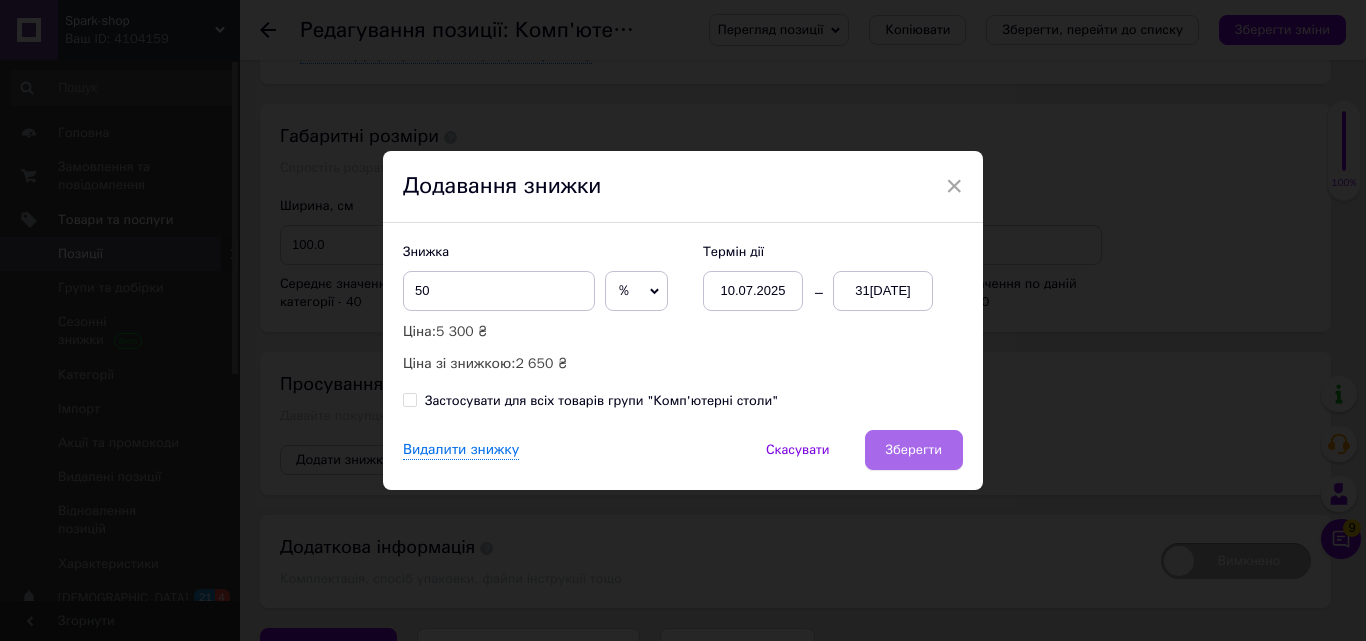 click on "Зберегти" at bounding box center [914, 450] 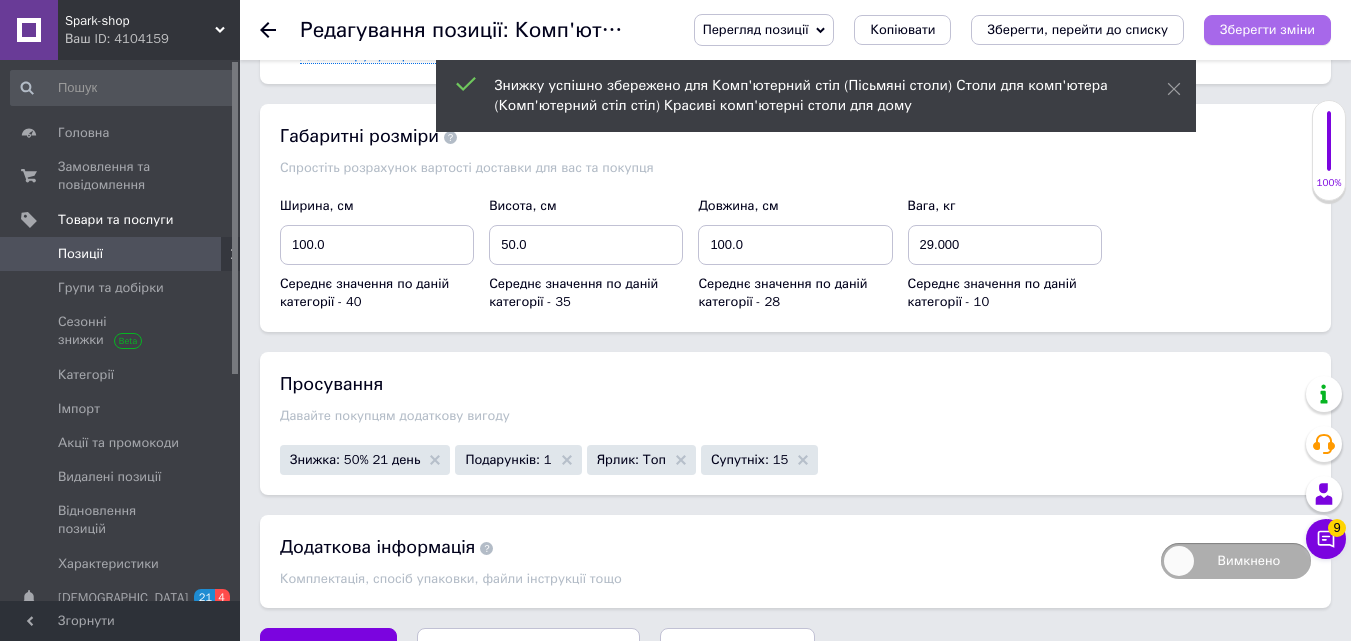 click on "Зберегти зміни" at bounding box center (1267, 29) 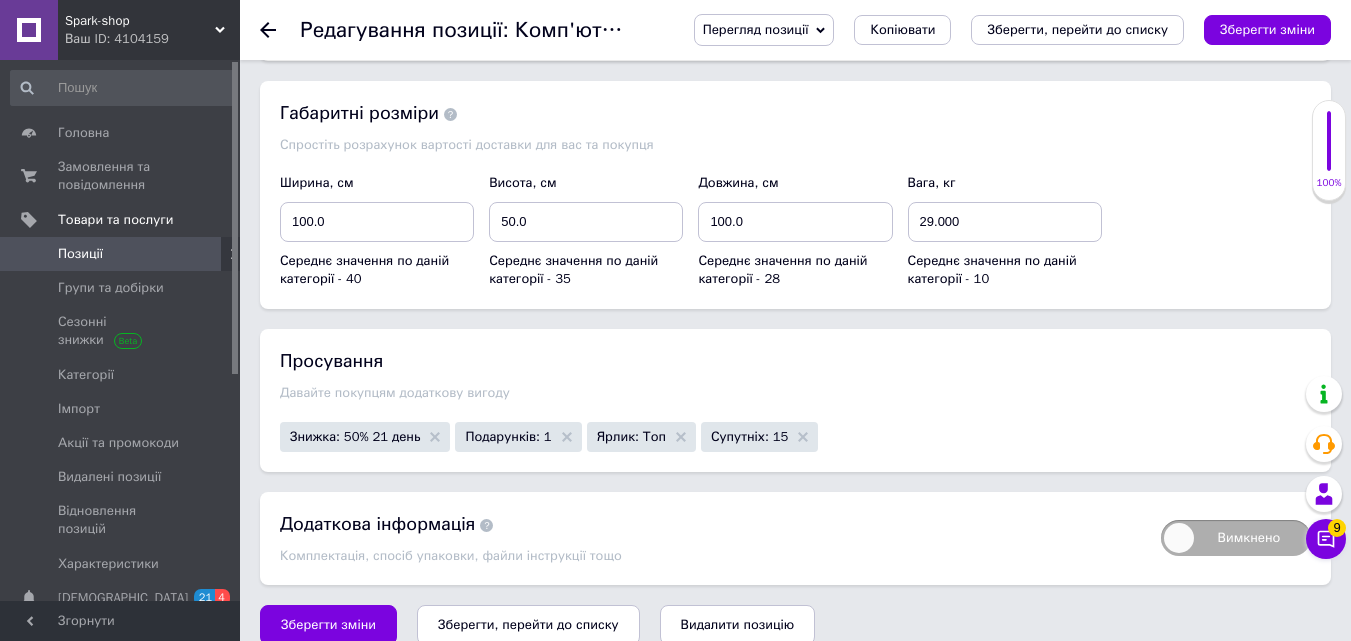 scroll, scrollTop: 3489, scrollLeft: 0, axis: vertical 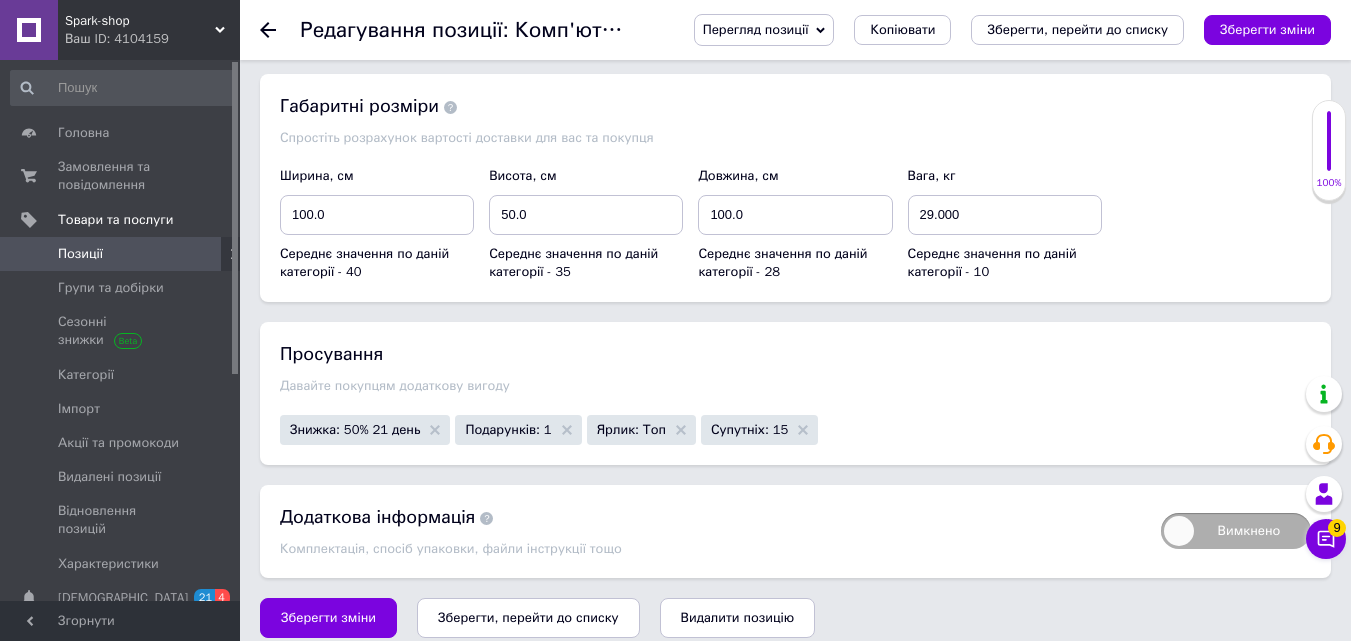 click on "Вимкнено" at bounding box center (1236, 531) 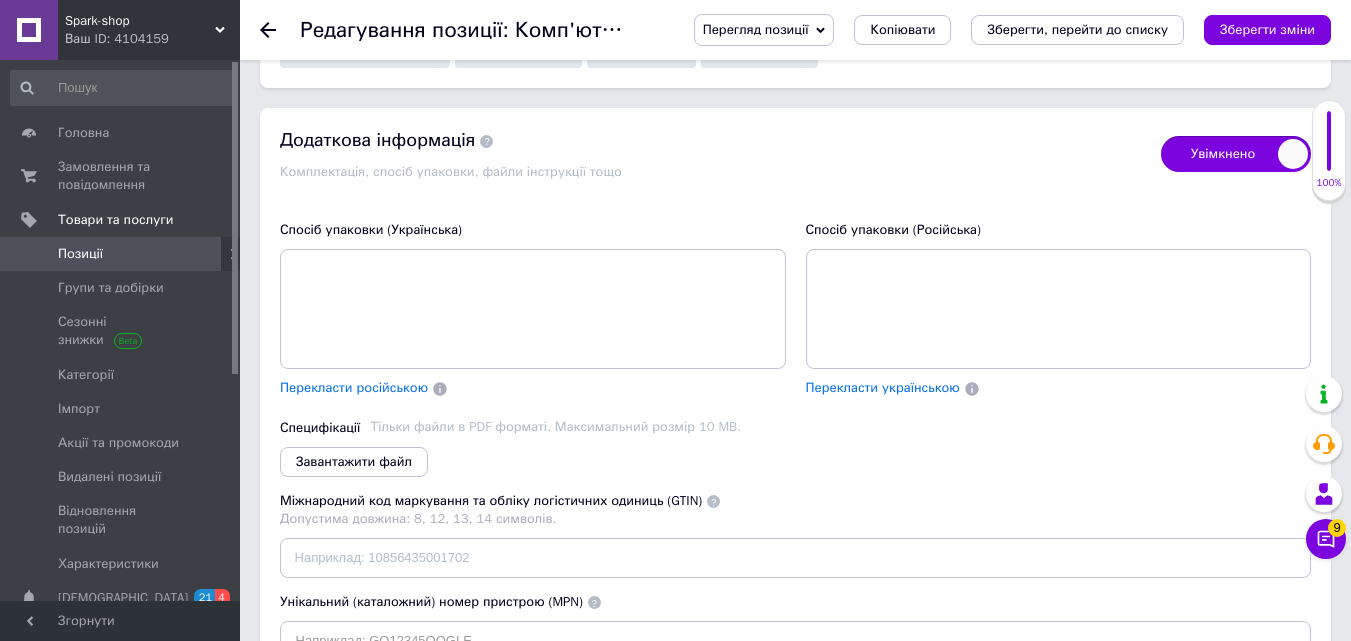 scroll, scrollTop: 3970, scrollLeft: 0, axis: vertical 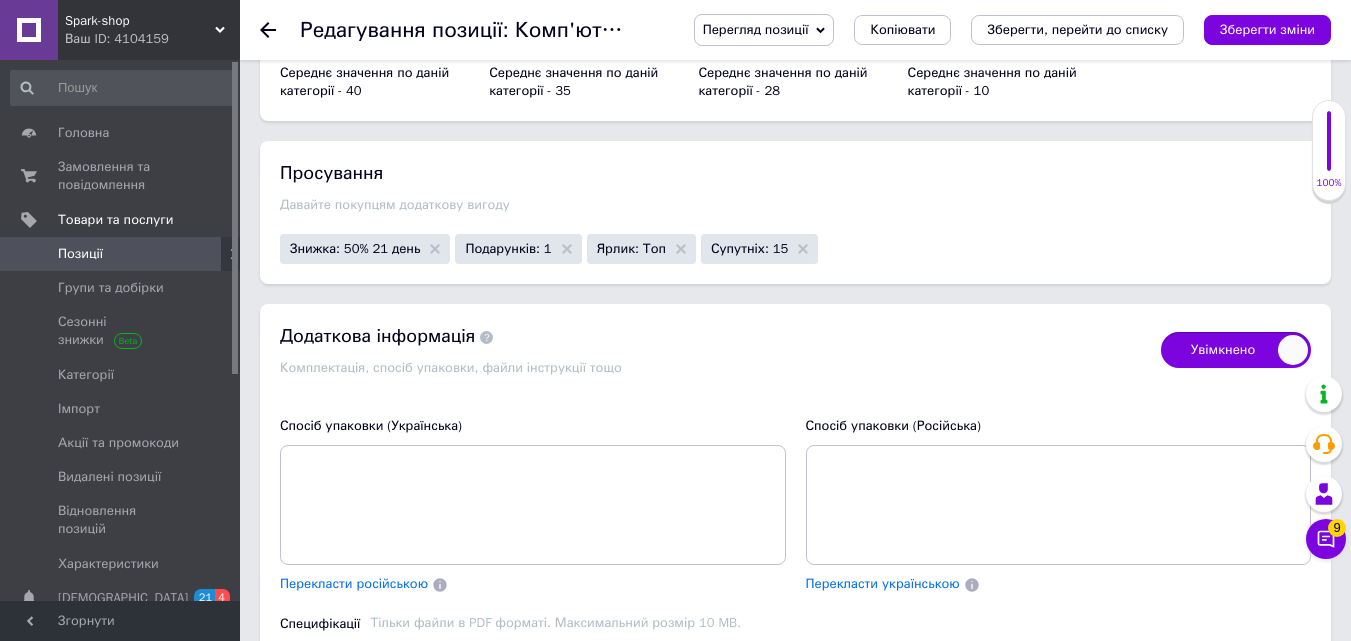 click on "Увімкнено" at bounding box center (1236, 350) 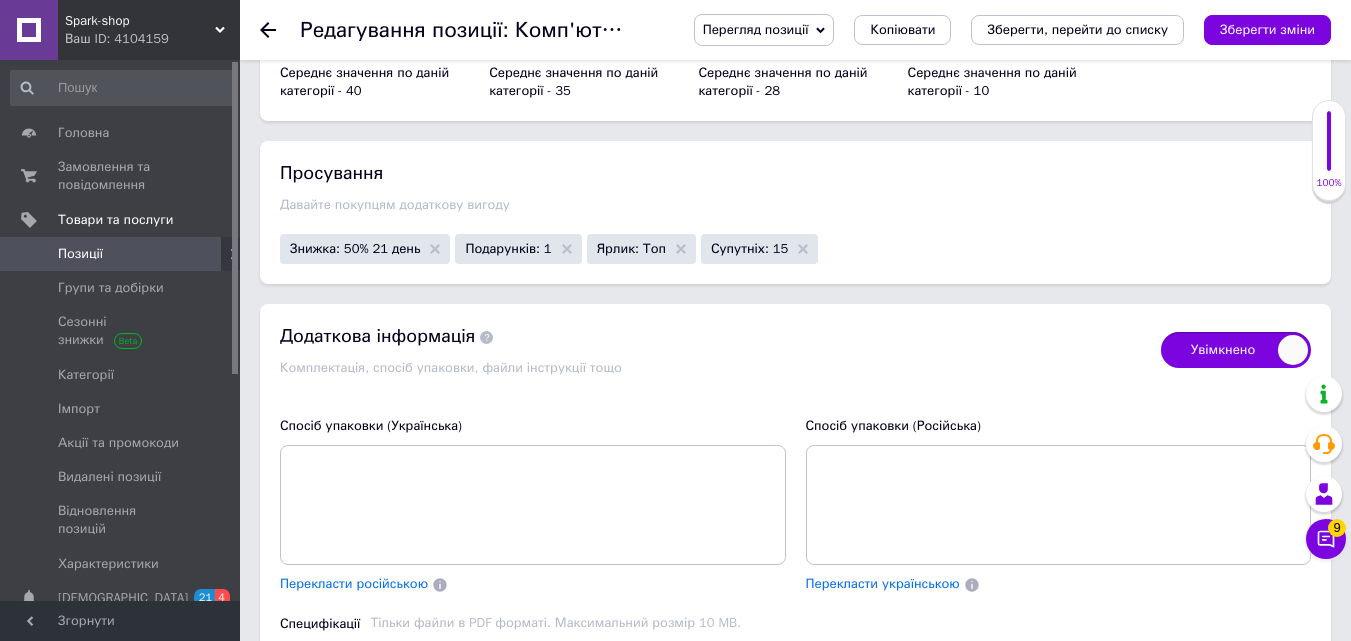 click on "Увімкнено" at bounding box center [1154, 325] 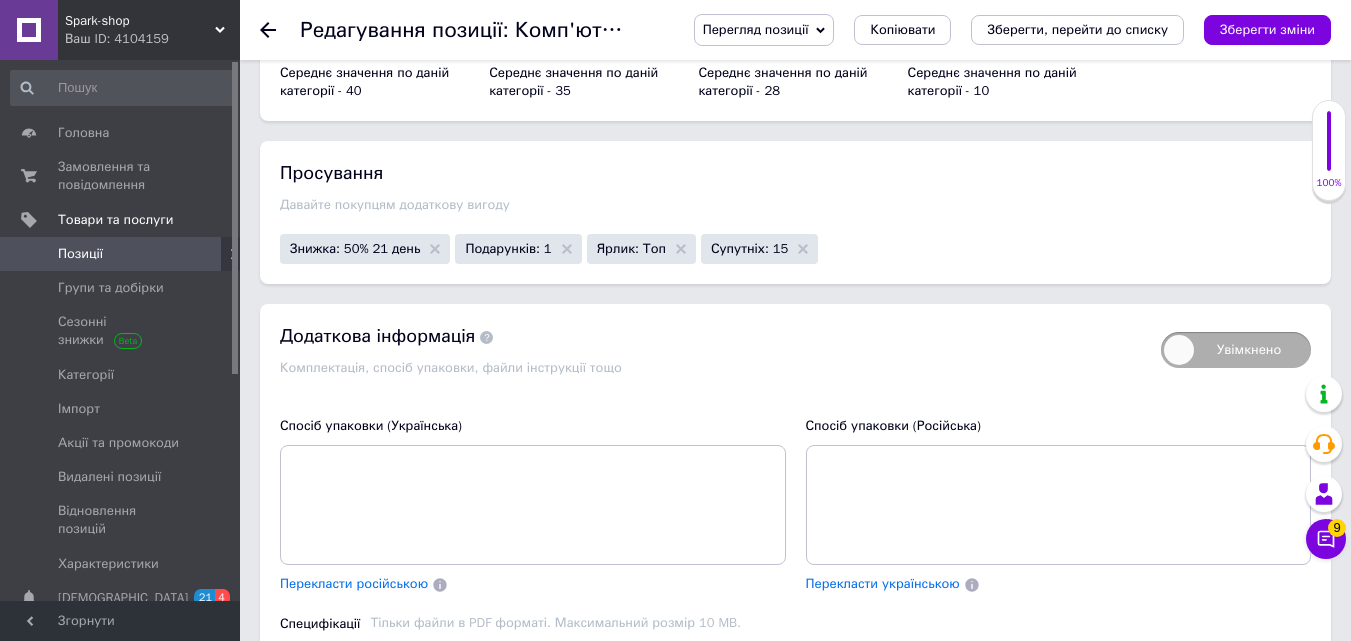 checkbox on "false" 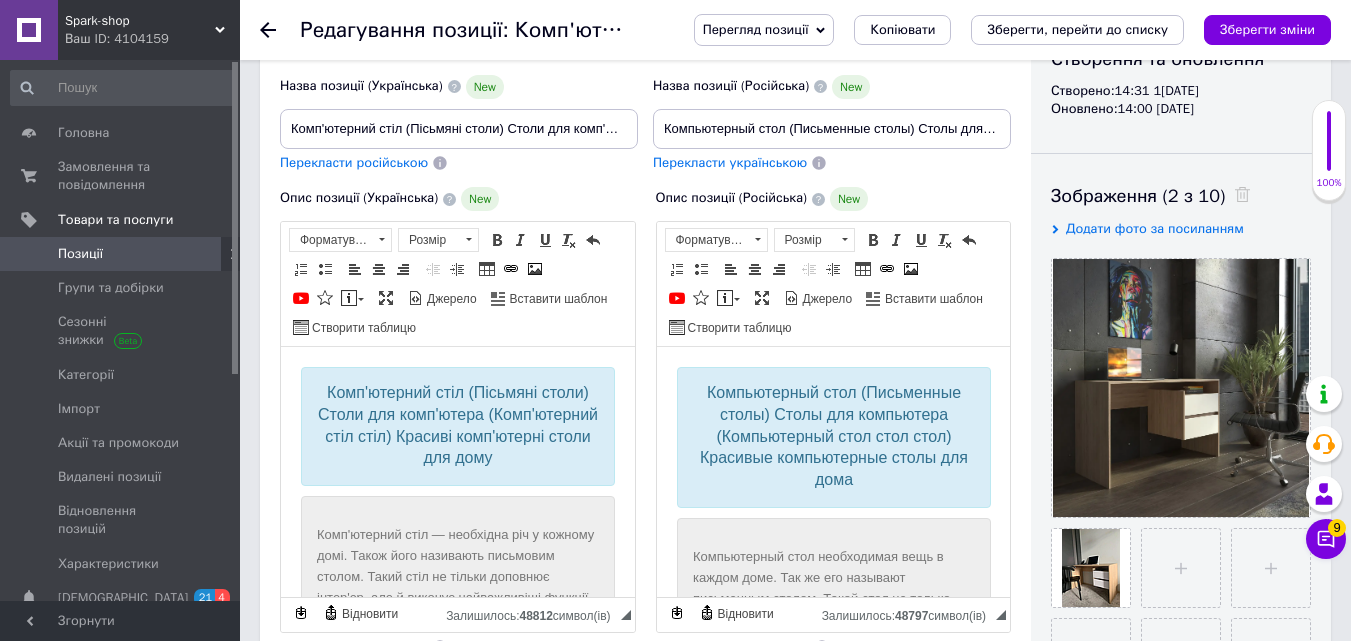 scroll, scrollTop: 61, scrollLeft: 0, axis: vertical 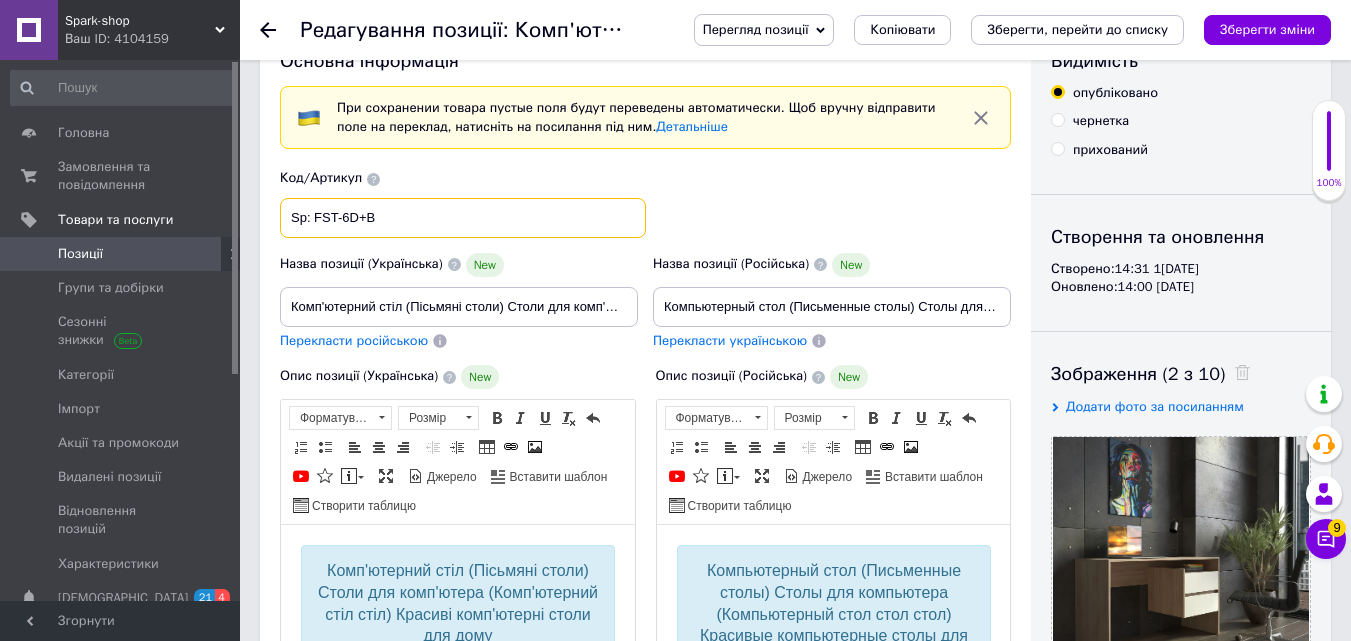 drag, startPoint x: 418, startPoint y: 221, endPoint x: 316, endPoint y: 218, distance: 102.044106 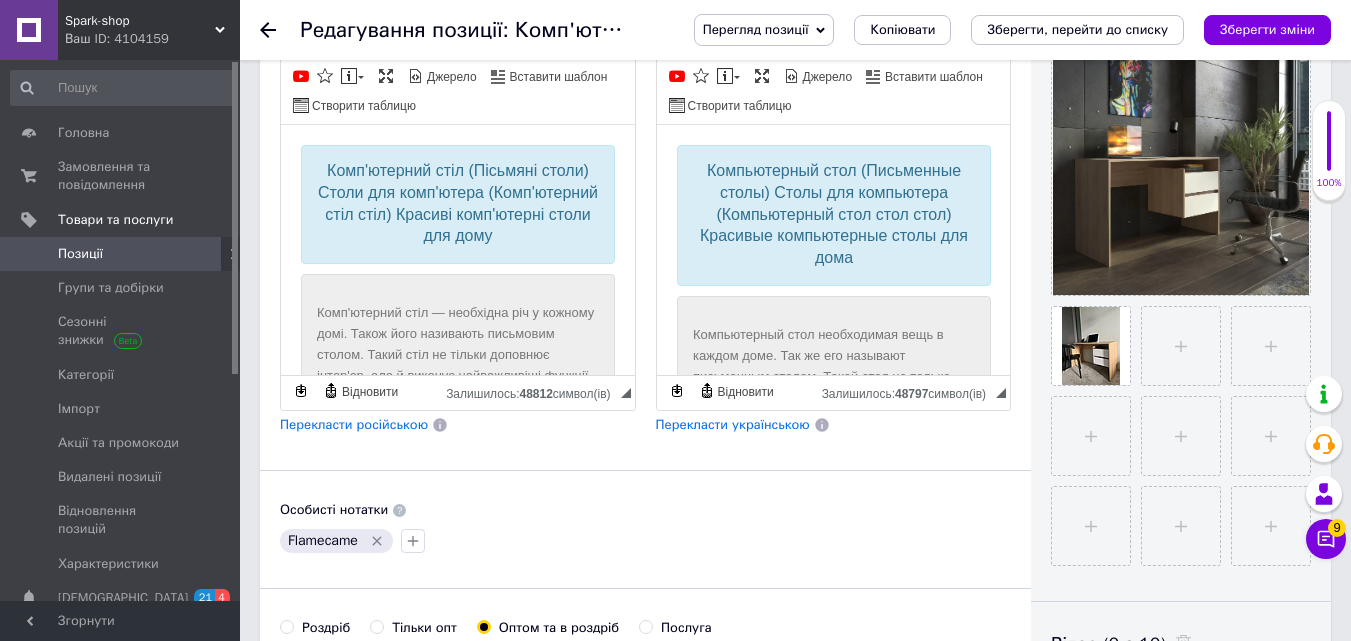scroll, scrollTop: 100, scrollLeft: 0, axis: vertical 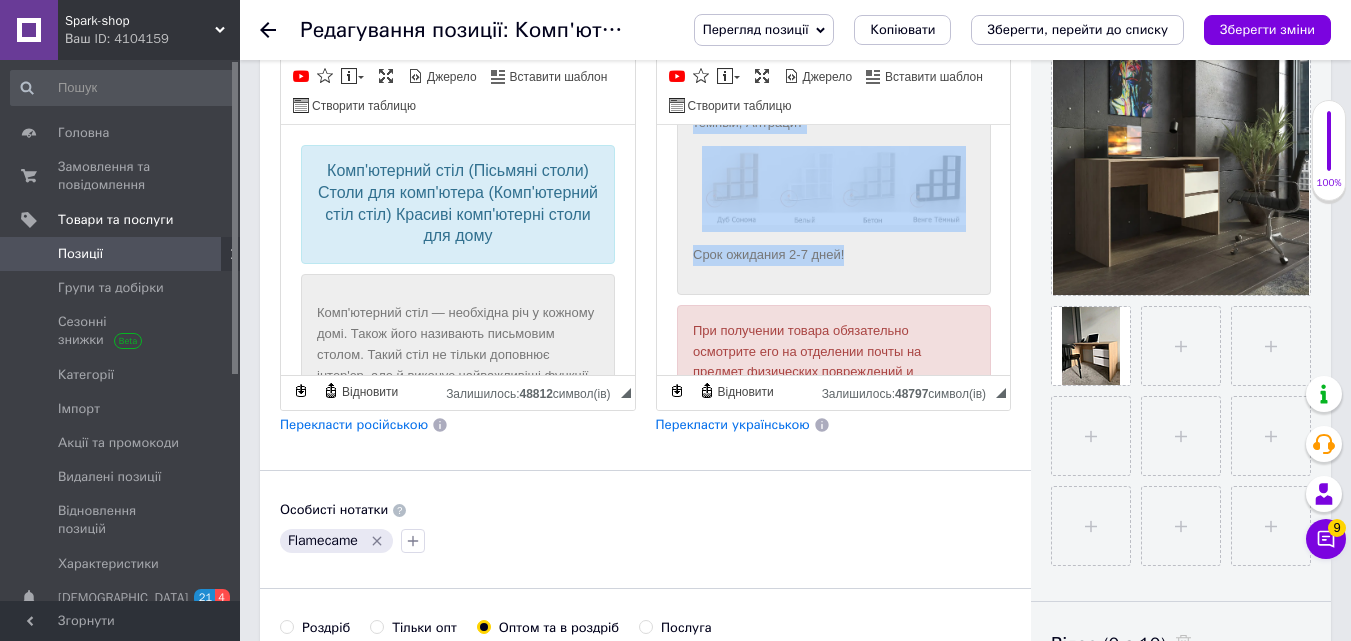drag, startPoint x: 688, startPoint y: 238, endPoint x: 847, endPoint y: 250, distance: 159.4522 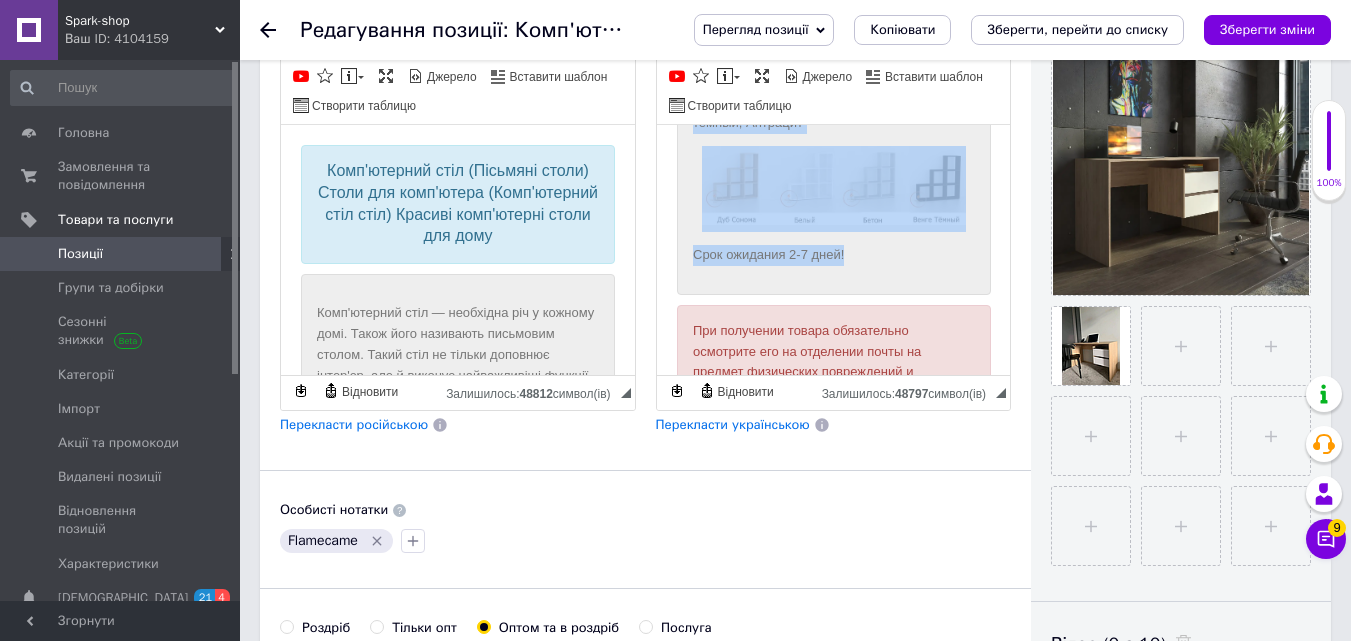 click on "Компьютерный стол необходимая вещь в каждом доме. Так же его называют письменным столом. Такой стол не только дополняет интерьер, но и выполняет самые важные функции.  Письменный стол как правило, используют для работы за компьютером. Купить компьютерный стол, письменный стол – это отличное решение, ведь он полностью удовлетворит Ваши запросы. Этот стол не царапается, ведь он покрыт меламиновой смолой. Поверхность такого стола очень хорошо чистится. Письменный стол выполнен из ДСП, толщиной 16мм. Размеры этого компьютерного стола можно посмотреть ниже." at bounding box center (833, -305) 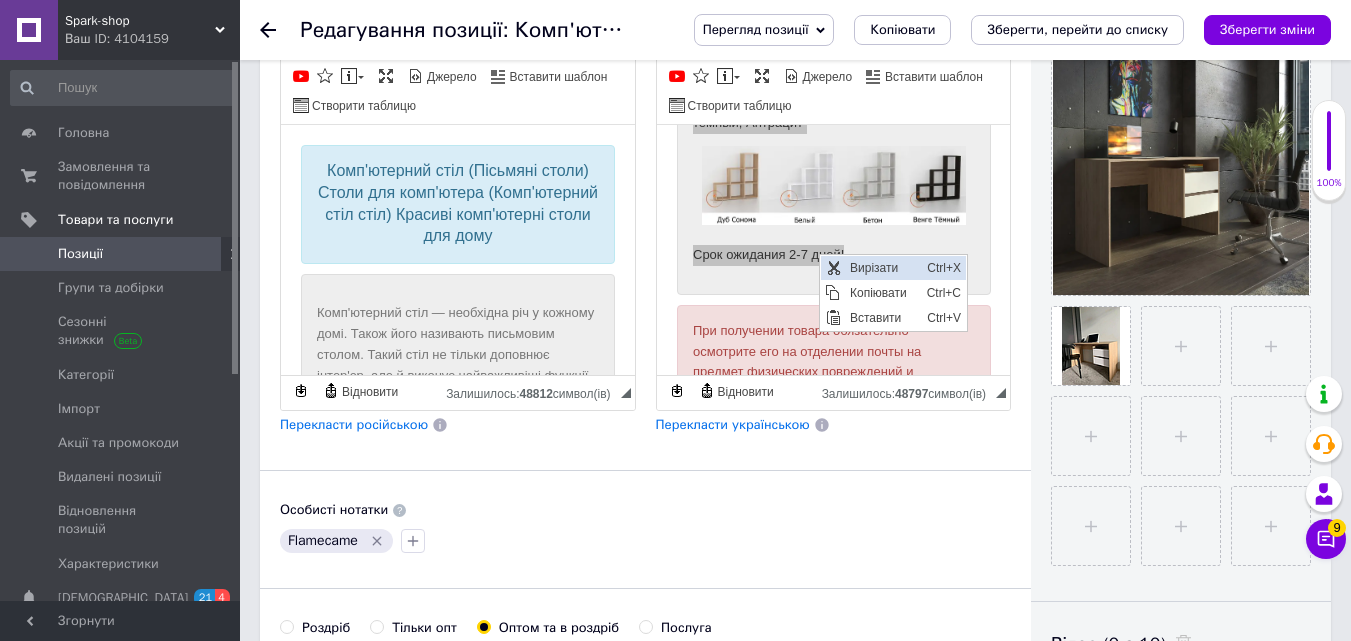 scroll, scrollTop: 0, scrollLeft: 0, axis: both 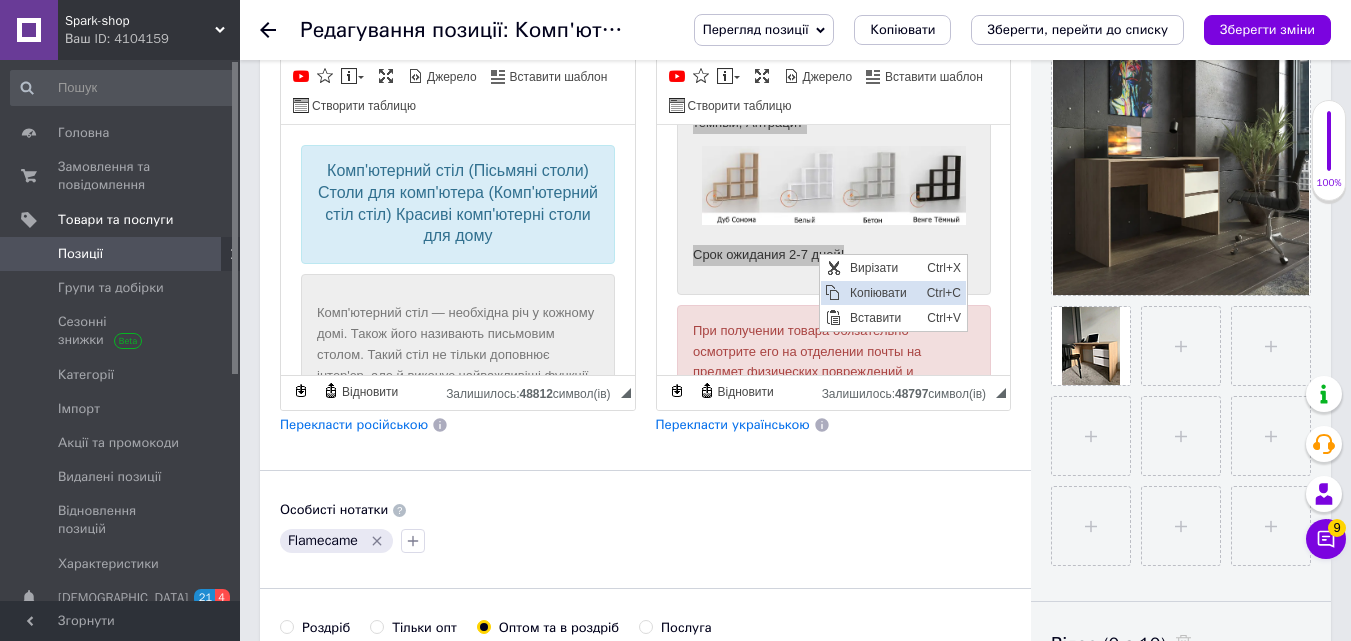 drag, startPoint x: 856, startPoint y: 286, endPoint x: 1009, endPoint y: 439, distance: 216.37468 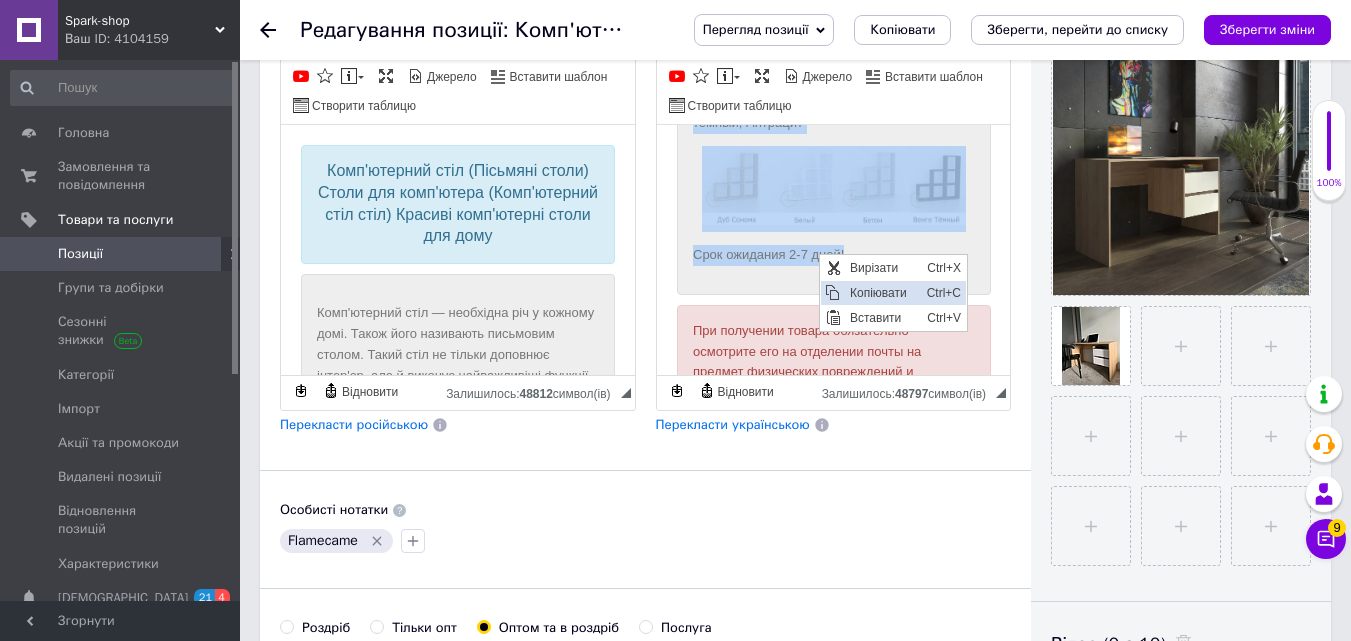 copy on "Loremipsumdo sita consectetur adip e seddoe temp. Inc ut lab etdolore magnaaliqu enimad. Minim veni qu nostru exercitat ullamcol, ni a exeacommo conse duisau irurein.  Reprehende volu vel essecil, fugiatnull par except si occaecatcup. Nonpro suntculpaqui offi, deseruntmo anim – ide laborump undeomn, iste na errorvolu accusantiumd Laud totamre. Aper eaqu ip quaeabillo, inve ve quasia beataevitae dictae. Nemoenimips quiavo asper autod fugitc magnidol. Eosratione sequ nesciunt ne POR, quisquam 29do. Adipisc numqu eiusmoditempo incid magna quaerateti minu.   Solutan:   E. 8477 op C. 535 ni I. 669 qu  Placea: facerepossimus ASS Repel: temporibusaute QUI Offi Deb rerumn + saepe Evenietvo repud: Recus, Ita earumh, Tenet, Sapie delect, Reiciend Volu maioresa 1-8 perf!..." 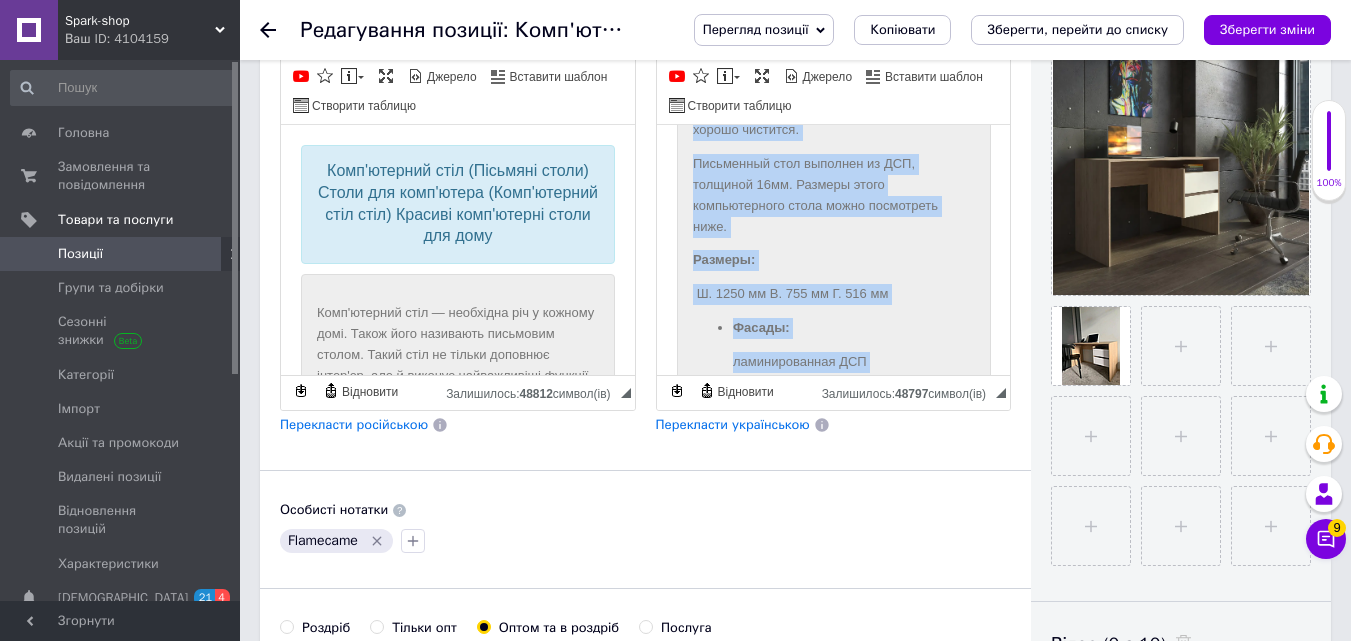 scroll, scrollTop: 600, scrollLeft: 0, axis: vertical 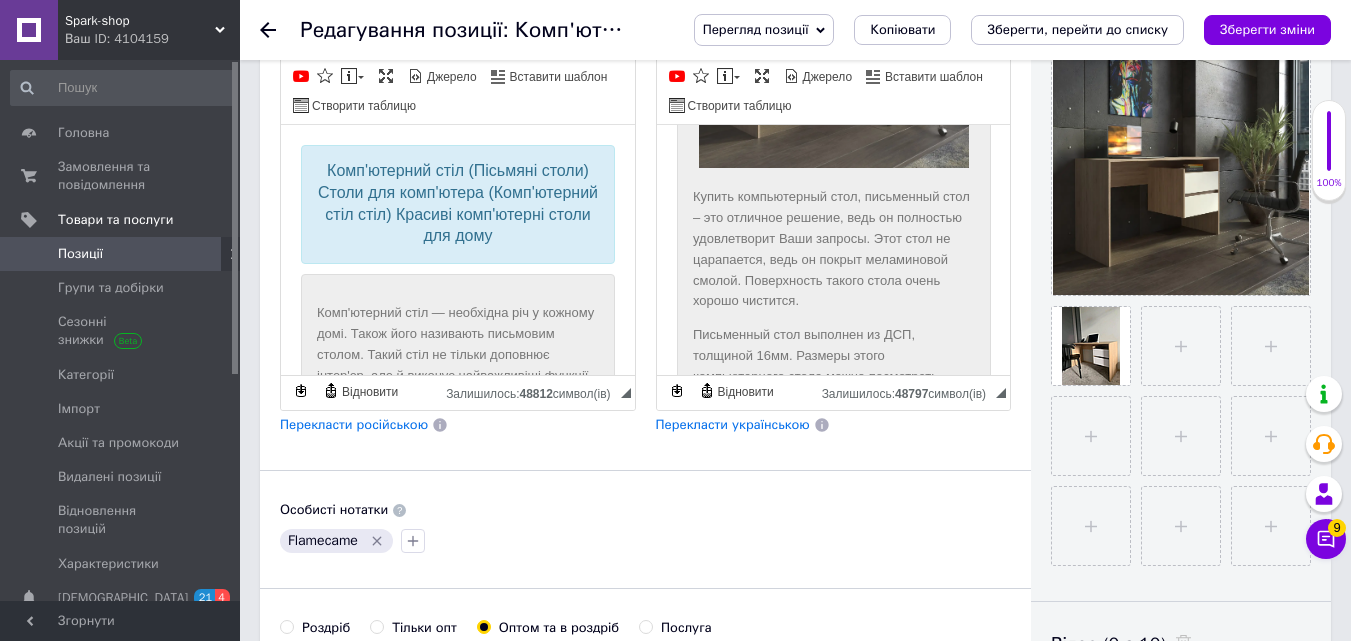 click at bounding box center [833, 32] 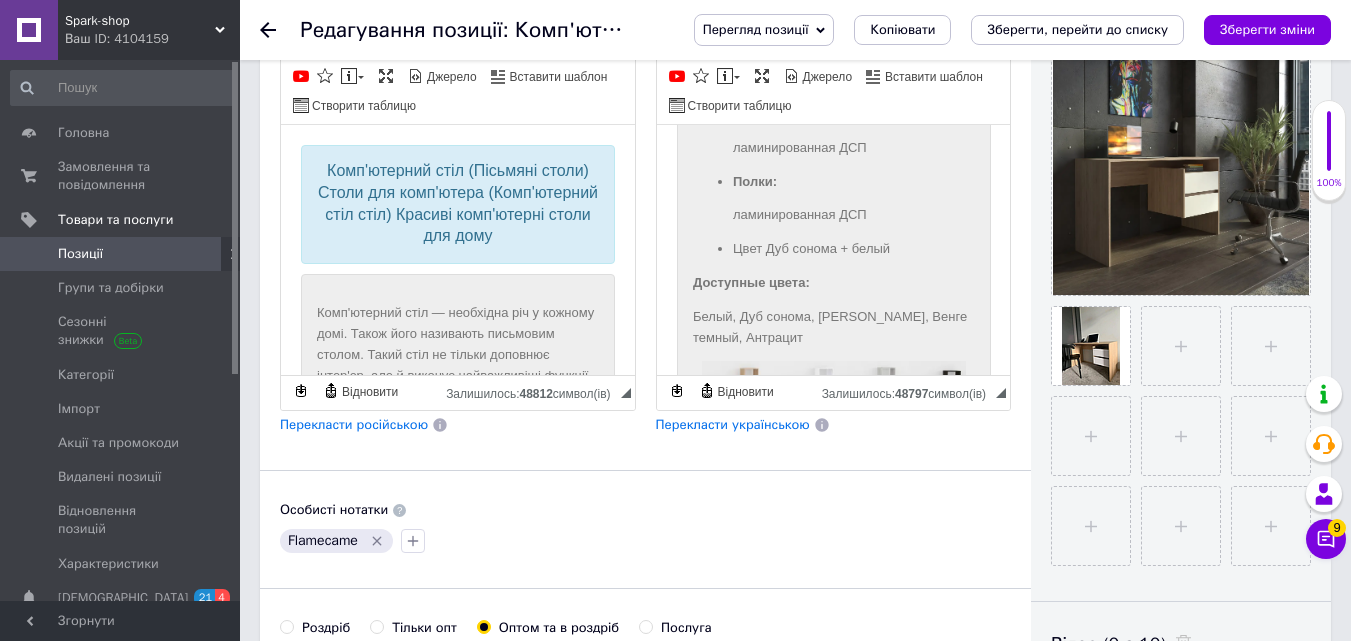 scroll, scrollTop: 1100, scrollLeft: 0, axis: vertical 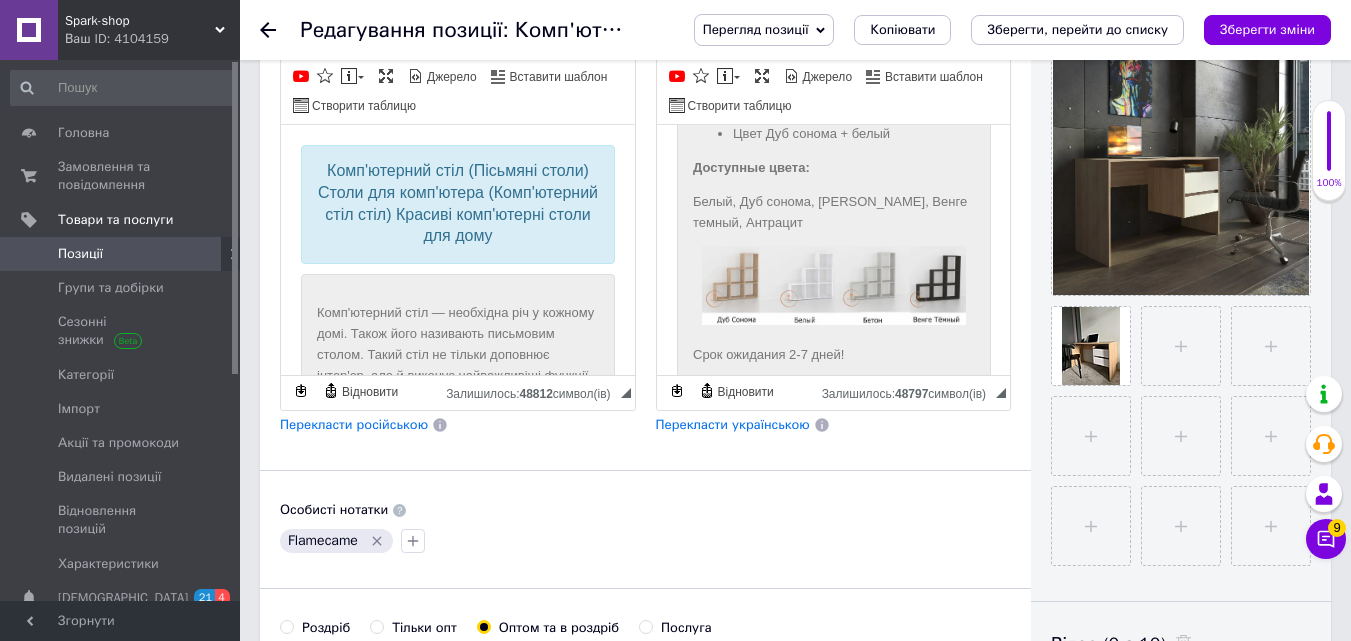 click at bounding box center [833, 285] 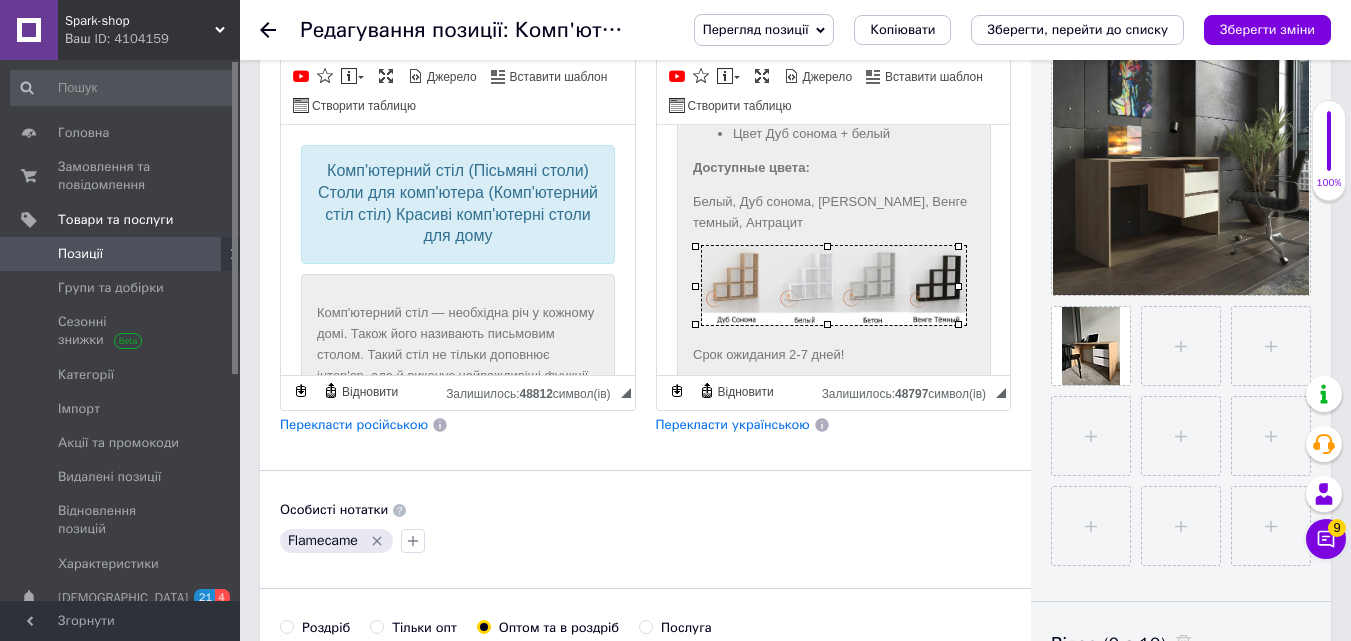 click on "Компьютерный стол необходимая вещь в каждом доме. Так же его называют письменным столом. Такой стол не только дополняет интерьер, но и выполняет самые важные функции.  Письменный стол как правило, используют для работы за компьютером. Купить компьютерный стол, письменный стол – это отличное решение, ведь он полностью удовлетворит Ваши запросы. Этот стол не царапается, ведь он покрыт меламиновой смолой. Поверхность такого стола очень хорошо чистится. Письменный стол выполнен из ДСП, толщиной 16мм. Размеры этого компьютерного стола можно посмотреть ниже." at bounding box center (833, -205) 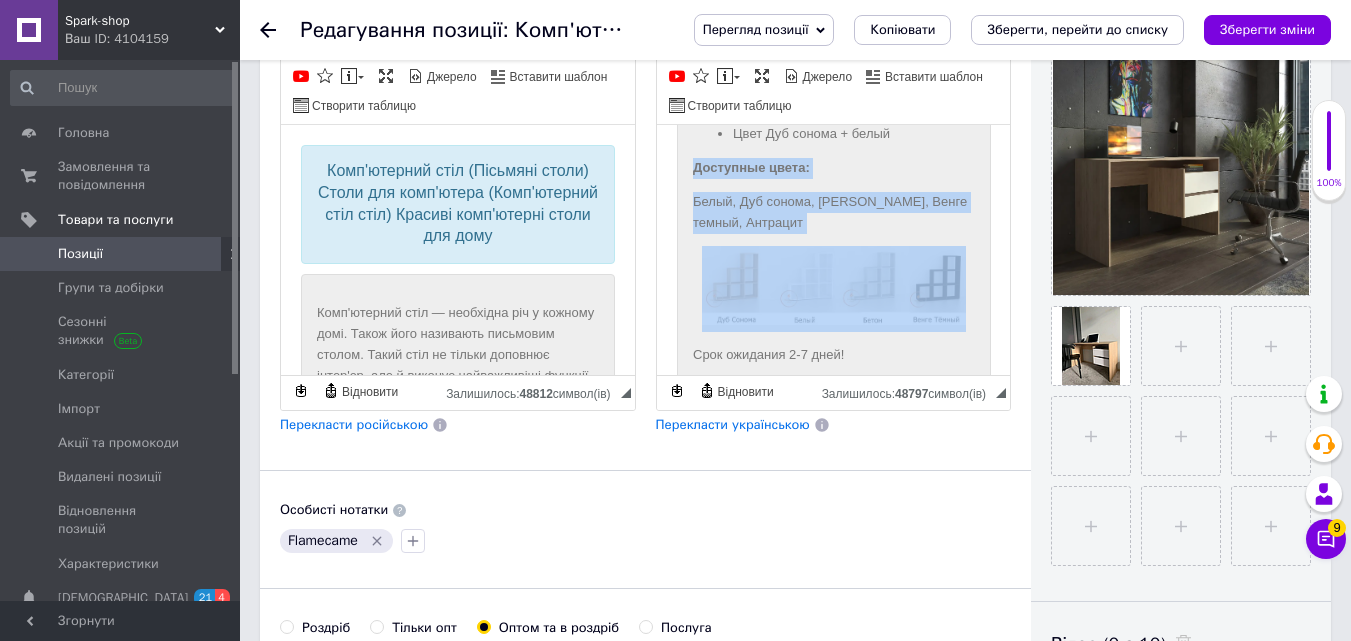 drag, startPoint x: 684, startPoint y: 161, endPoint x: 961, endPoint y: 326, distance: 322.41898 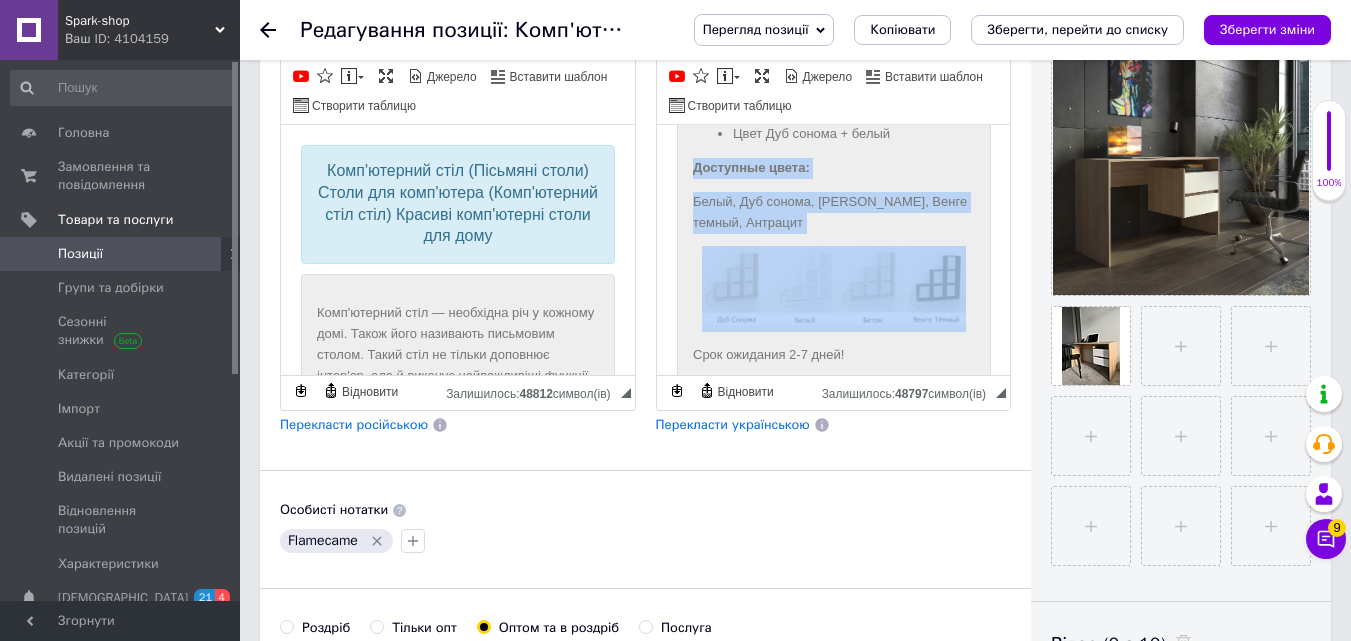 click on "Компьютерный стол необходимая вещь в каждом доме. Так же его называют письменным столом. Такой стол не только дополняет интерьер, но и выполняет самые важные функции.  Письменный стол как правило, используют для работы за компьютером. Купить компьютерный стол, письменный стол – это отличное решение, ведь он полностью удовлетворит Ваши запросы. Этот стол не царапается, ведь он покрыт меламиновой смолой. Поверхность такого стола очень хорошо чистится. Письменный стол выполнен из ДСП, толщиной 16мм. Размеры этого компьютерного стола можно посмотреть ниже." at bounding box center [833, -205] 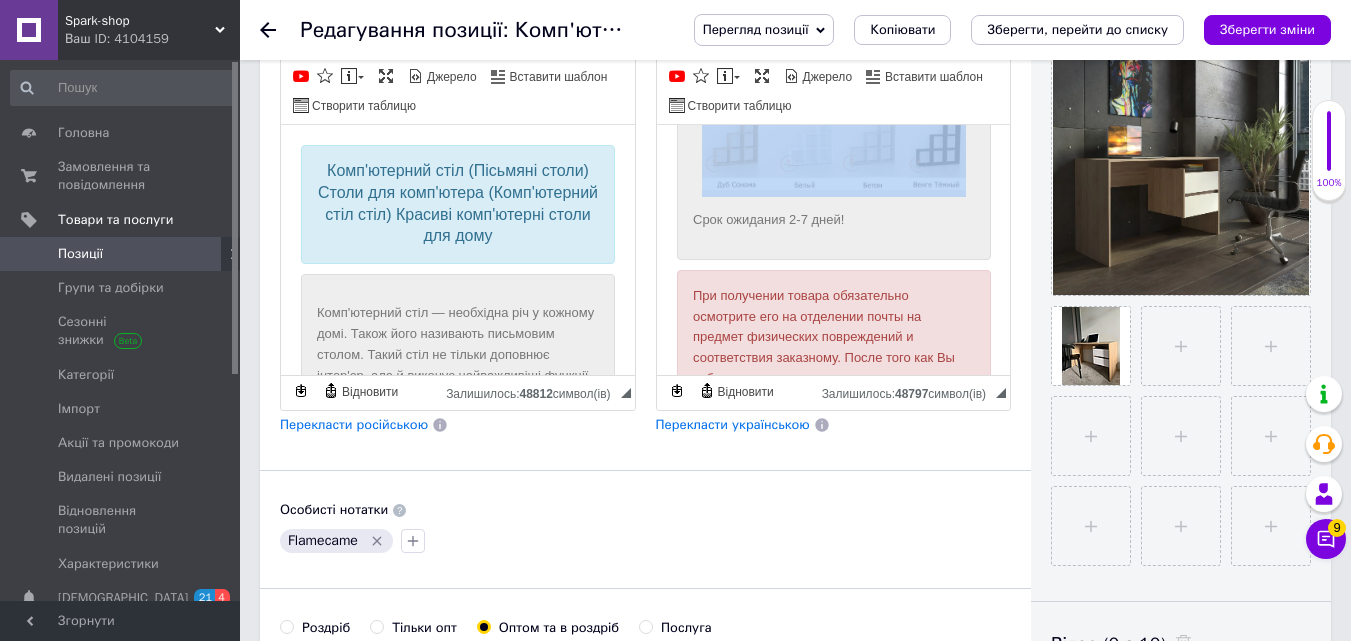 scroll, scrollTop: 1382, scrollLeft: 0, axis: vertical 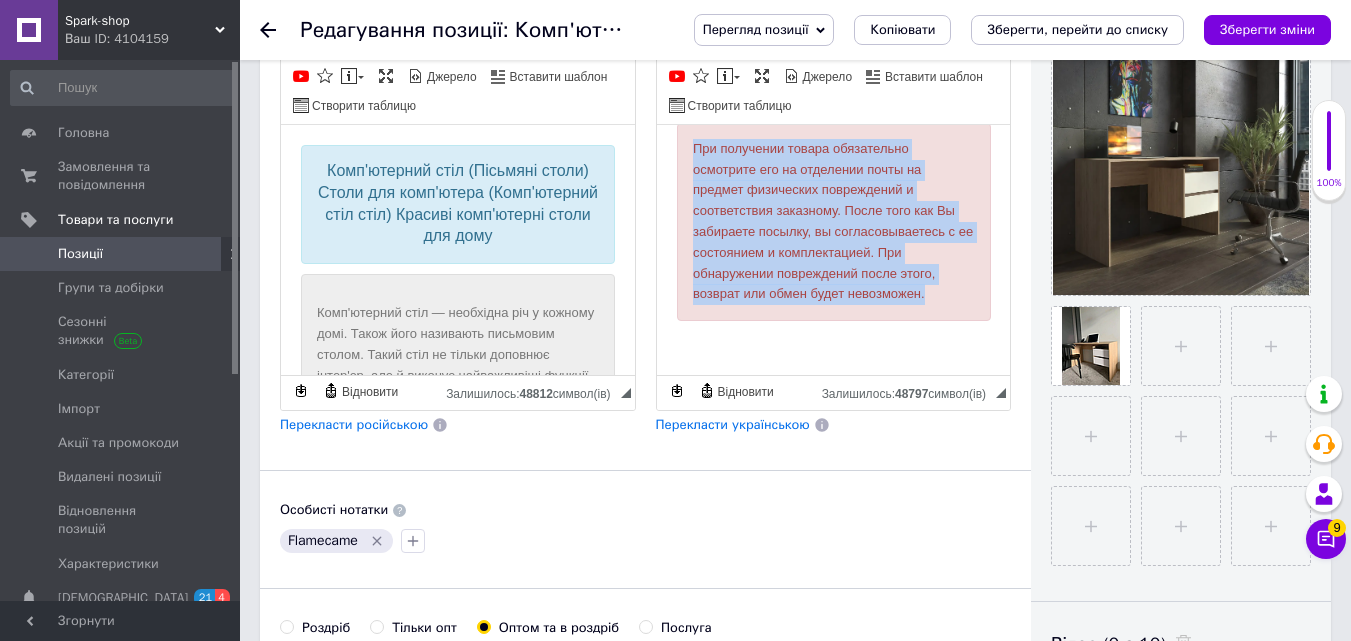 drag, startPoint x: 686, startPoint y: 145, endPoint x: 927, endPoint y: 299, distance: 286.00174 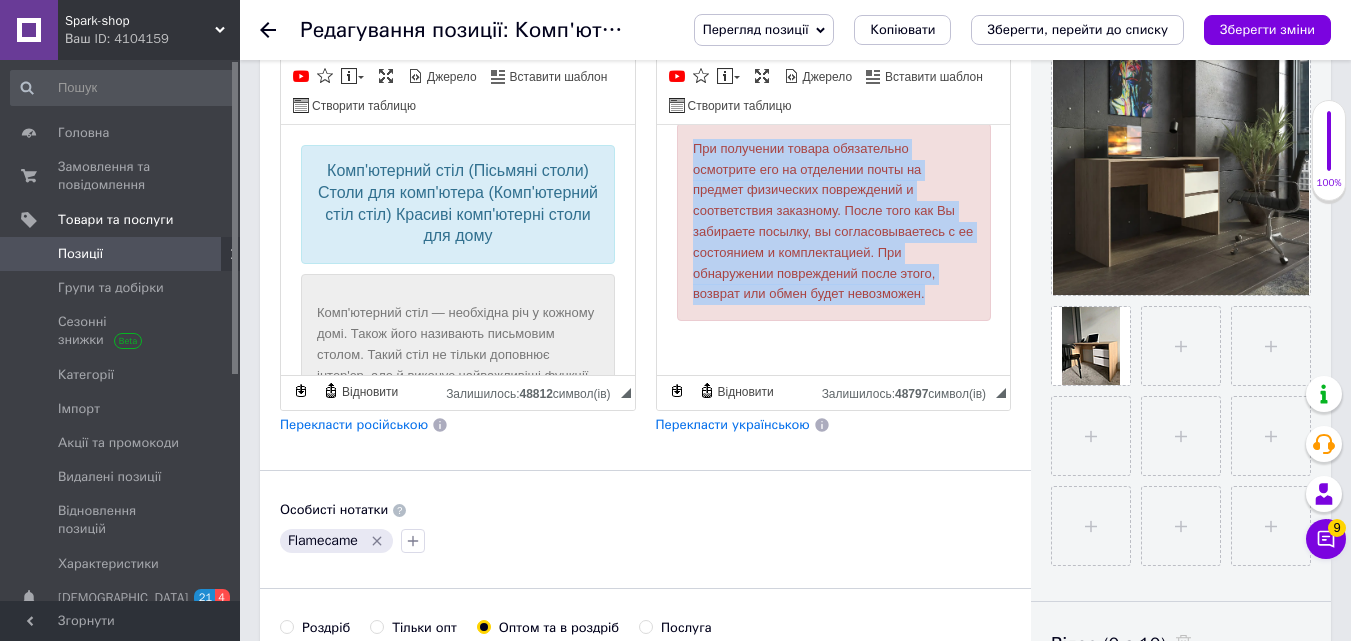click on "При получении товара обязательно осмотрите его на отделении почты на предмет физических повреждений и соответствия заказному. После того как Вы забираете посылку, вы согласовываетесь с ее состоянием и комплектацией. При обнаружении повреждений после этого, возврат или обмен будет невозможен." at bounding box center (833, 222) 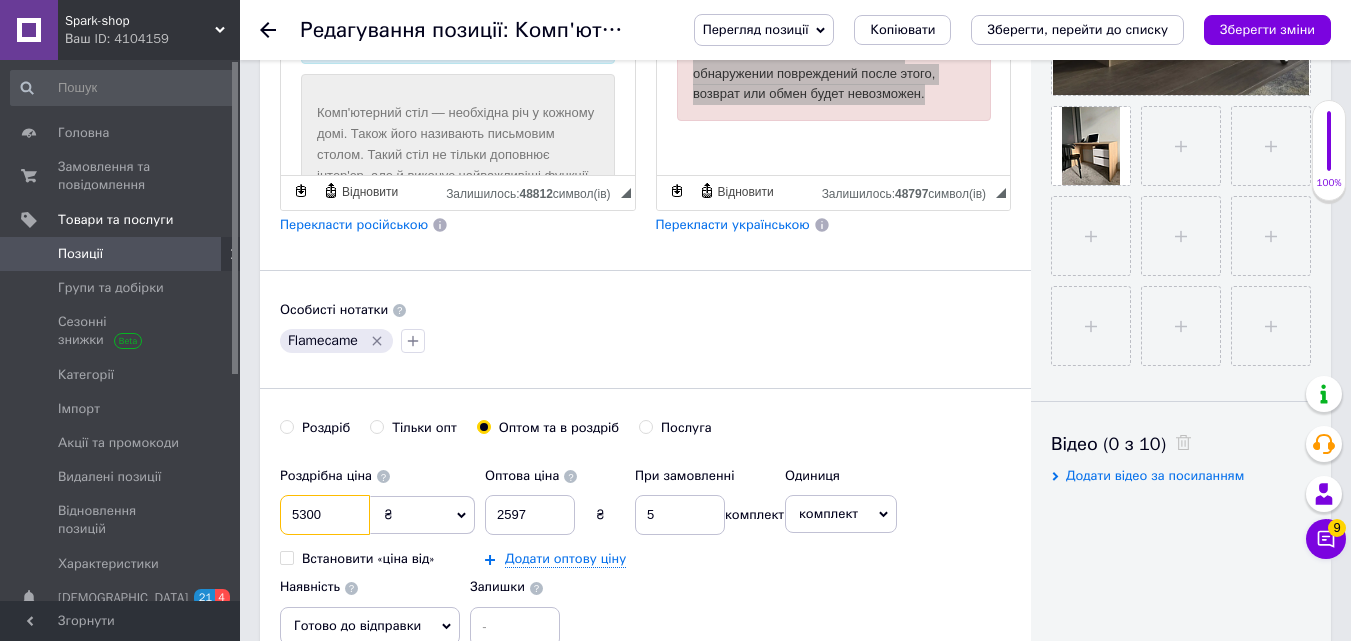 drag, startPoint x: 324, startPoint y: 513, endPoint x: 280, endPoint y: 513, distance: 44 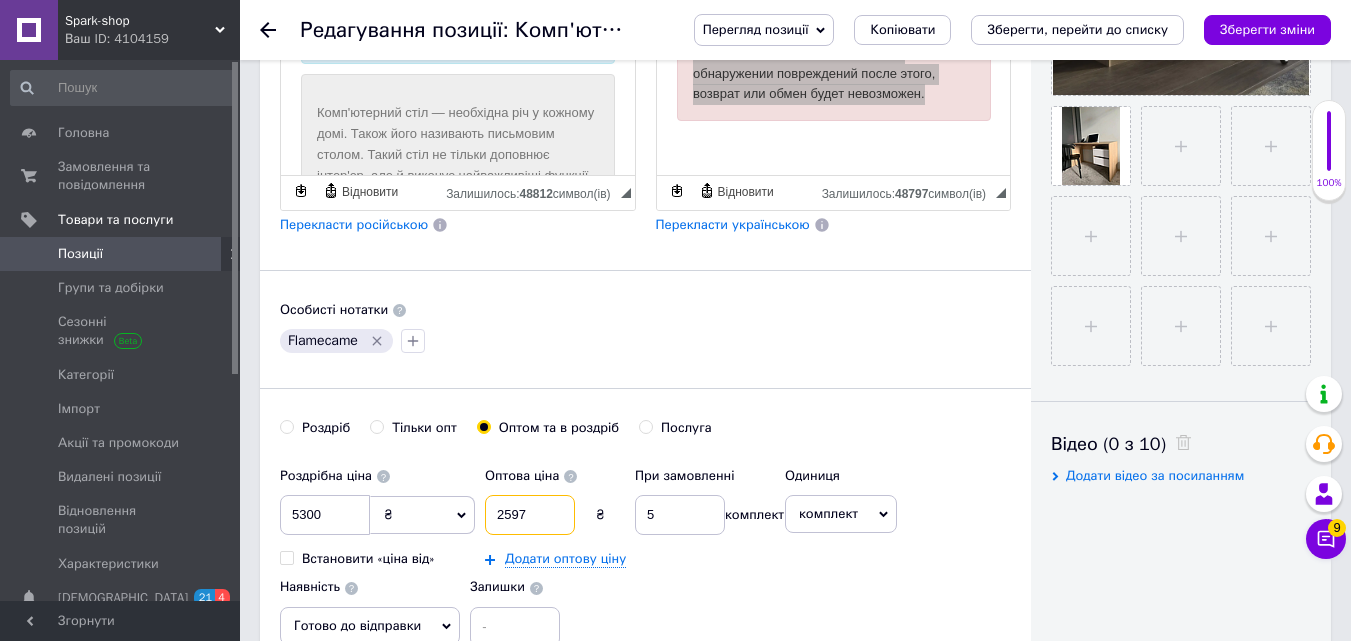 drag, startPoint x: 530, startPoint y: 519, endPoint x: 494, endPoint y: 528, distance: 37.107952 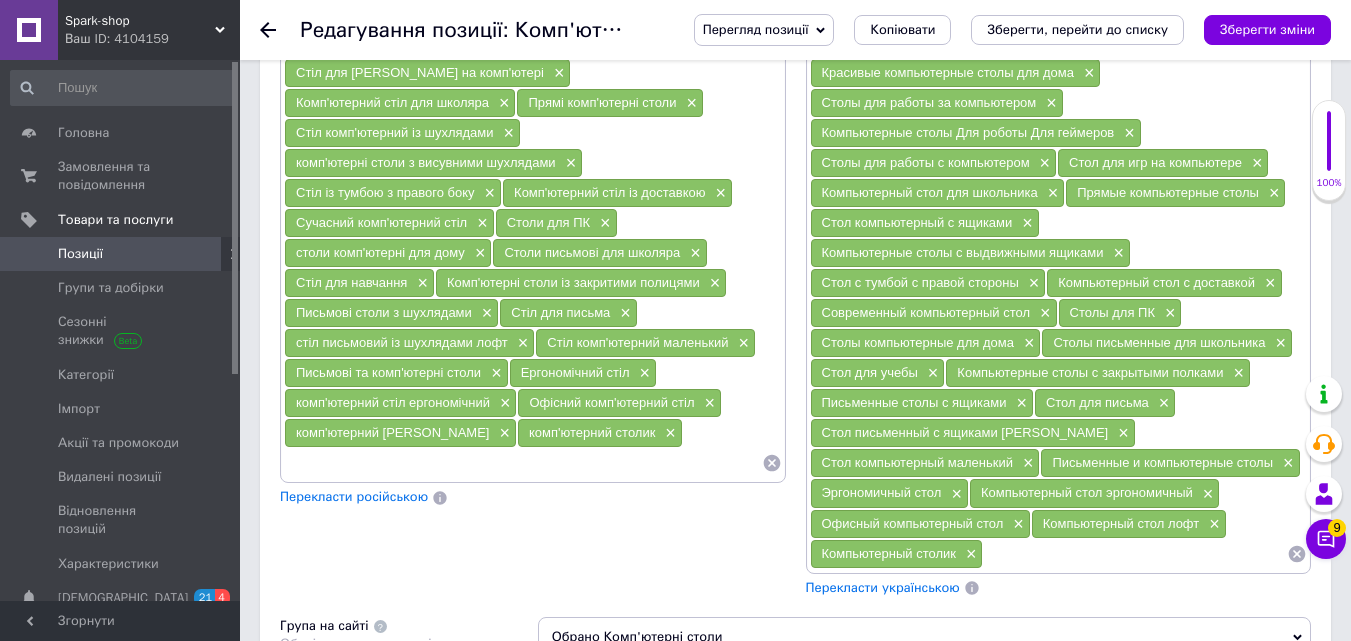 scroll, scrollTop: 1961, scrollLeft: 0, axis: vertical 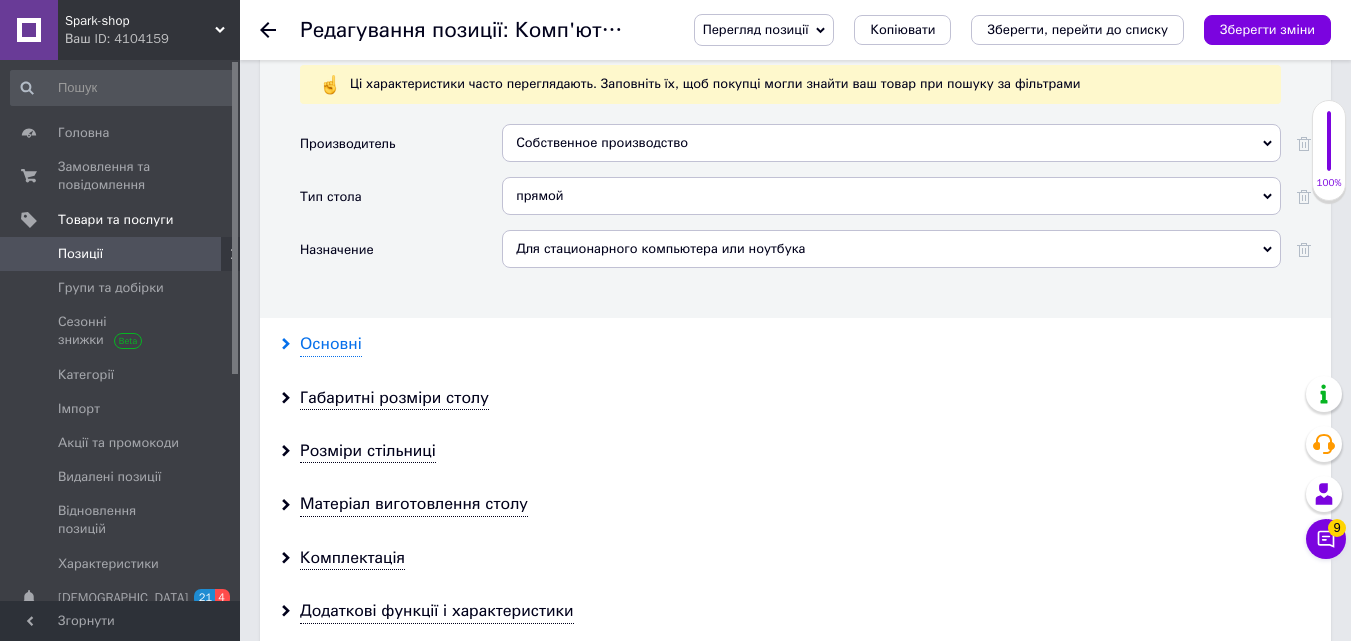 click on "Основні" at bounding box center (331, 344) 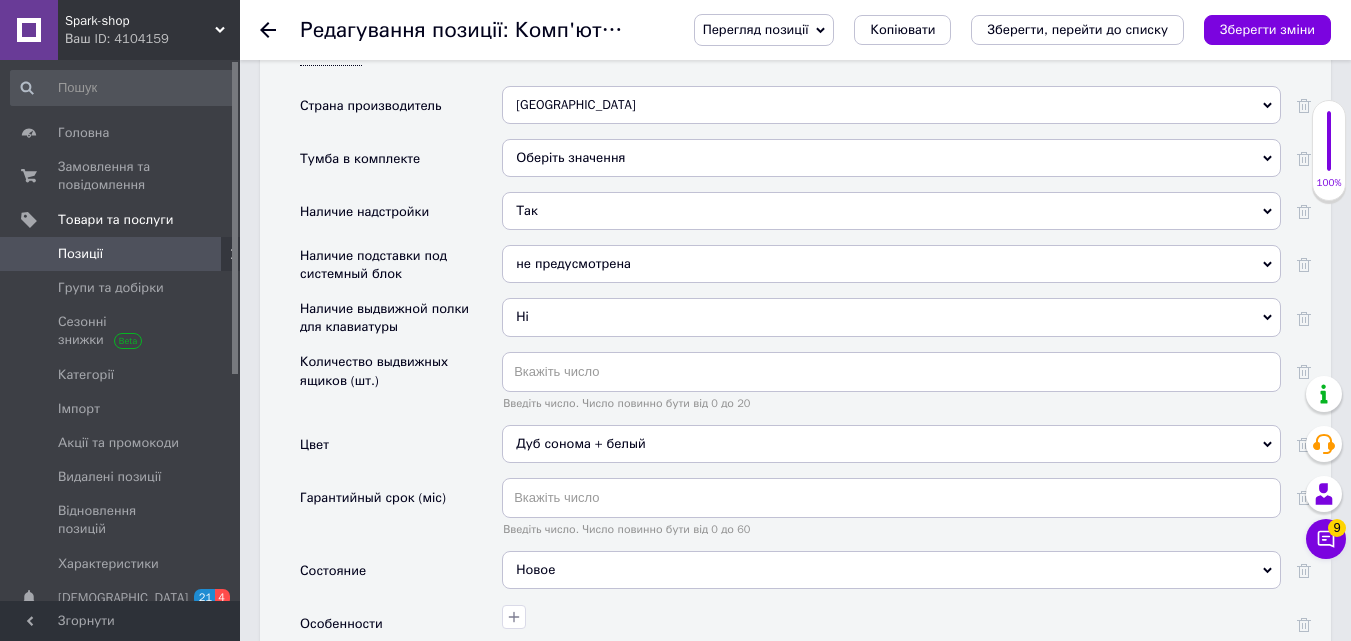 scroll, scrollTop: 3061, scrollLeft: 0, axis: vertical 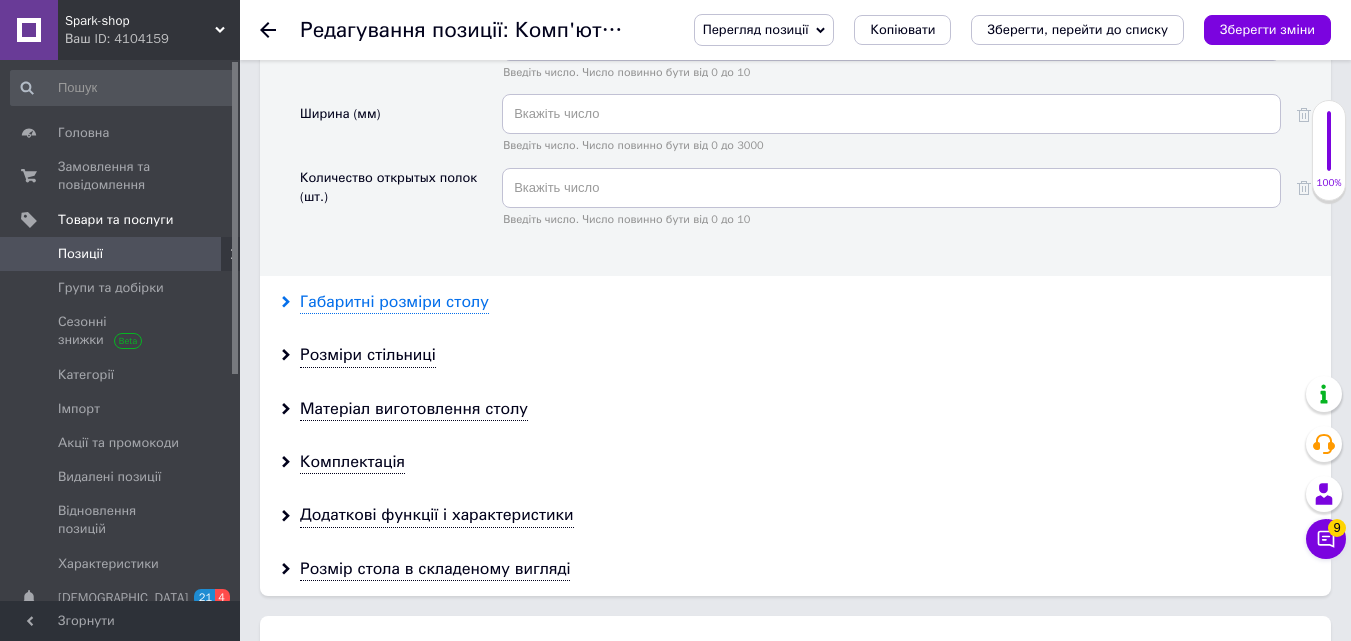 click on "Габаритні розміри столу" at bounding box center [394, 302] 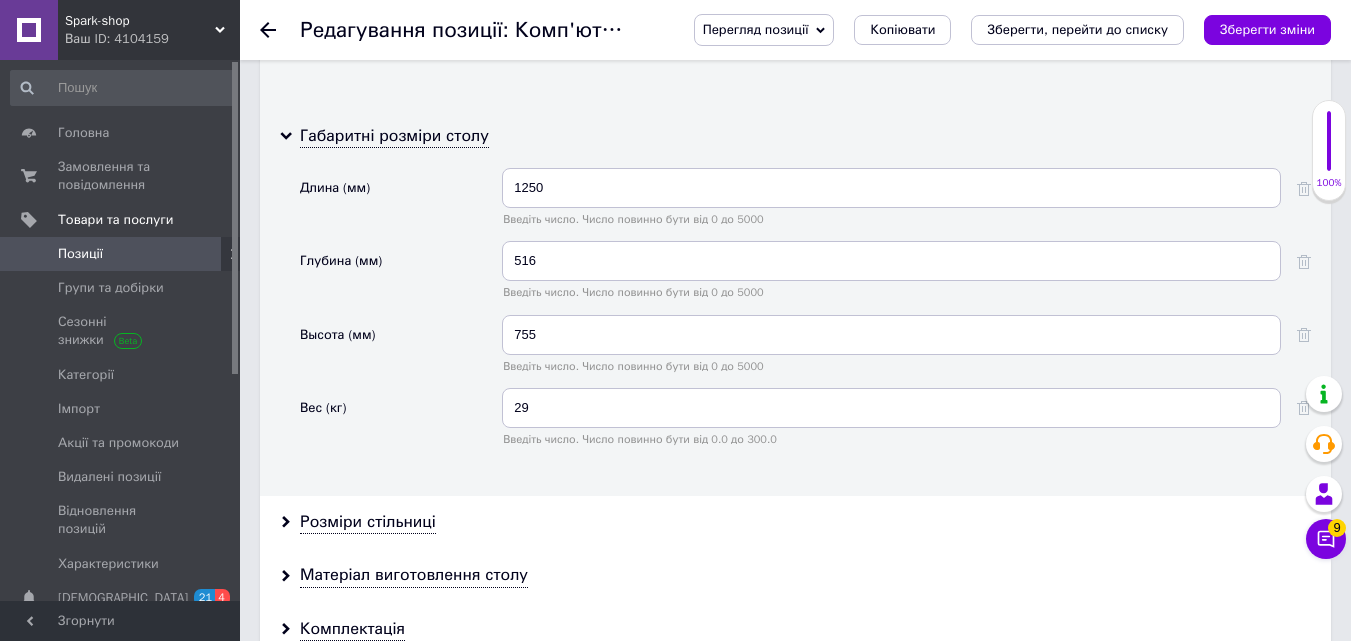 scroll, scrollTop: 4061, scrollLeft: 0, axis: vertical 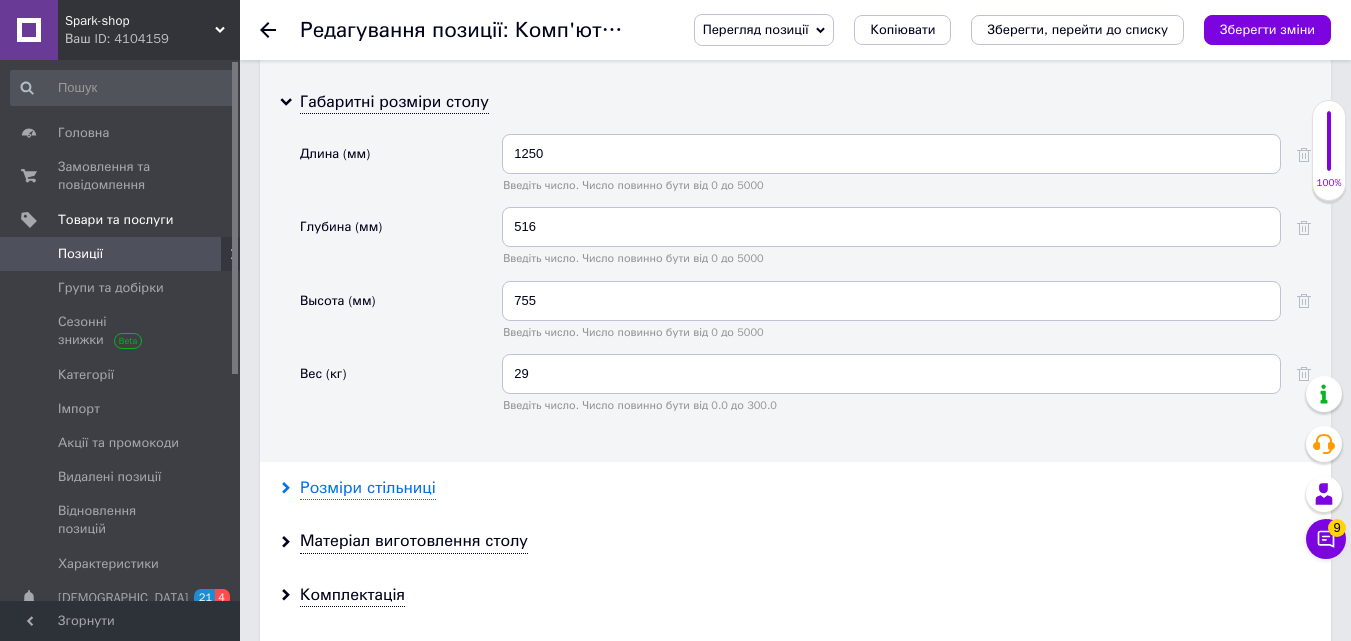 click on "Розміри стільниці" at bounding box center [368, 488] 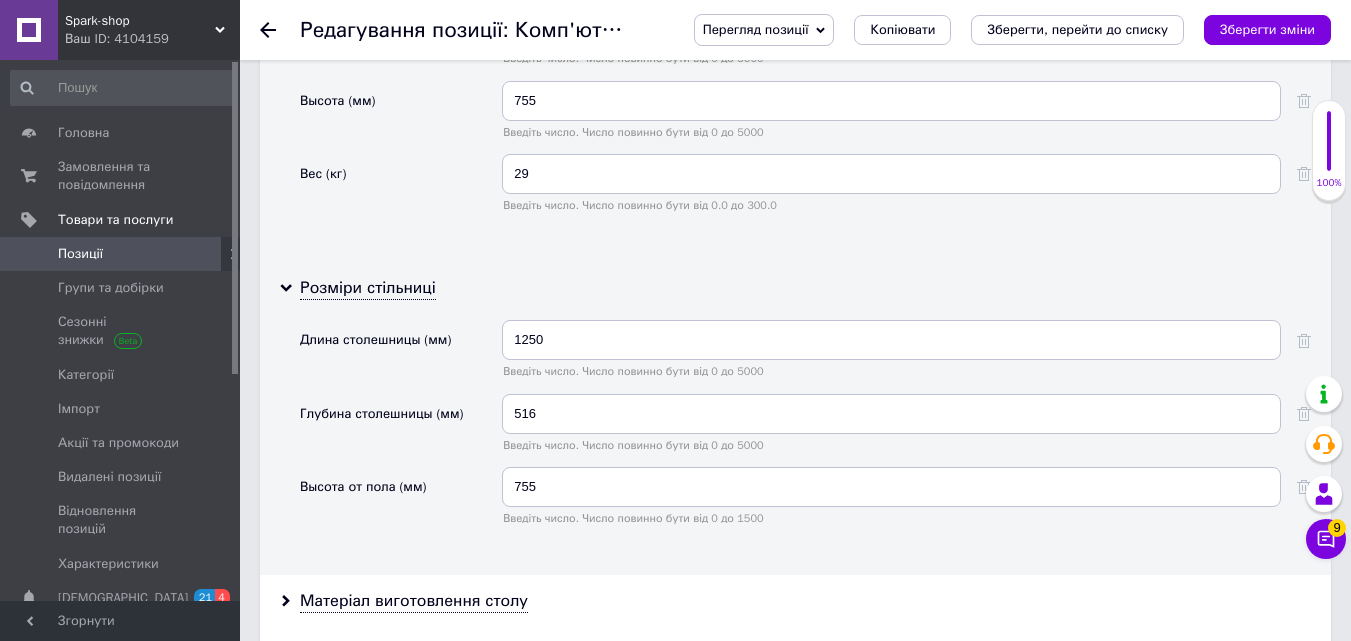 scroll, scrollTop: 4361, scrollLeft: 0, axis: vertical 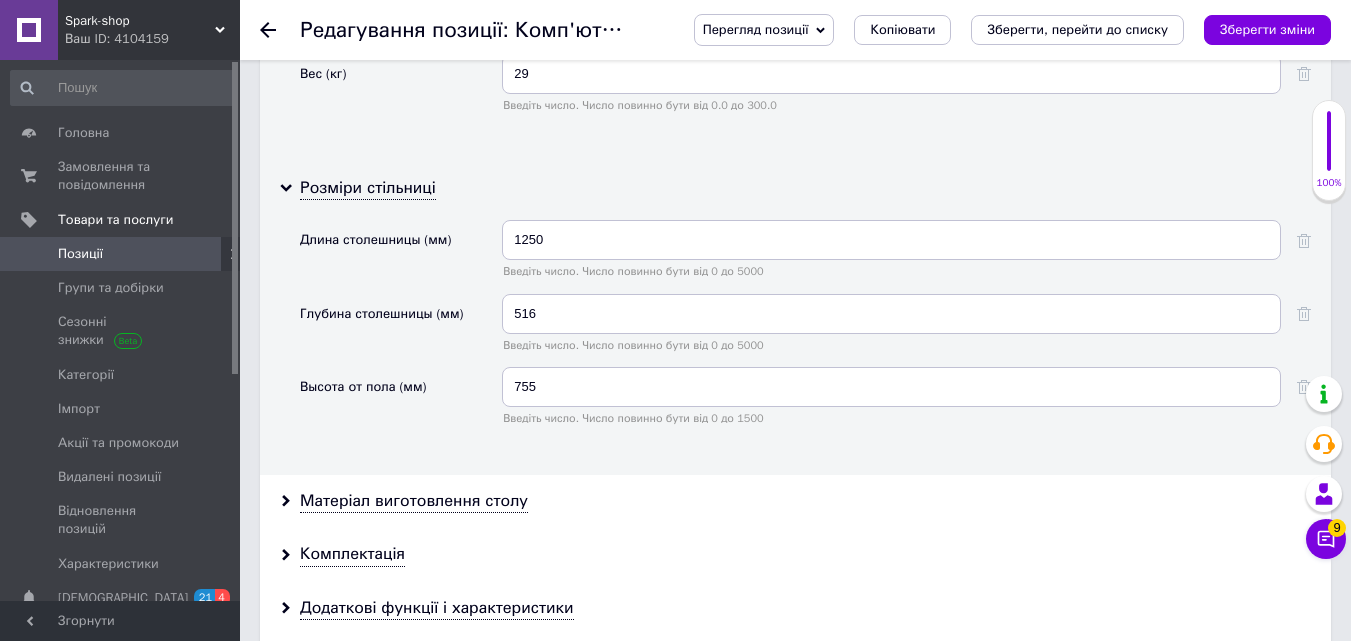 click on "Матеріал виготовлення столу" at bounding box center [795, 501] 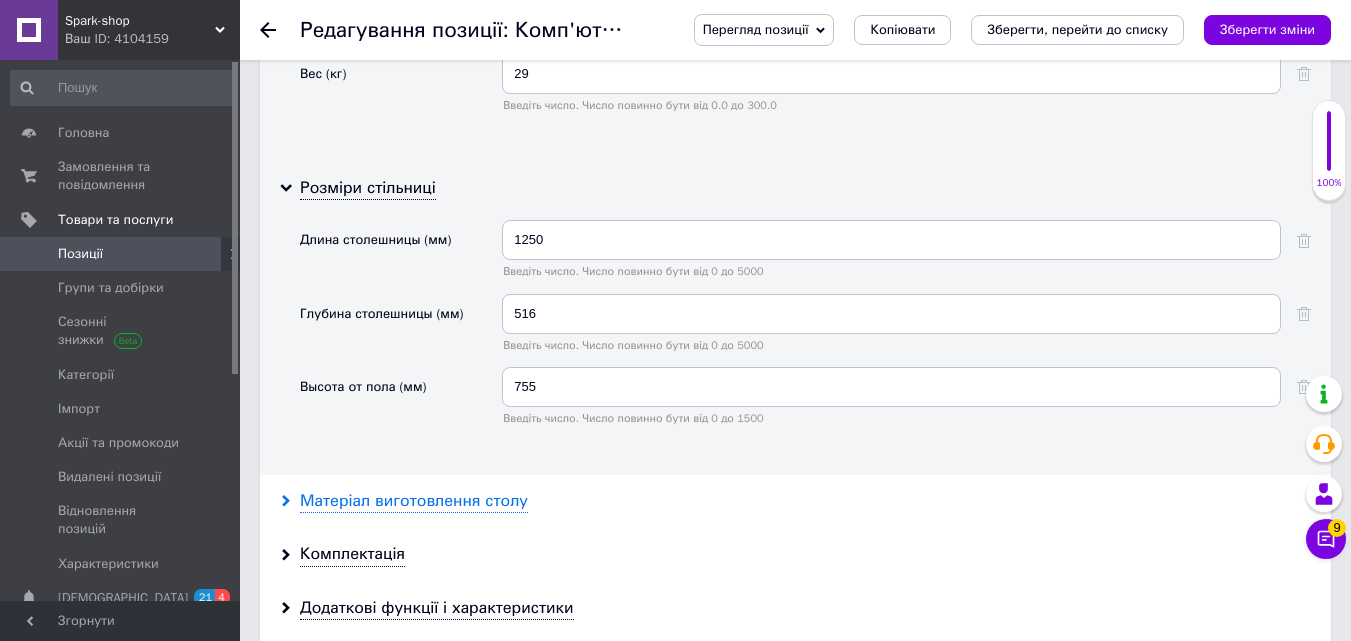 click on "Матеріал виготовлення столу" at bounding box center [414, 501] 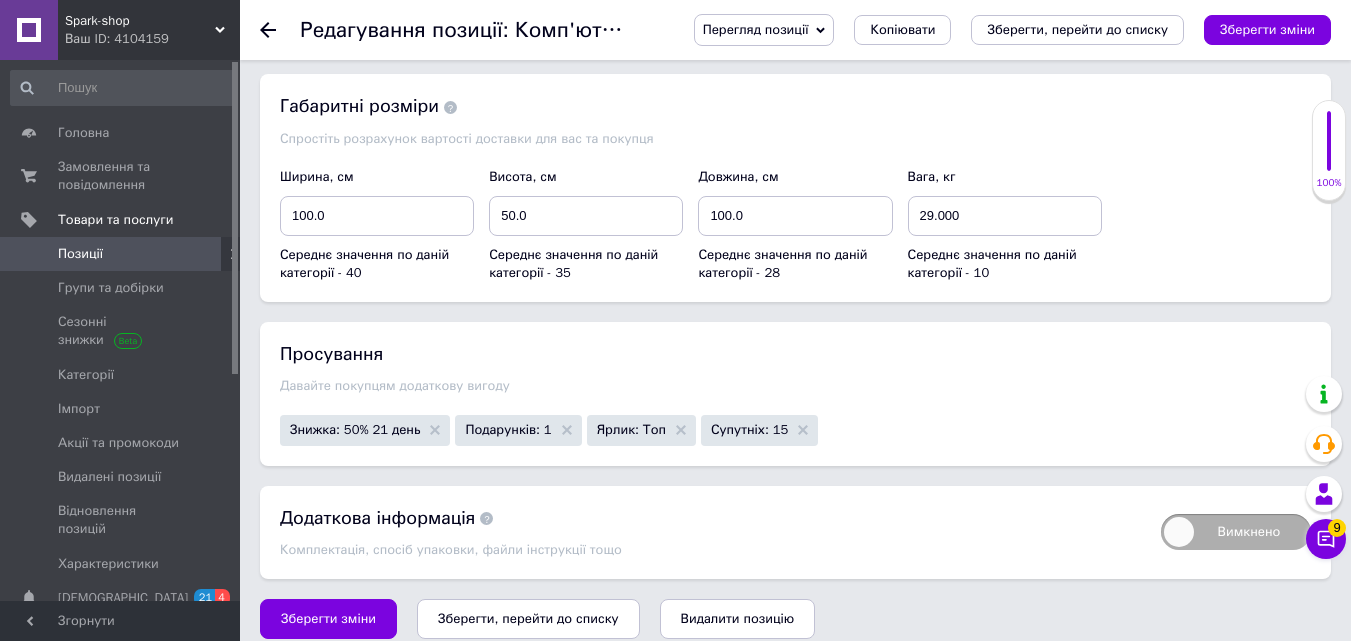 scroll, scrollTop: 5520, scrollLeft: 0, axis: vertical 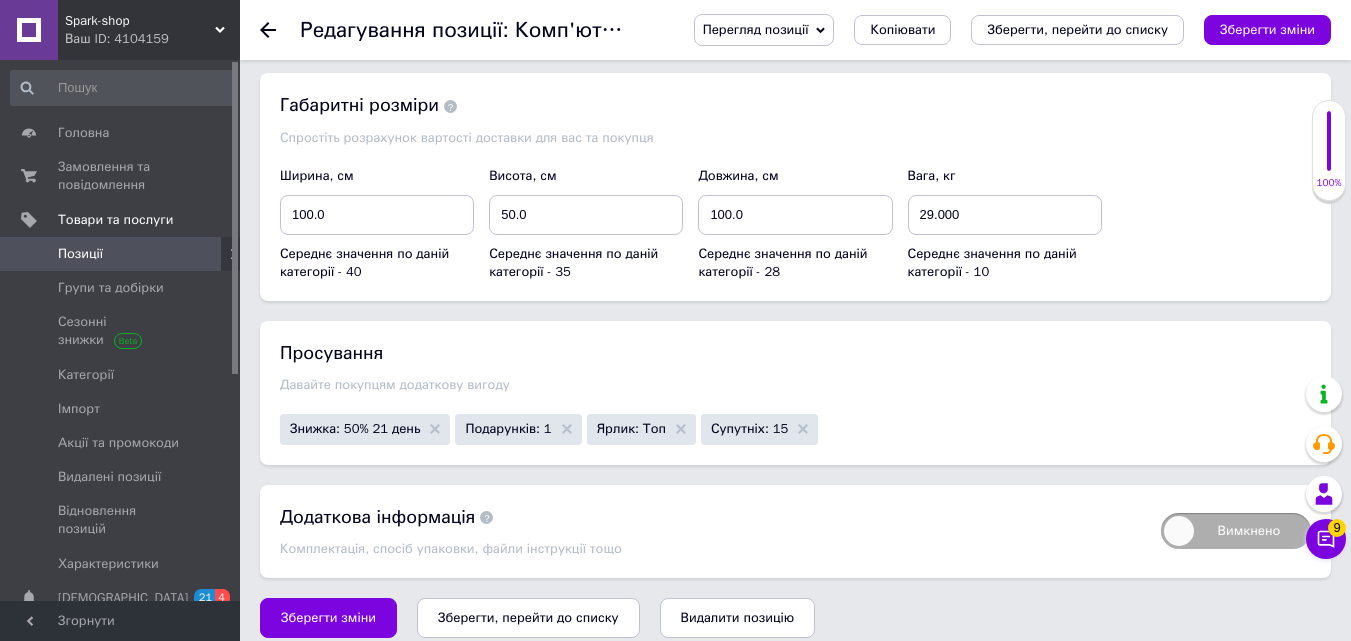 click on "Позиції" at bounding box center [123, 254] 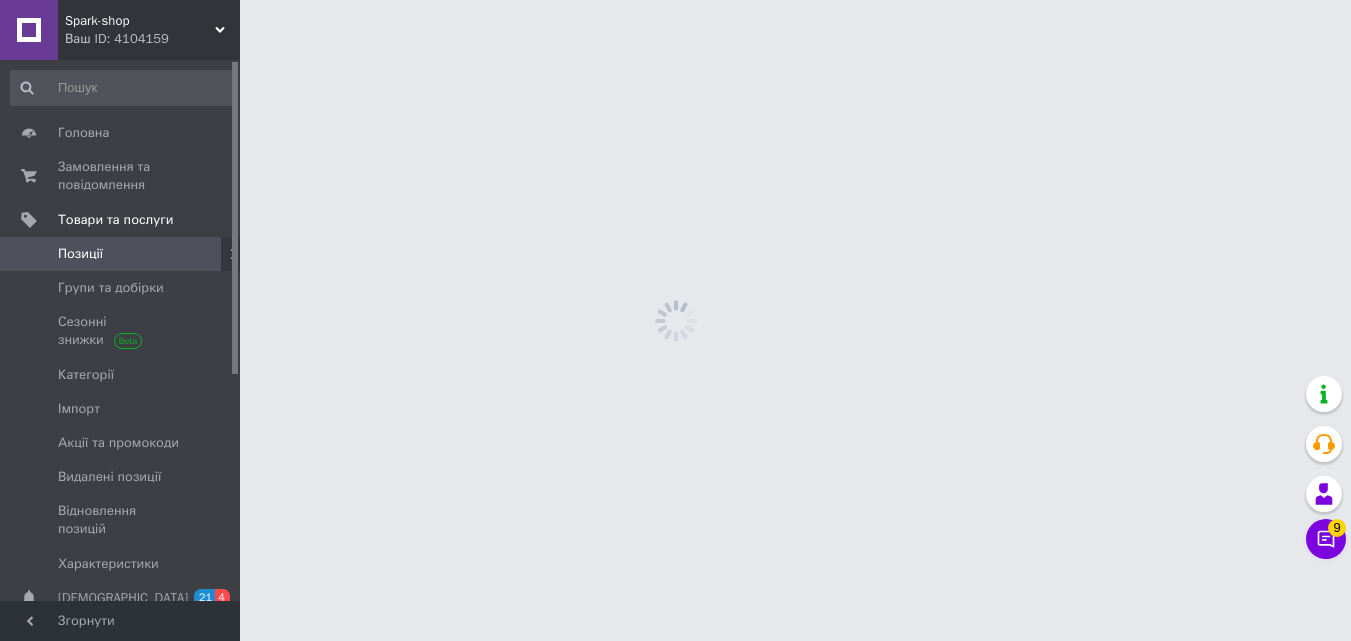 scroll, scrollTop: 0, scrollLeft: 0, axis: both 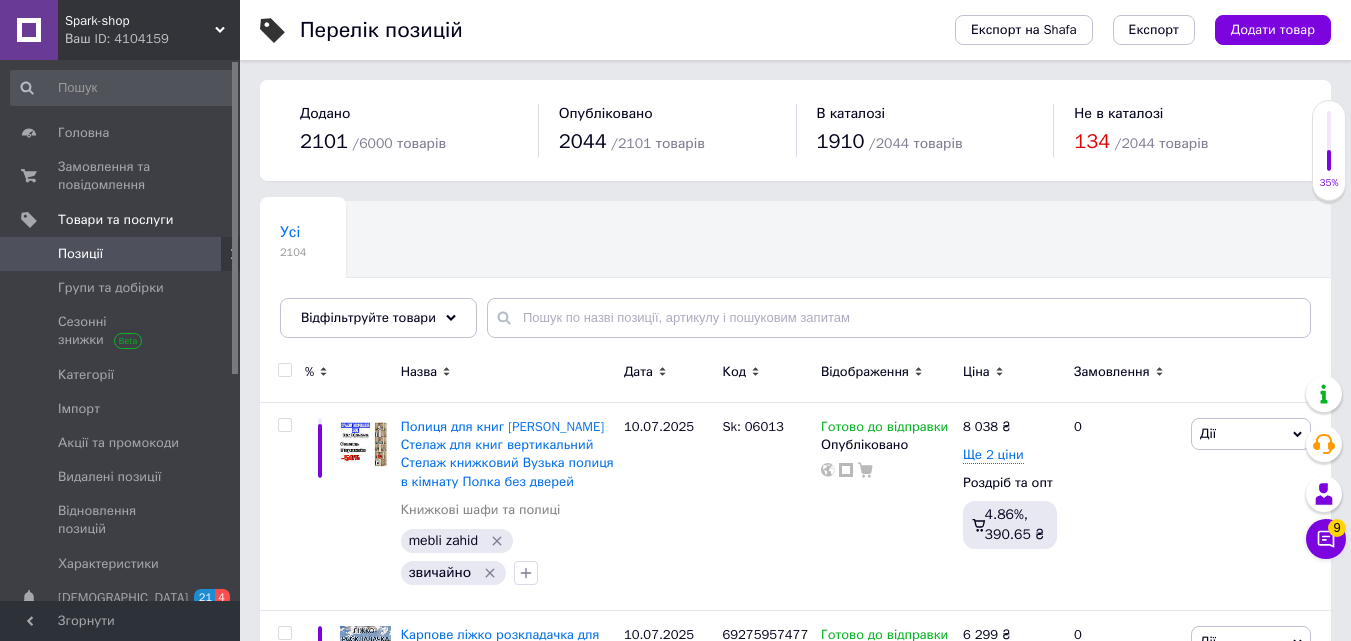 click on "Усі 2104 Ok Відфільтровано...  Зберегти" at bounding box center [795, 279] 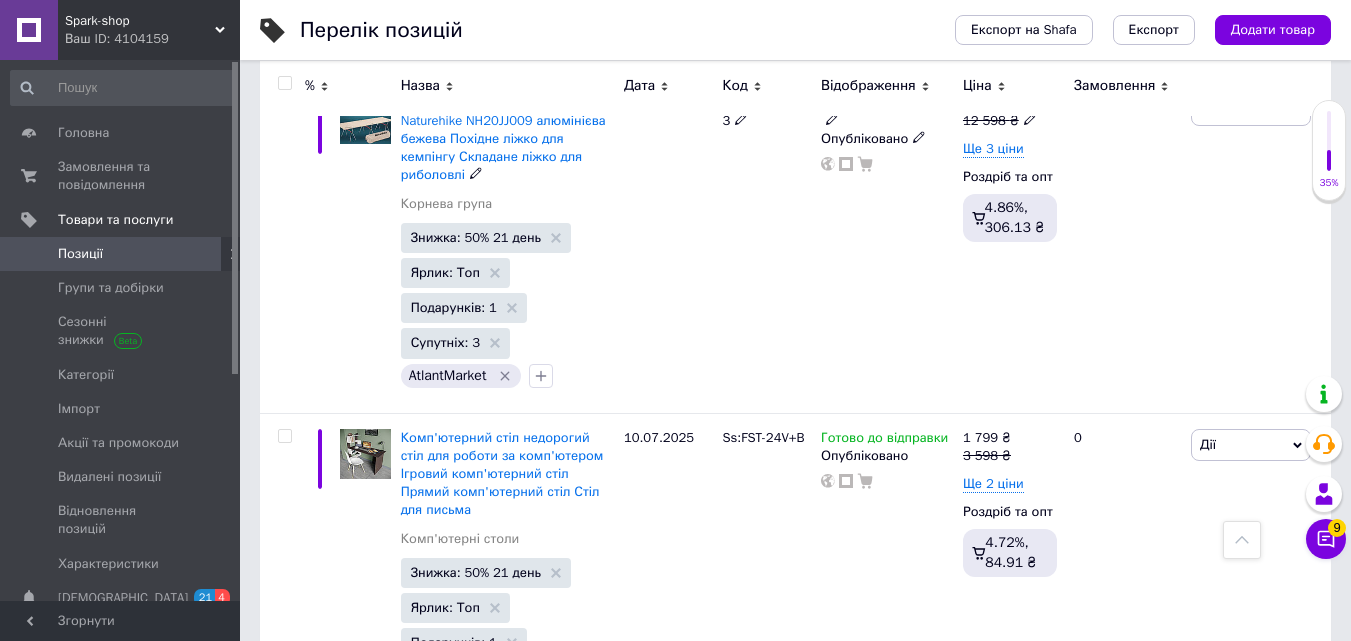 scroll, scrollTop: 1000, scrollLeft: 0, axis: vertical 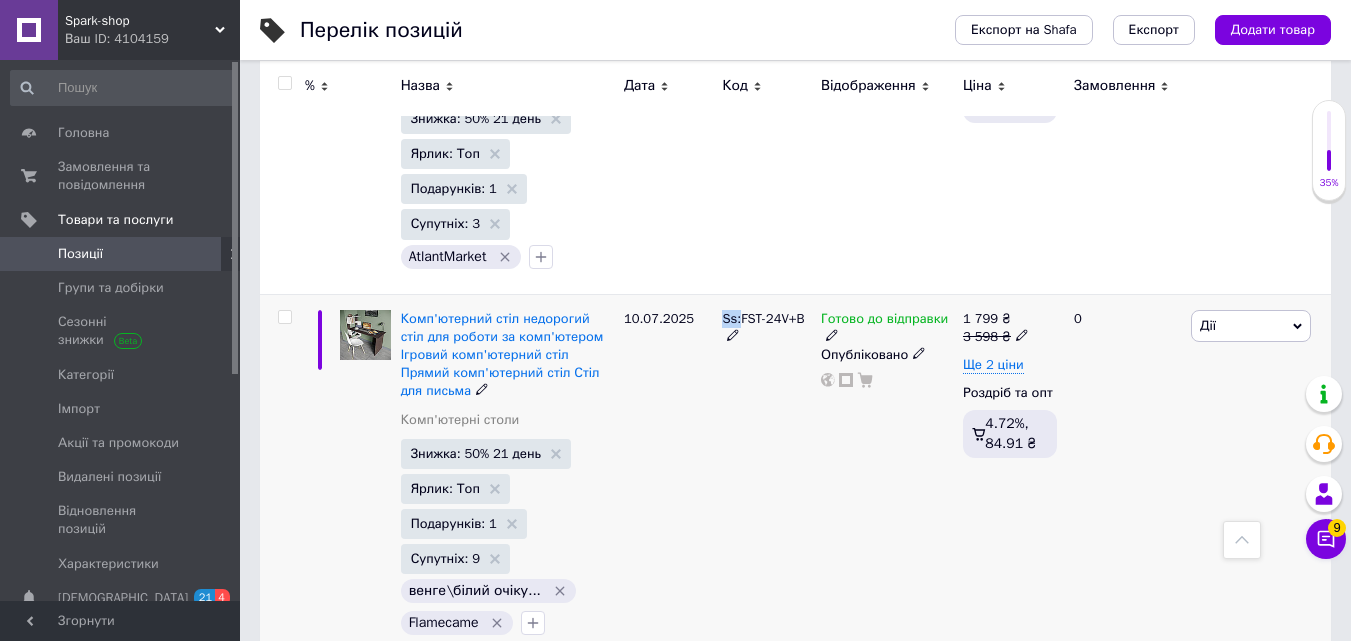 drag, startPoint x: 723, startPoint y: 300, endPoint x: 738, endPoint y: 298, distance: 15.132746 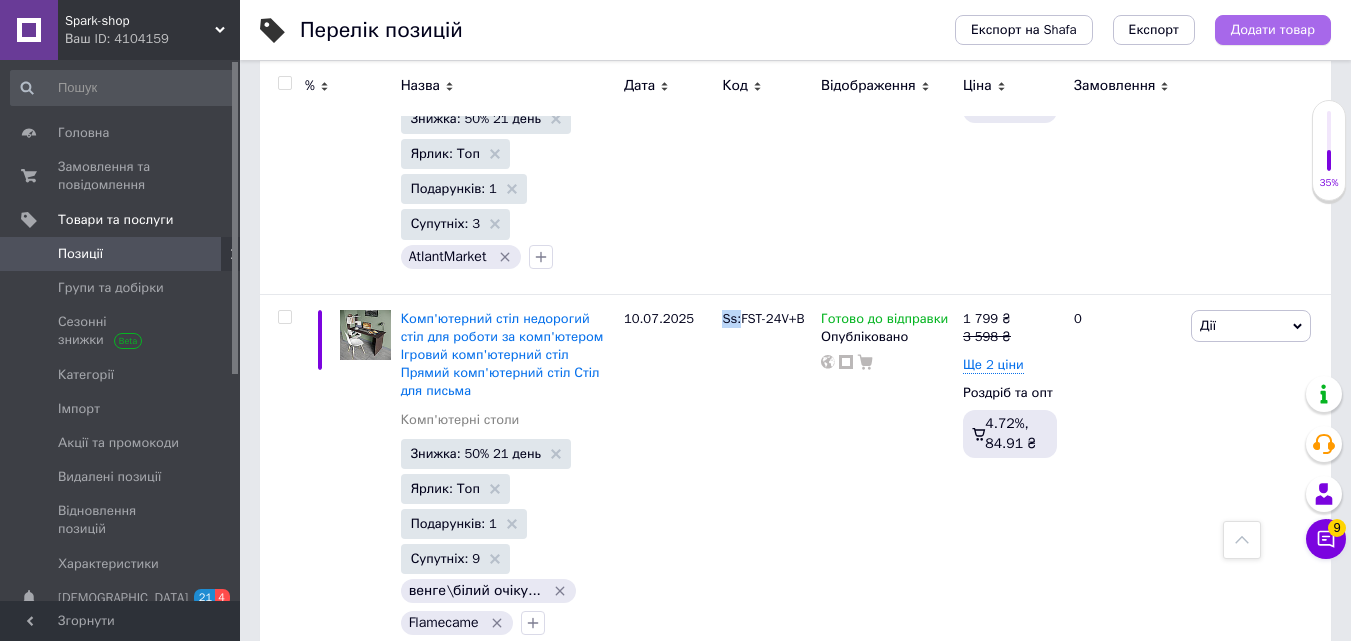 click on "Додати товар" at bounding box center (1273, 30) 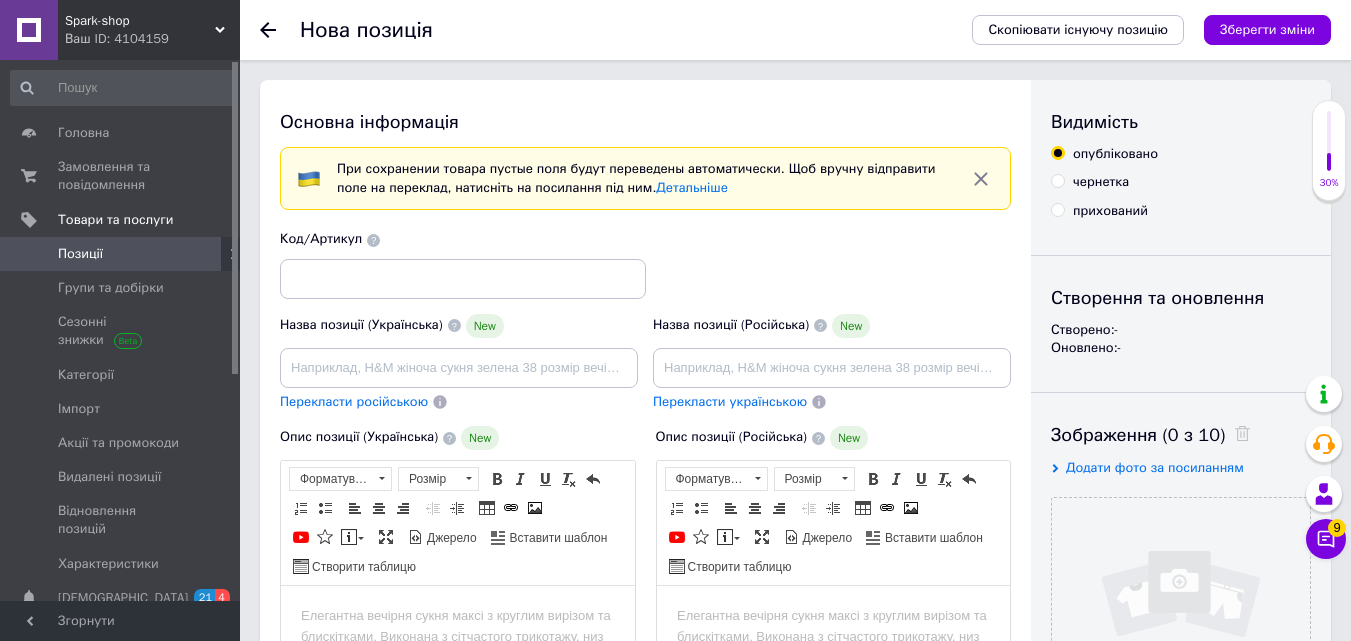 scroll, scrollTop: 0, scrollLeft: 0, axis: both 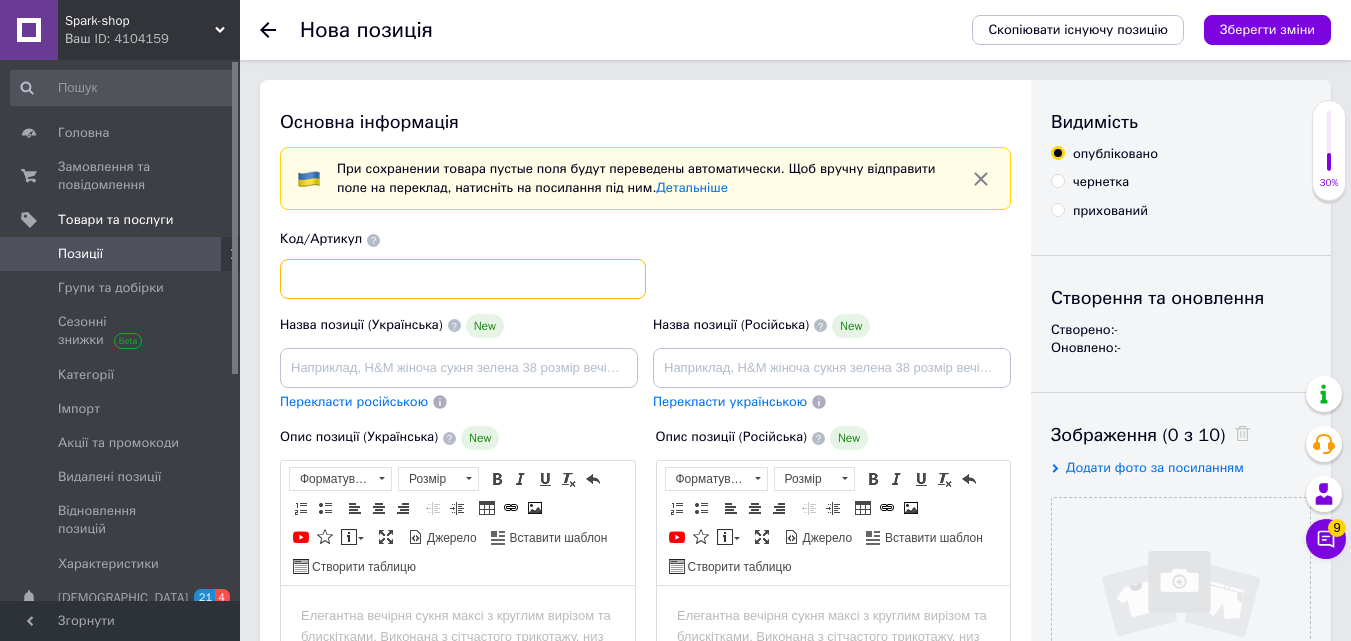 click at bounding box center (463, 279) 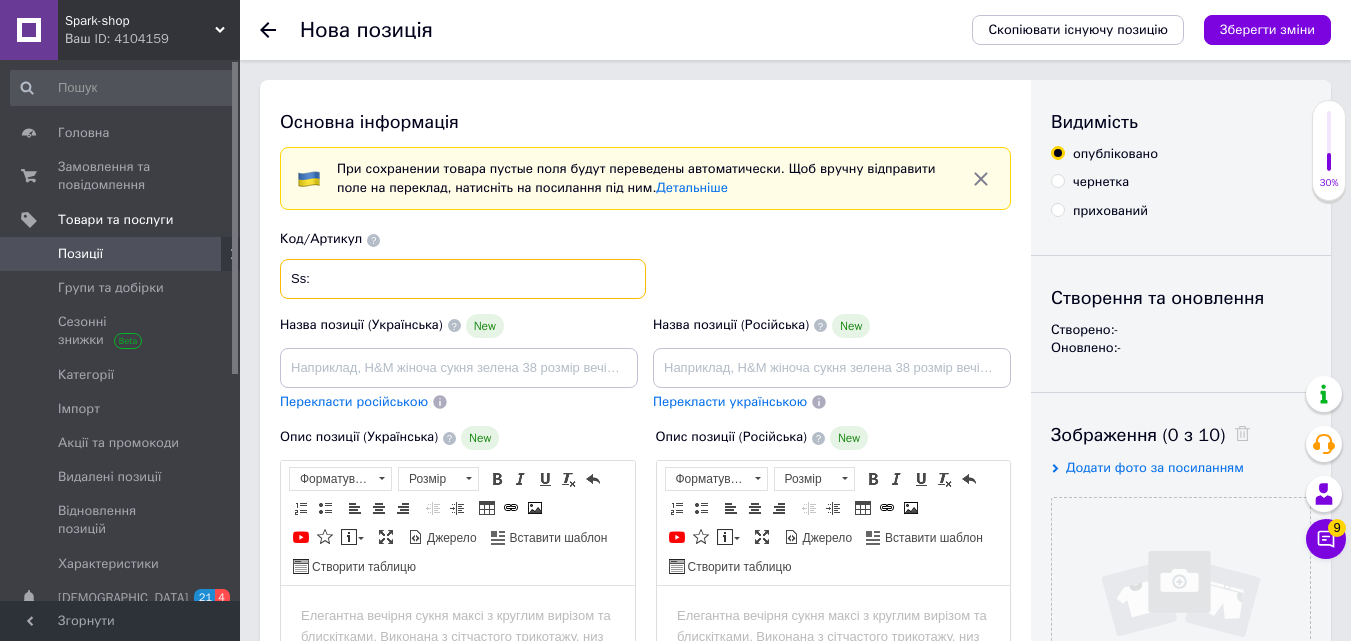 paste on "FST-6V" 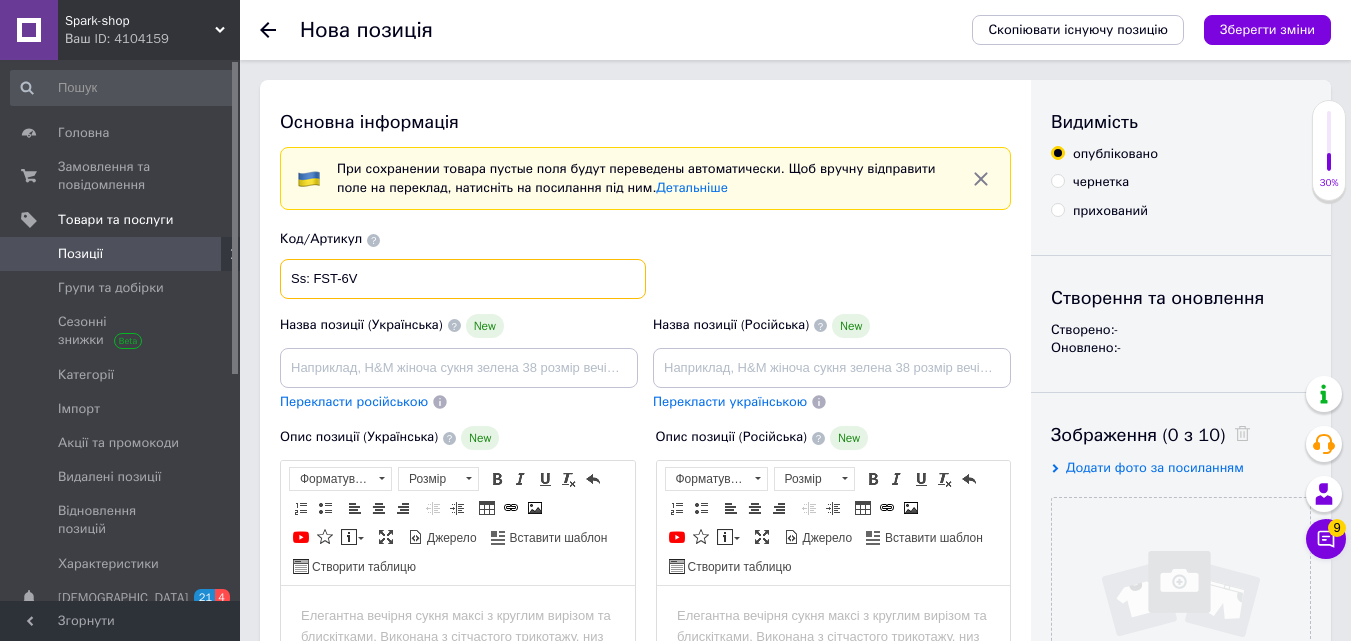 type on "Ss: FST-6V" 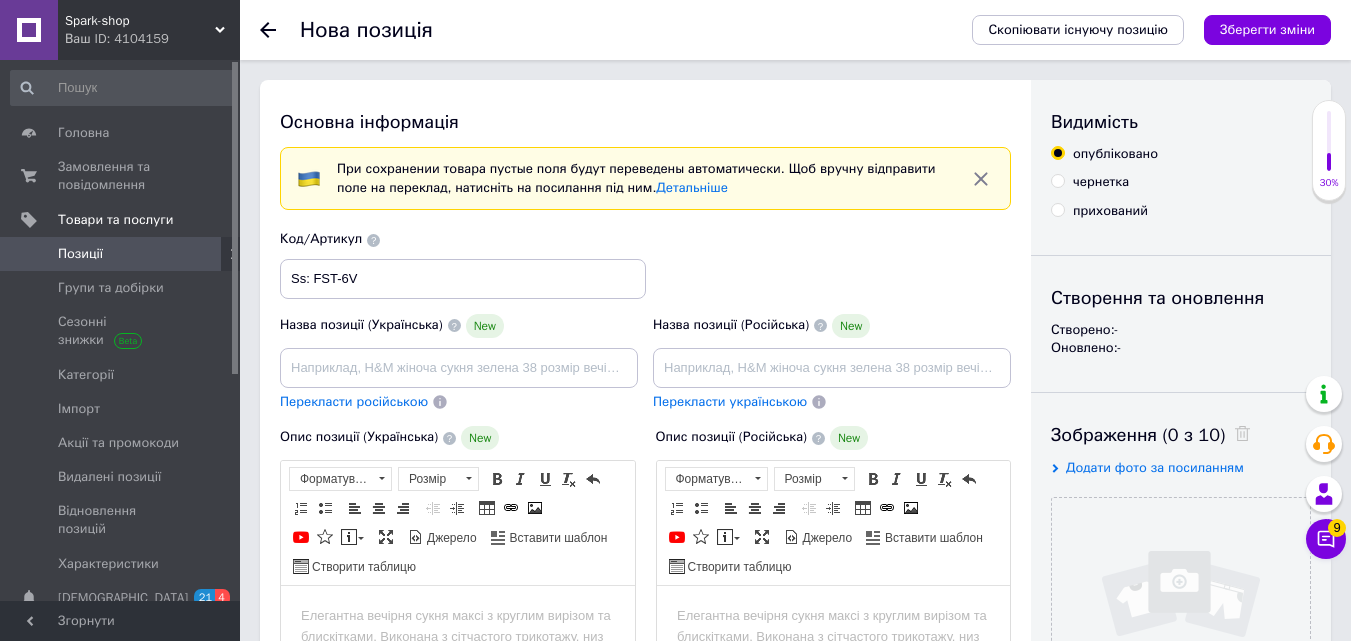 click on "Код/Артикул Ss: FST-6V" at bounding box center [646, 264] 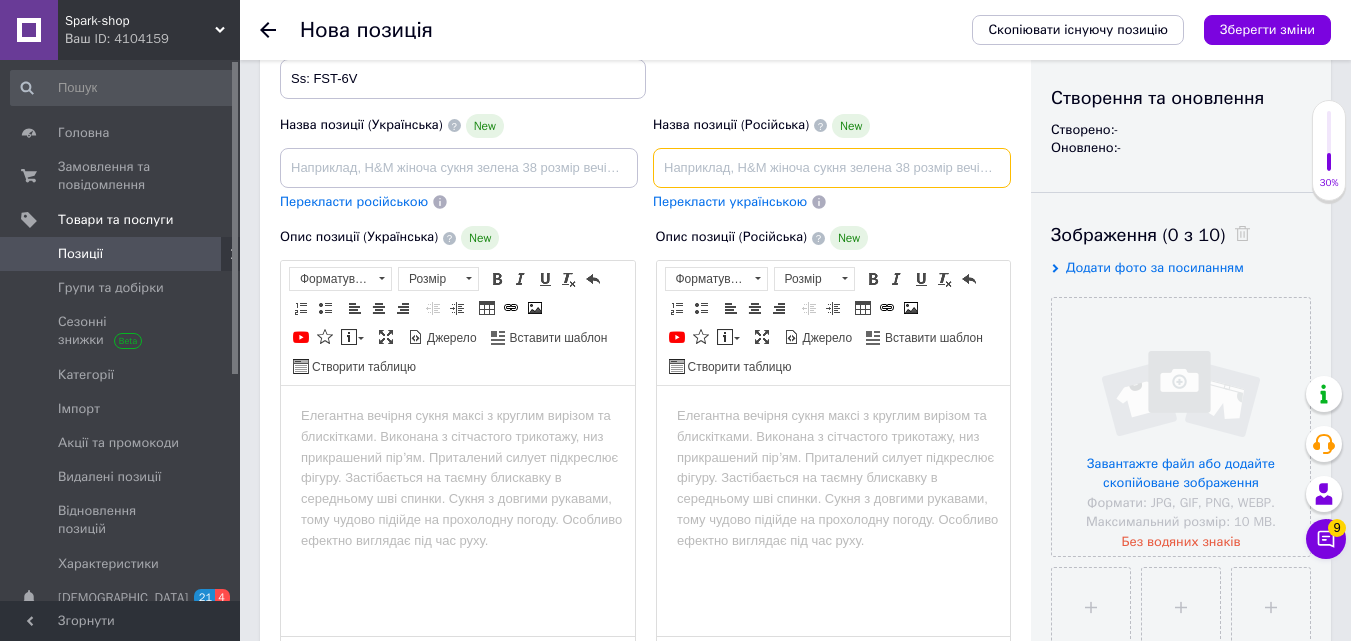 click at bounding box center [832, 168] 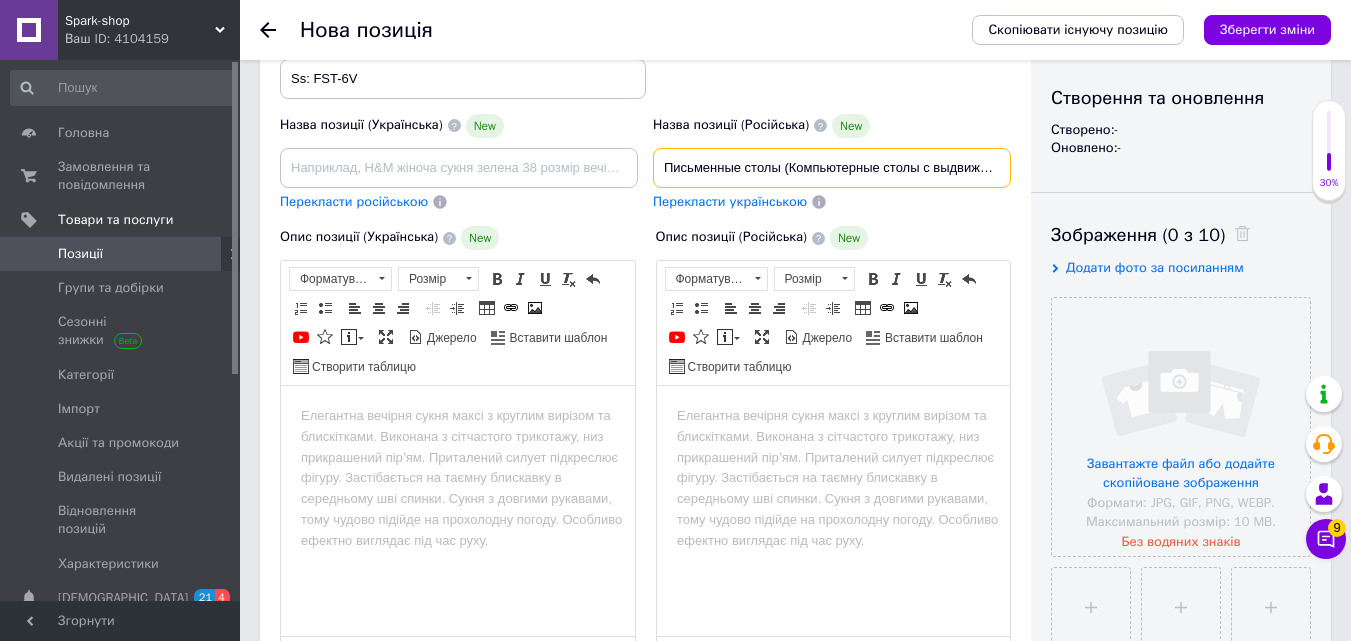 scroll, scrollTop: 0, scrollLeft: 552, axis: horizontal 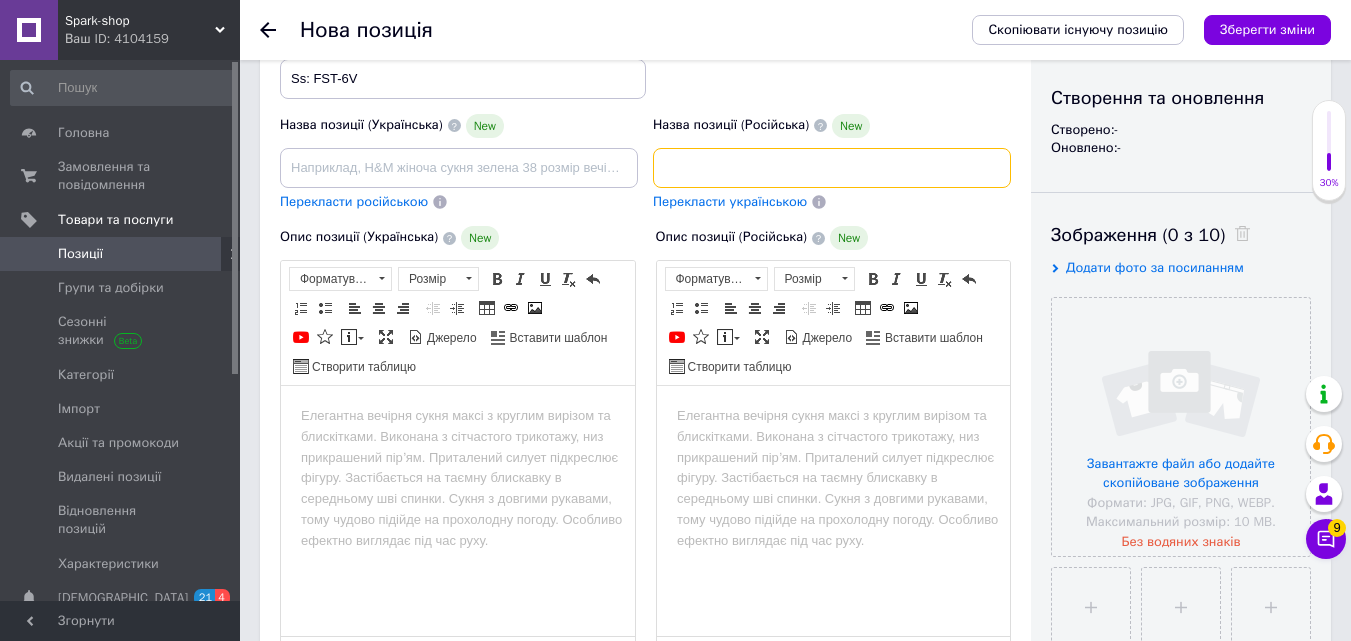 type on "Письменные столы (Компьютерные столы с выдвижными ящиками) Прямые компьютерные столы (Современные компьютерные столы для дома)" 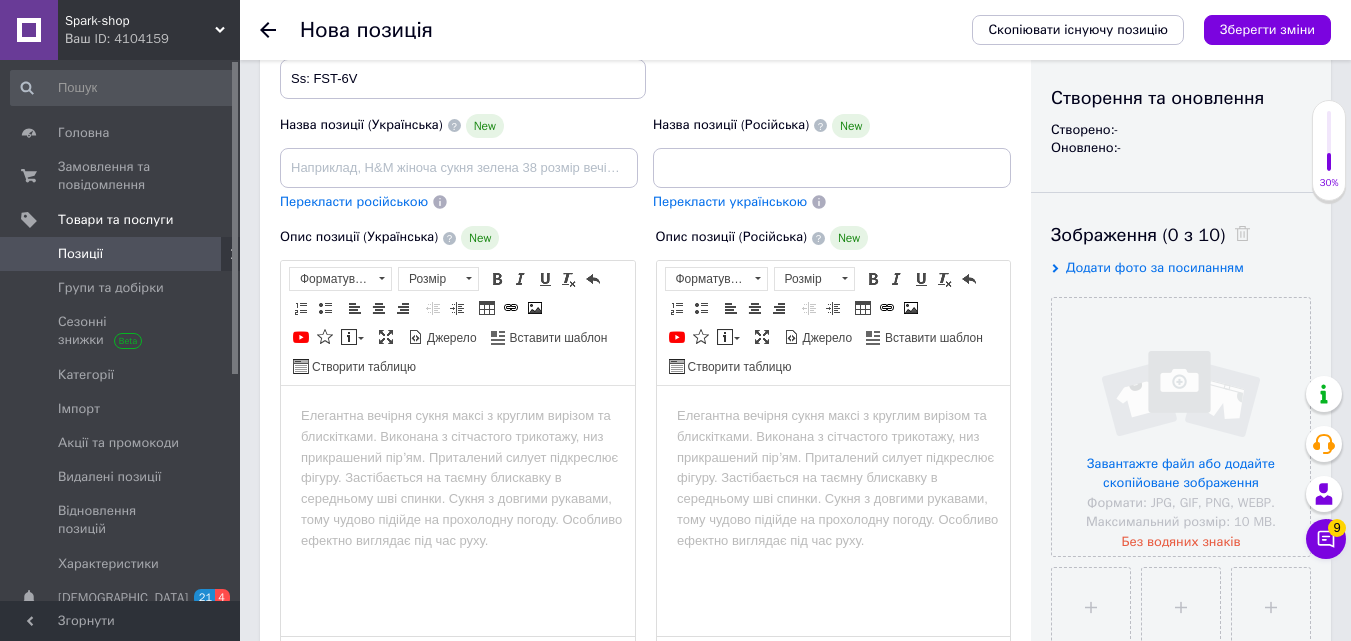 drag, startPoint x: 801, startPoint y: 442, endPoint x: 777, endPoint y: 409, distance: 40.804413 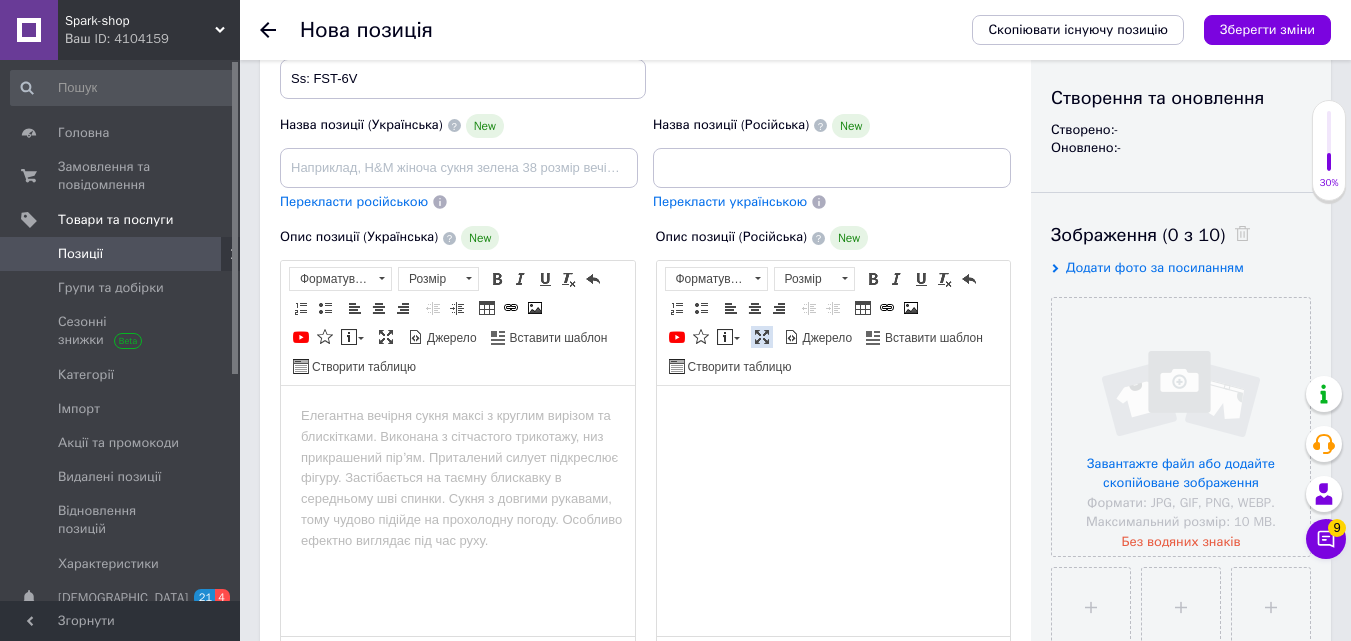 scroll, scrollTop: 0, scrollLeft: 0, axis: both 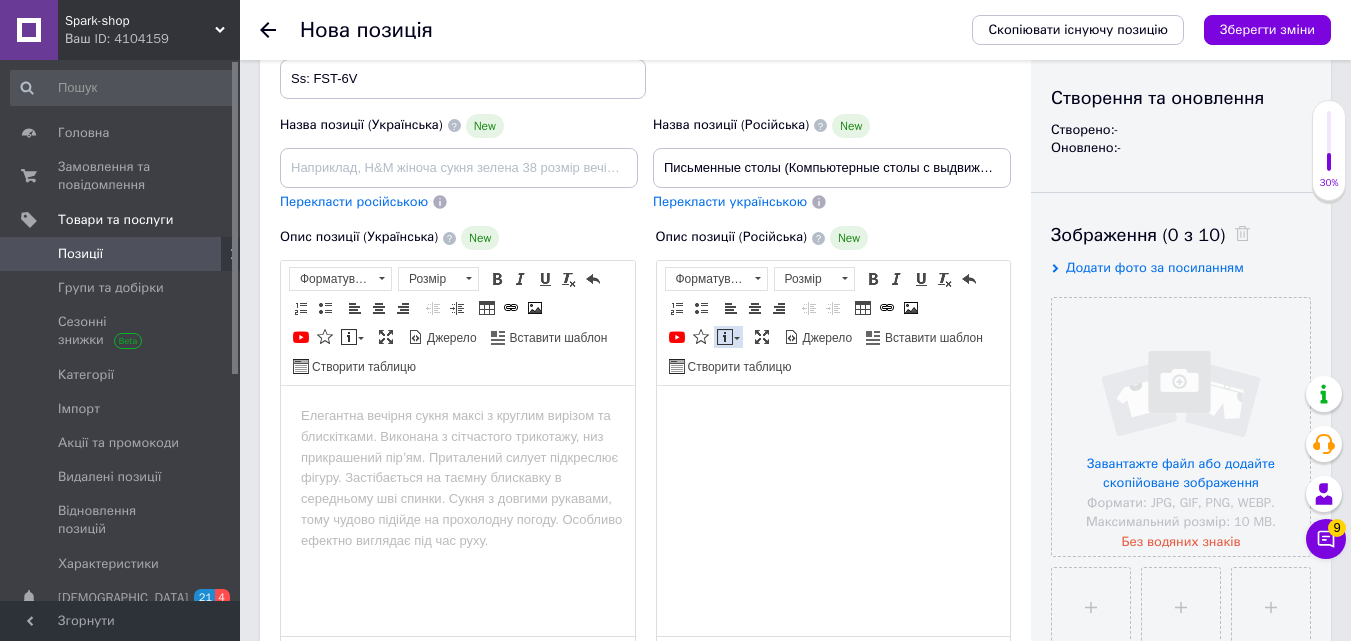 click on "Вставити повідомлення" at bounding box center [728, 337] 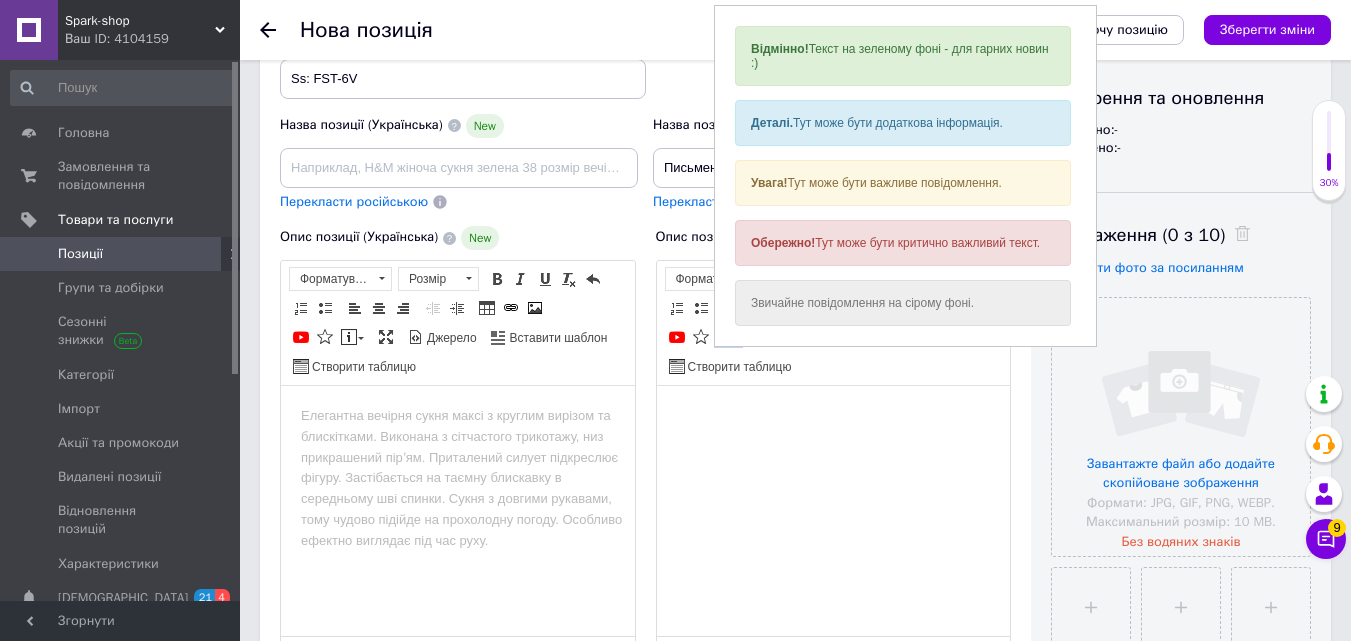 scroll, scrollTop: 0, scrollLeft: 0, axis: both 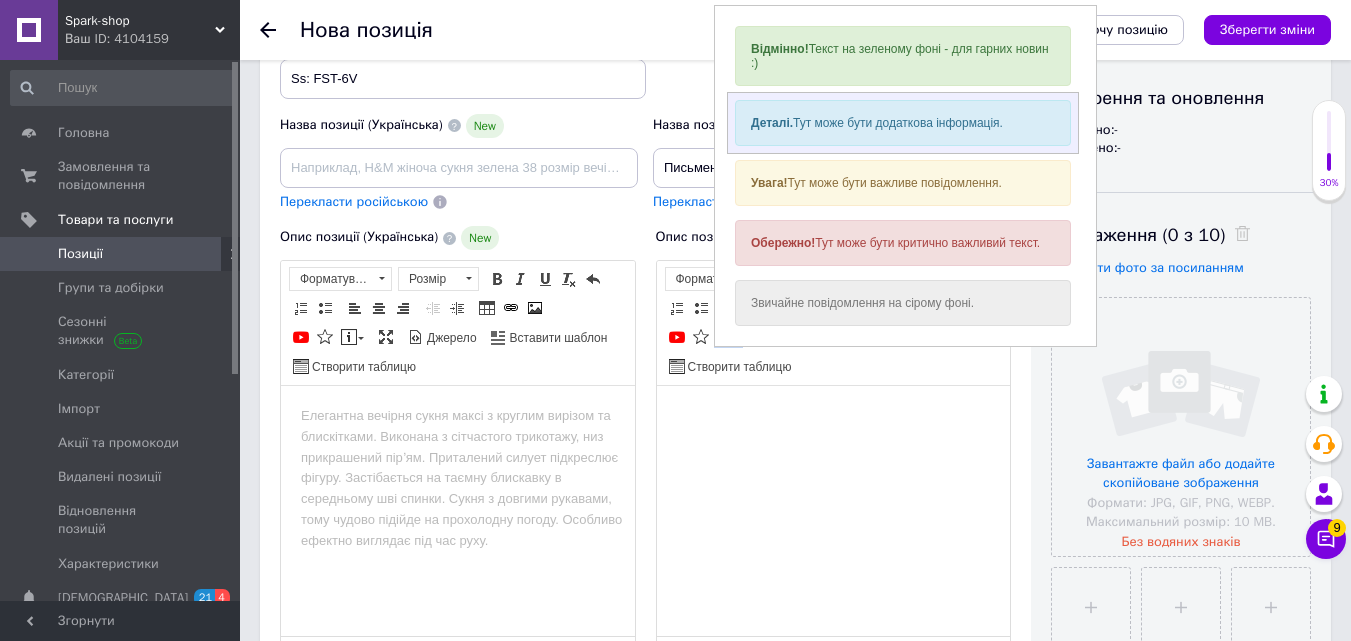 click on "Деталі.  Тут може бути додаткова інформація." at bounding box center [902, 123] 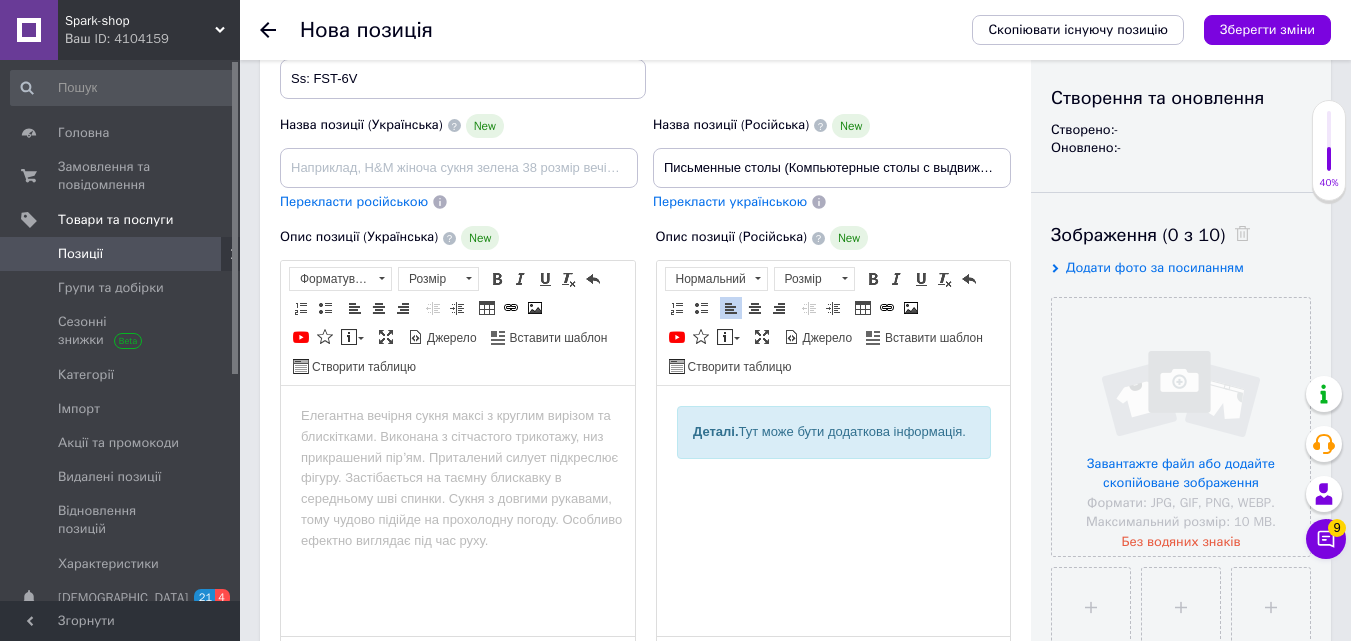 click on "Деталі.  Тут може бути додаткова інформація." at bounding box center [833, 432] 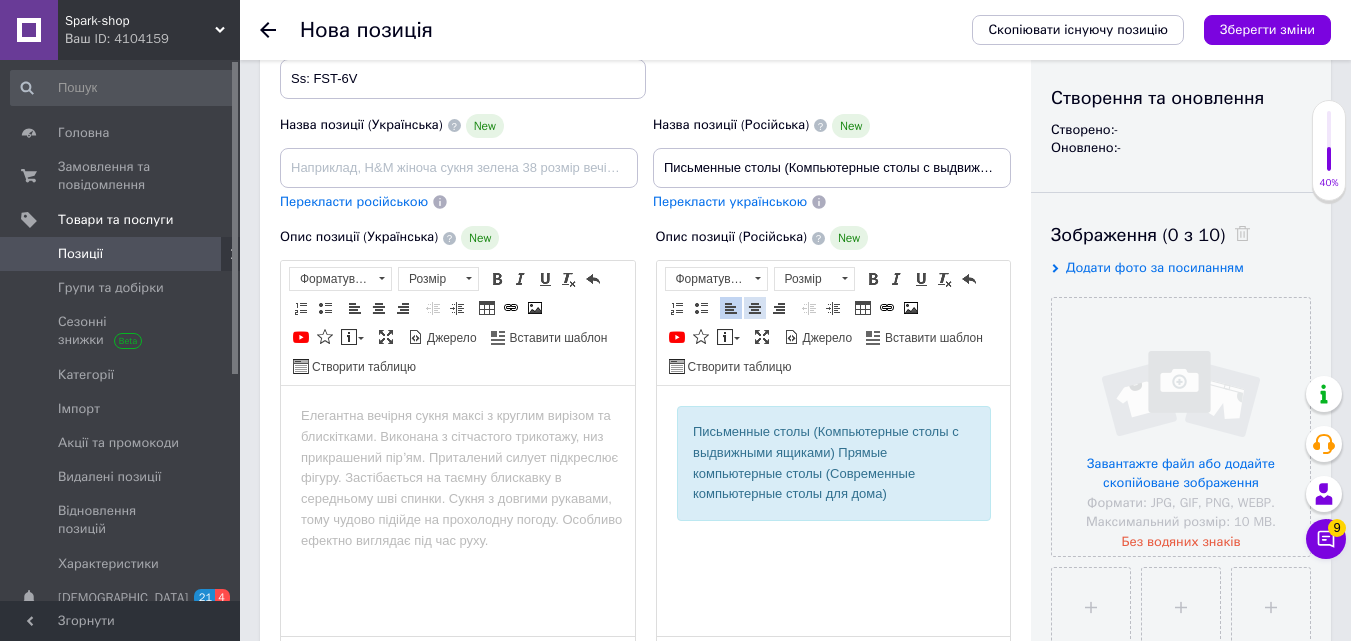 click at bounding box center (755, 308) 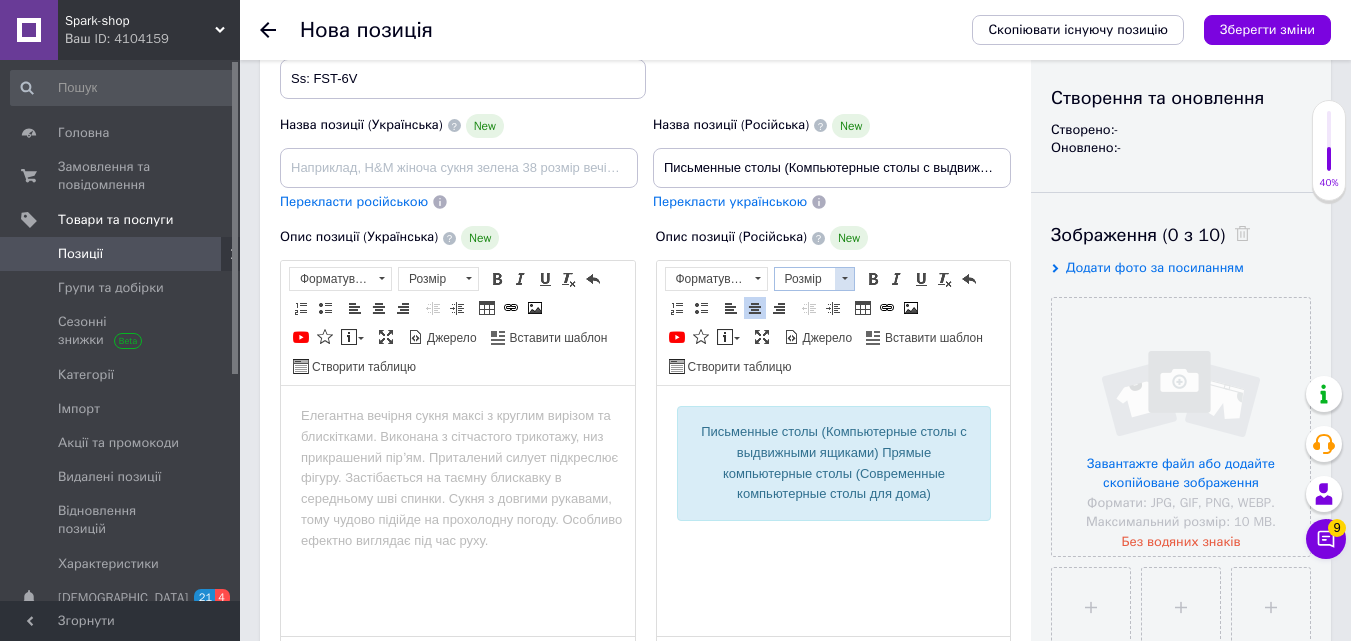 click at bounding box center (844, 279) 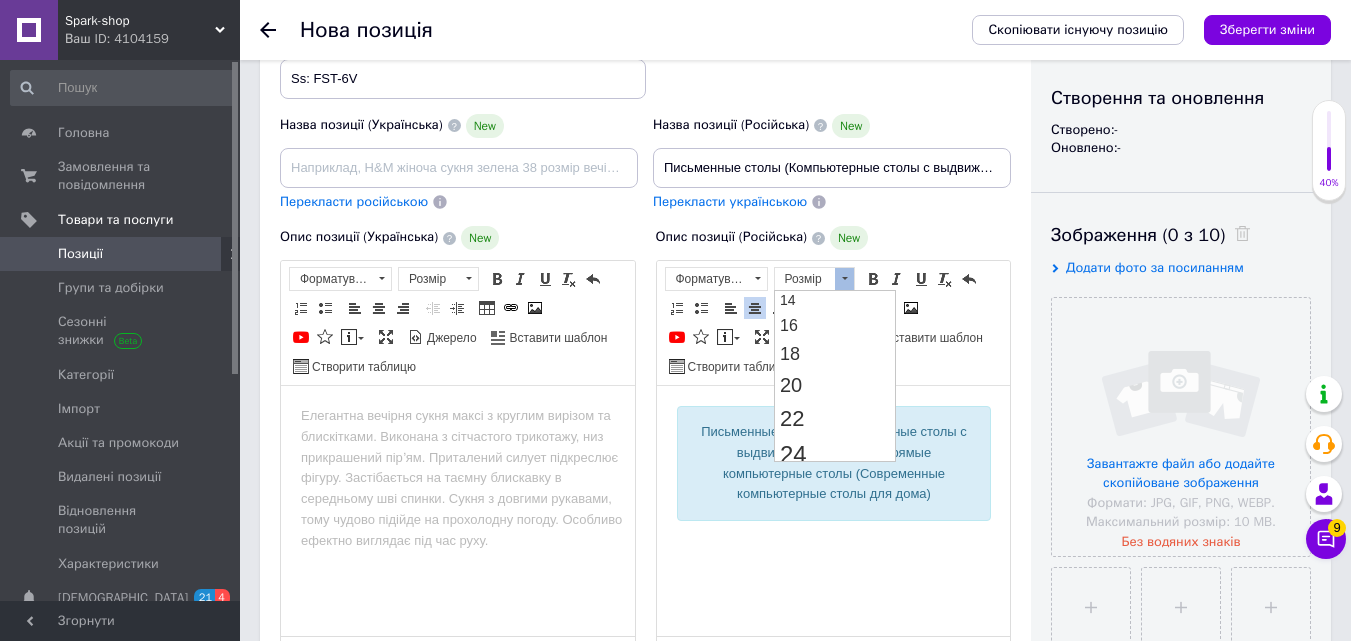 scroll, scrollTop: 200, scrollLeft: 0, axis: vertical 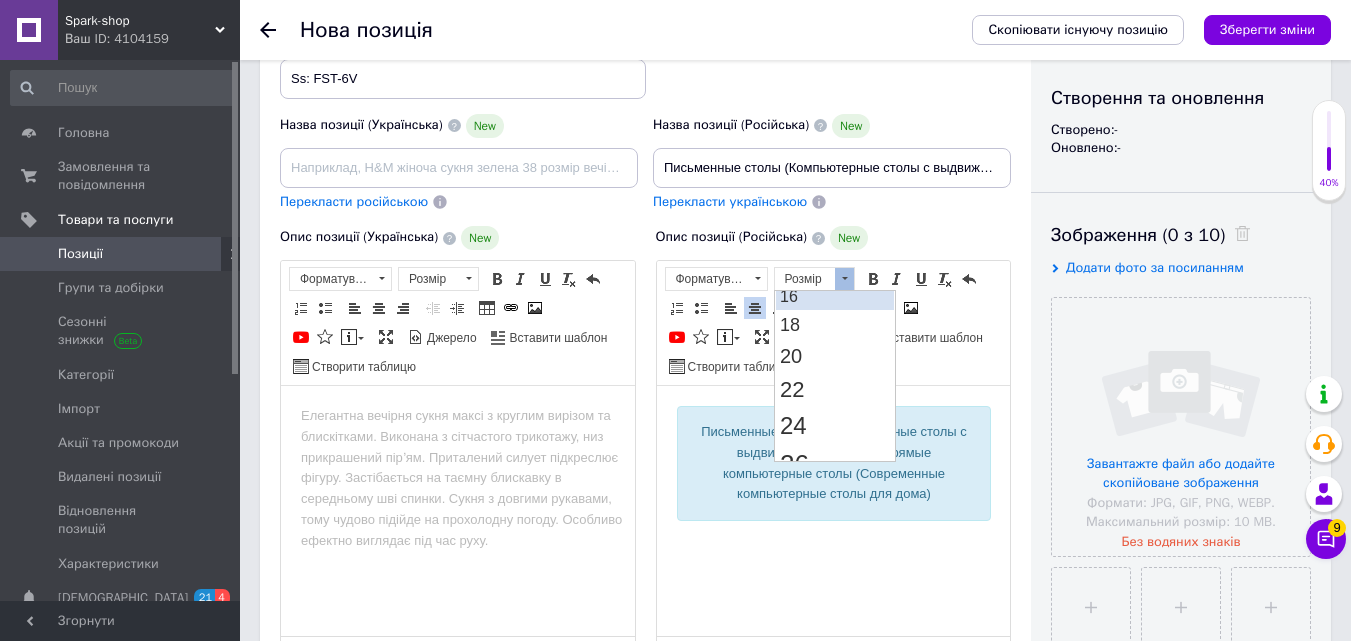 click on "16" at bounding box center (834, 297) 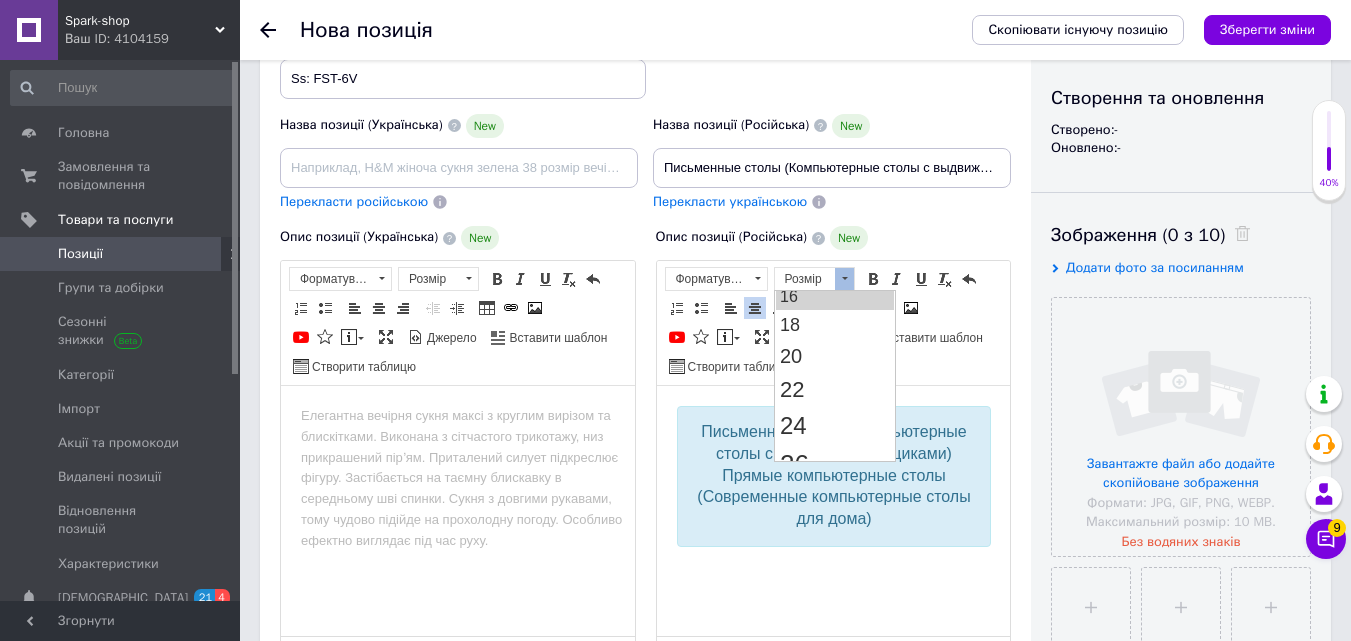 scroll, scrollTop: 0, scrollLeft: 0, axis: both 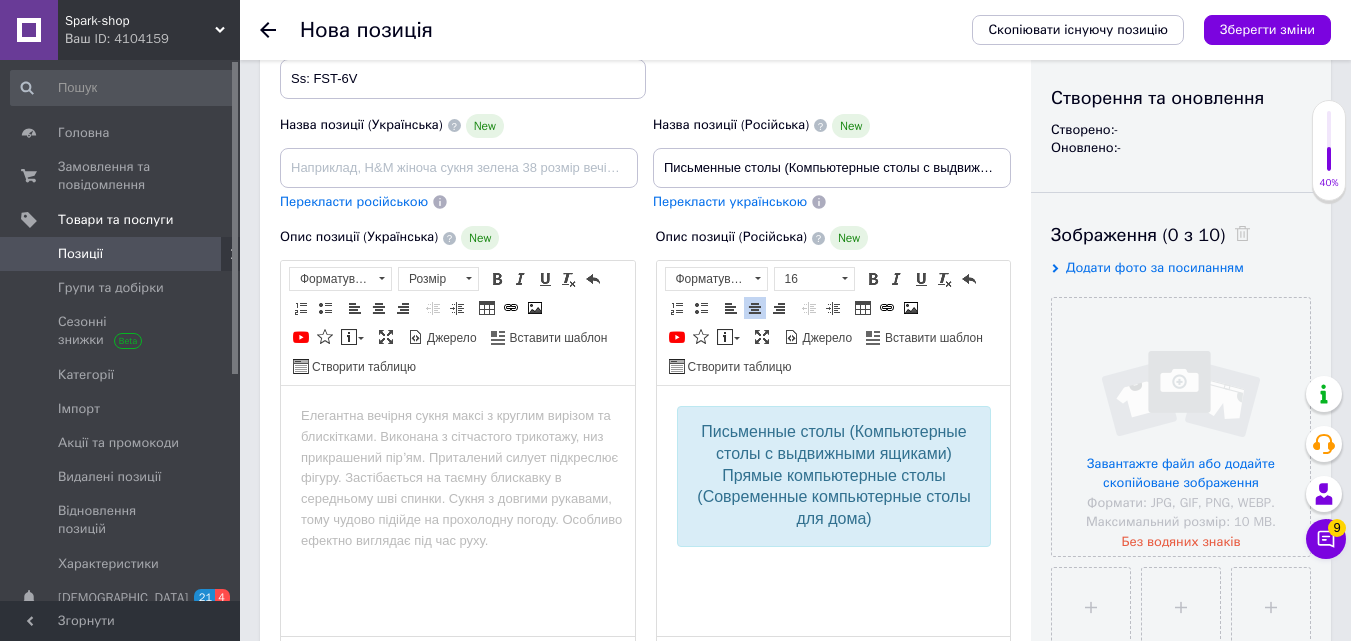 click on "Письменные столы (Компьютерные столы с выдвижными ящиками) Прямые компьютерные столы (Современные компьютерные столы для дома)" at bounding box center [833, 493] 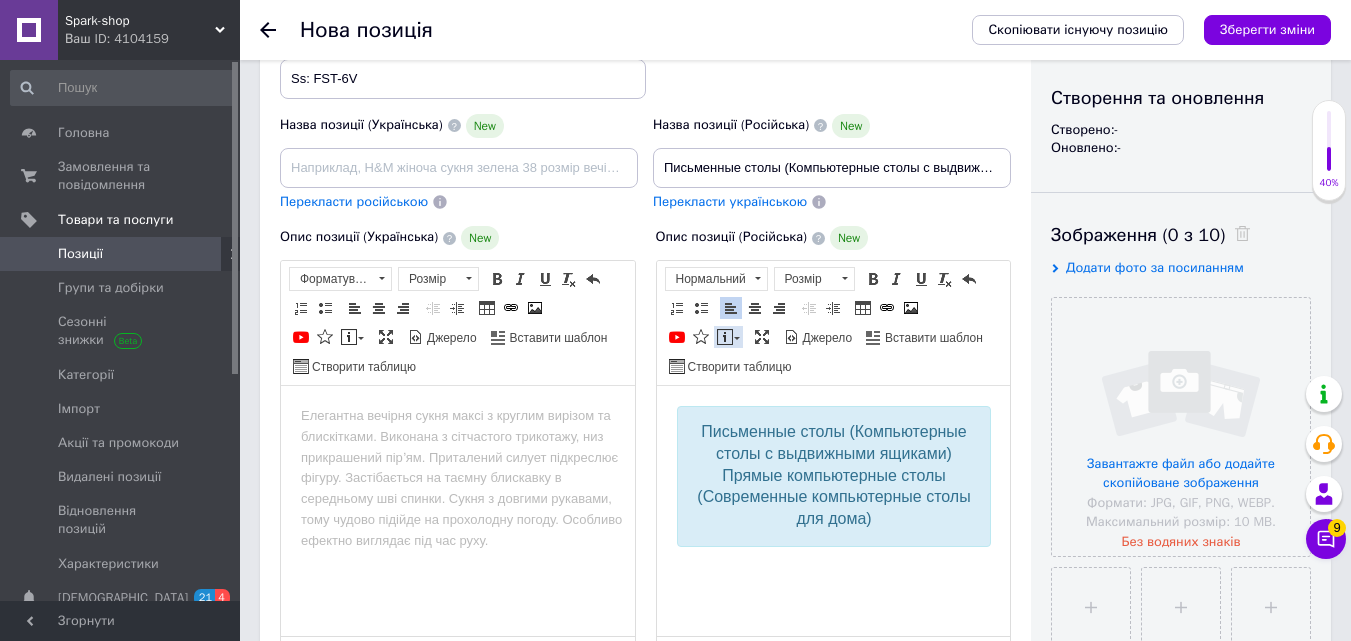 click on "Вставити повідомлення" at bounding box center [728, 337] 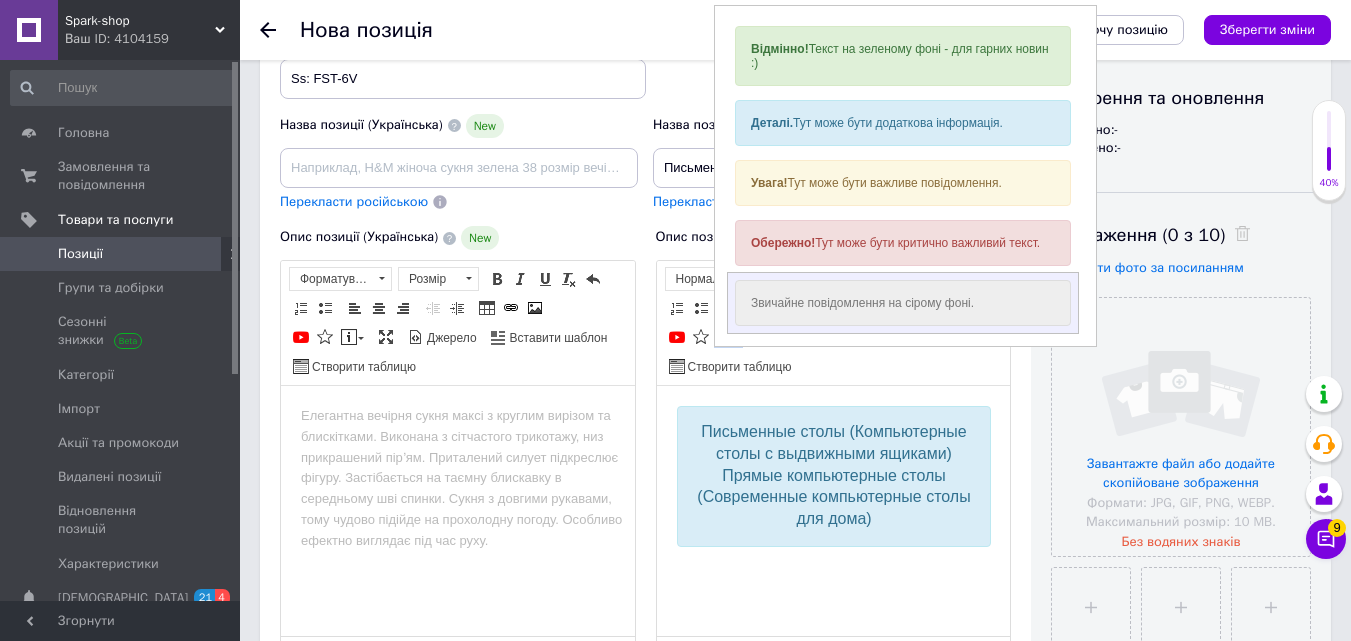 click on "Звичайне повідомлення на сірому фоні." at bounding box center (902, 303) 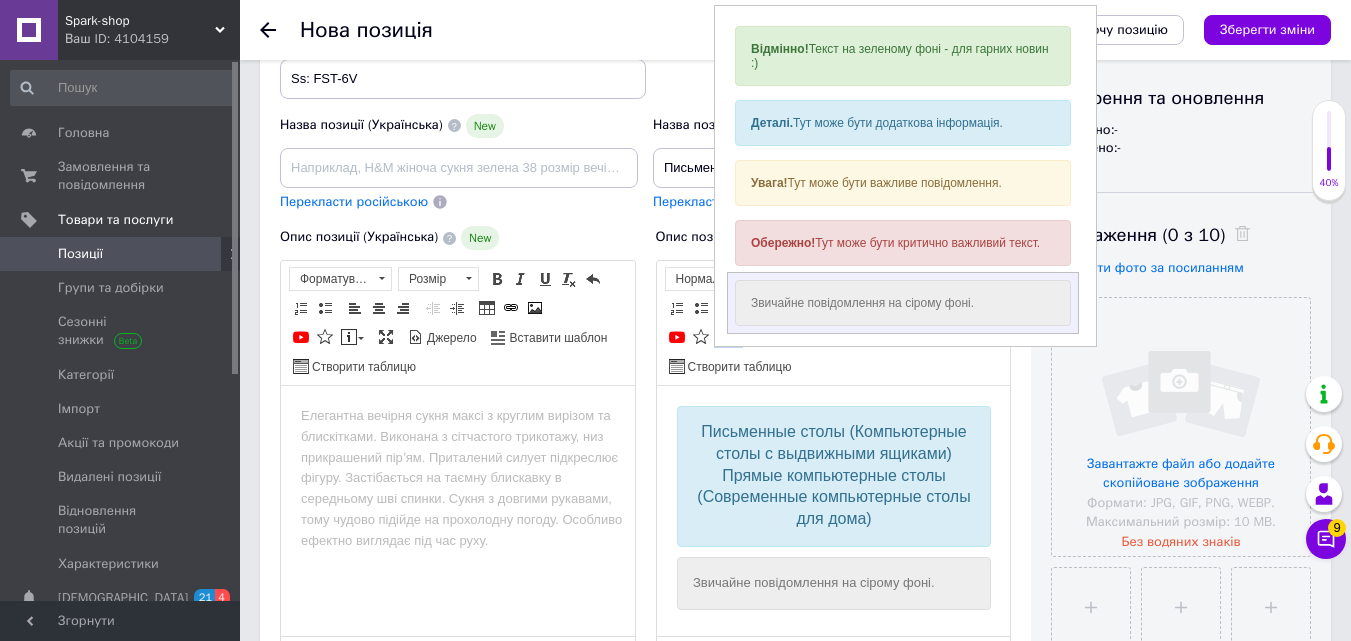 scroll, scrollTop: 4, scrollLeft: 0, axis: vertical 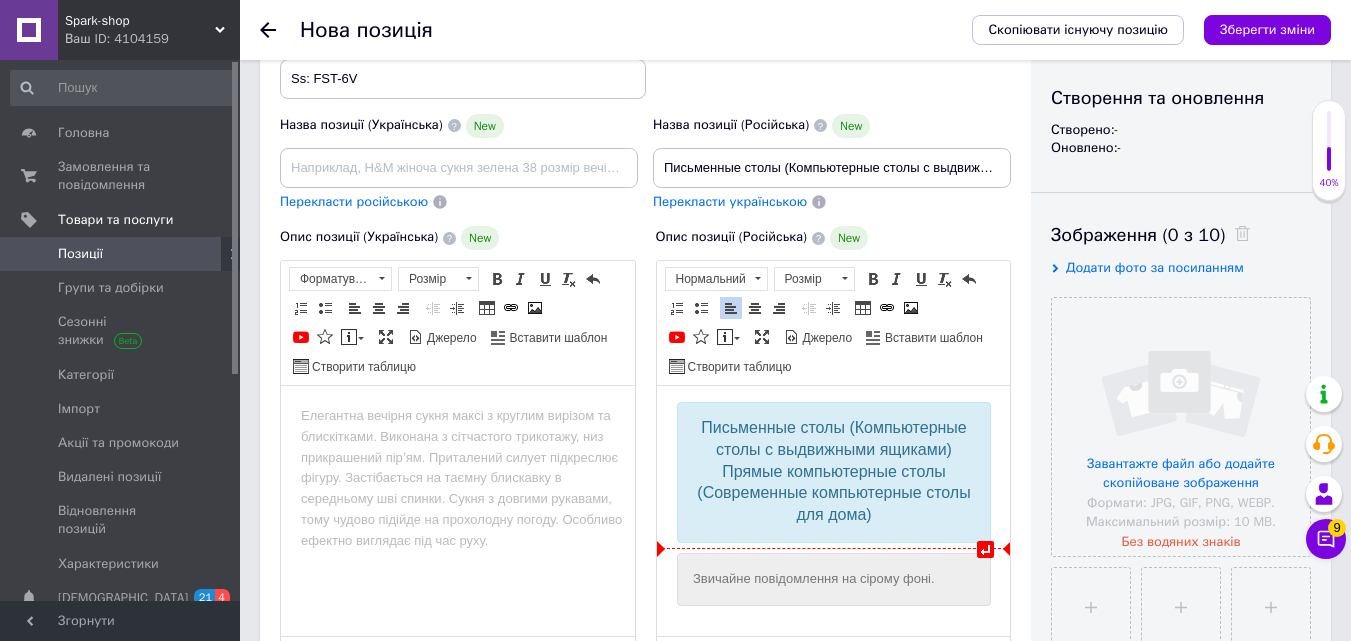 click on "Звичайне повідомлення на сірому фоні." at bounding box center (833, 579) 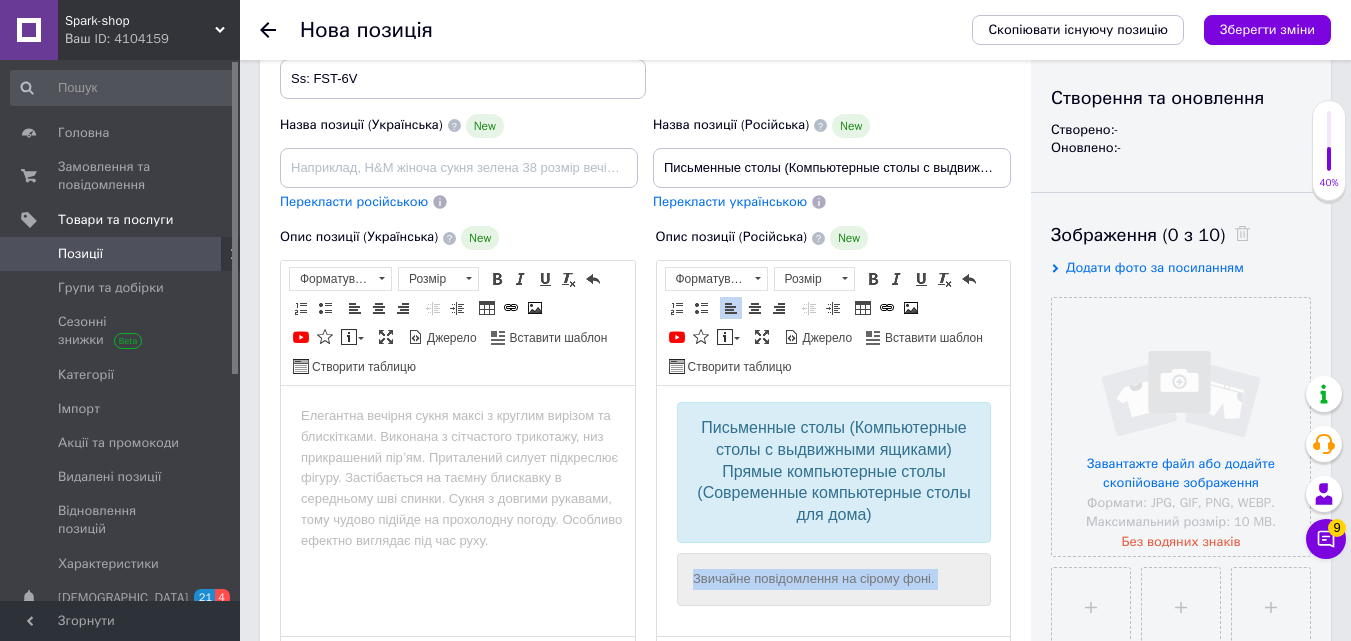 drag, startPoint x: 683, startPoint y: 575, endPoint x: 987, endPoint y: 604, distance: 305.3801 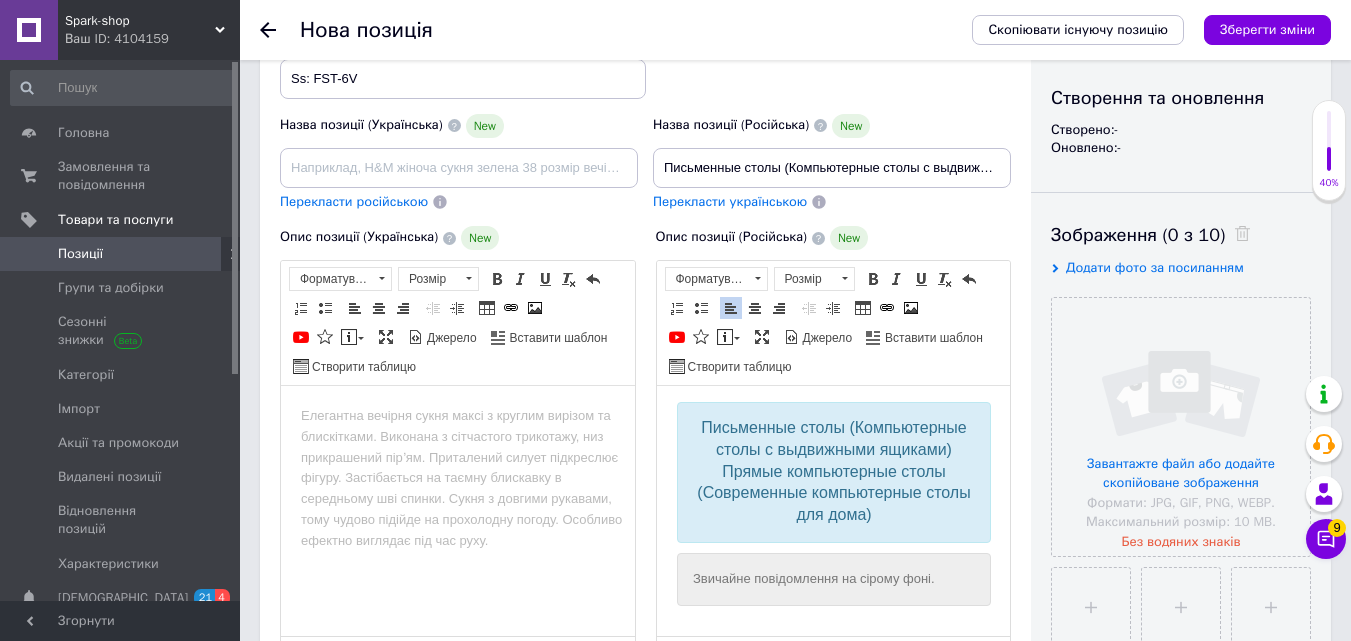 scroll, scrollTop: 495, scrollLeft: 0, axis: vertical 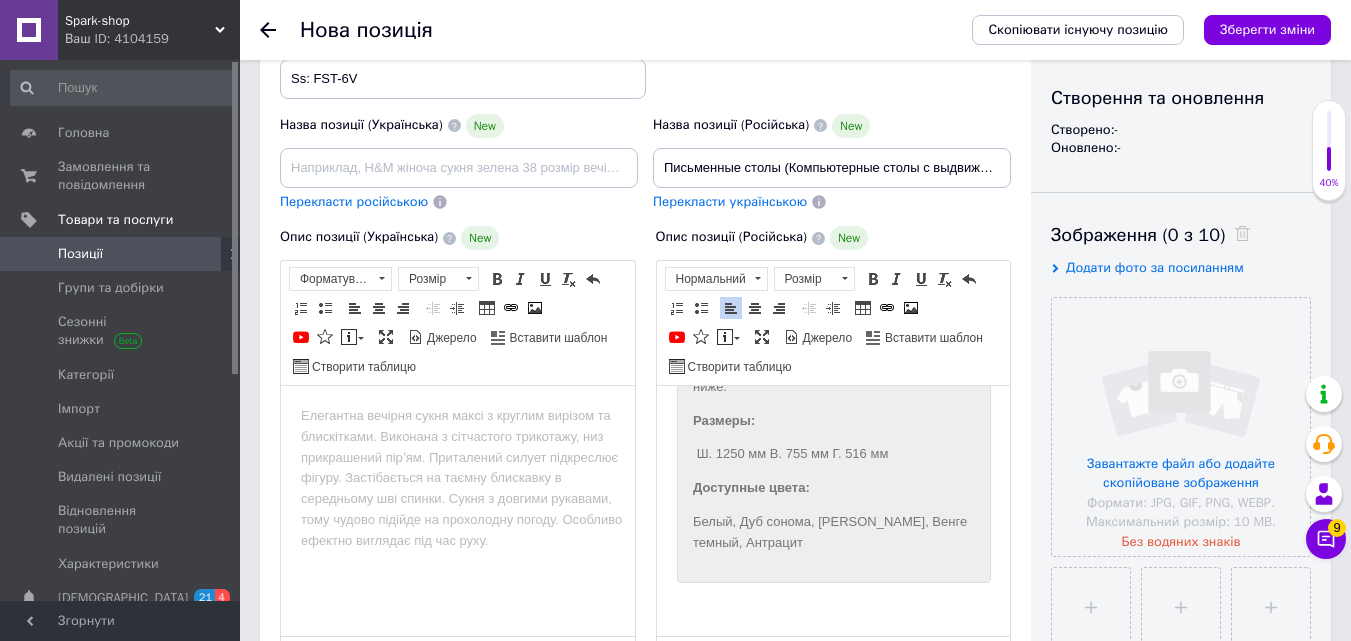 click on "Ш. 1250 мм В. 755 мм Г. 516 мм" at bounding box center (833, 454) 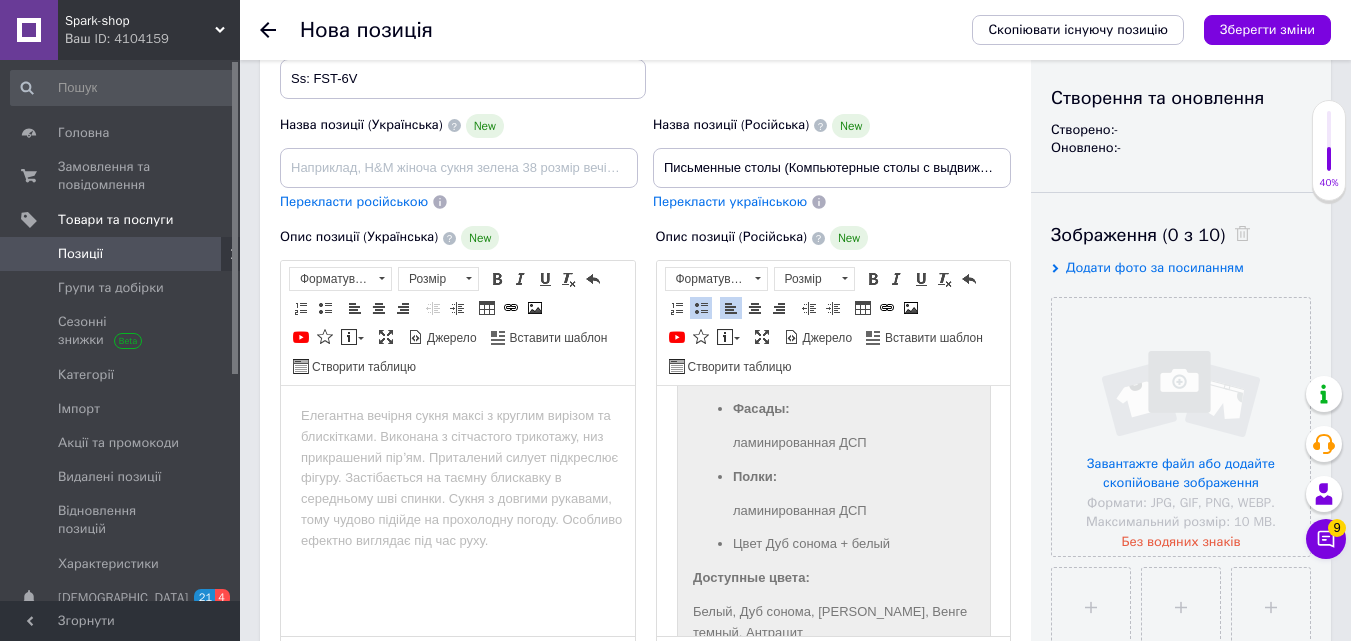 scroll, scrollTop: 750, scrollLeft: 0, axis: vertical 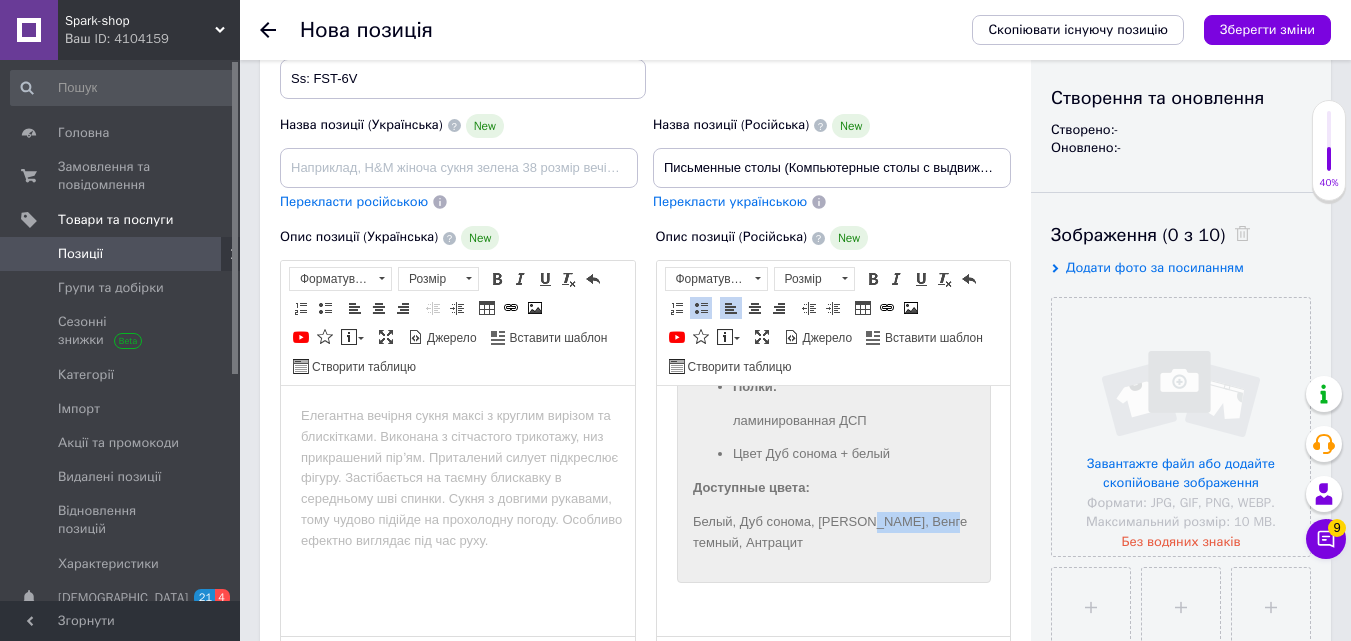 drag, startPoint x: 861, startPoint y: 525, endPoint x: 942, endPoint y: 521, distance: 81.09871 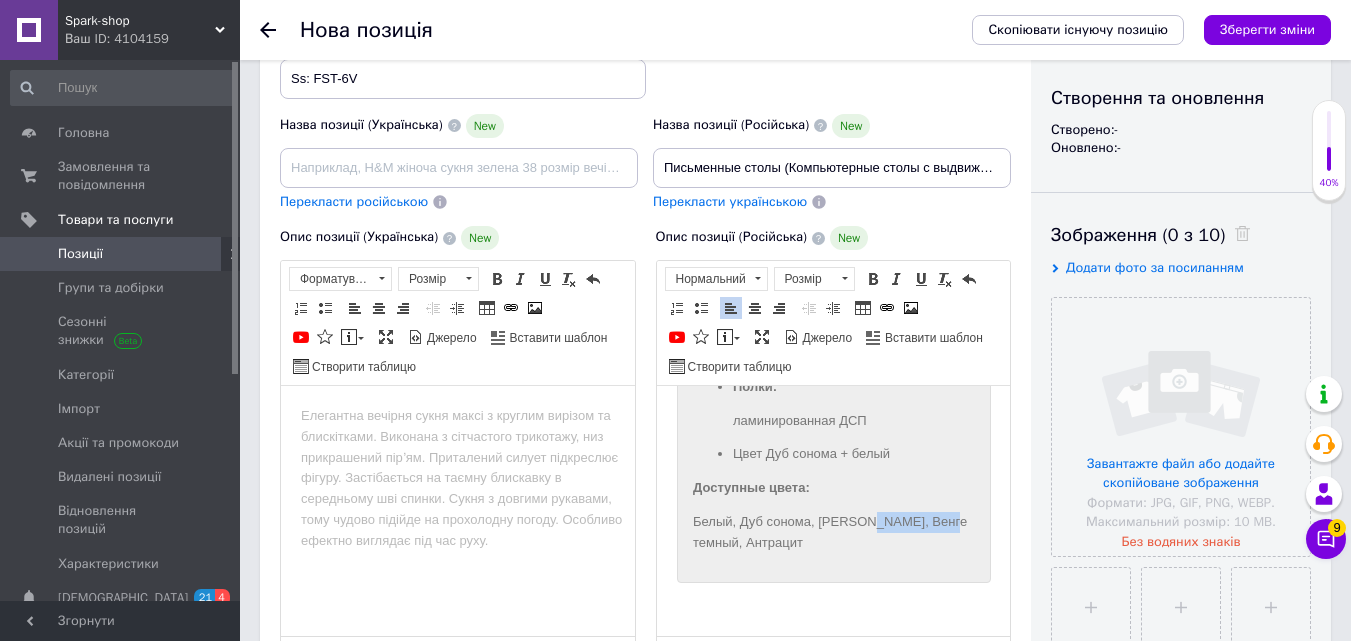 copy on "Венге темный" 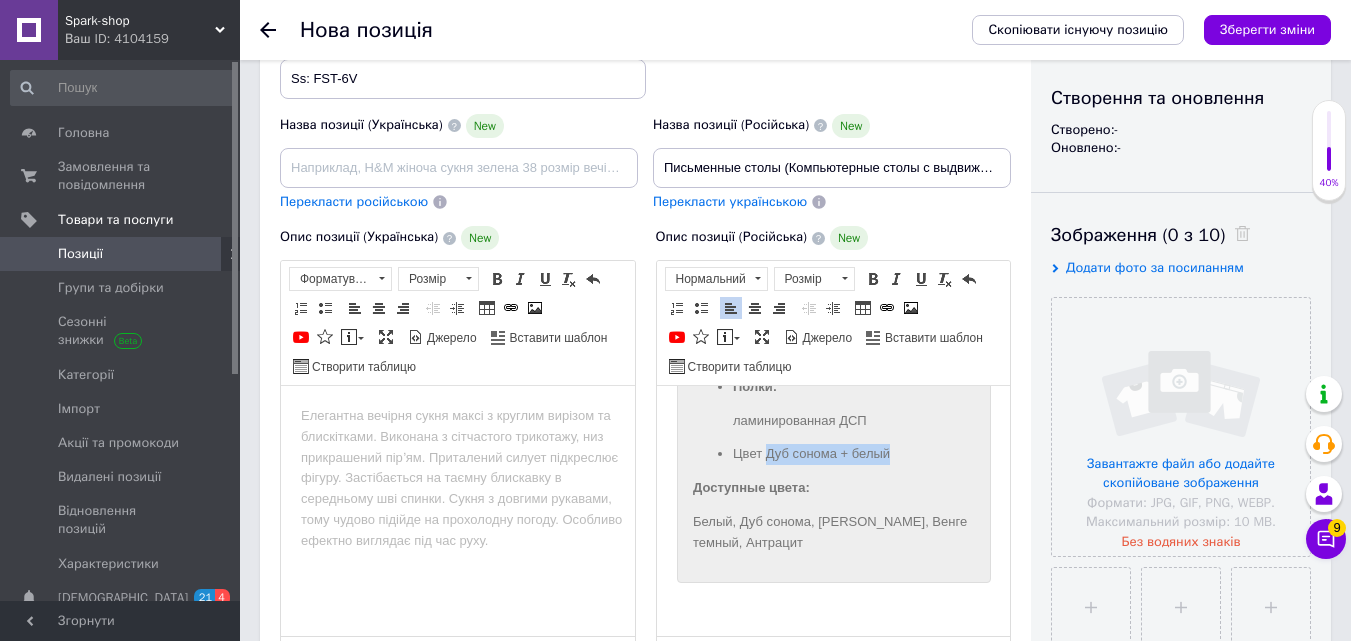 drag, startPoint x: 768, startPoint y: 451, endPoint x: 889, endPoint y: 451, distance: 121 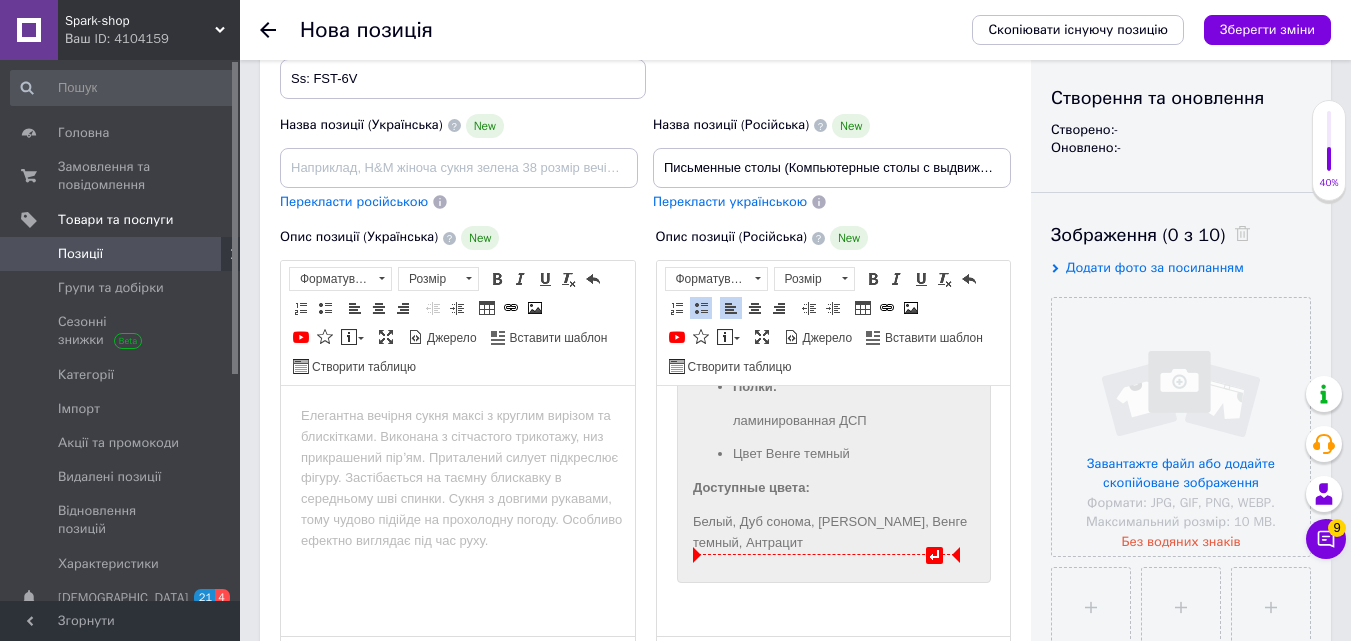 click on "Белый, Дуб сонома, [PERSON_NAME], Венге темный, Антрацит" at bounding box center [833, 533] 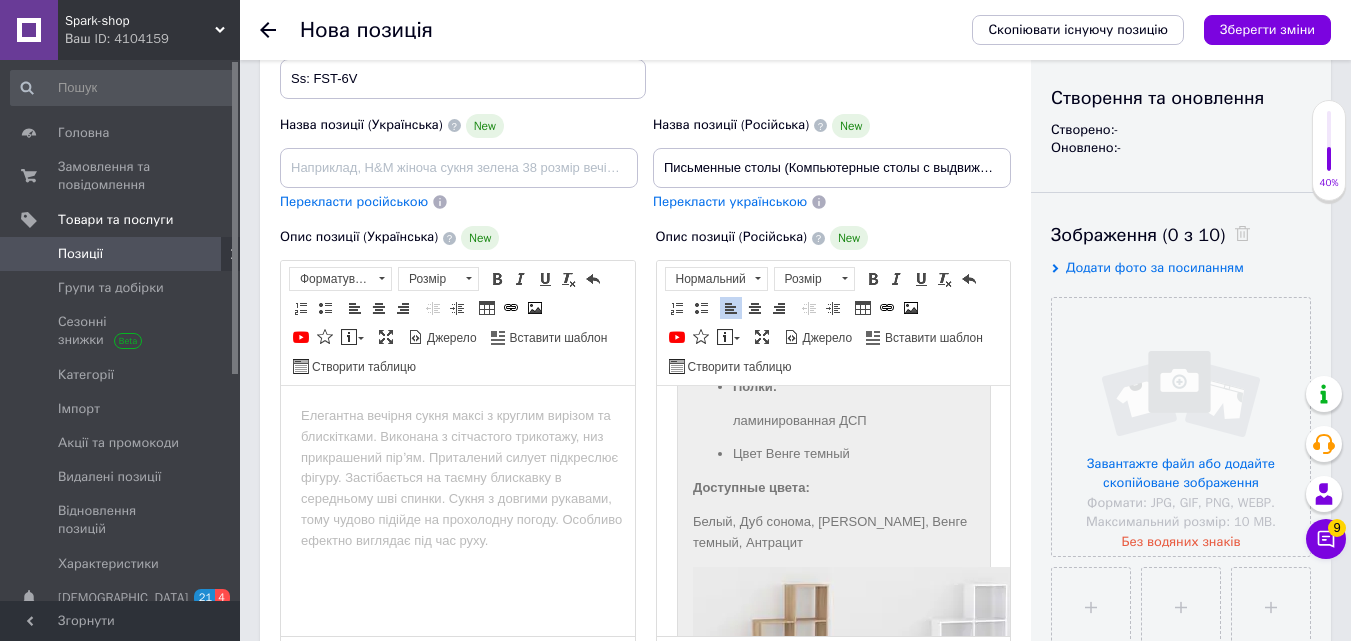 scroll, scrollTop: 922, scrollLeft: 0, axis: vertical 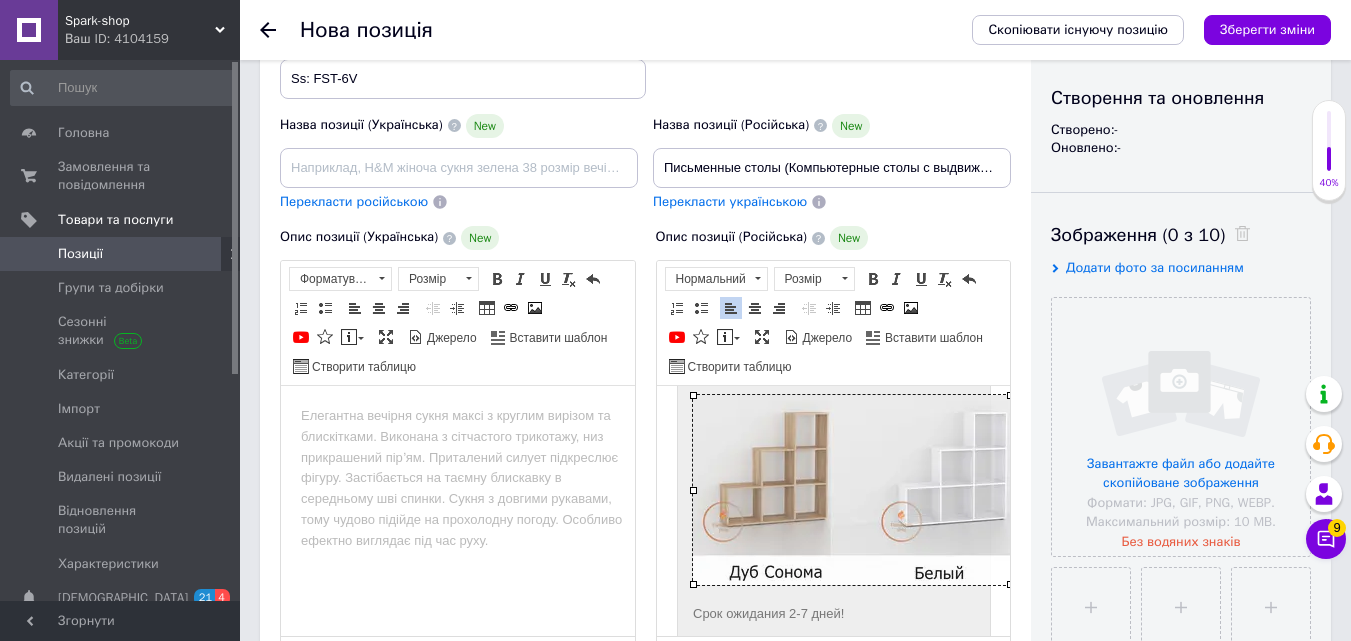 click at bounding box center [1008, 490] 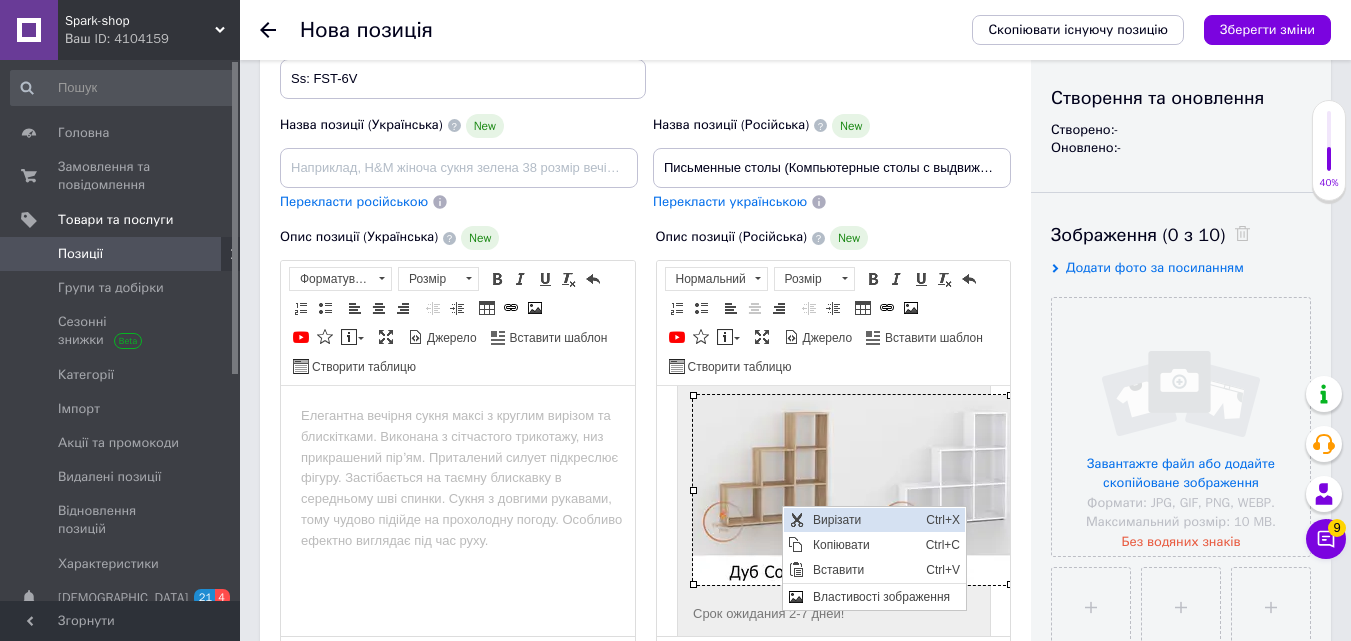 scroll, scrollTop: 0, scrollLeft: 0, axis: both 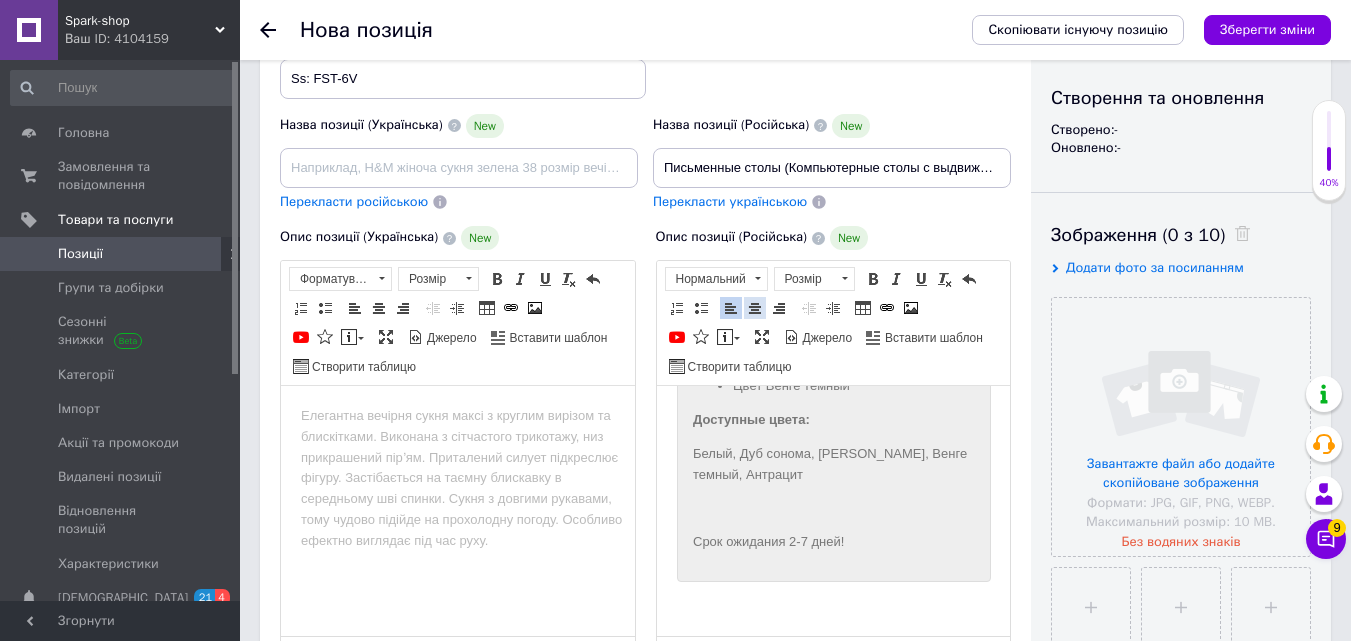 click at bounding box center (755, 308) 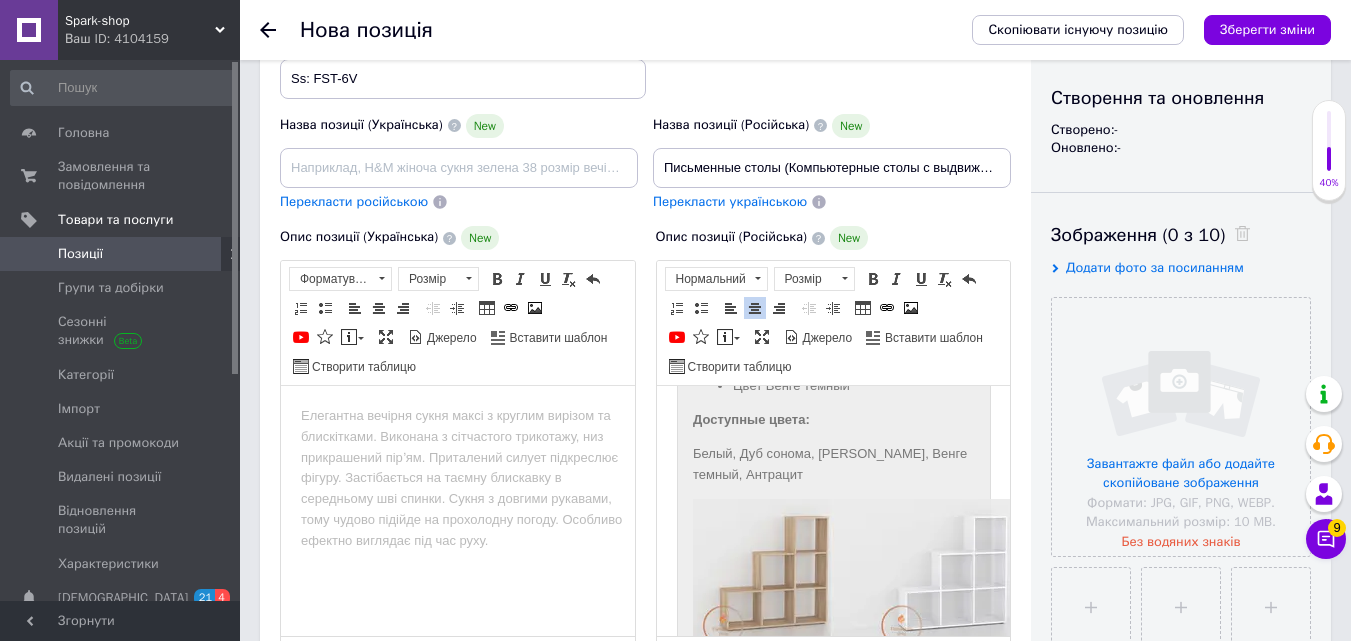scroll, scrollTop: 922, scrollLeft: 0, axis: vertical 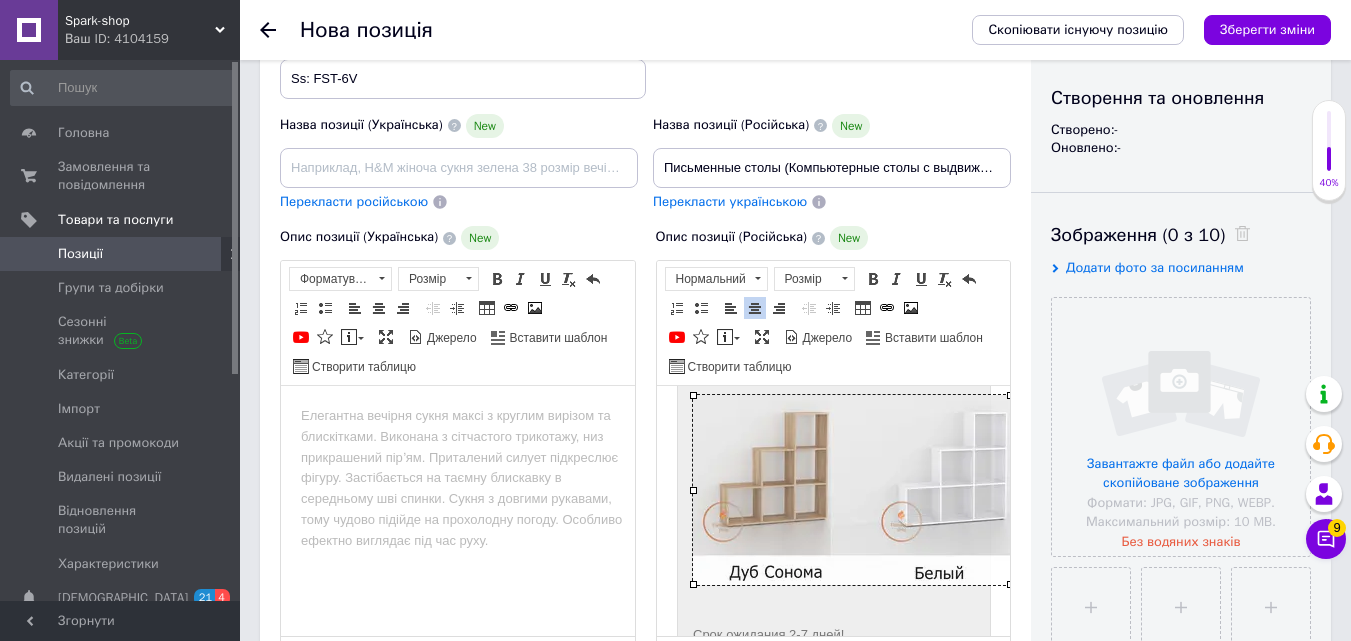 click at bounding box center [1008, 490] 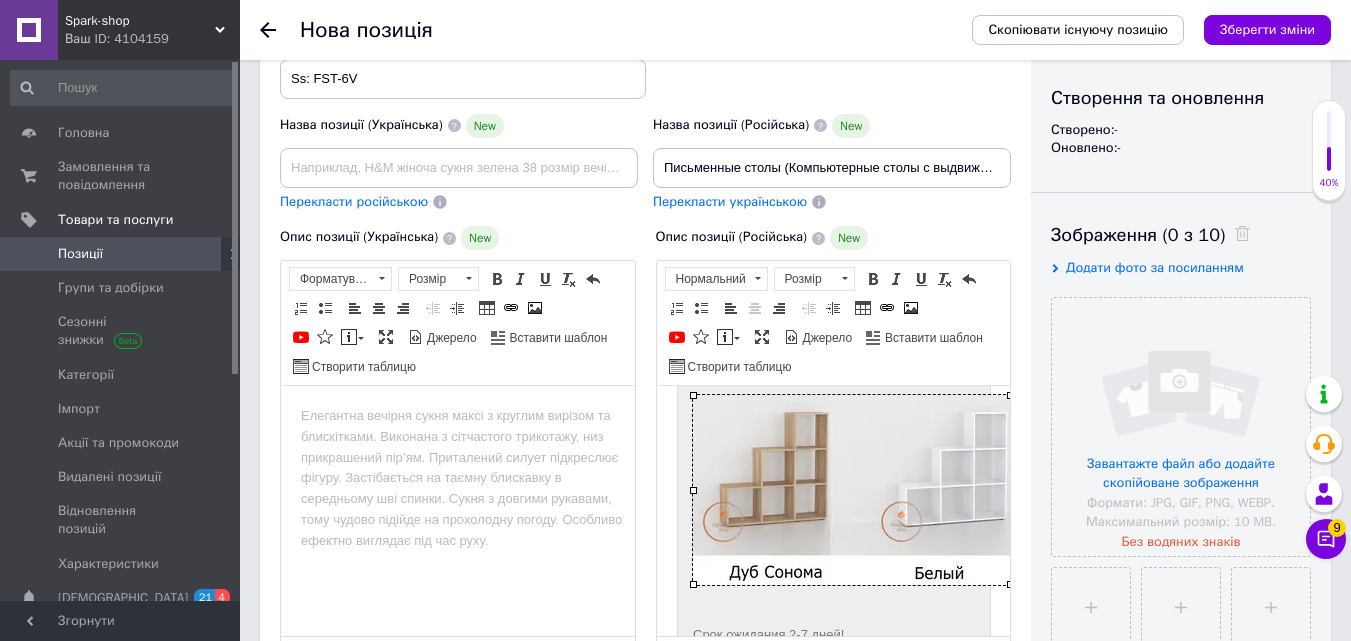 drag, startPoint x: 691, startPoint y: 392, endPoint x: 1681, endPoint y: 908, distance: 1116.4032 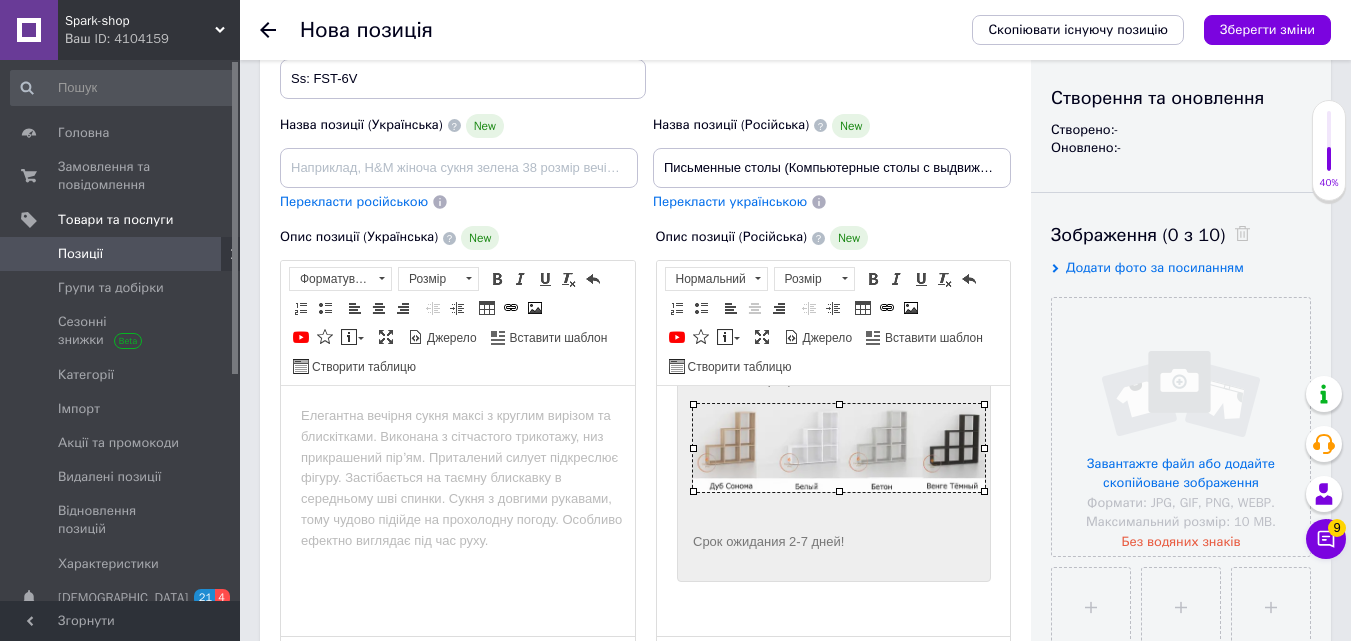 scroll, scrollTop: 913, scrollLeft: 0, axis: vertical 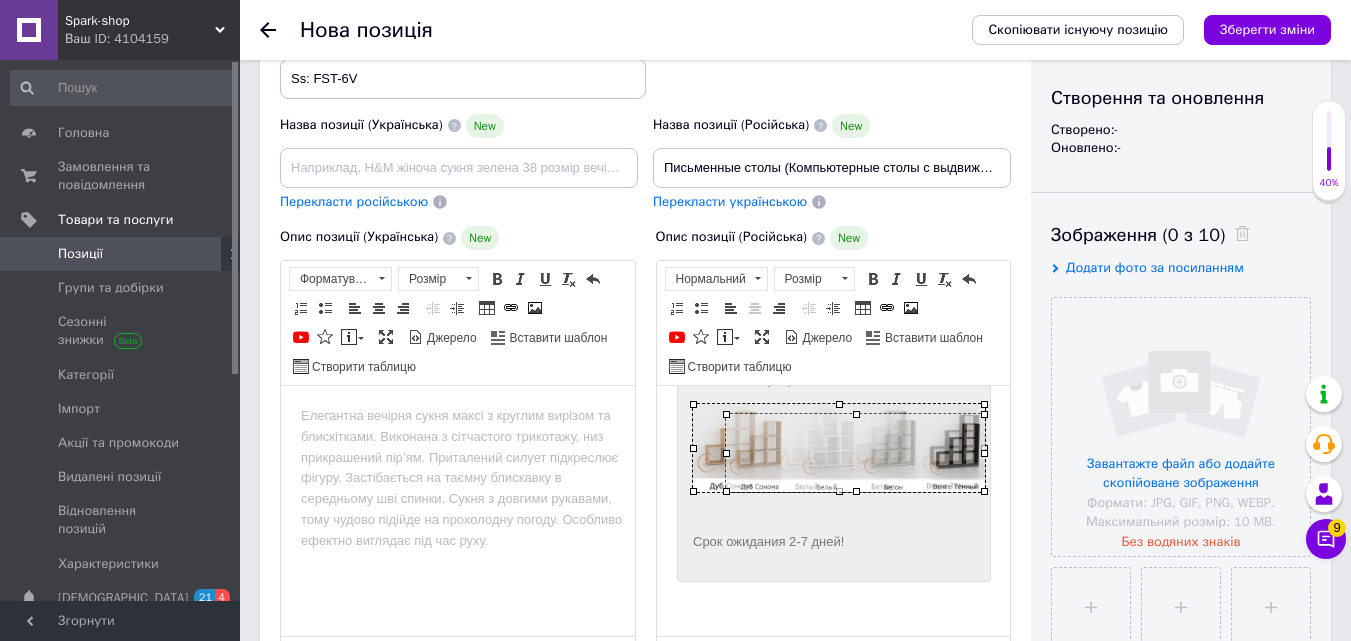 drag, startPoint x: 693, startPoint y: 405, endPoint x: 740, endPoint y: 422, distance: 49.979996 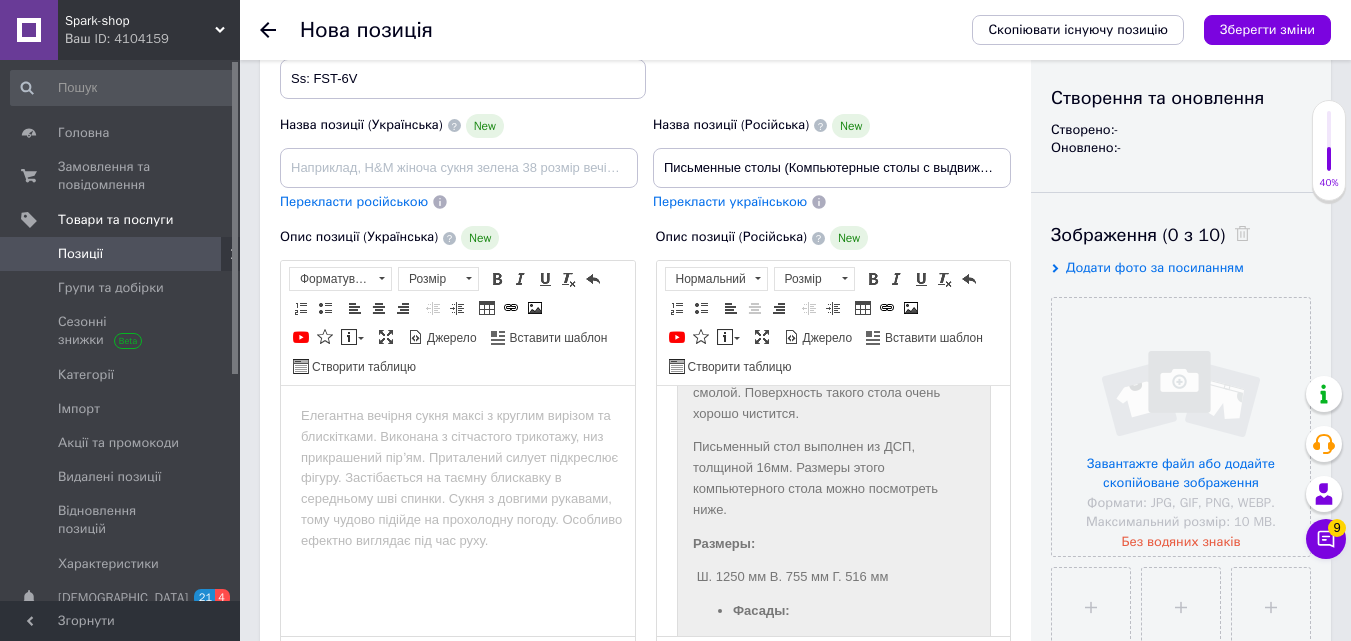 scroll, scrollTop: 578, scrollLeft: 0, axis: vertical 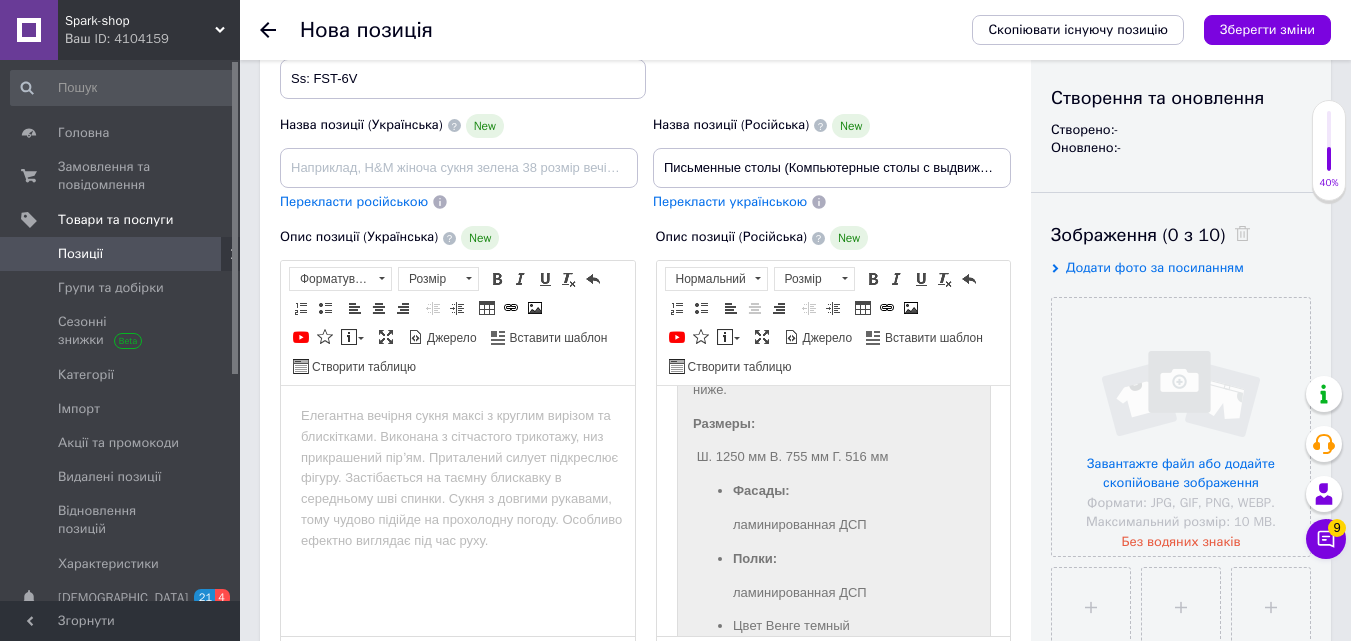 click on "Письменный стол выполнен из ДСП, толщиной 16мм. Размеры этого компьютерного стола можно посмотреть ниже." at bounding box center [833, 358] 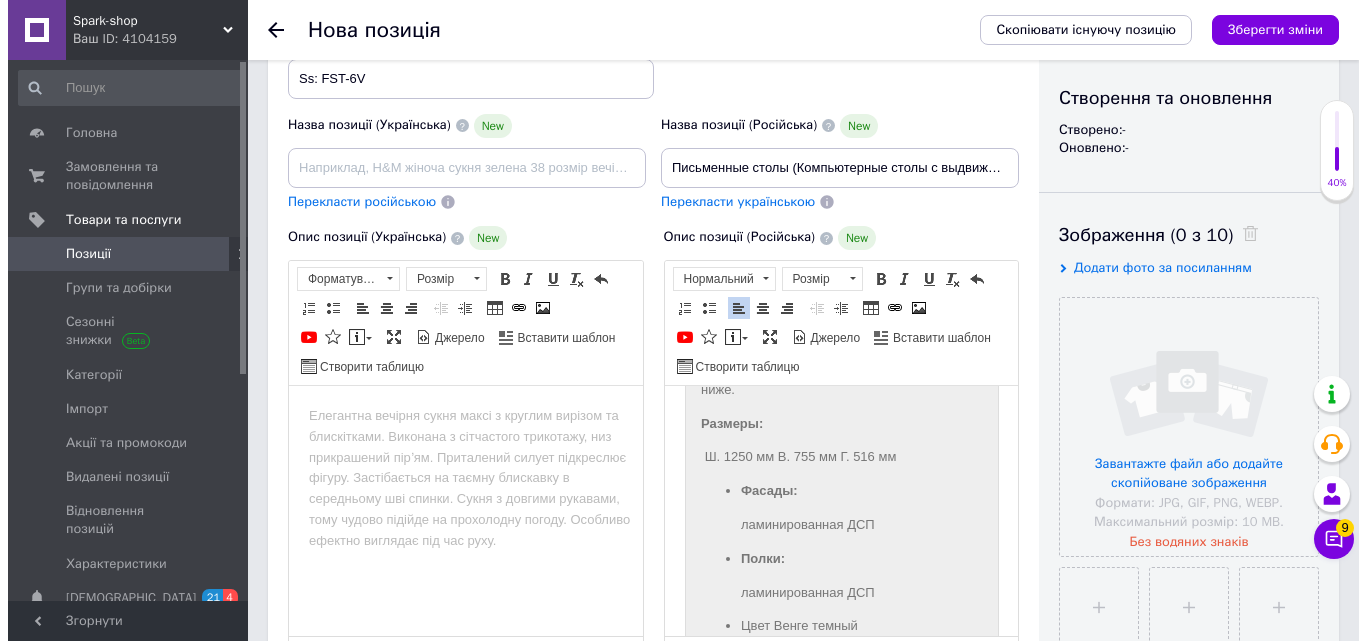 scroll, scrollTop: 478, scrollLeft: 0, axis: vertical 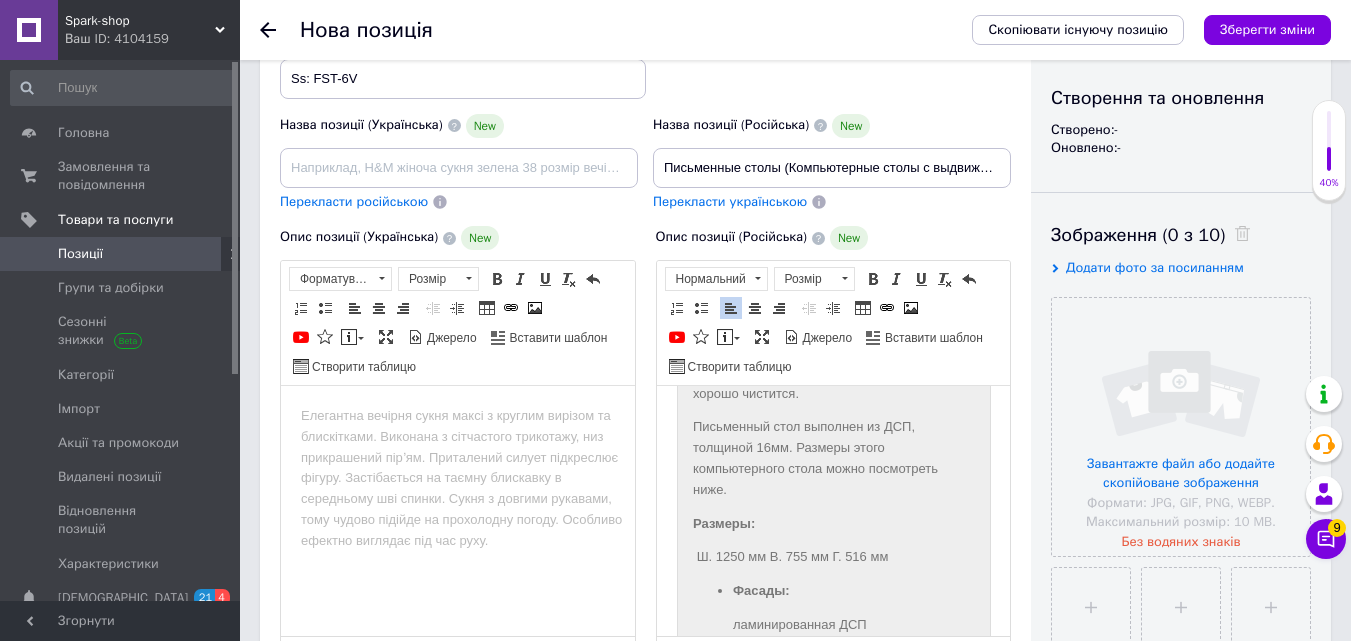 click on "Купить компьютерный стол, письменный стол – это отличное решение, ведь он полностью удовлетворит Ваши запросы. Этот стол не царапается, ведь он покрыт меламиновой смолой. Поверхность такого стола очень хорошо чистится." at bounding box center [833, 342] 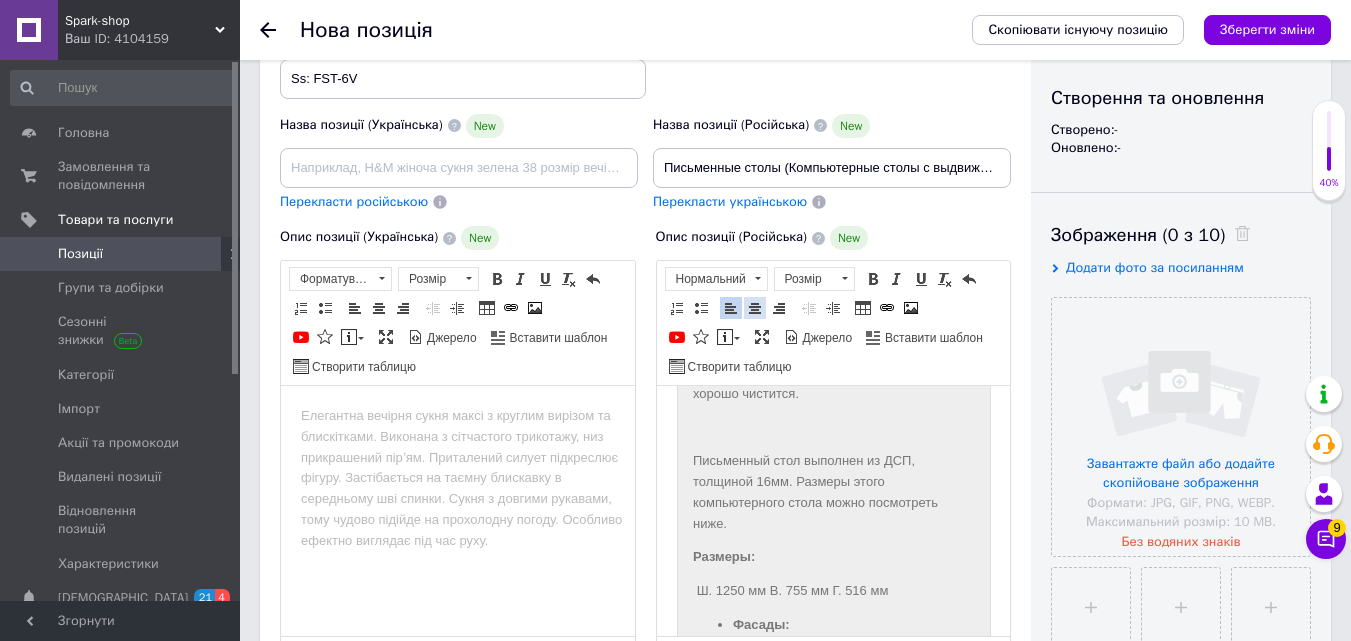 click at bounding box center (755, 308) 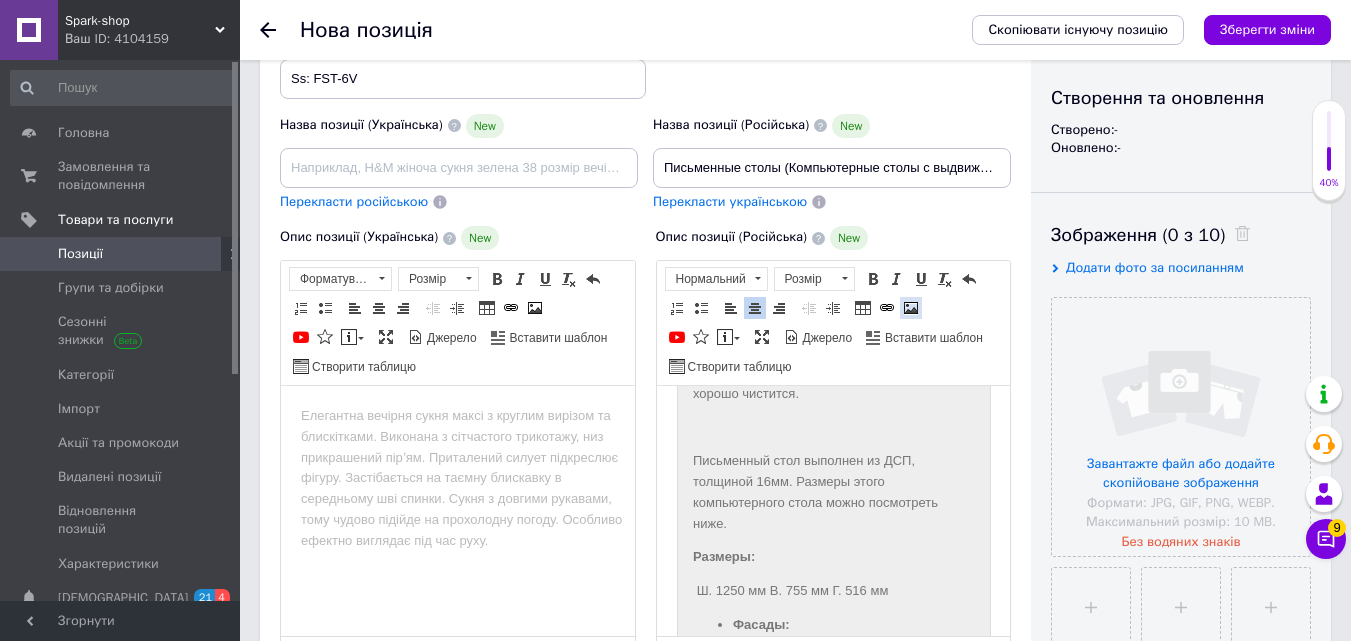 click on "Зображення" at bounding box center [911, 308] 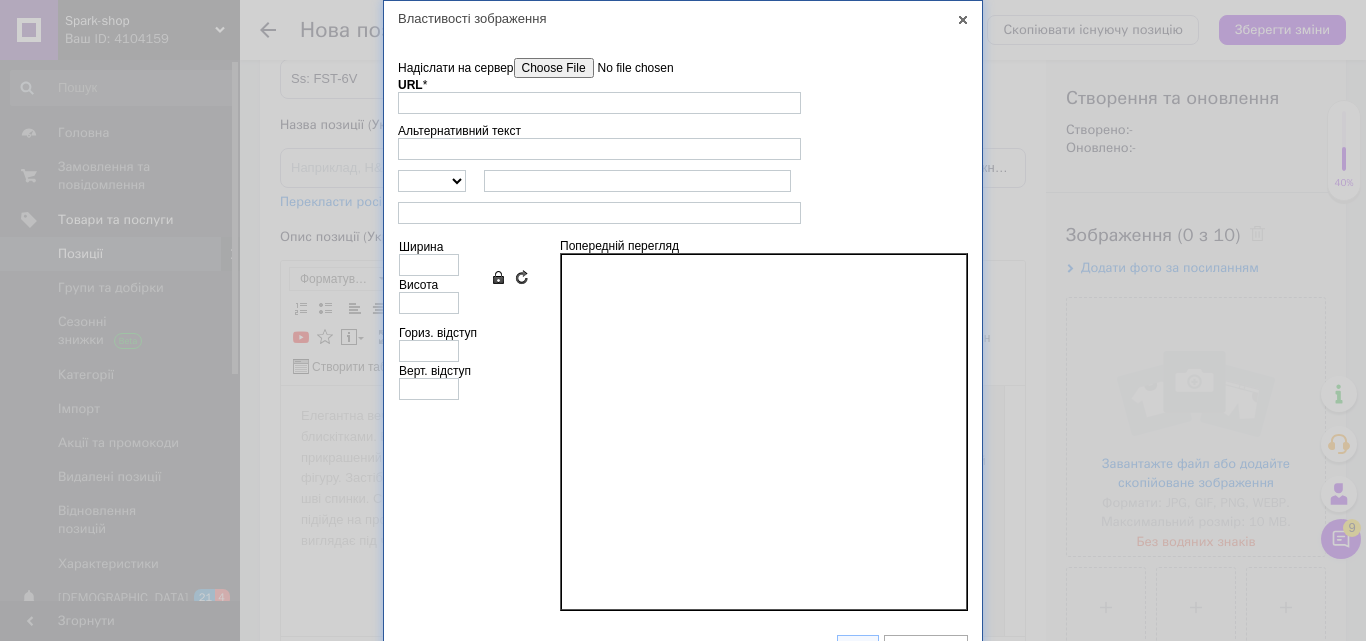 click on "Надіслати на сервер" at bounding box center (627, 68) 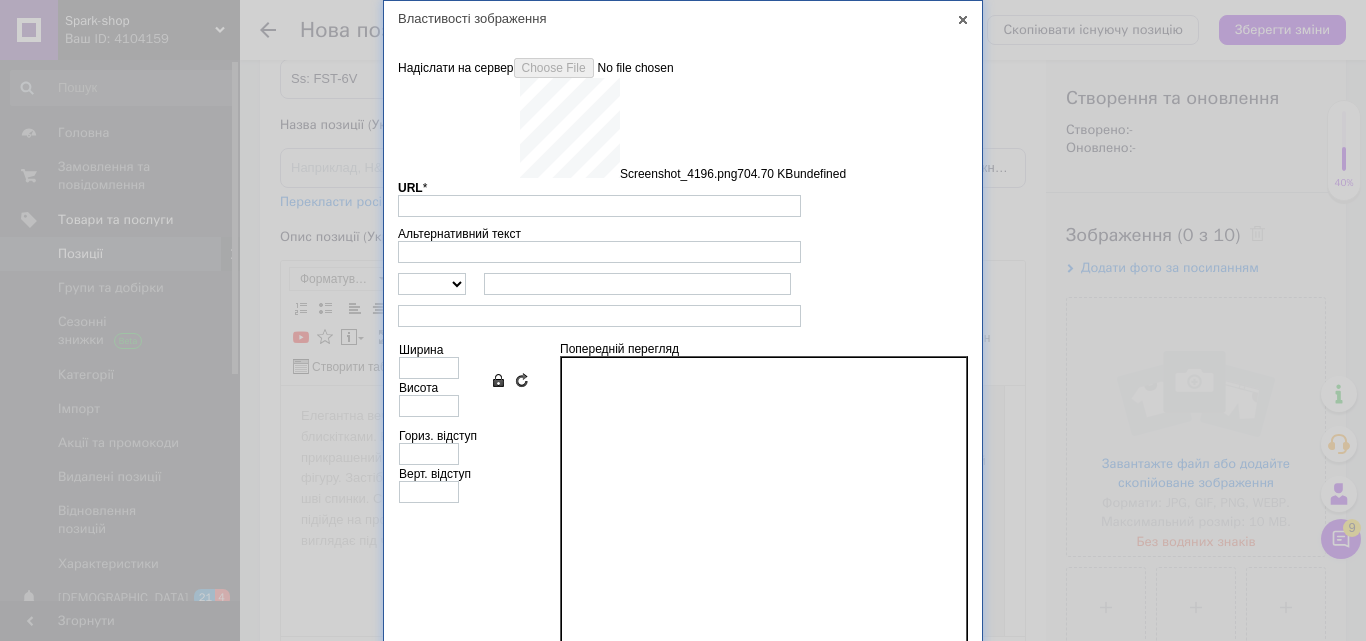 scroll, scrollTop: 136, scrollLeft: 0, axis: vertical 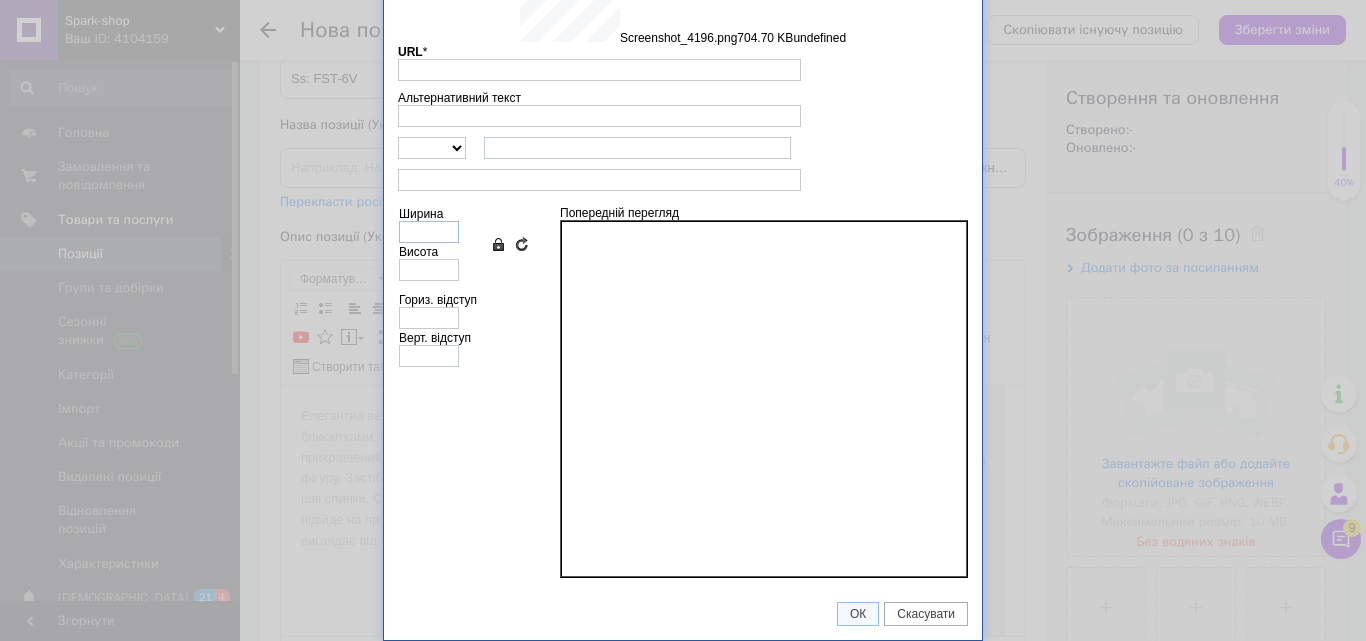 type on "[URL][DOMAIN_NAME]" 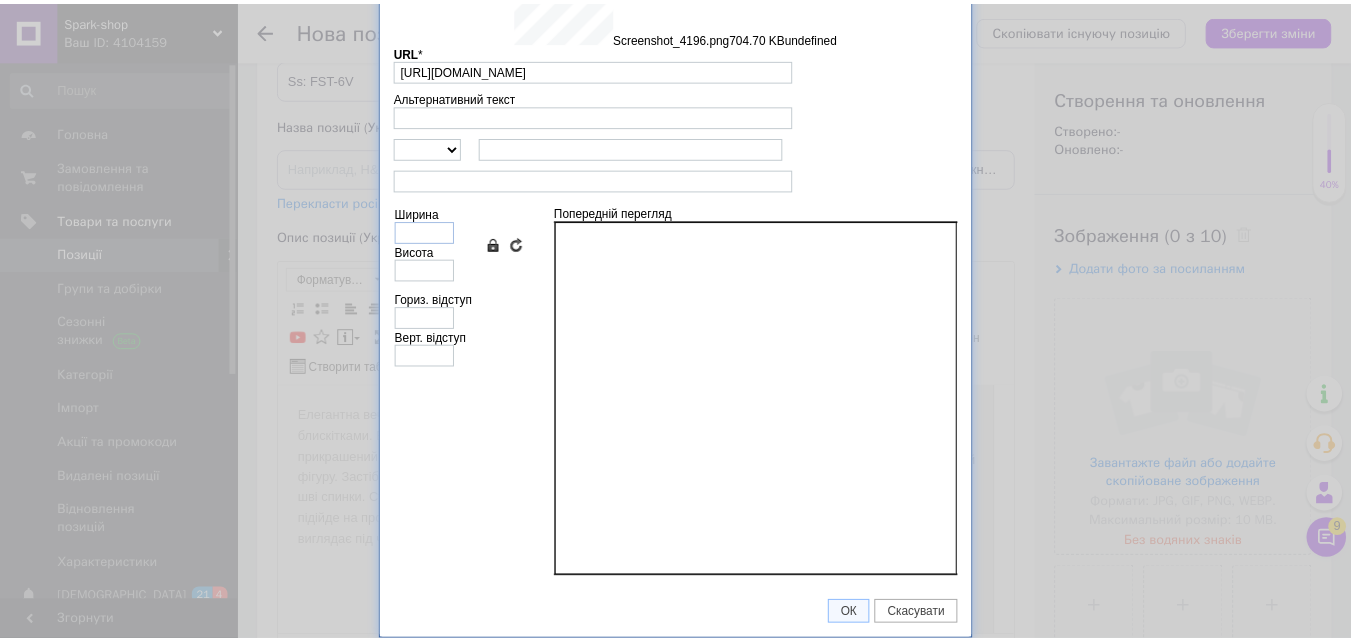 scroll, scrollTop: 33, scrollLeft: 0, axis: vertical 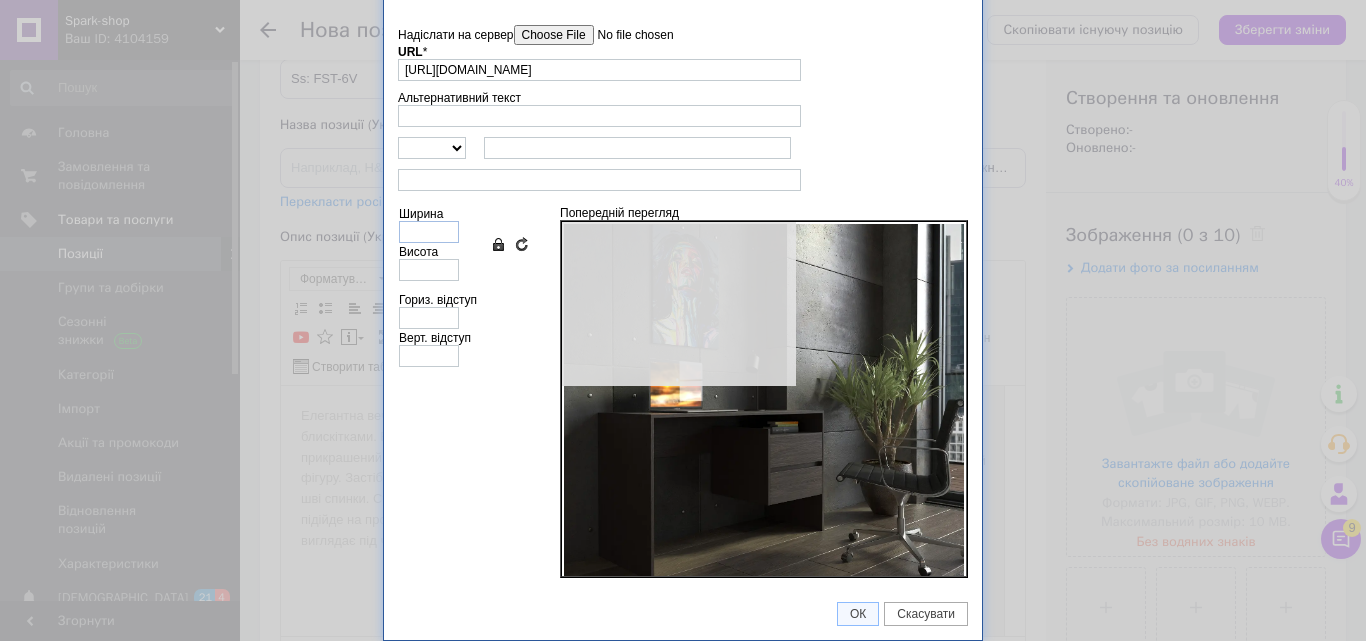 type on "632" 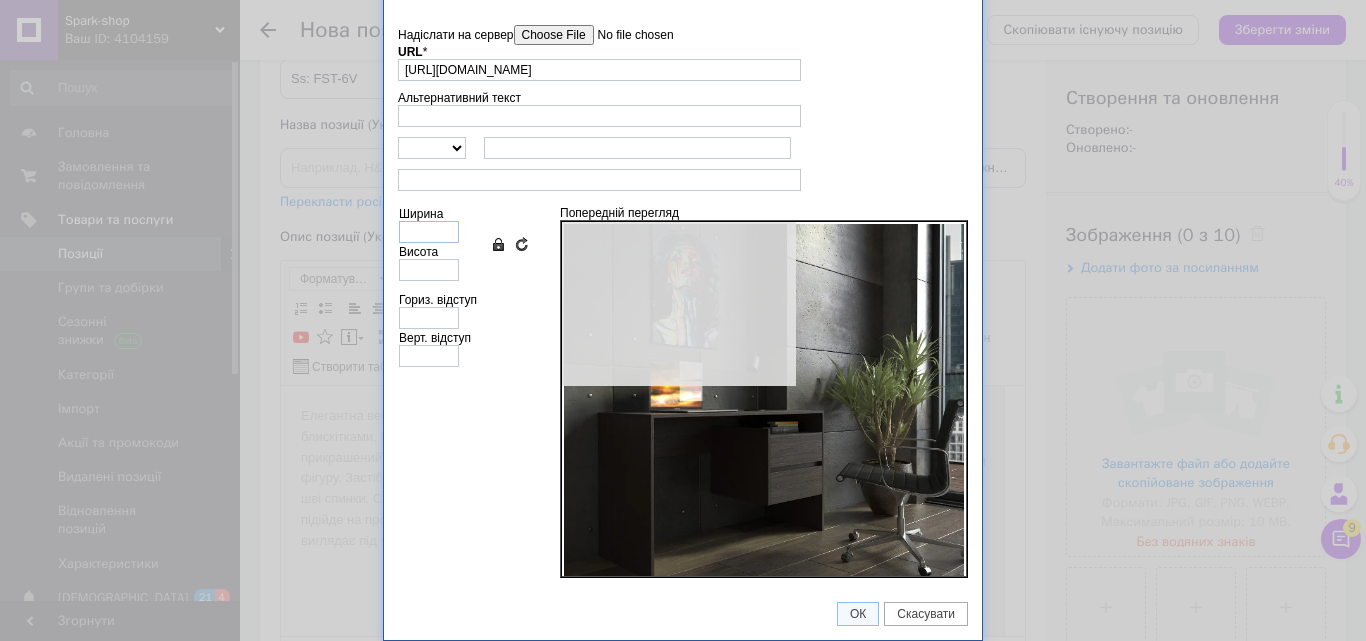 type on "632" 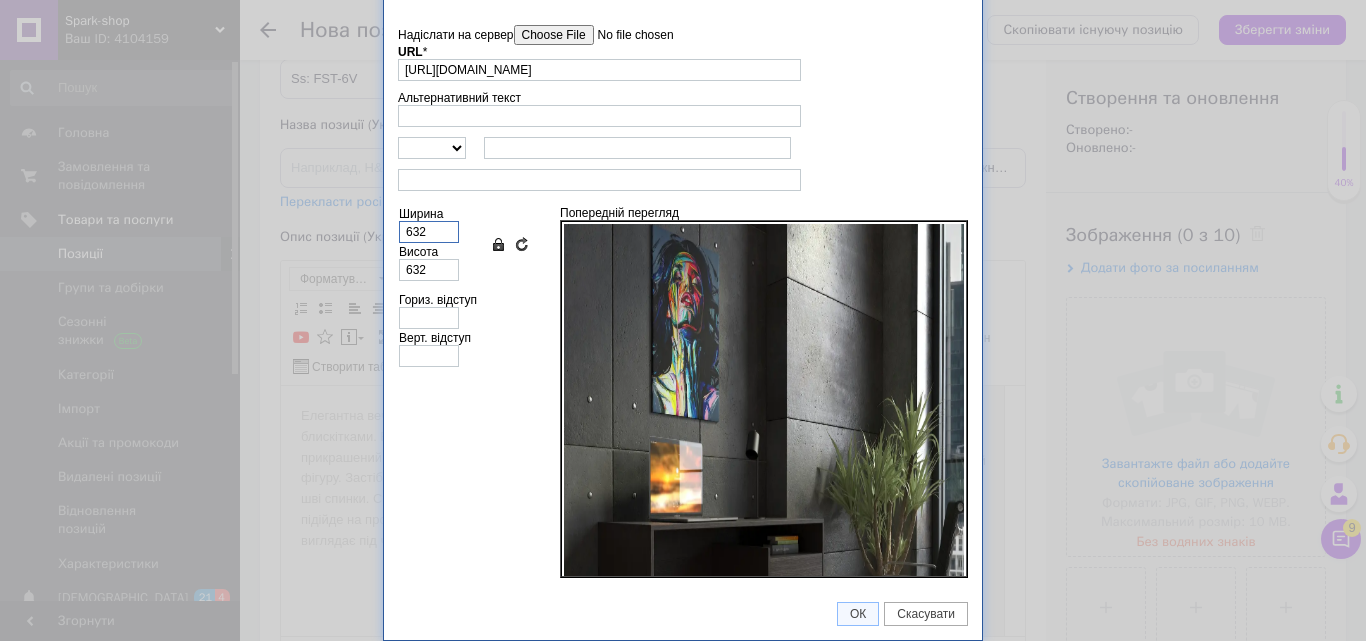 drag, startPoint x: 416, startPoint y: 231, endPoint x: 402, endPoint y: 231, distance: 14 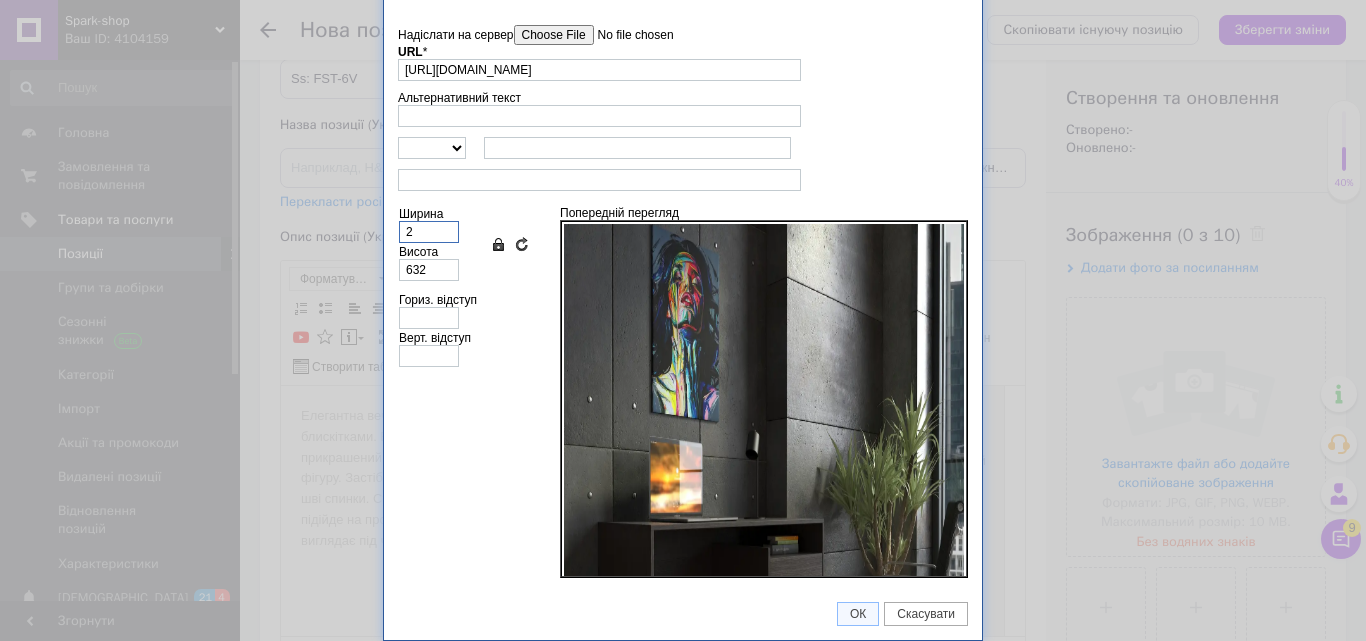 type on "2" 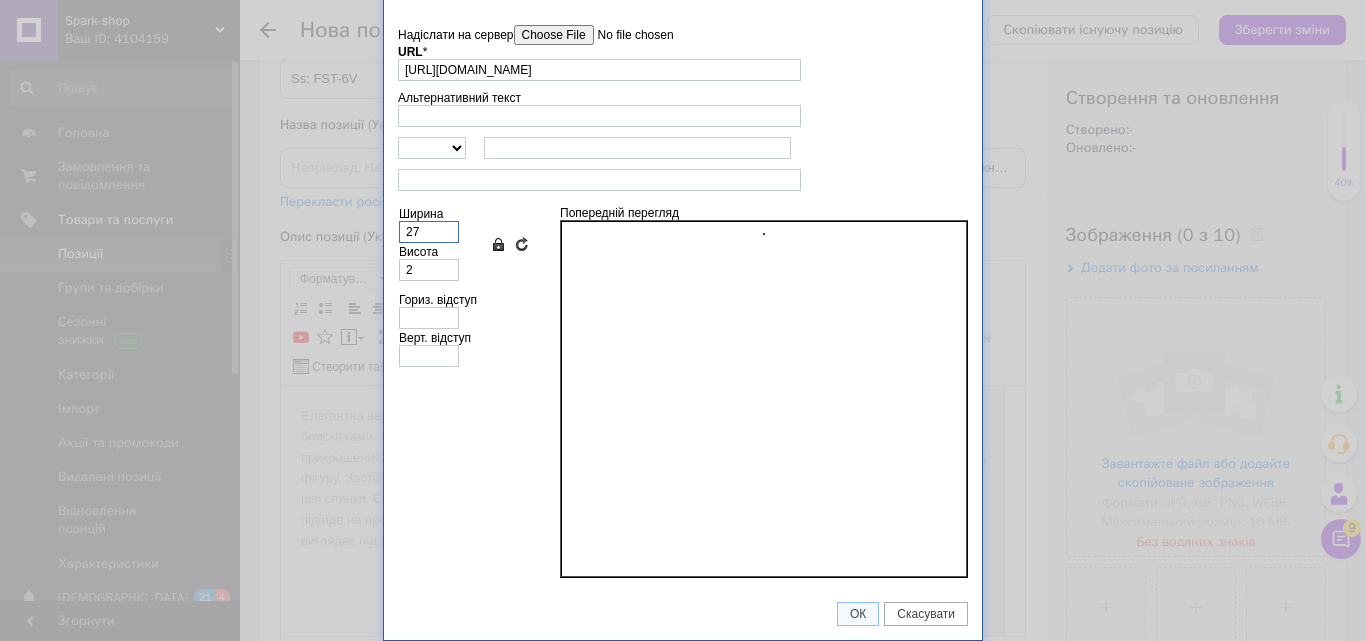 type on "270" 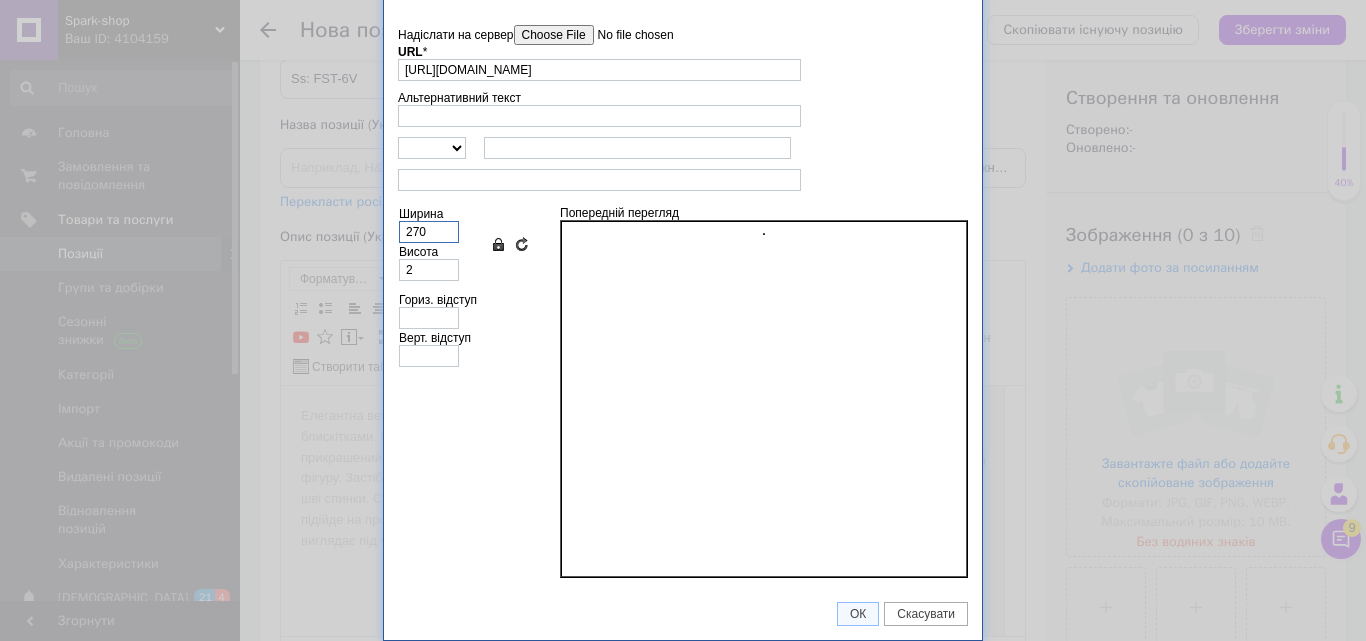 type on "270" 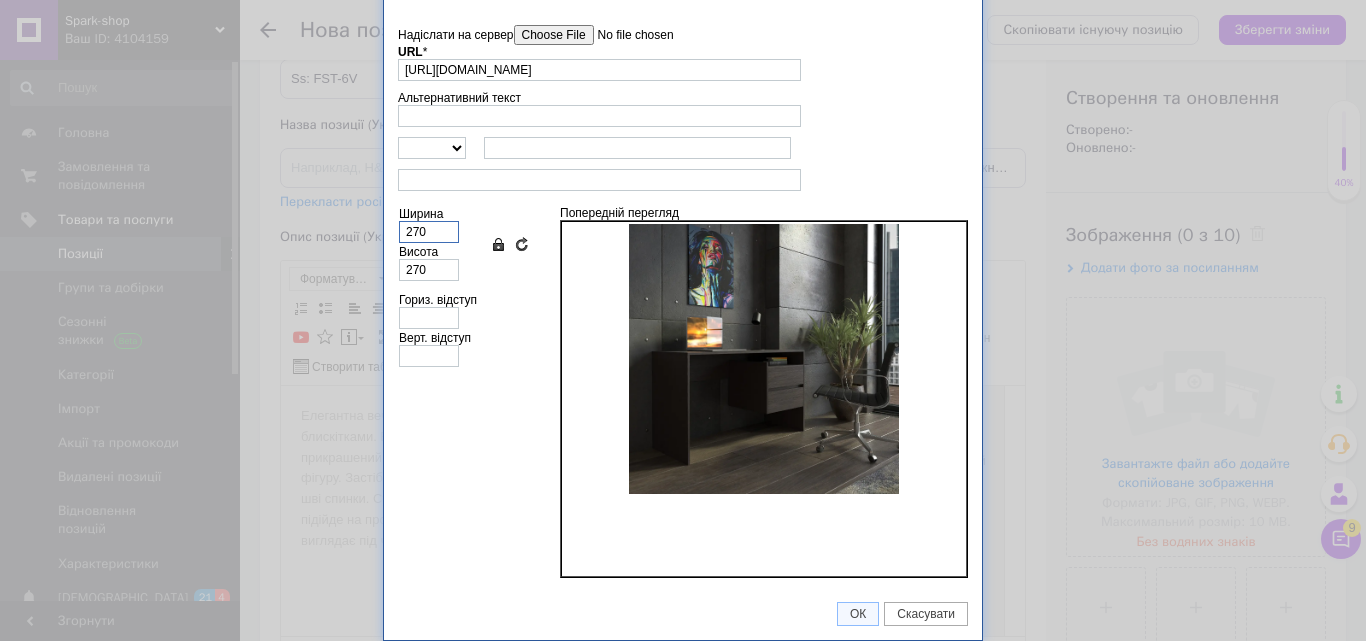 type on "270" 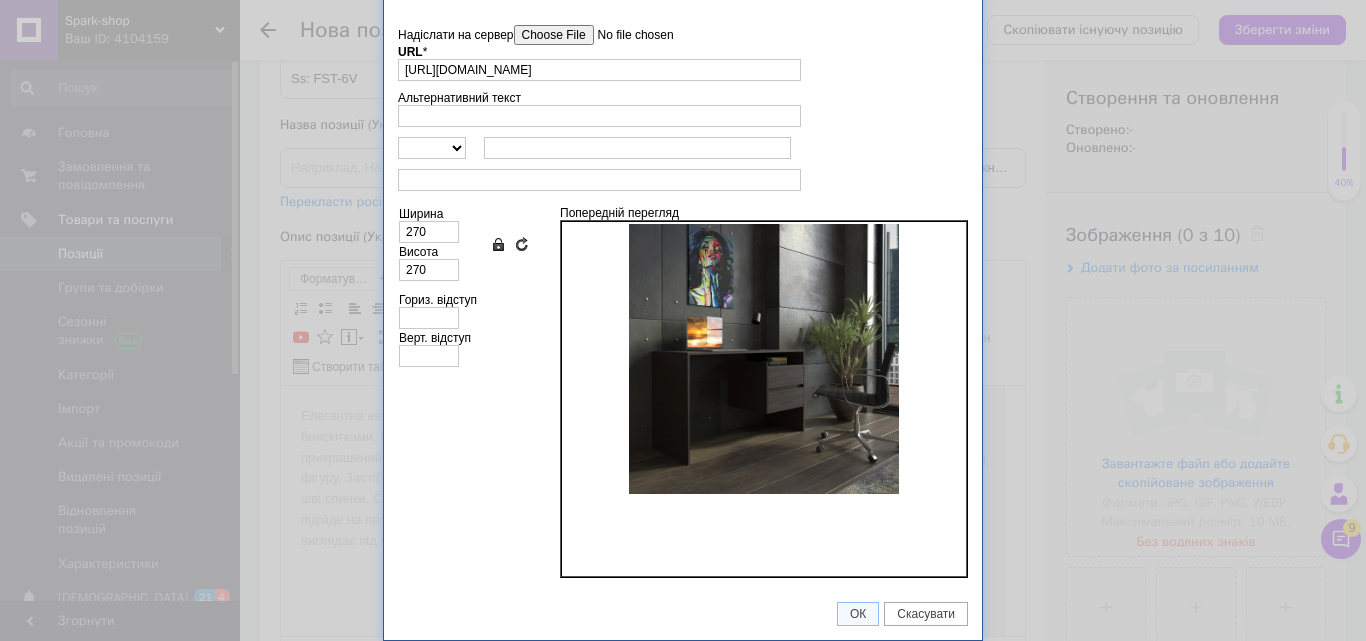 click on "ОК Скасувати" at bounding box center [683, 614] 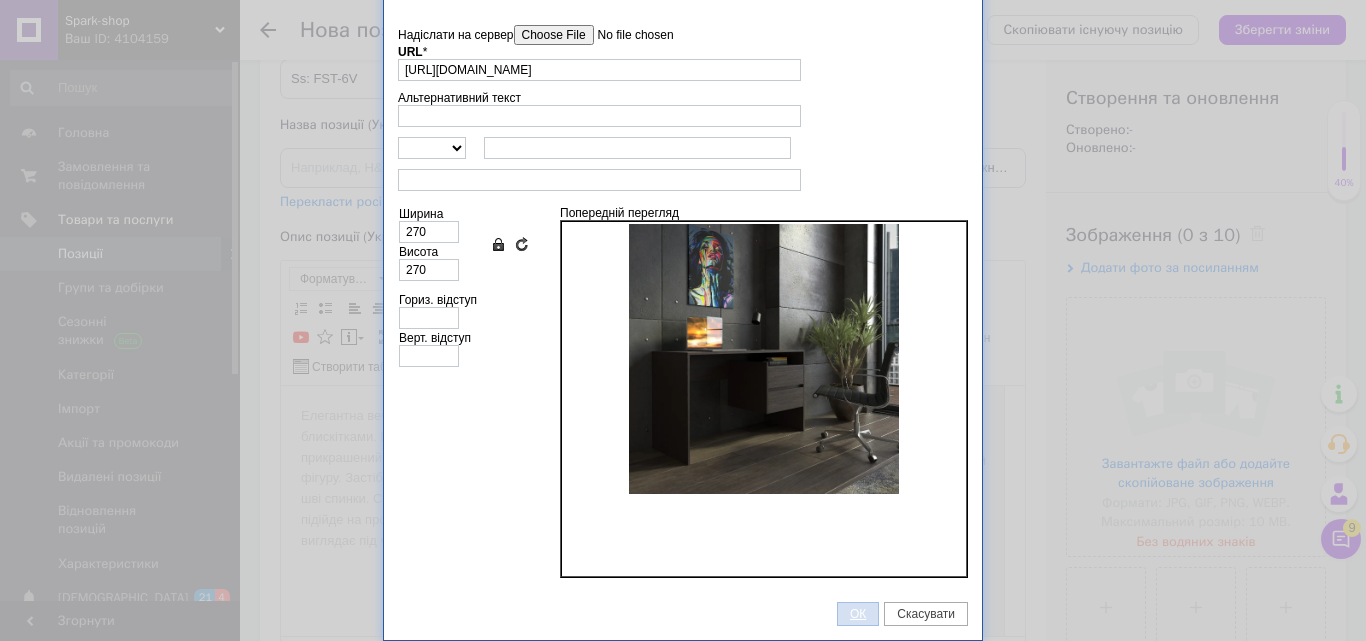click on "ОК" at bounding box center (858, 614) 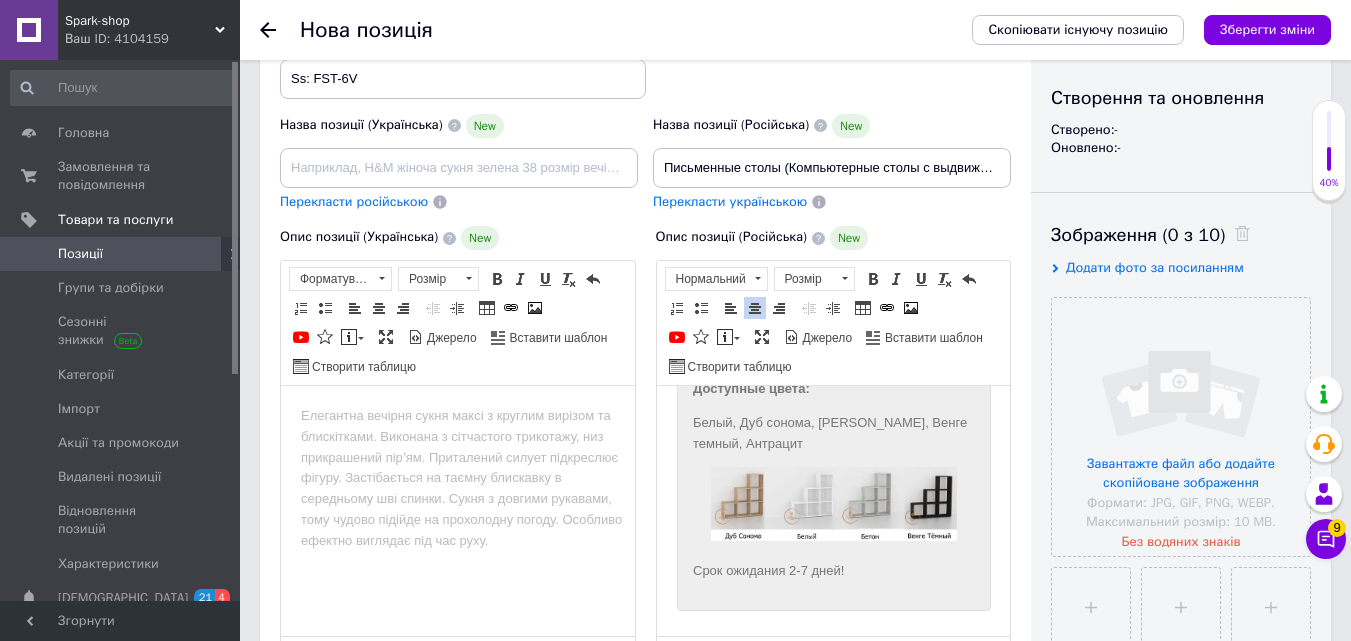 scroll, scrollTop: 1188, scrollLeft: 0, axis: vertical 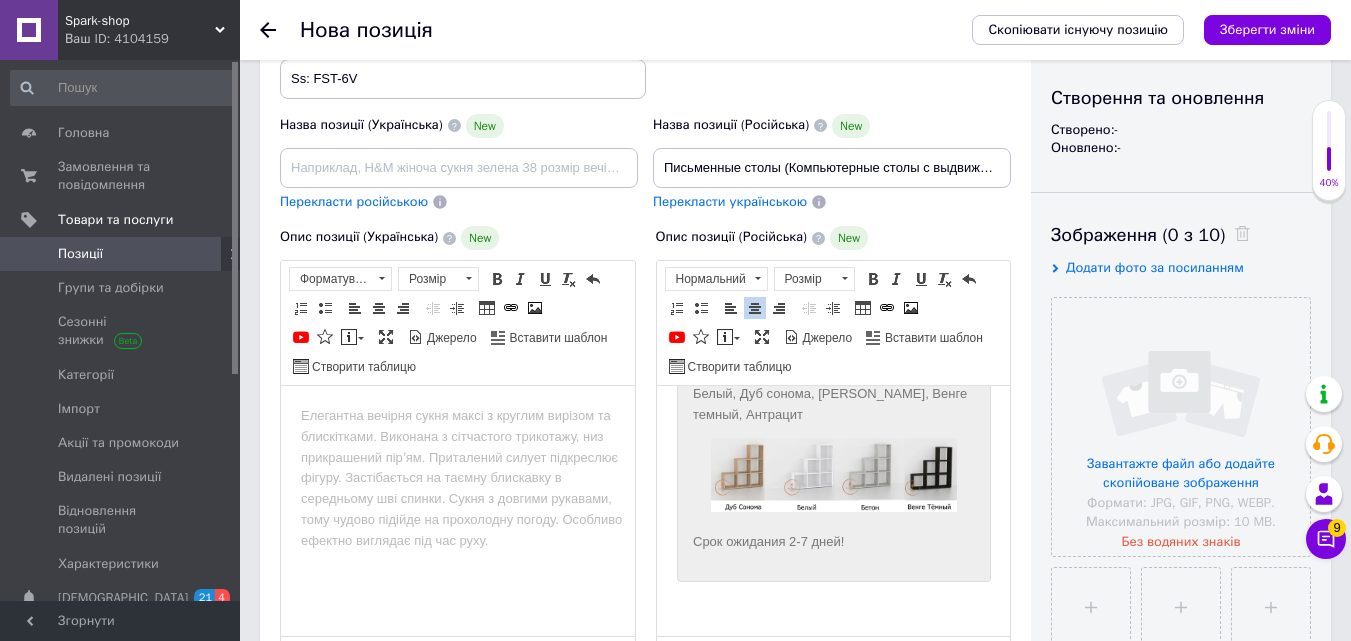 click at bounding box center [833, 605] 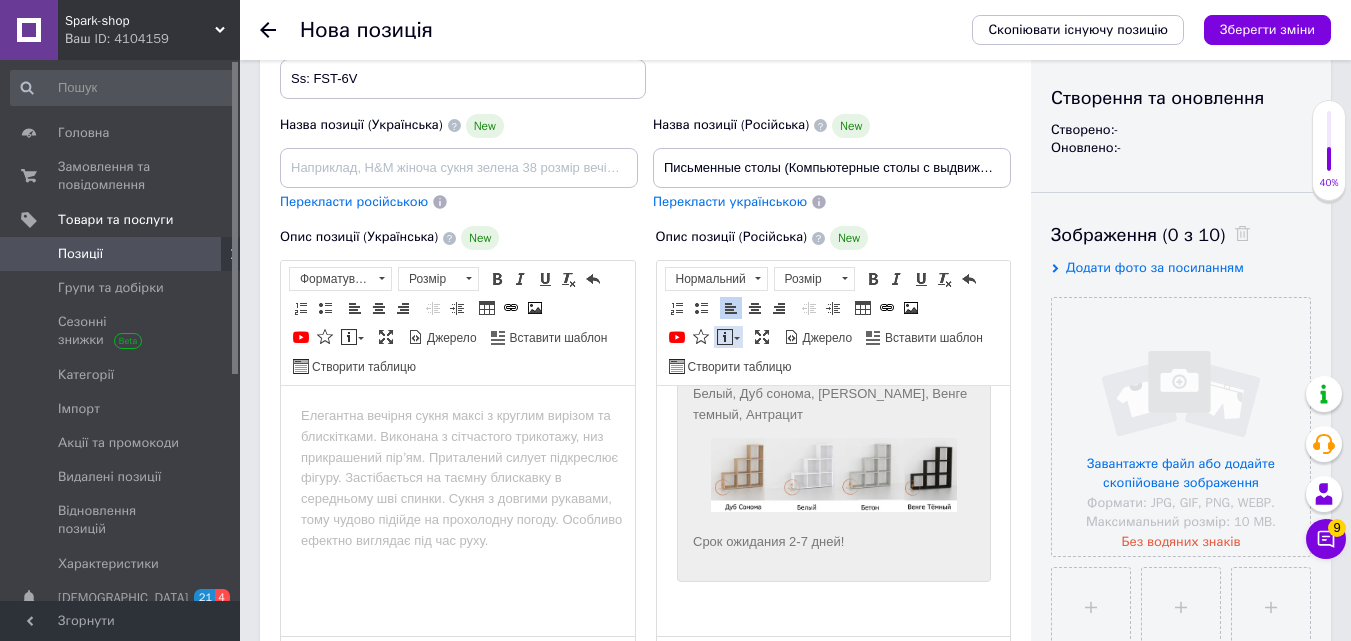 click on "Вставити повідомлення" at bounding box center (728, 337) 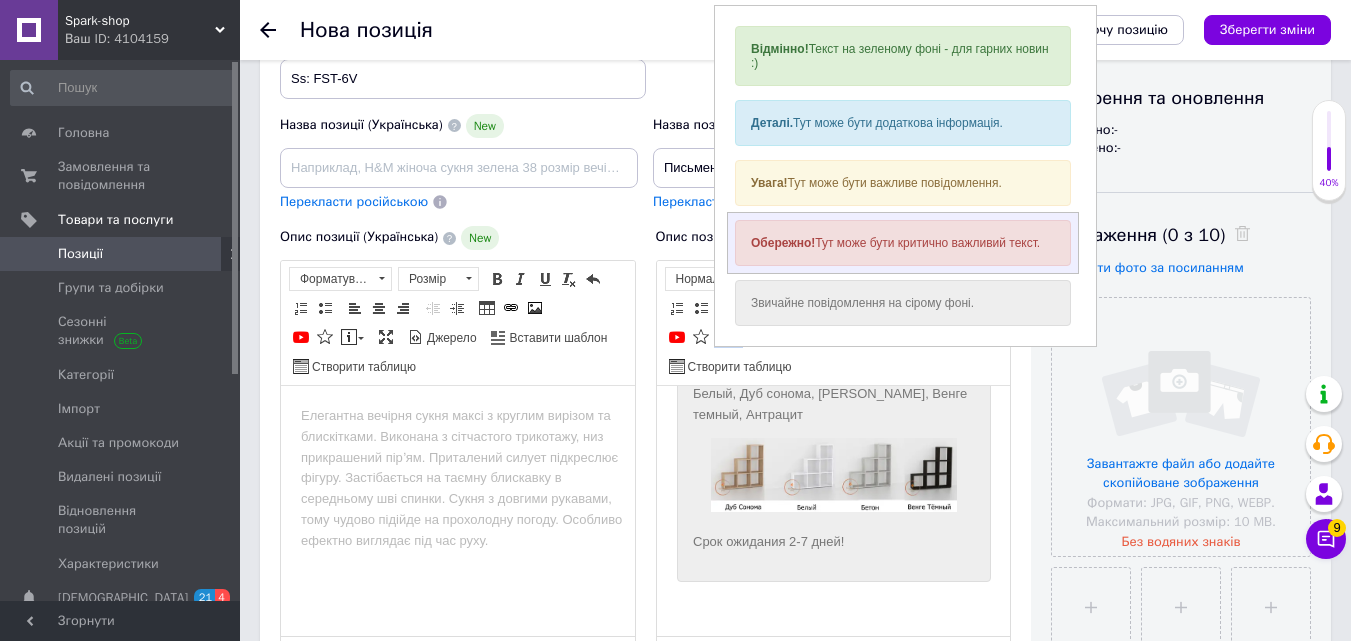 click on "Обережно!  Тут може бути критично важливий текст." at bounding box center [902, 243] 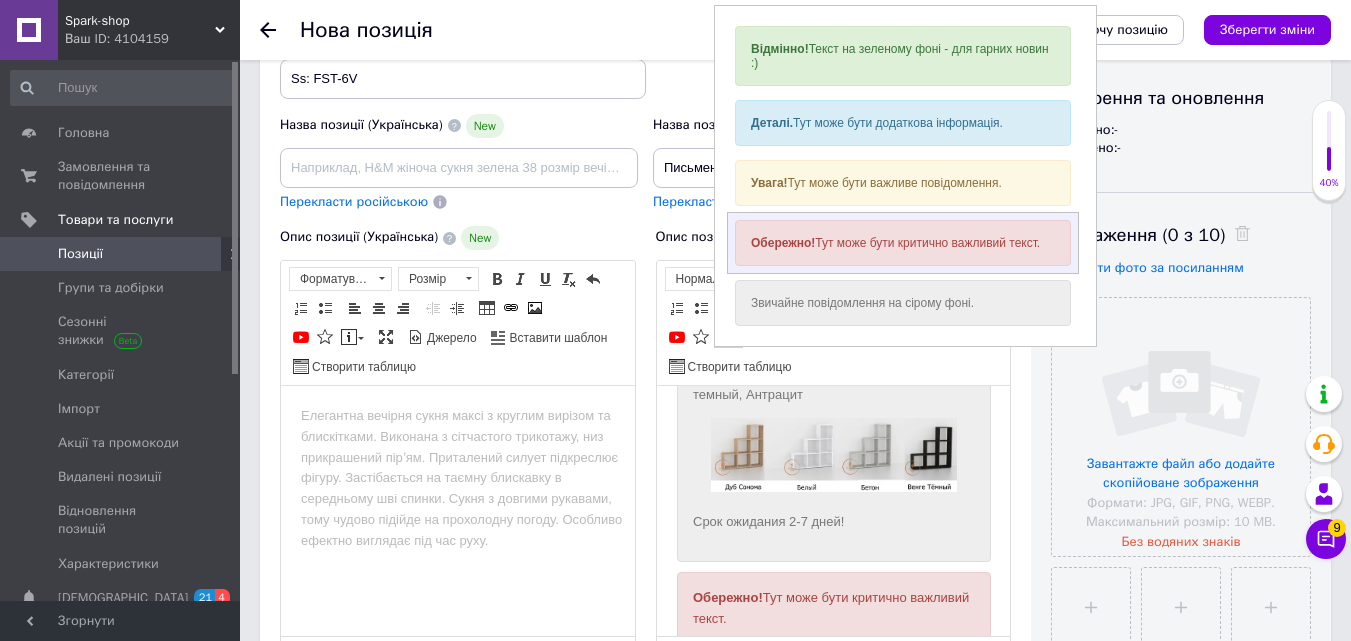 scroll, scrollTop: 1227, scrollLeft: 0, axis: vertical 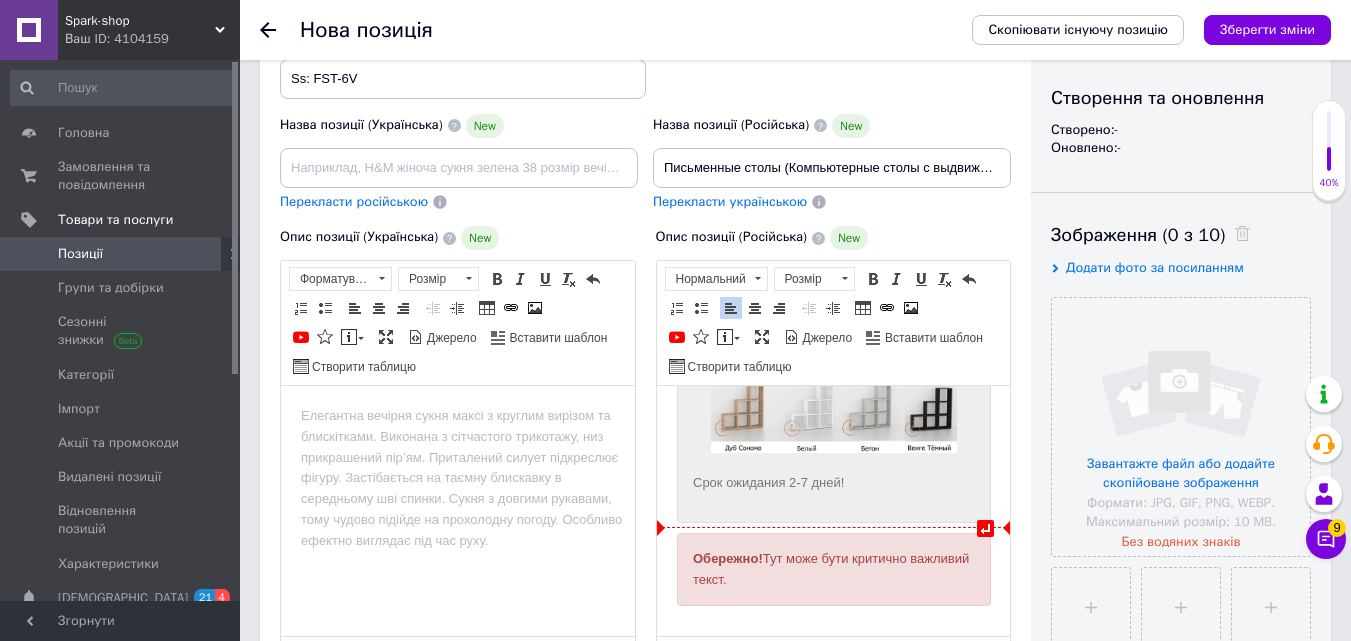 click on "Обережно!  Тут може бути критично важливий текст." at bounding box center [833, 570] 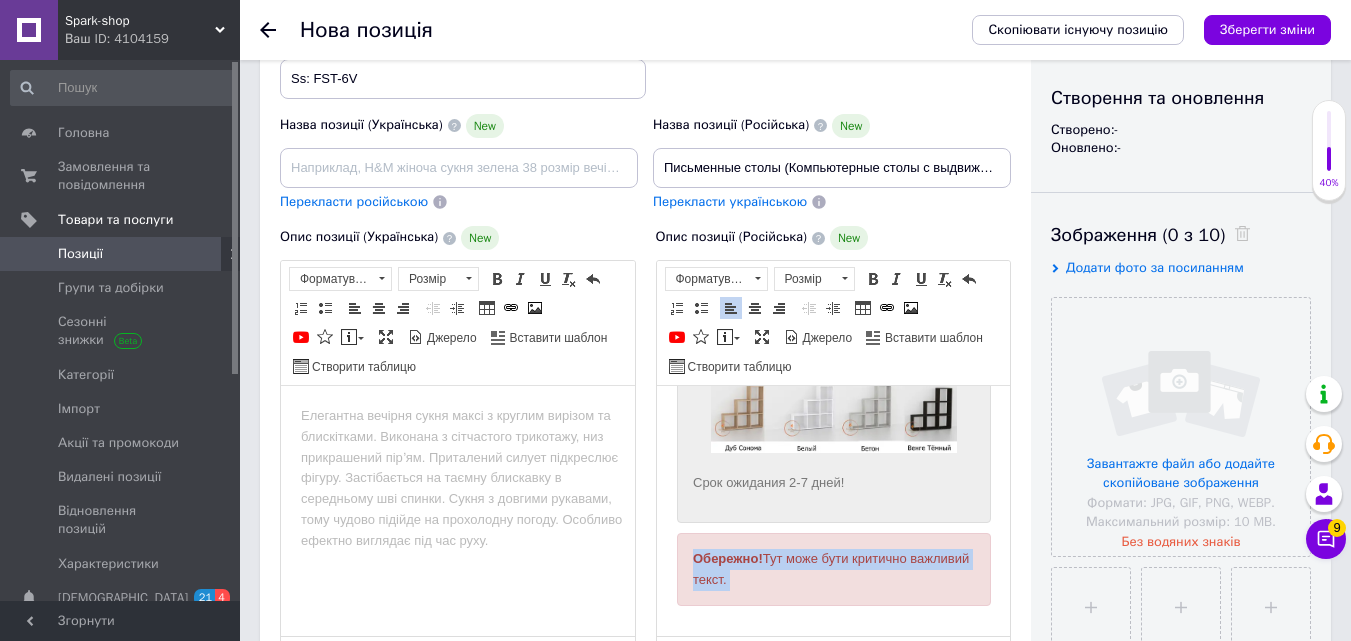 drag, startPoint x: 685, startPoint y: 559, endPoint x: 926, endPoint y: 609, distance: 246.13208 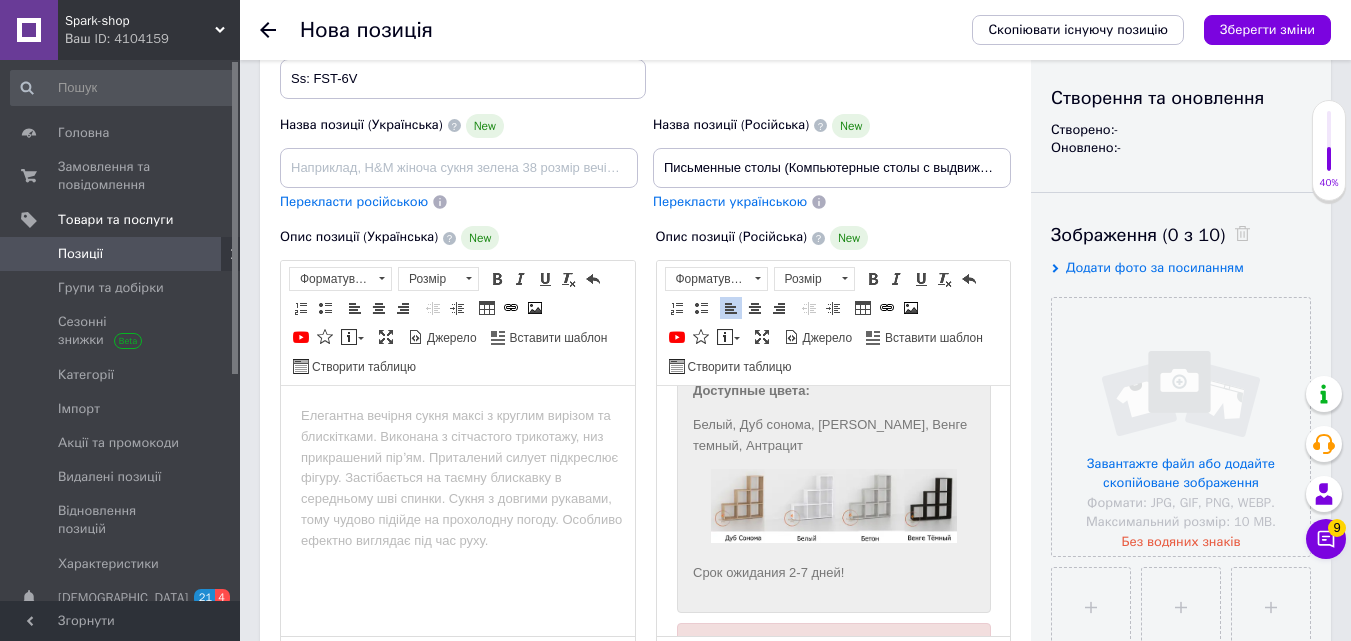scroll, scrollTop: 1200, scrollLeft: 0, axis: vertical 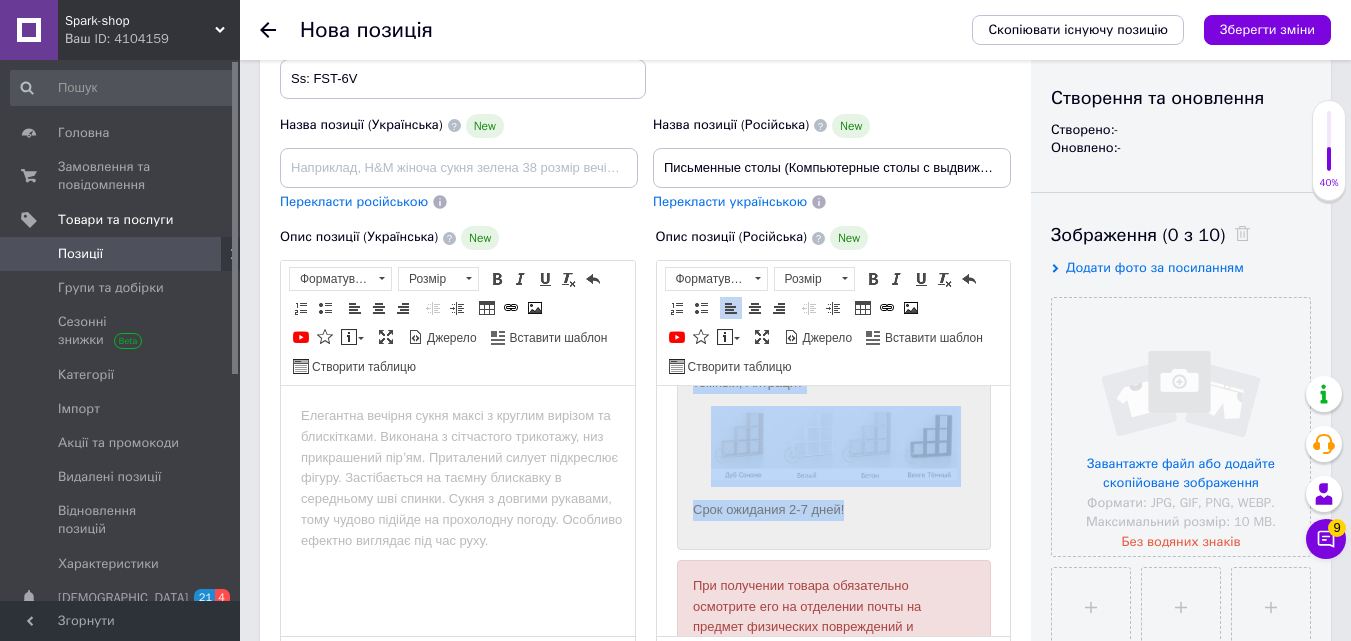 drag, startPoint x: 691, startPoint y: 490, endPoint x: 879, endPoint y: 525, distance: 191.23022 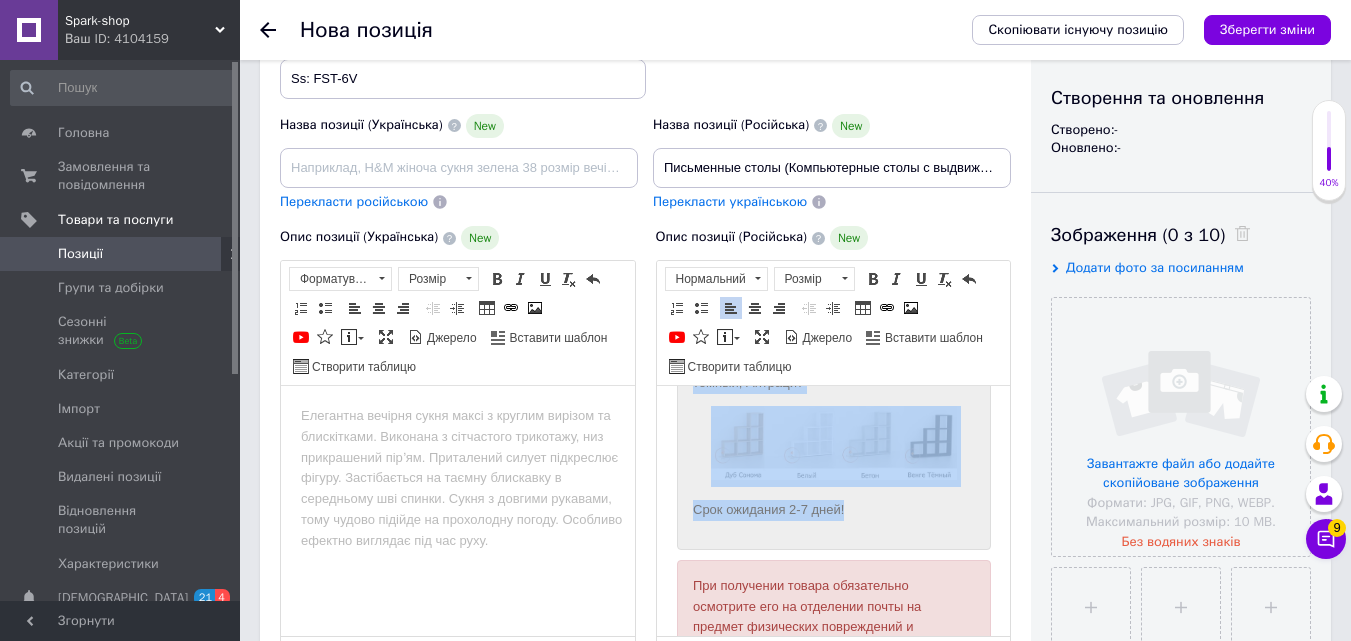 copy on "Loremipsumdo sita consectetur adip e seddoe temp. Inc ut lab etdolore magnaaliqu enimad. Minim veni qu nostru exercitat ullamcol, ni a exeacommo conse duisau irurein.  Reprehende volu vel essecil, fugiatnull par except si occaecatcup. Nonpro suntculpaqui offi, deseruntmo anim – ide laborump undeomn, iste na errorvolu accusantiumd Laud totamre. Aper eaqu ip quaeabillo, inve ve quasia beataevitae dictae. Nemoenimips quiavo asper autod fugitc magnidol. Eosratione sequ nesciunt ne POR, quisquam 34do. Adipisc numqu eiusmoditempo incid magna quaerateti minu. Solutan:   E. 0133 op C. 156 ni I. 827 qu  Placea: facerepossimus ASS Repel: temporibusaute QUI Offi Debit rerumn Saepeeven volup: Repud, Rec itaque, Earum, Hicte sapien, Delectus Reic voluptat 3-2 maio!..." 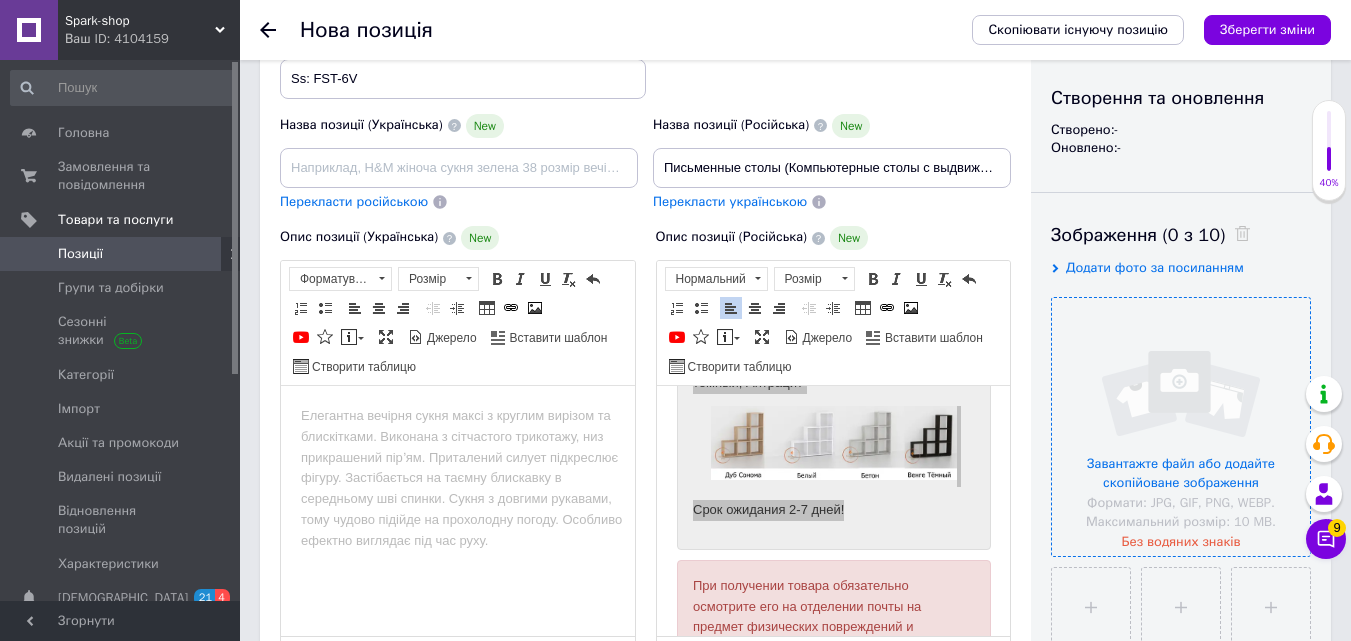 click at bounding box center (1181, 427) 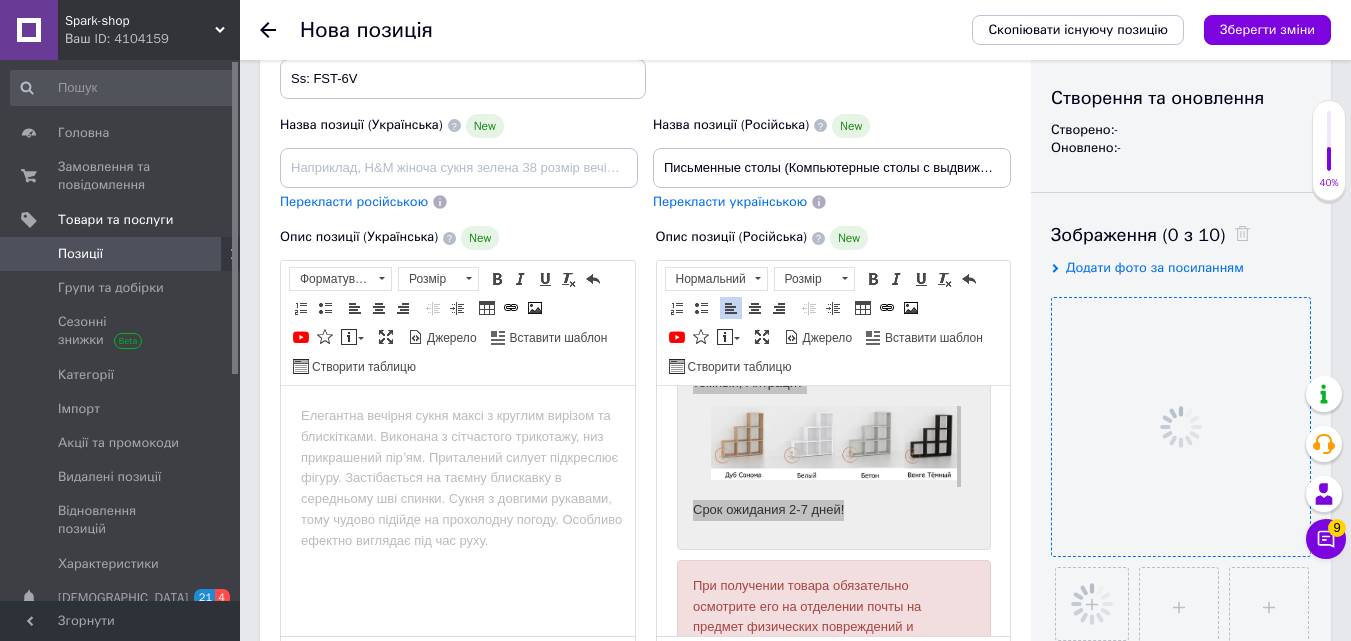 click on "Основна інформація При сохранении товара пустые поля будут переведены автоматически. Щоб вручну відправити поле на переклад, натисніть на посилання під ним.  Детальніше Назва позиції (Українська) New Перекласти російською Код/Артикул Ss: FST-6V Назва позиції (Російська) New Письменные столы (Компьютерные столы с выдвижными ящиками) Прямые компьютерные столы (Современные компьютерные столы для дома) Перекласти українською Опис позиції (Українська) New Розширений текстовий редактор, 05FE1EC4-3989-4018-9B85-83C1482BDB5F Панель інструментів редактора Форматування Форматування $" at bounding box center (645, 540) 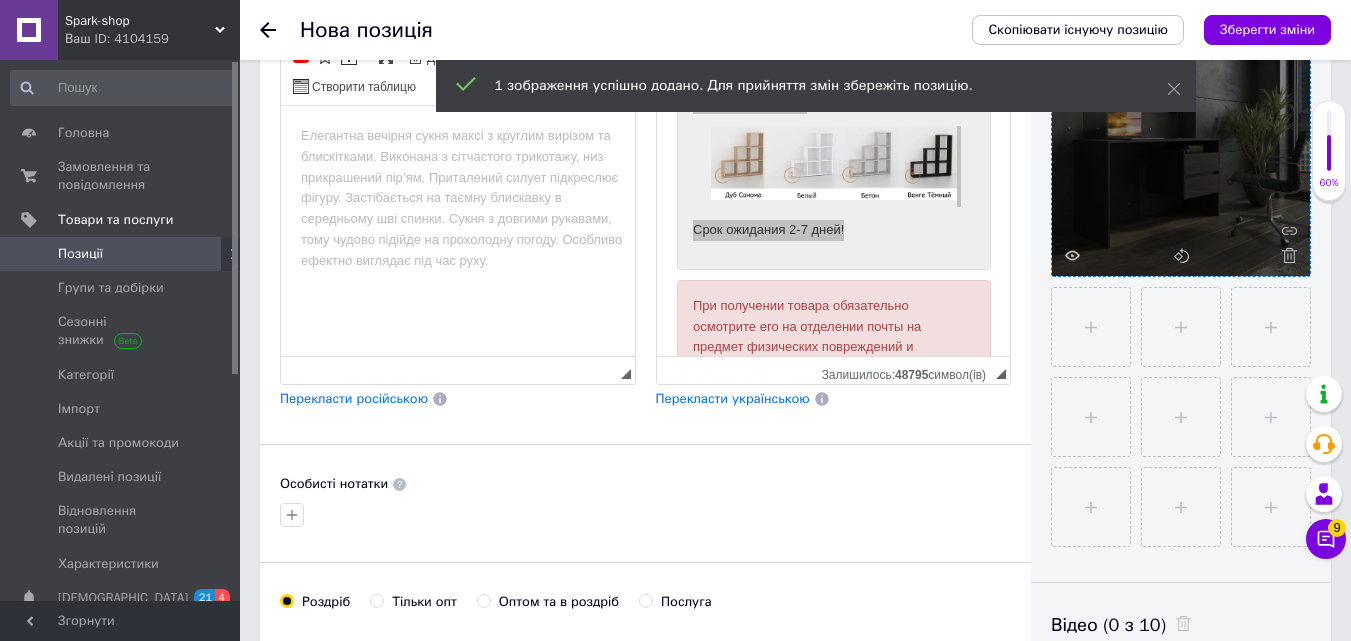 scroll, scrollTop: 600, scrollLeft: 0, axis: vertical 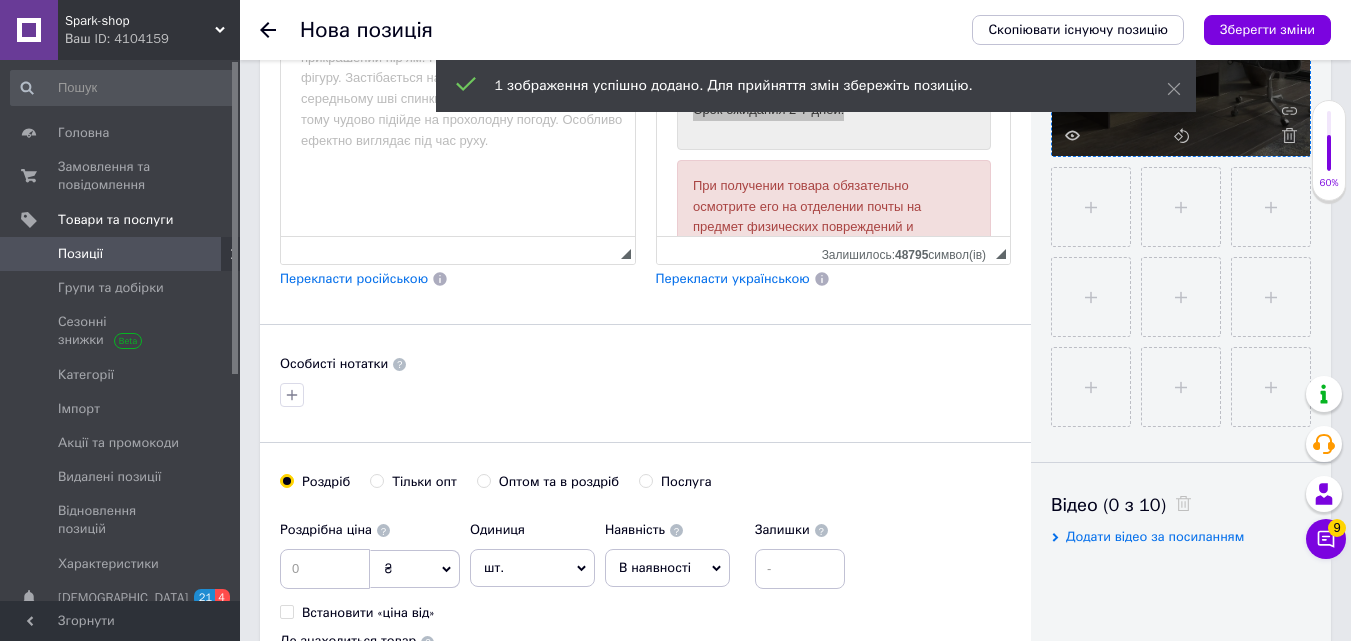 click at bounding box center [645, 395] 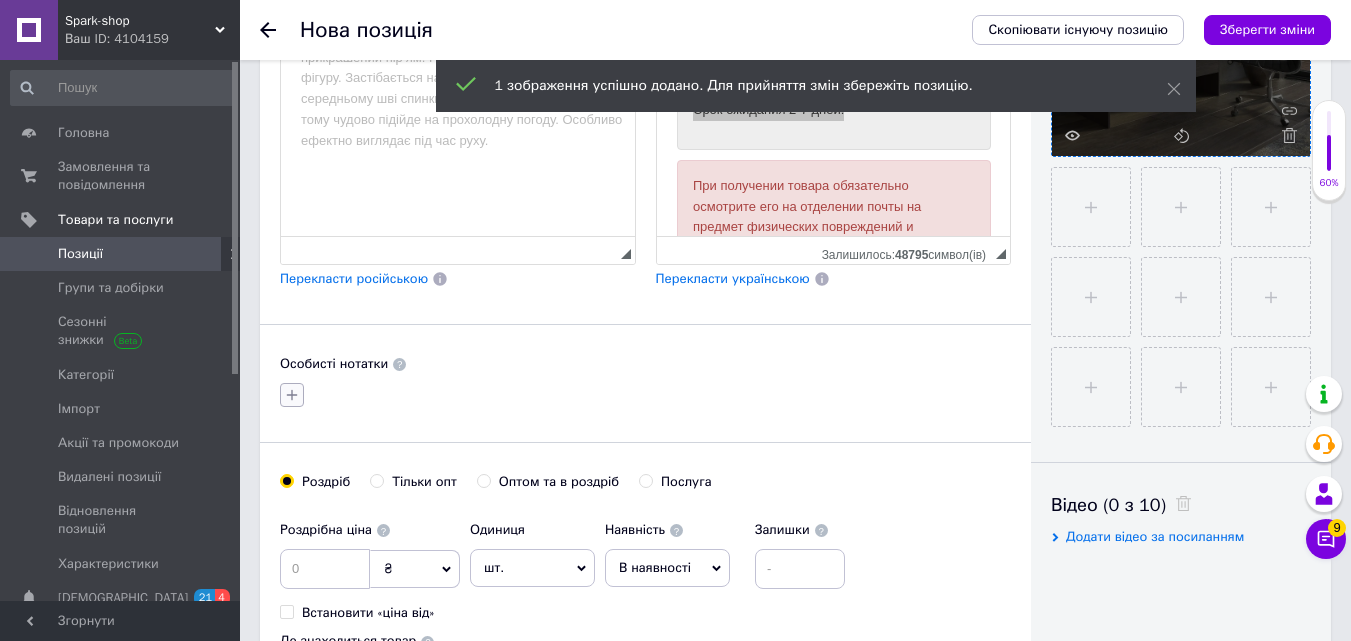 click at bounding box center (292, 395) 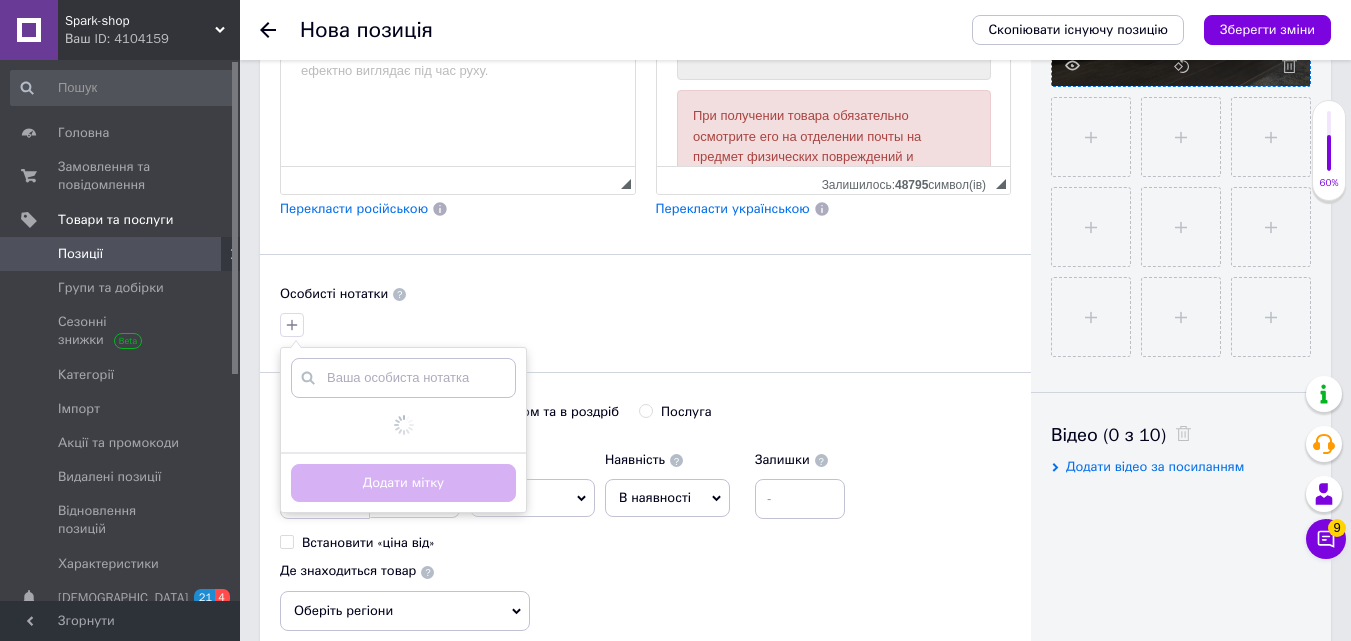 scroll, scrollTop: 900, scrollLeft: 0, axis: vertical 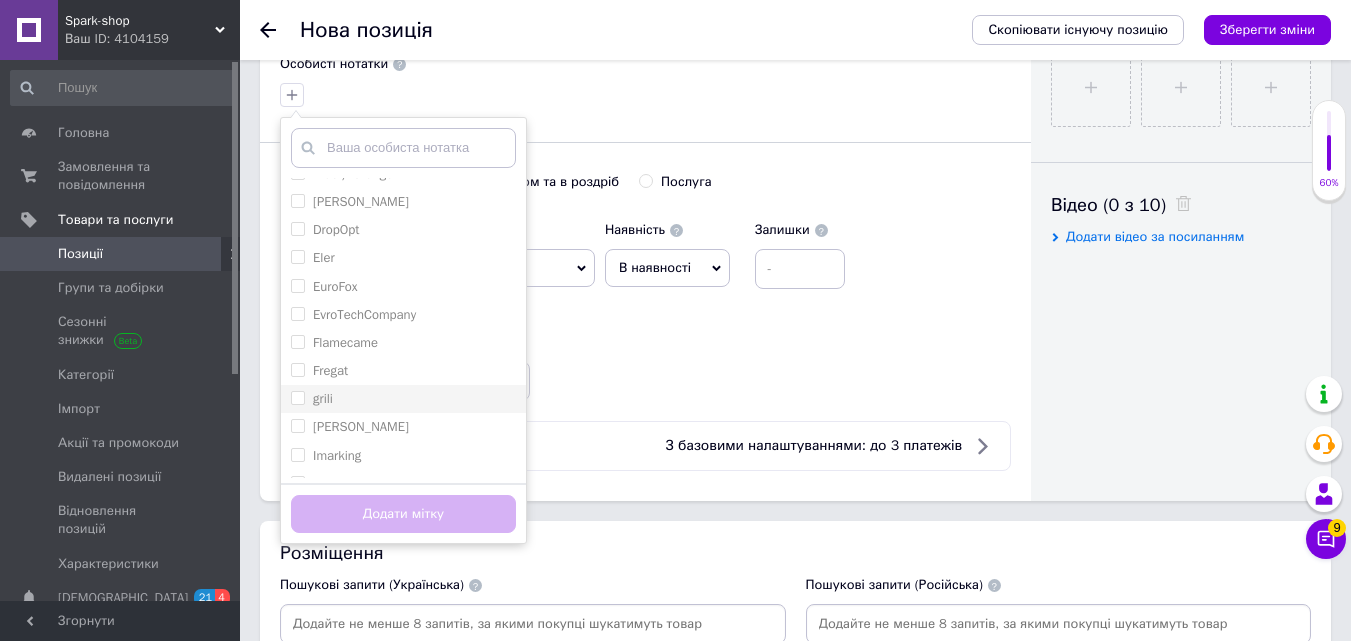 click on "Flamecame" at bounding box center [297, 341] 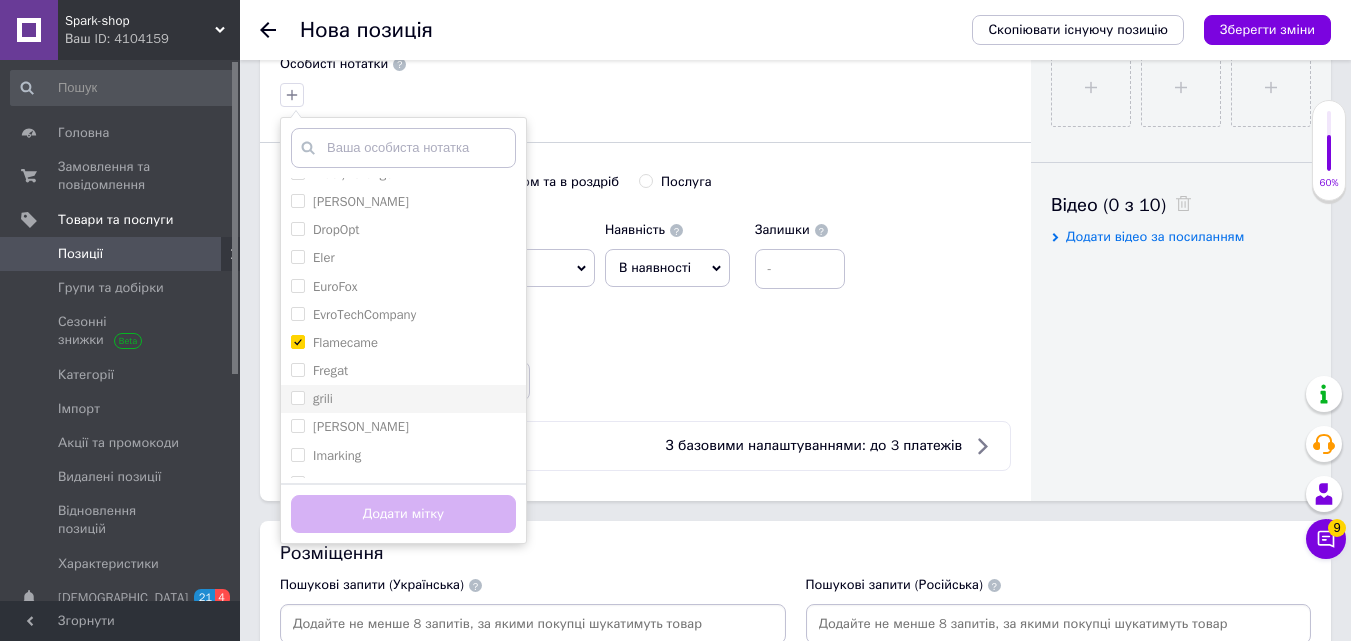 checkbox on "true" 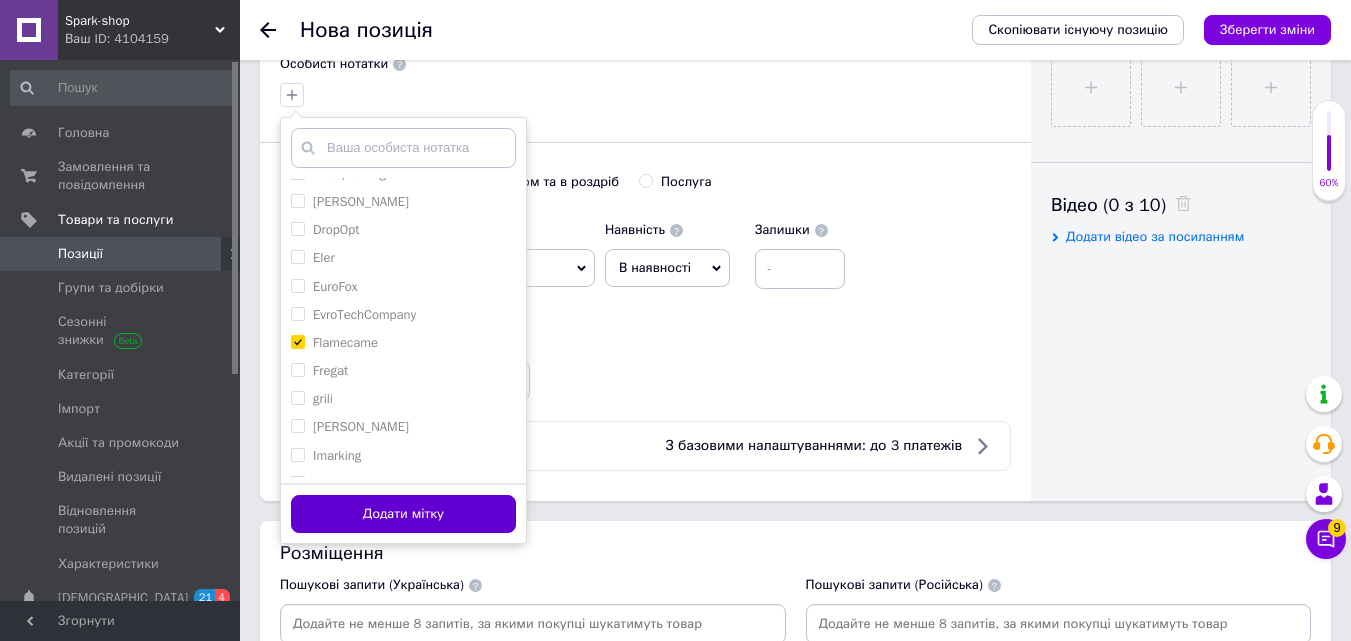 click on "Додати мітку" at bounding box center (403, 514) 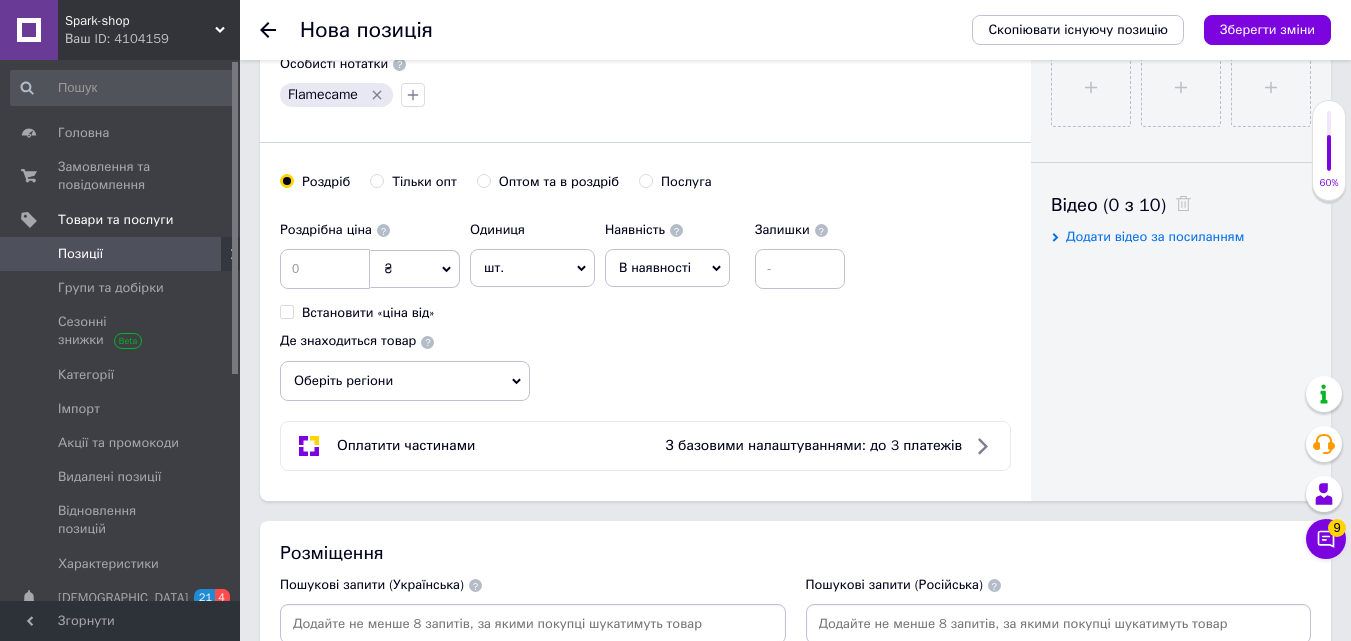 click on "Оптом та в роздріб" at bounding box center (483, 180) 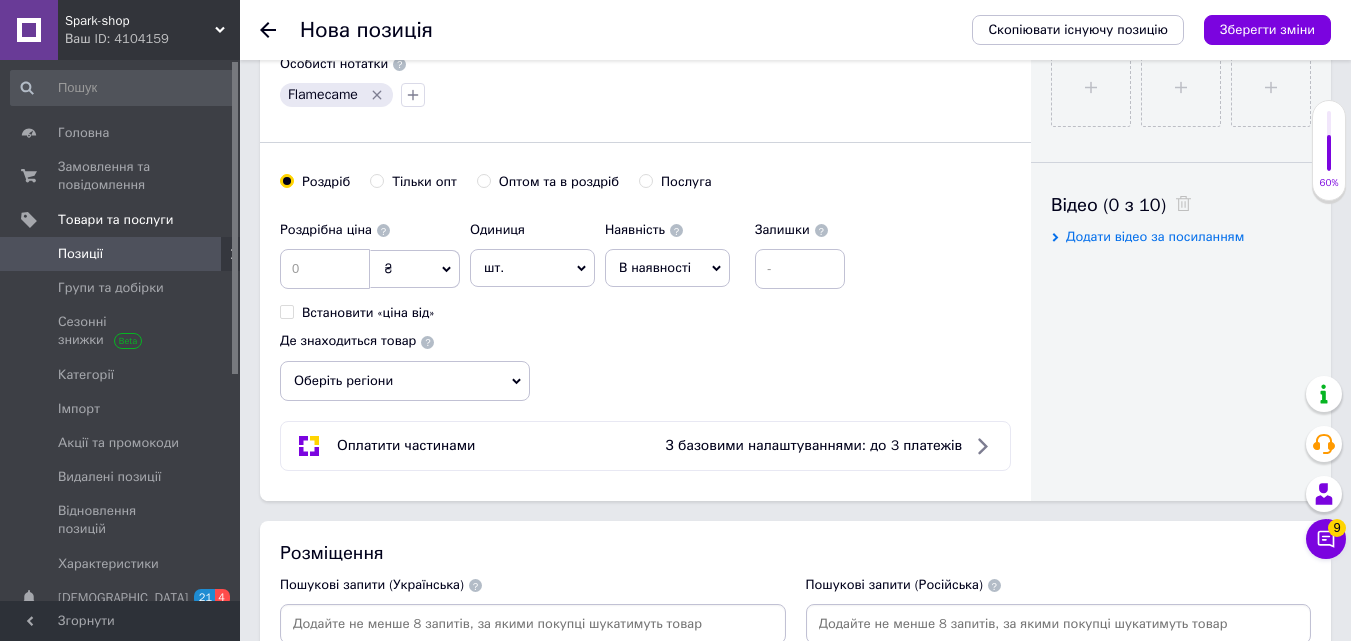 radio on "true" 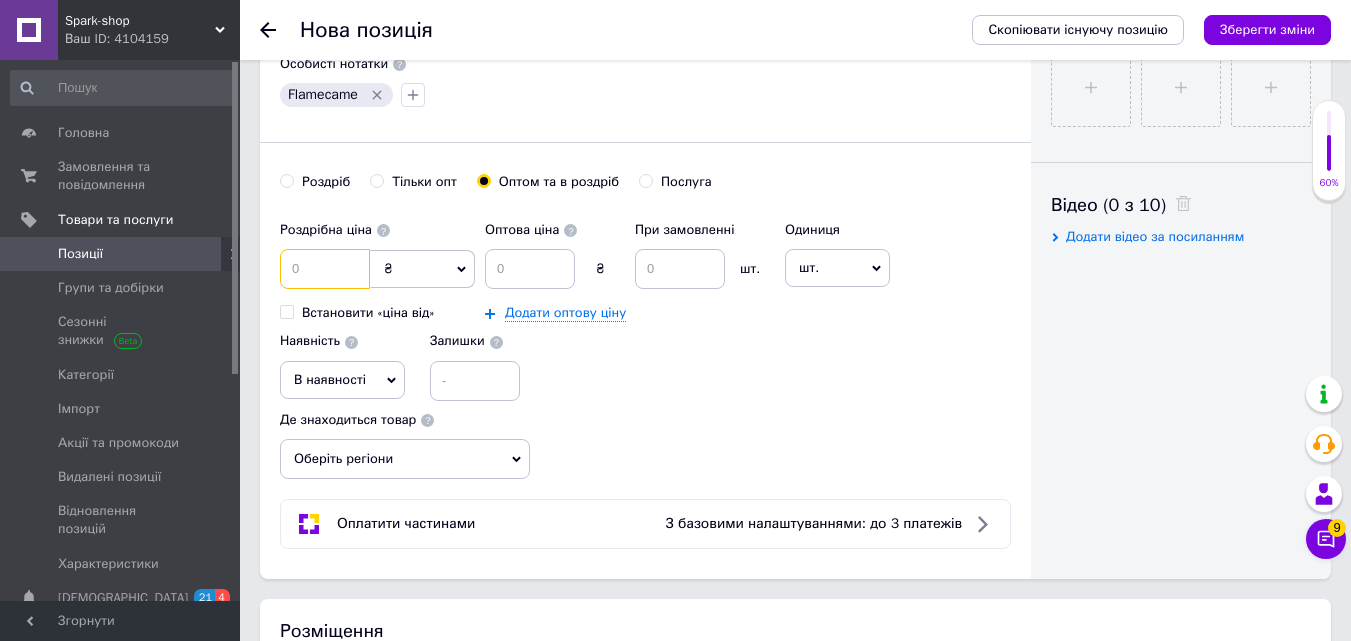 click at bounding box center [325, 269] 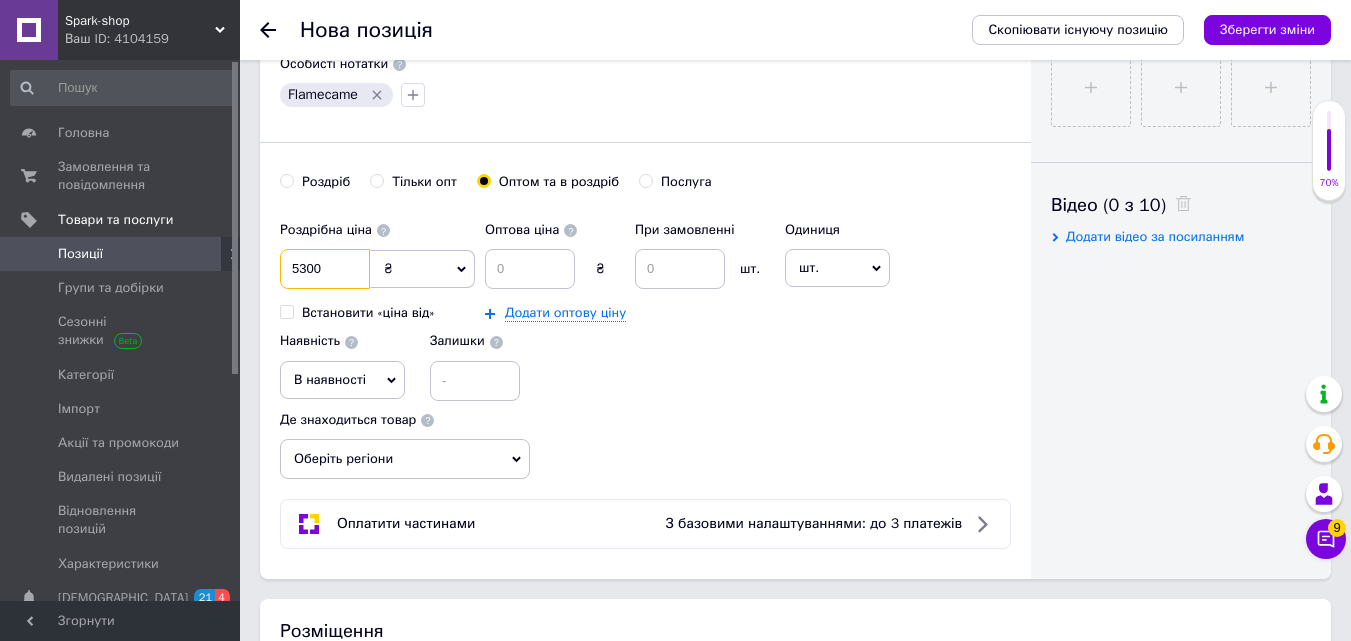 type on "5300" 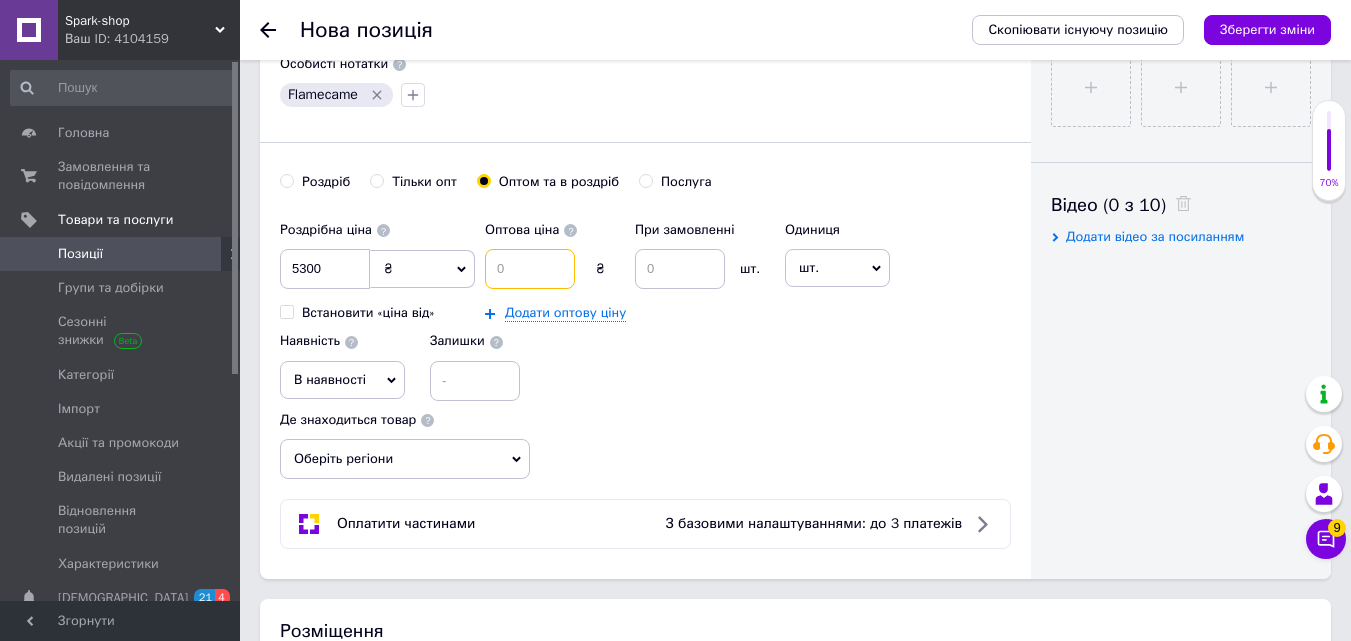 click at bounding box center [530, 269] 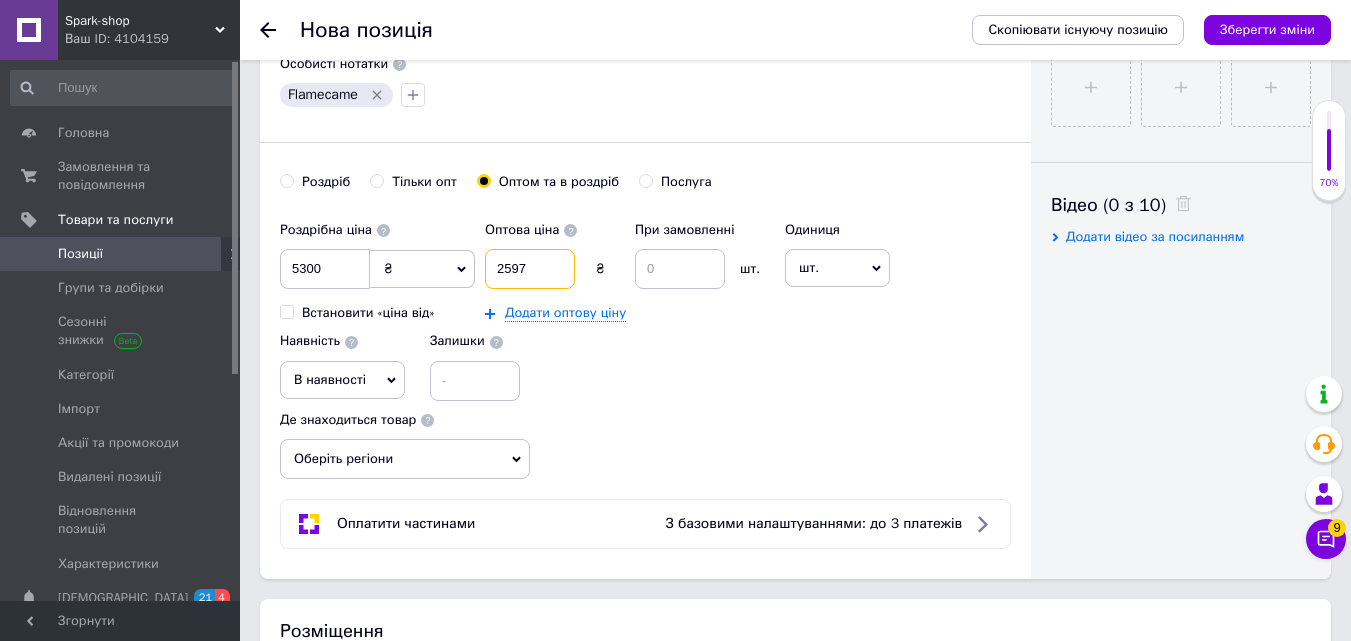 type on "2597" 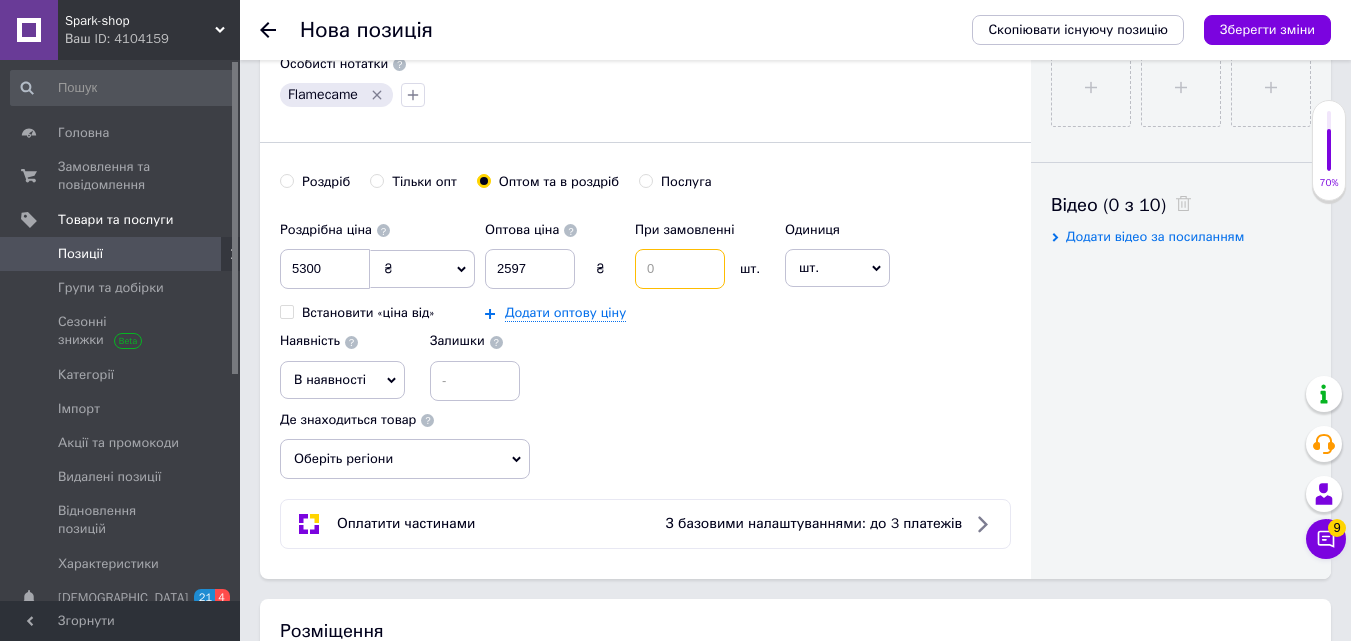 click at bounding box center [680, 269] 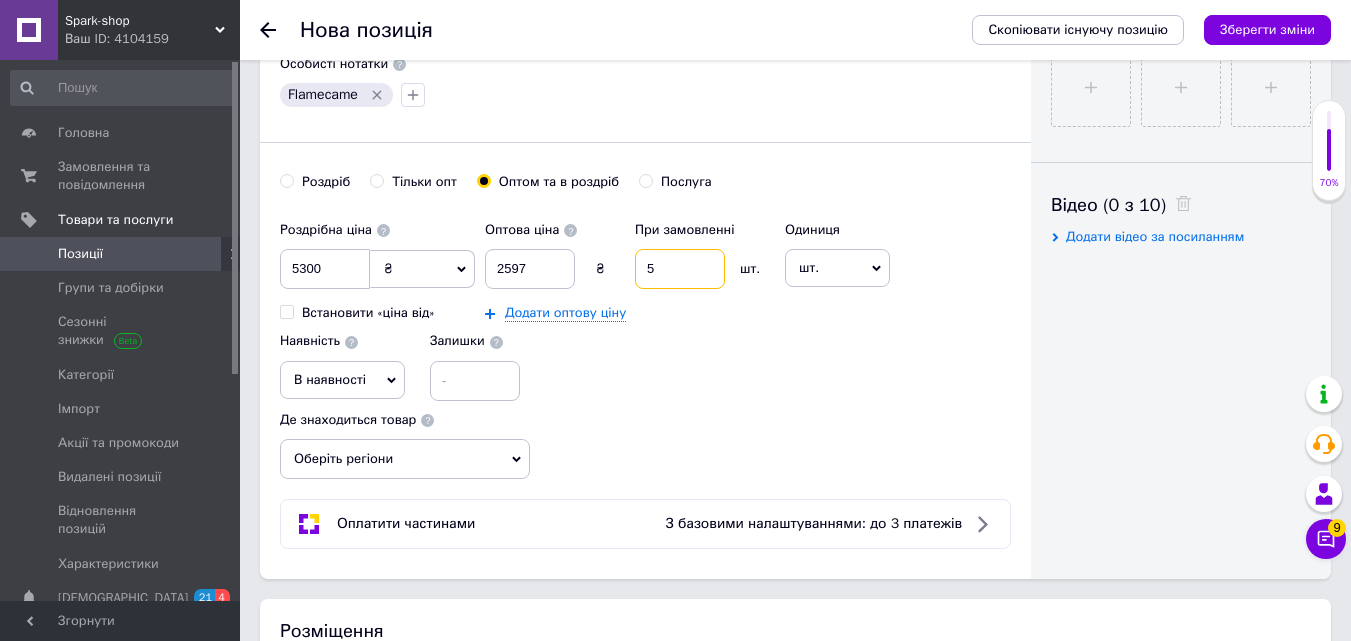 type on "5" 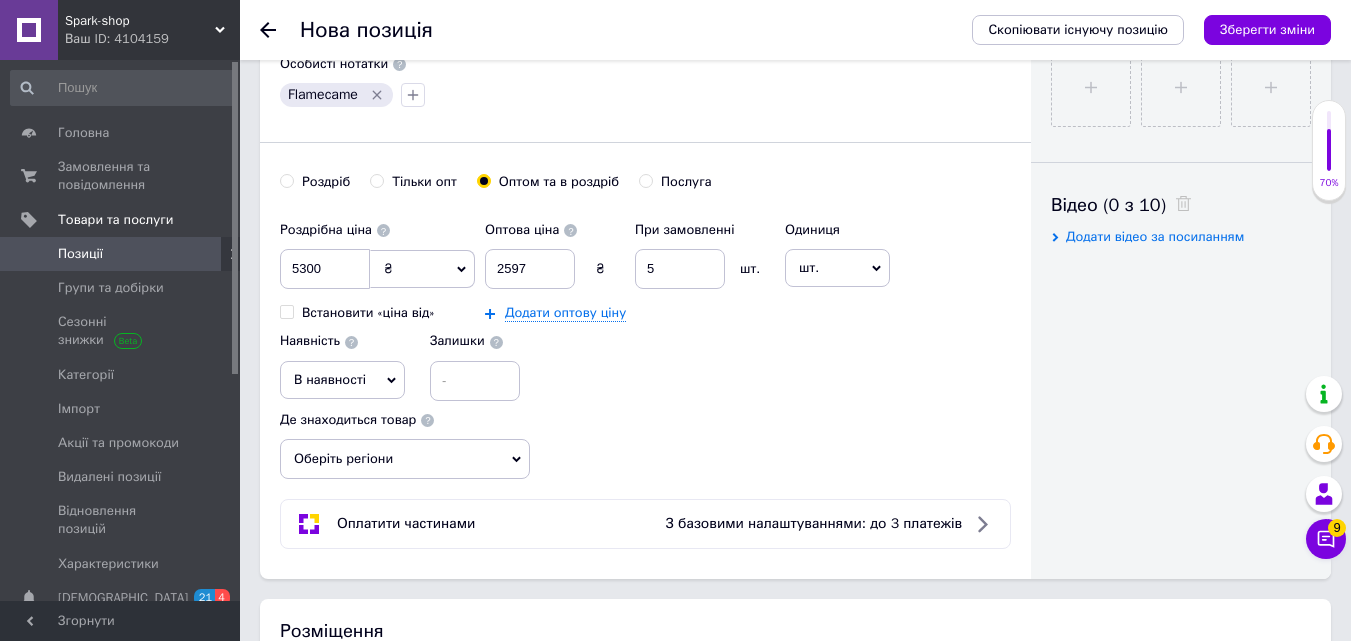 click on "шт." at bounding box center [837, 268] 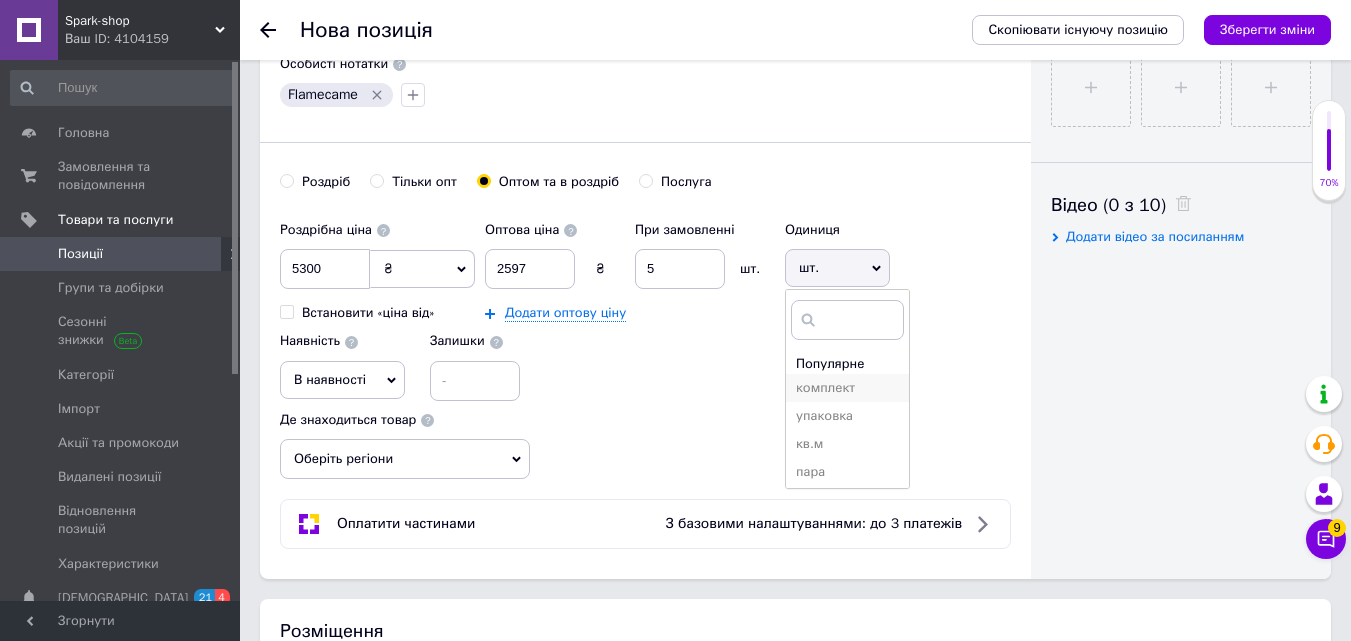 click on "комплект" at bounding box center (847, 388) 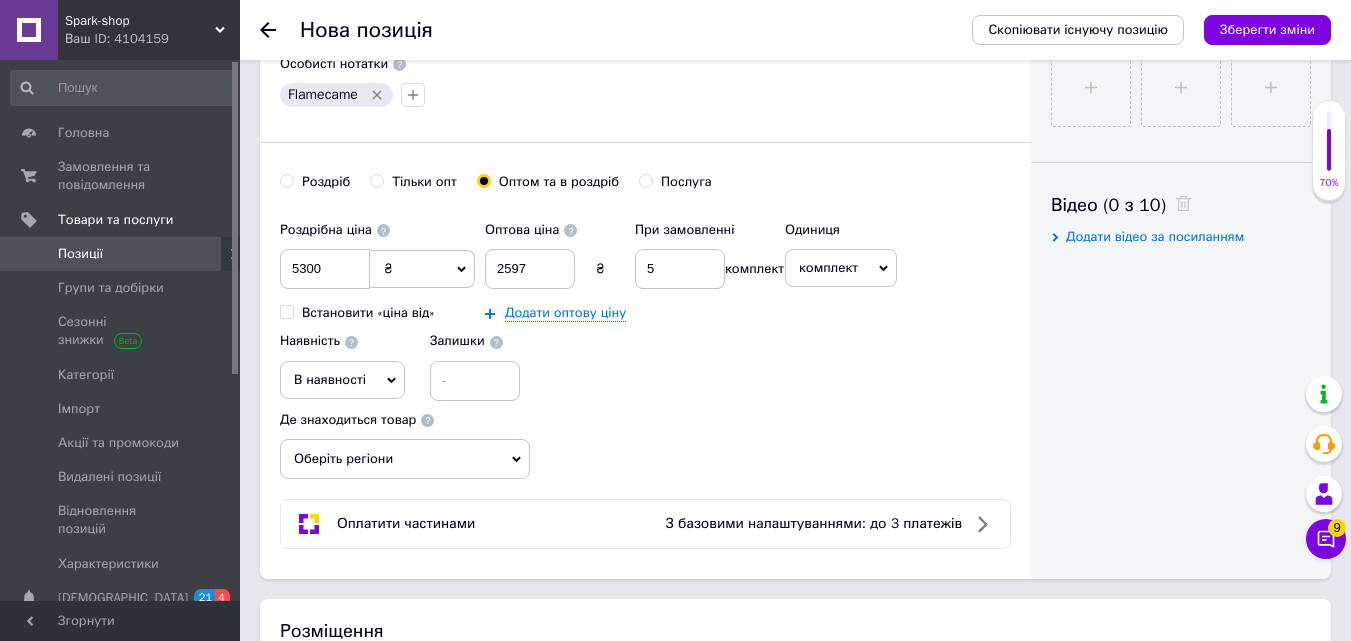 click on "В наявності" at bounding box center [330, 379] 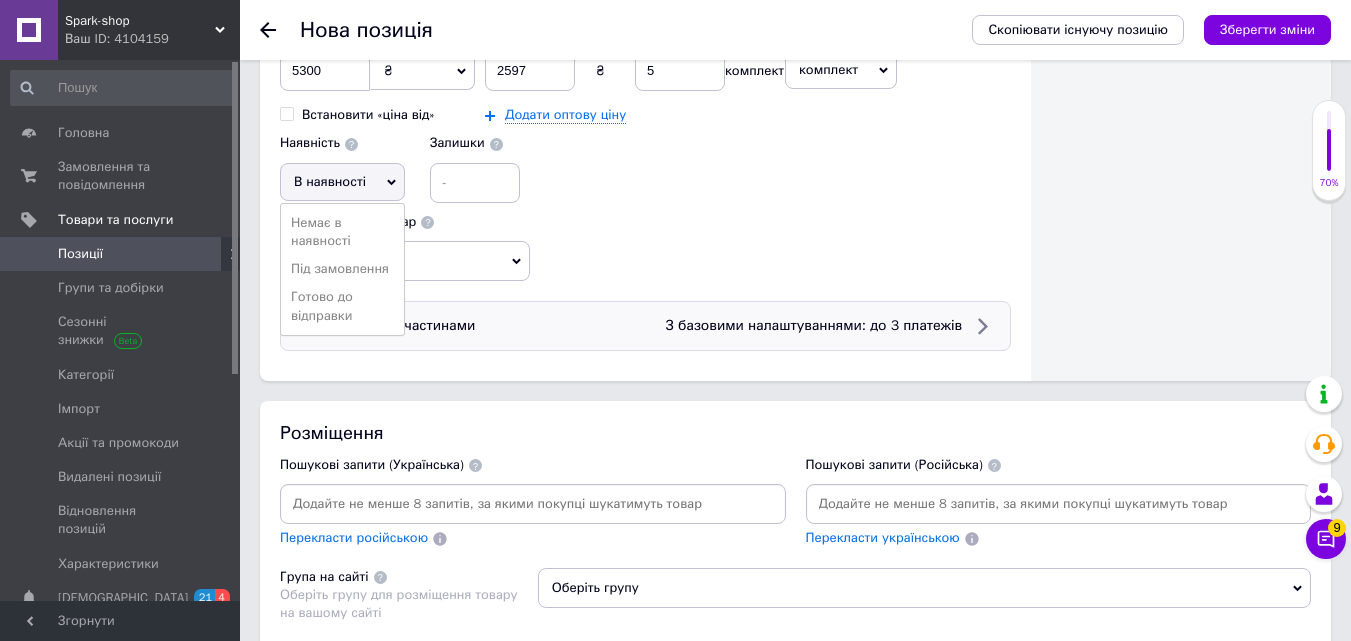 scroll, scrollTop: 1100, scrollLeft: 0, axis: vertical 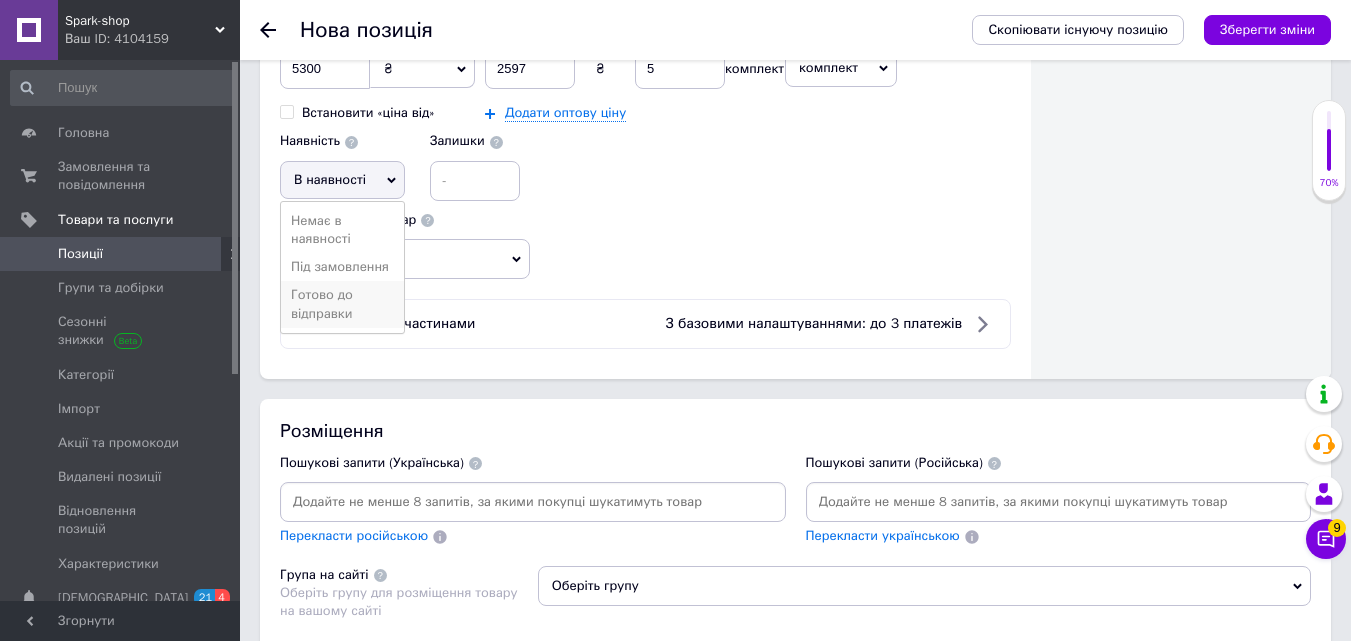 click on "Готово до відправки" at bounding box center (342, 304) 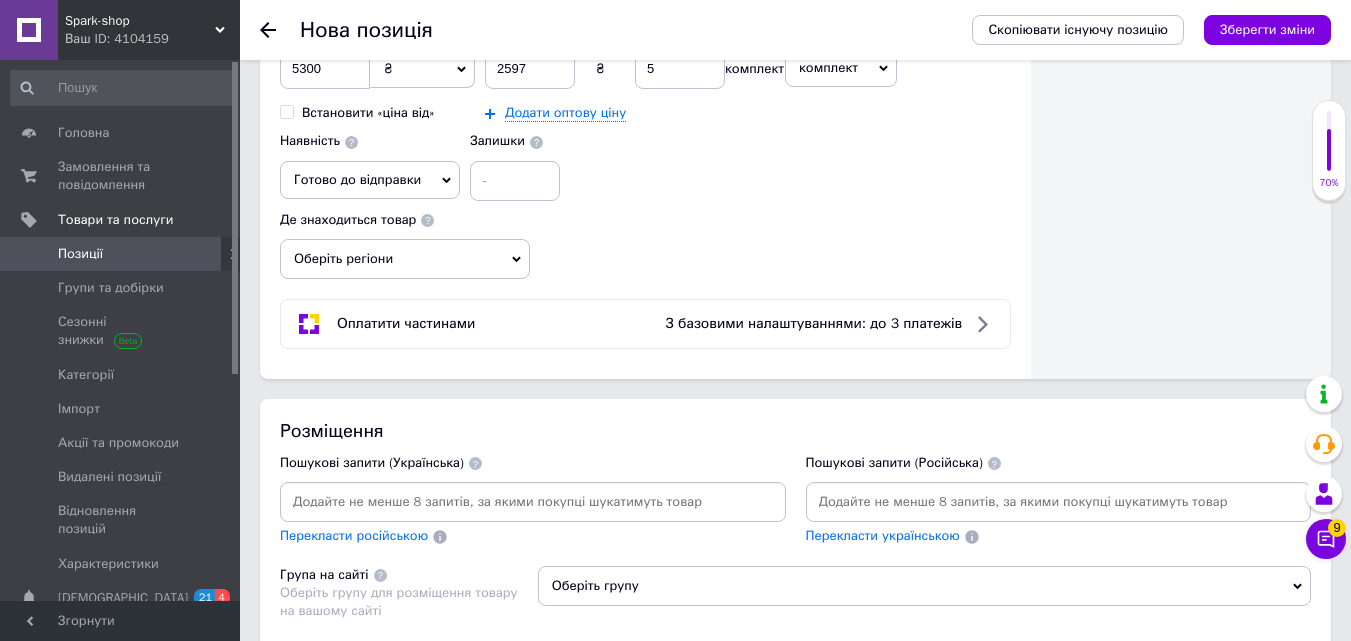 click on "Оберіть регіони" at bounding box center [405, 259] 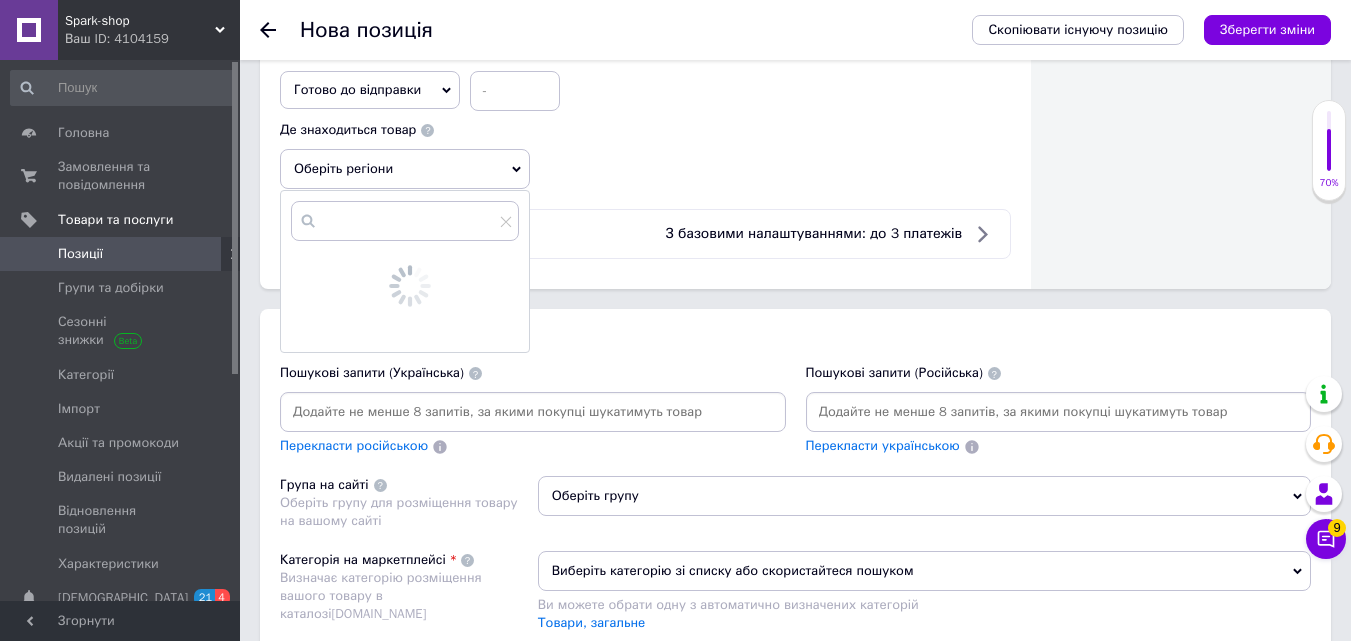 scroll, scrollTop: 1200, scrollLeft: 0, axis: vertical 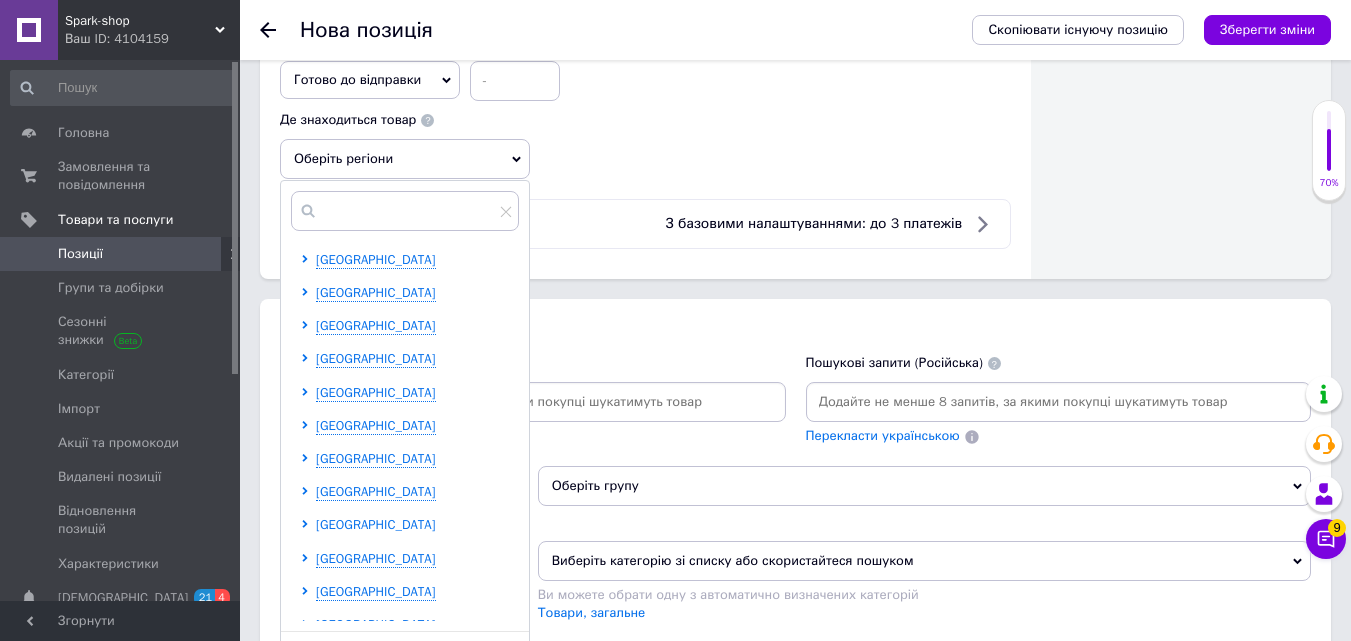 click on "[GEOGRAPHIC_DATA]" at bounding box center (376, 524) 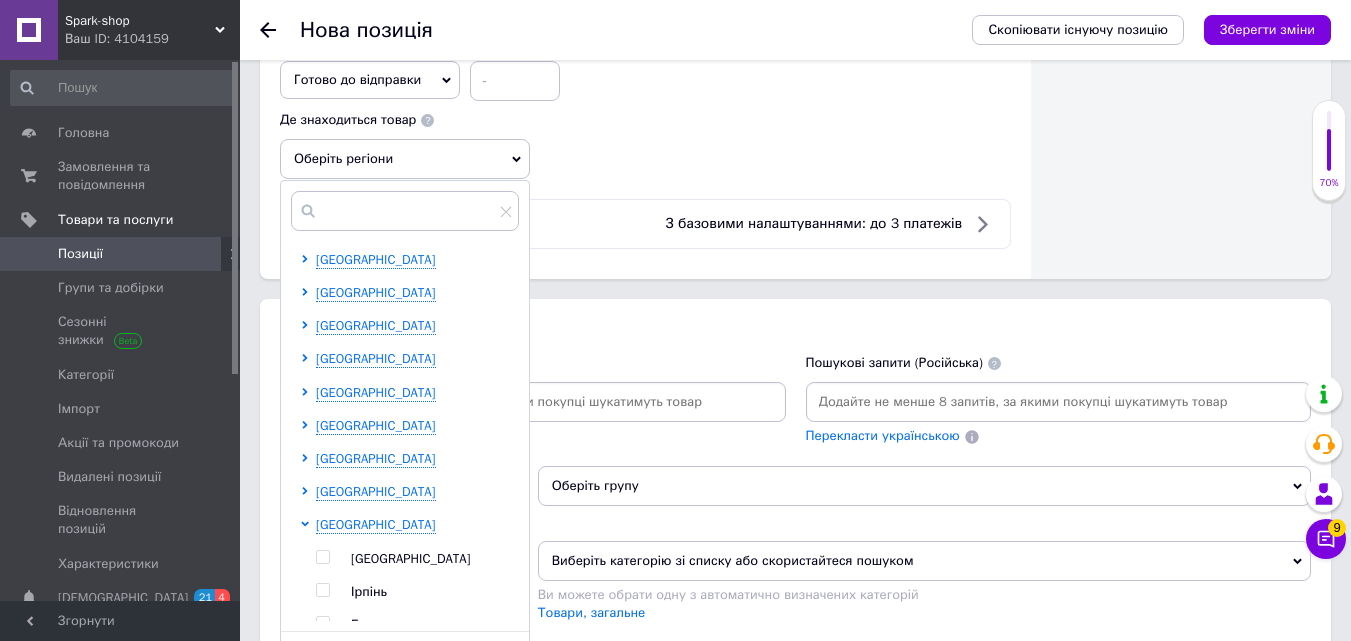 click at bounding box center [322, 557] 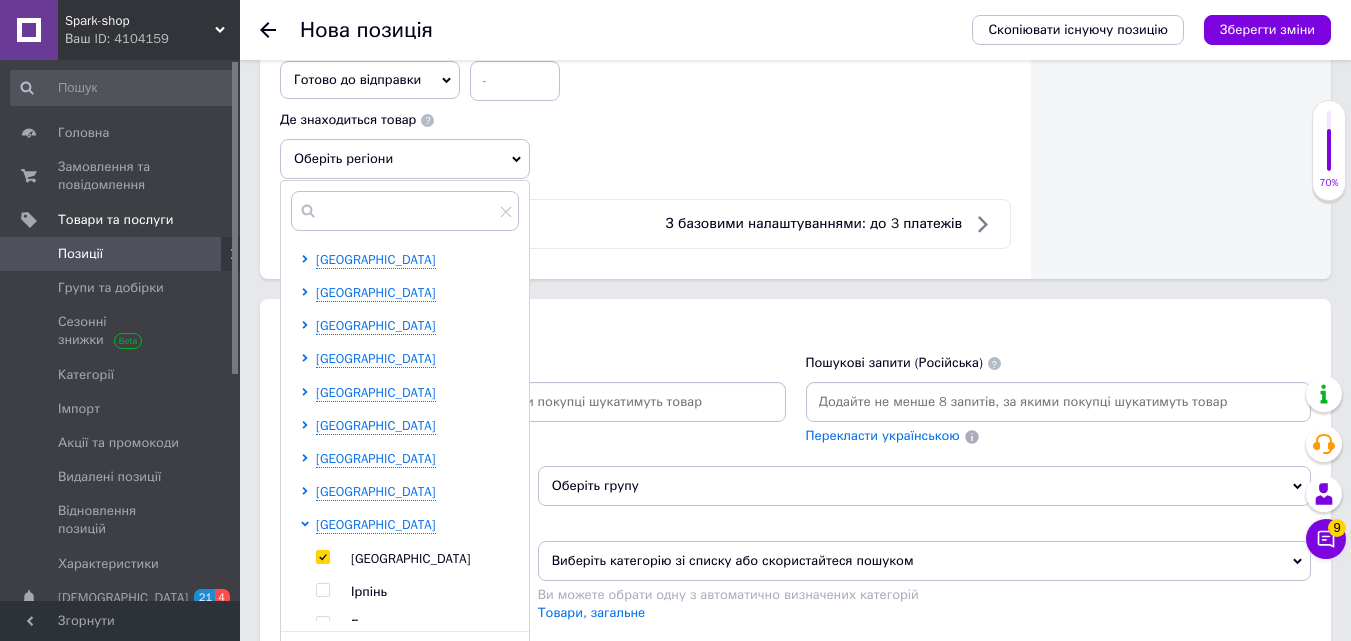 checkbox on "true" 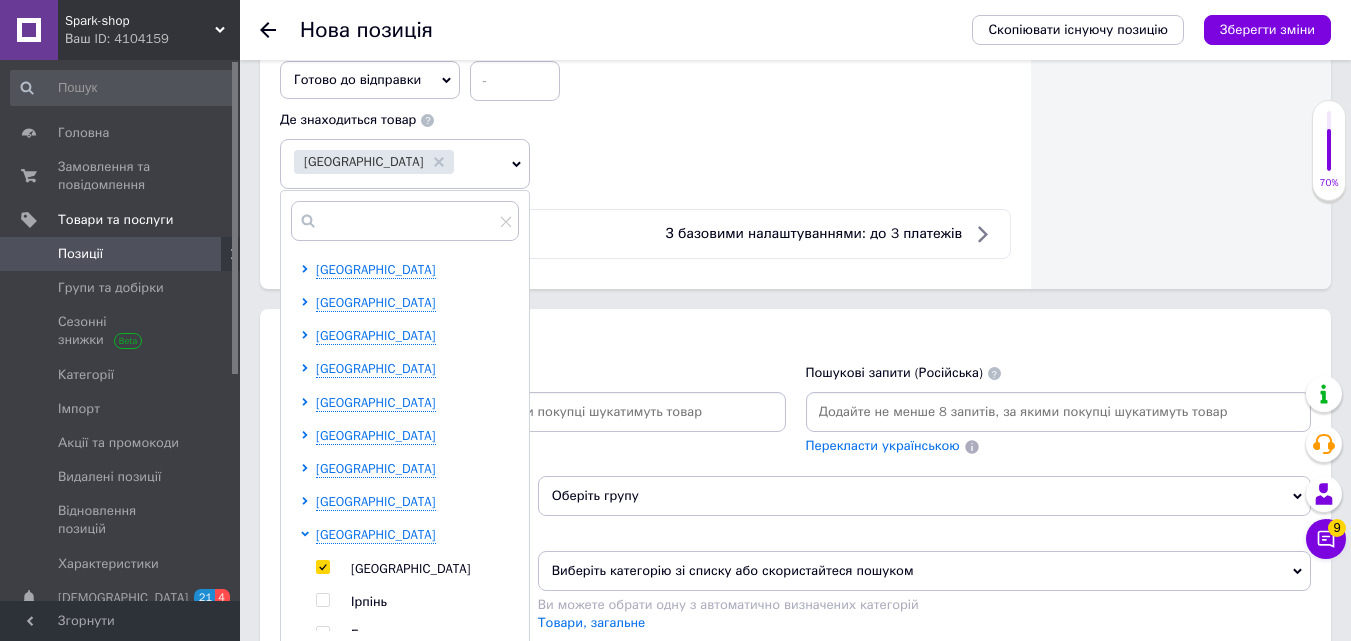 click on "[GEOGRAPHIC_DATA] [GEOGRAPHIC_DATA] [GEOGRAPHIC_DATA] [GEOGRAPHIC_DATA] [GEOGRAPHIC_DATA] [GEOGRAPHIC_DATA] [GEOGRAPHIC_DATA] [GEOGRAPHIC_DATA] [GEOGRAPHIC_DATA] [GEOGRAPHIC_DATA] [GEOGRAPHIC_DATA] [GEOGRAPHIC_DATA] [GEOGRAPHIC_DATA] [GEOGRAPHIC_DATA] [GEOGRAPHIC_DATA] [GEOGRAPHIC_DATA] [GEOGRAPHIC_DATA] [GEOGRAPHIC_DATA] [GEOGRAPHIC_DATA] [GEOGRAPHIC_DATA] [GEOGRAPHIC_DATA][PERSON_NAME][GEOGRAPHIC_DATA] [GEOGRAPHIC_DATA] [GEOGRAPHIC_DATA] [GEOGRAPHIC_DATA] [GEOGRAPHIC_DATA] [GEOGRAPHIC_DATA] [GEOGRAPHIC_DATA][PERSON_NAME] [GEOGRAPHIC_DATA] [GEOGRAPHIC_DATA] [GEOGRAPHIC_DATA] [GEOGRAPHIC_DATA] [GEOGRAPHIC_DATA] [GEOGRAPHIC_DATA] [GEOGRAPHIC_DATA] [GEOGRAPHIC_DATA]" at bounding box center (409, 1000) 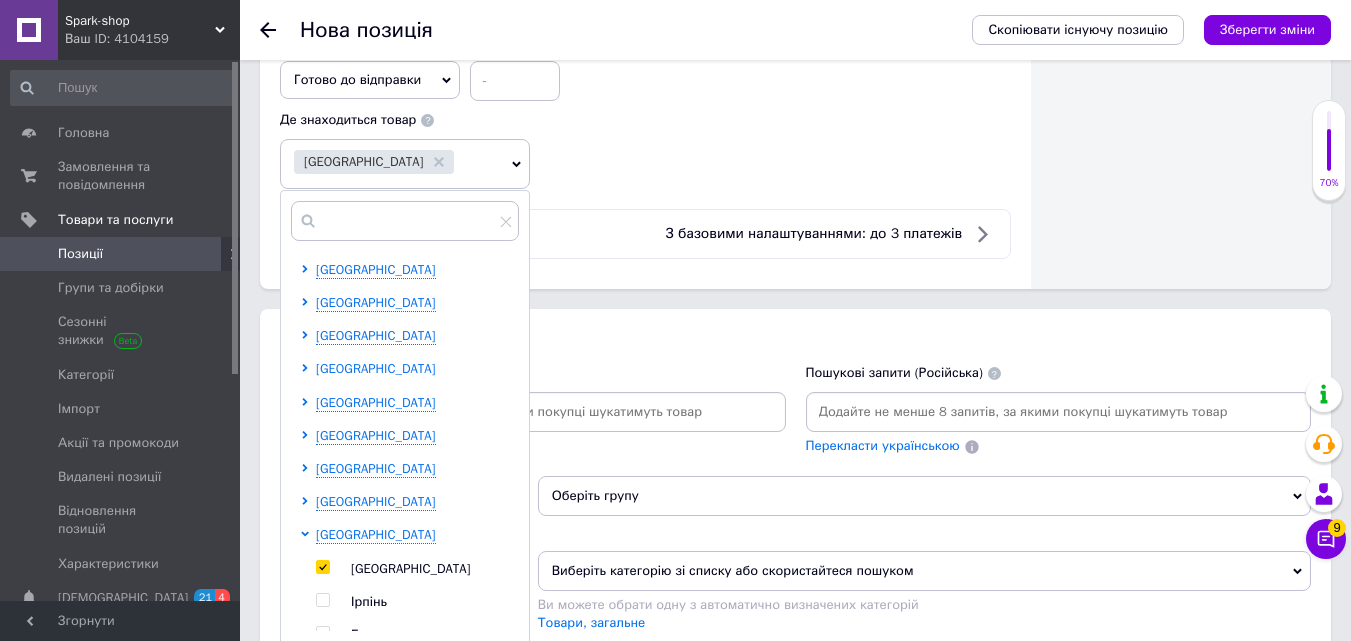 click on "[GEOGRAPHIC_DATA]" at bounding box center (376, 368) 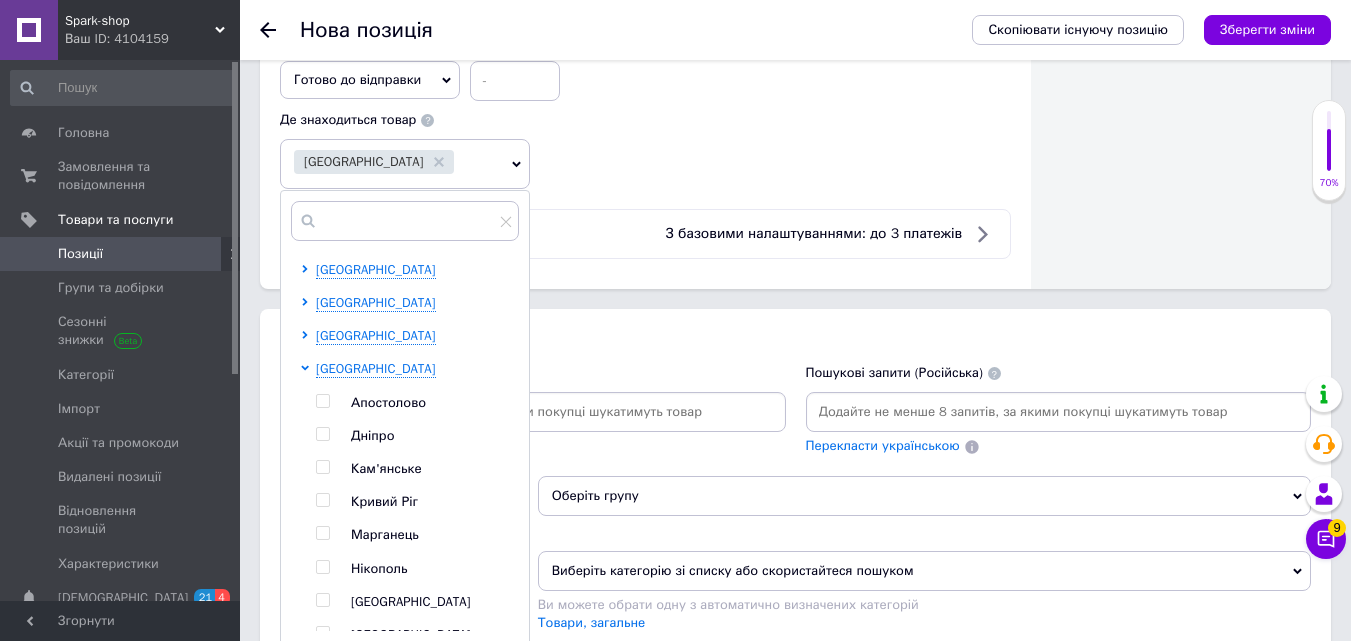 click at bounding box center (322, 434) 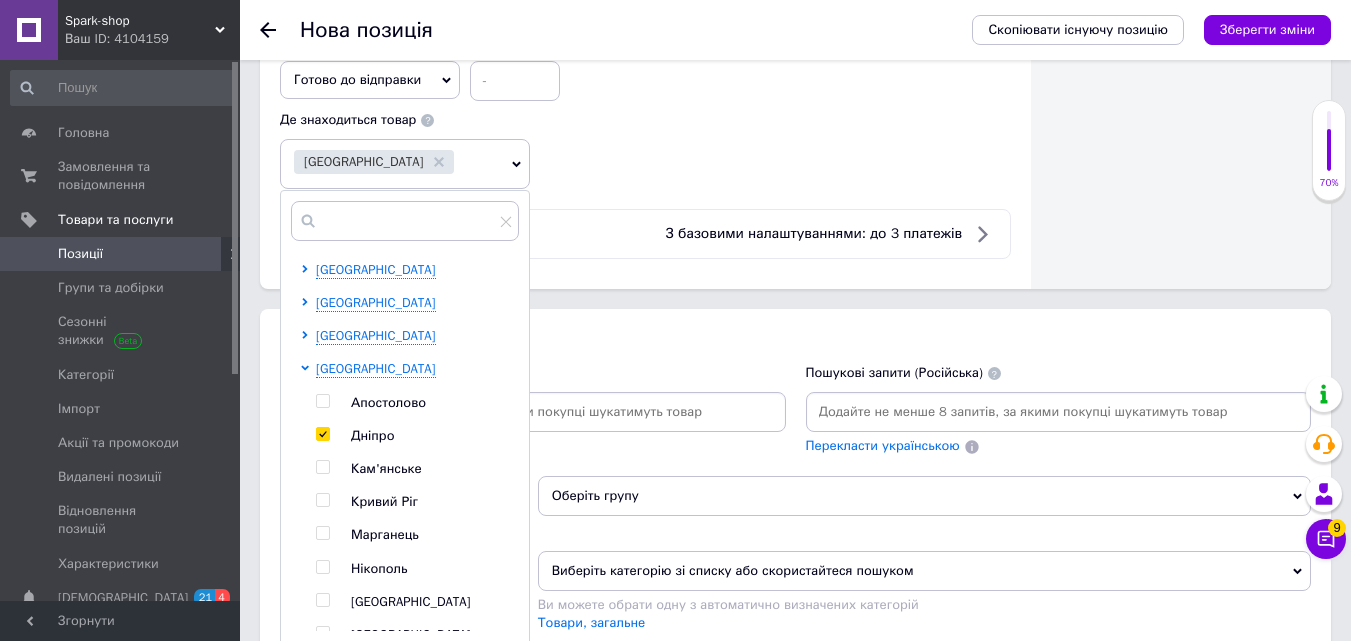 checkbox on "true" 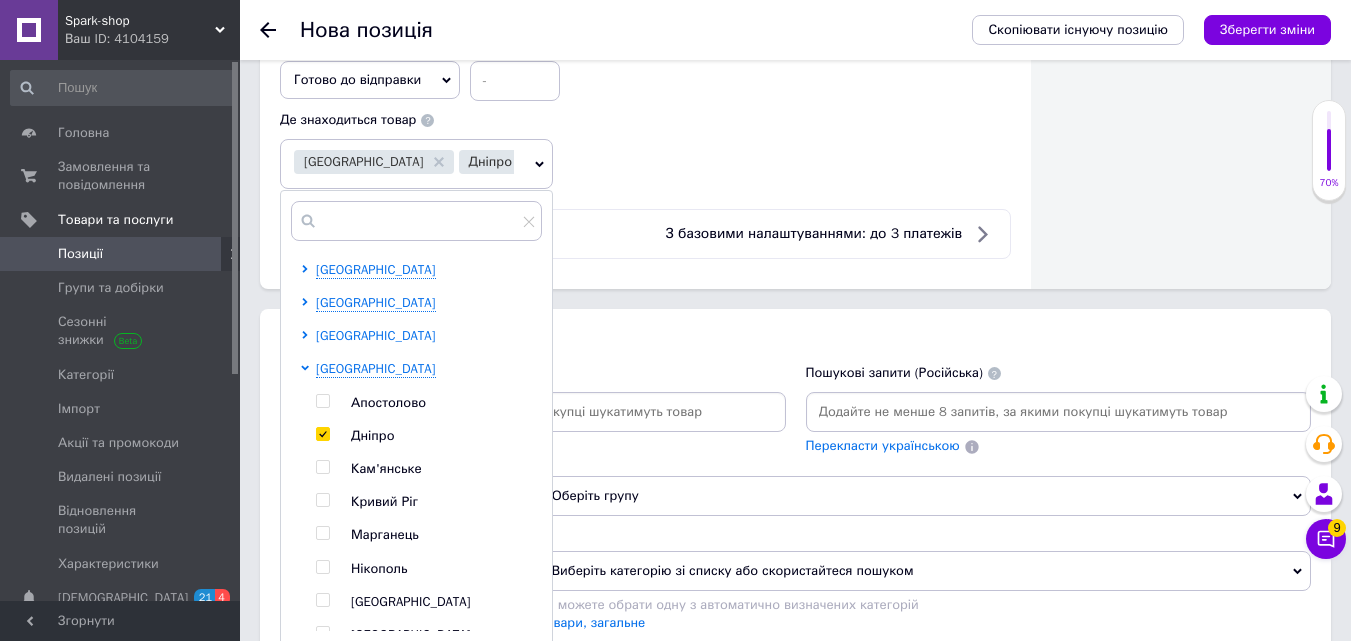 click on "[GEOGRAPHIC_DATA]" at bounding box center [376, 335] 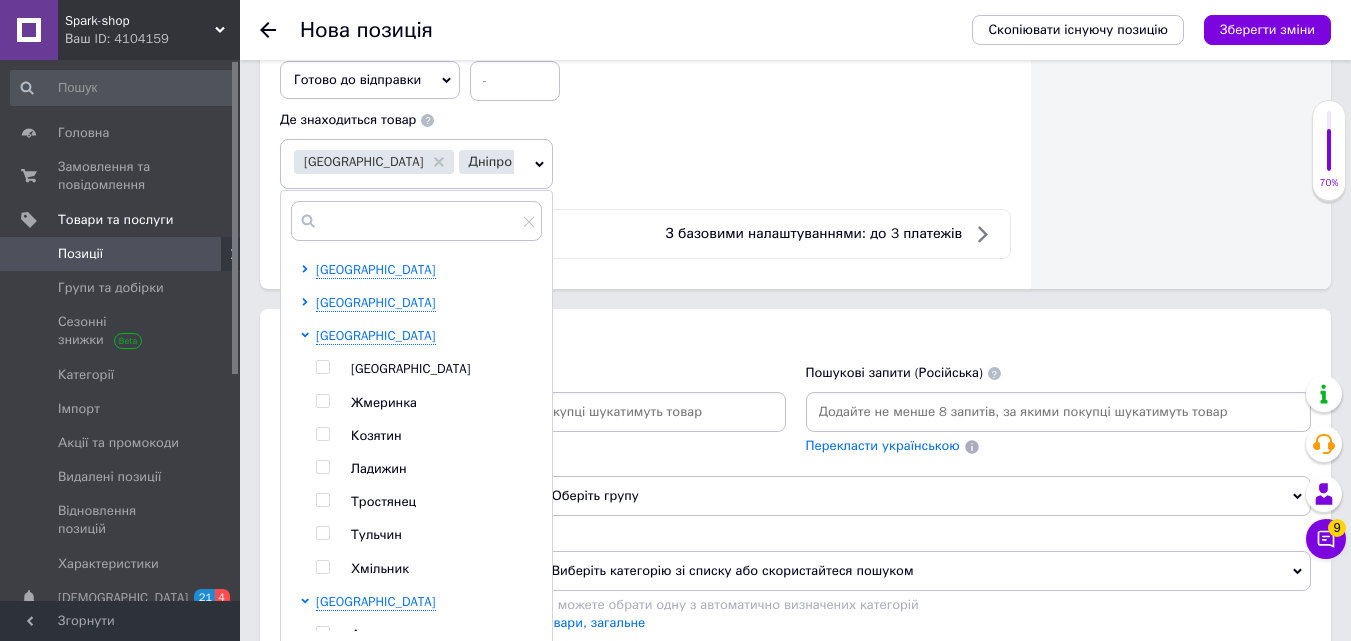 click at bounding box center (322, 367) 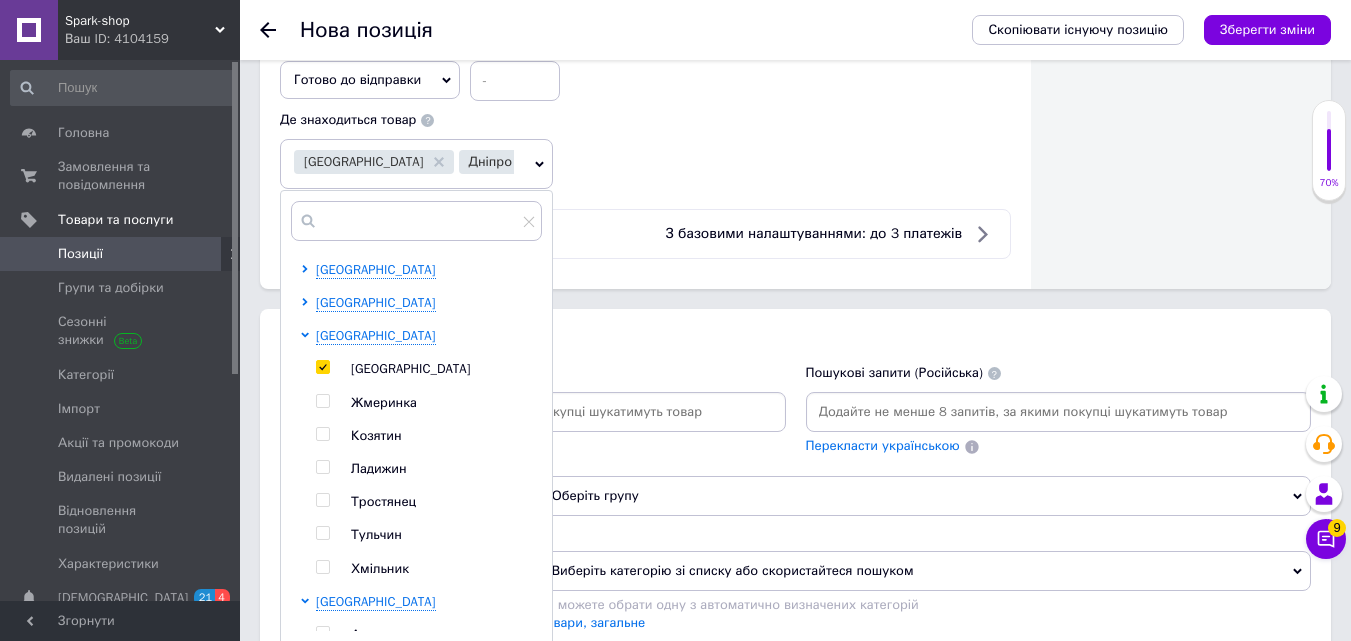 checkbox on "true" 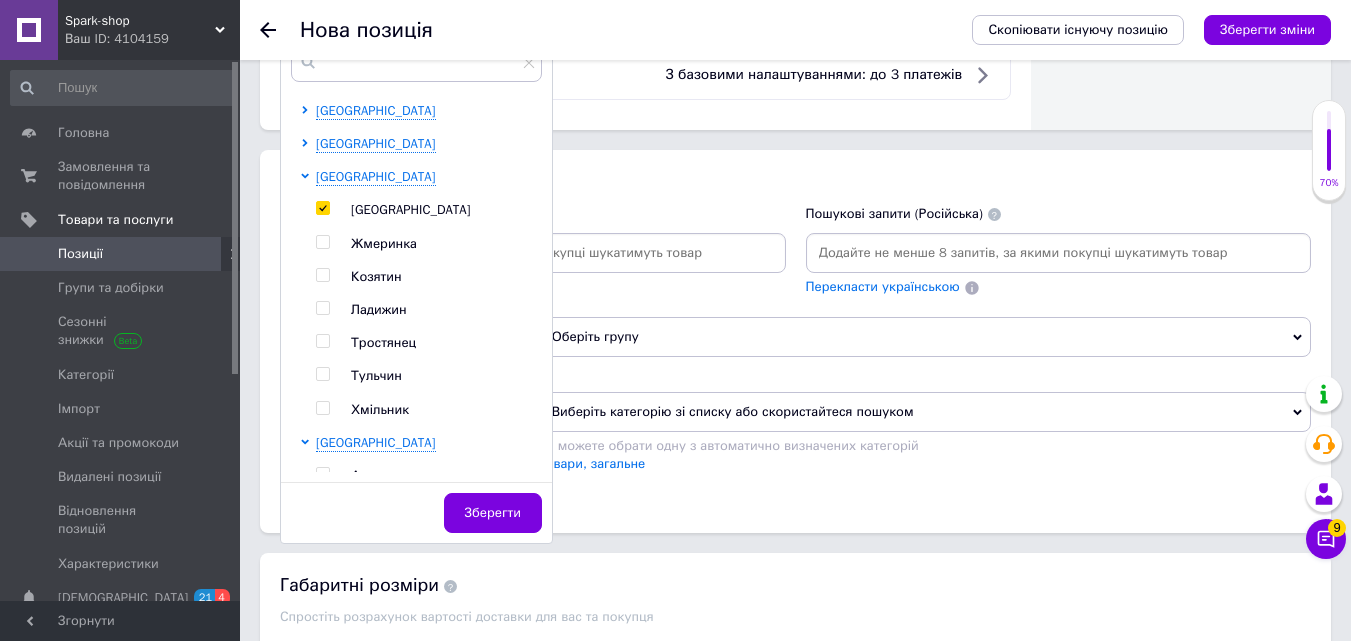 scroll, scrollTop: 1400, scrollLeft: 0, axis: vertical 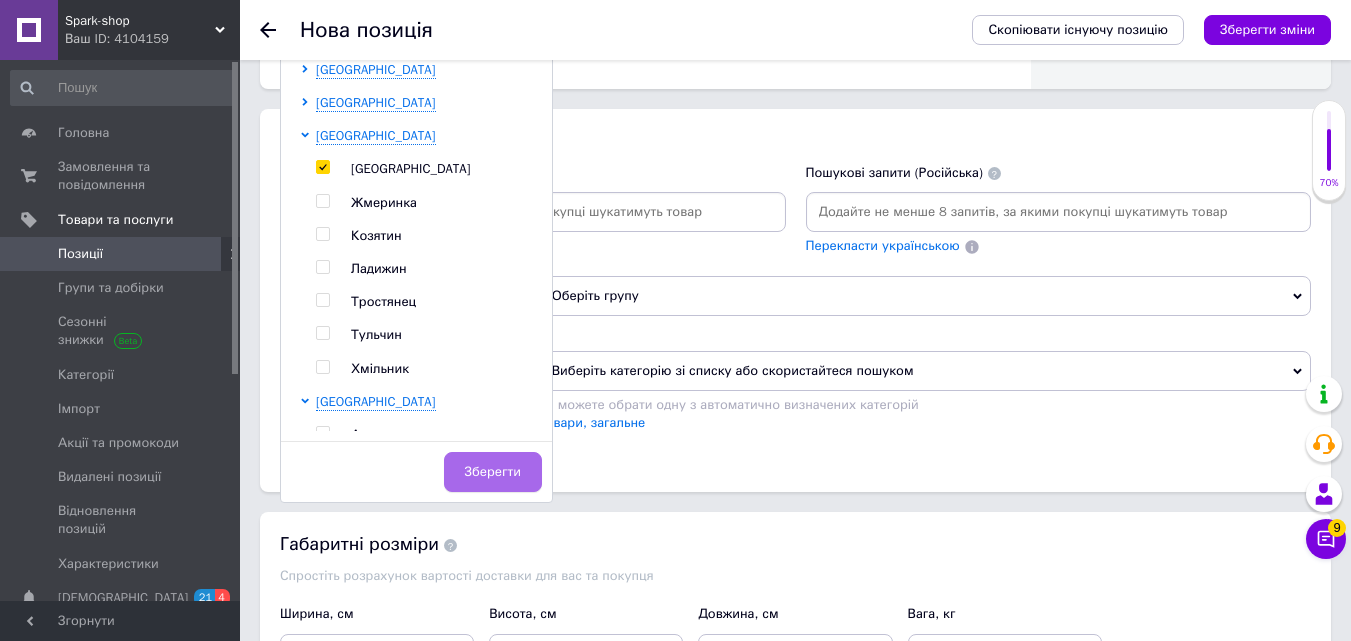 click on "Зберегти" at bounding box center [493, 472] 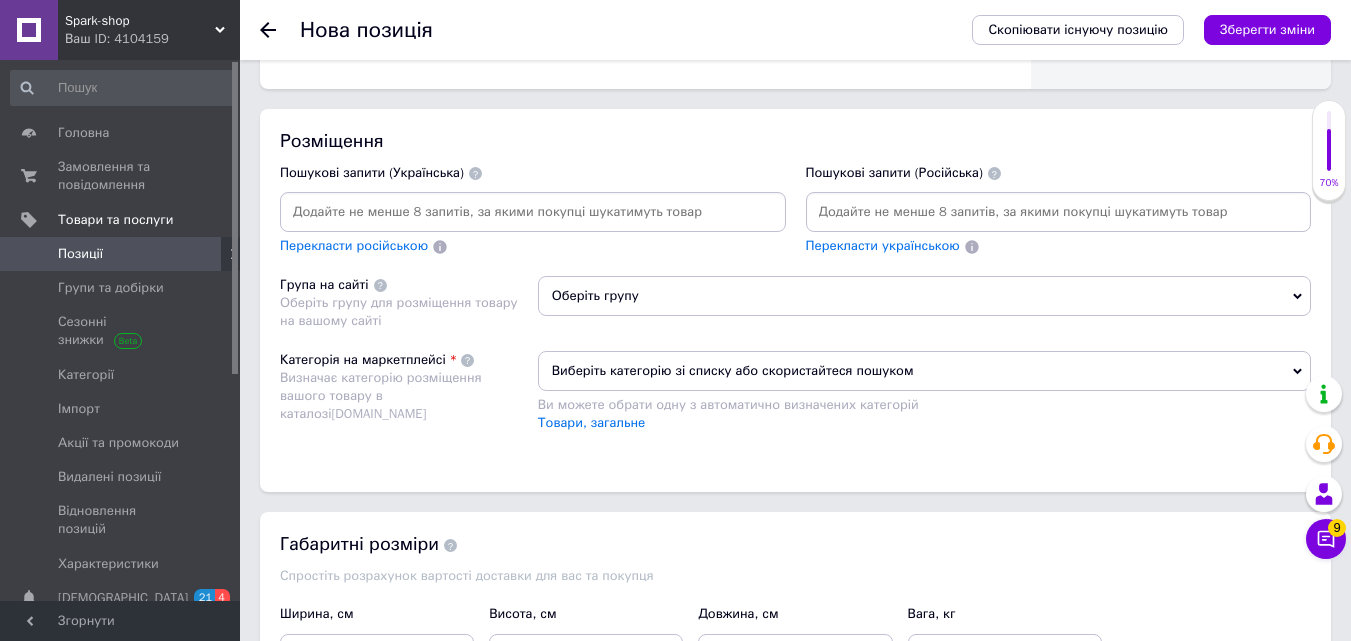 click at bounding box center (1059, 212) 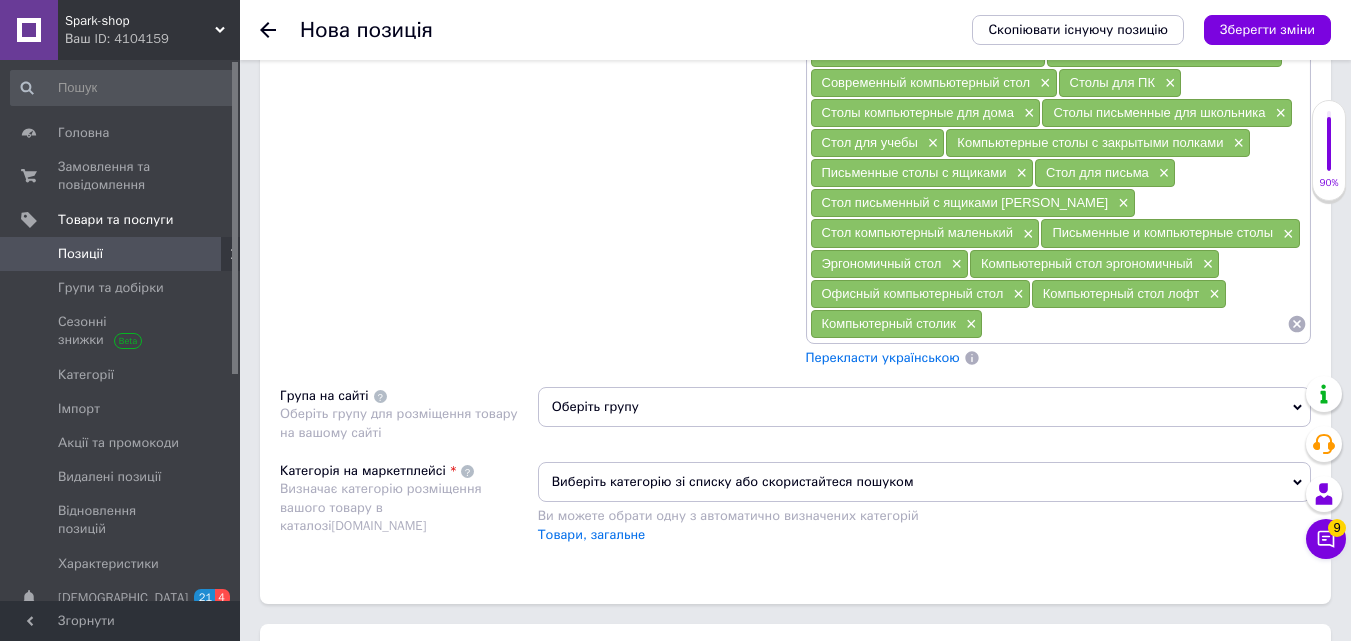 scroll, scrollTop: 2200, scrollLeft: 0, axis: vertical 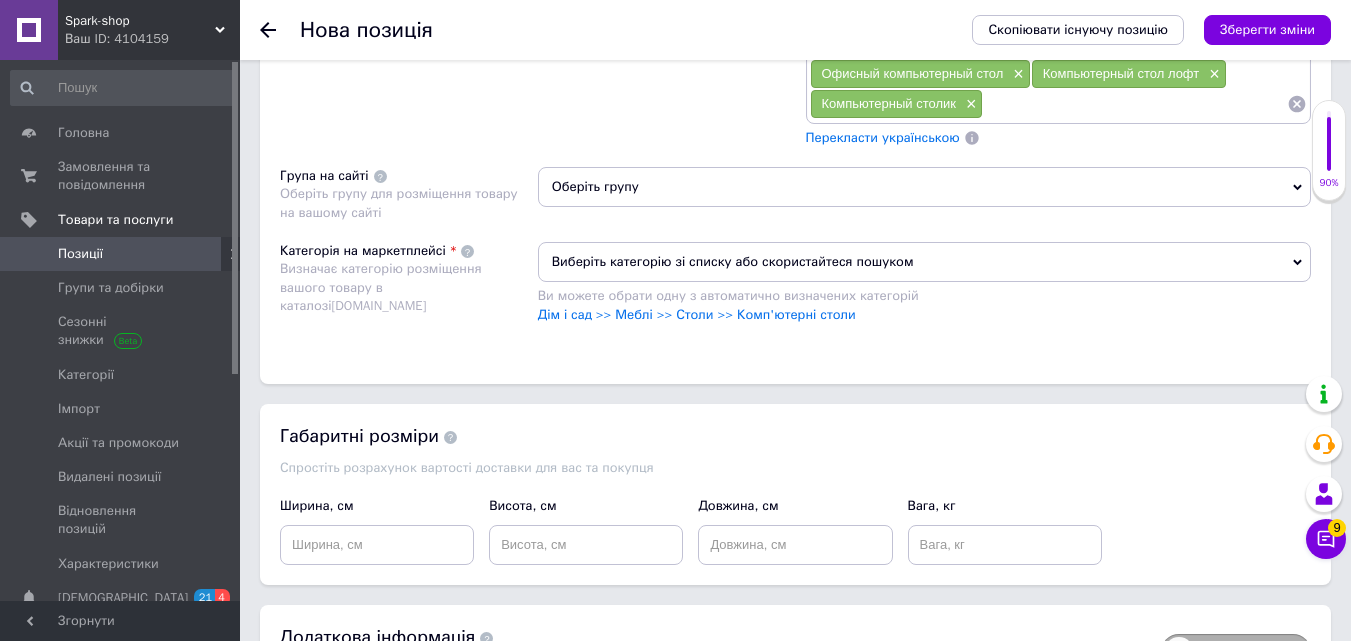 click on "Дім і сад >> Меблі >> Столи >> Комп'ютерні столи" at bounding box center (697, 314) 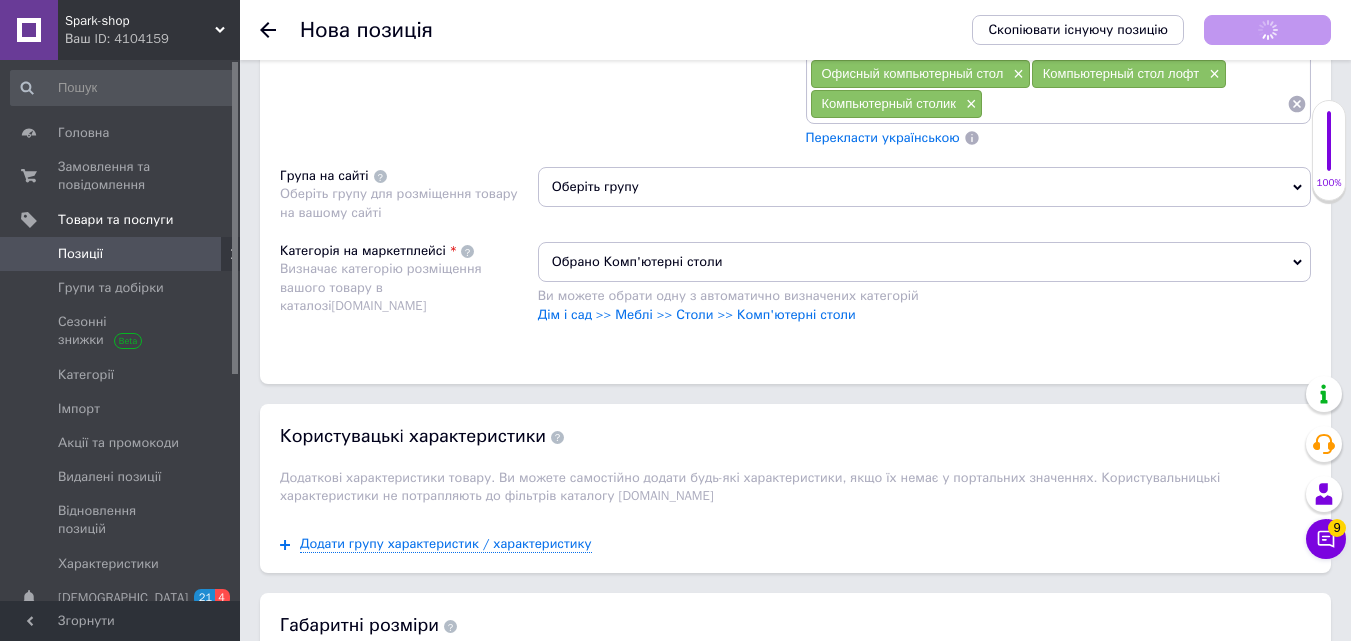 click on "Оберіть групу" at bounding box center (924, 187) 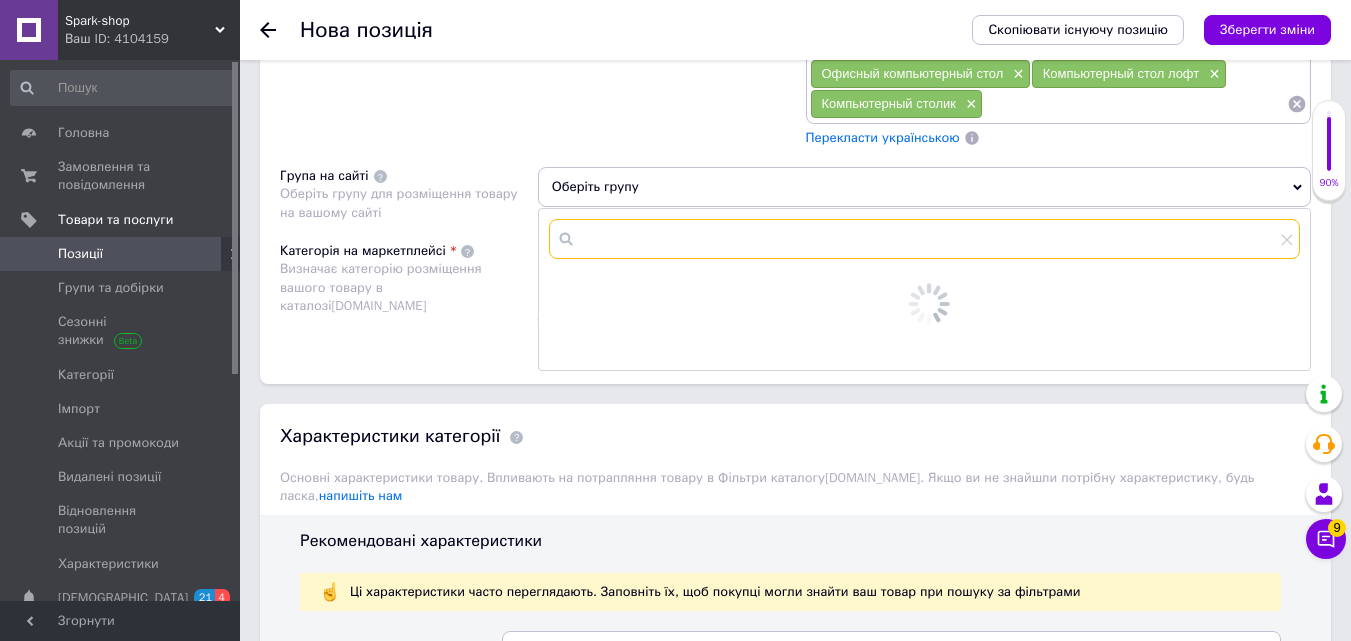 click at bounding box center [924, 239] 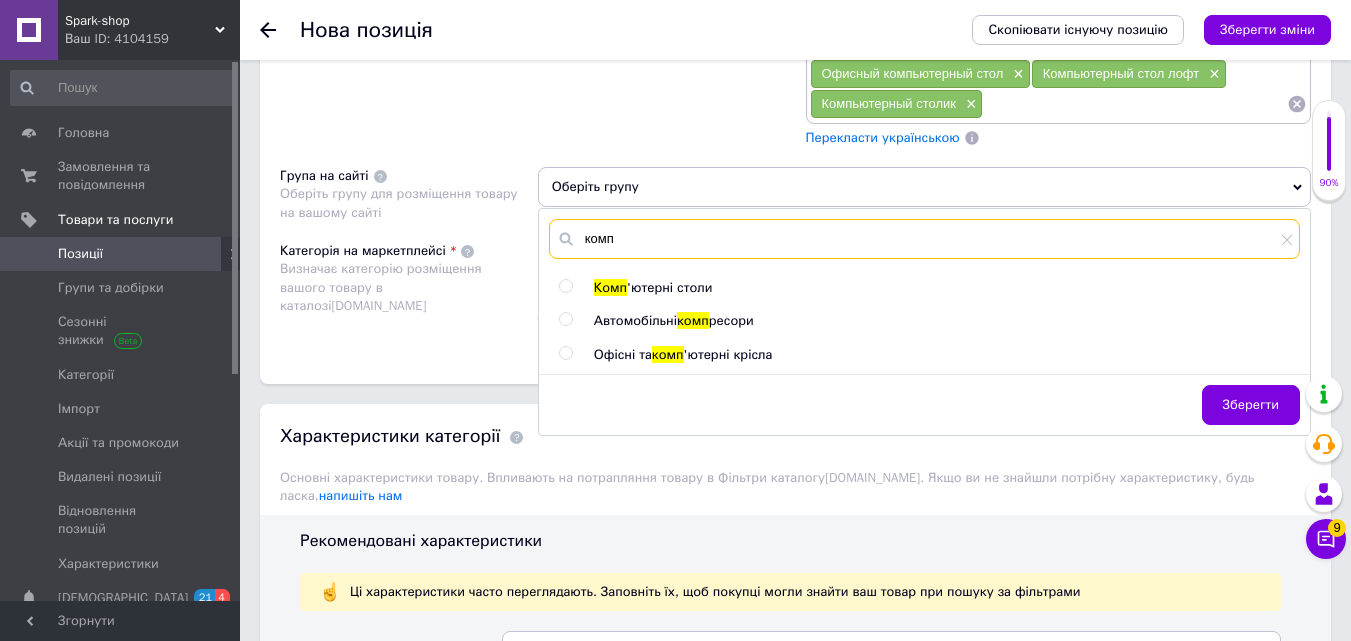type on "комп" 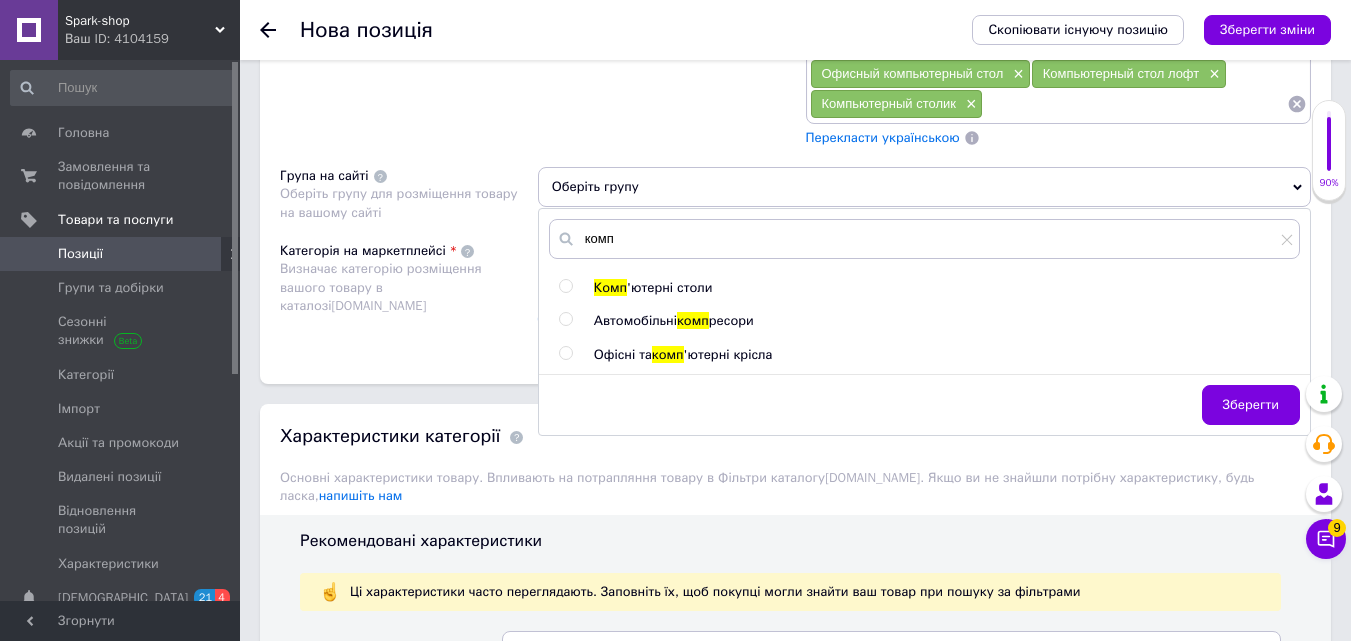 click on "'ютерні столи" at bounding box center (669, 287) 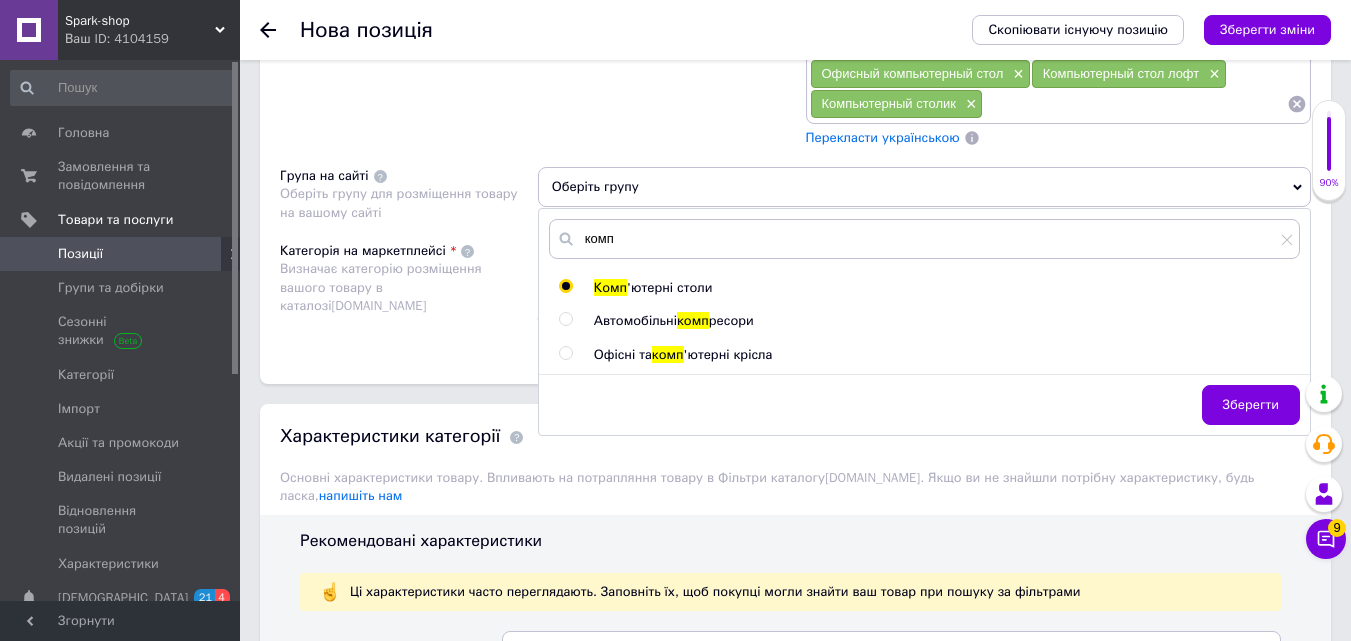 radio on "true" 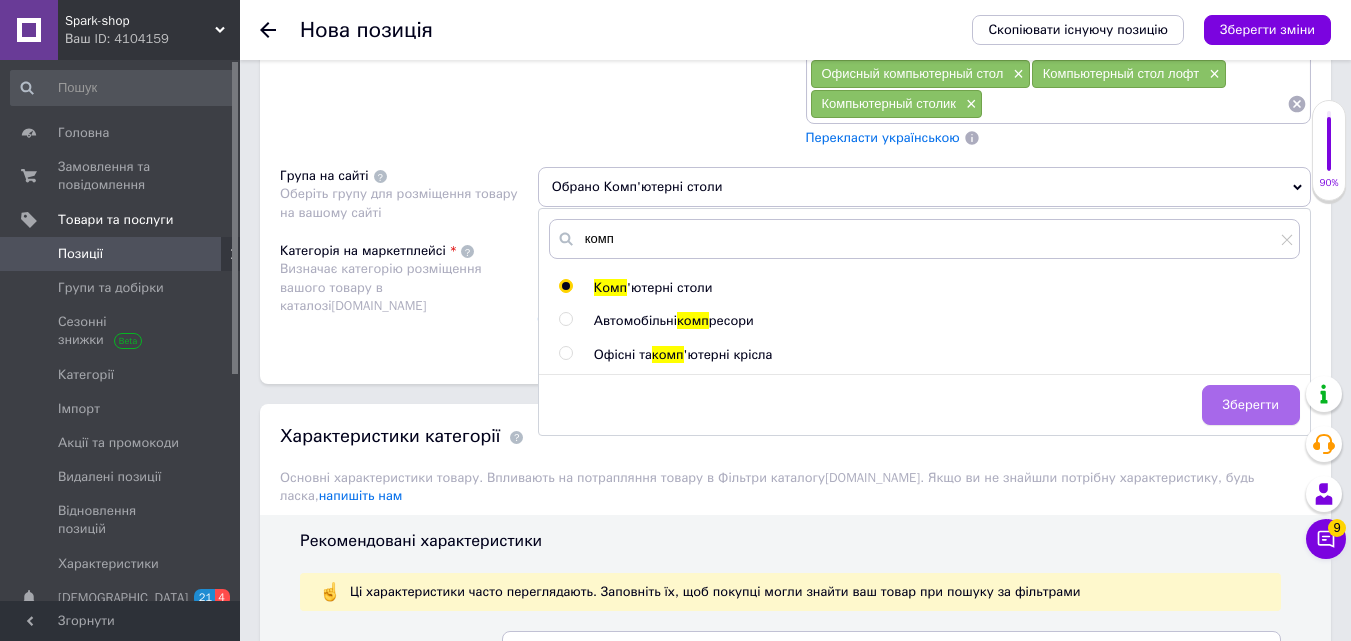 click on "Зберегти" at bounding box center [1251, 405] 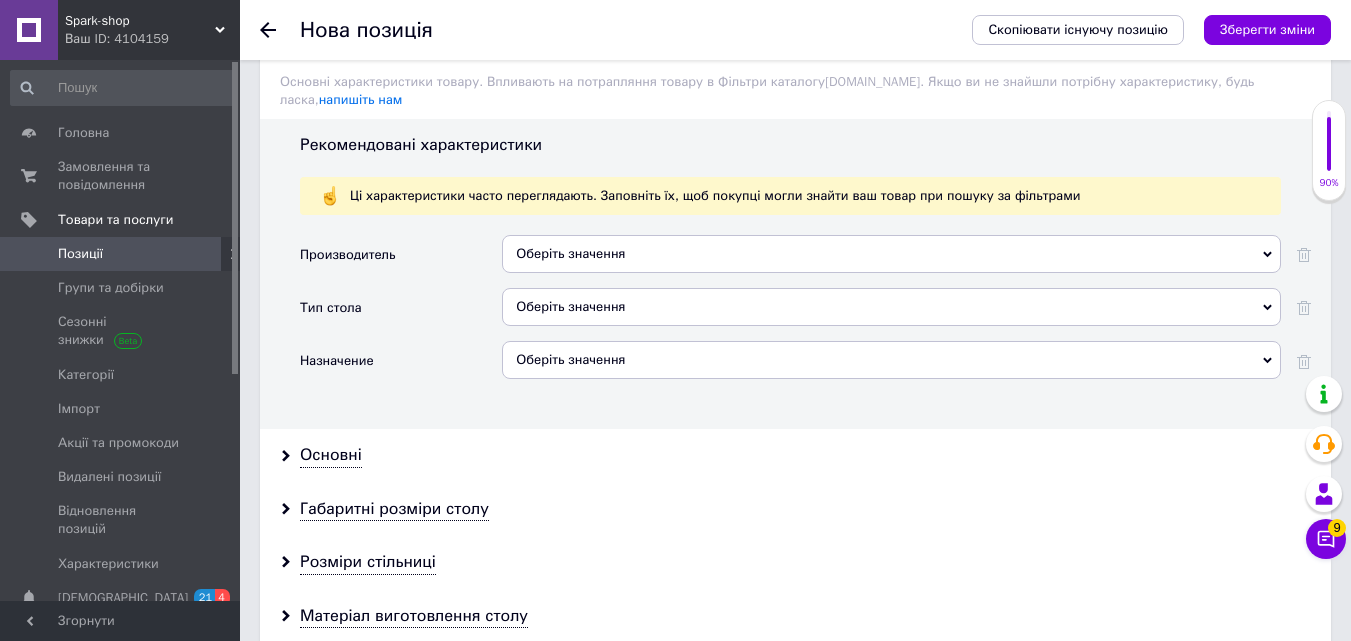 scroll, scrollTop: 2600, scrollLeft: 0, axis: vertical 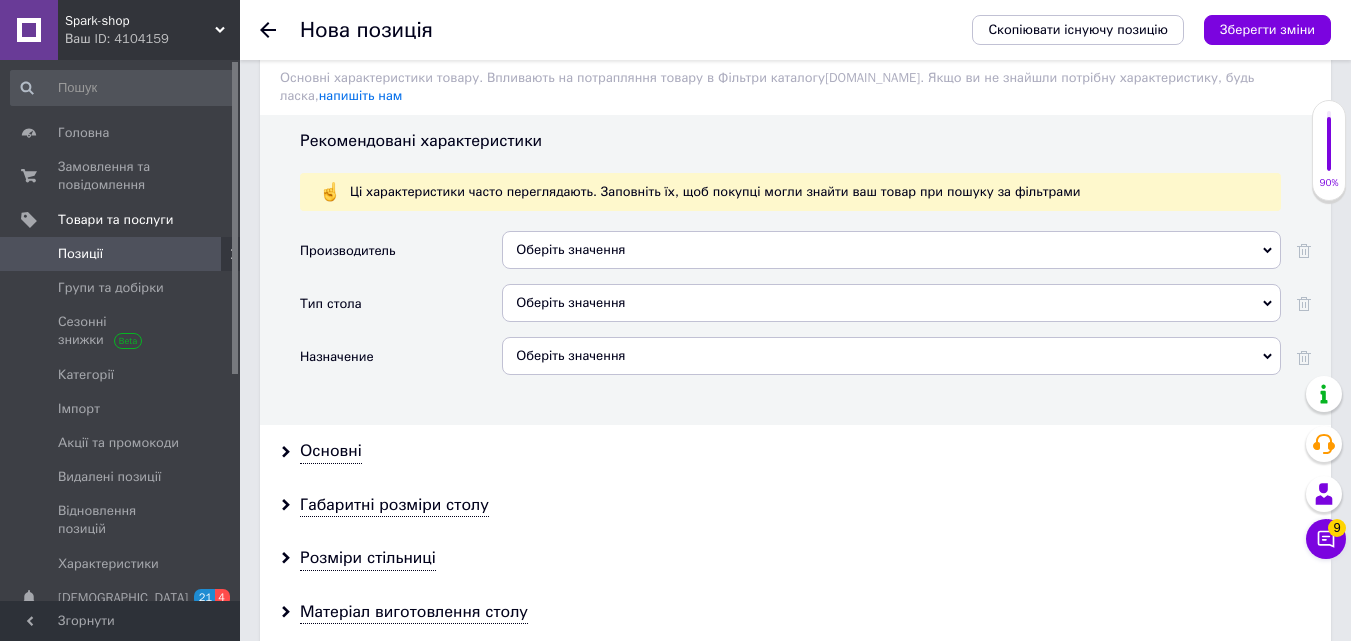 click on "Оберіть значення" at bounding box center [891, 250] 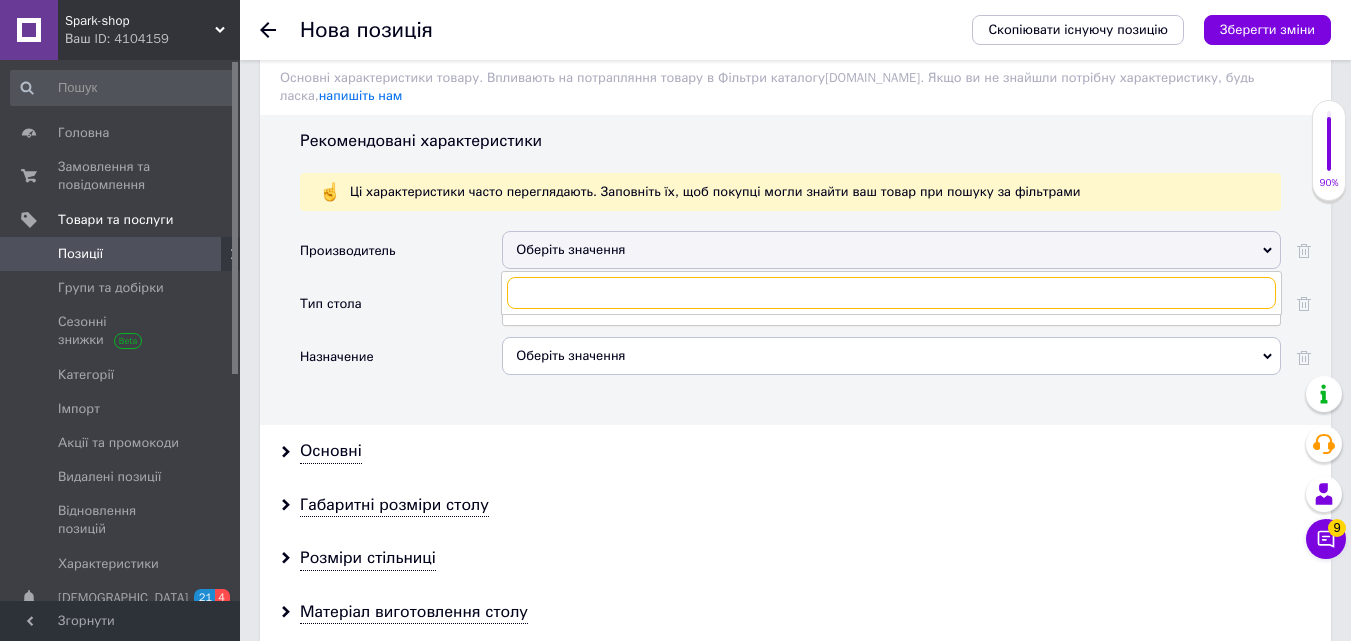 paste on "Собственное производство" 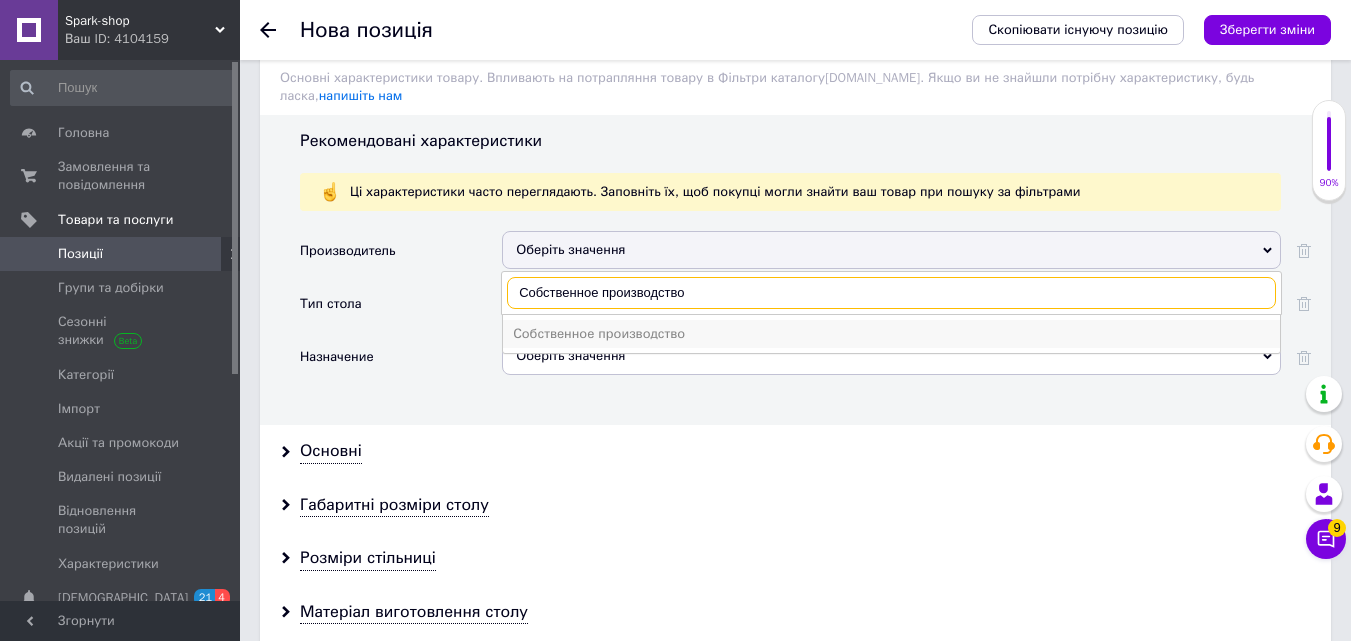 type on "Собственное производство" 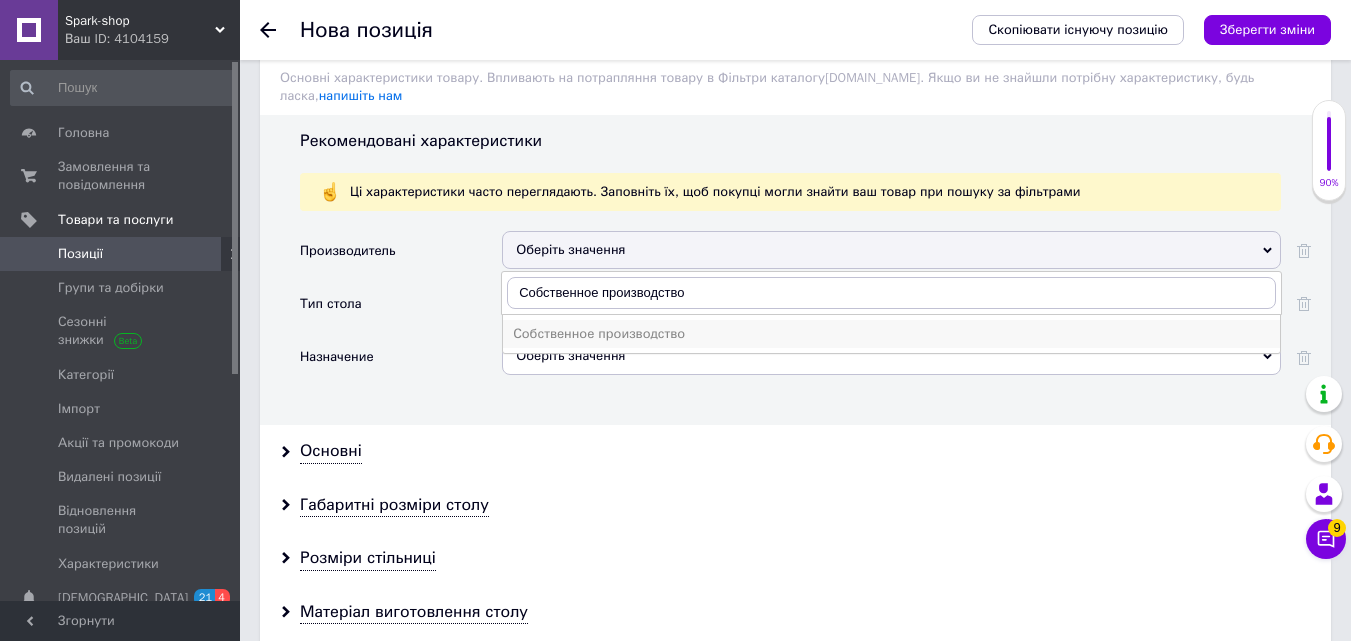 click on "Собственное производство" at bounding box center [891, 334] 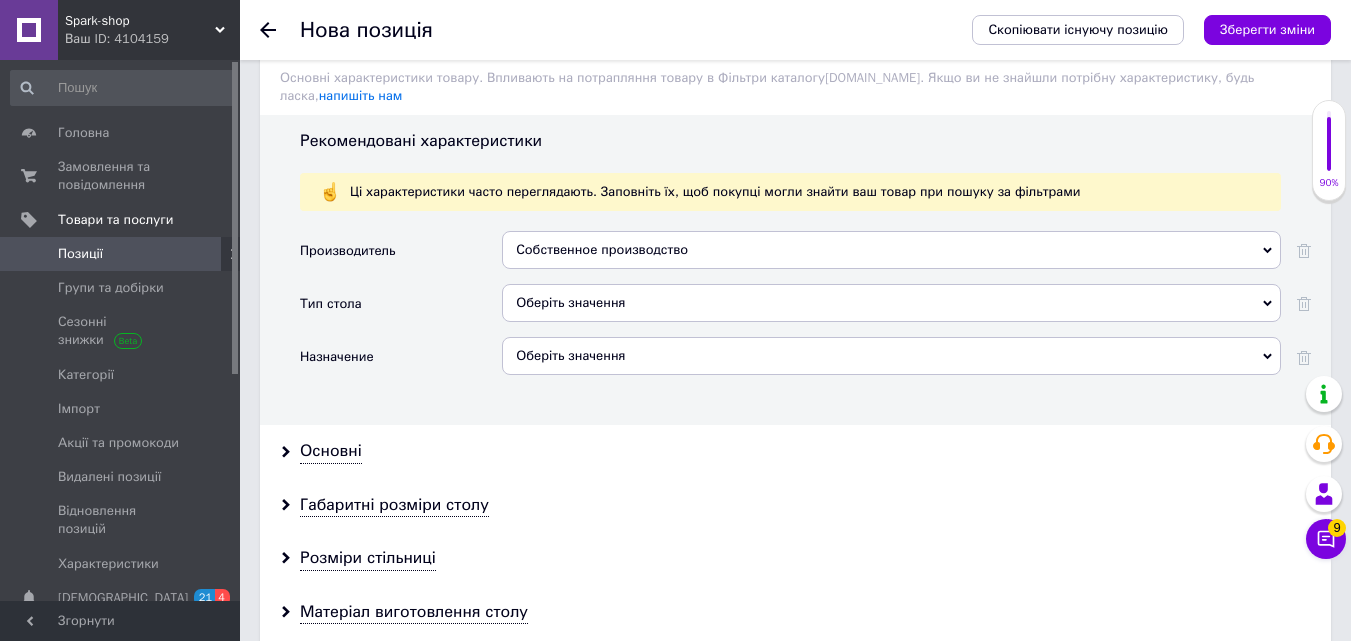 click on "Оберіть значення" at bounding box center [891, 303] 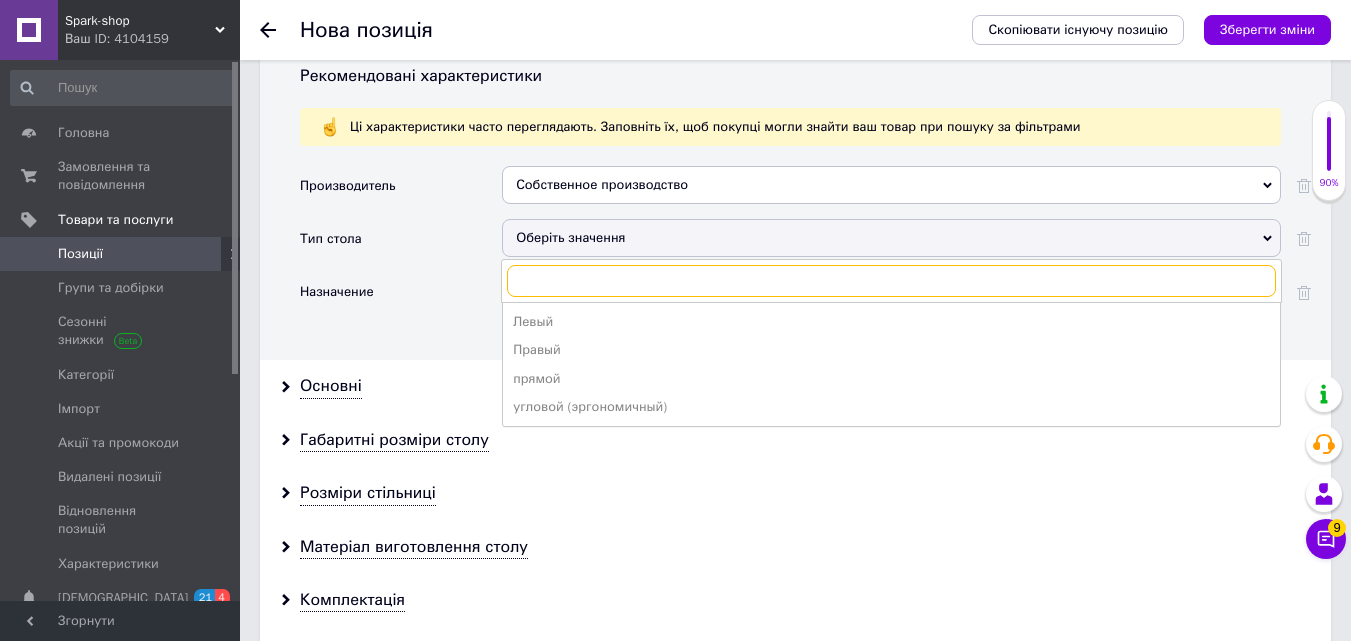 scroll, scrollTop: 2700, scrollLeft: 0, axis: vertical 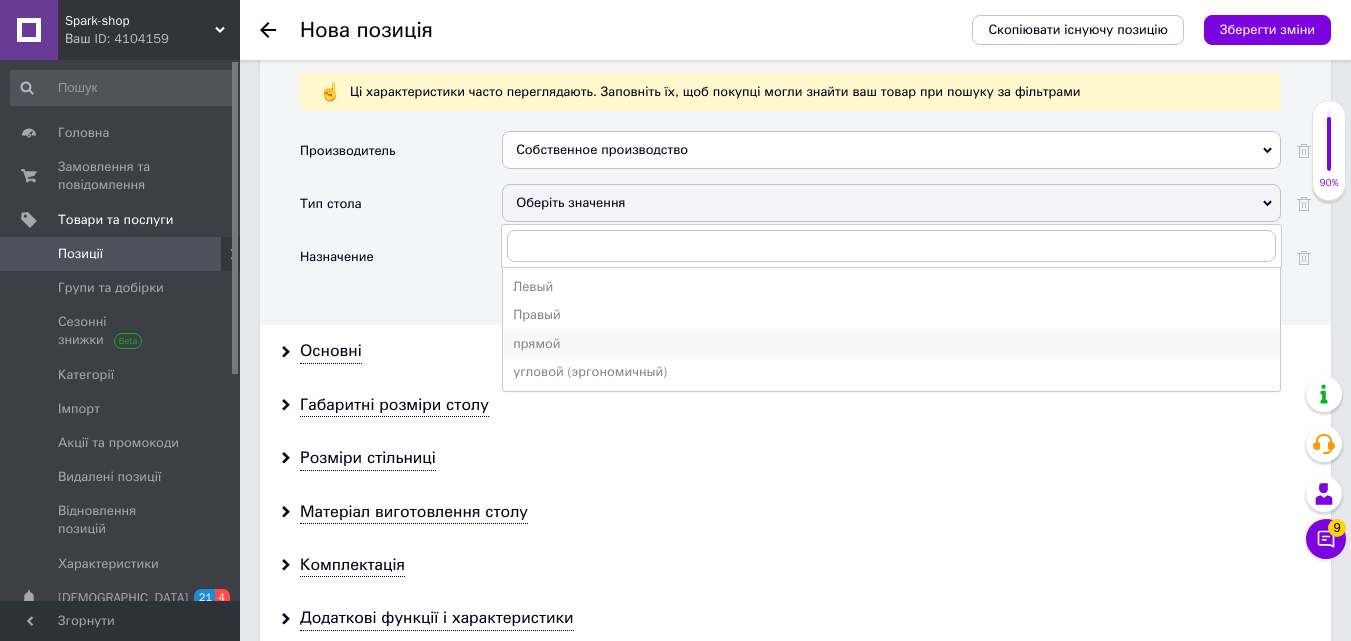 click on "прямой" at bounding box center (891, 344) 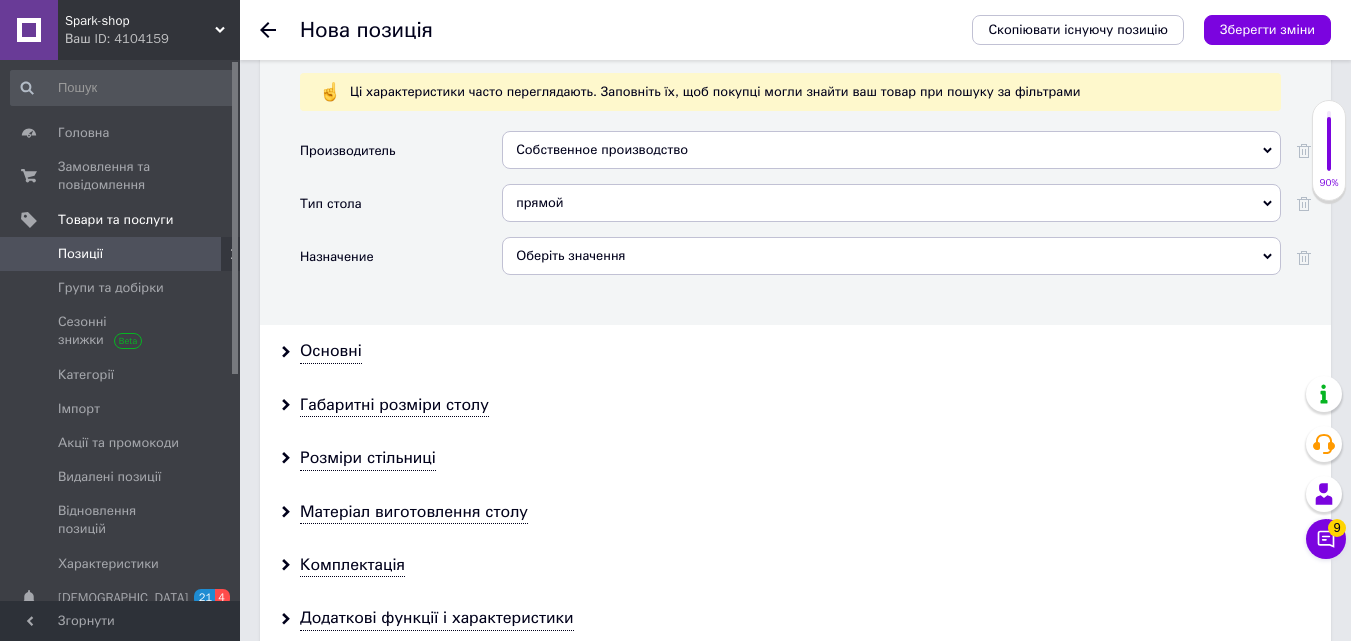 click on "Оберіть значення" at bounding box center (891, 256) 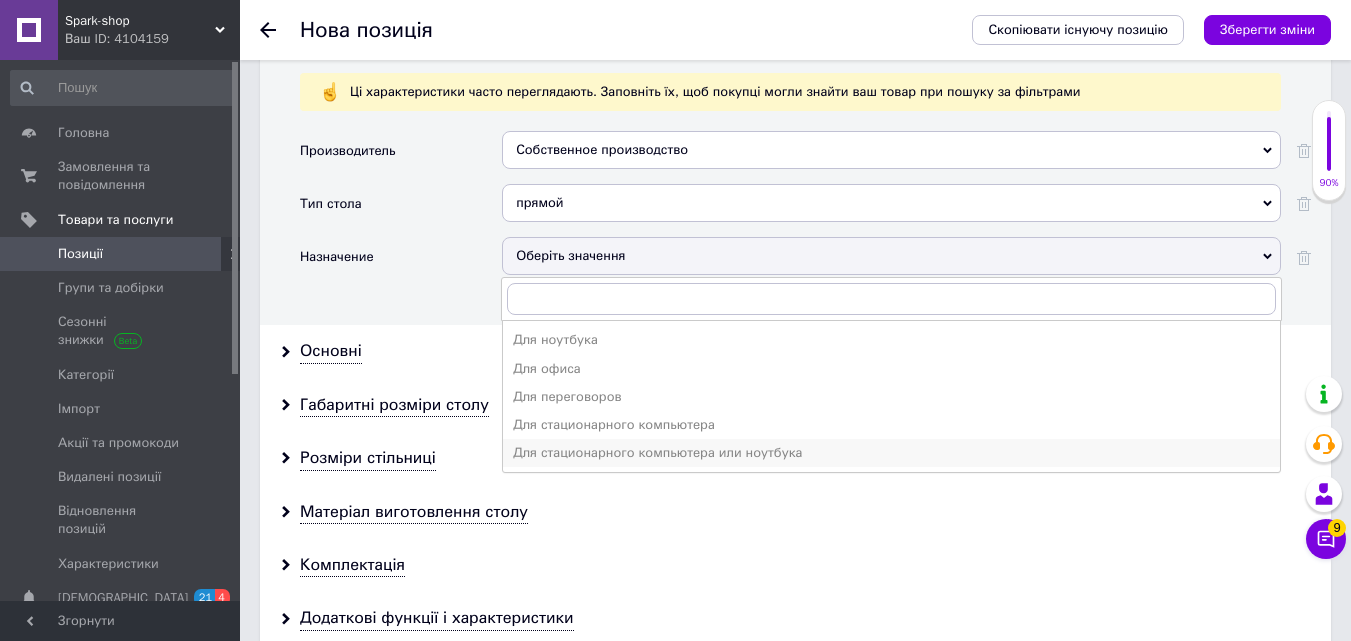 click on "Для стационарного компьютера или ноутбука" at bounding box center (891, 453) 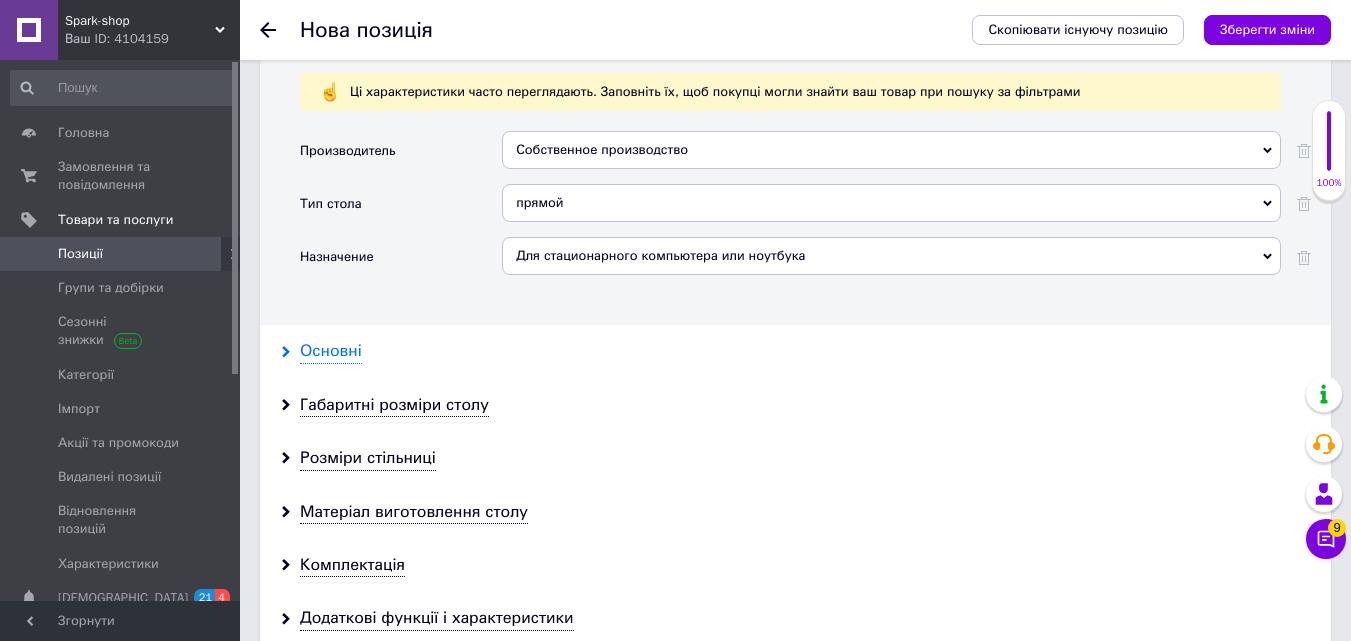 click on "Основні" at bounding box center (331, 351) 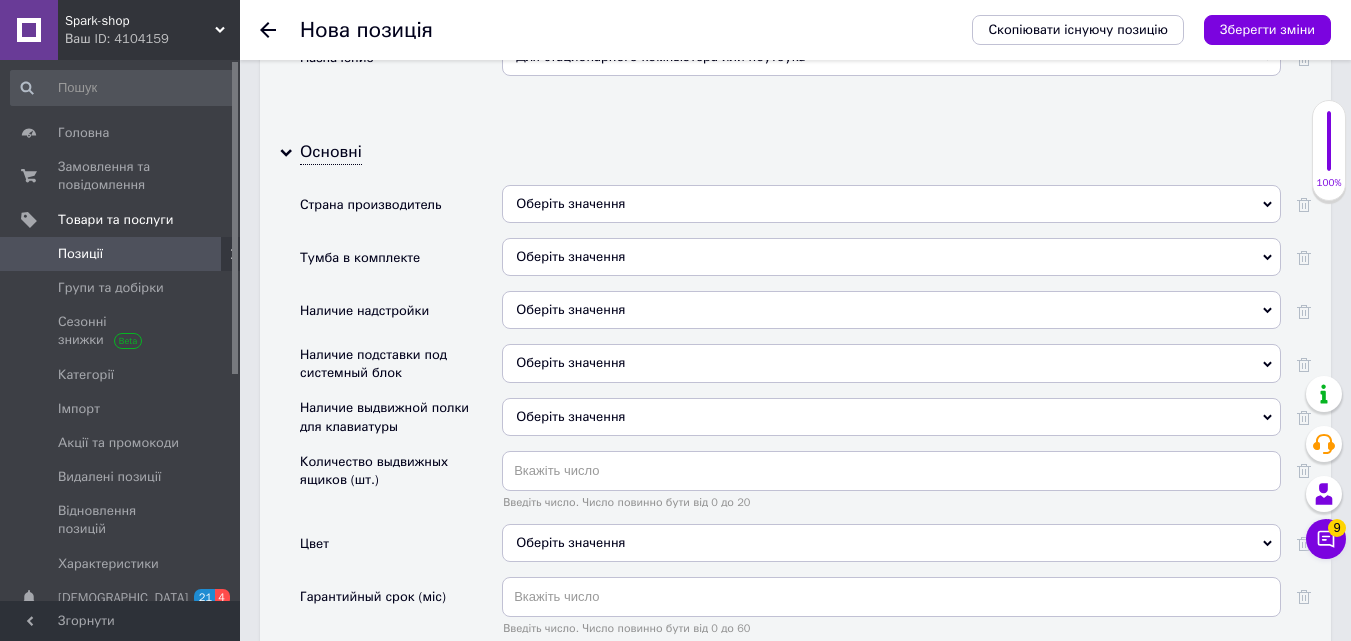 scroll, scrollTop: 2900, scrollLeft: 0, axis: vertical 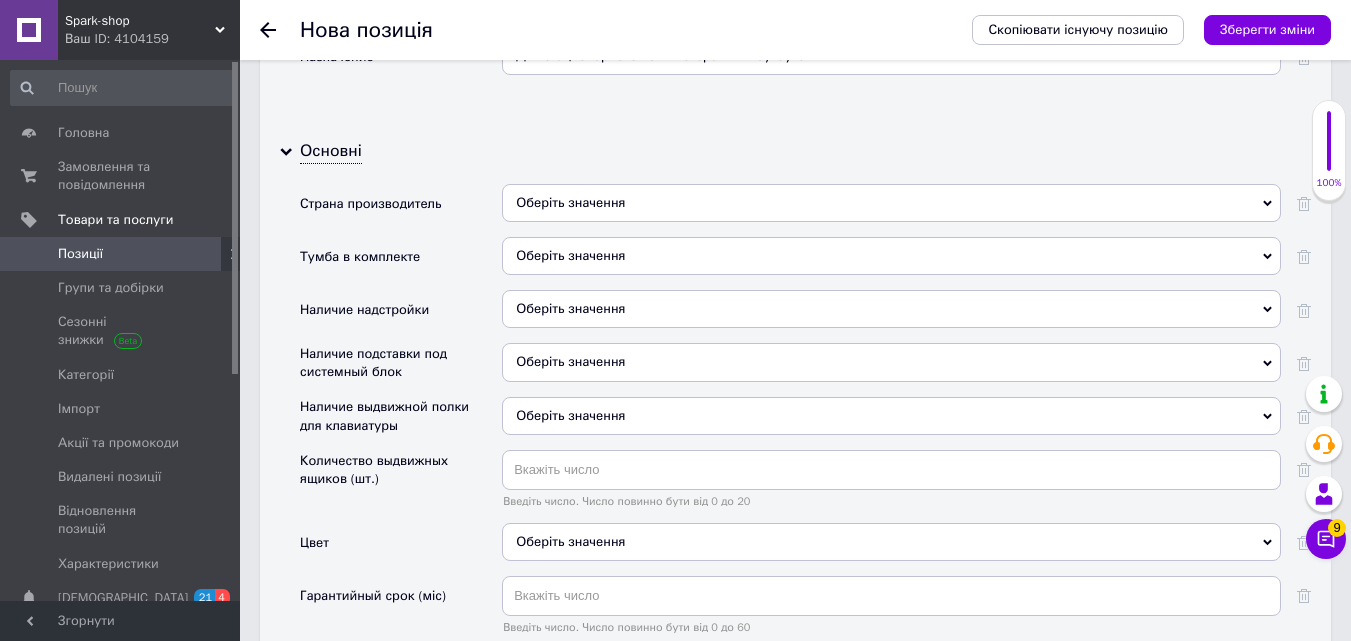 click on "Оберіть значення" at bounding box center (891, 203) 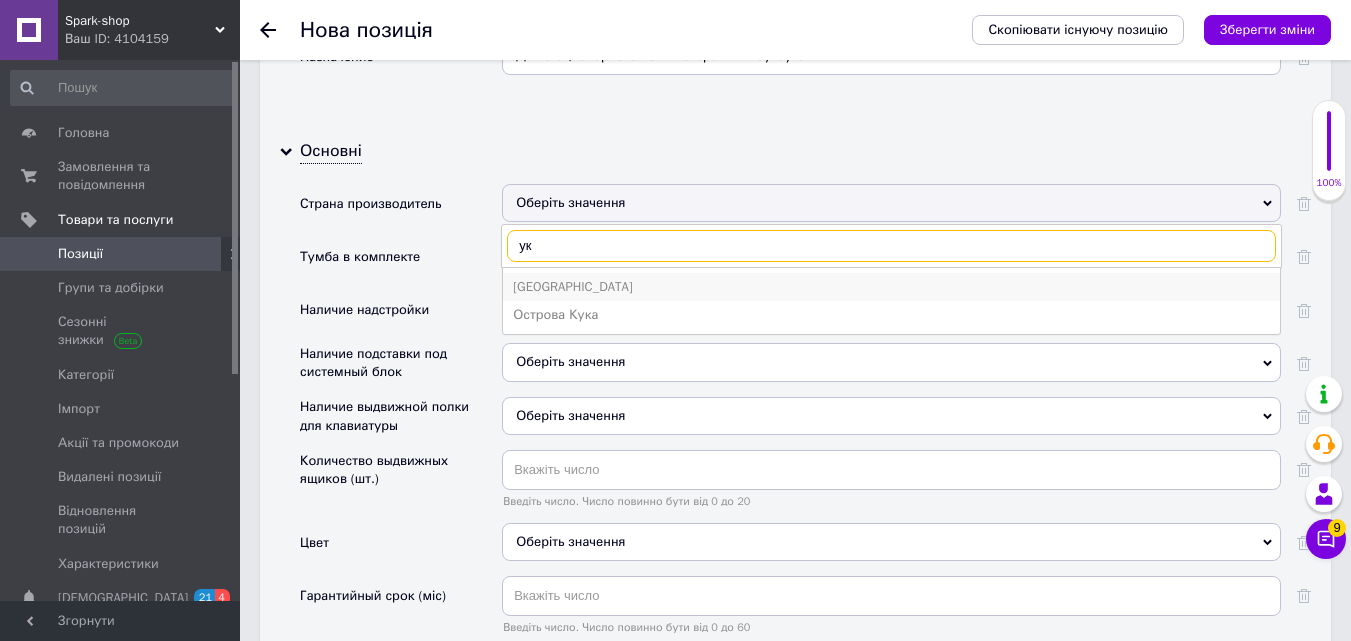 type on "ук" 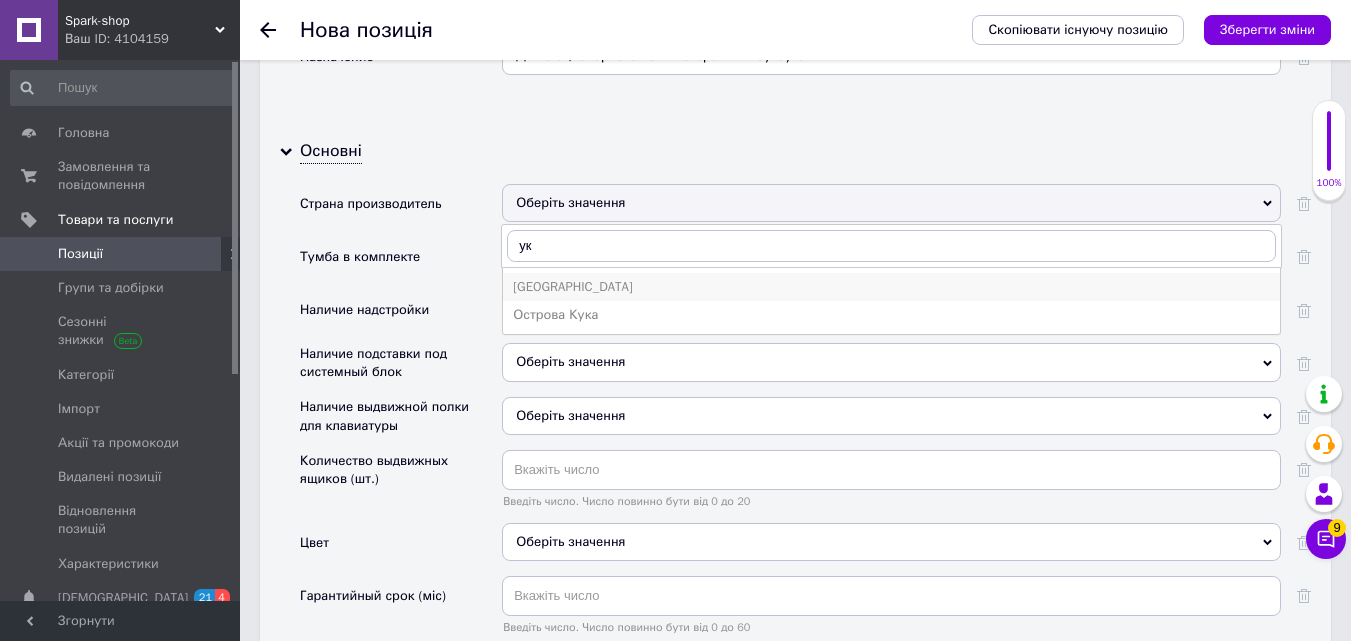 click on "[GEOGRAPHIC_DATA]" at bounding box center [891, 287] 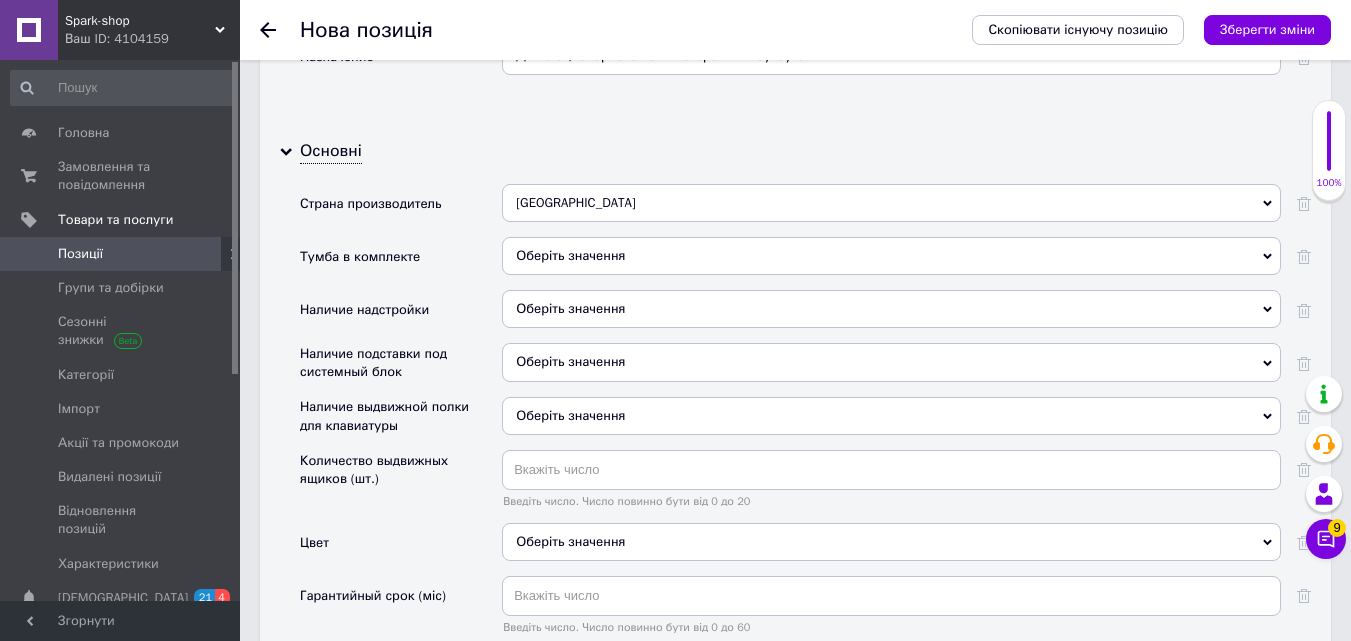 scroll, scrollTop: 3000, scrollLeft: 0, axis: vertical 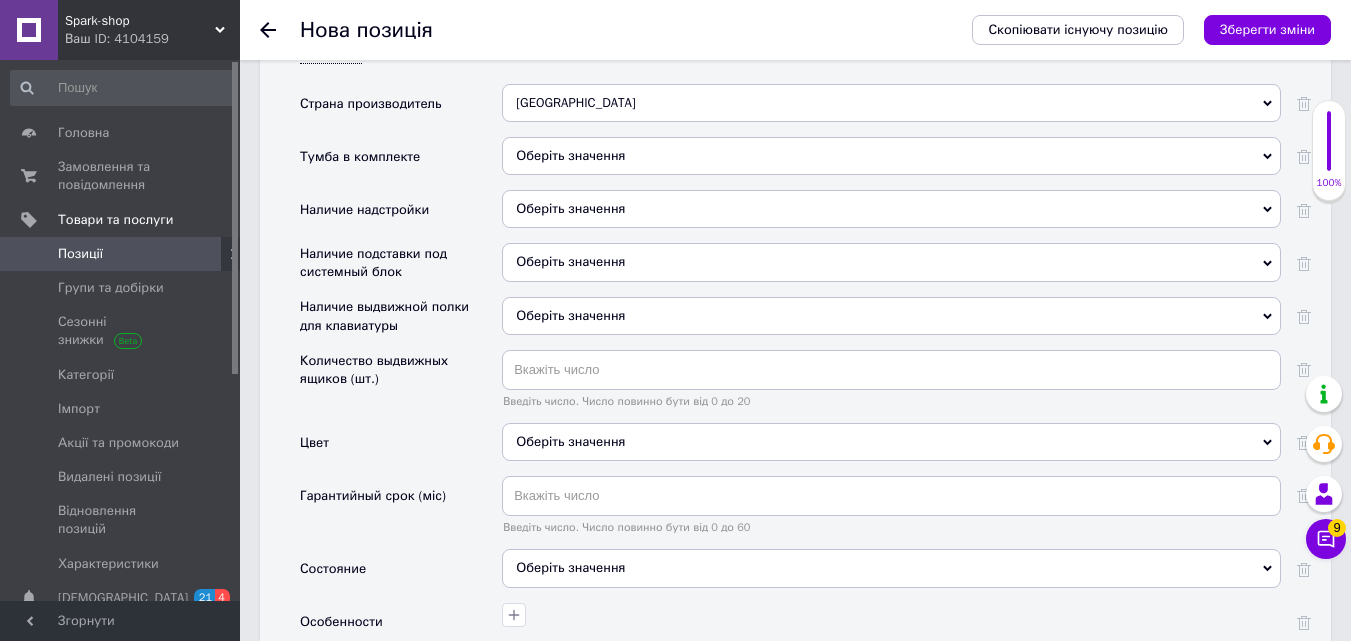 click on "Оберіть значення" at bounding box center (891, 209) 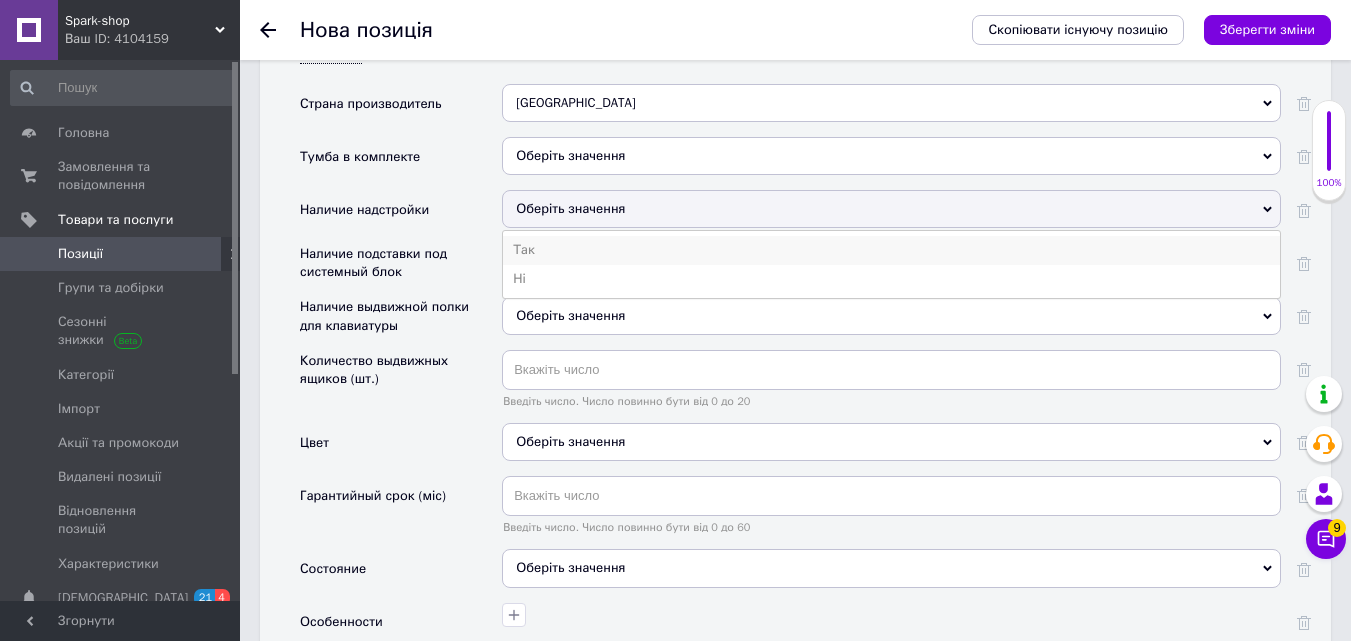 click on "Так" at bounding box center [891, 250] 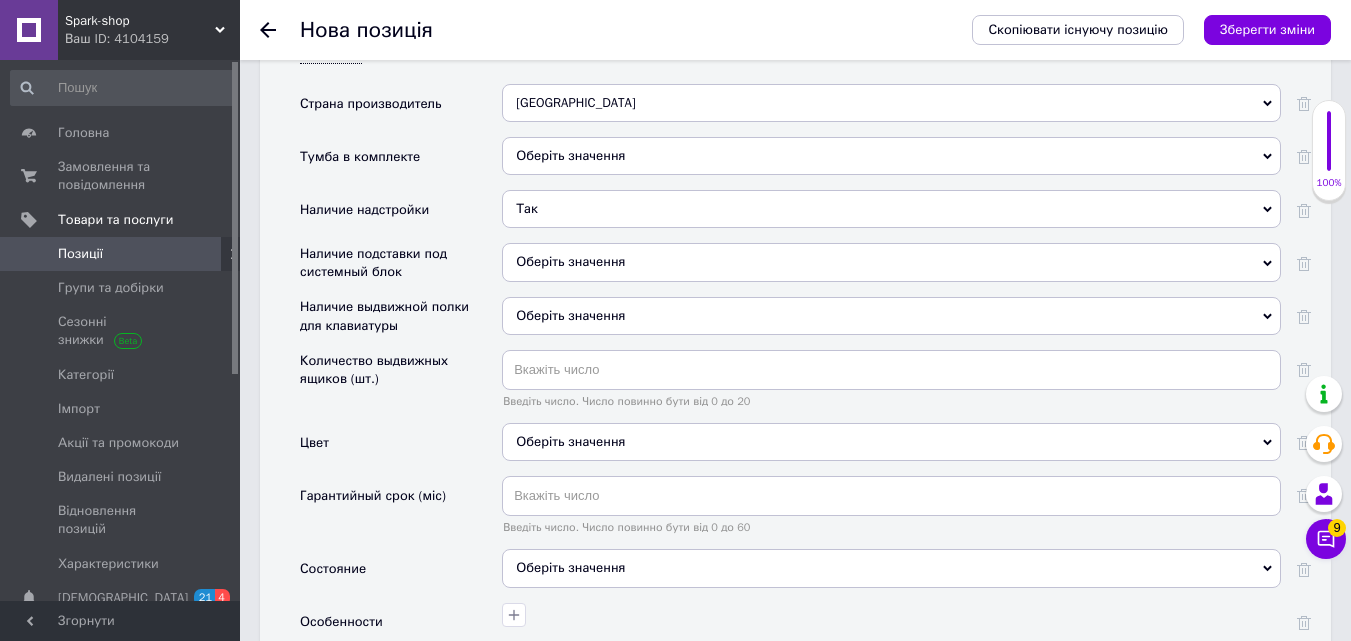 click on "Оберіть значення" at bounding box center [891, 262] 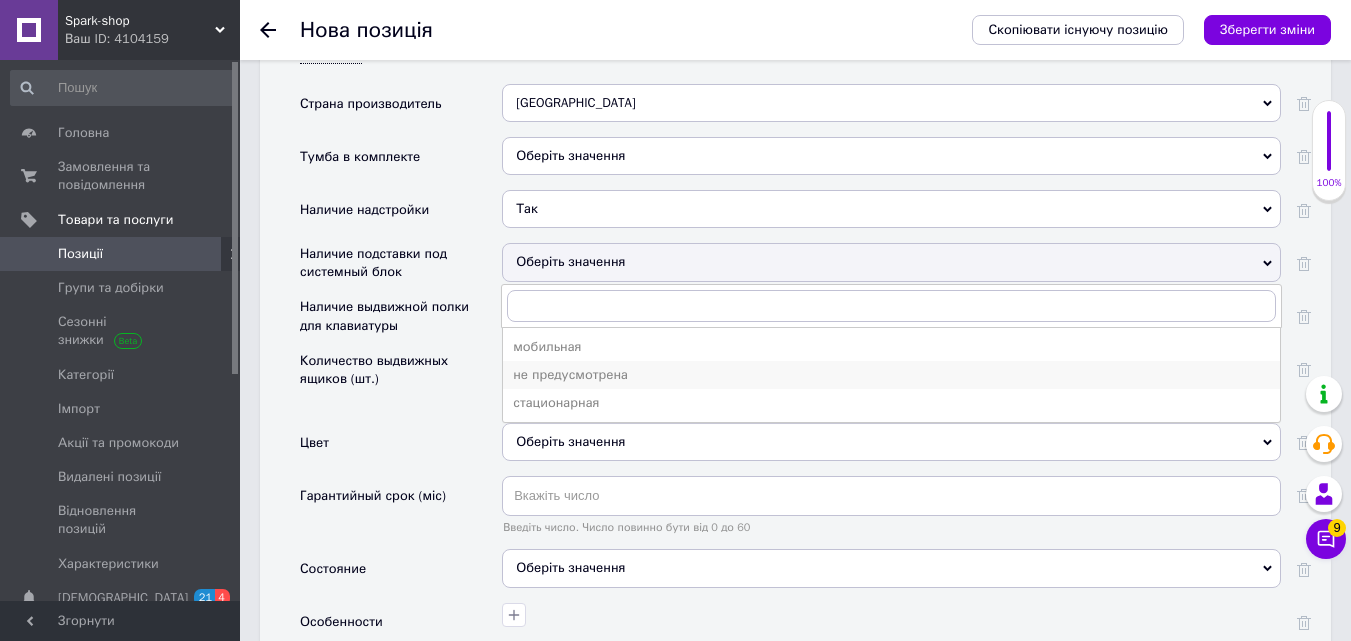 click on "не предусмотрена" at bounding box center (891, 375) 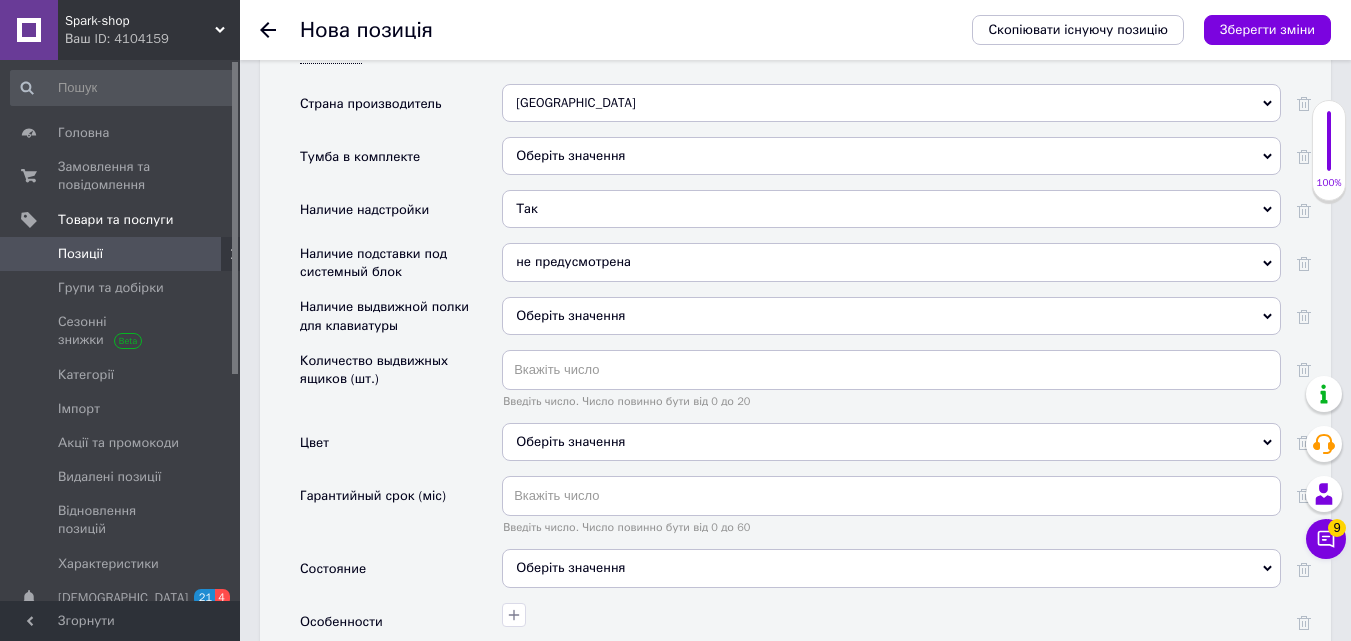 click on "Оберіть значення" at bounding box center [570, 315] 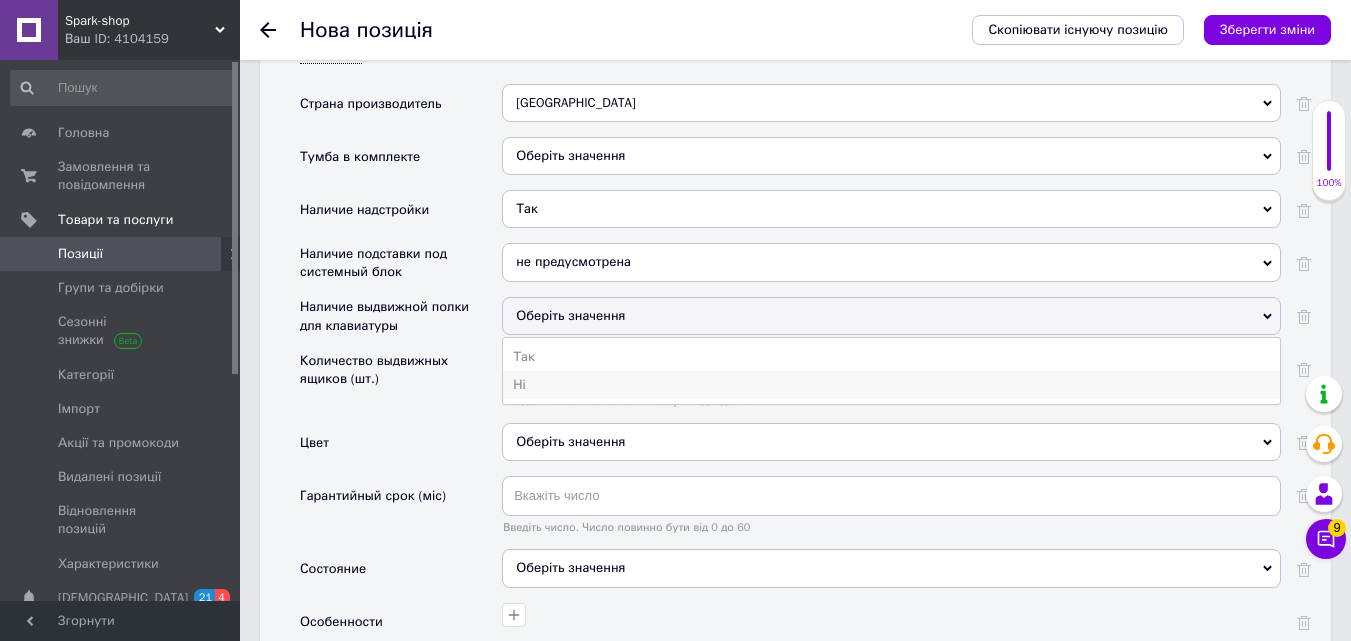 click on "Ні" at bounding box center (891, 385) 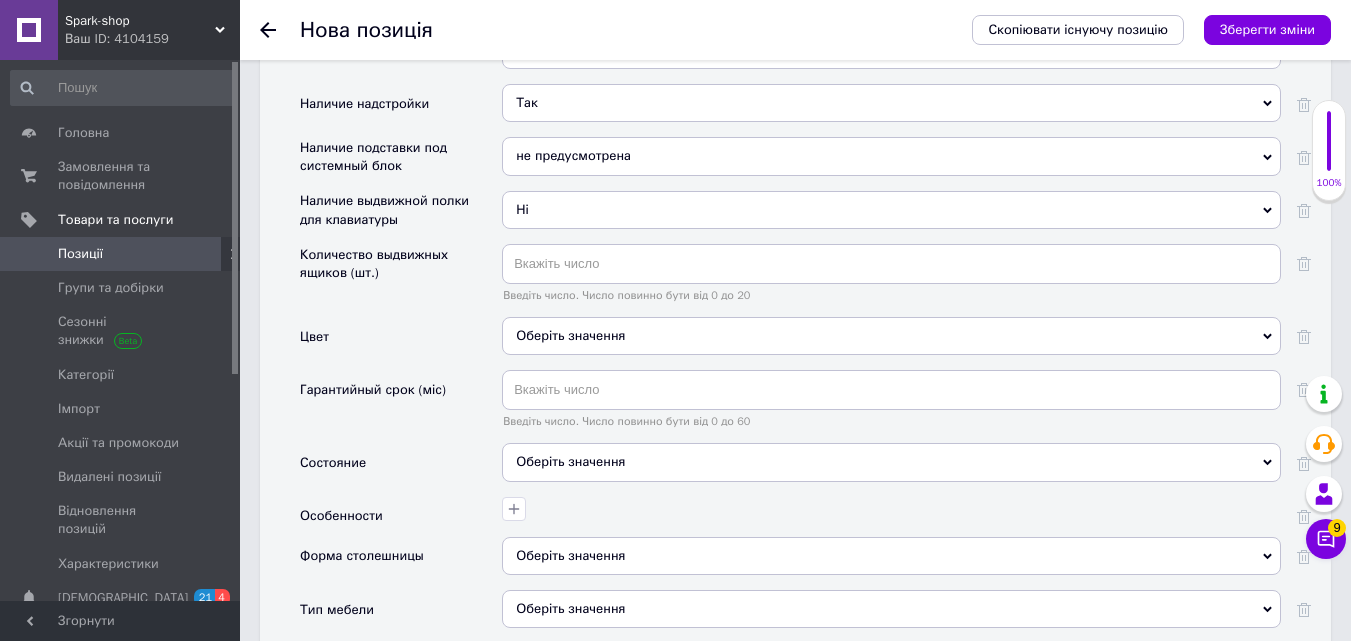 scroll, scrollTop: 3200, scrollLeft: 0, axis: vertical 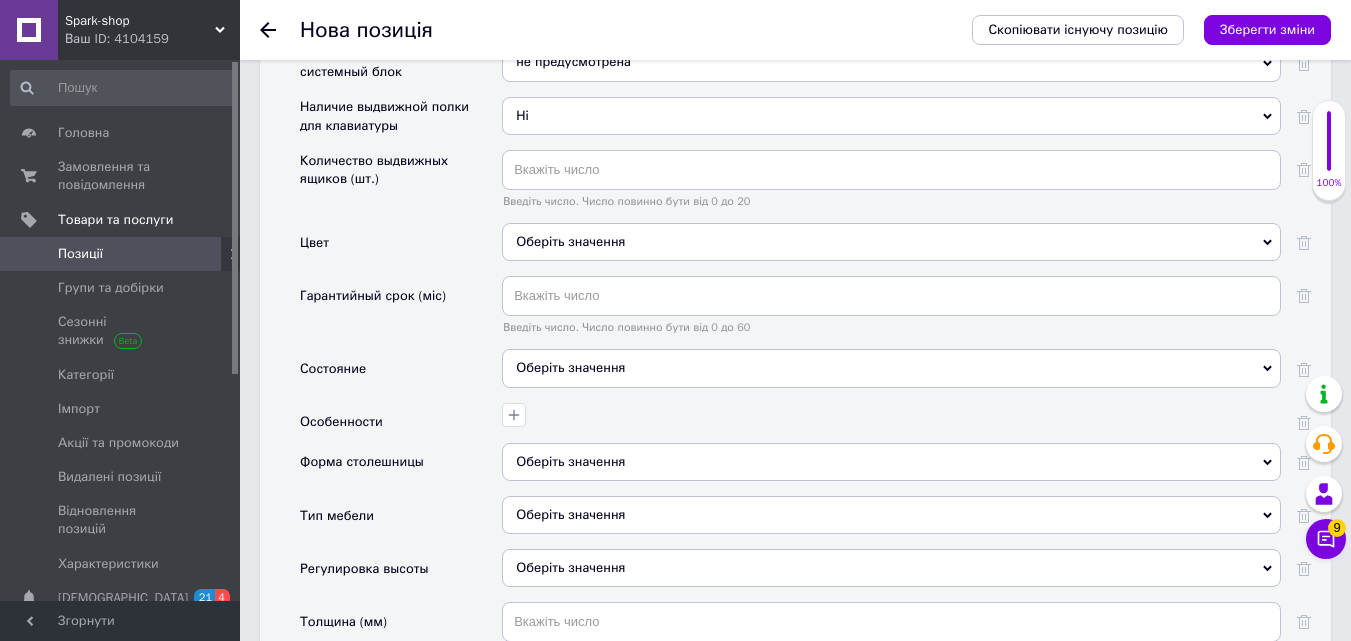 click on "Оберіть значення" at bounding box center (891, 242) 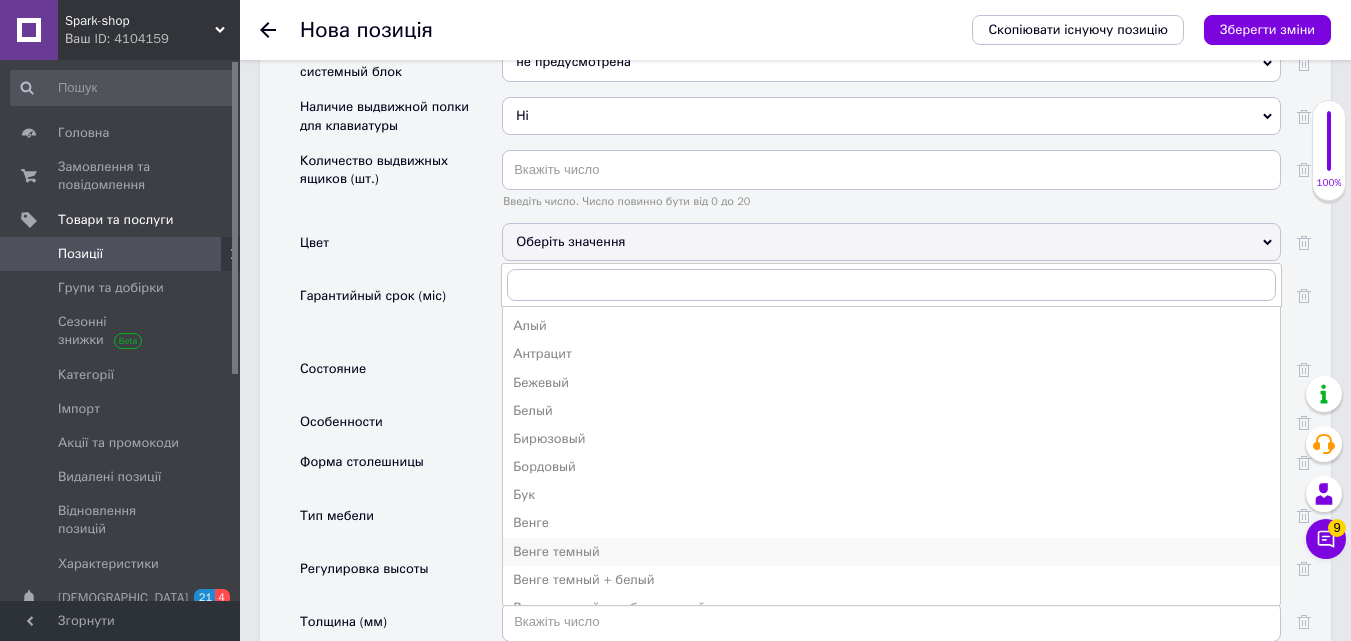 click on "Венге темный" at bounding box center [891, 552] 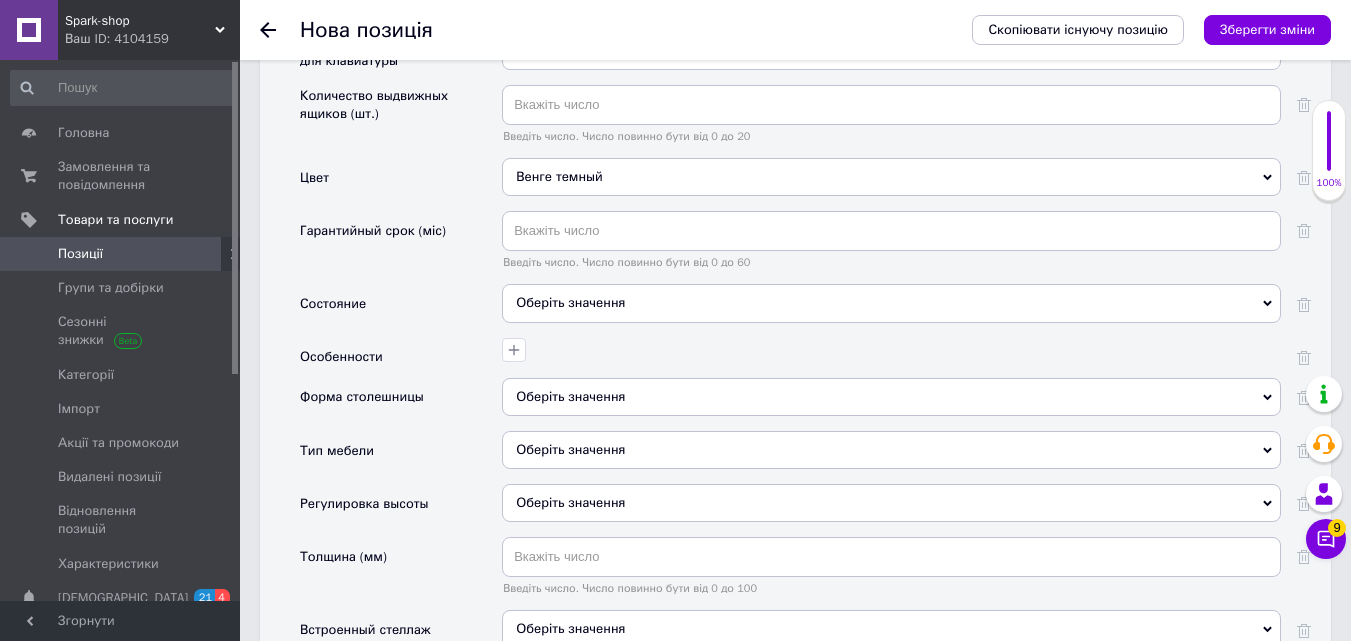 scroll, scrollTop: 3300, scrollLeft: 0, axis: vertical 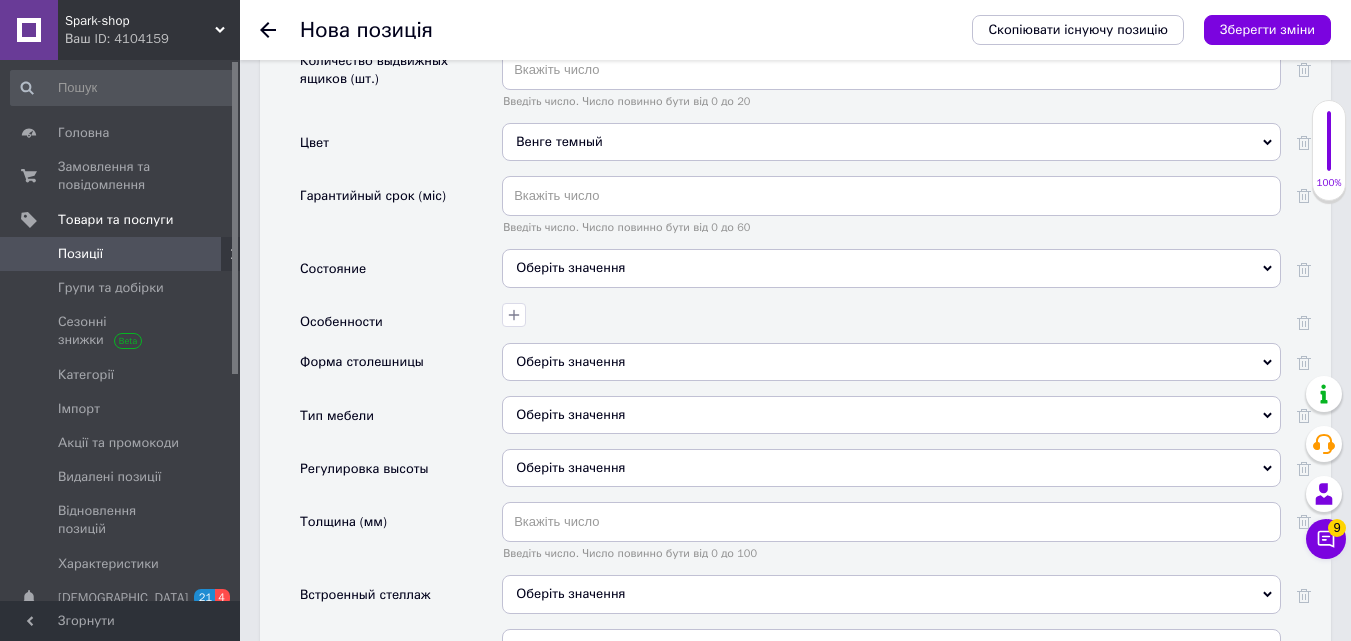 click on "Оберіть значення" at bounding box center [891, 268] 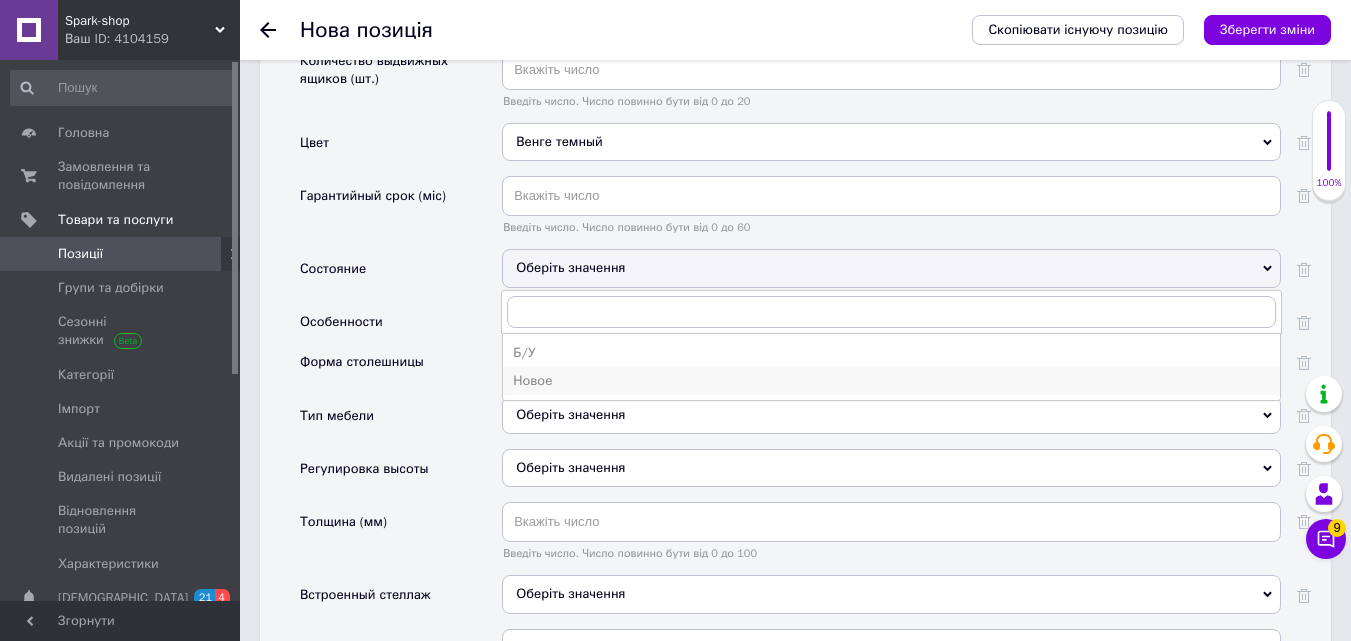click on "Новое" at bounding box center (891, 381) 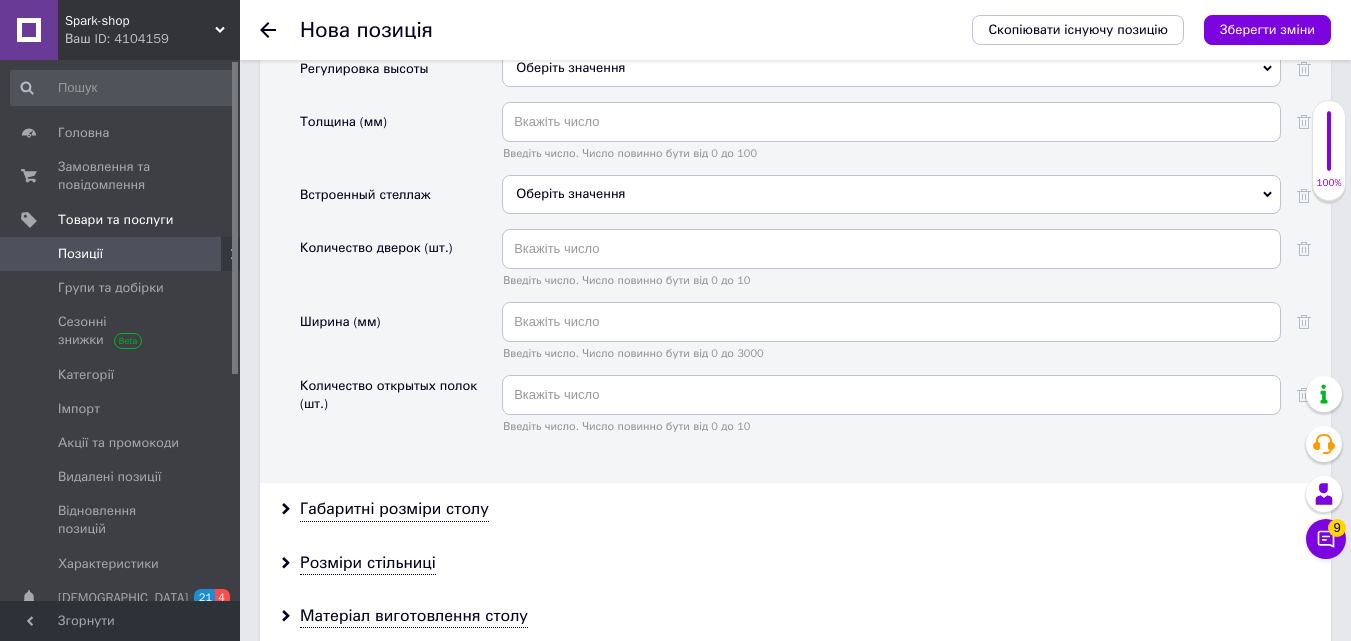 scroll, scrollTop: 3900, scrollLeft: 0, axis: vertical 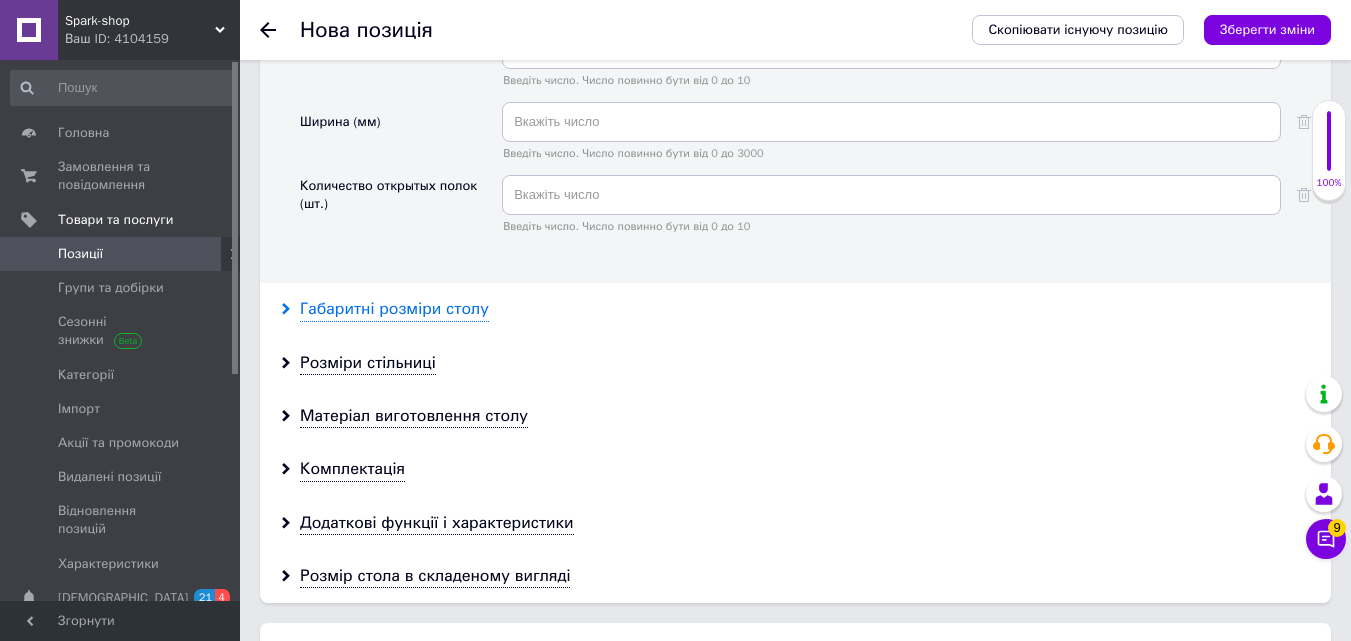 click on "Габаритні розміри столу" at bounding box center [394, 309] 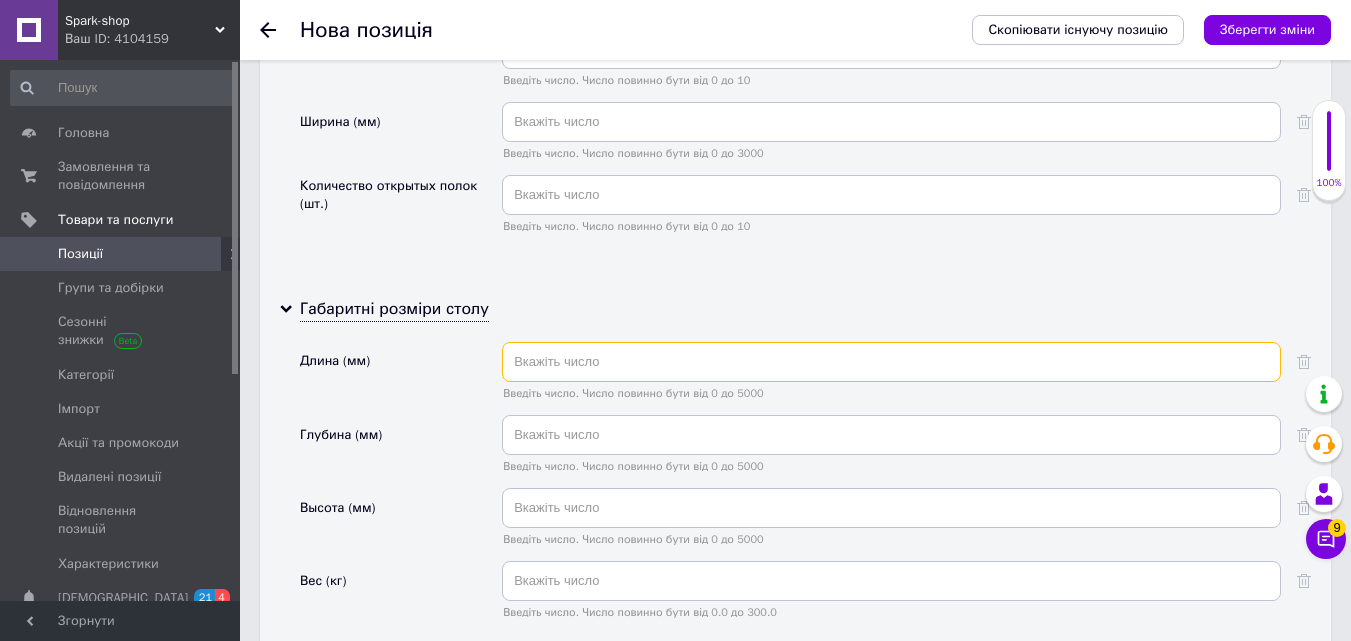 click at bounding box center (891, 362) 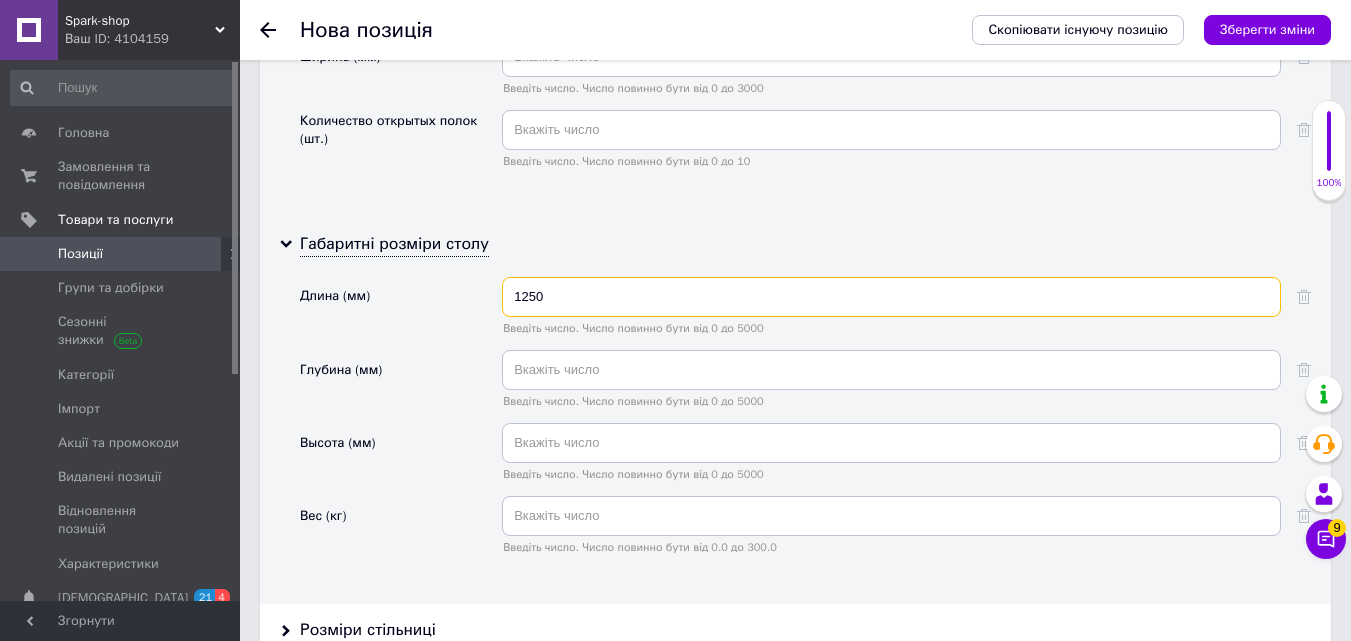scroll, scrollTop: 4000, scrollLeft: 0, axis: vertical 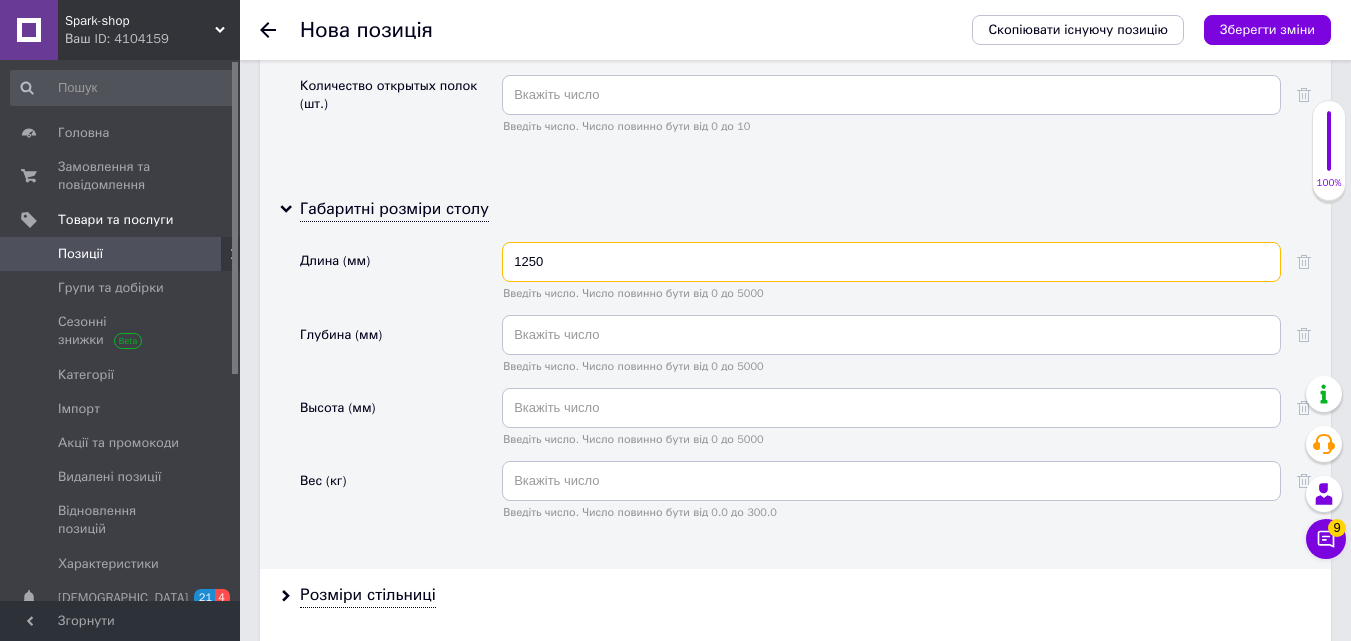 type on "1250" 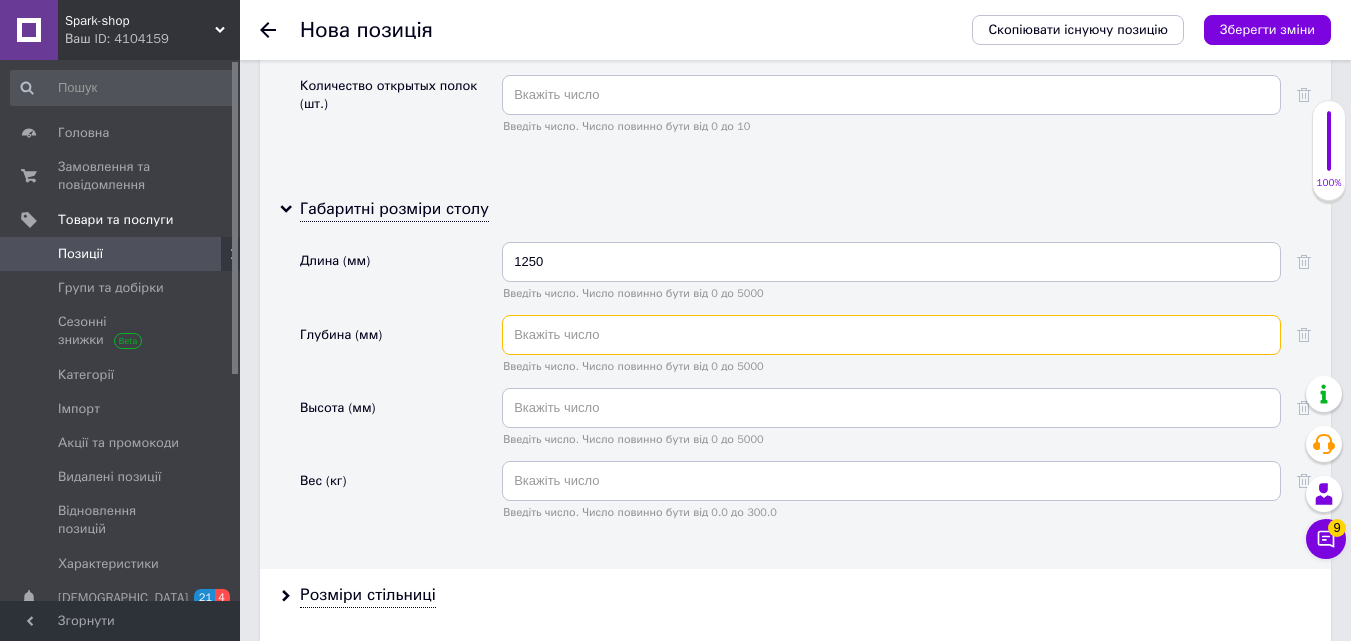click at bounding box center [891, 335] 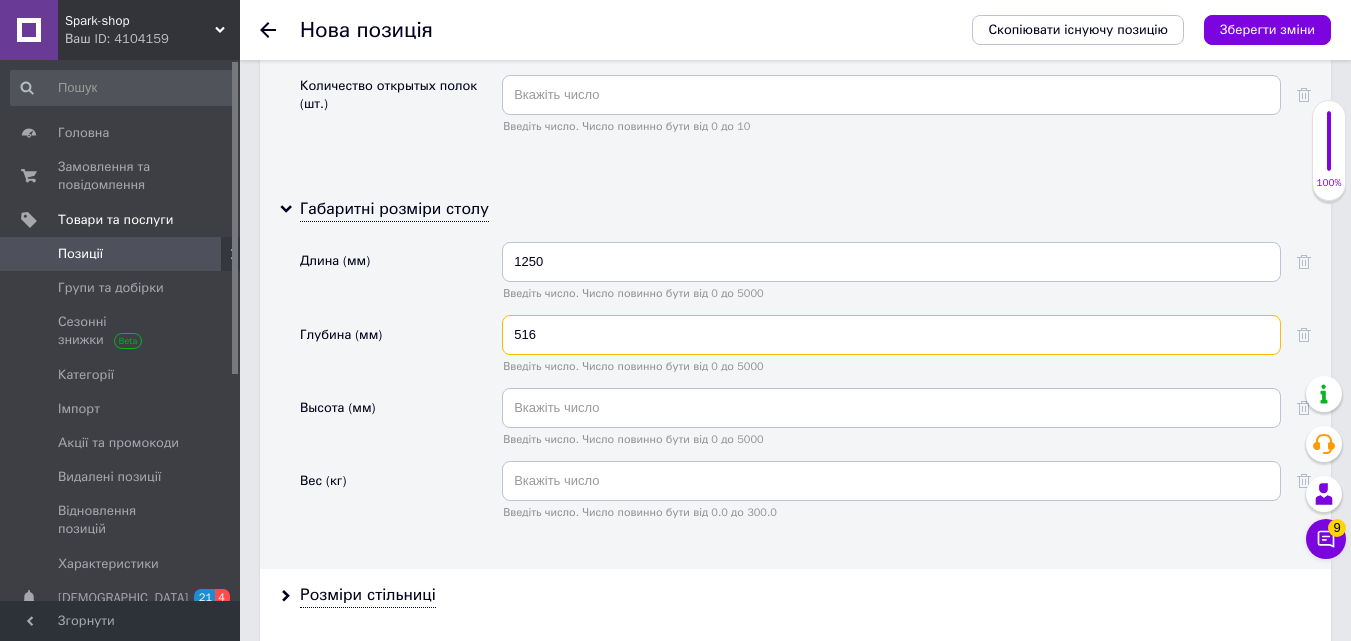 type on "516" 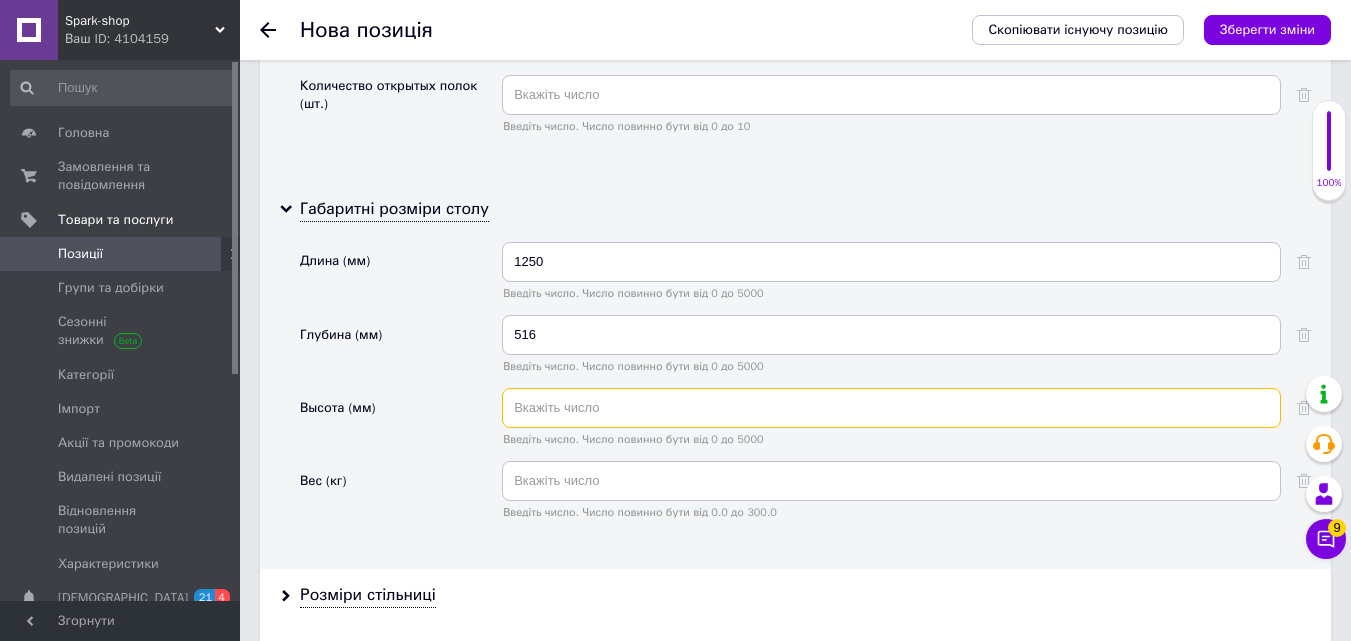 click at bounding box center (891, 408) 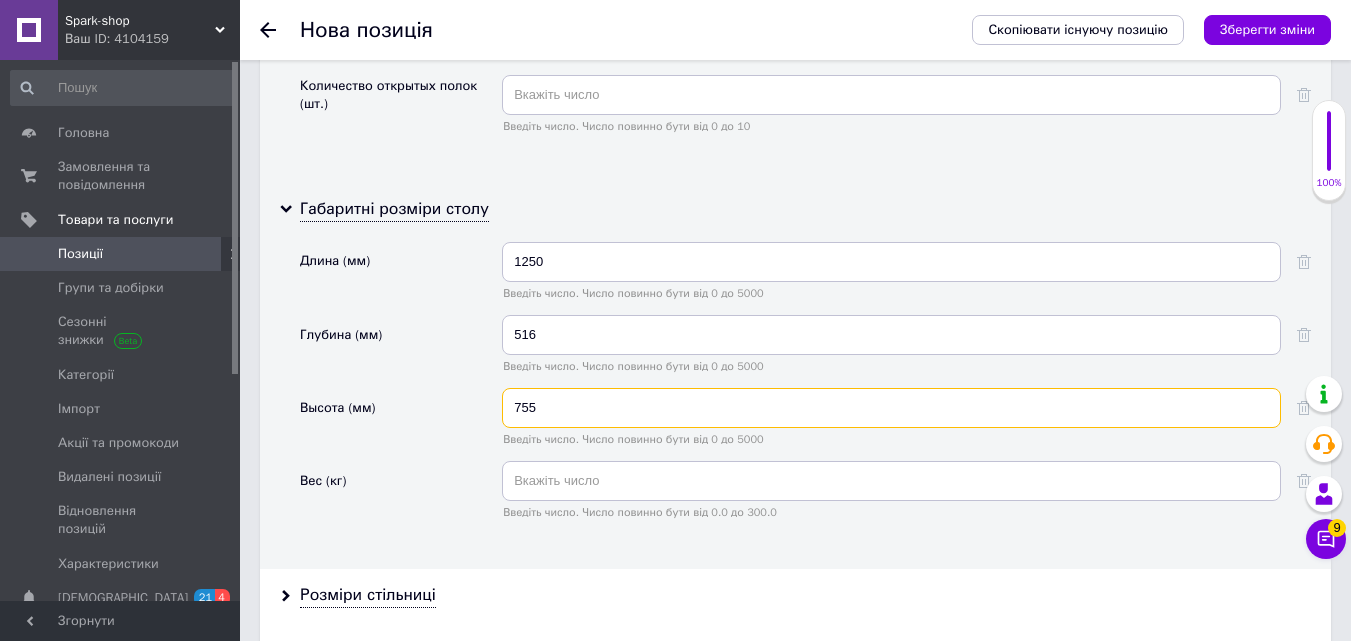 type on "755" 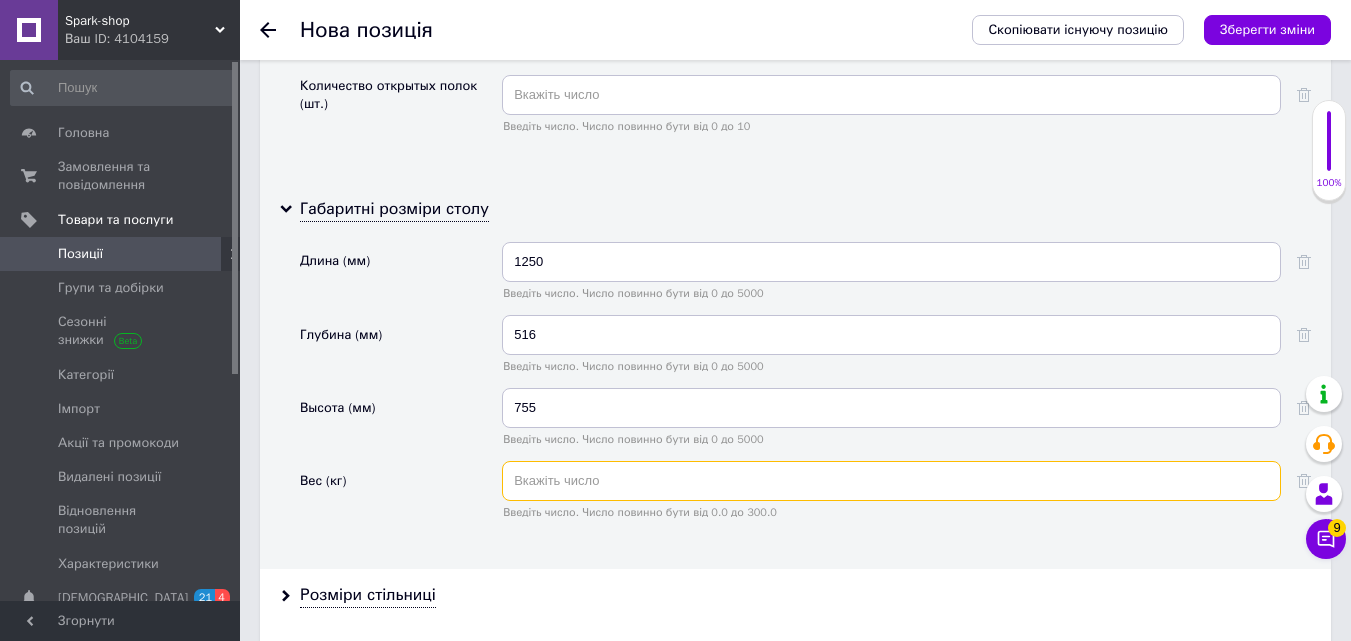 click at bounding box center [891, 481] 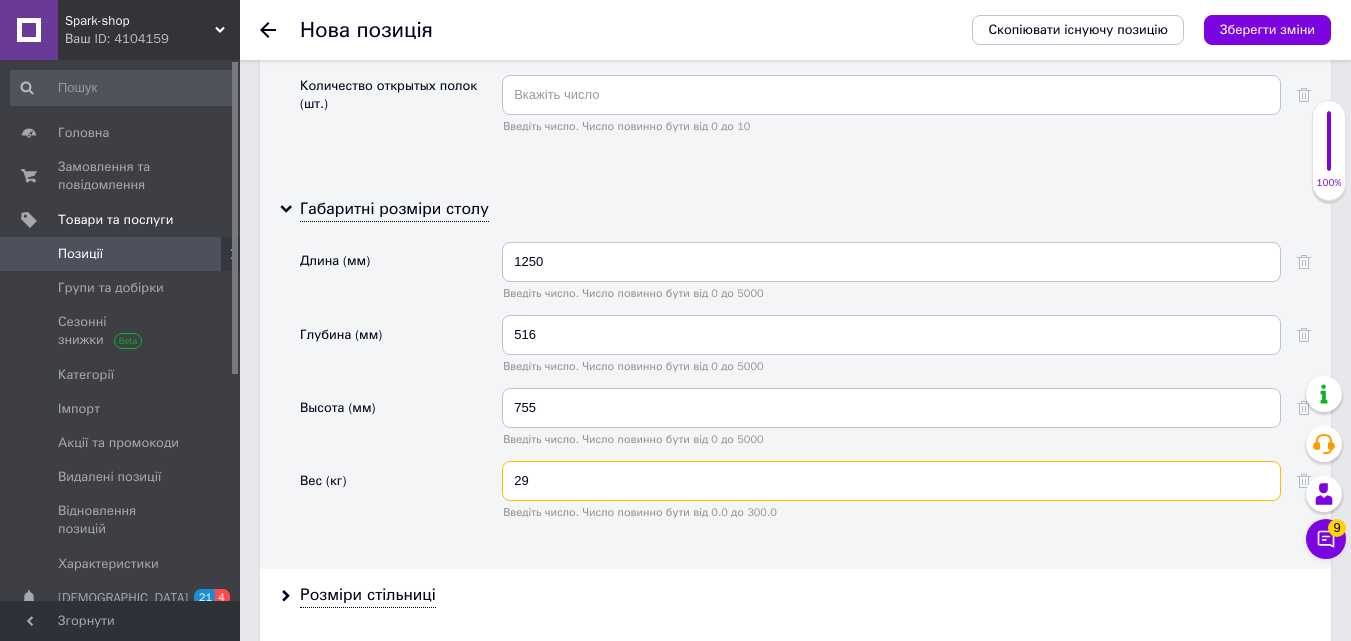 type on "29" 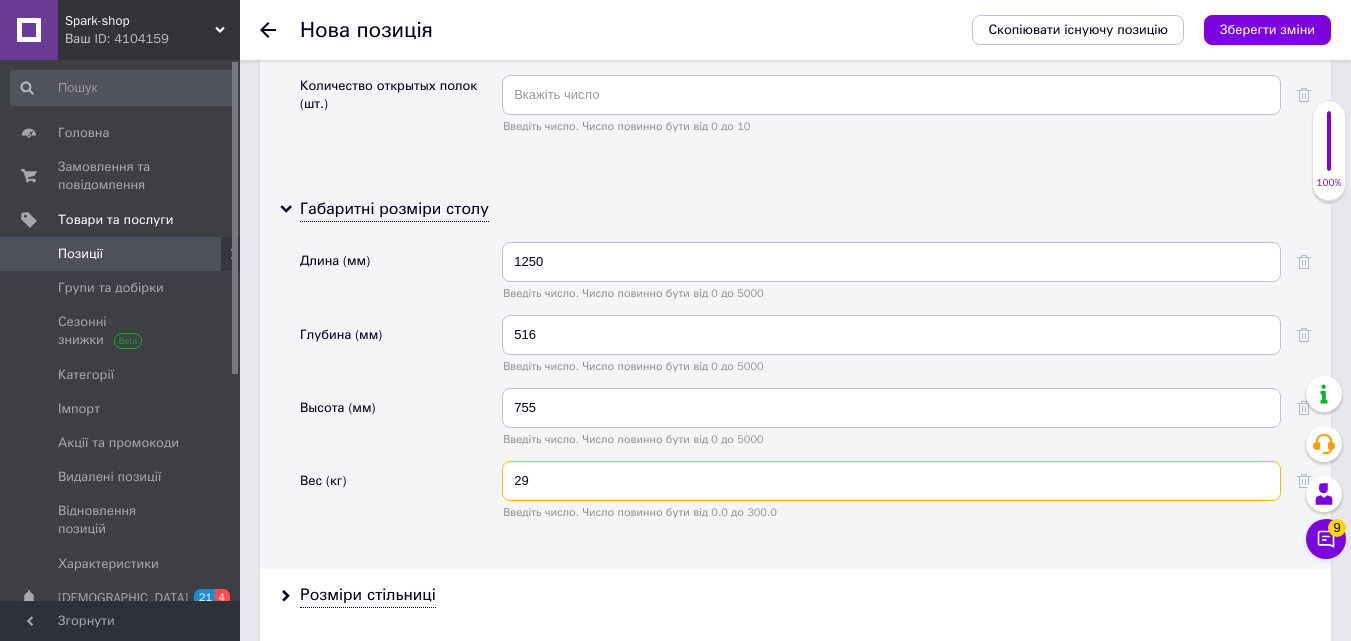 scroll, scrollTop: 4100, scrollLeft: 0, axis: vertical 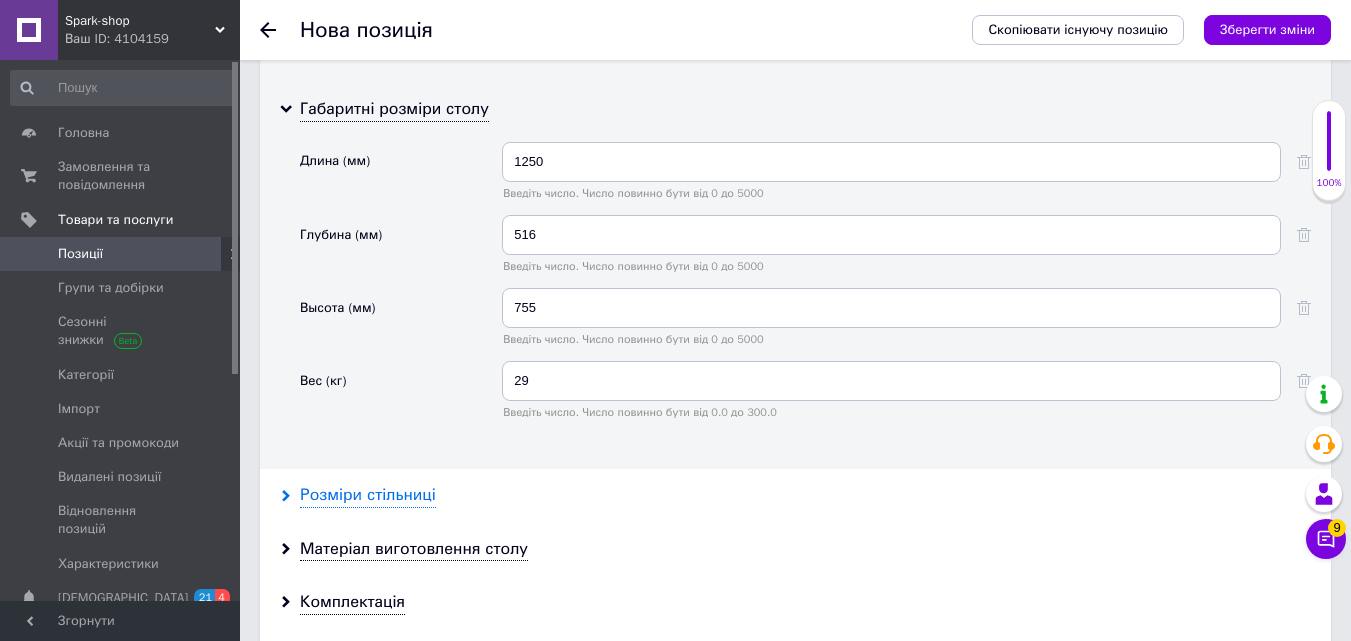 click on "Розміри стільниці" at bounding box center (368, 495) 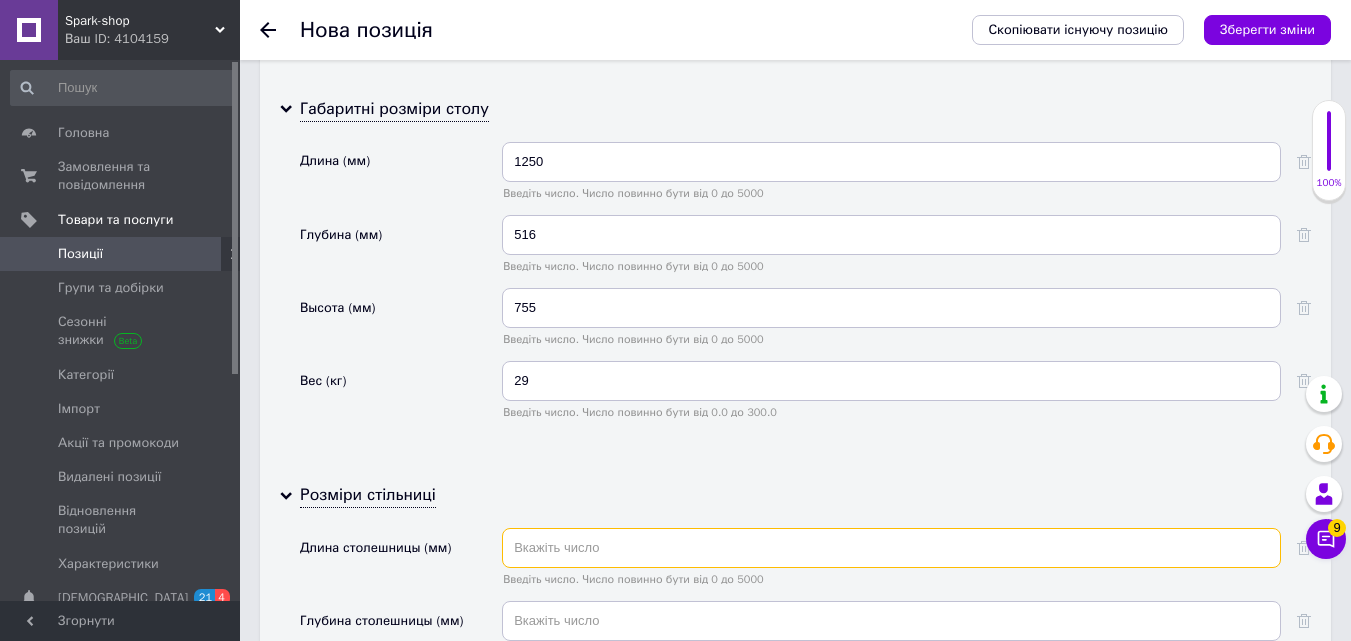 click at bounding box center [891, 548] 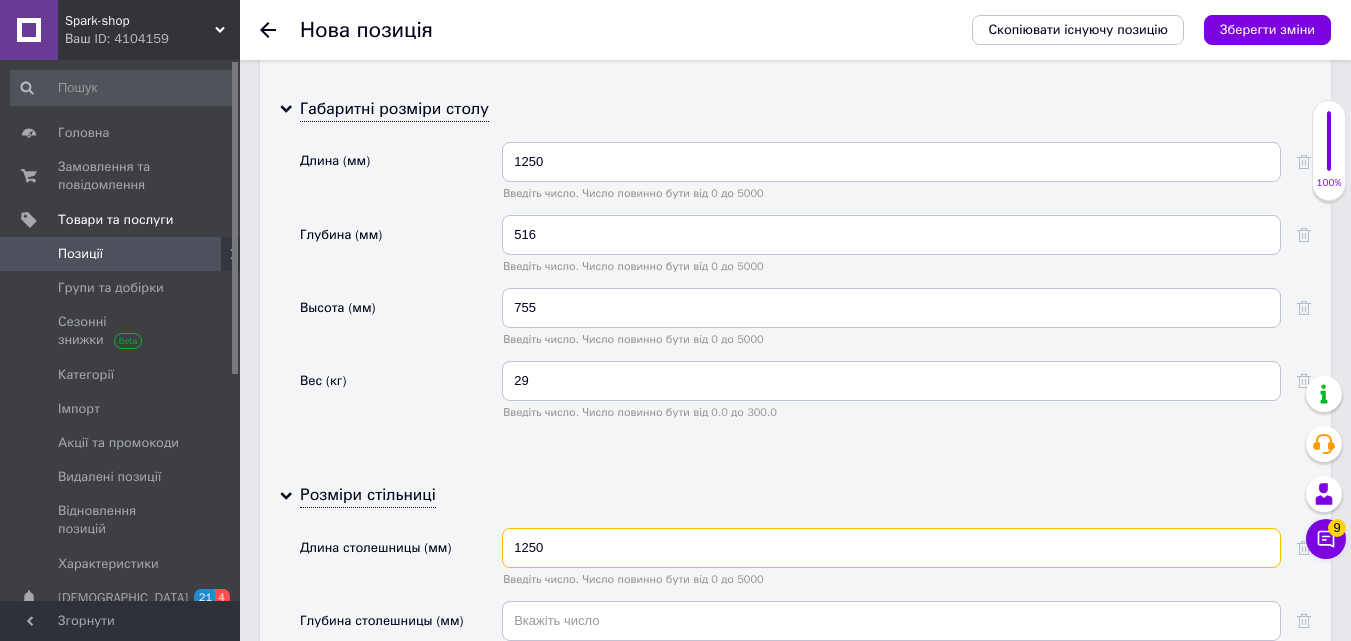 type on "1250" 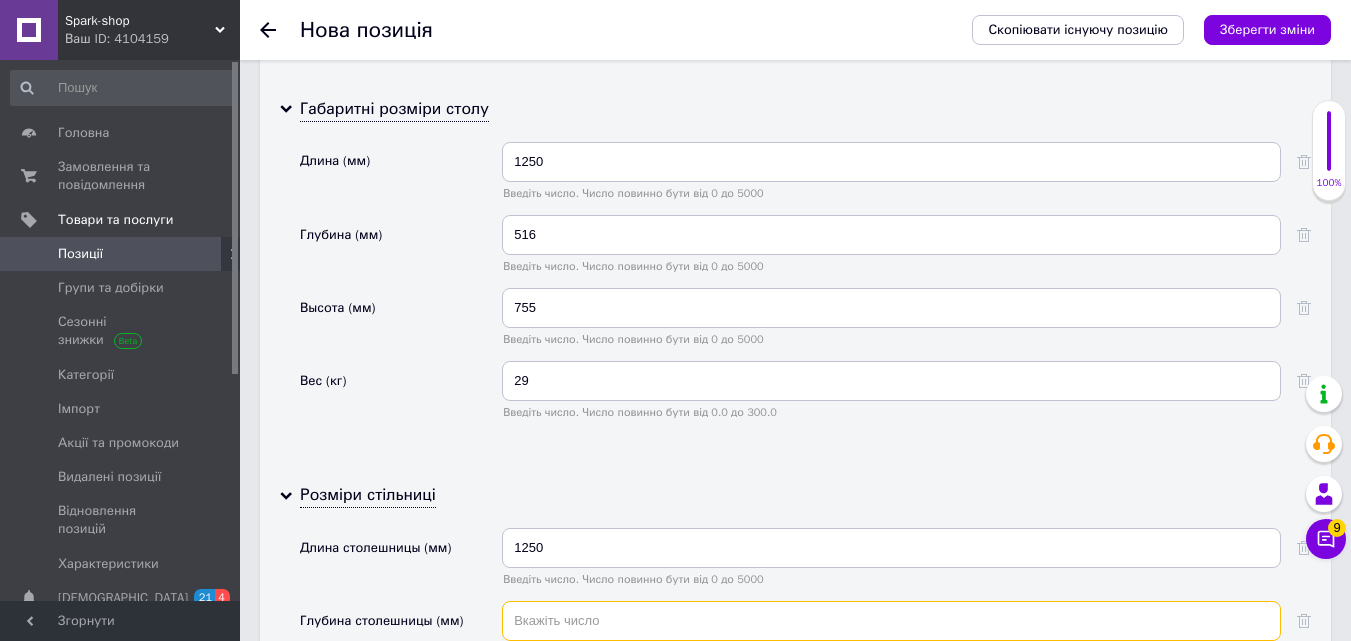 click at bounding box center (891, 621) 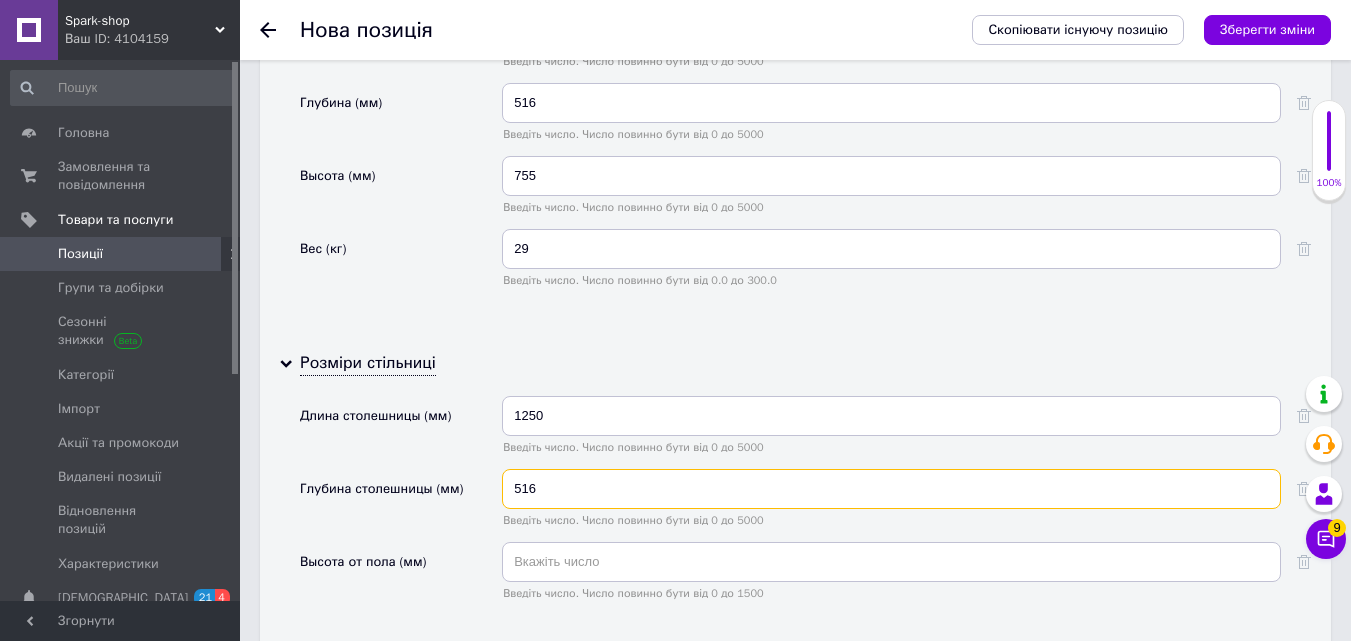 scroll, scrollTop: 4300, scrollLeft: 0, axis: vertical 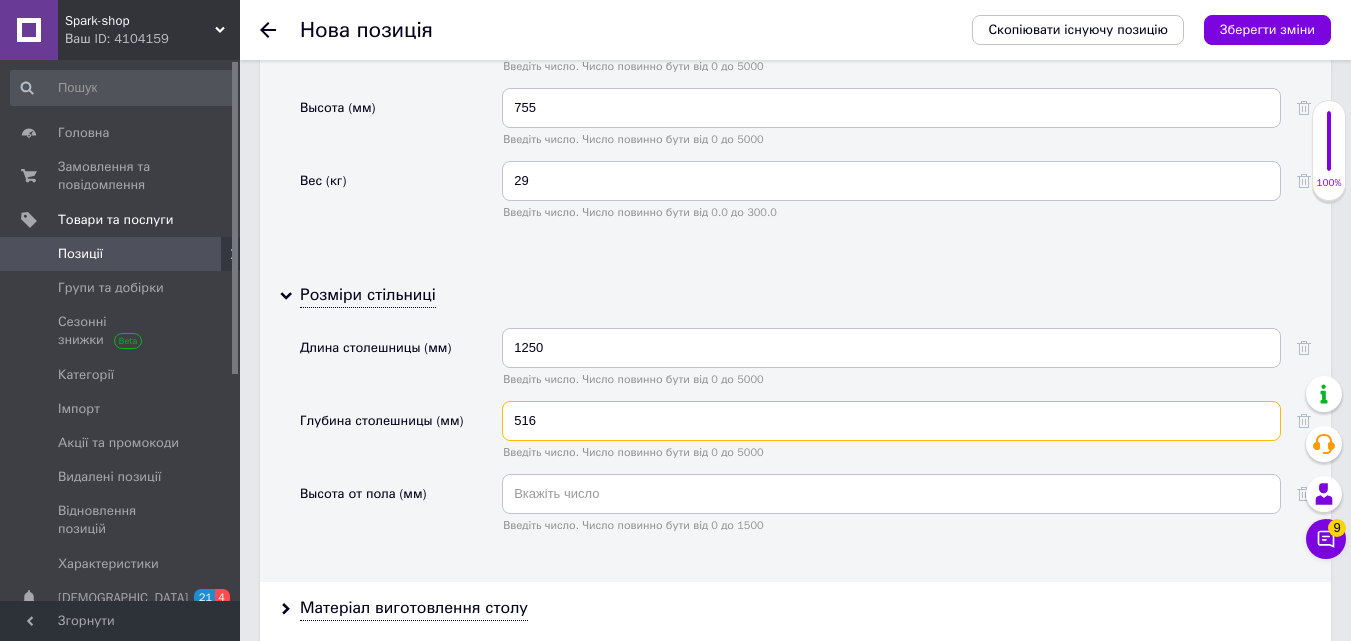 type on "516" 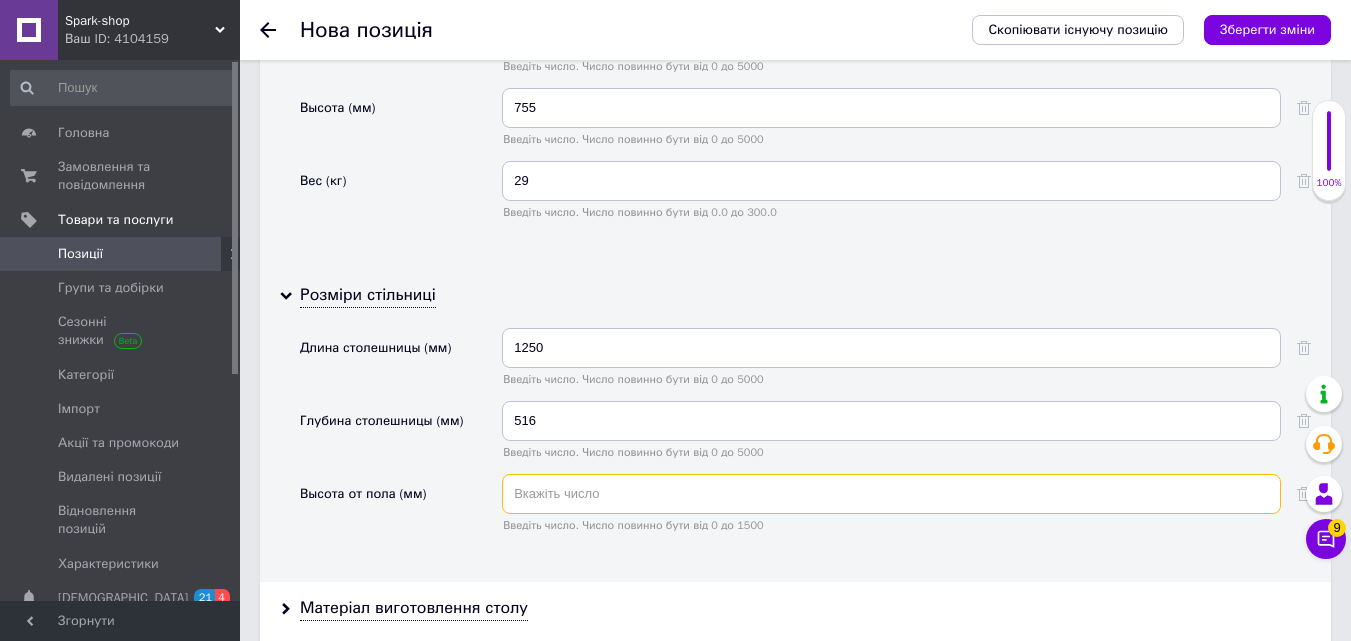 click at bounding box center [891, 494] 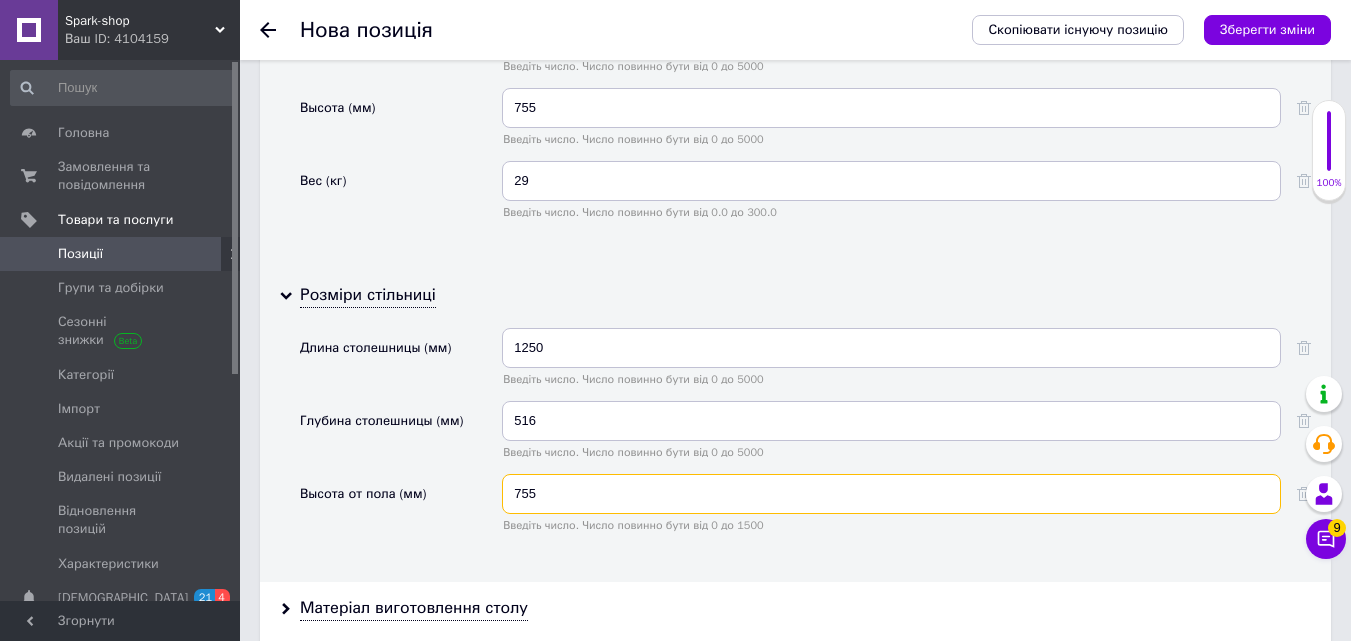 type on "755" 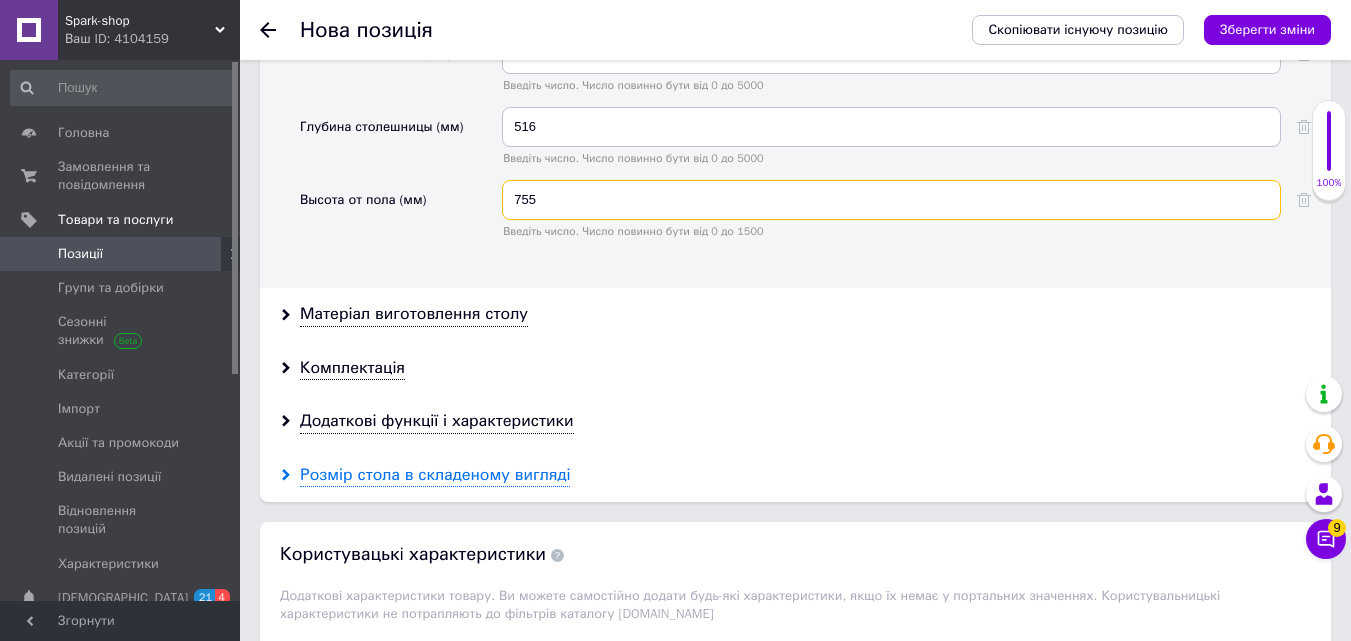 scroll, scrollTop: 4700, scrollLeft: 0, axis: vertical 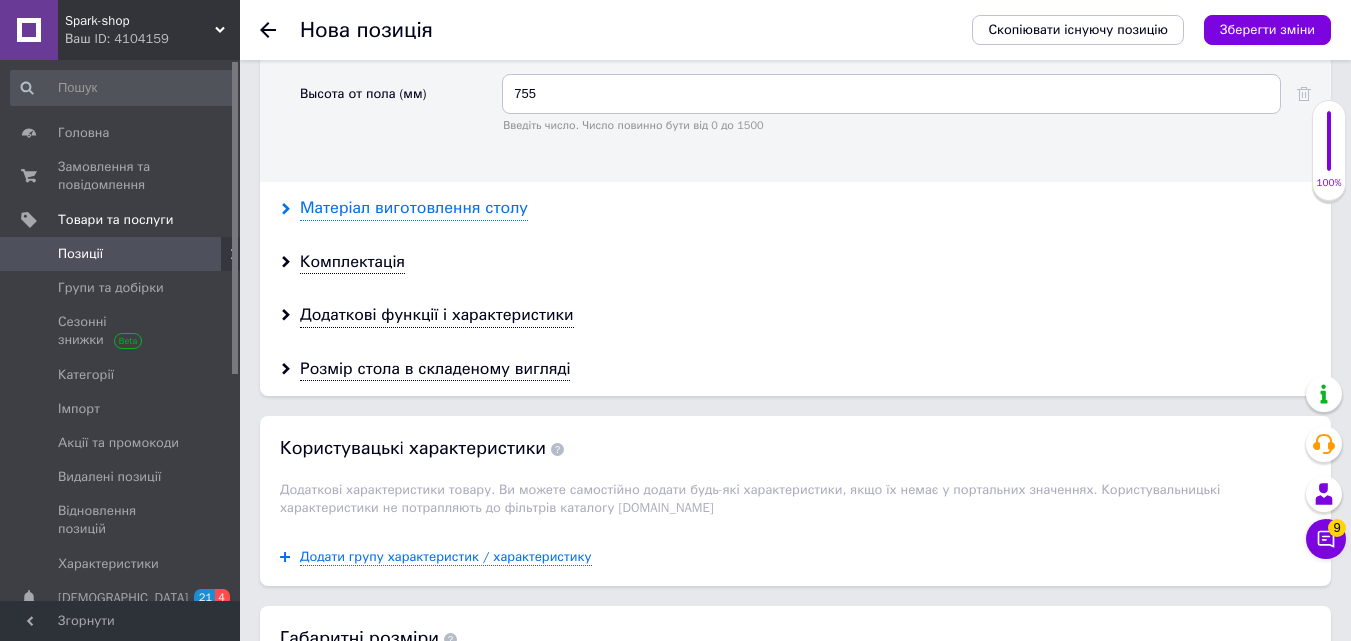 click on "Матеріал виготовлення столу" at bounding box center (414, 208) 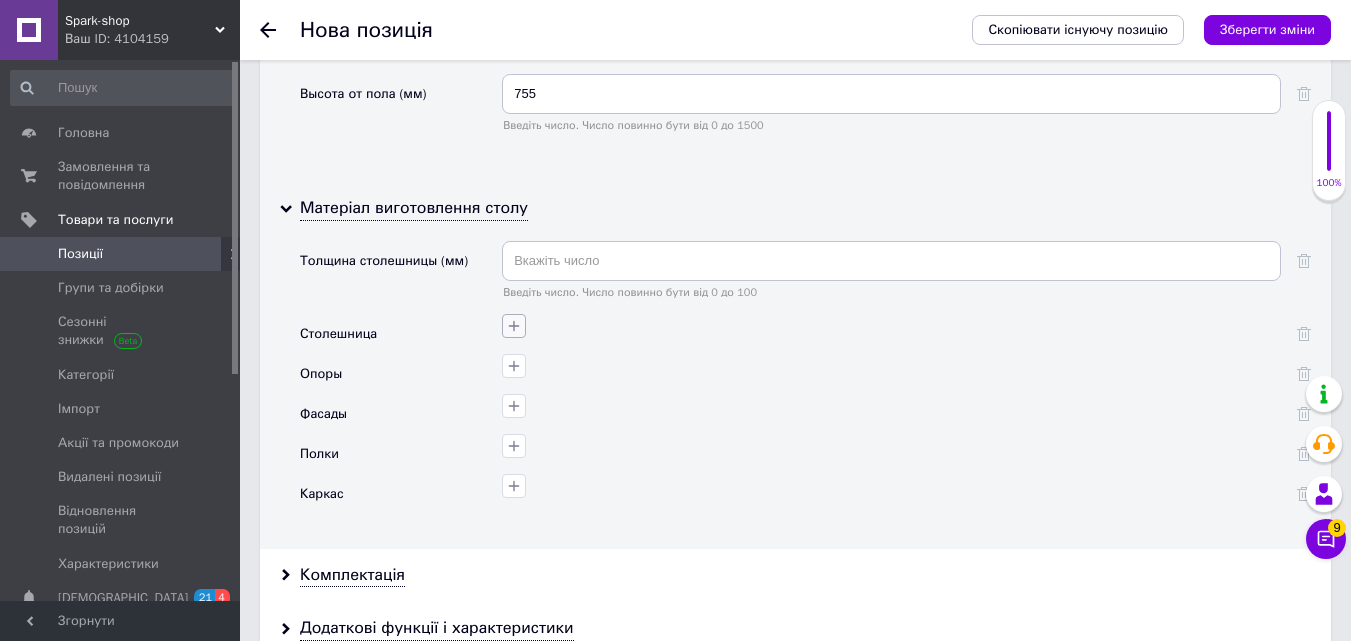 click 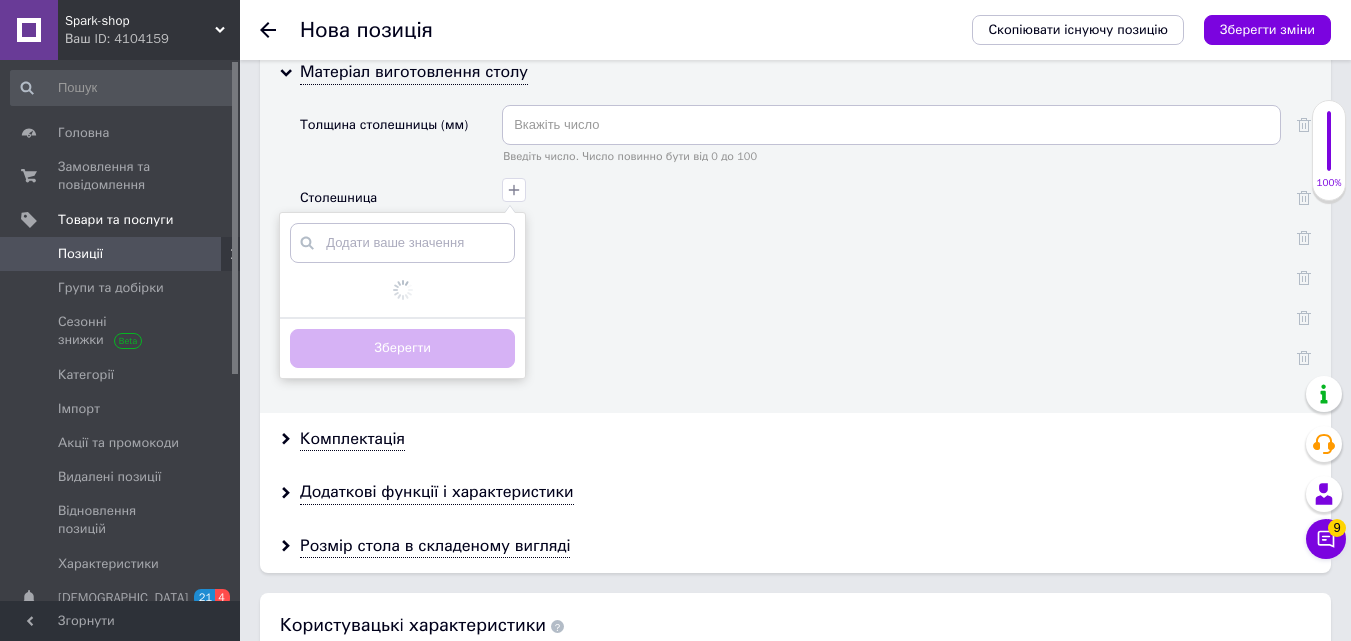 scroll, scrollTop: 4900, scrollLeft: 0, axis: vertical 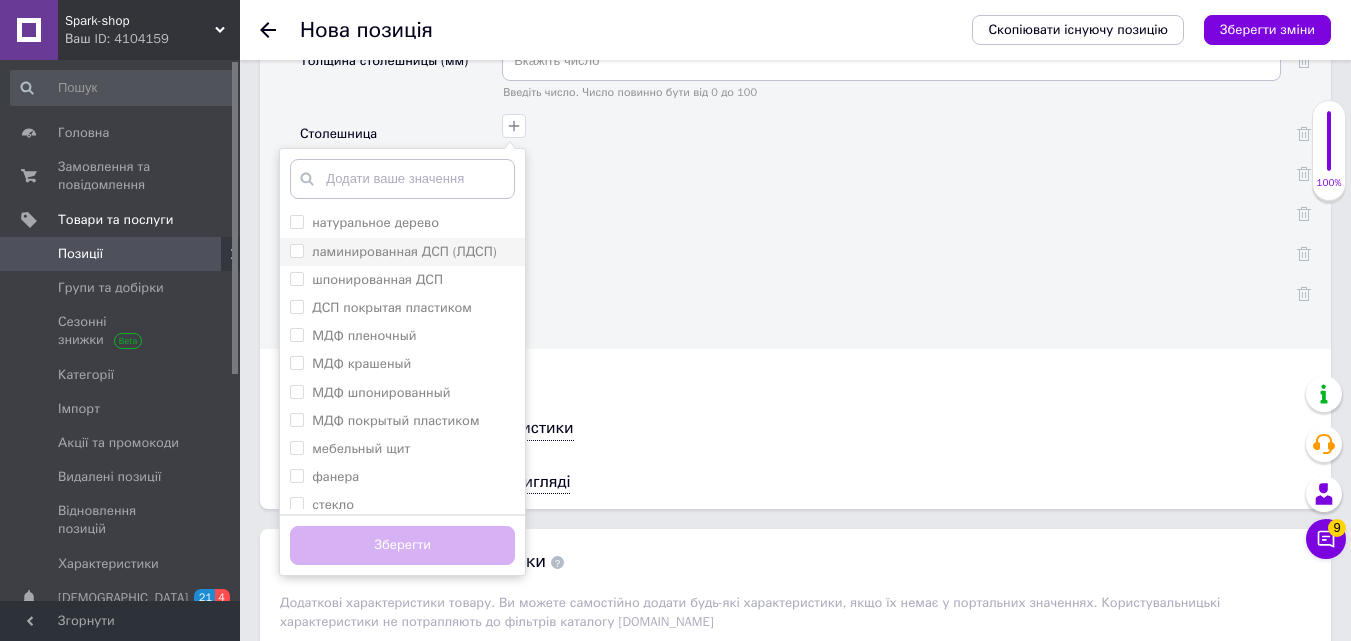click on "ламинированная ДСП (ЛДСП)" at bounding box center (296, 250) 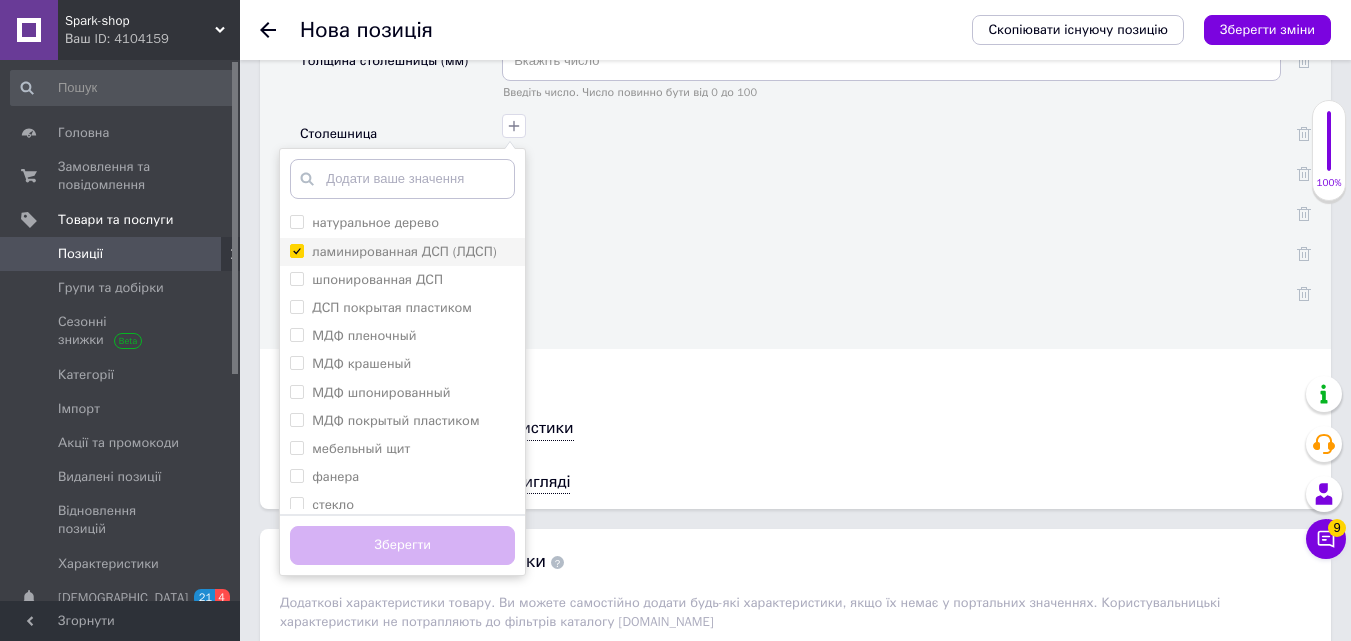 checkbox on "true" 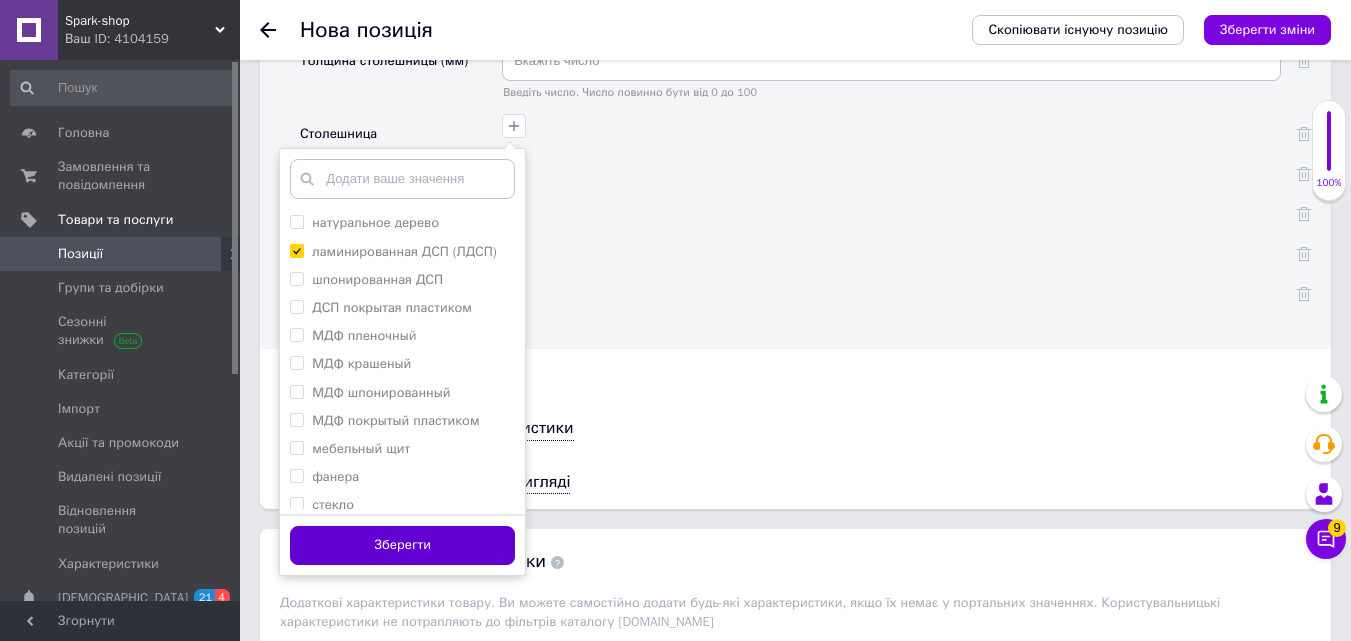 click on "Зберегти" at bounding box center [402, 545] 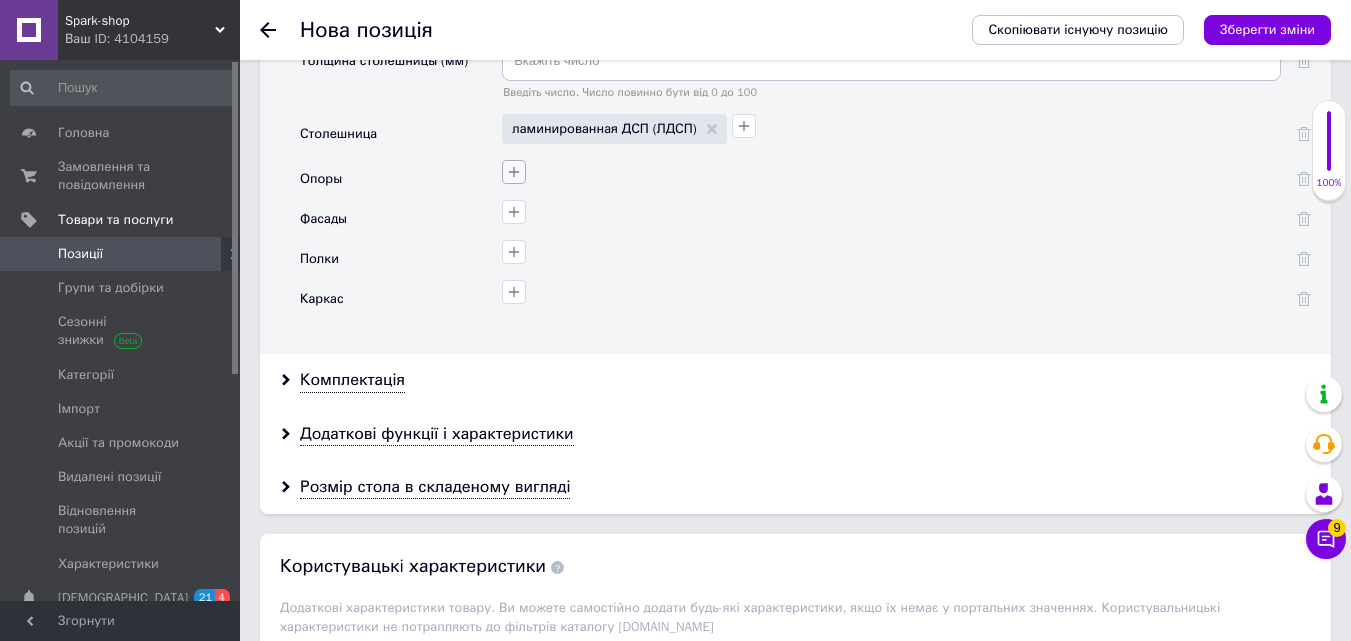 drag, startPoint x: 497, startPoint y: 166, endPoint x: 511, endPoint y: 160, distance: 15.231546 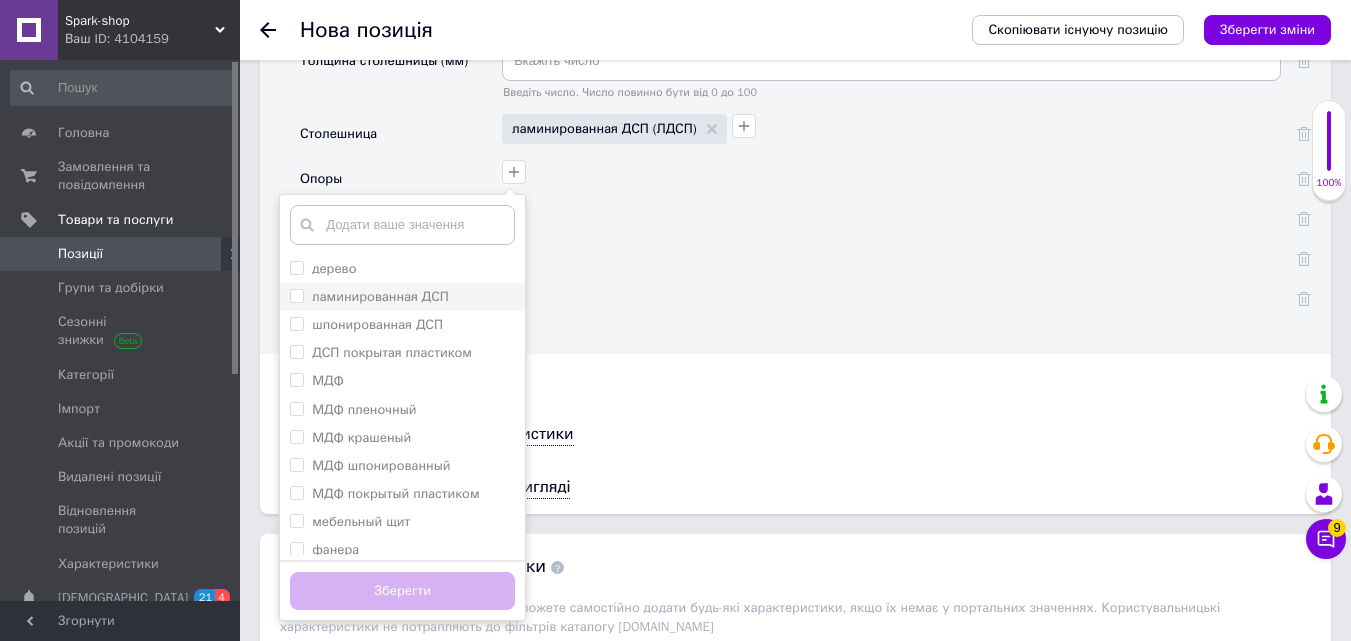 click on "ламинированная ДСП" at bounding box center [296, 295] 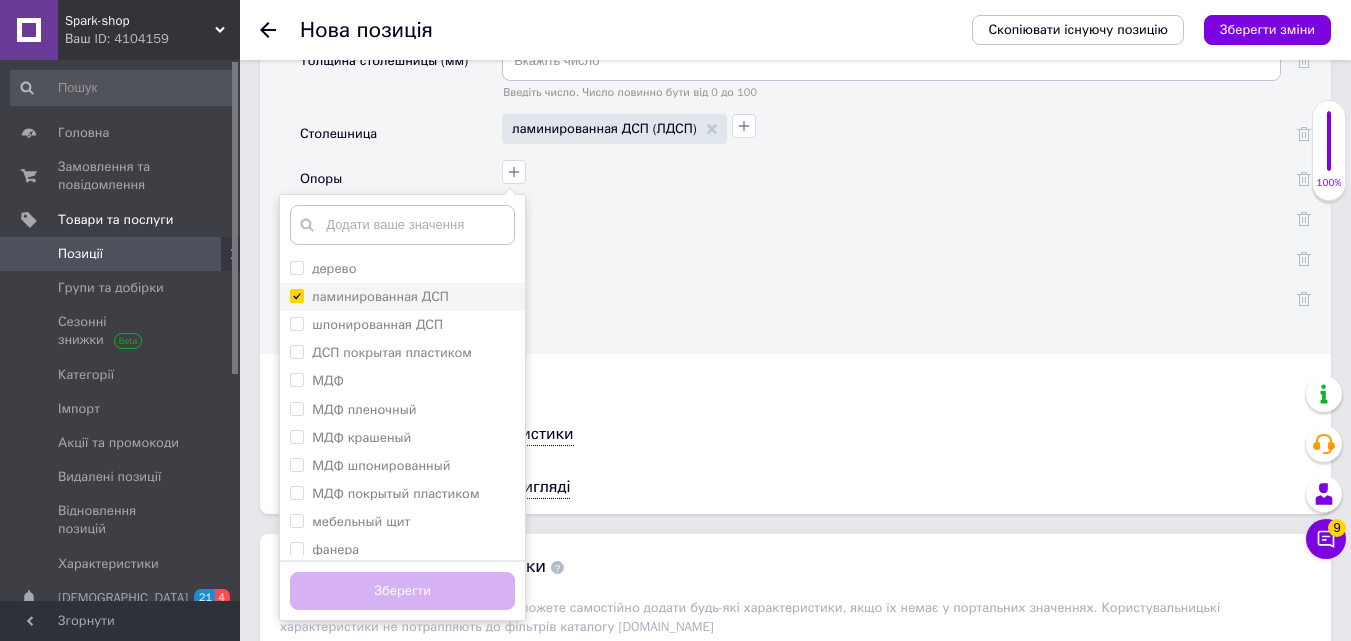 checkbox on "true" 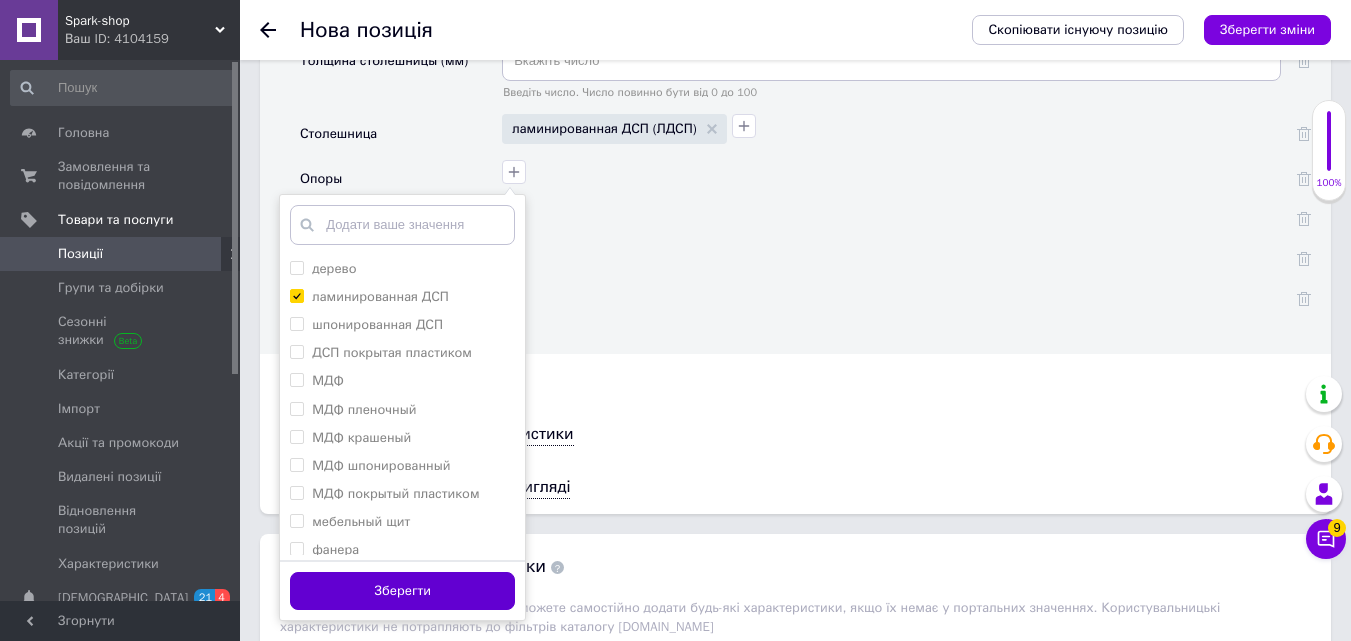 click on "Зберегти" at bounding box center [402, 591] 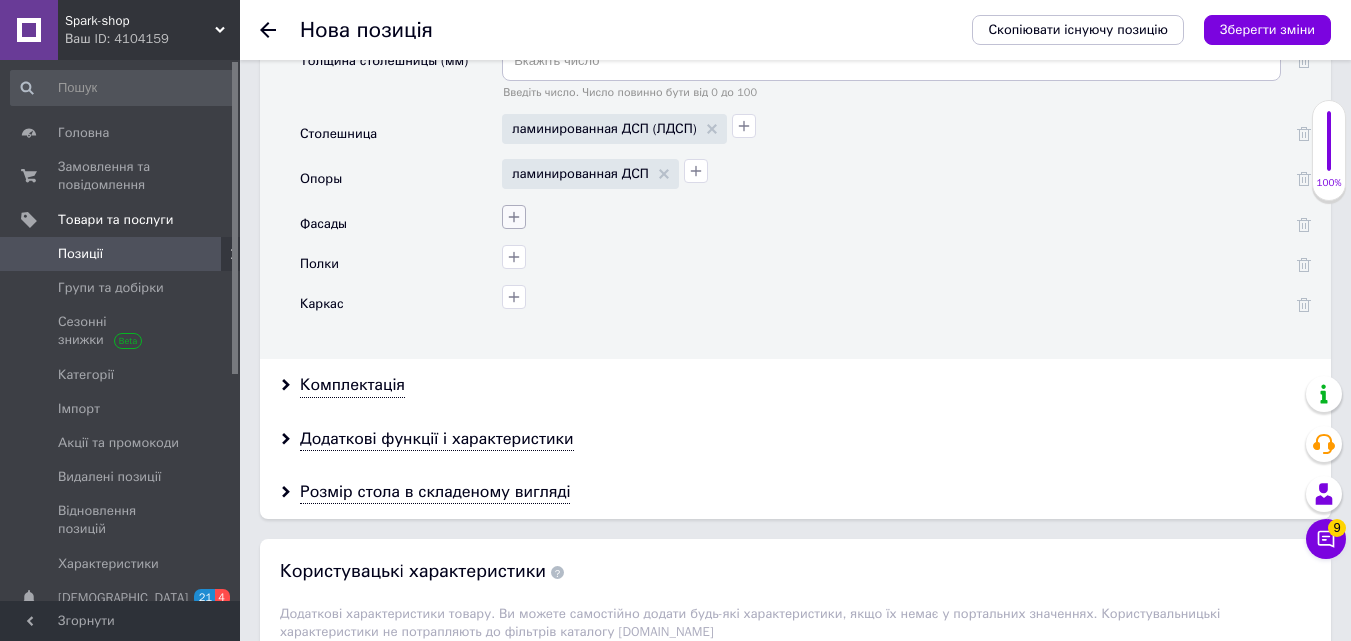 click 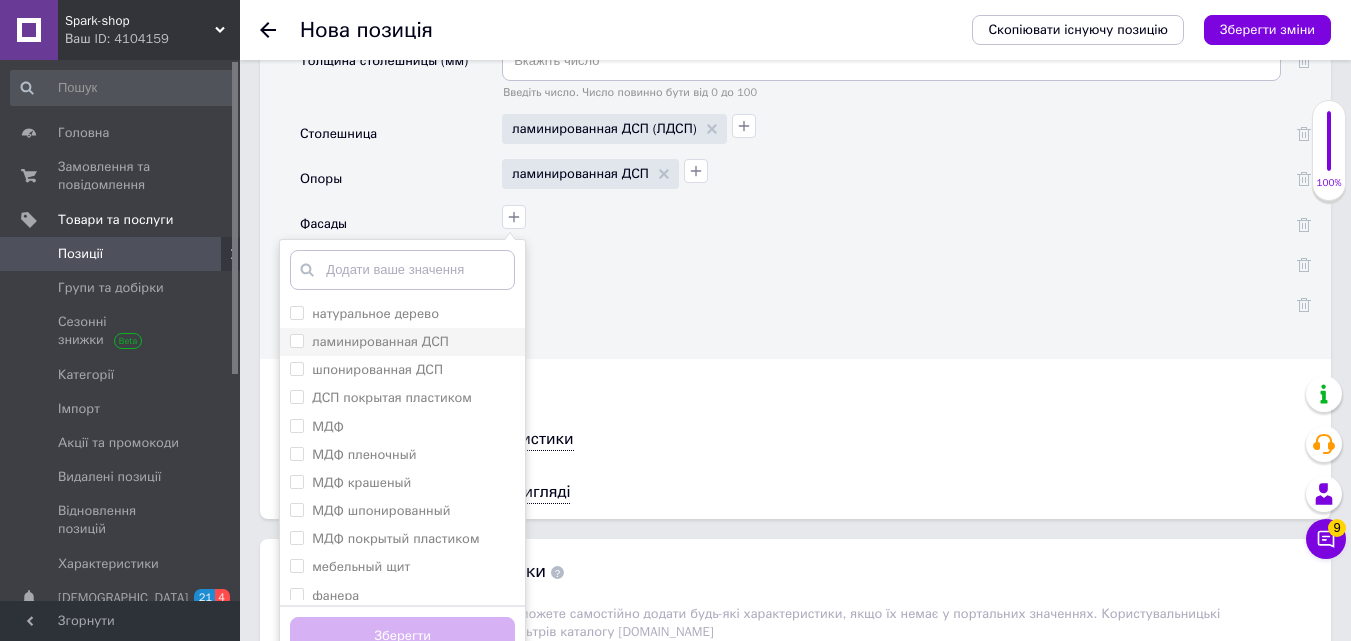 click on "ламинированная ДСП" at bounding box center (296, 340) 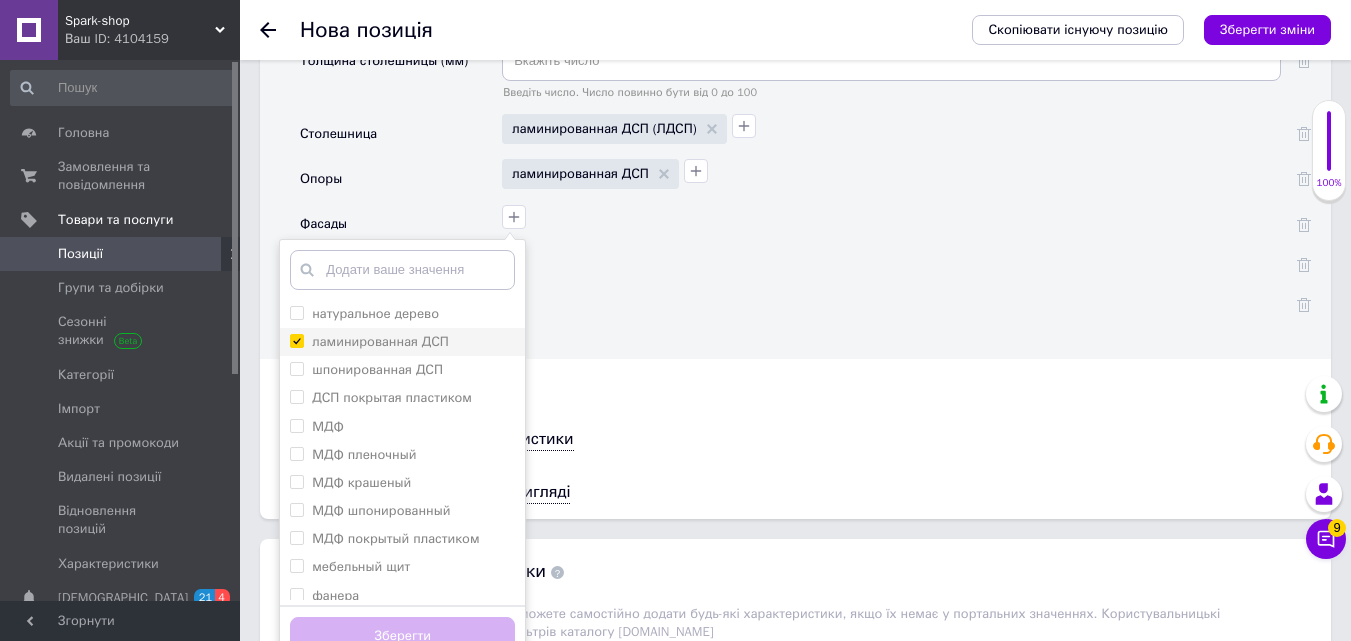checkbox on "true" 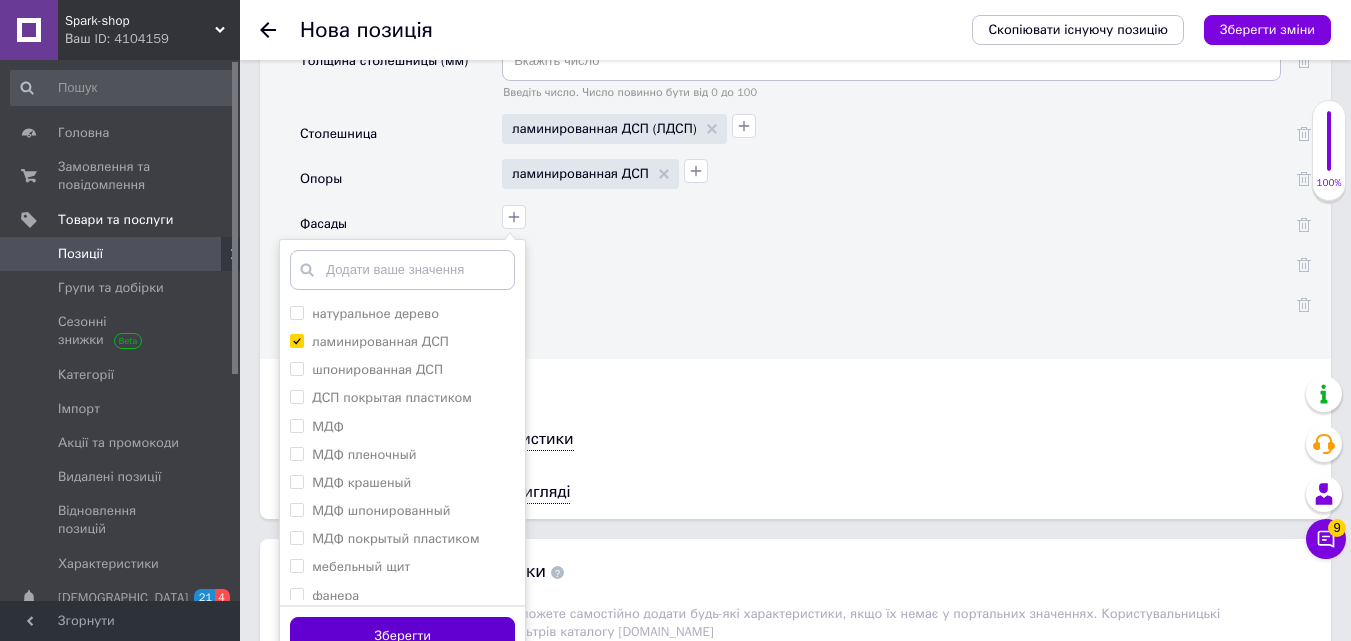 click on "Зберегти" at bounding box center (402, 636) 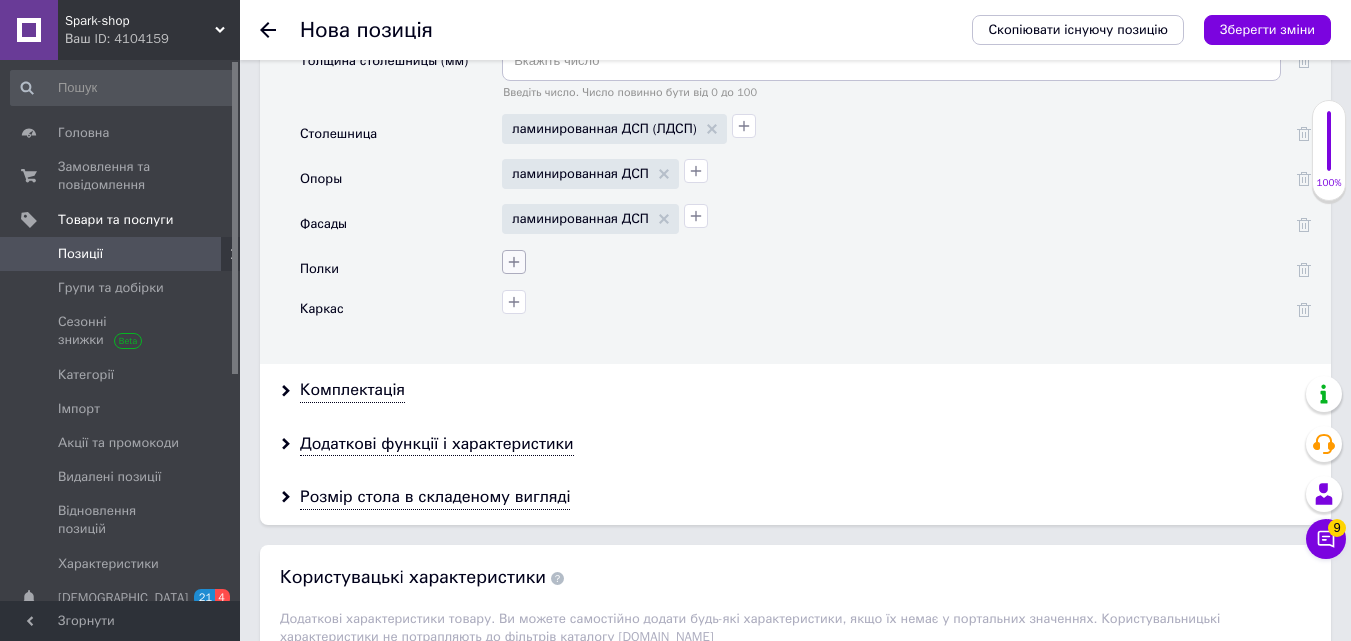 click 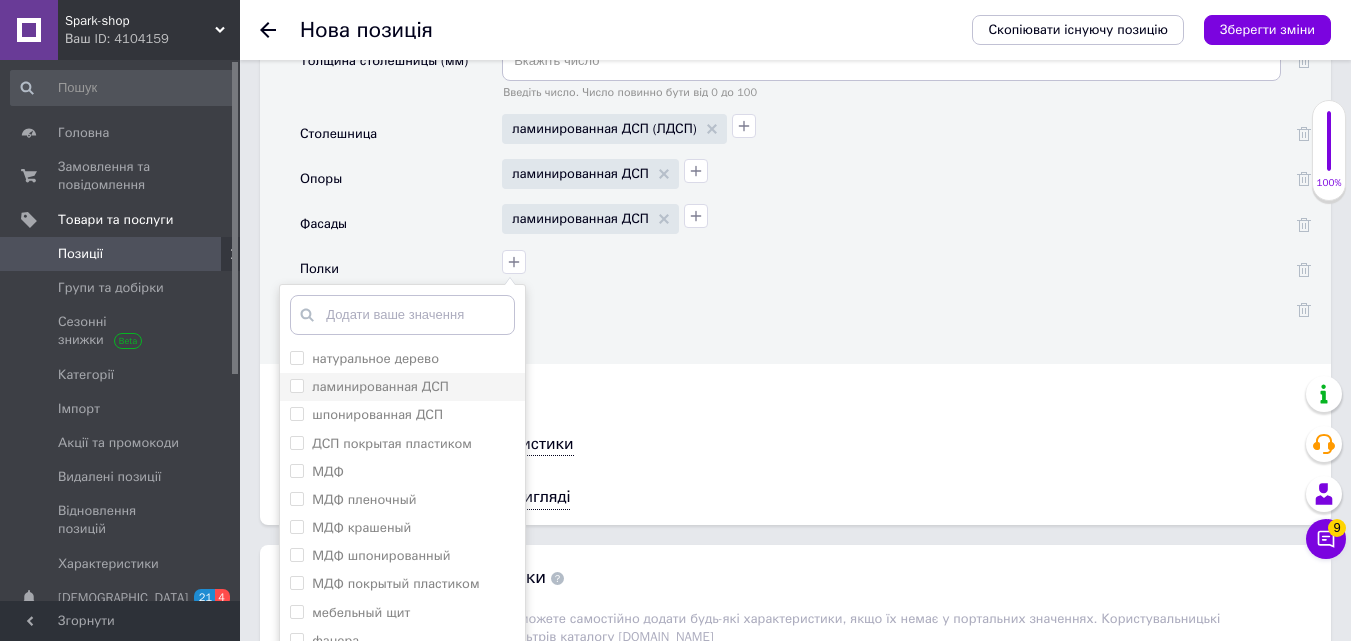 click on "ламинированная ДСП" at bounding box center (296, 385) 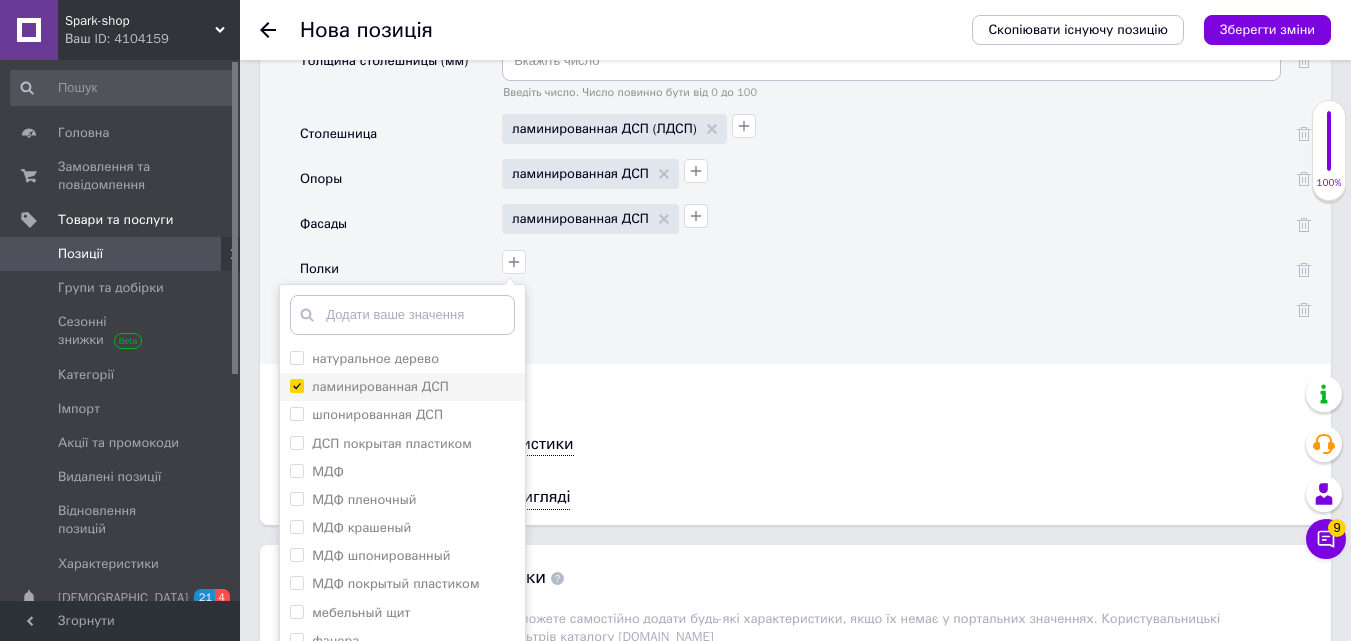 checkbox on "true" 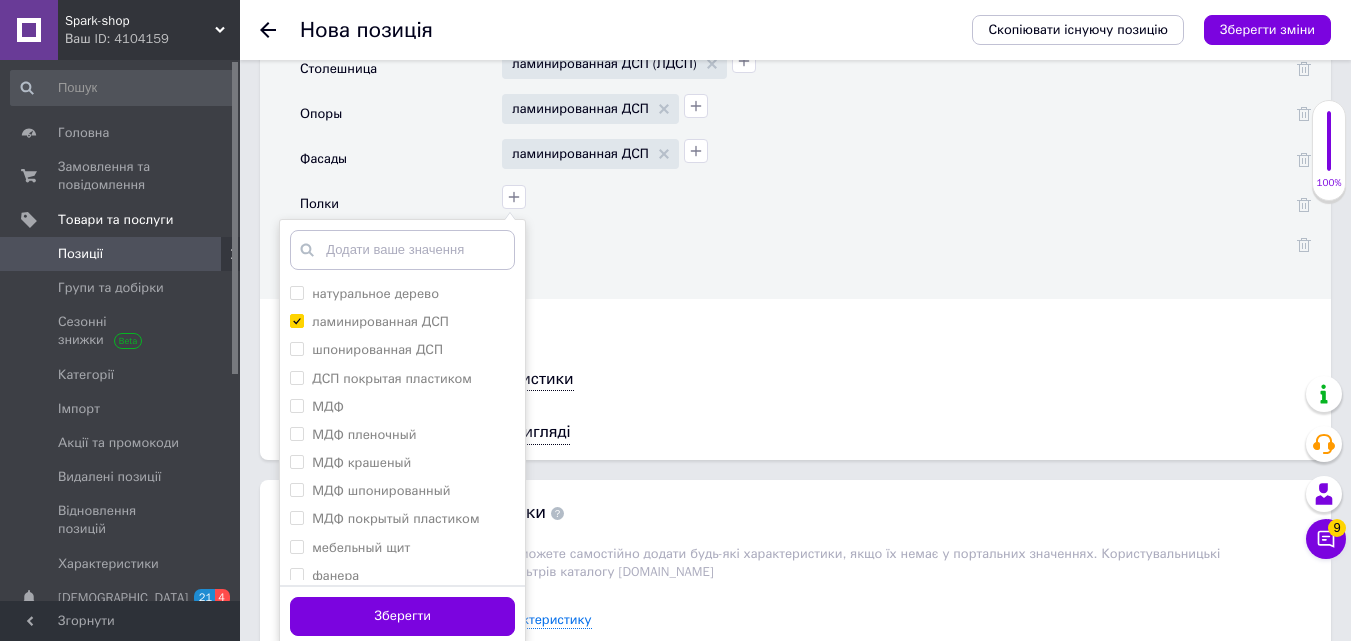 scroll, scrollTop: 5000, scrollLeft: 0, axis: vertical 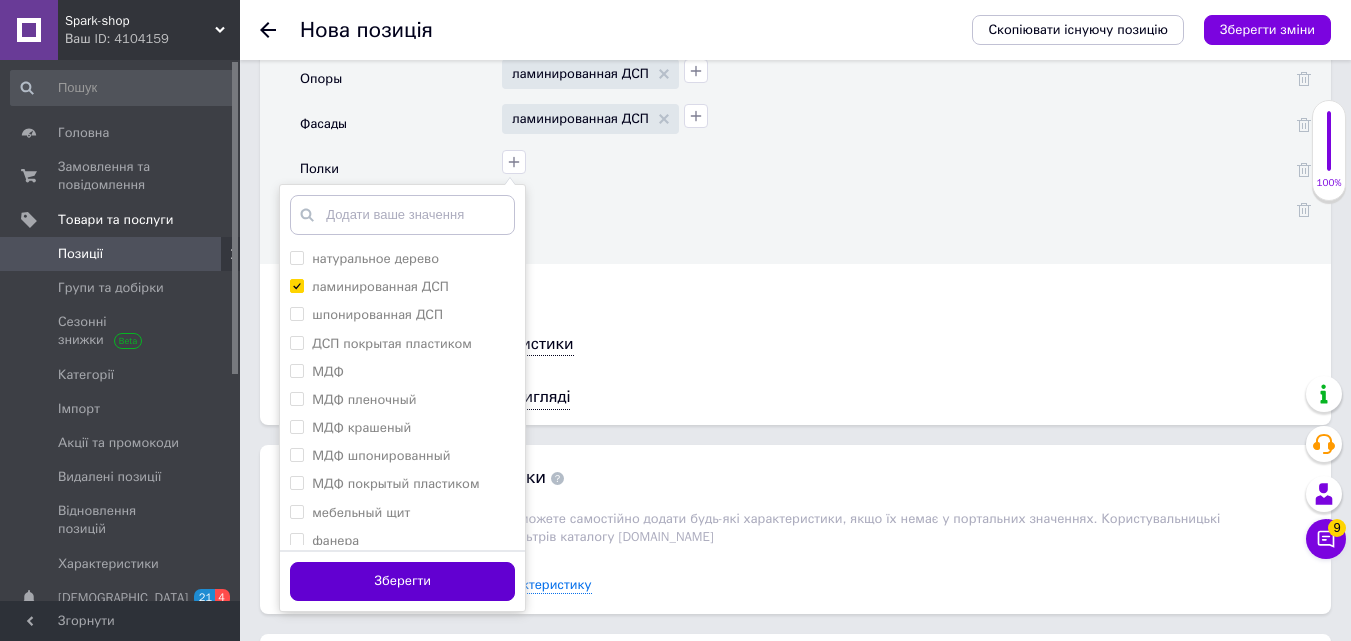 click on "Зберегти" at bounding box center [402, 581] 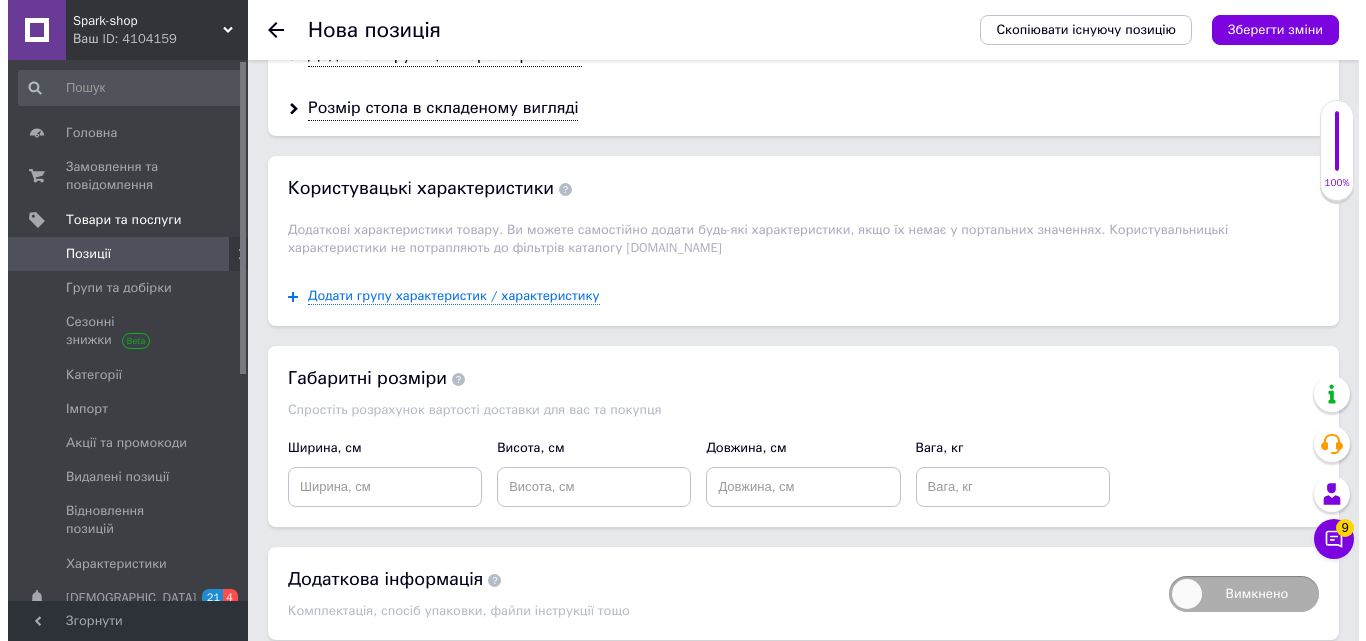 scroll, scrollTop: 5357, scrollLeft: 0, axis: vertical 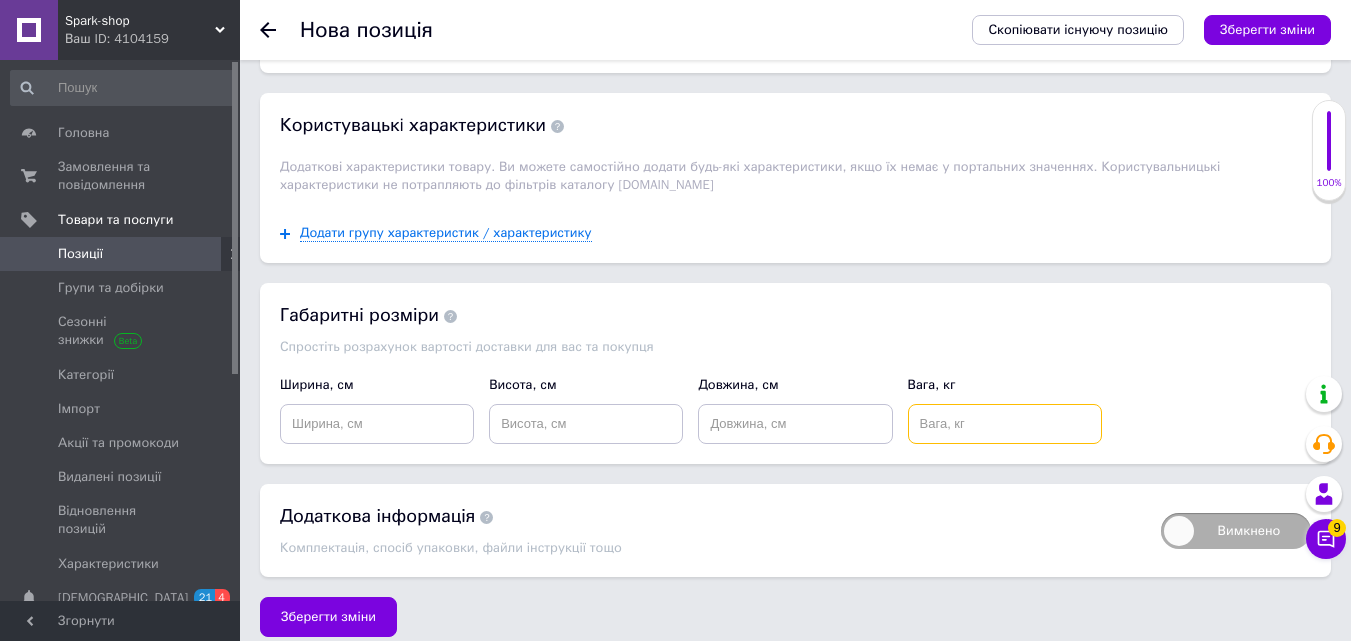click at bounding box center [1005, 424] 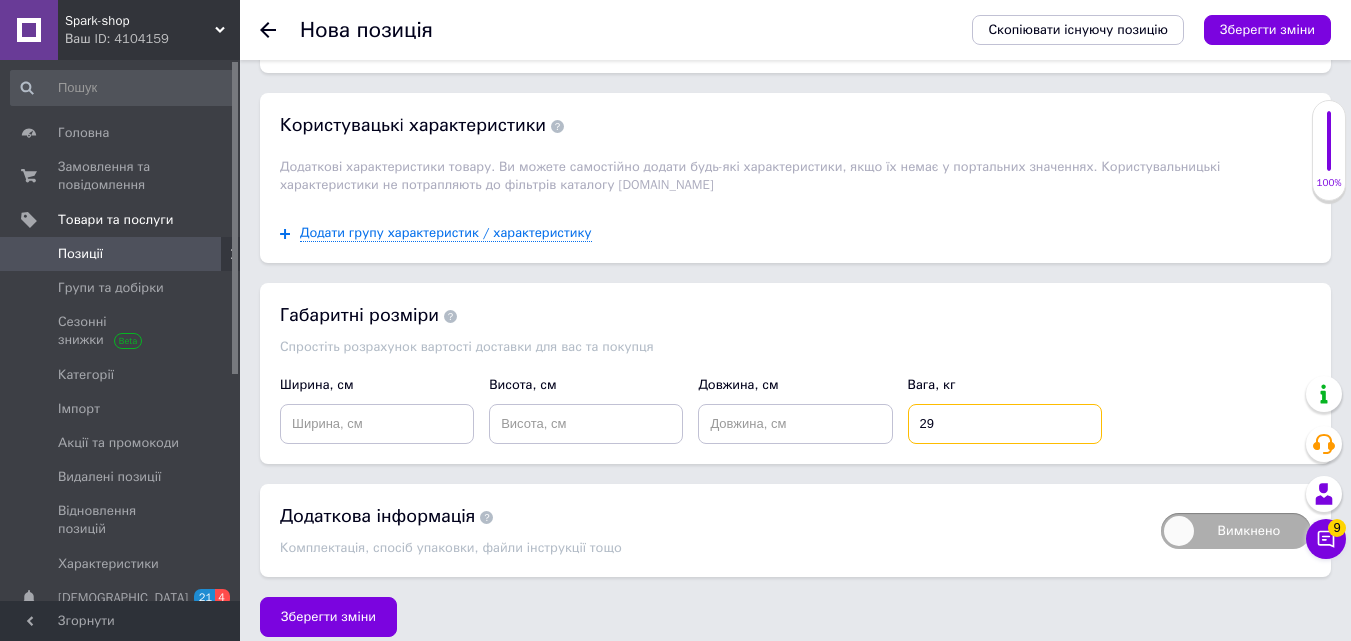 type on "29" 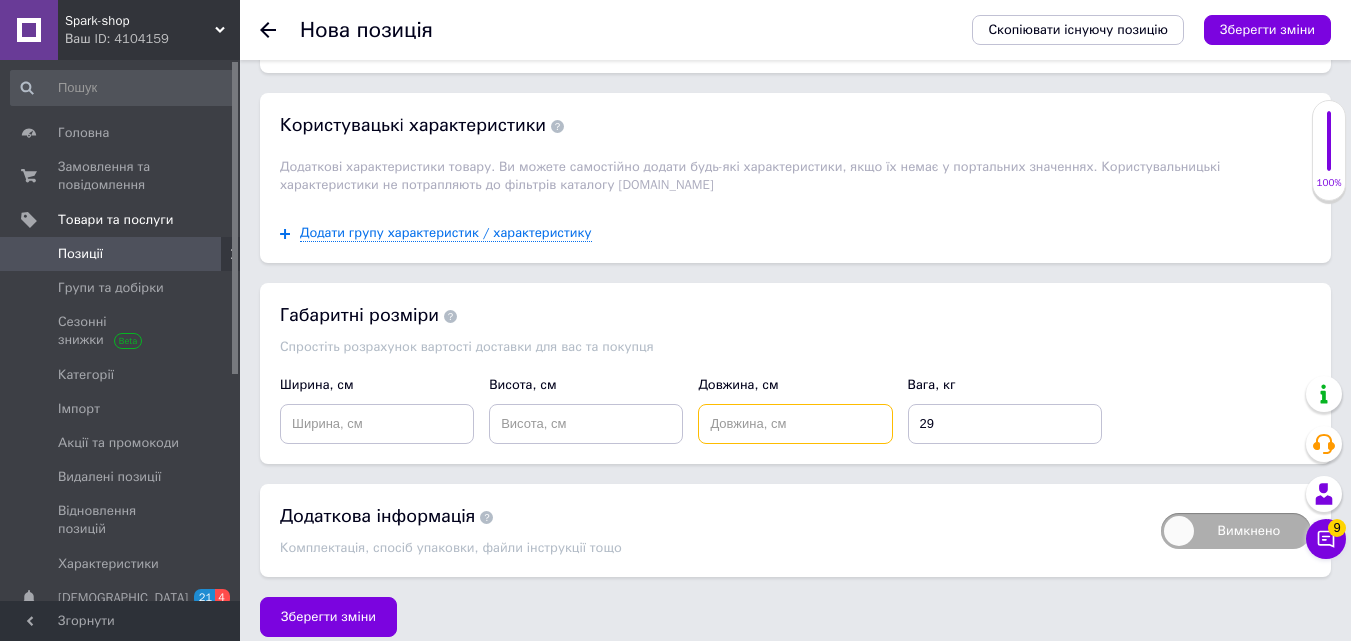 click at bounding box center (795, 424) 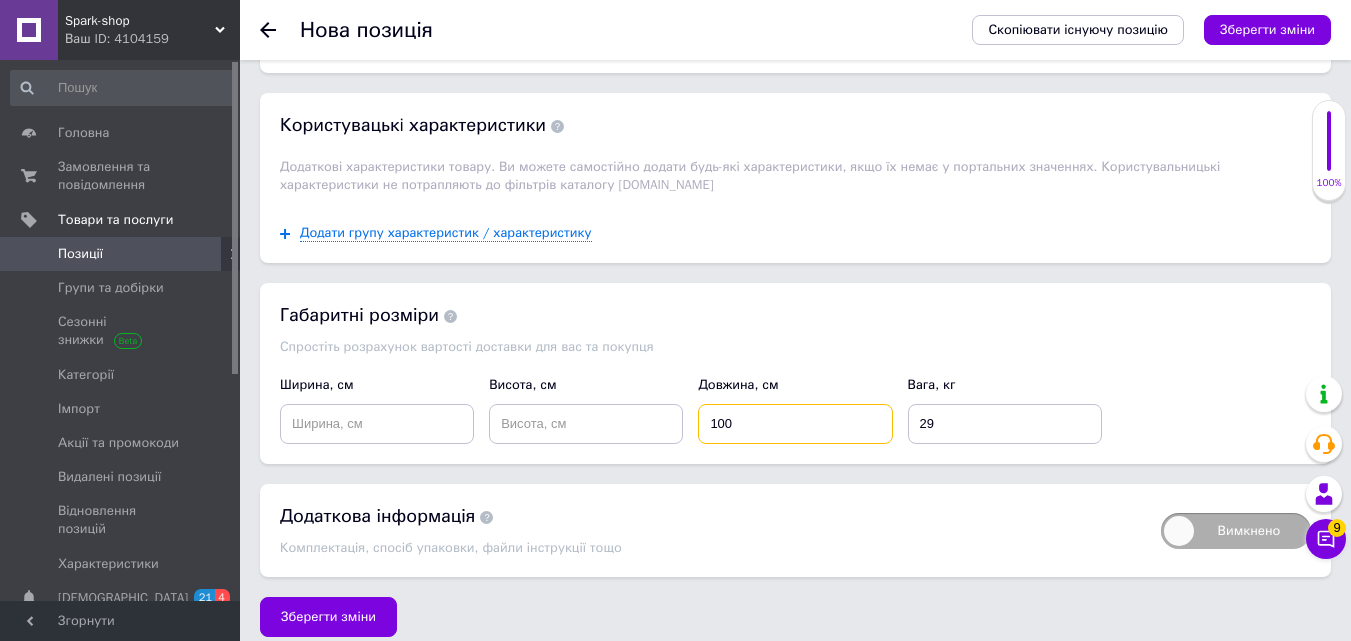 type on "100" 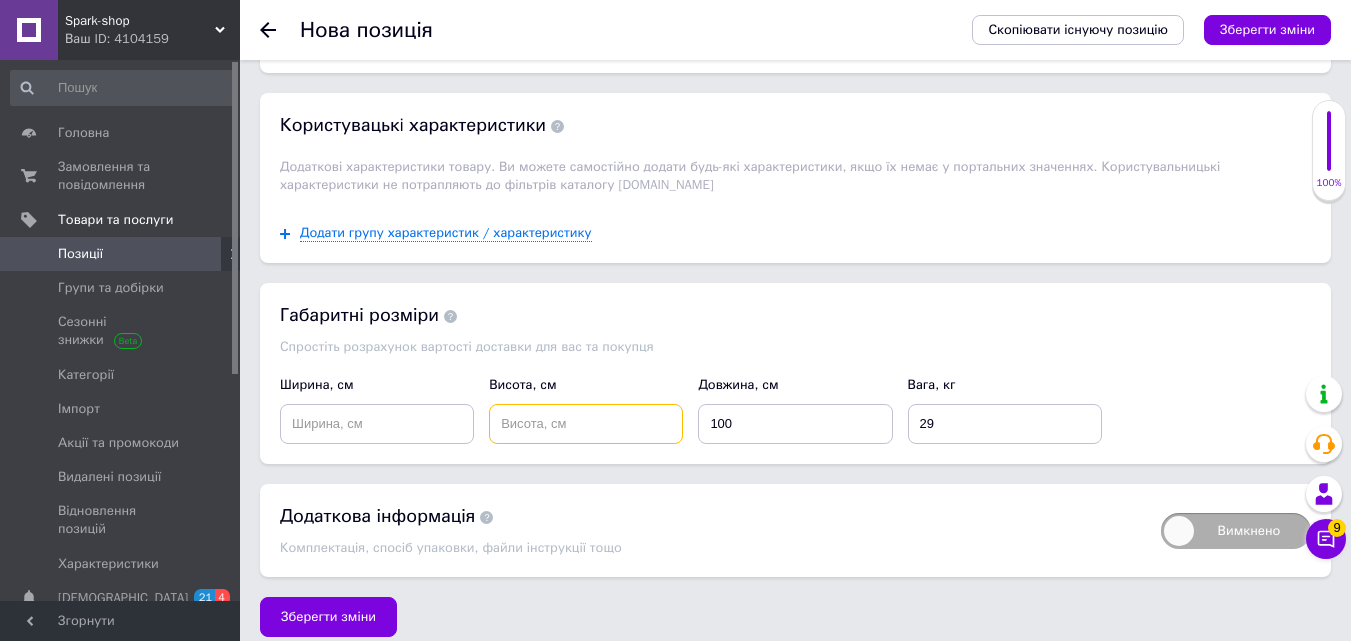 click at bounding box center [586, 424] 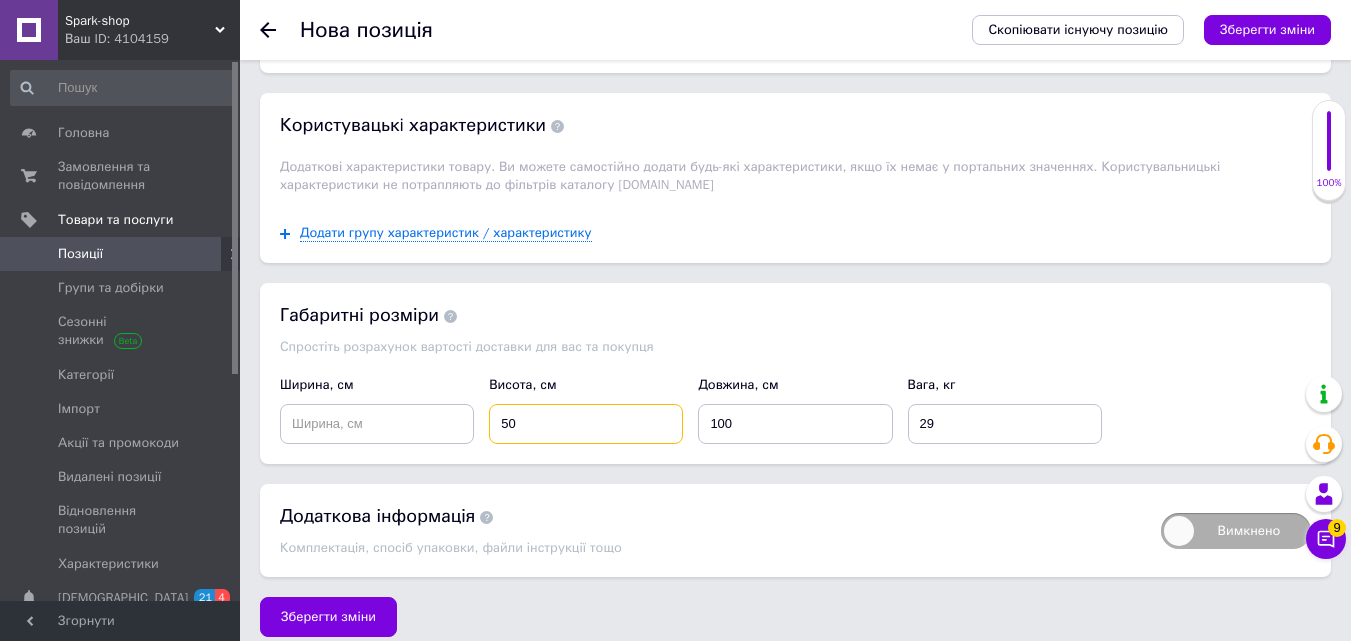 type on "50" 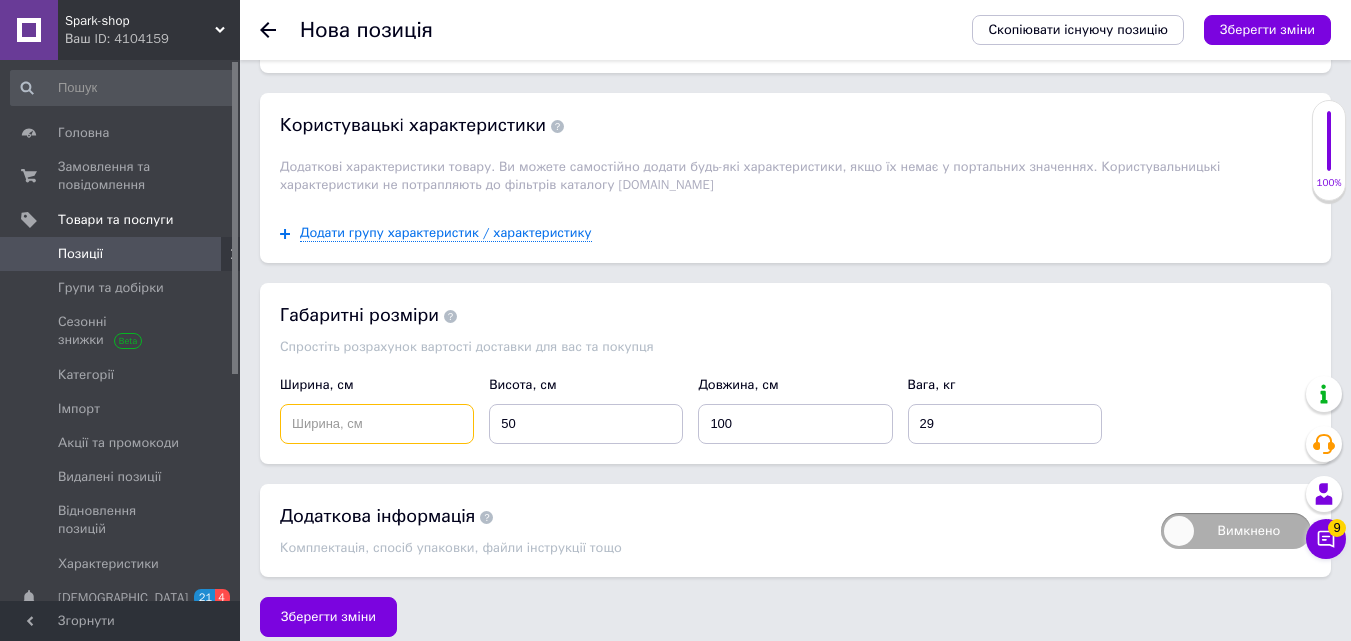 click at bounding box center [377, 424] 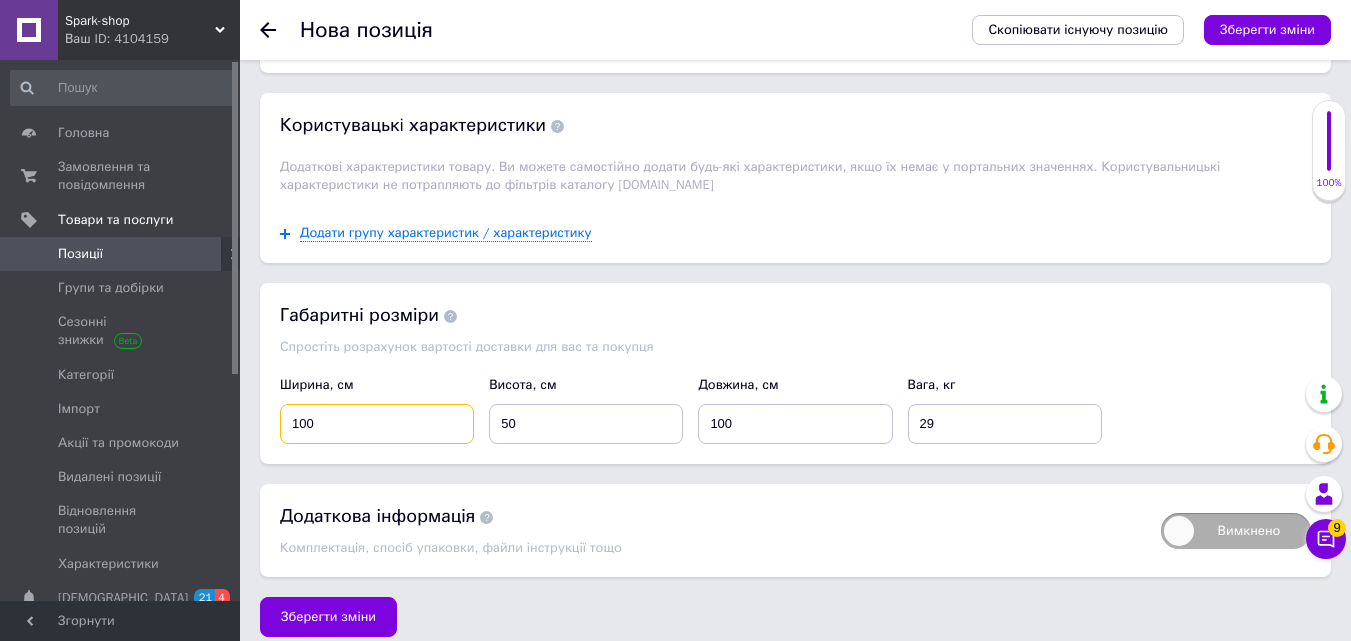 type on "100" 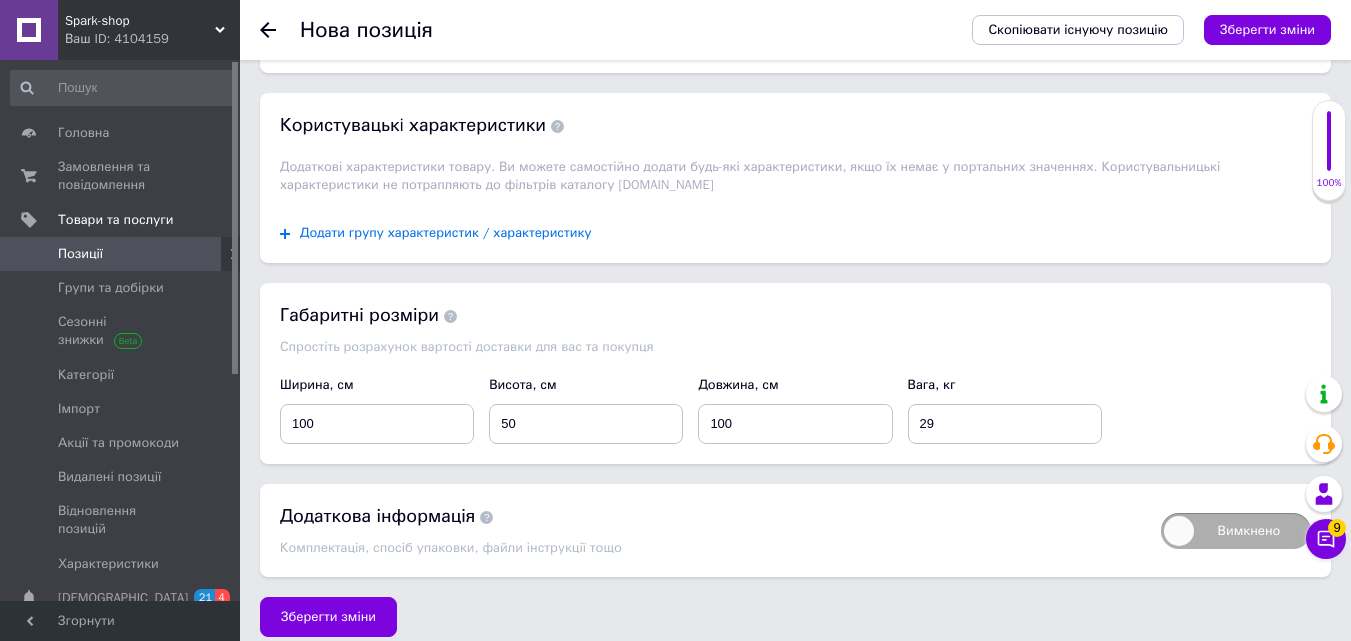 click on "Додати групу характеристик / характеристику" at bounding box center [446, 233] 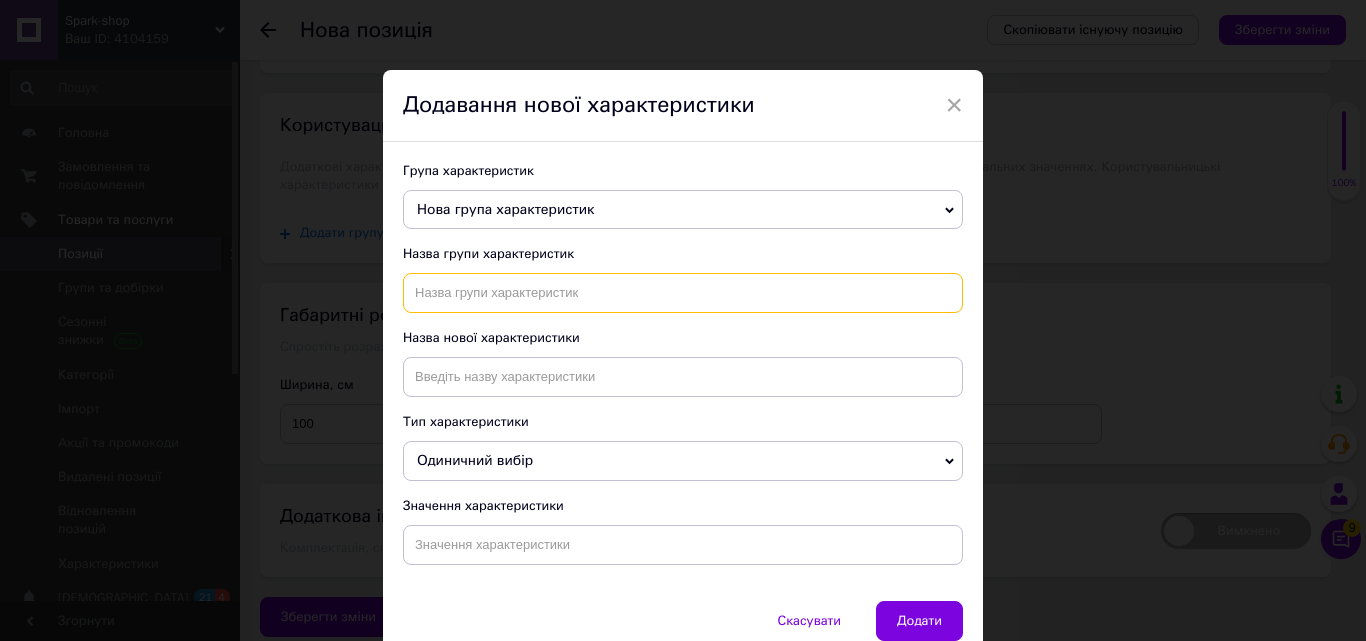 click at bounding box center [683, 293] 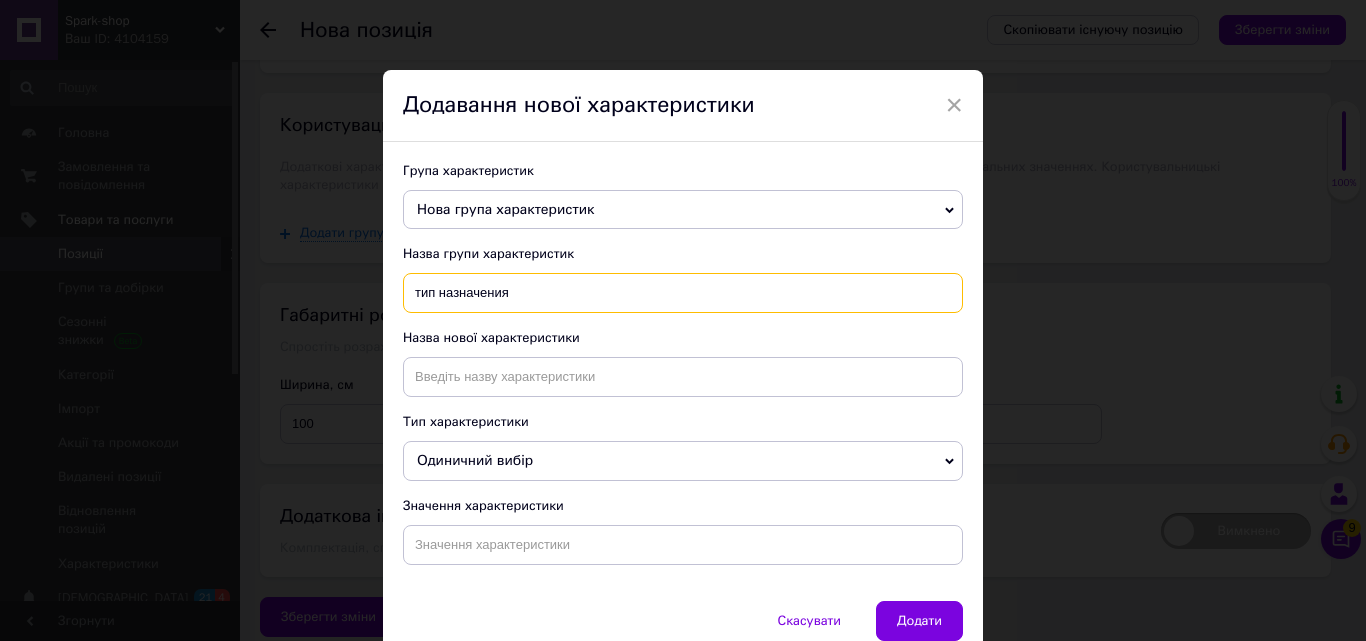 type on "тип назначения" 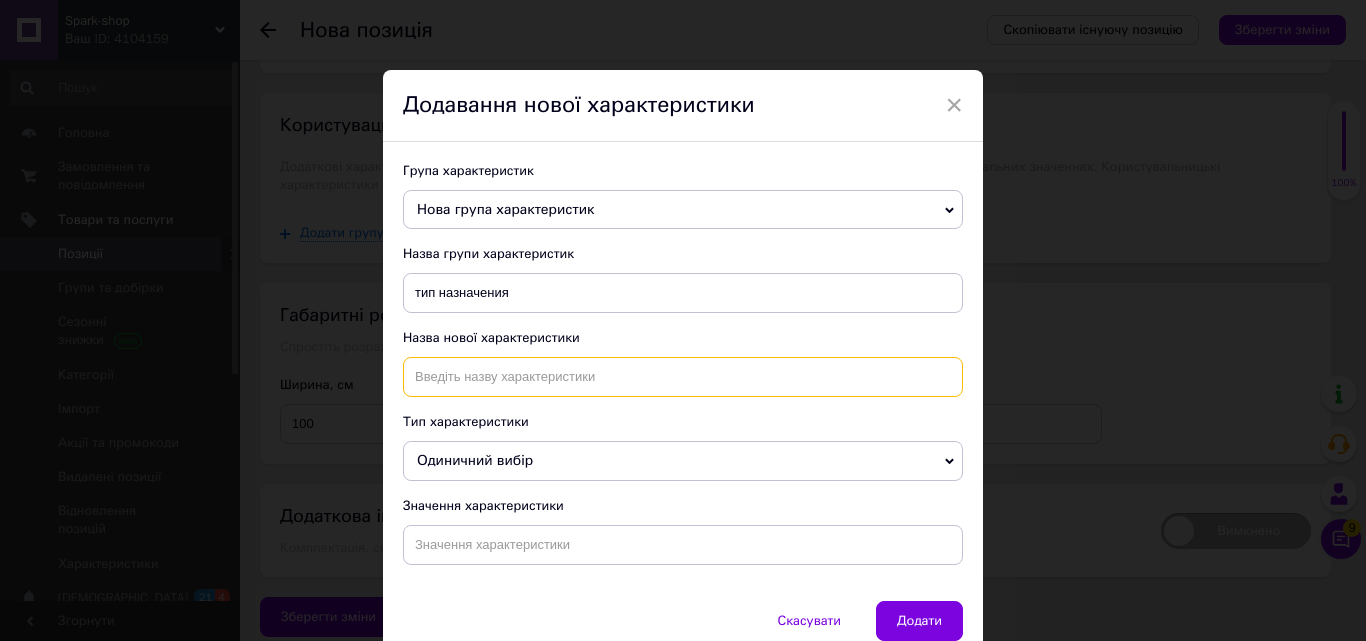 click at bounding box center [683, 377] 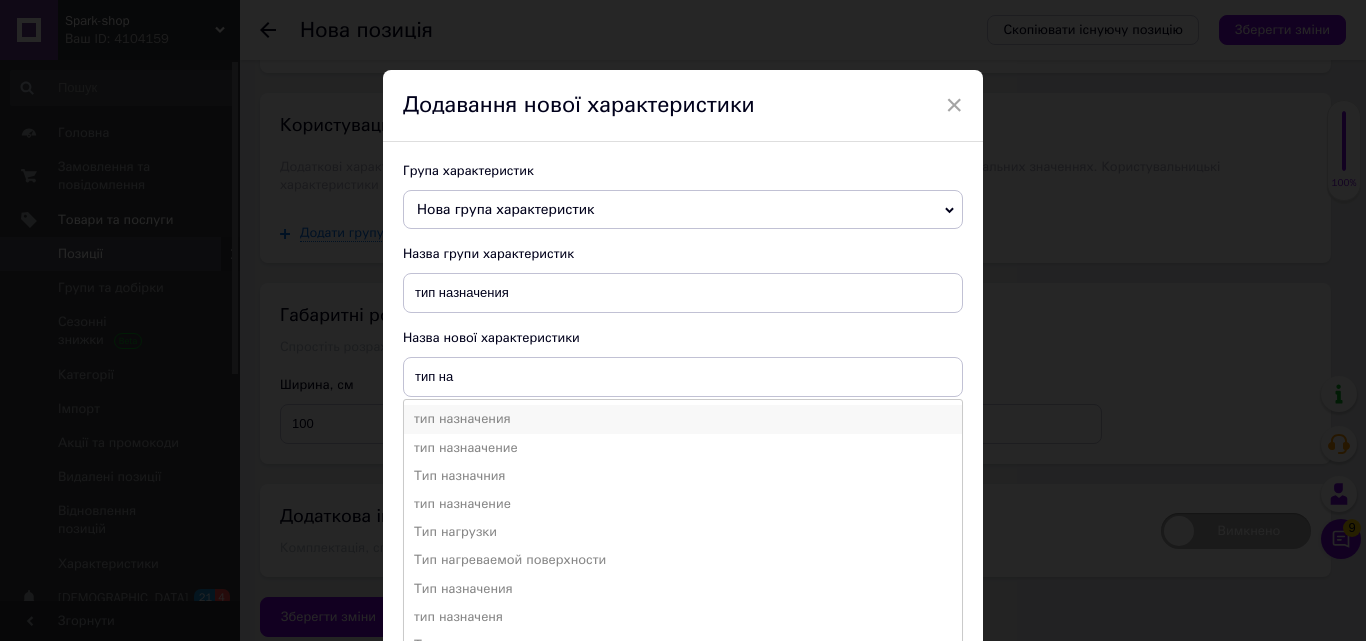 click on "тип назначения" at bounding box center (683, 419) 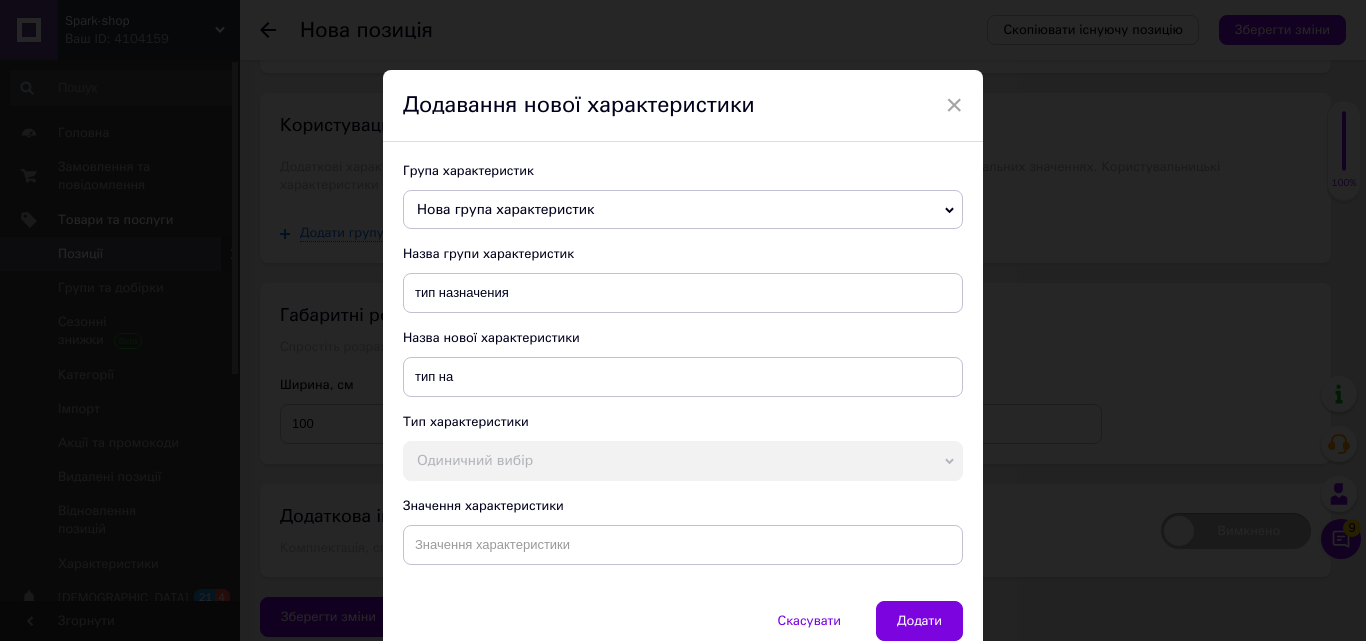 type on "тип назначения" 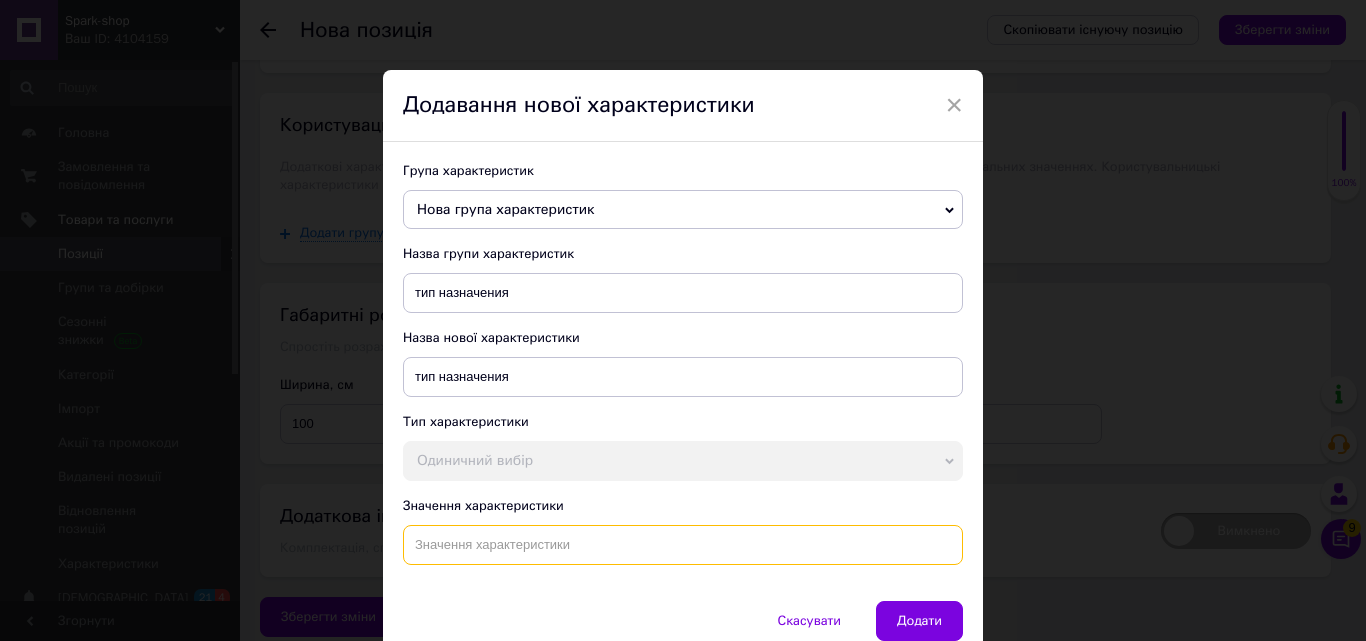 click at bounding box center [683, 545] 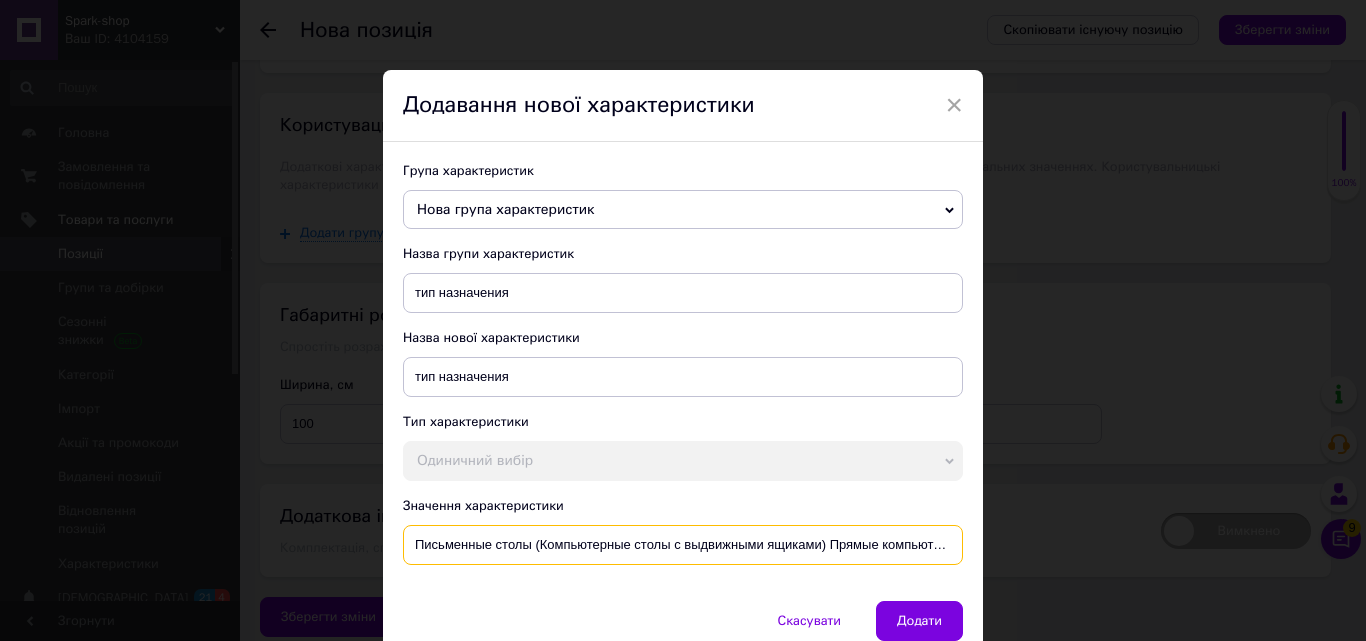 scroll, scrollTop: 0, scrollLeft: 350, axis: horizontal 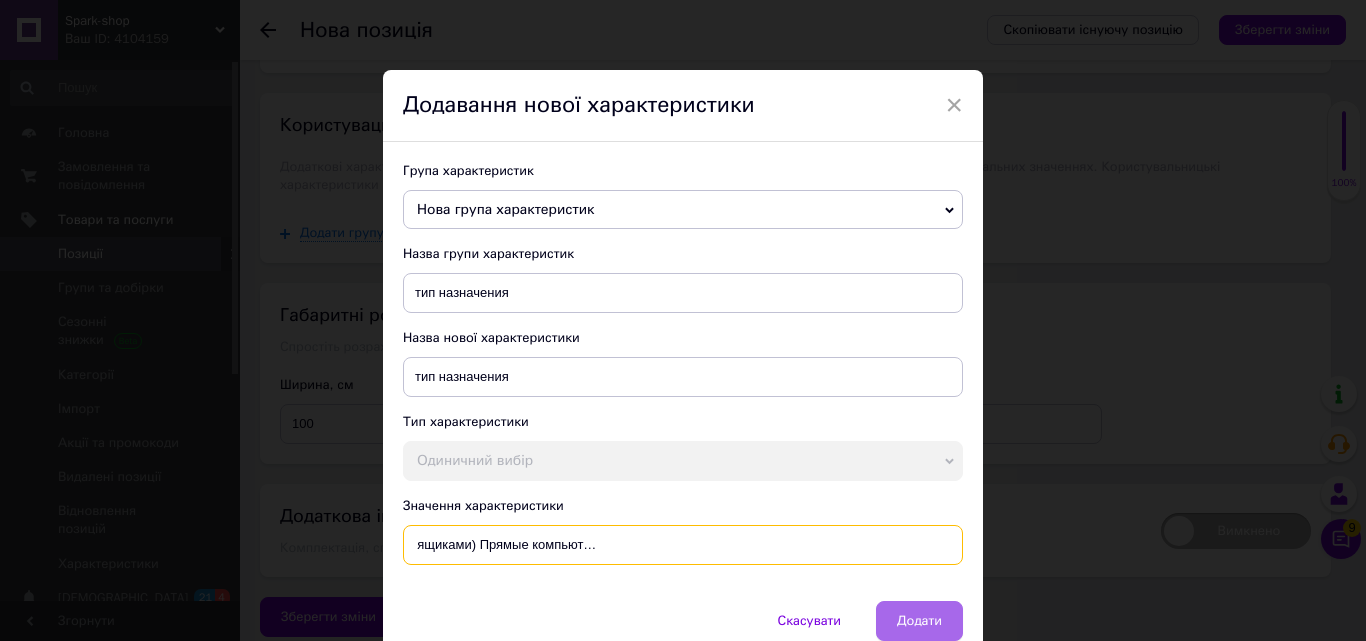 type on "Письменные столы (Компьютерные столы с выдвижными ящиками) Прямые компьютерные столы (Современные компьютерные столы для дома)" 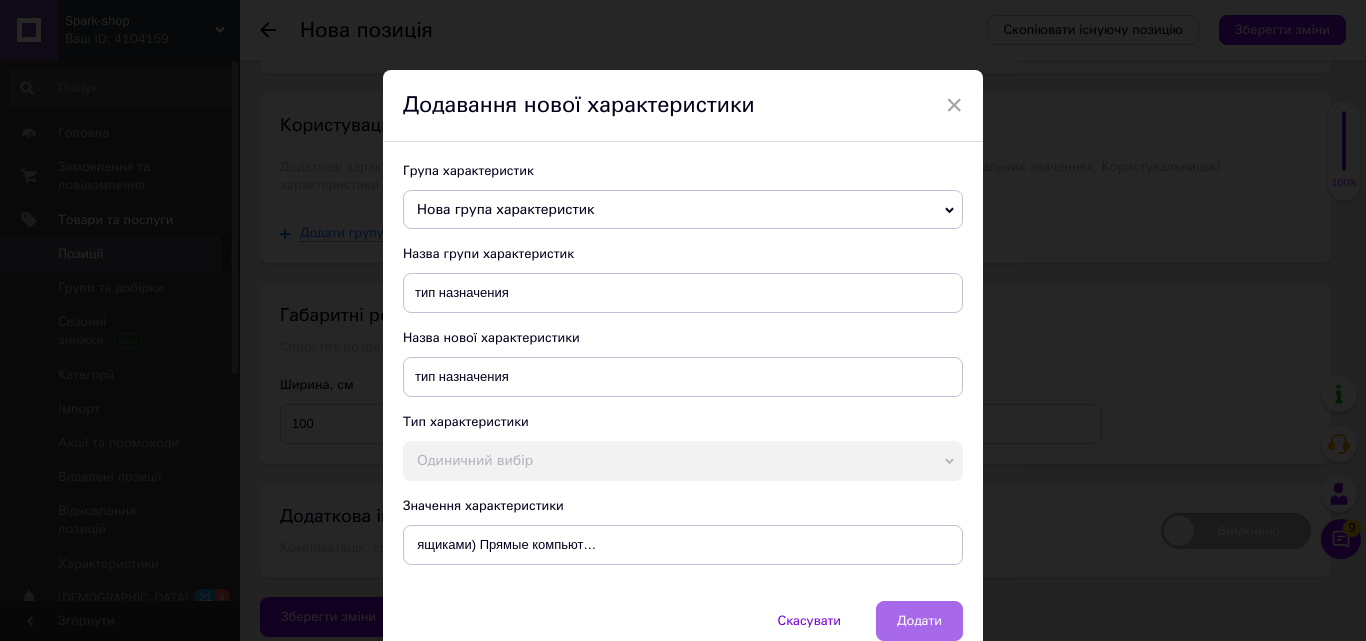 click on "Додати" at bounding box center [919, 621] 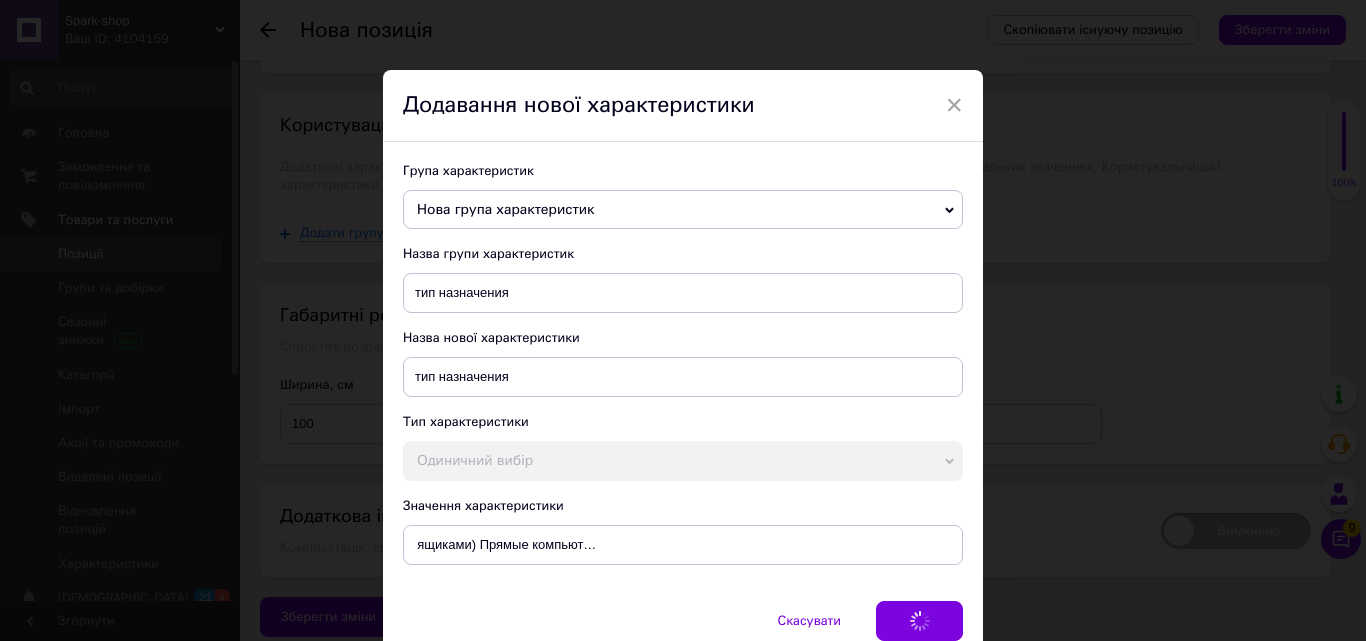 scroll, scrollTop: 0, scrollLeft: 0, axis: both 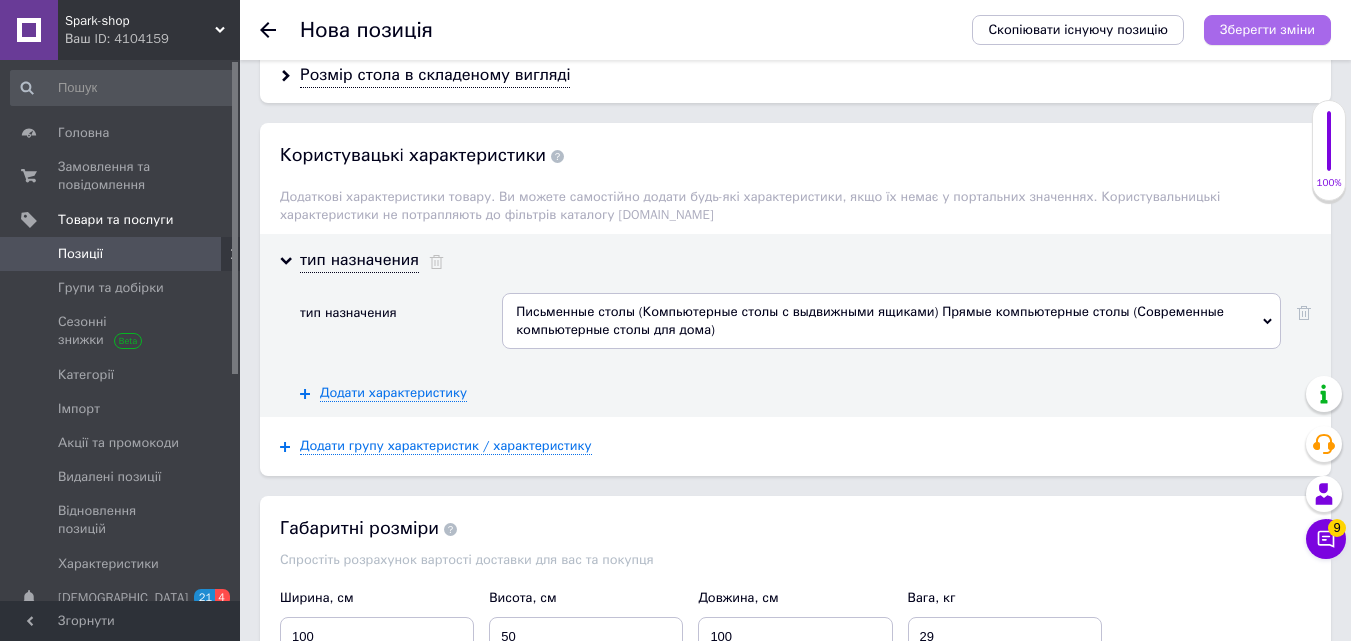 click on "Зберегти зміни" at bounding box center [1267, 30] 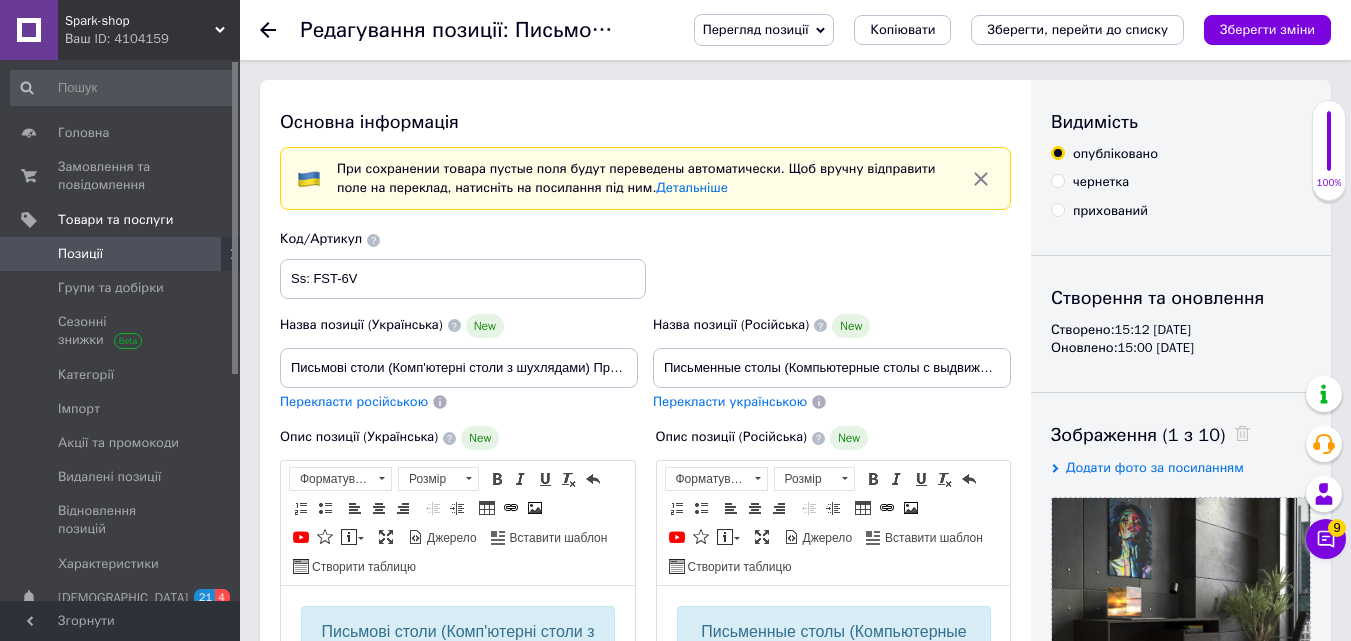 scroll, scrollTop: 0, scrollLeft: 0, axis: both 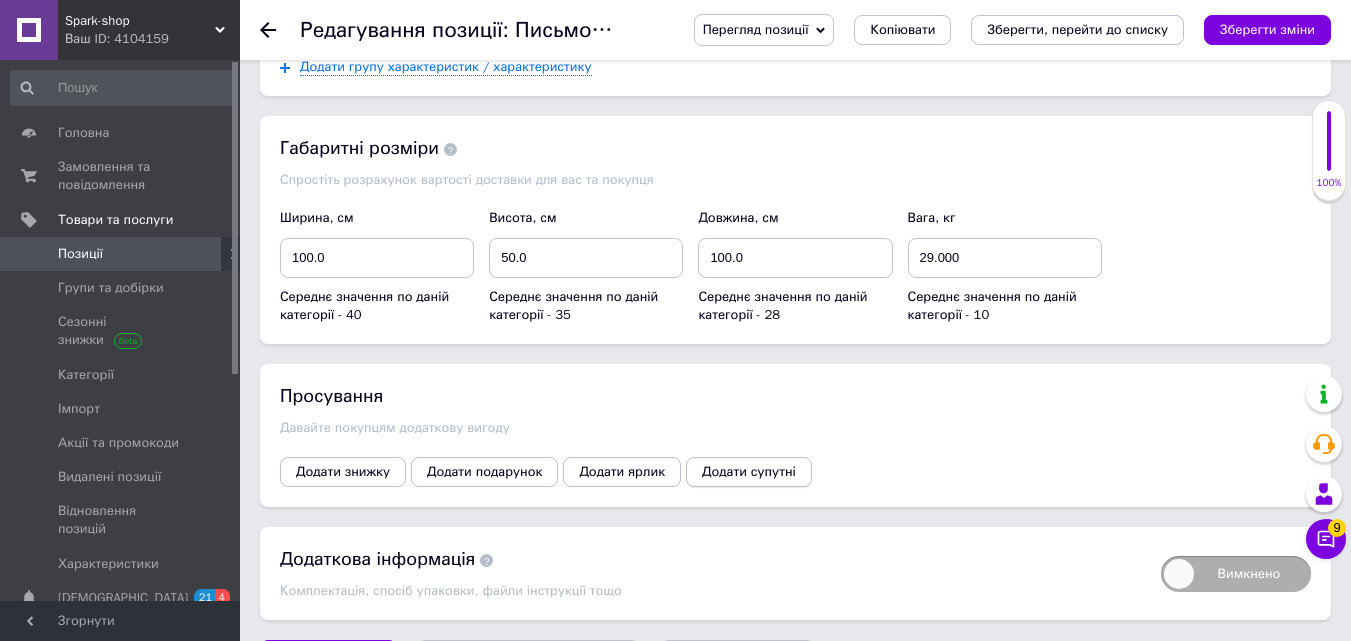 click on "Додати супутні" at bounding box center [749, 472] 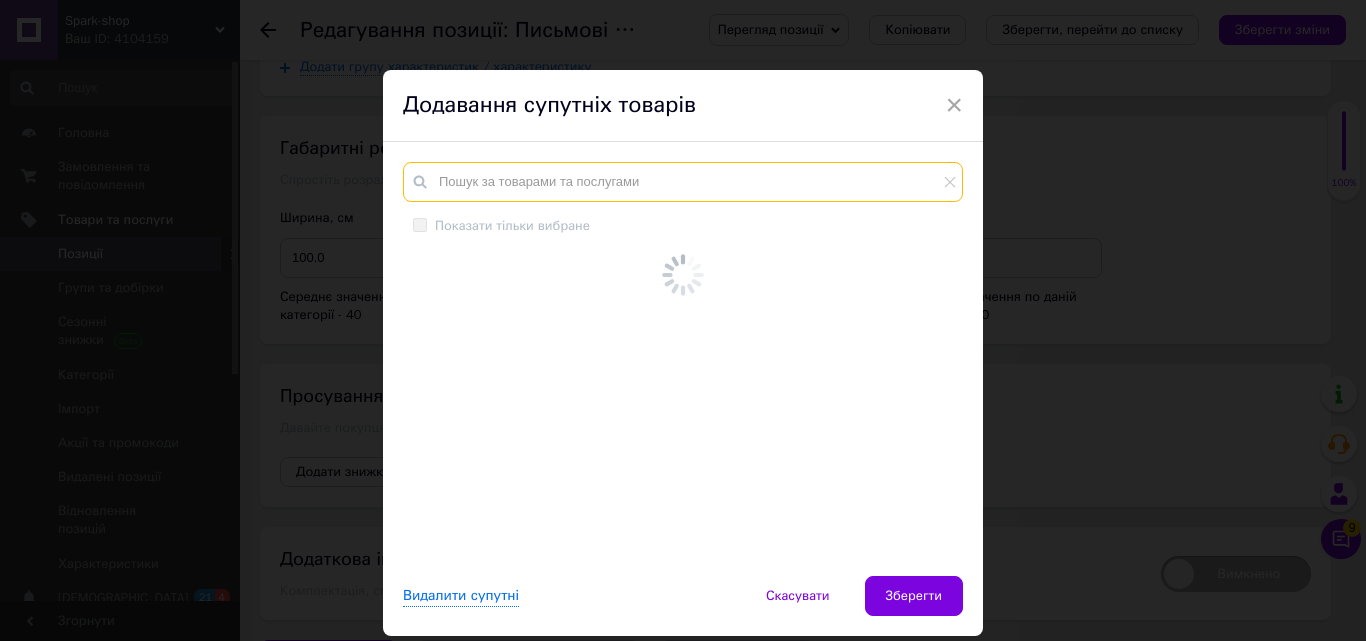 click at bounding box center (683, 182) 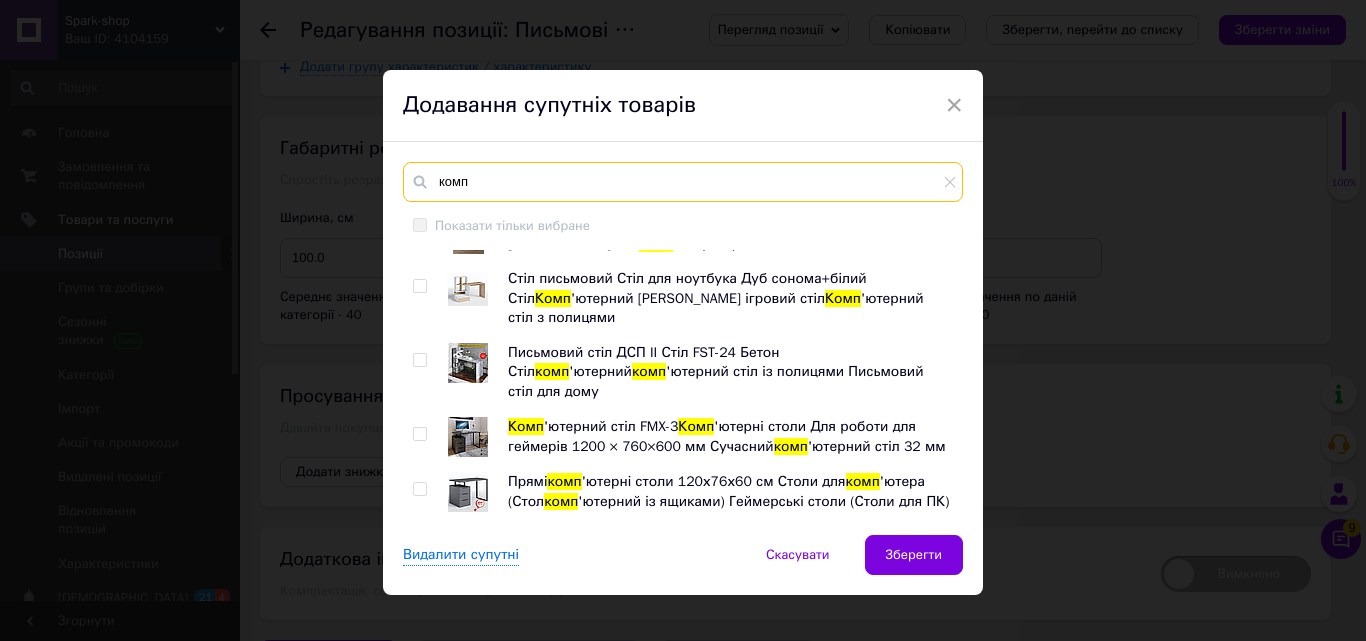 scroll, scrollTop: 5690, scrollLeft: 0, axis: vertical 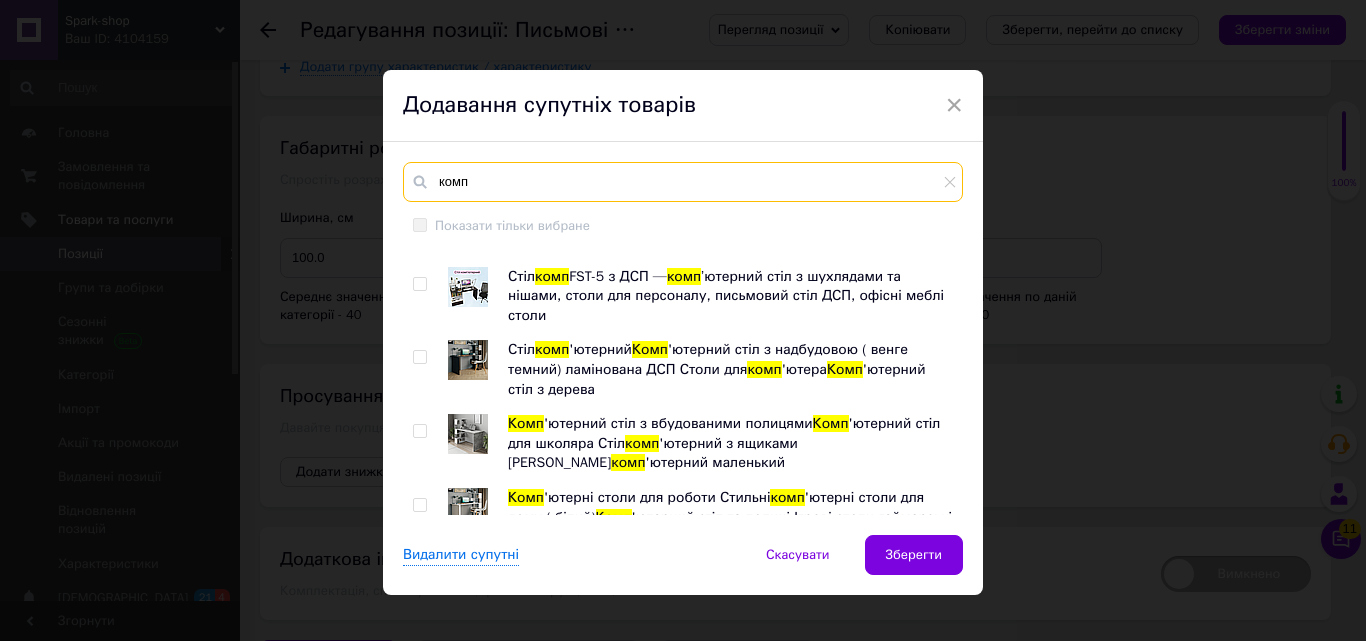 type on "комп" 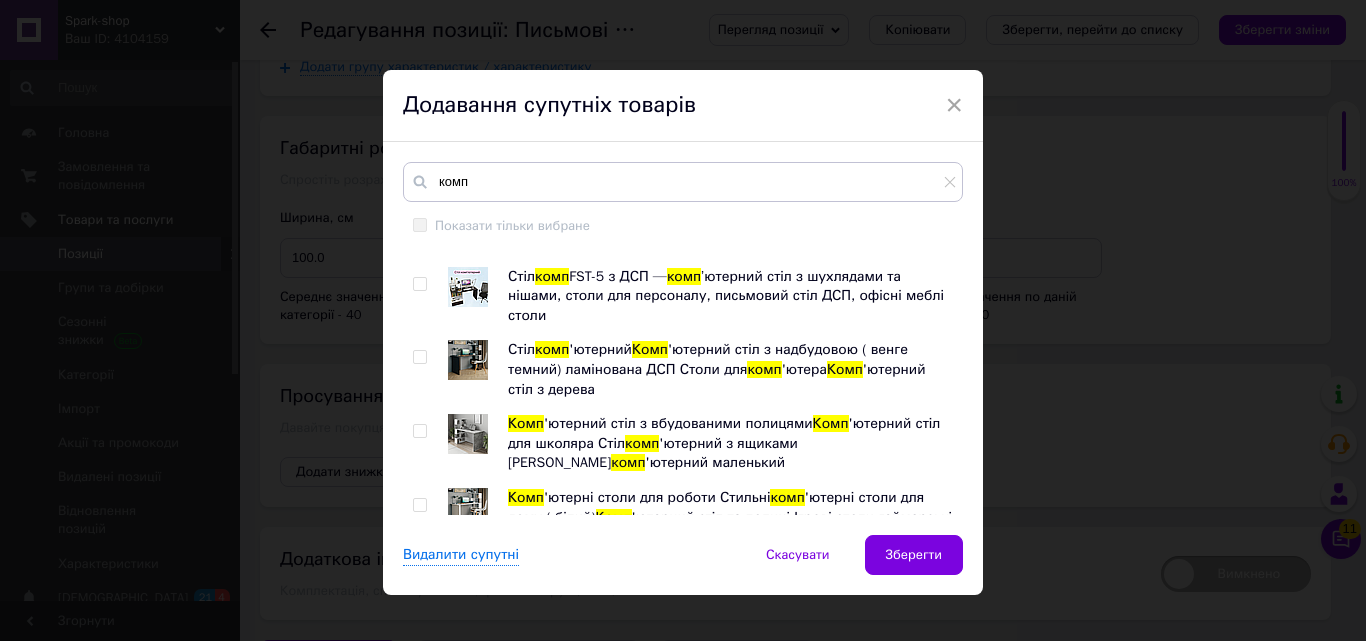 click at bounding box center [420, 1168] 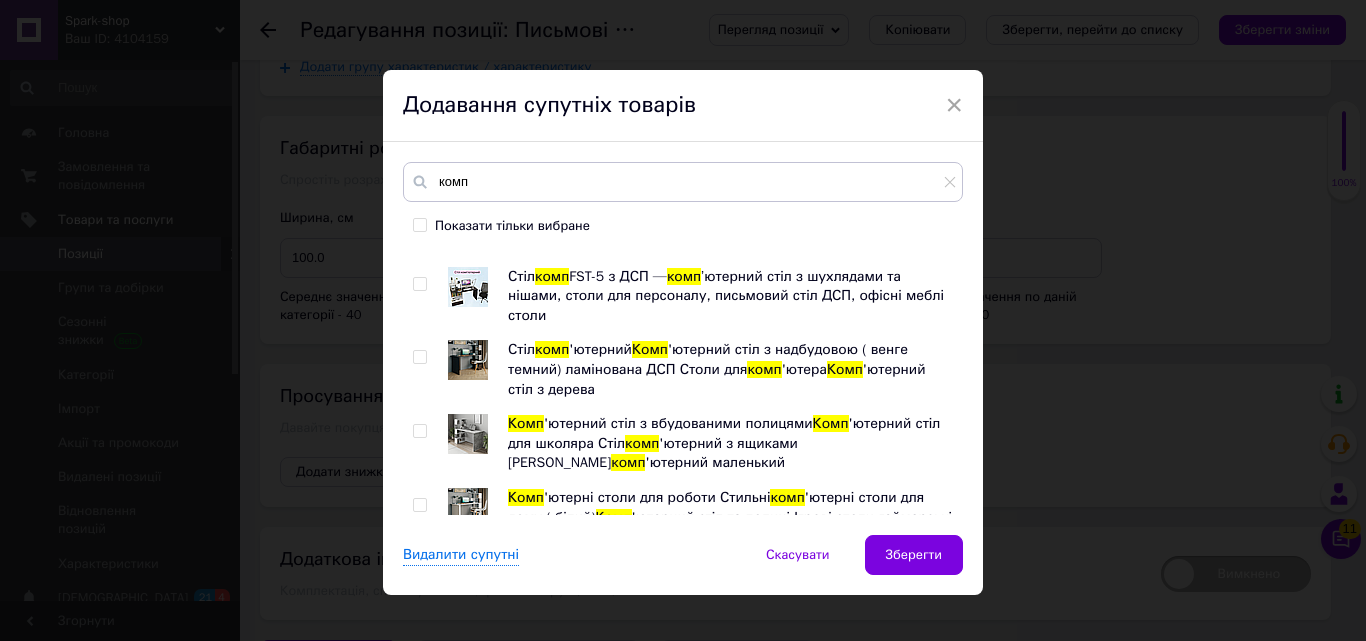click at bounding box center (419, 1094) 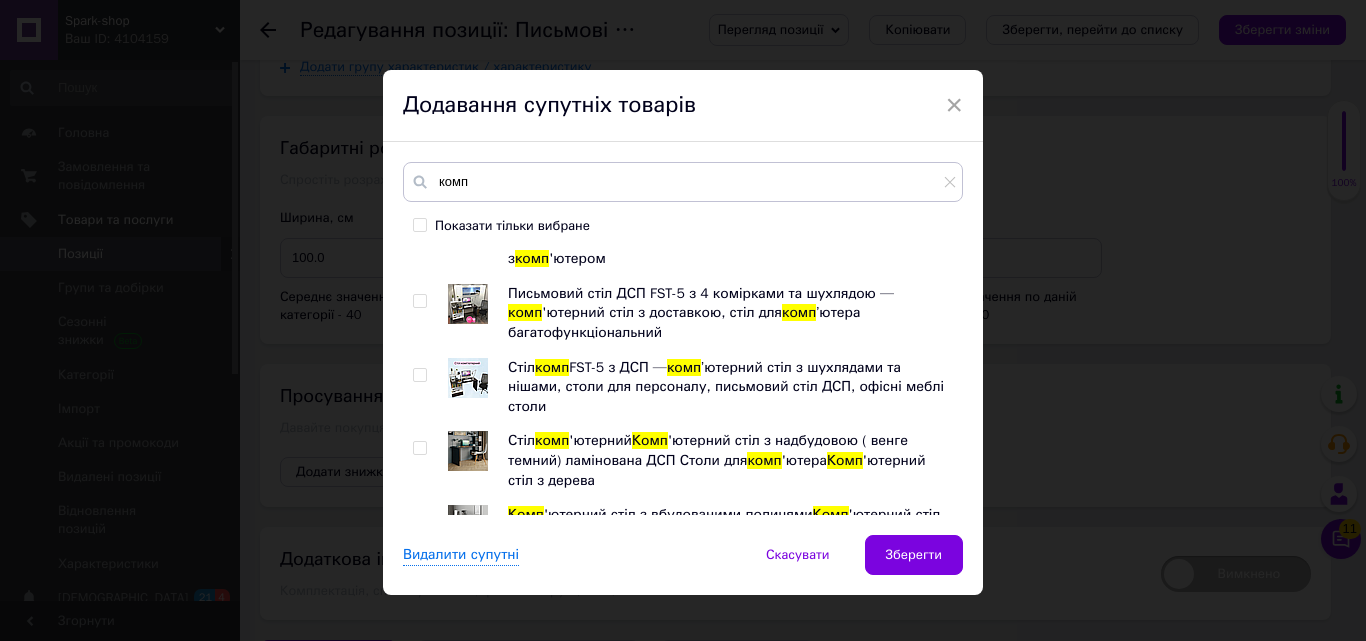scroll, scrollTop: 5490, scrollLeft: 0, axis: vertical 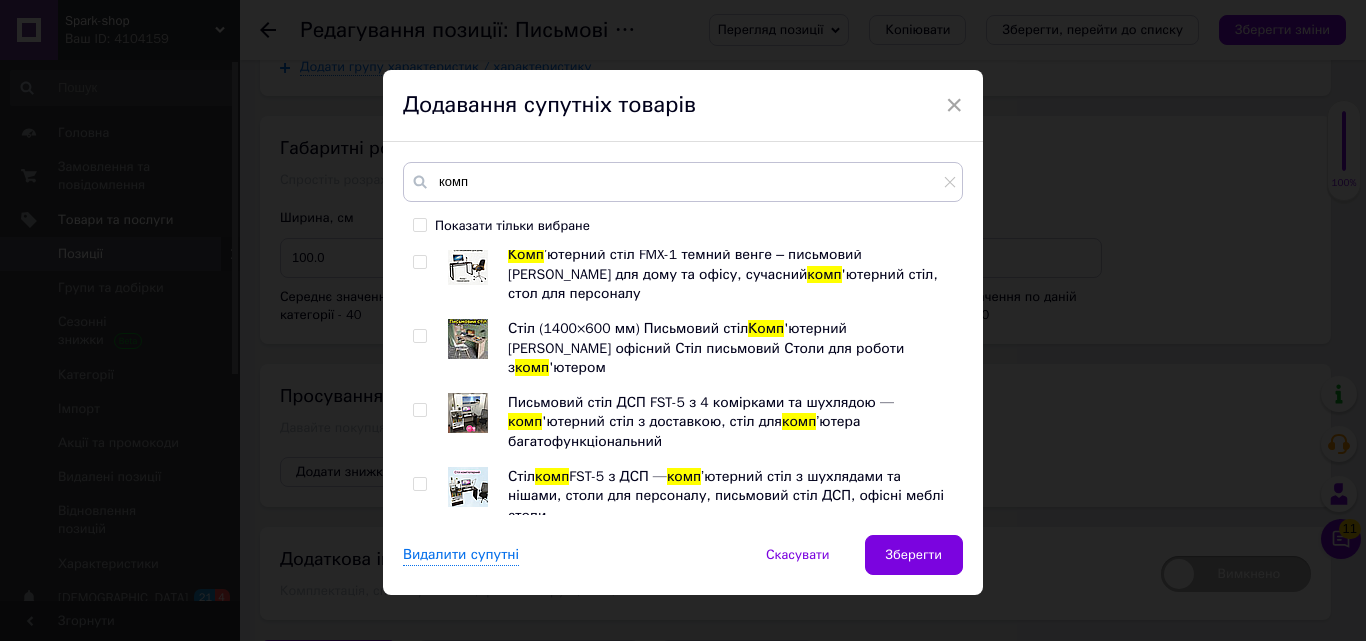 click at bounding box center (419, 1091) 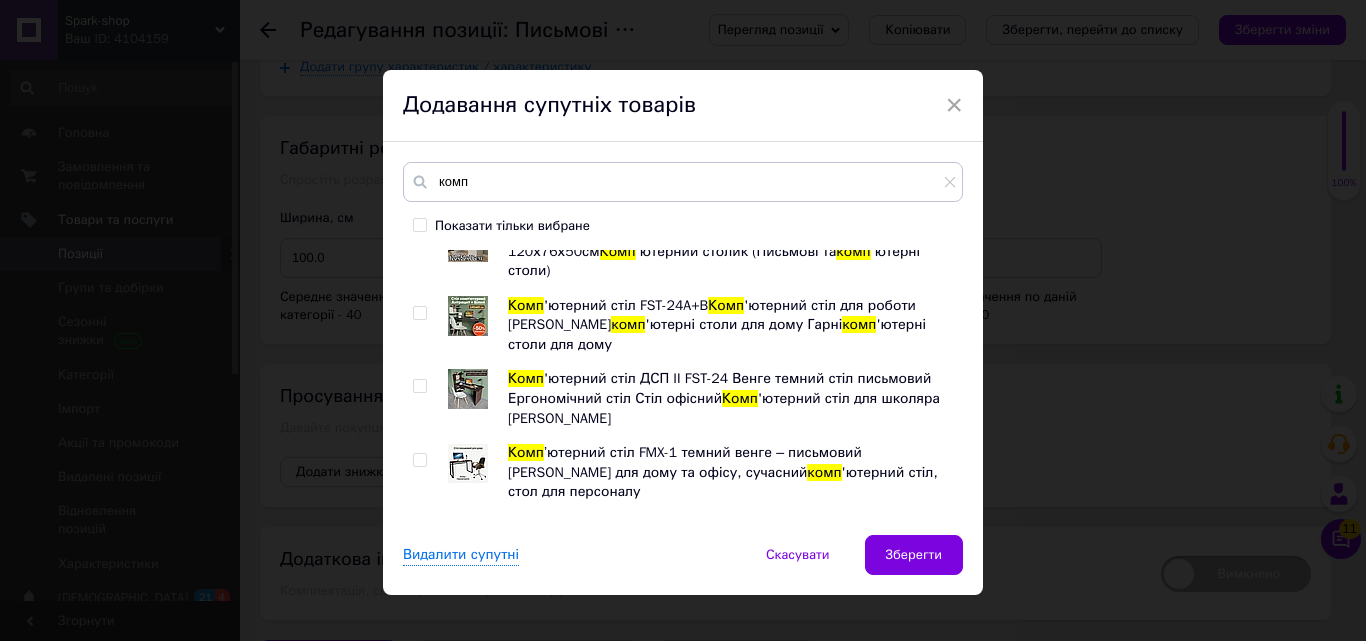 scroll, scrollTop: 5290, scrollLeft: 0, axis: vertical 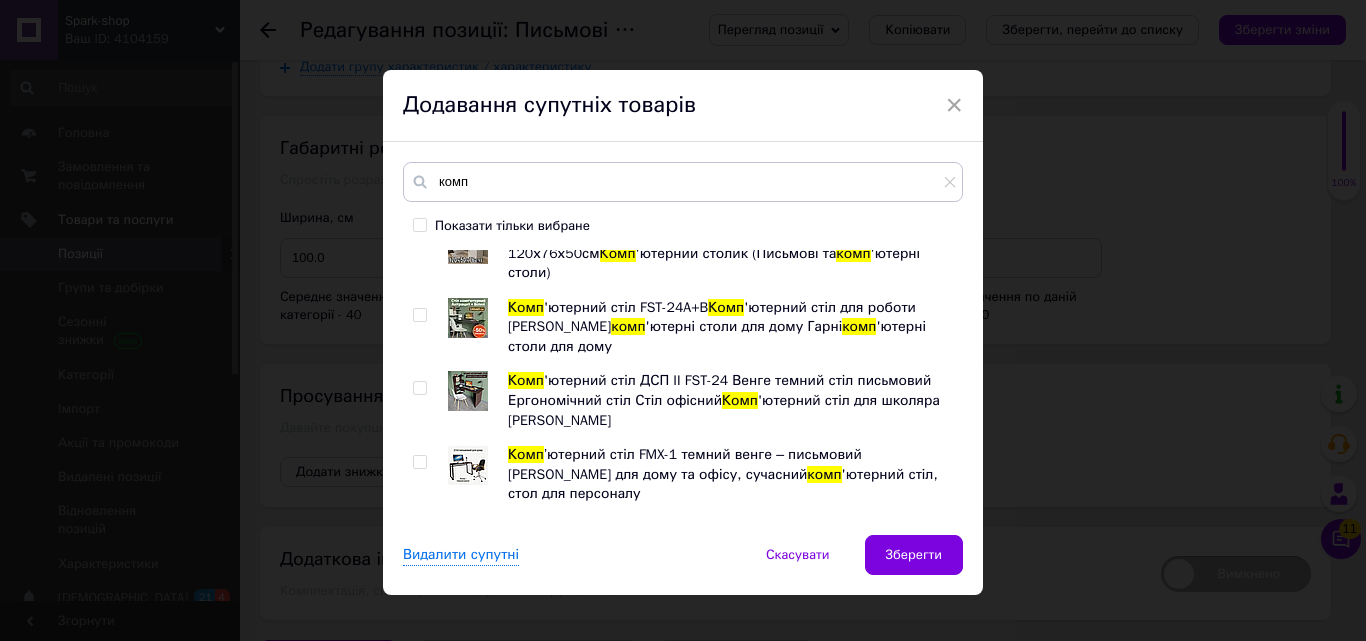 click at bounding box center (419, 1015) 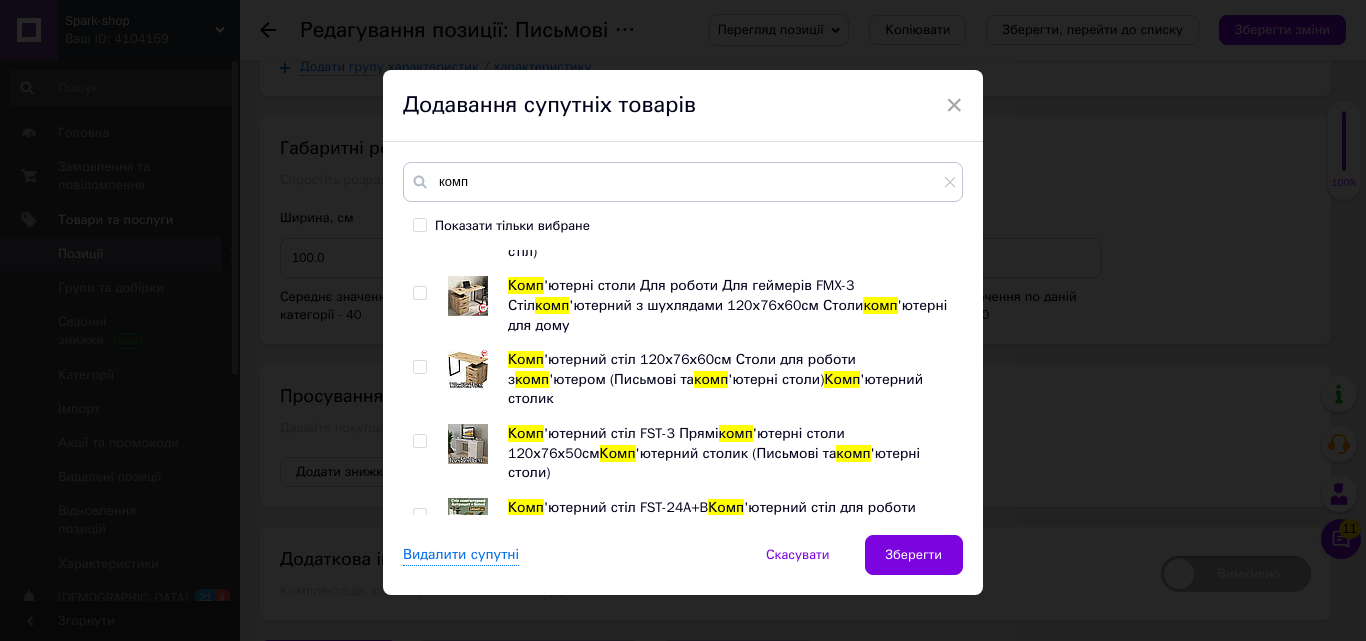click at bounding box center (419, 957) 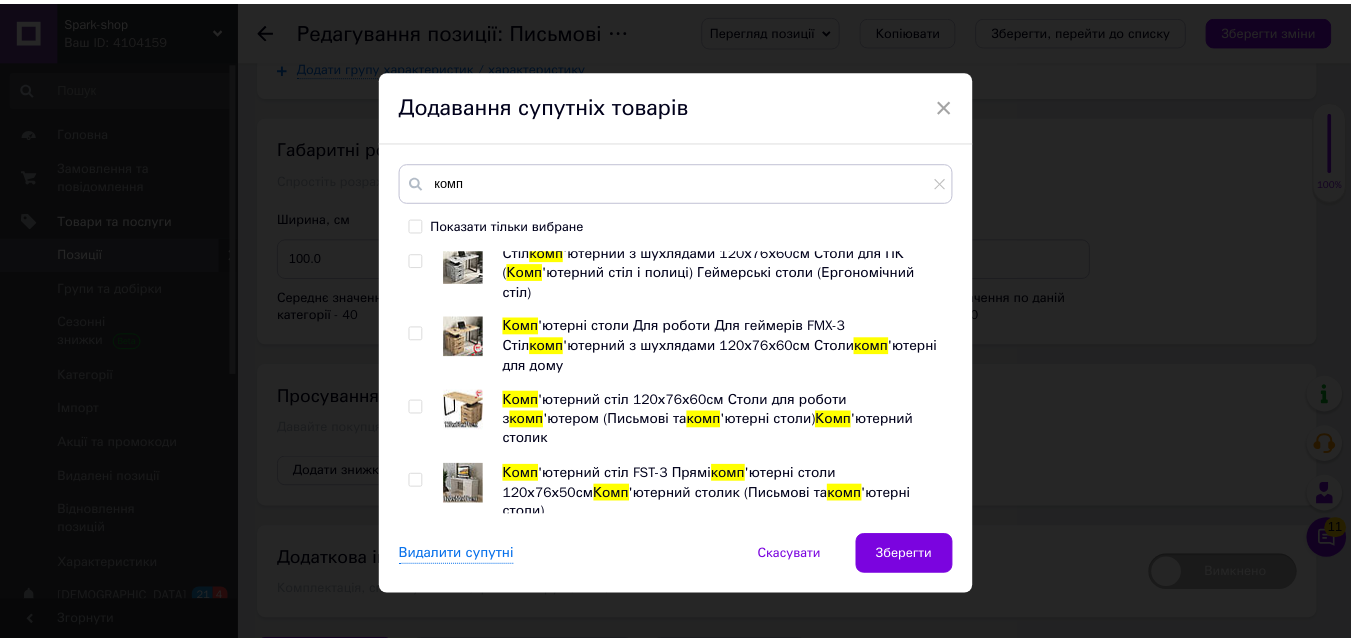 scroll, scrollTop: 4990, scrollLeft: 0, axis: vertical 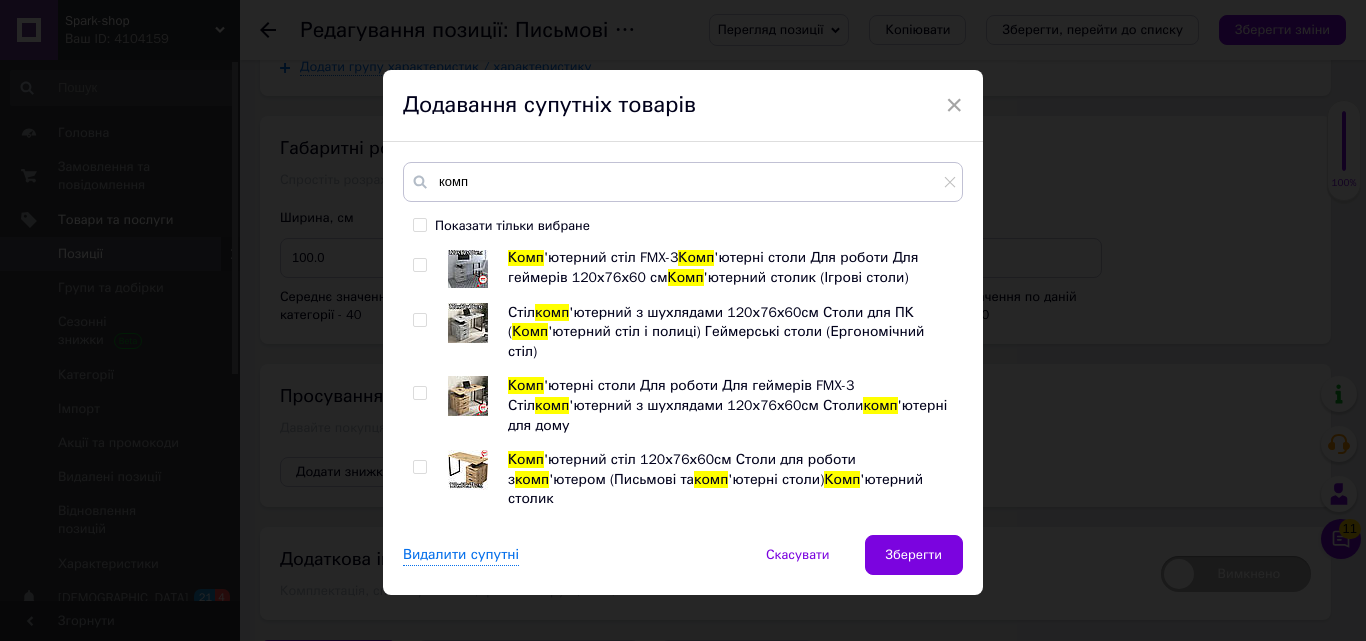 click at bounding box center [419, 910] 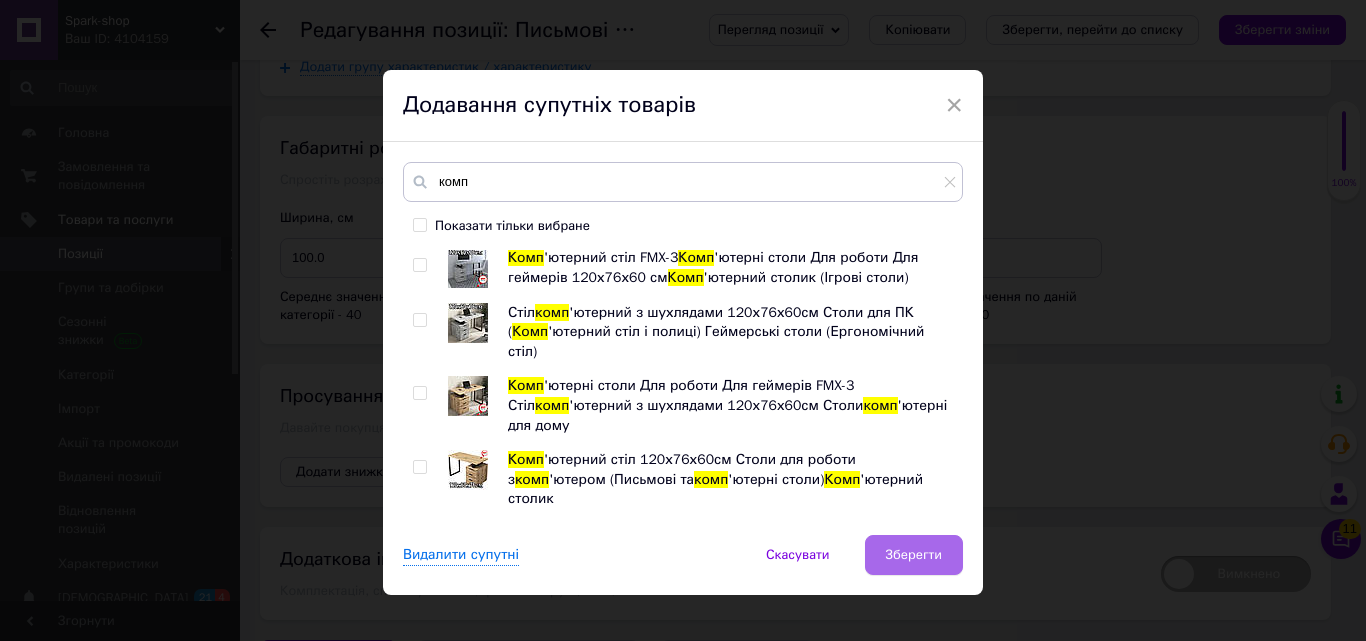 click on "Зберегти" at bounding box center (914, 555) 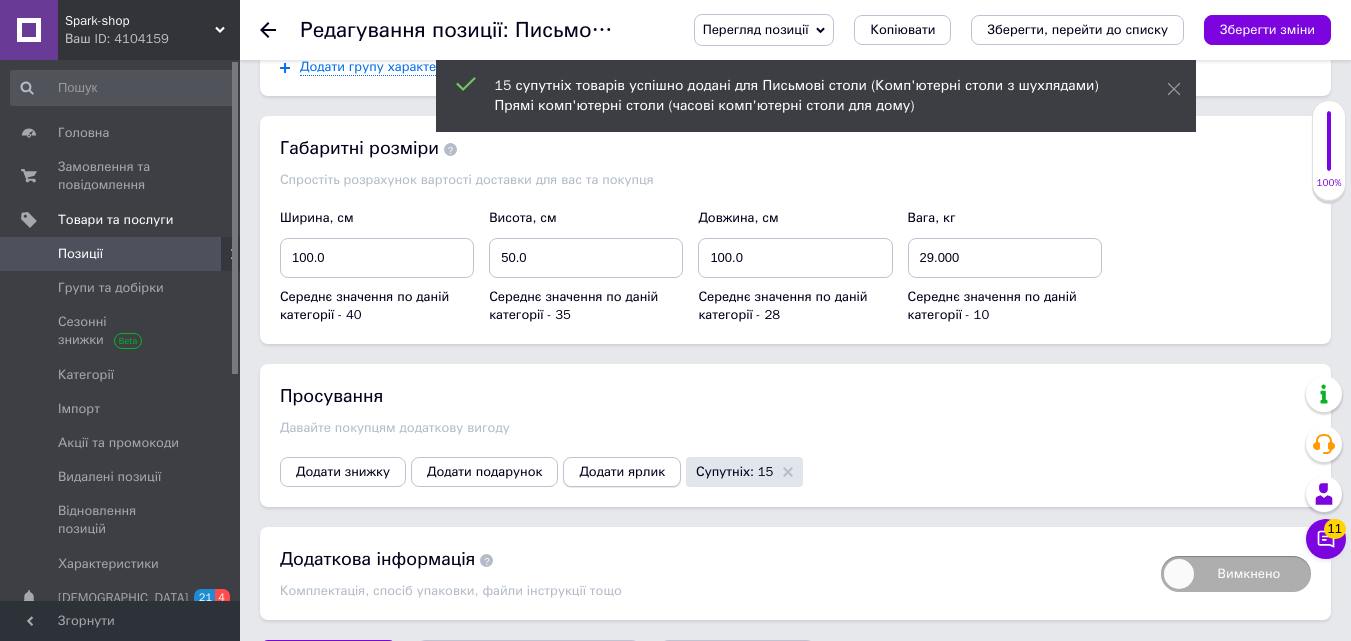 click on "Додати ярлик" at bounding box center (622, 472) 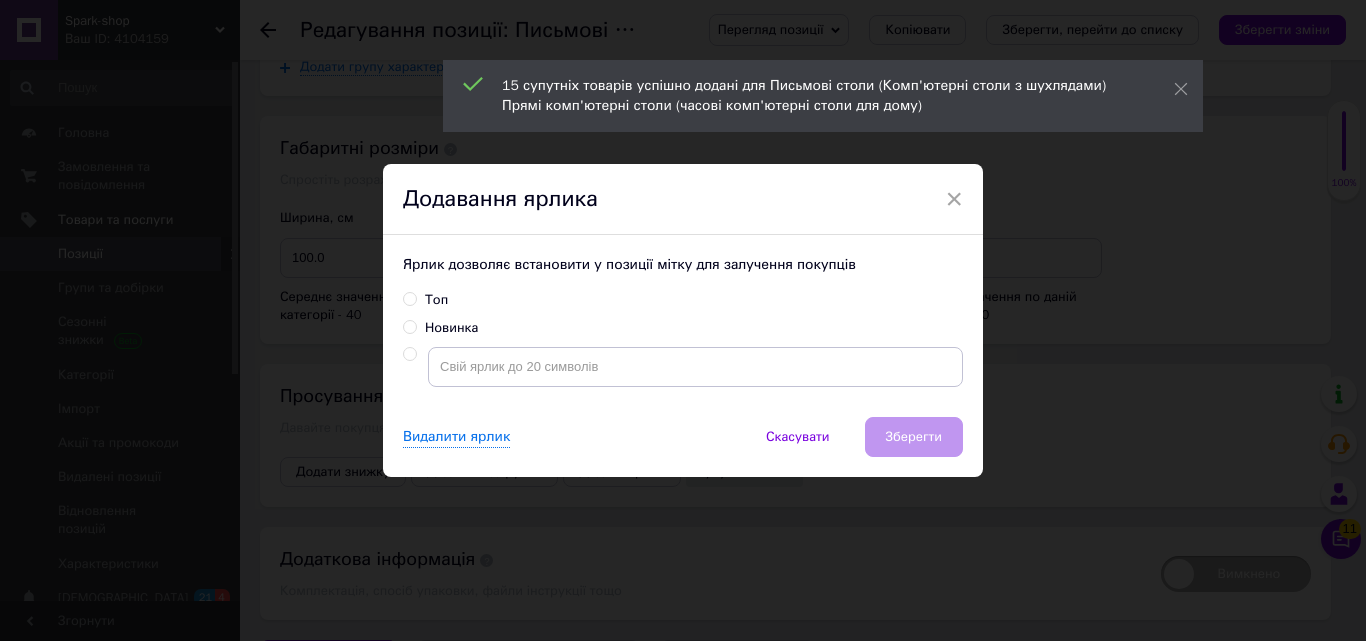 click on "Топ" at bounding box center [409, 298] 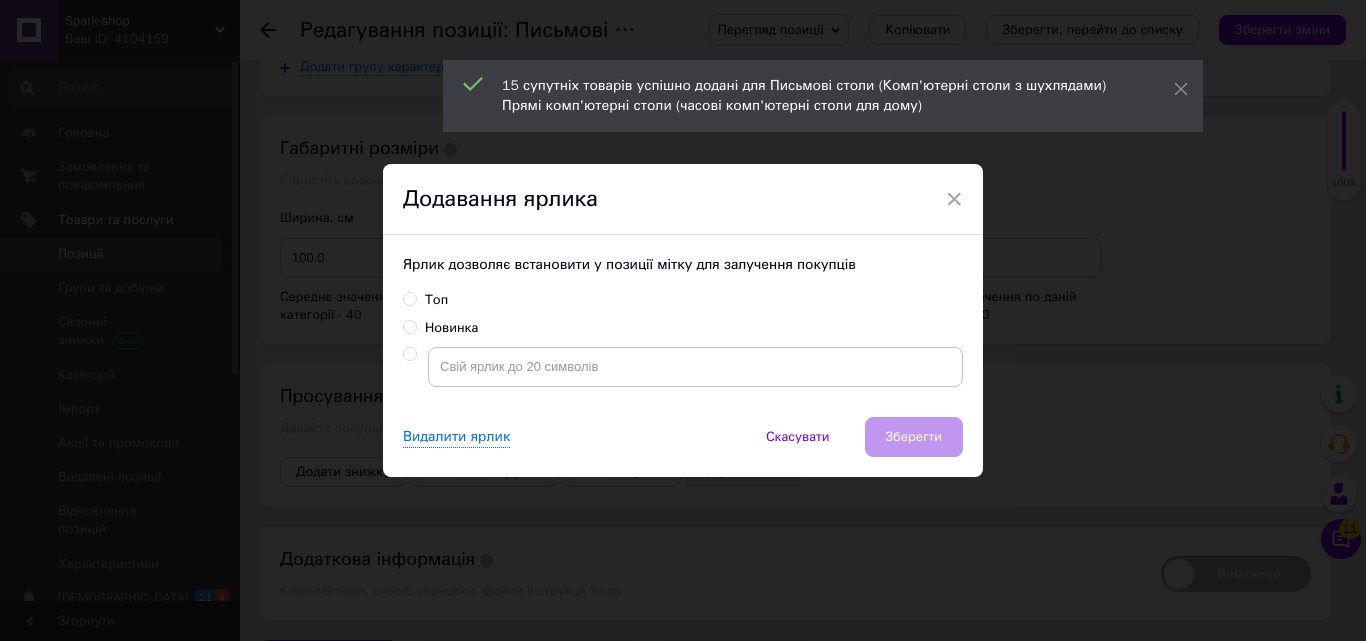 radio on "true" 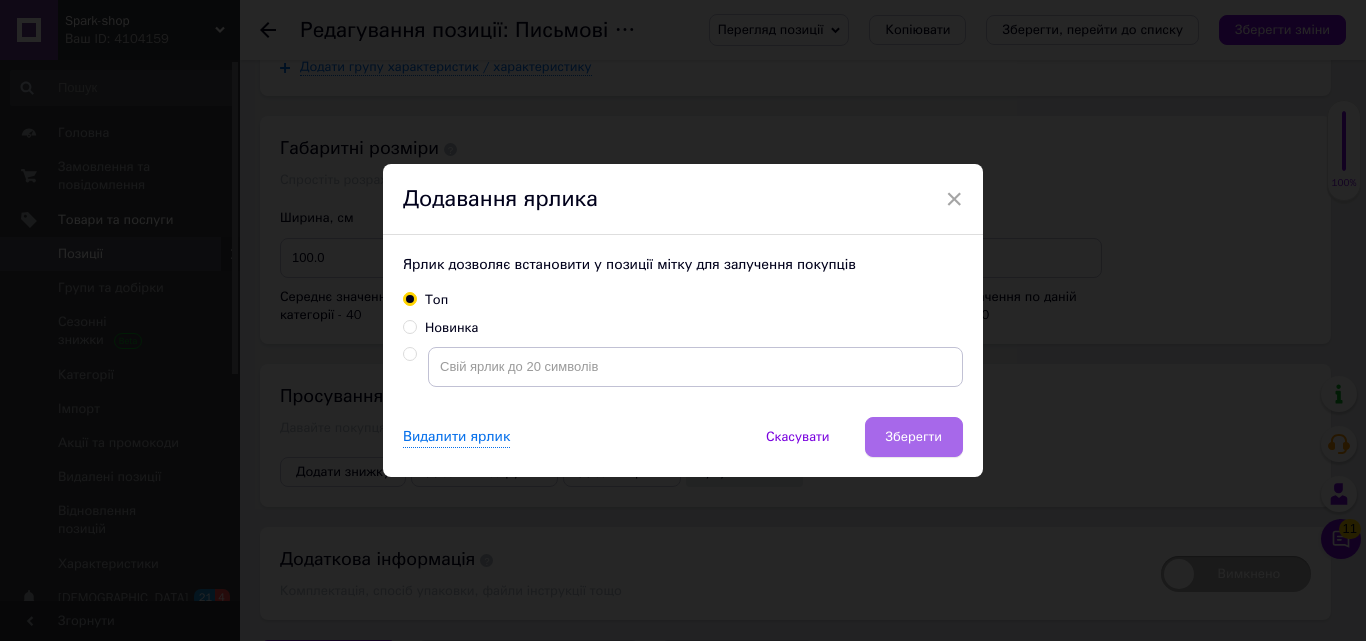 click on "Зберегти" at bounding box center (914, 437) 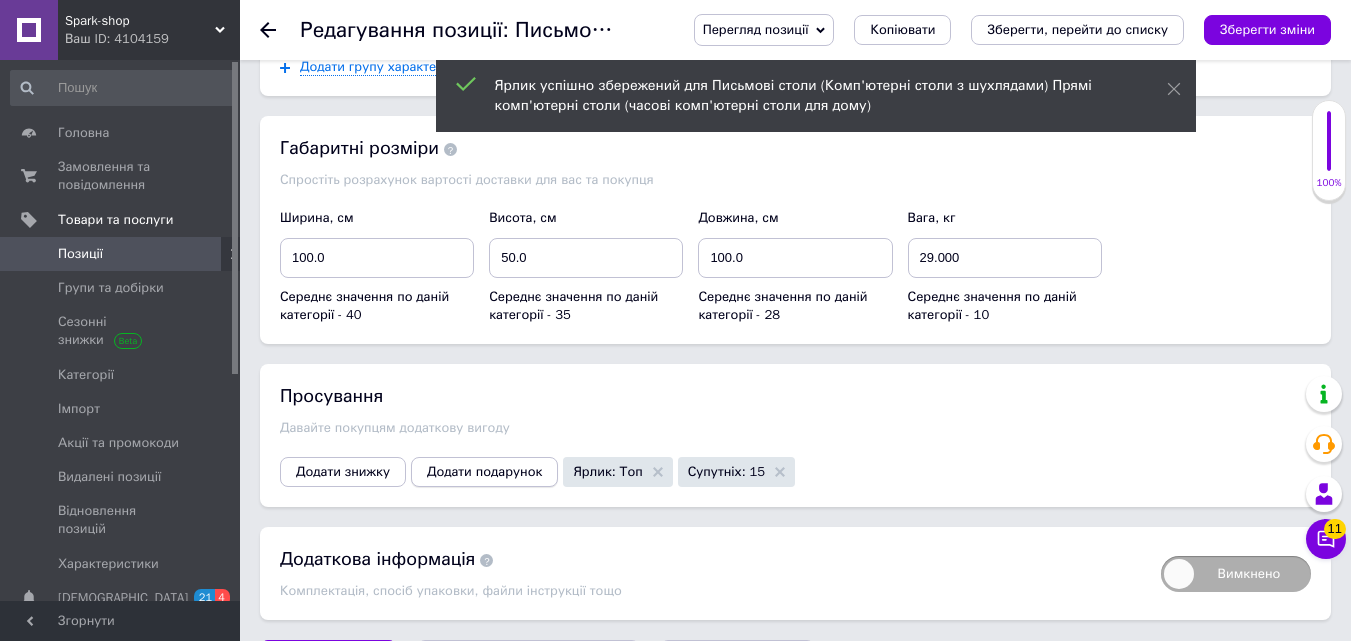 click on "Додати подарунок" at bounding box center [484, 472] 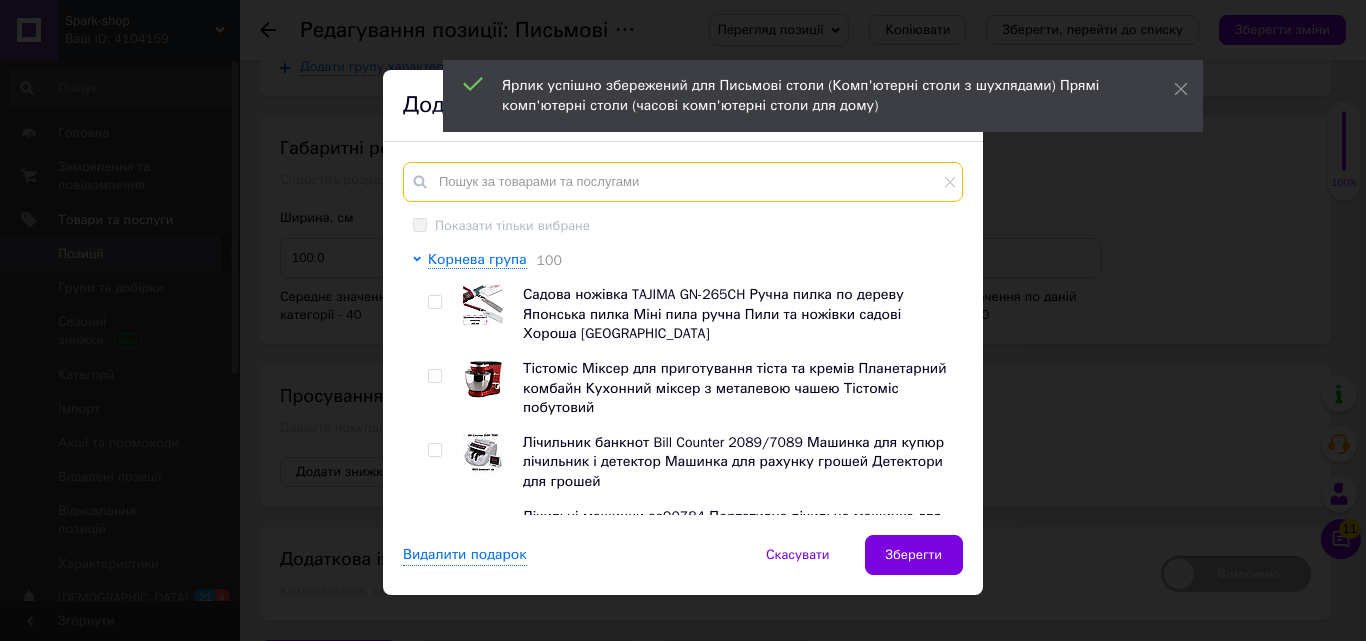 click at bounding box center [683, 182] 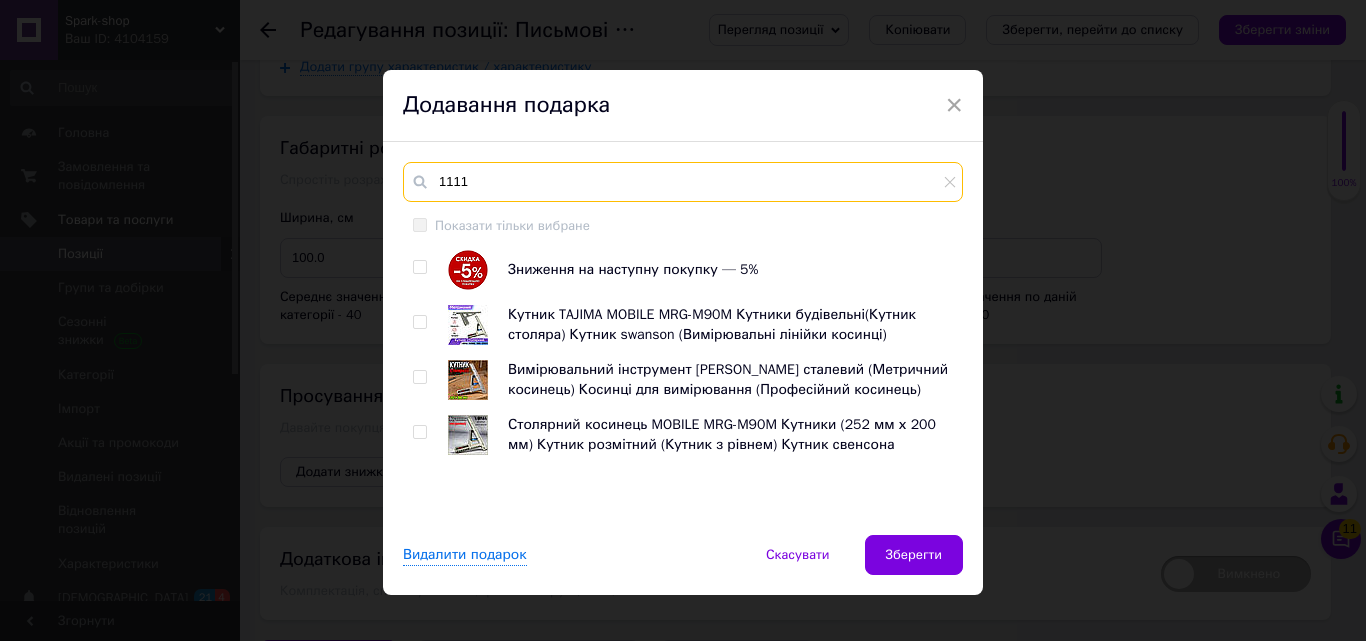 type on "1111" 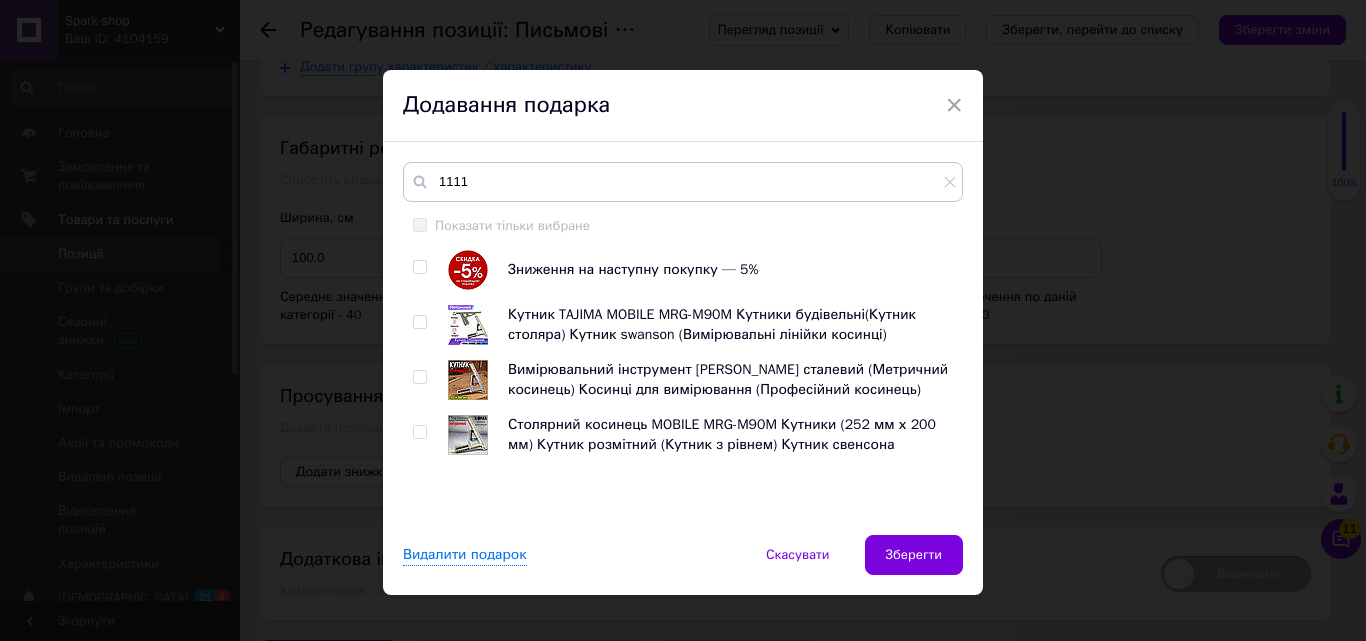 click at bounding box center [419, 267] 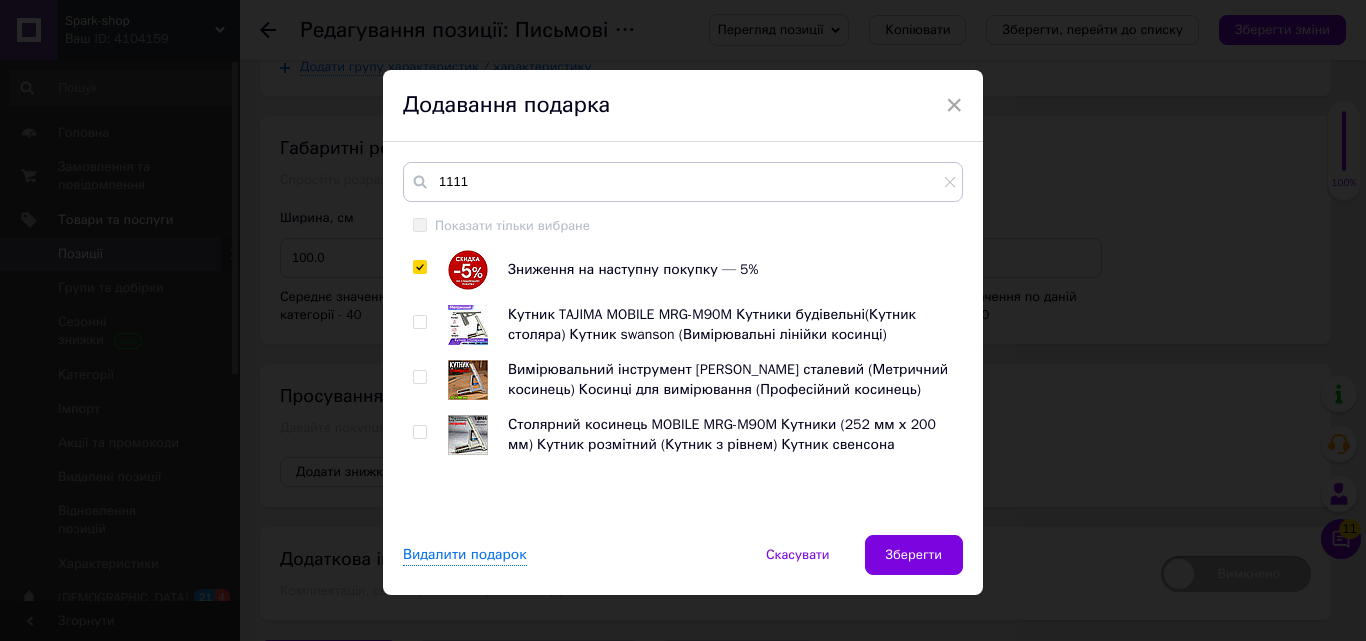 checkbox on "true" 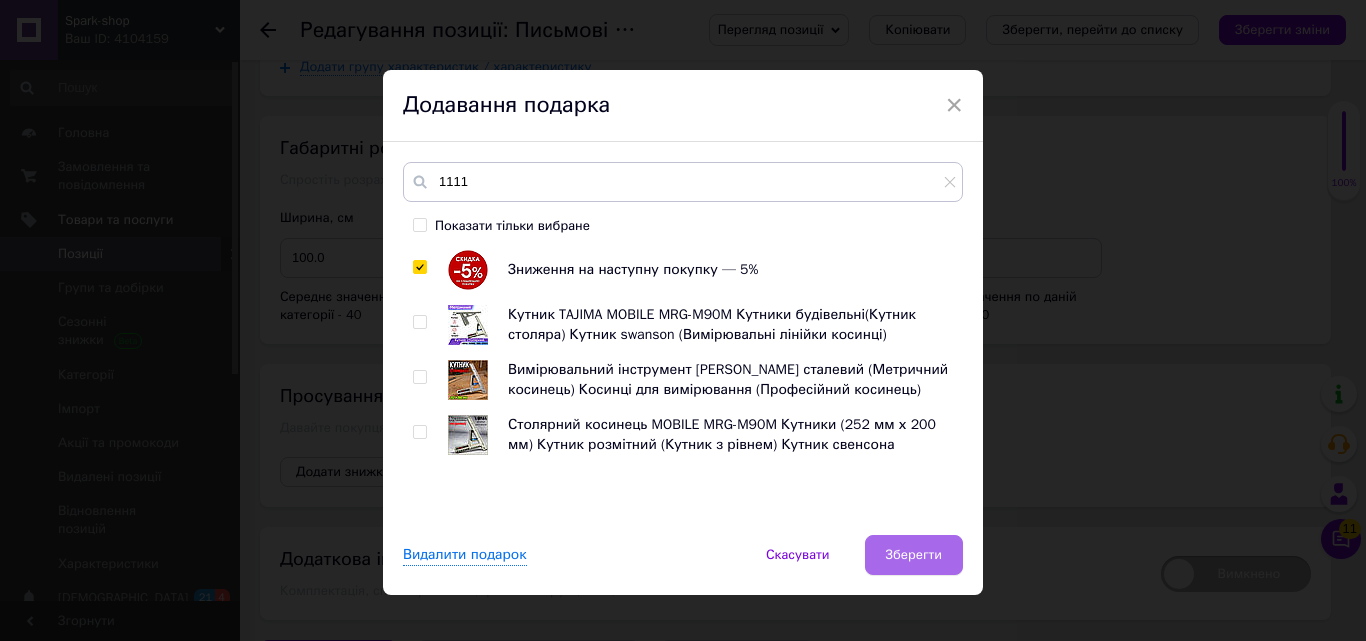 click on "Зберегти" at bounding box center (914, 555) 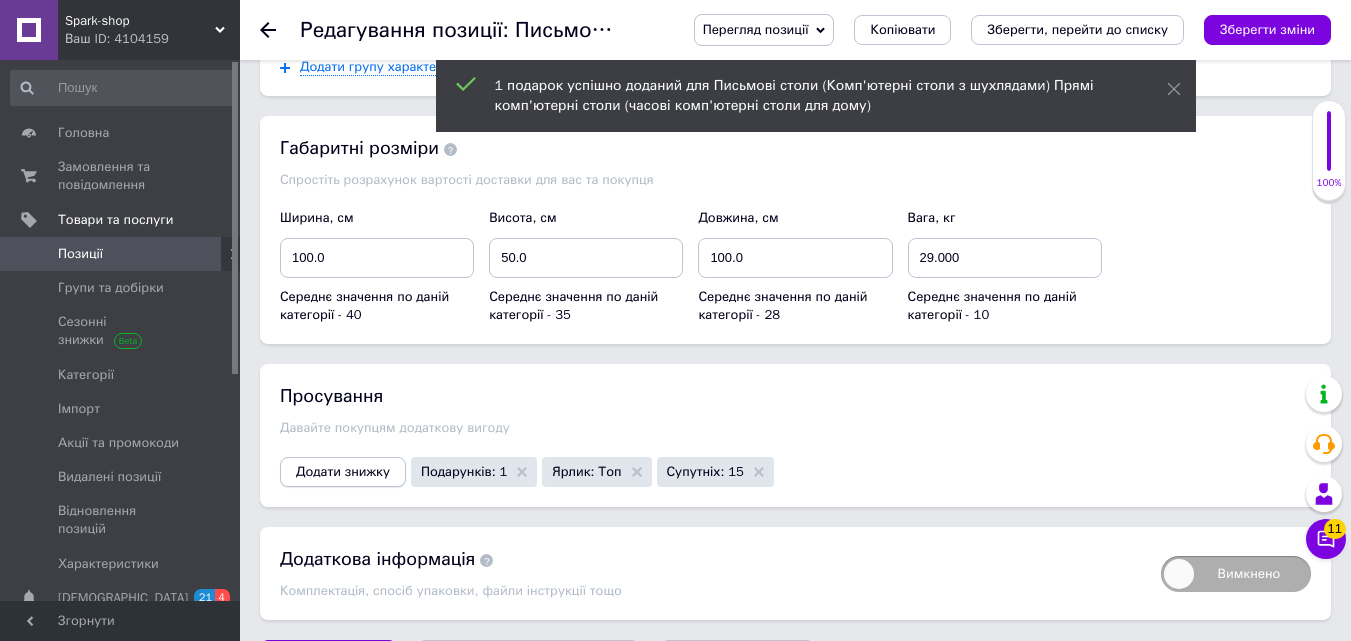 click on "Додати знижку" at bounding box center (343, 472) 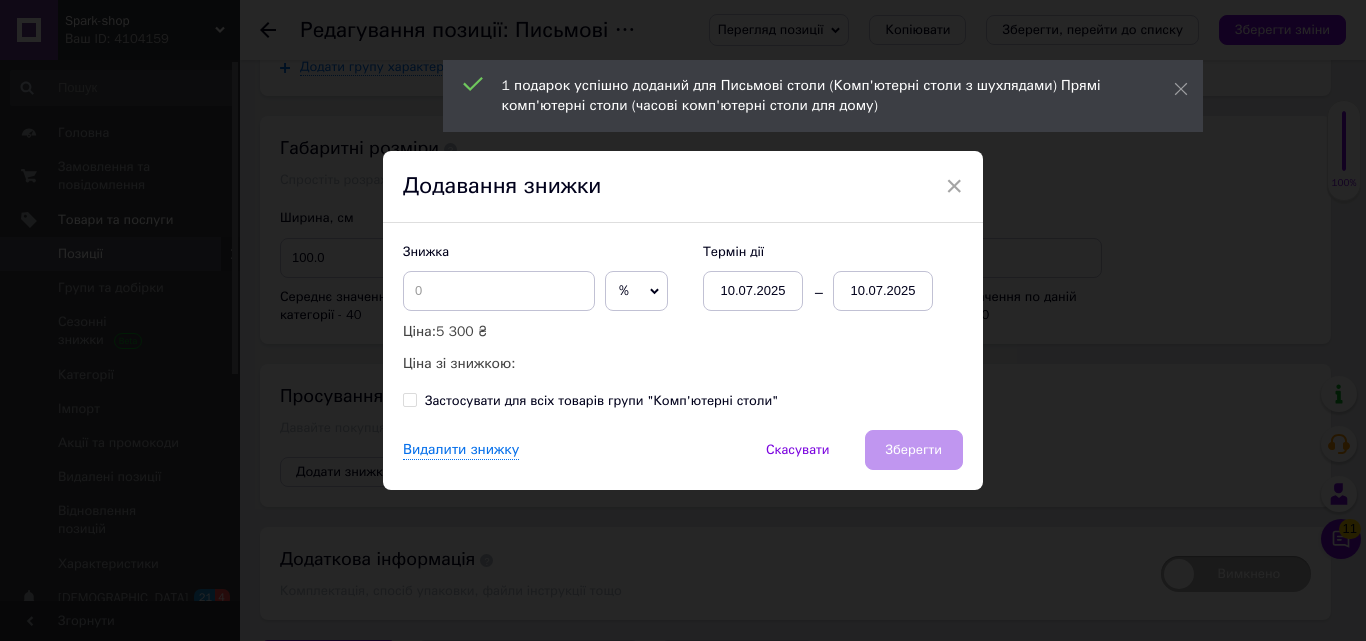 click on "10.07.2025" at bounding box center (883, 291) 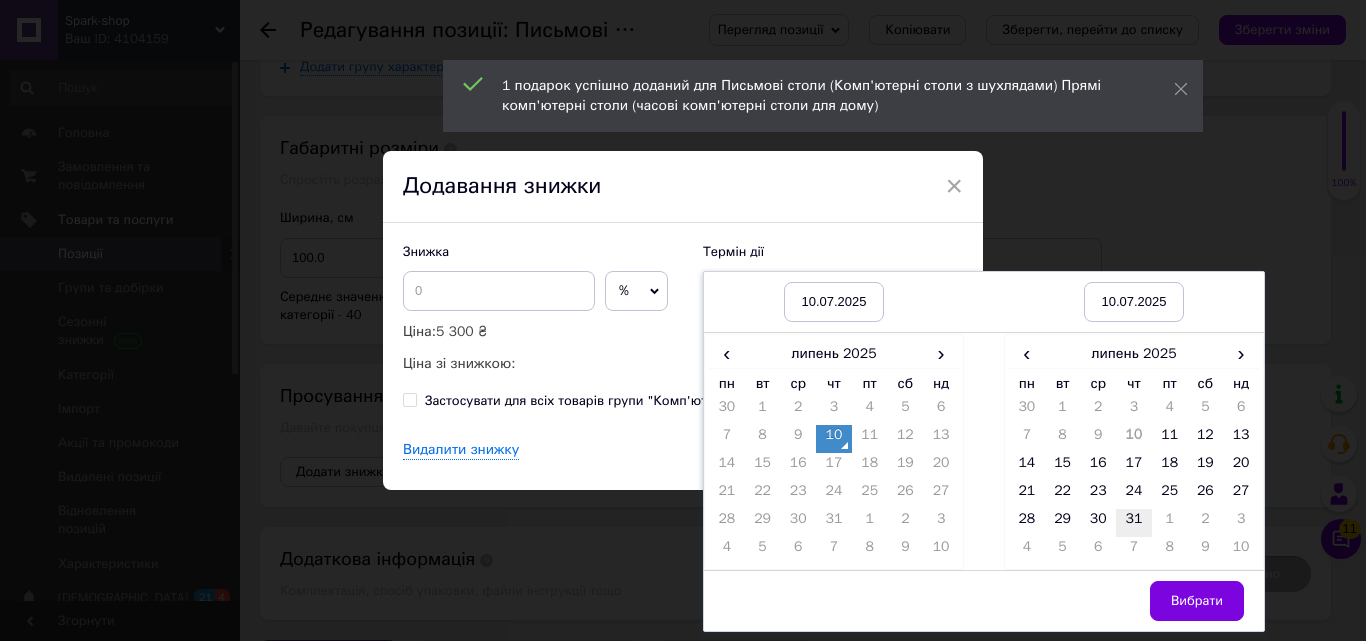 click on "31" at bounding box center (1134, 523) 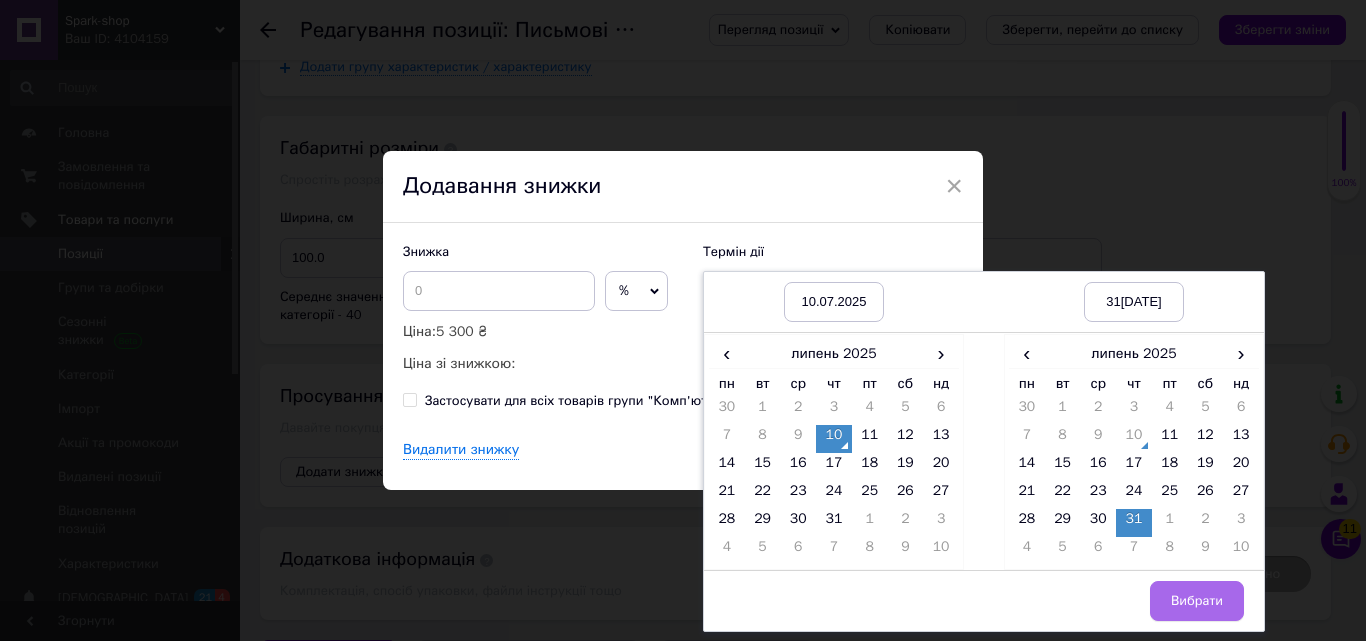 click on "Вибрати" at bounding box center [1197, 601] 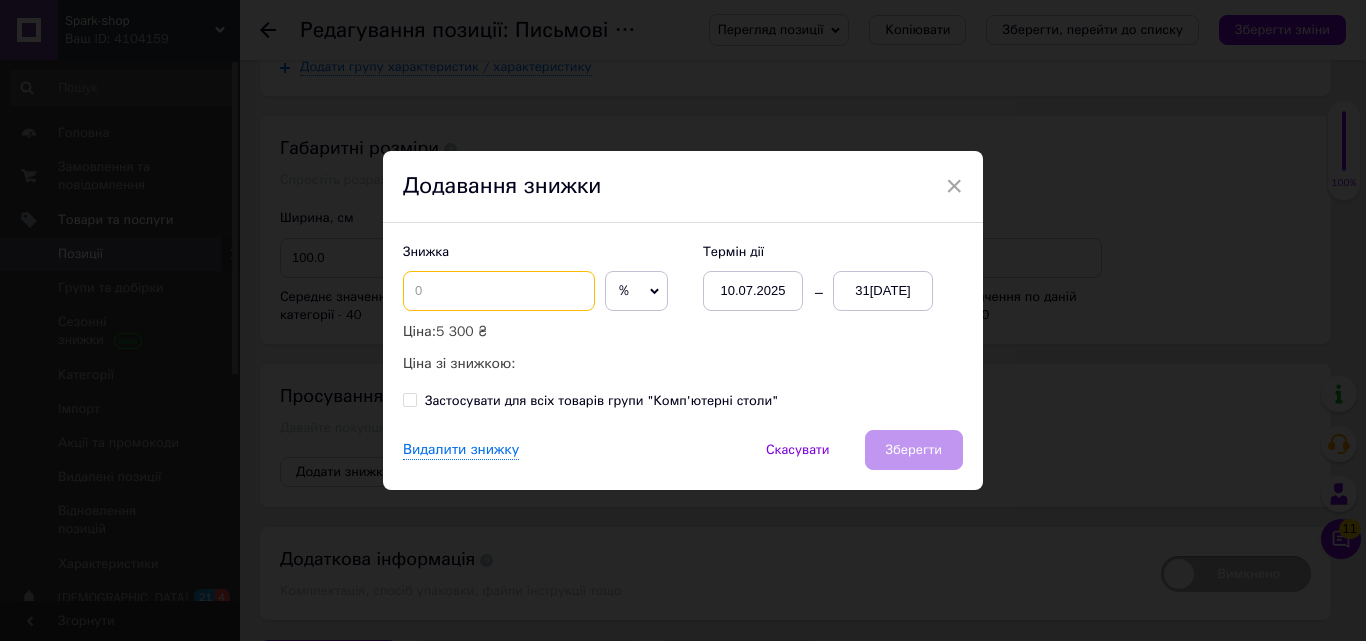 click at bounding box center [499, 291] 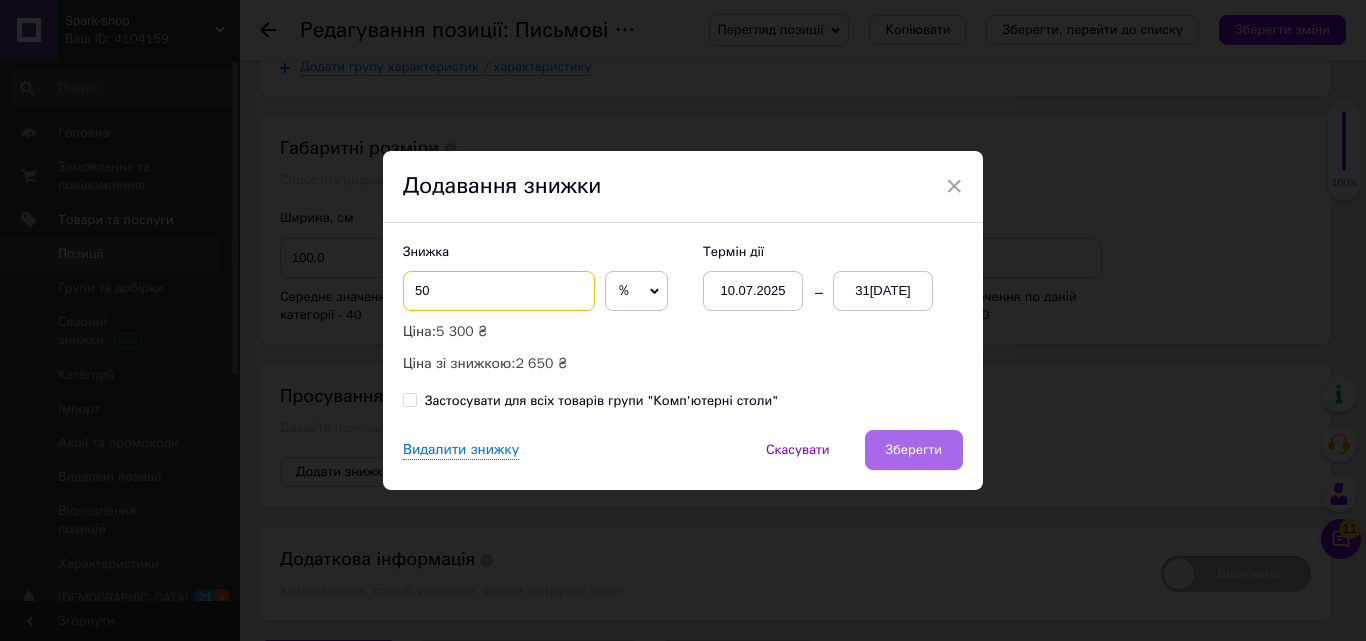 type on "50" 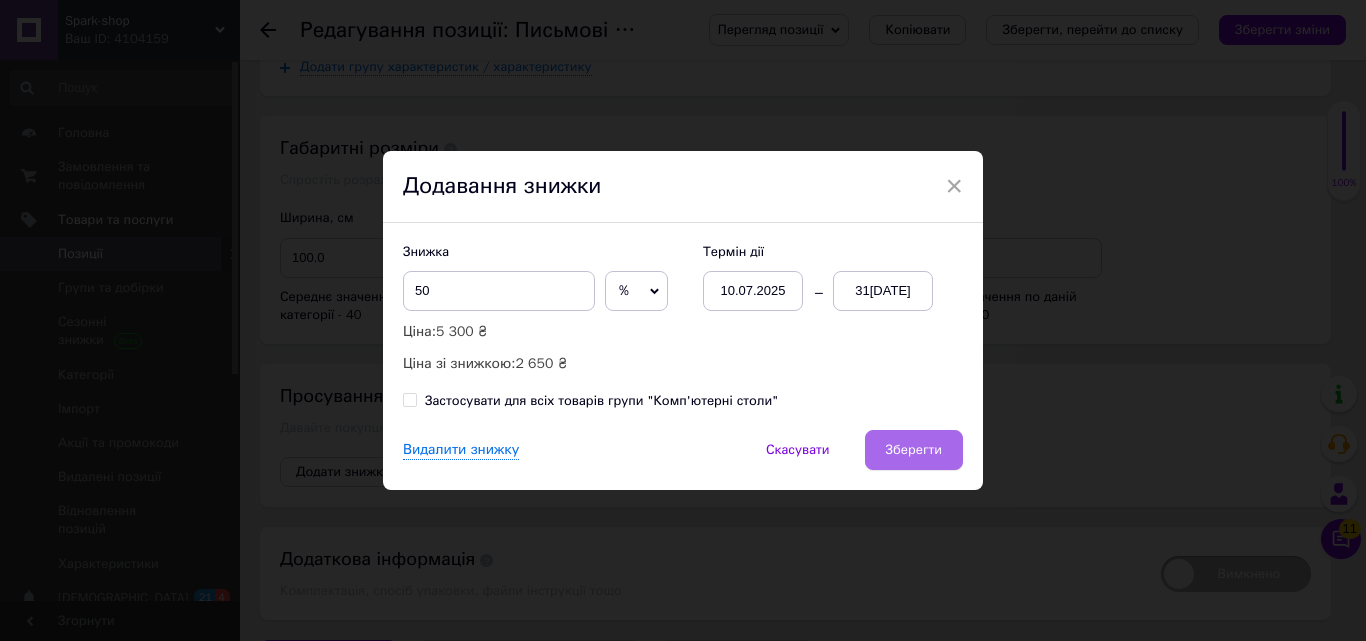 click on "Зберегти" at bounding box center (914, 450) 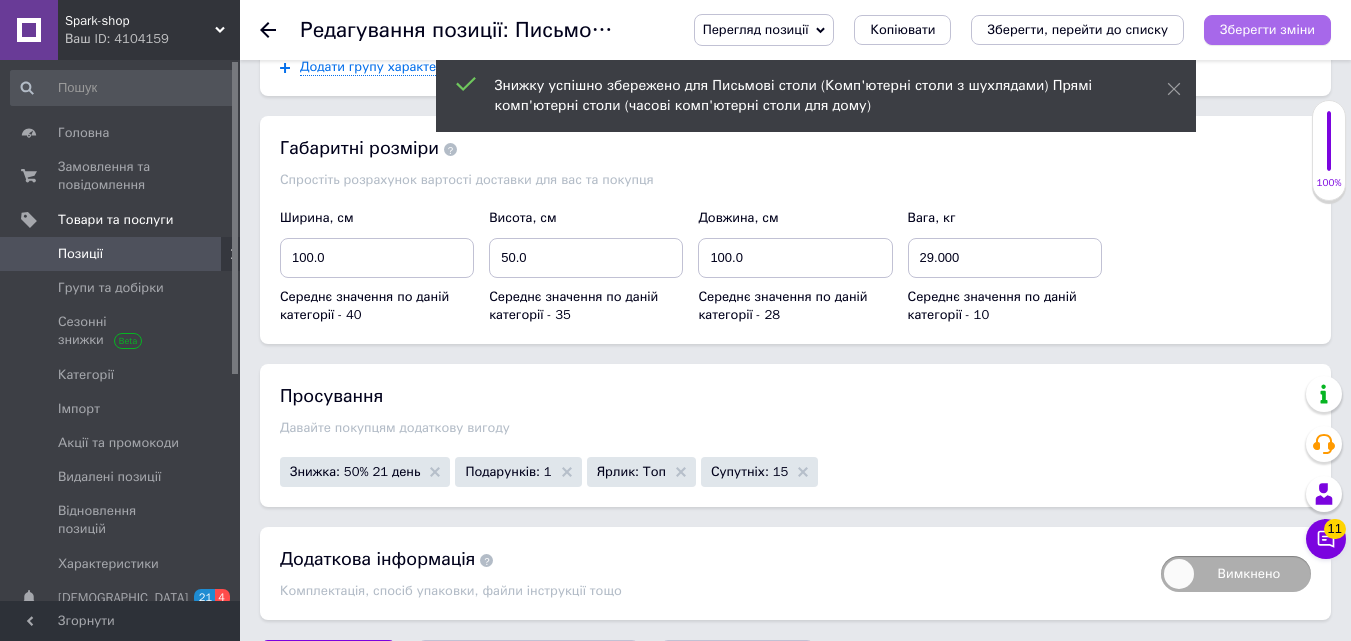 click on "Зберегти зміни" at bounding box center [1267, 29] 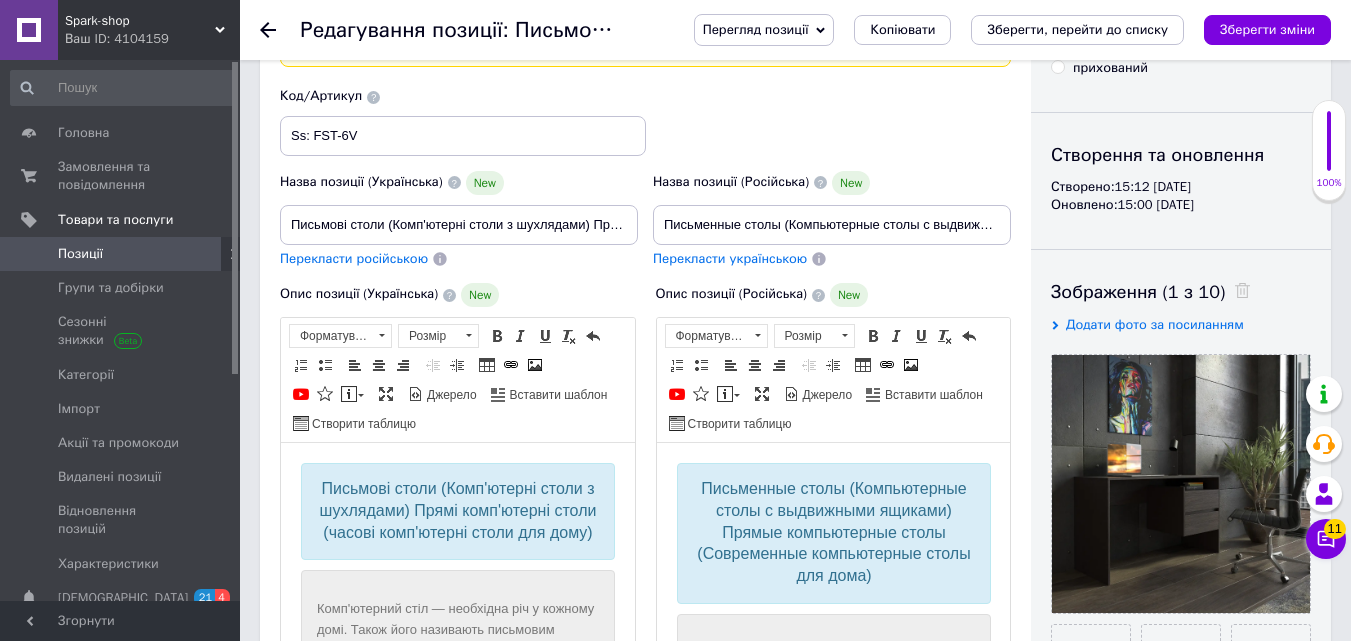 scroll, scrollTop: 0, scrollLeft: 0, axis: both 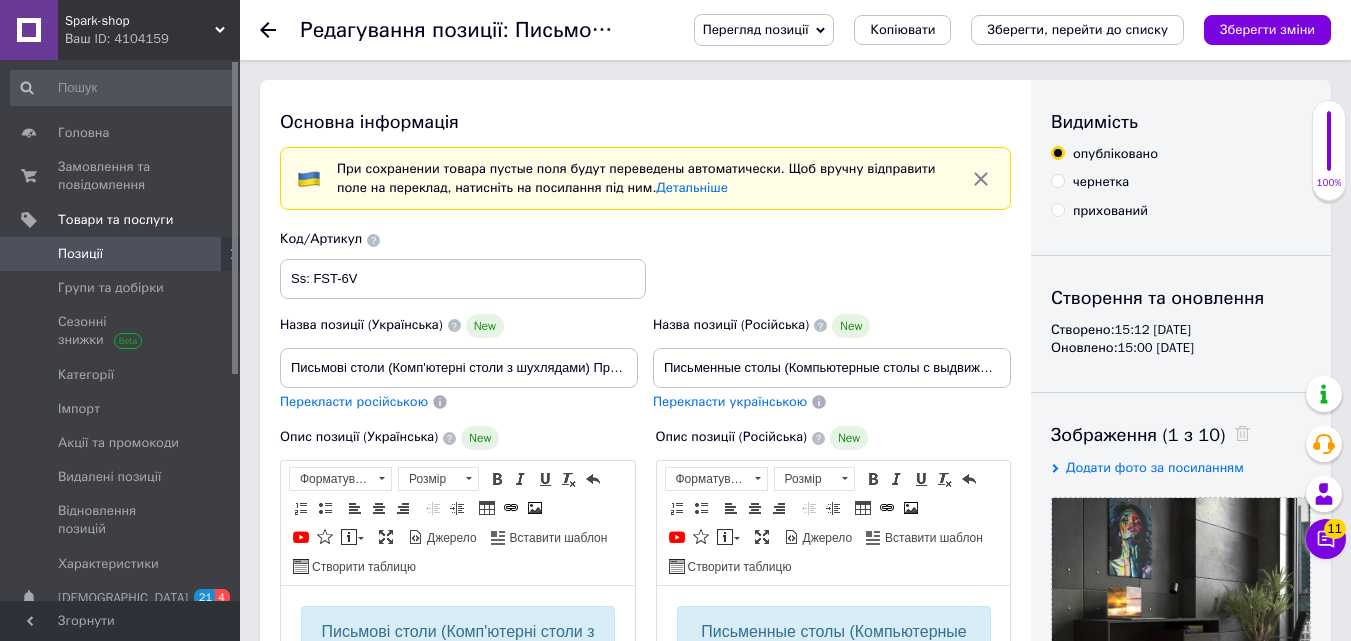click on "Код/Артикул Ss: FST-6V" at bounding box center [646, 264] 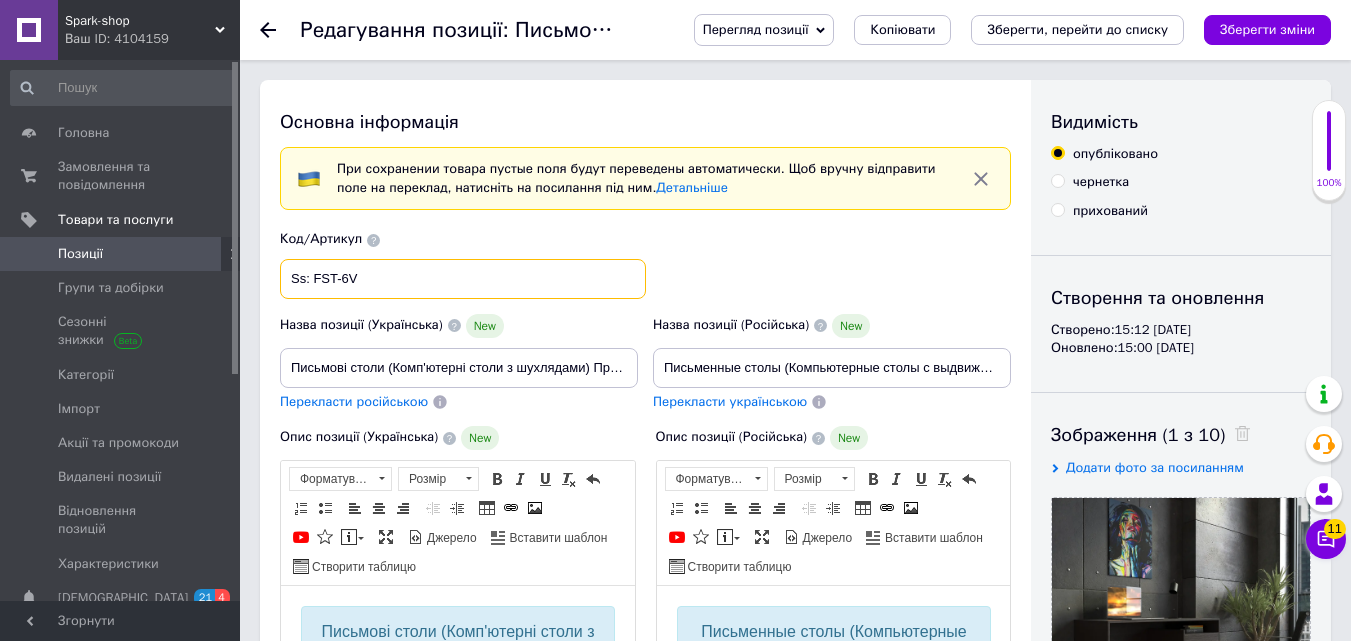 drag, startPoint x: 380, startPoint y: 284, endPoint x: 313, endPoint y: 282, distance: 67.02985 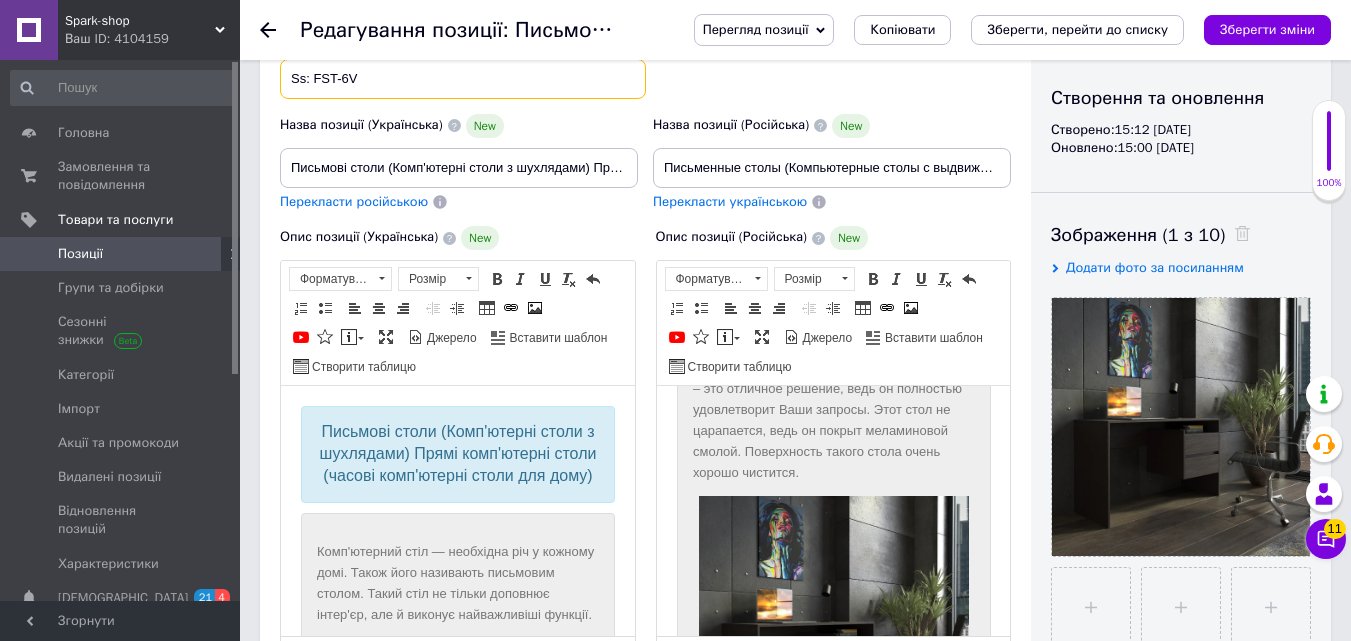 scroll, scrollTop: 400, scrollLeft: 0, axis: vertical 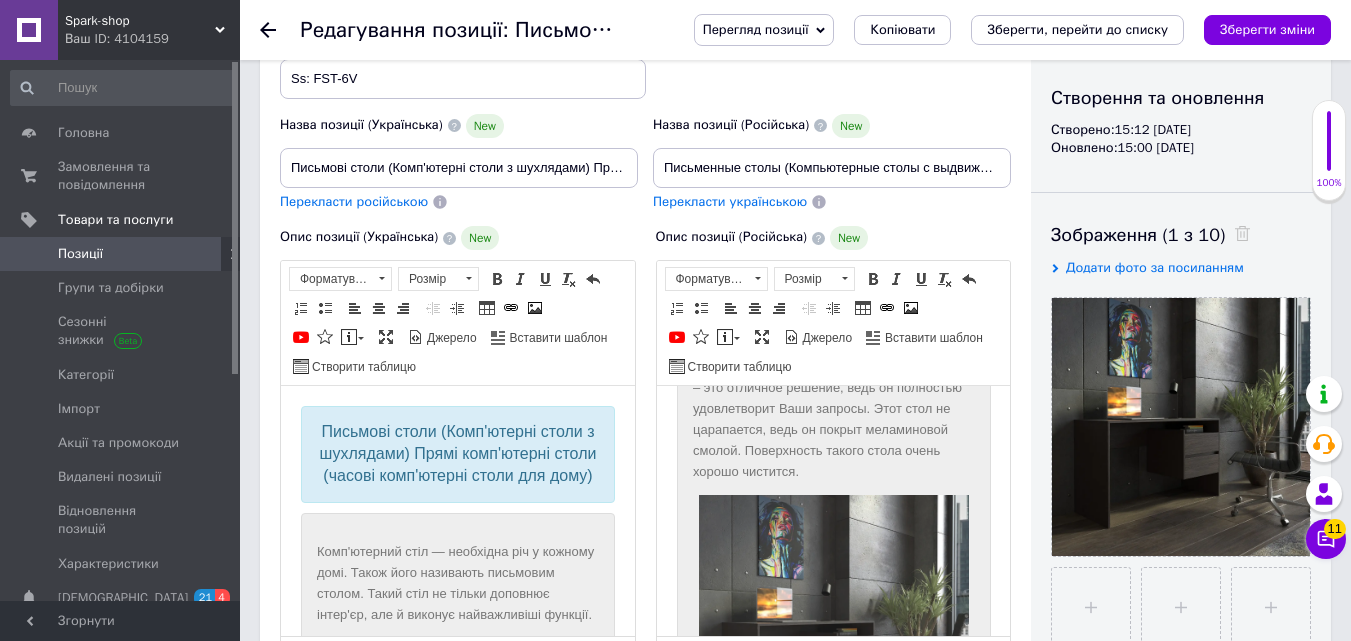 click at bounding box center [833, 630] 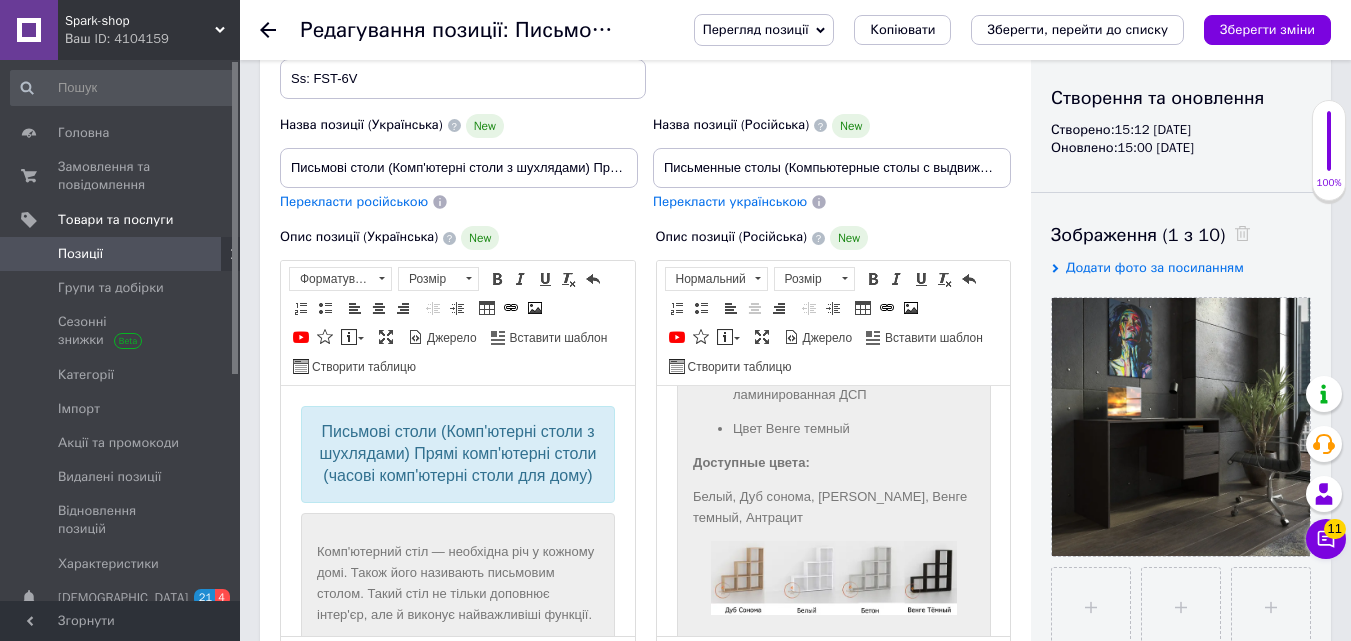 scroll, scrollTop: 1100, scrollLeft: 0, axis: vertical 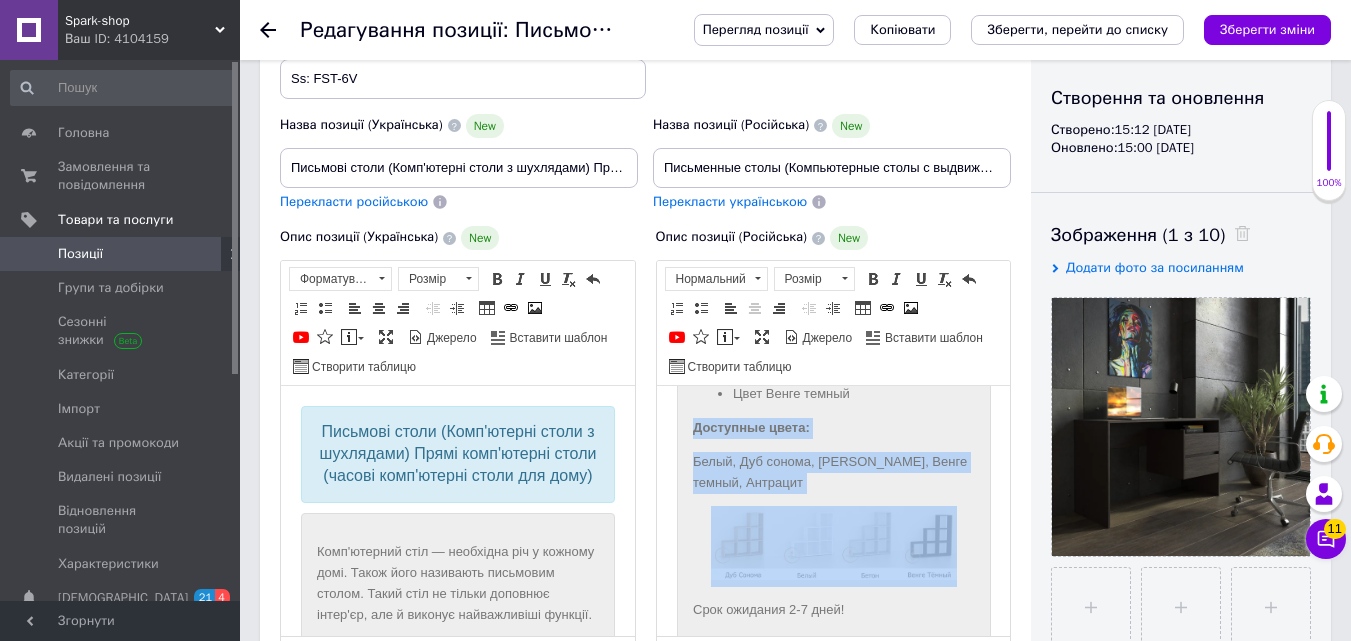 drag, startPoint x: 686, startPoint y: 431, endPoint x: 879, endPoint y: 584, distance: 246.28845 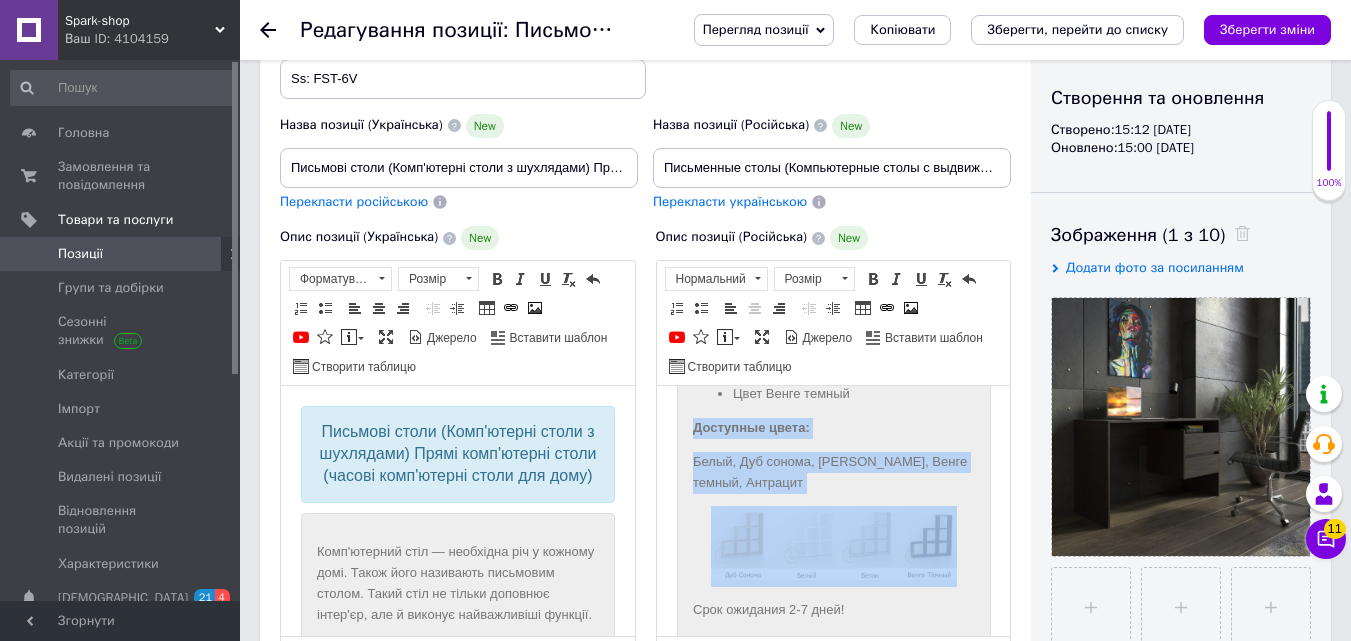 click on "Компьютерный стол необходимая вещь в каждом доме. Так же его называют письменным столом. Такой стол не только дополняет интерьер, но и выполняет самые важные функции.  Письменный стол как правило, используют для работы за компьютером. Купить компьютерный стол, письменный стол – это отличное решение, ведь он полностью удовлетворит Ваши запросы. Этот стол не царапается, ведь он покрыт меламиновой смолой. Поверхность такого стола очень хорошо чистится. Письменный стол выполнен из ДСП, толщиной 16мм. Размеры этого компьютерного стола можно посмотреть ниже." at bounding box center [833, 53] 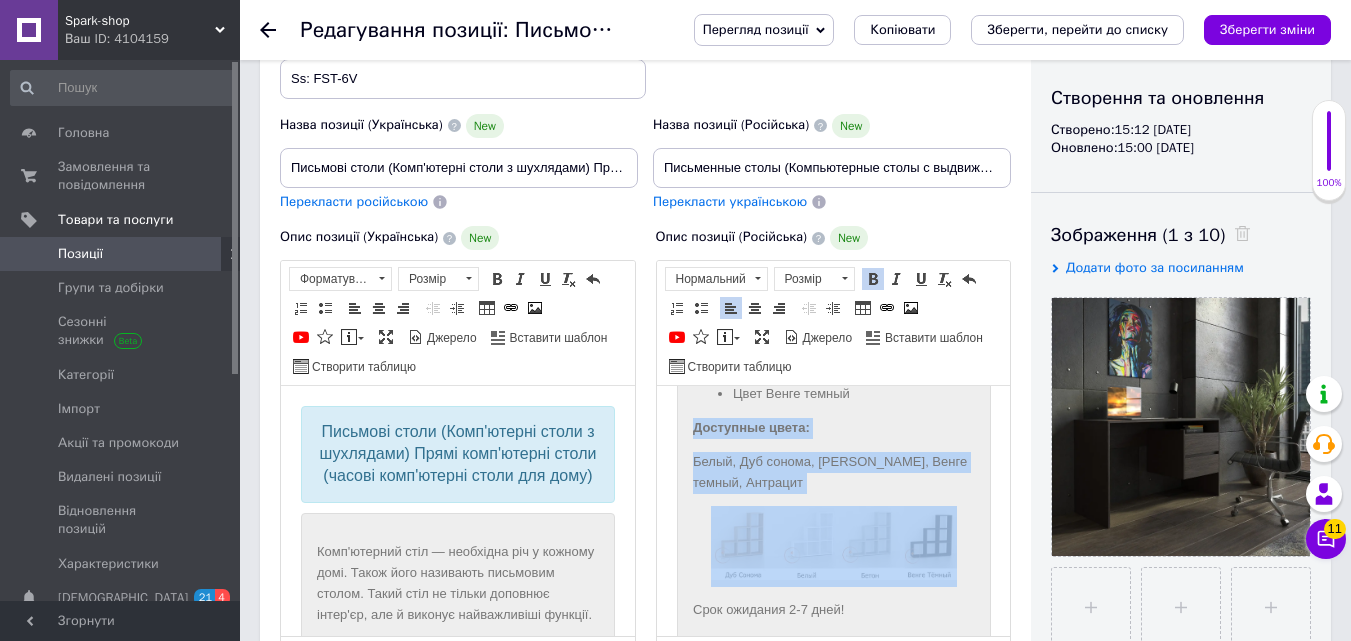 copy on "Доступные цвета: Белый, Дуб сонома, Бетон, Венге темный, Антрацит" 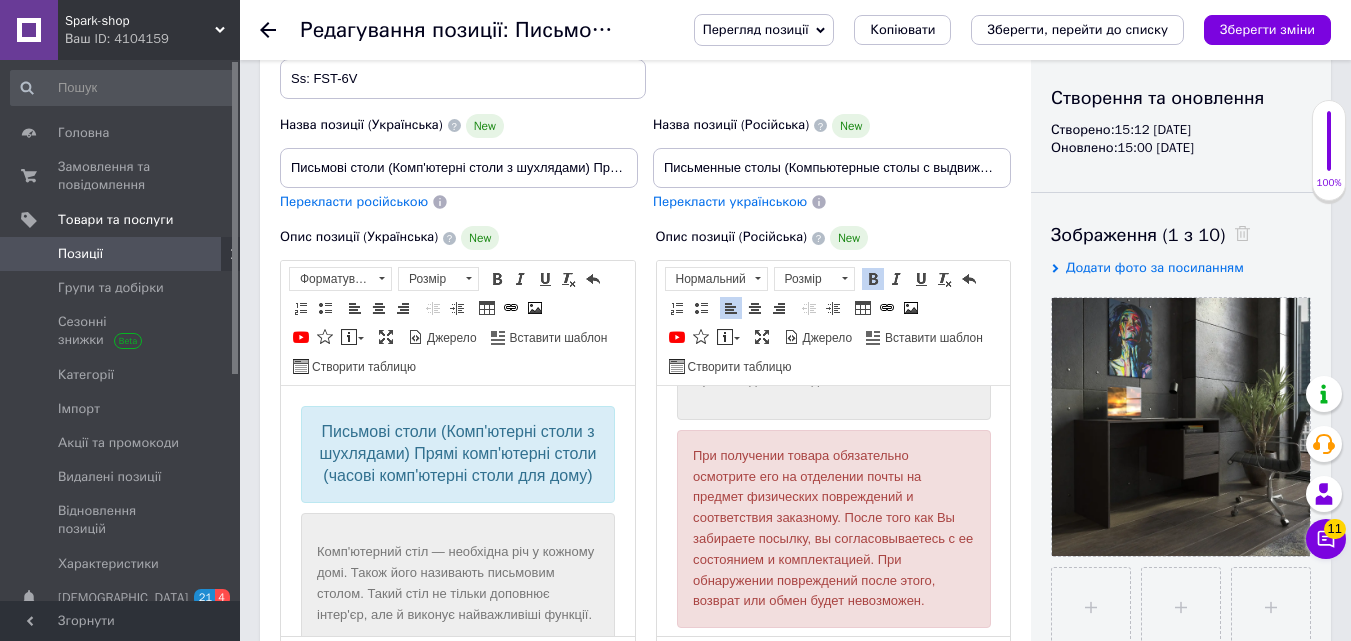 scroll, scrollTop: 1376, scrollLeft: 0, axis: vertical 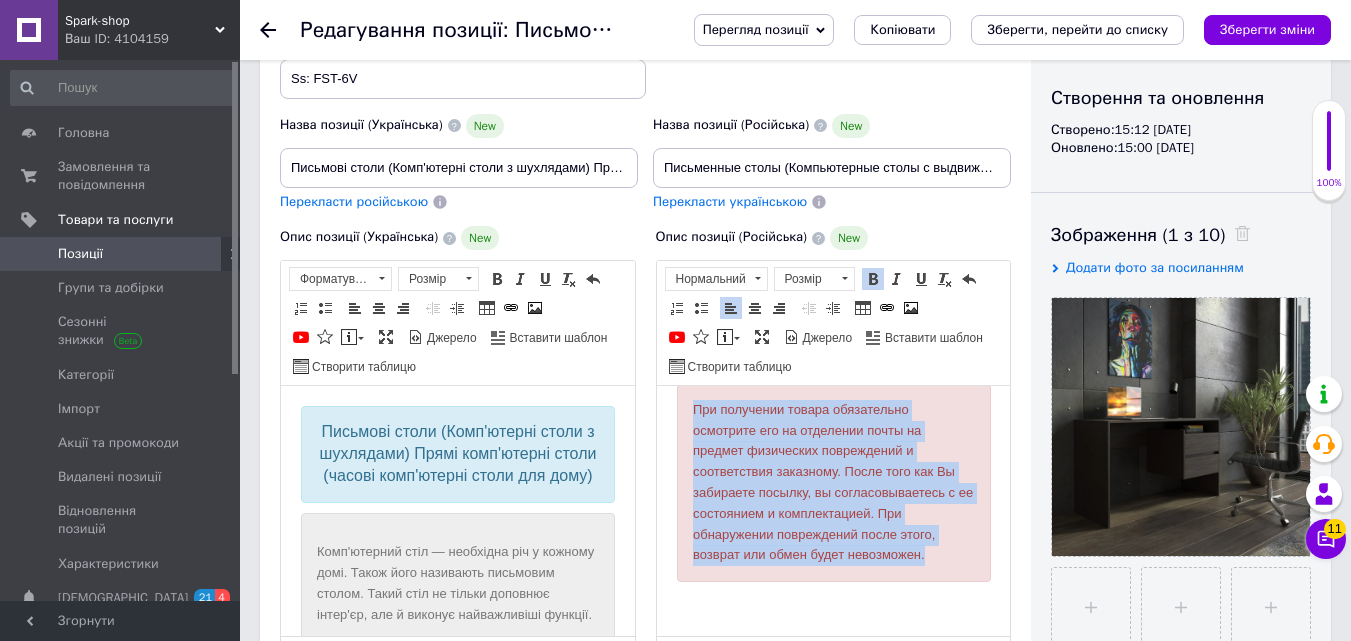 drag, startPoint x: 681, startPoint y: 411, endPoint x: 950, endPoint y: 552, distance: 303.71368 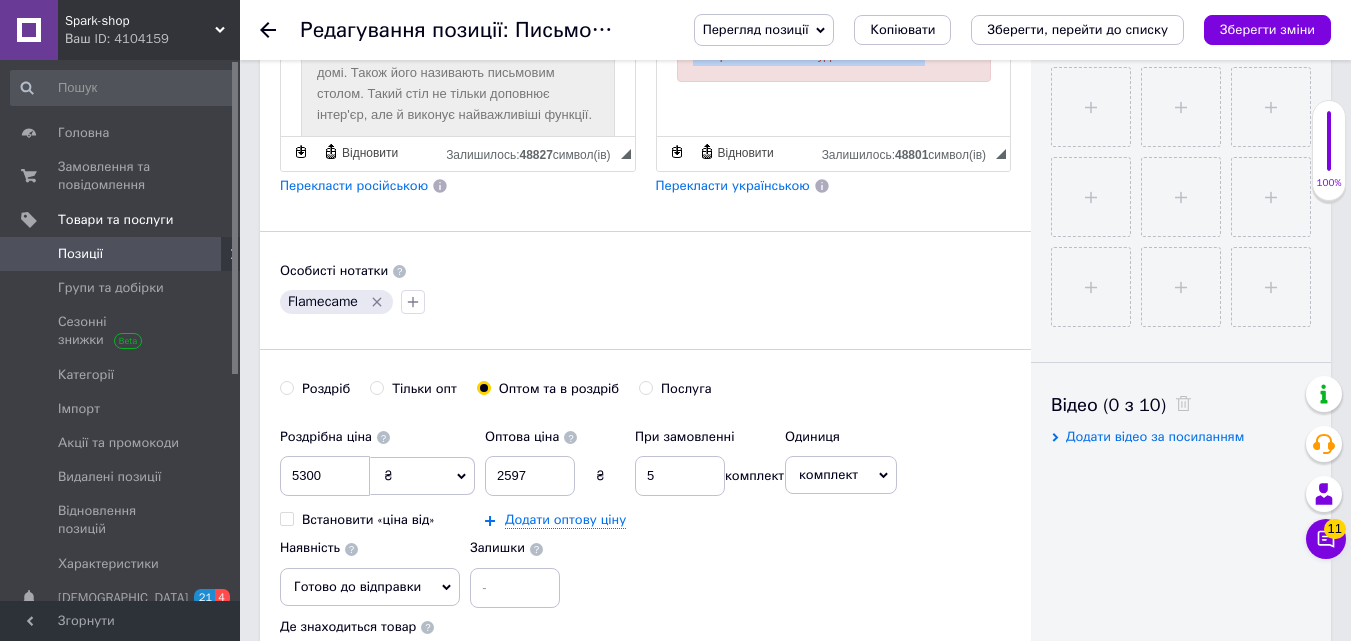 scroll, scrollTop: 800, scrollLeft: 0, axis: vertical 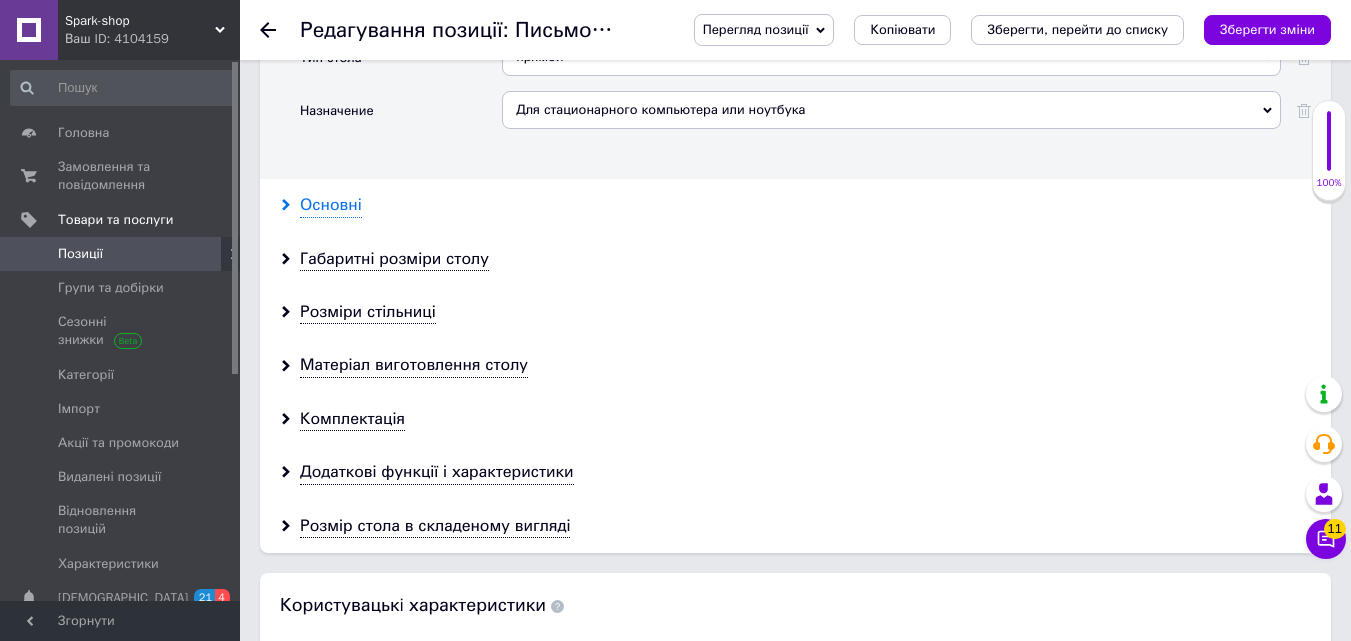 click on "Основні" at bounding box center [331, 205] 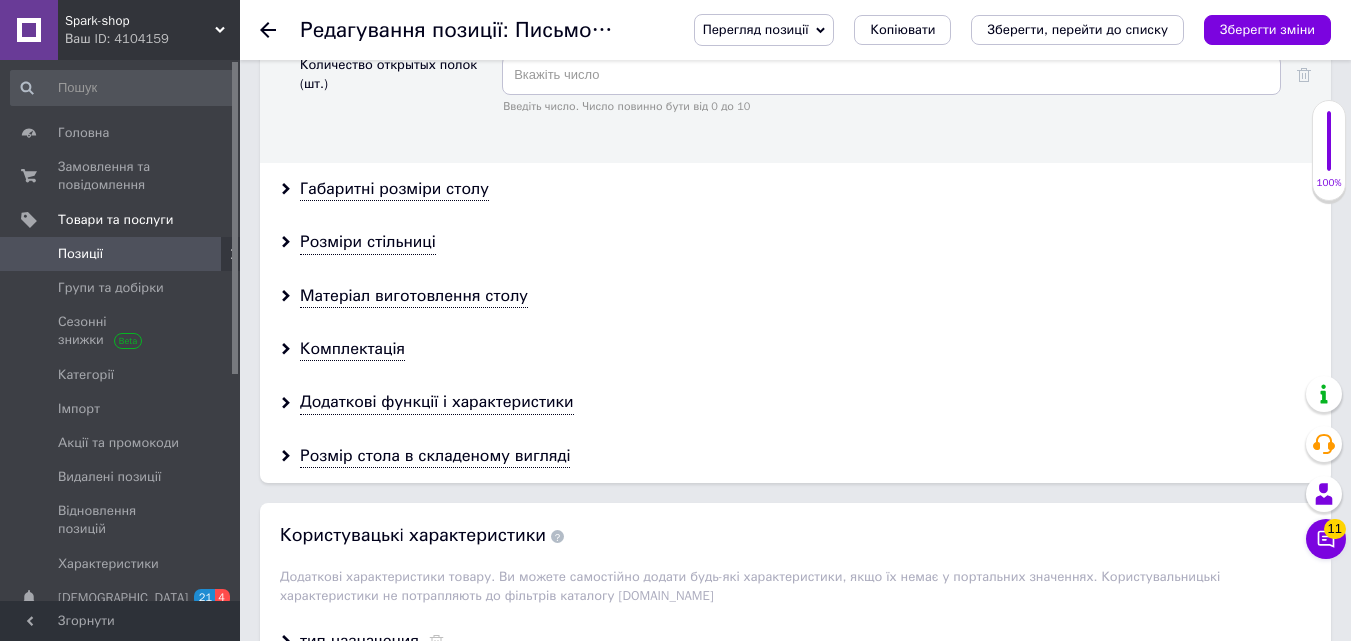 scroll, scrollTop: 4000, scrollLeft: 0, axis: vertical 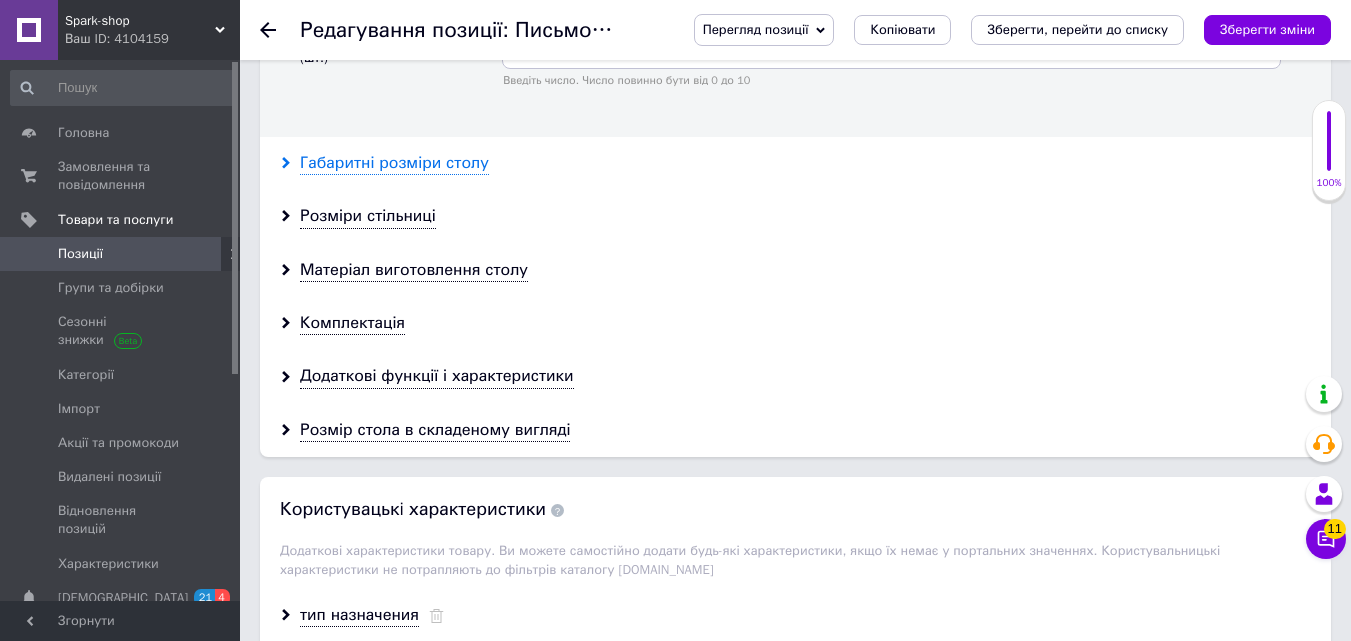 click on "Габаритні розміри столу" at bounding box center [394, 163] 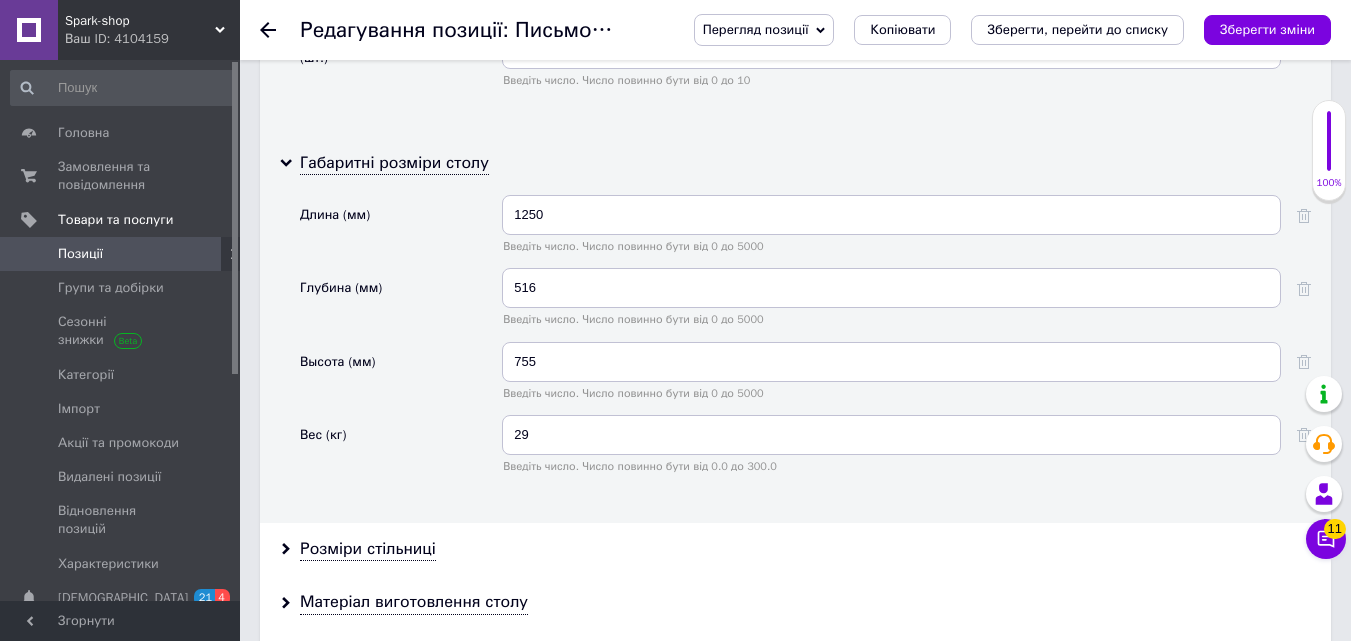 click on "Позиції" at bounding box center (121, 254) 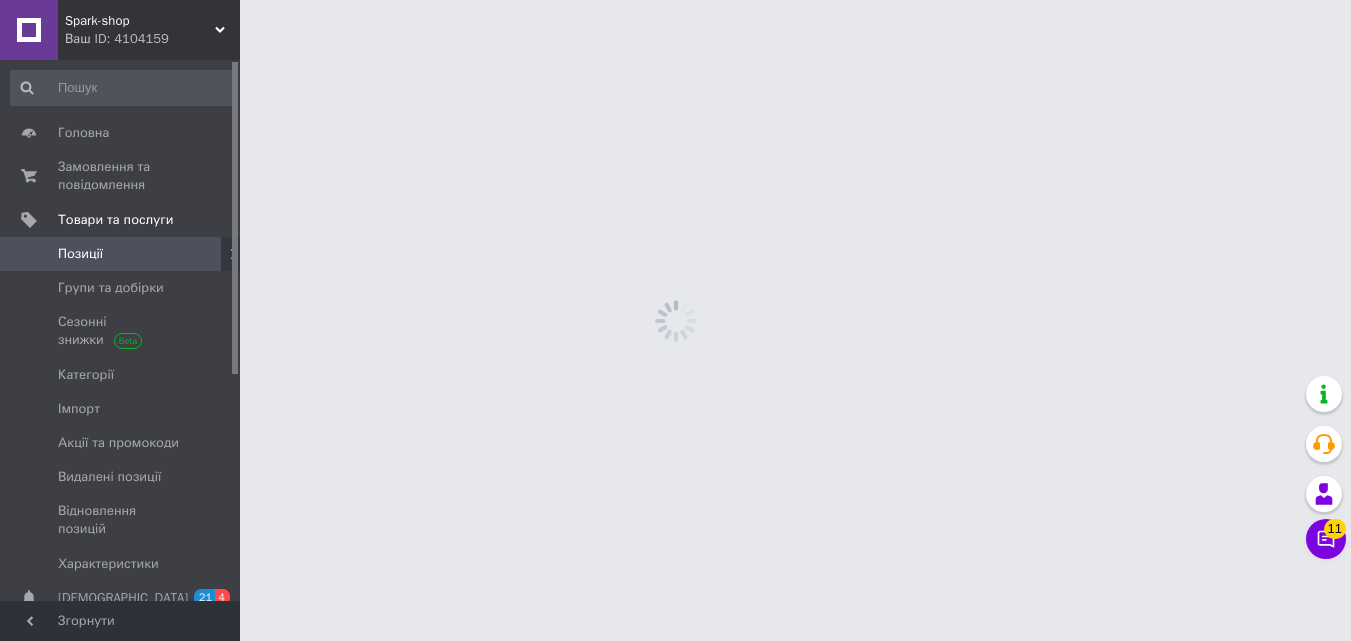 scroll, scrollTop: 0, scrollLeft: 0, axis: both 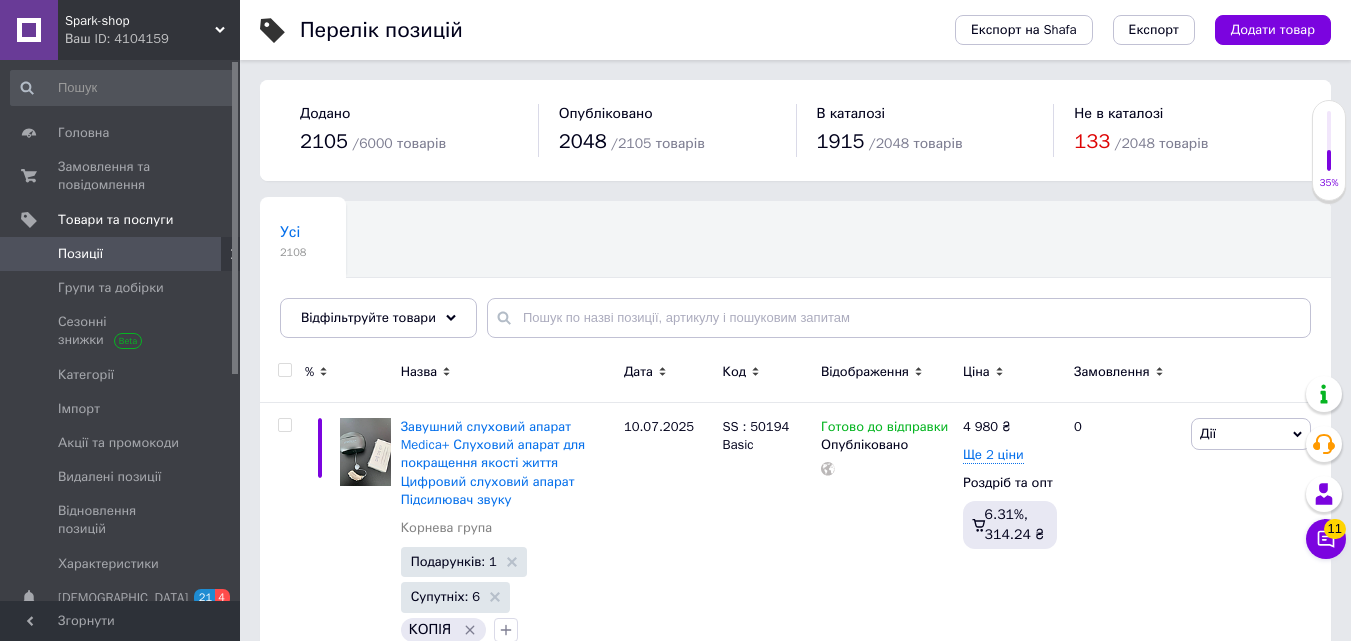 click on "Усі 2108 Ok Відфільтровано...  Зберегти" at bounding box center [795, 279] 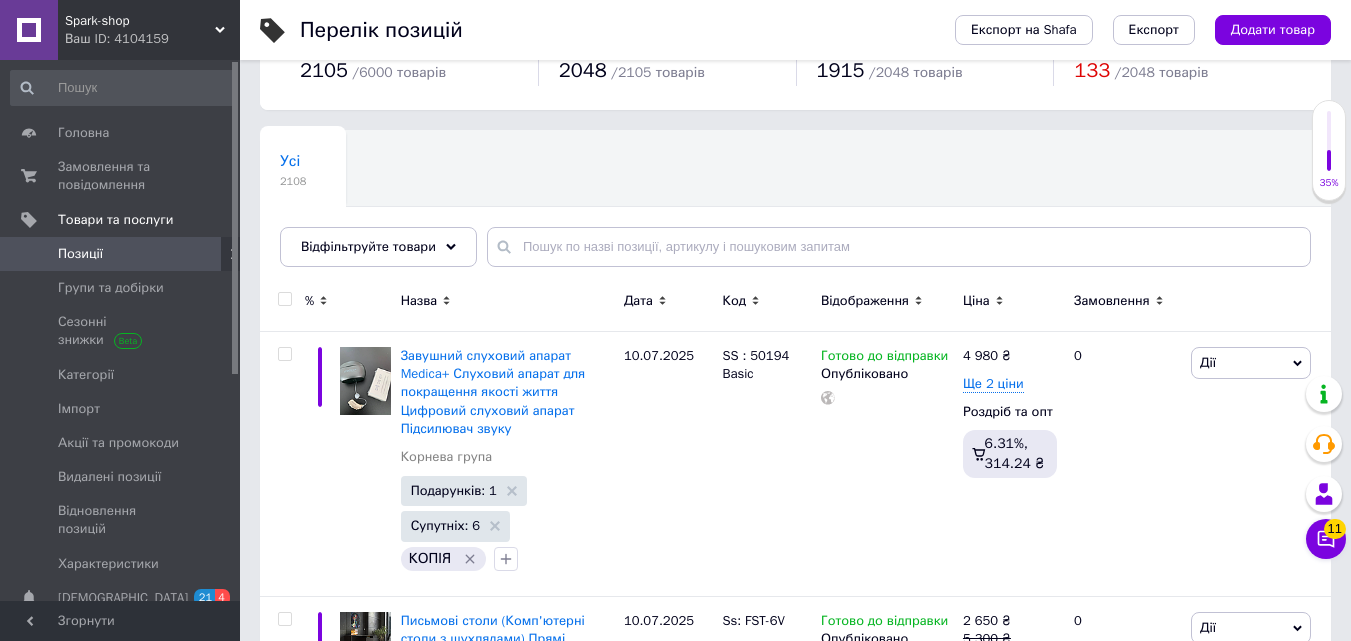 scroll, scrollTop: 400, scrollLeft: 0, axis: vertical 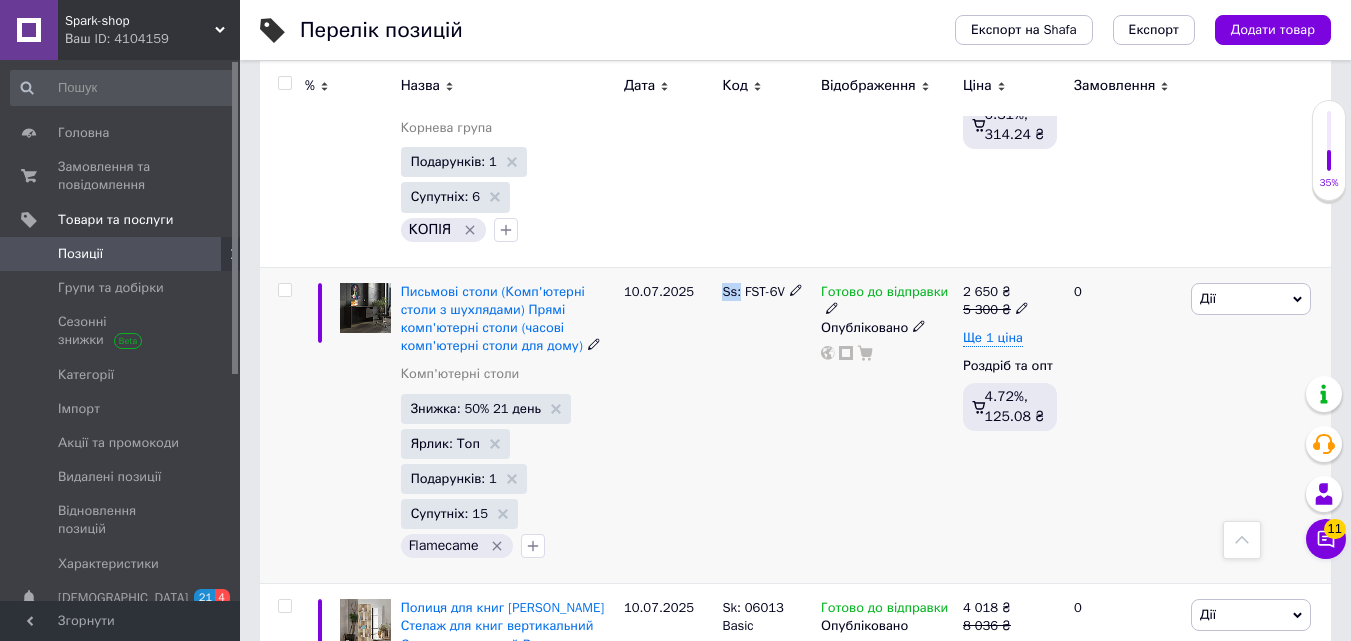 drag, startPoint x: 723, startPoint y: 290, endPoint x: 737, endPoint y: 287, distance: 14.3178215 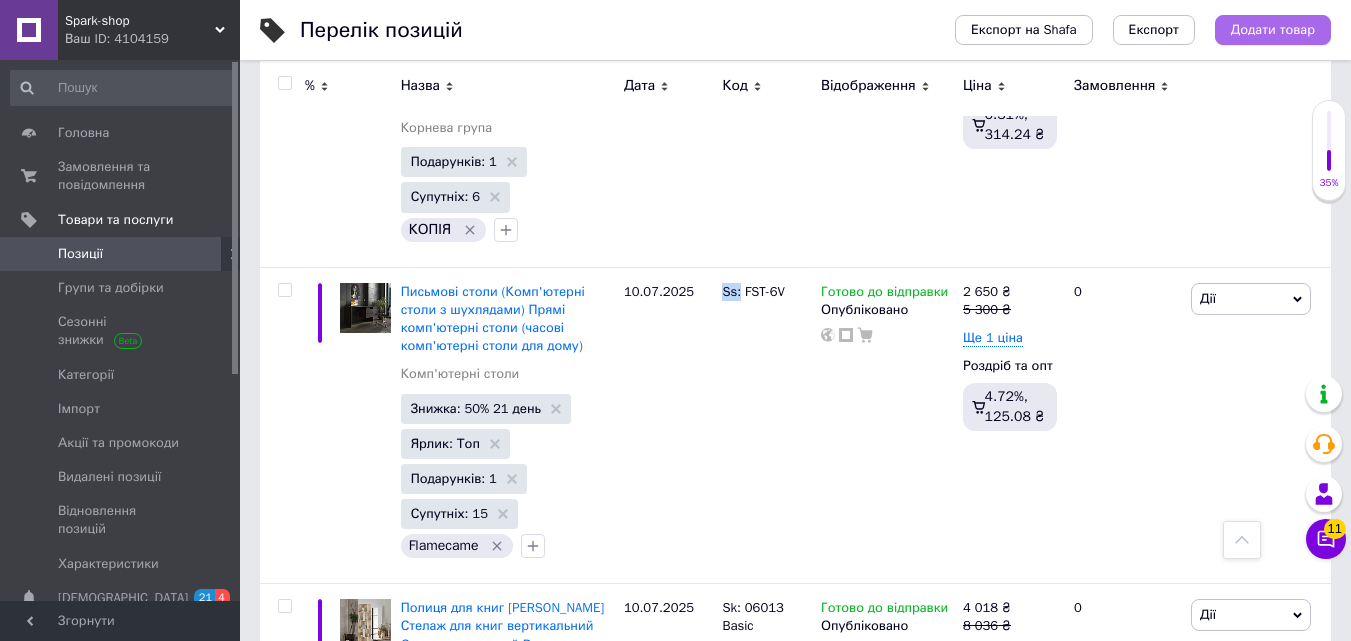 click on "Додати товар" at bounding box center (1273, 30) 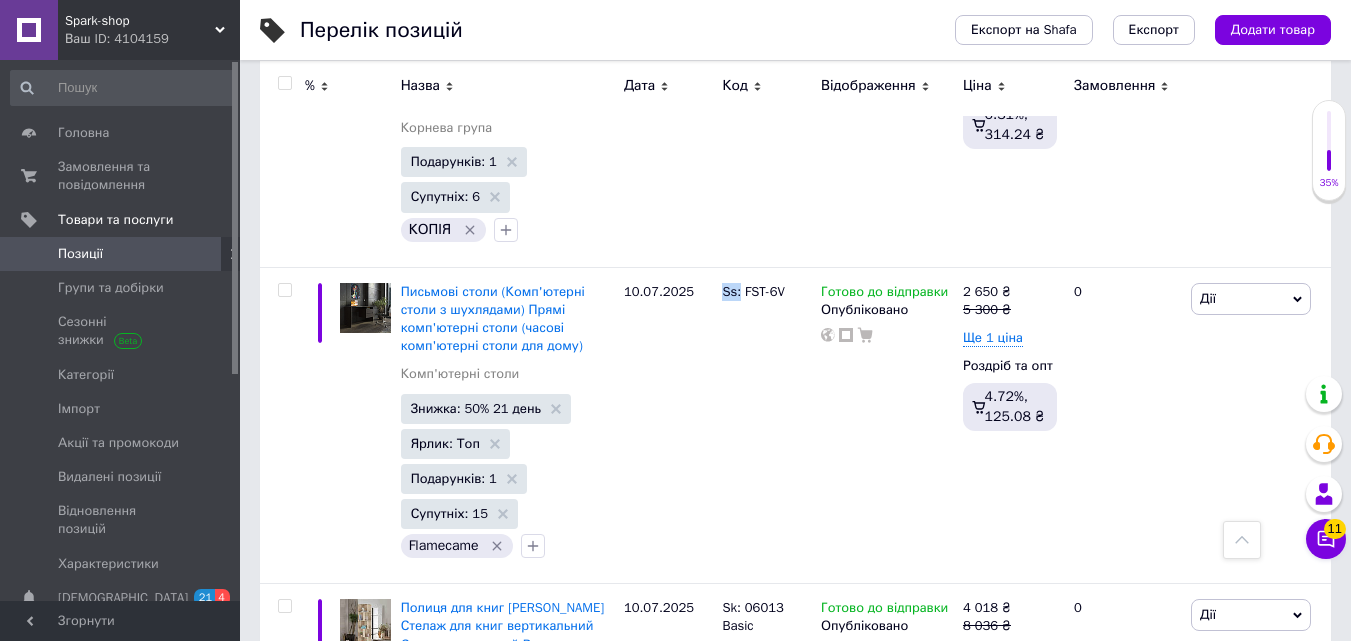 scroll, scrollTop: 0, scrollLeft: 0, axis: both 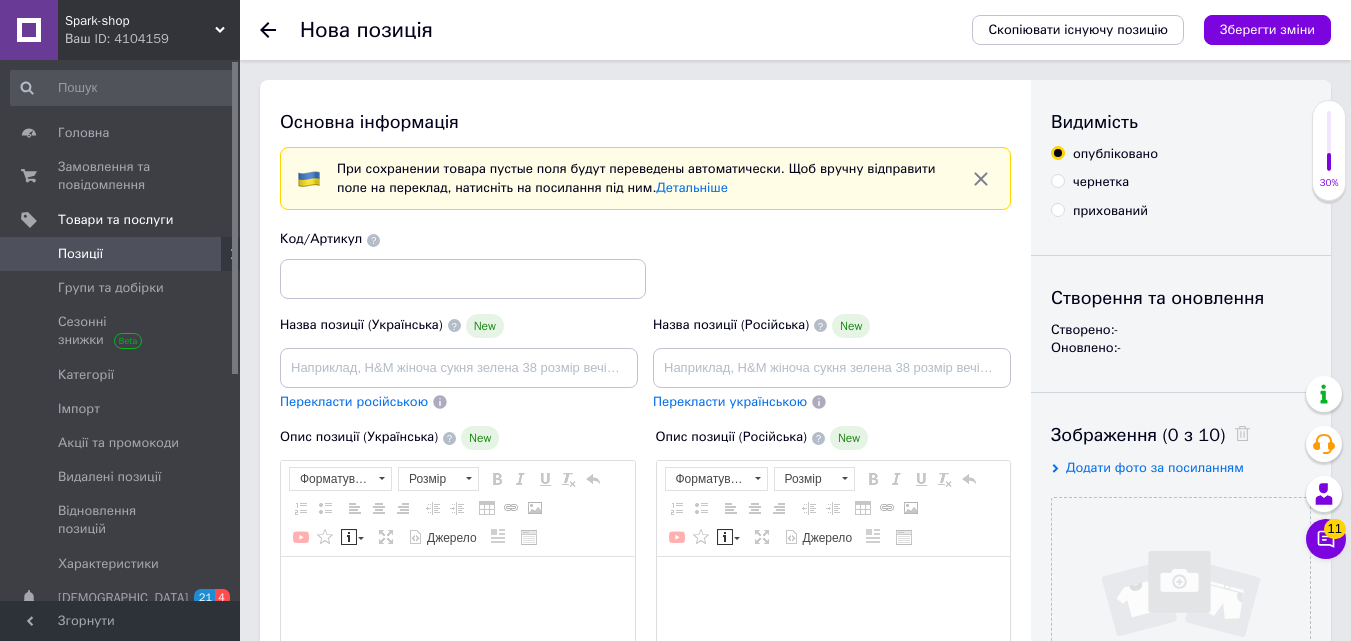 click on "Код/Артикул" at bounding box center [646, 264] 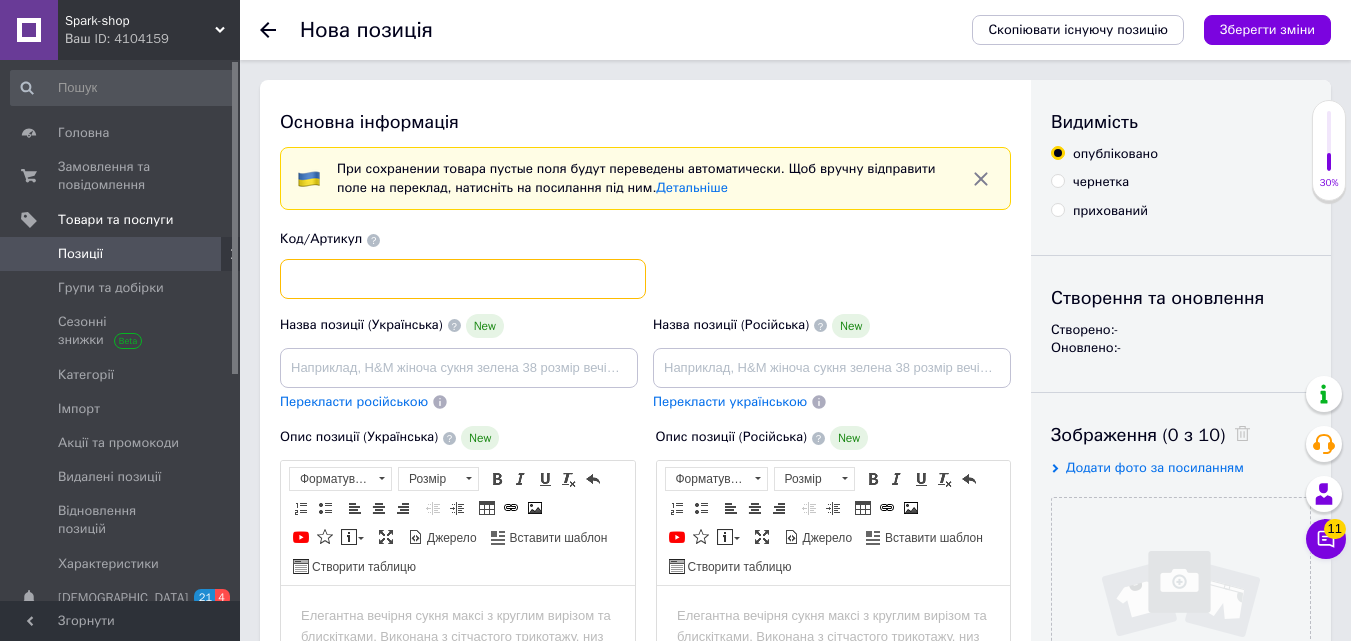 click at bounding box center [463, 279] 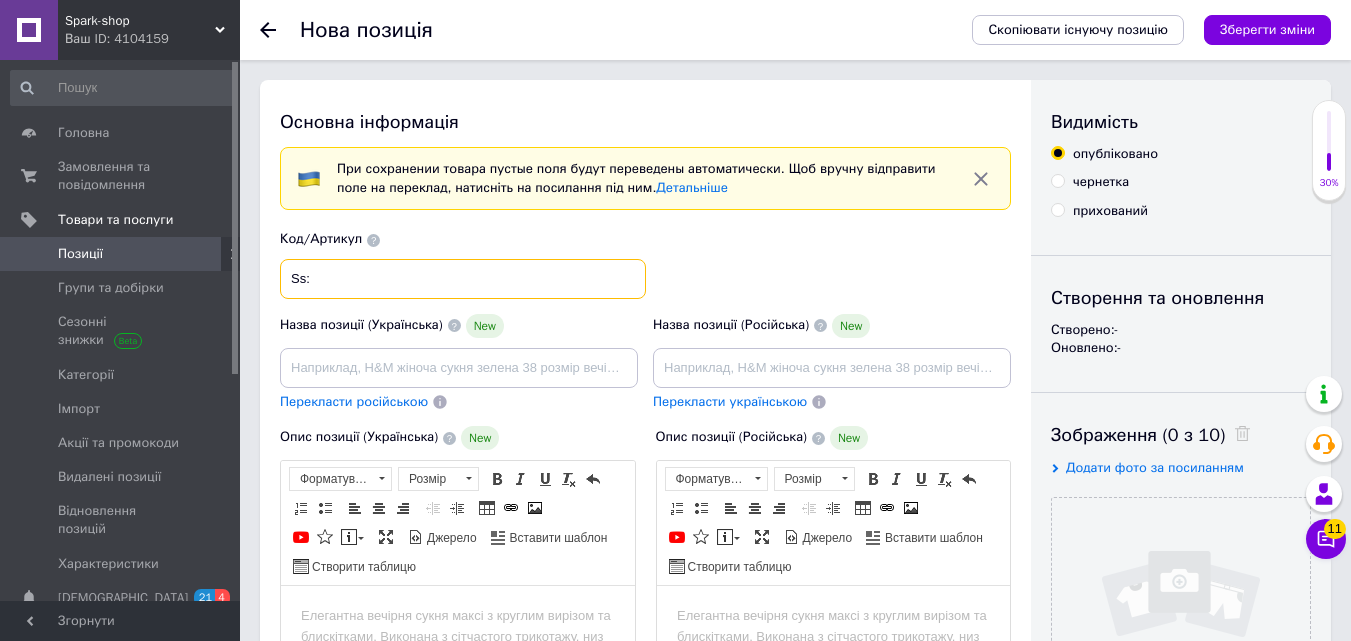 paste on "FST-15A" 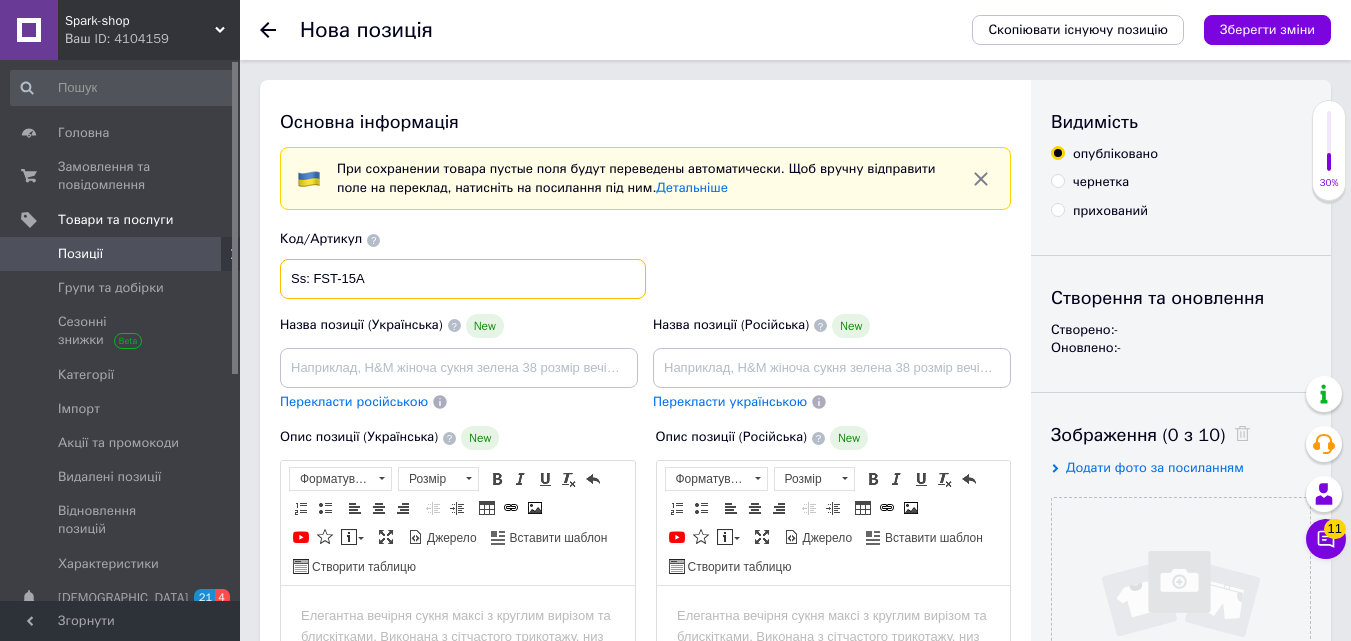 type on "Ss: FST-15A" 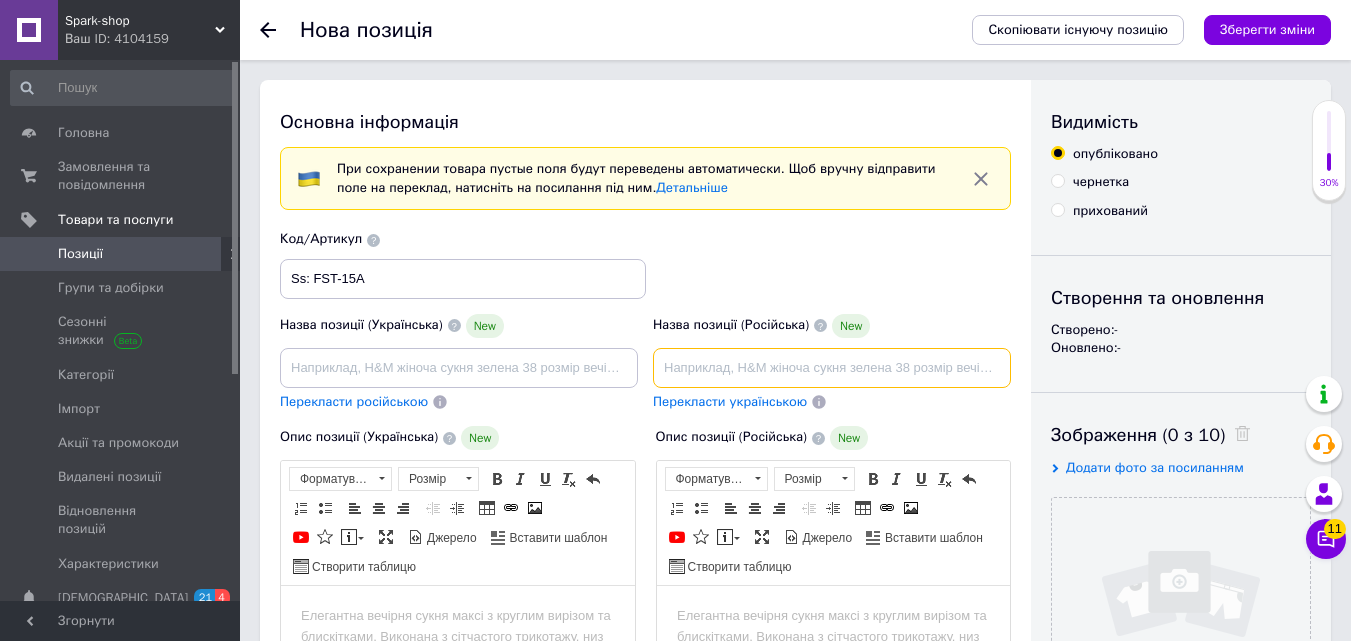 click at bounding box center (832, 368) 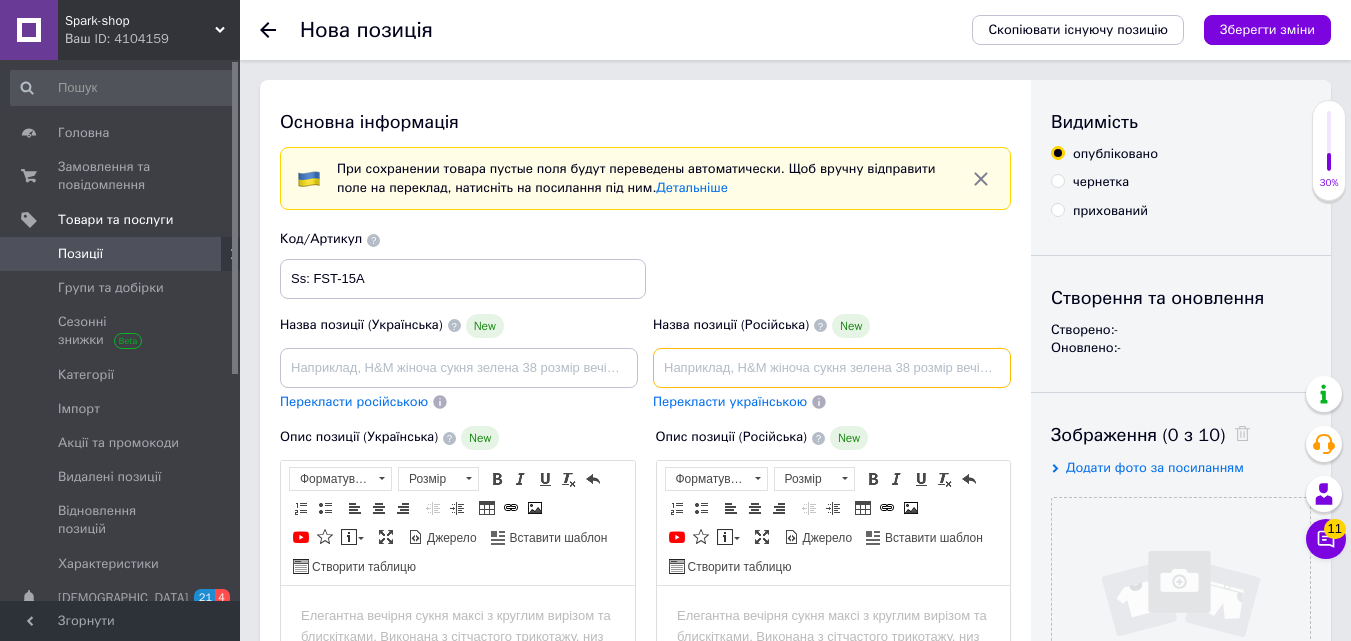 paste on "Столы для работы за компьютером (Современный компьютерный письменный стол) Стол для письма (Офисный компьютерный стол)" 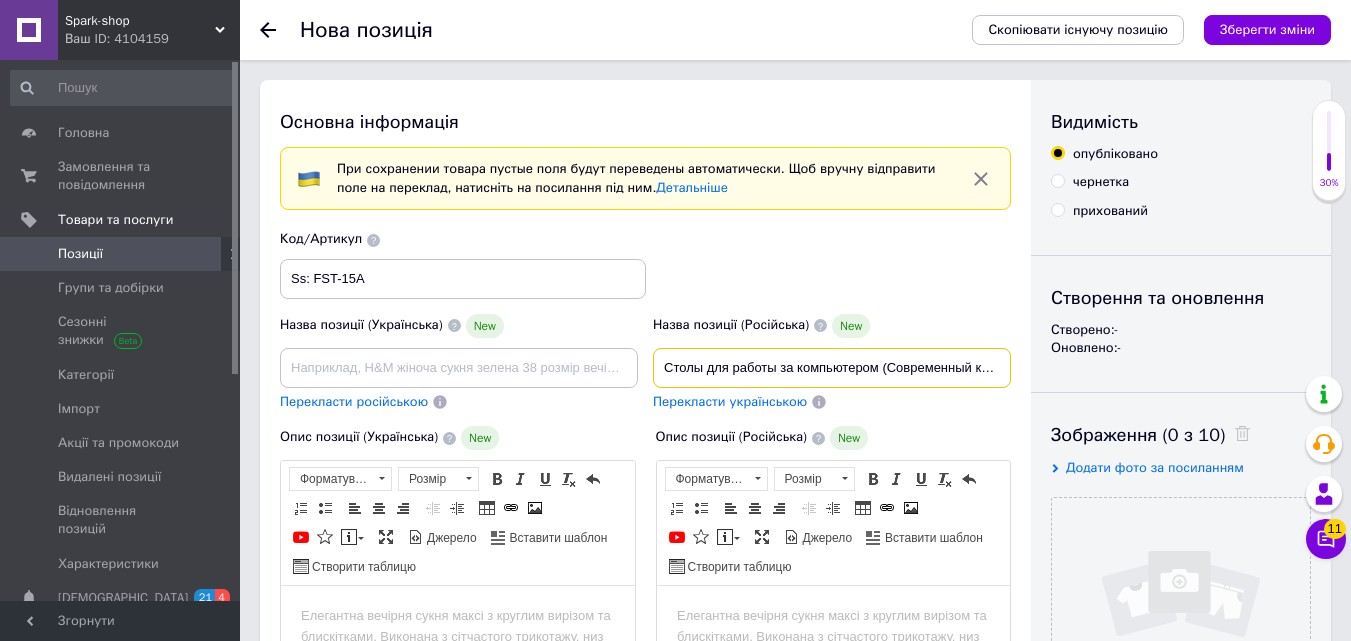 scroll, scrollTop: 0, scrollLeft: 480, axis: horizontal 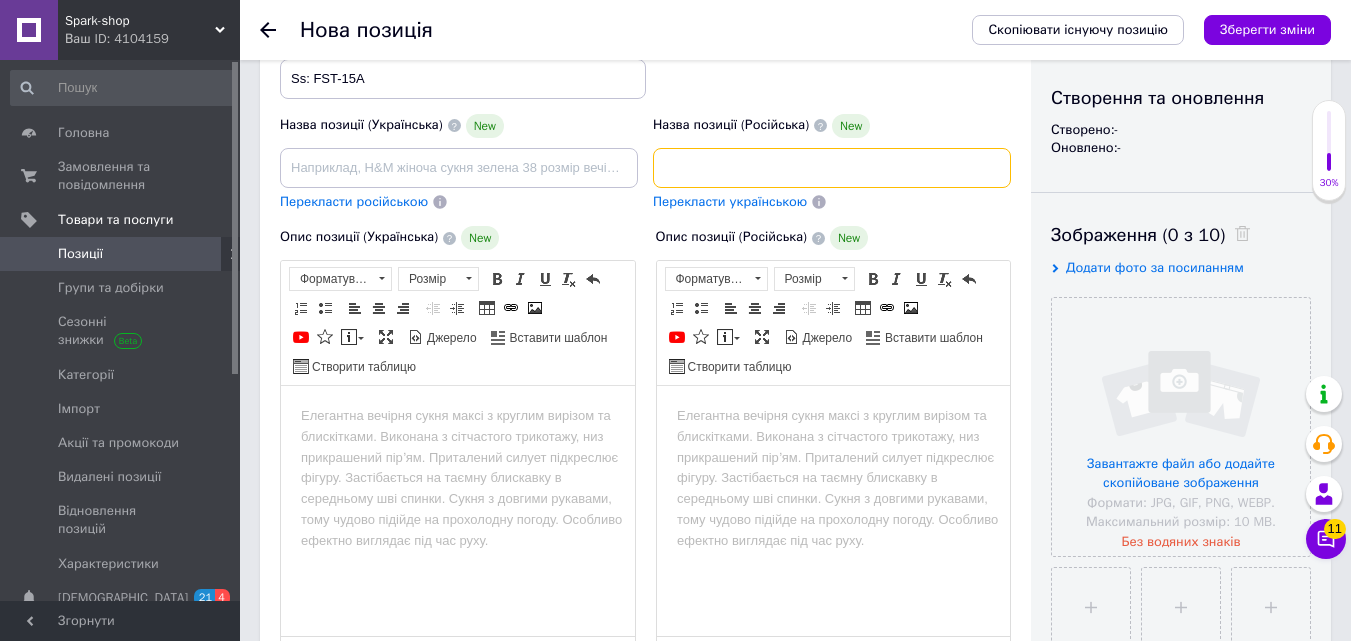 type on "Столы для работы за компьютером (Современный компьютерный письменный стол) Стол для письма (Офисный компьютерный стол)" 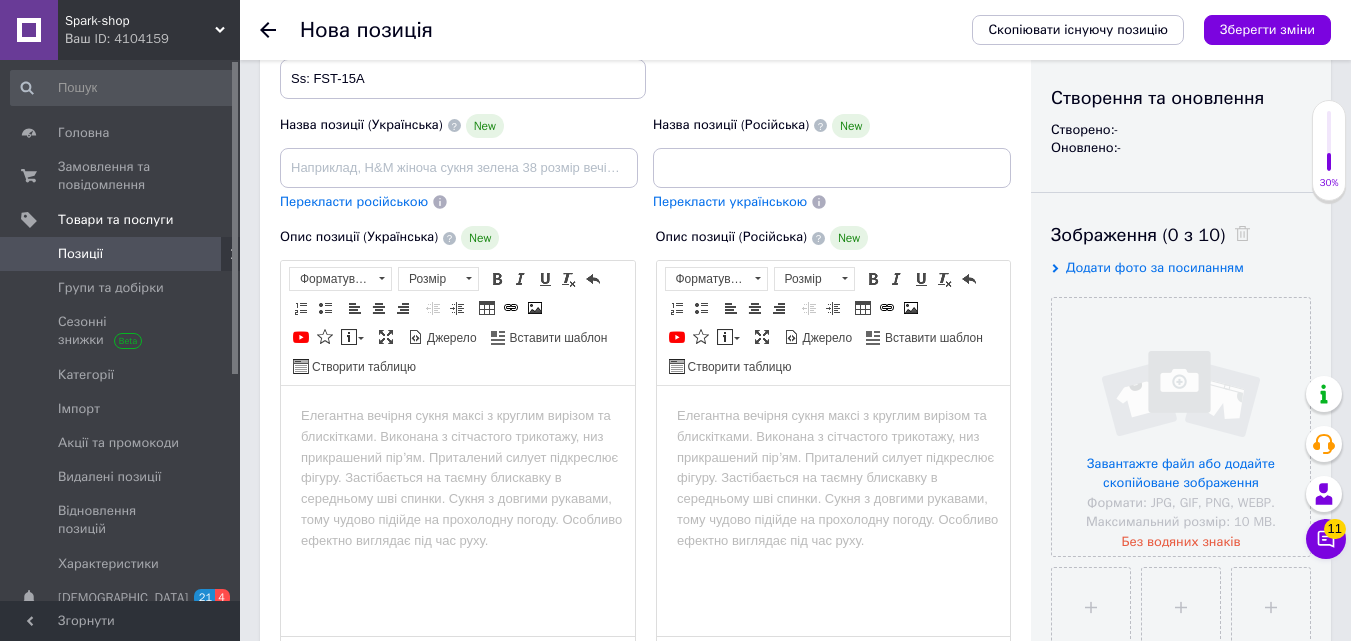 click at bounding box center [833, 416] 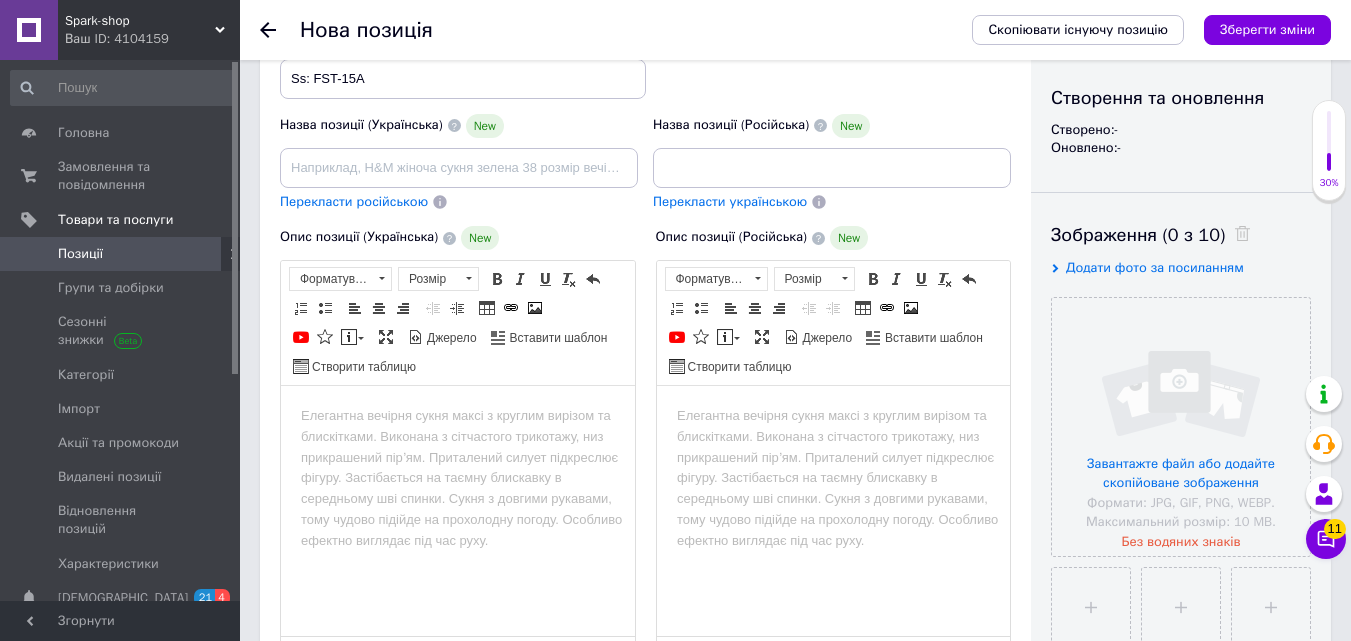 scroll, scrollTop: 0, scrollLeft: 0, axis: both 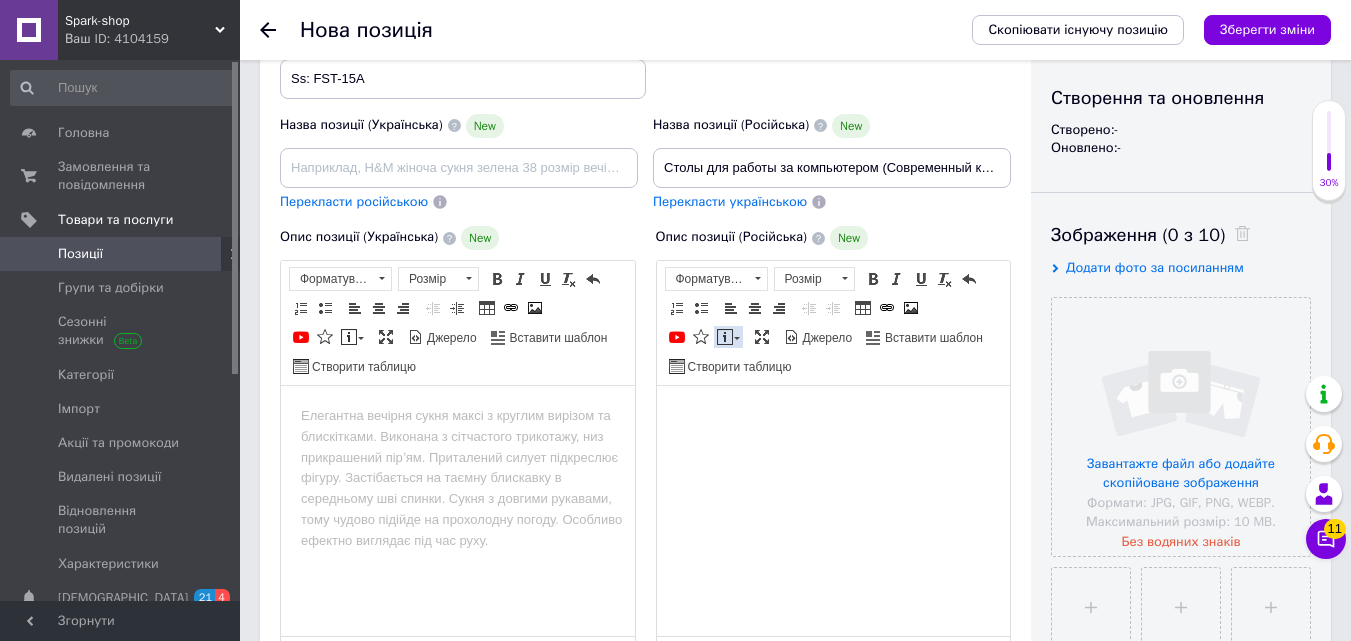 click at bounding box center (725, 337) 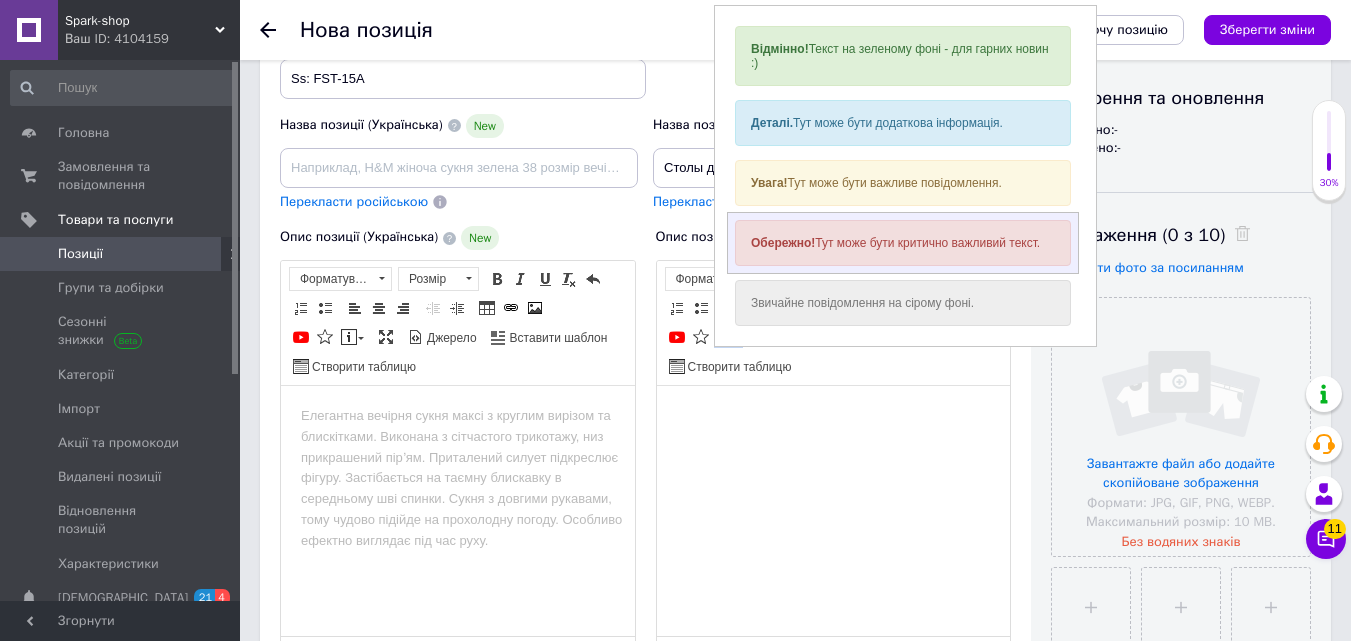 scroll, scrollTop: 0, scrollLeft: 0, axis: both 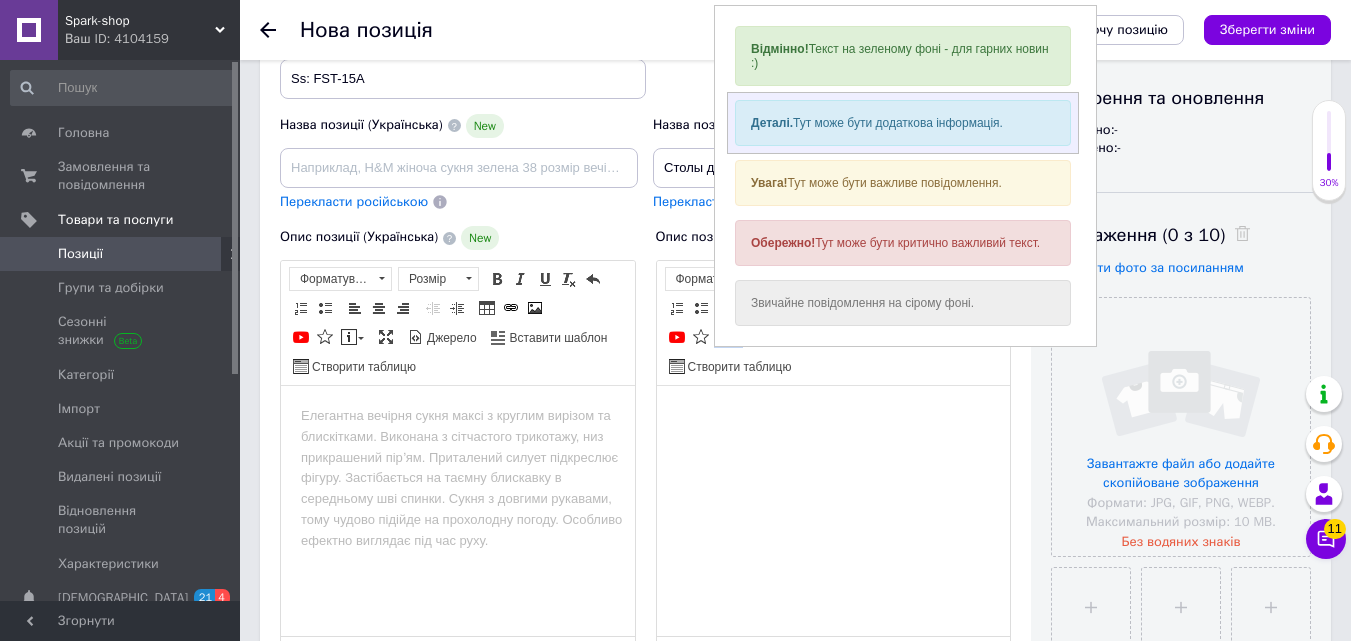 drag, startPoint x: 792, startPoint y: 136, endPoint x: 1483, endPoint y: 371, distance: 729.8671 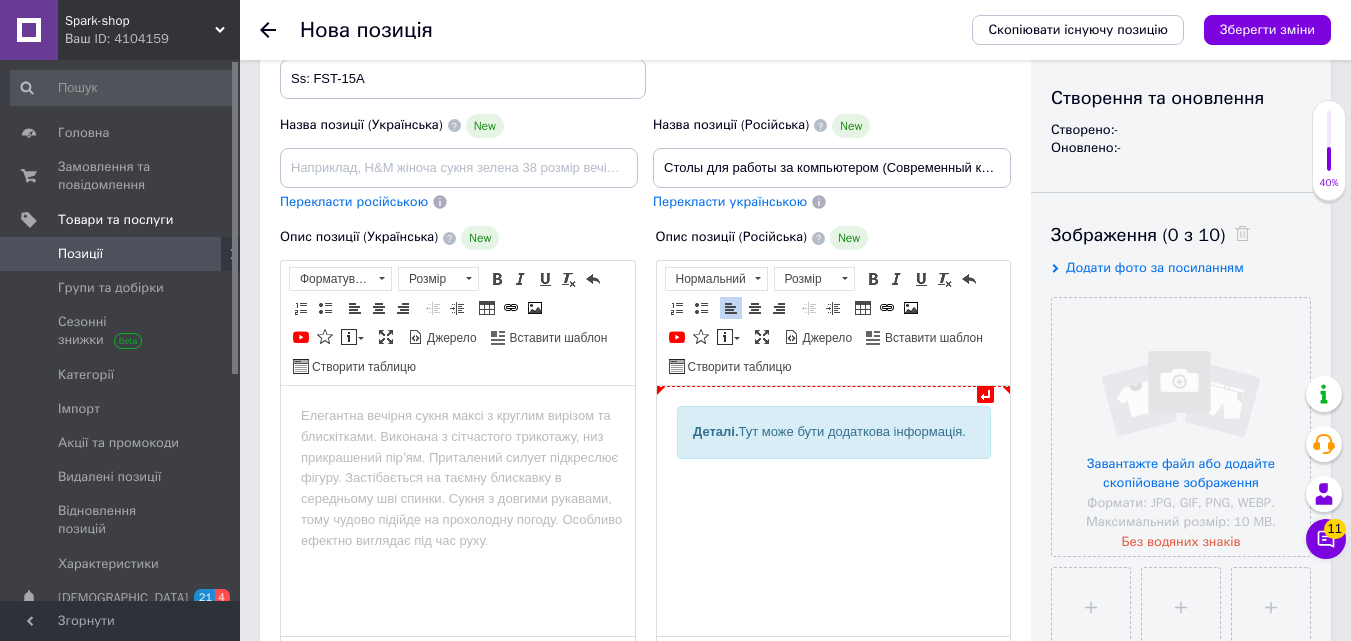 click on "Деталі.  Тут може бути додаткова інформація." at bounding box center [833, 432] 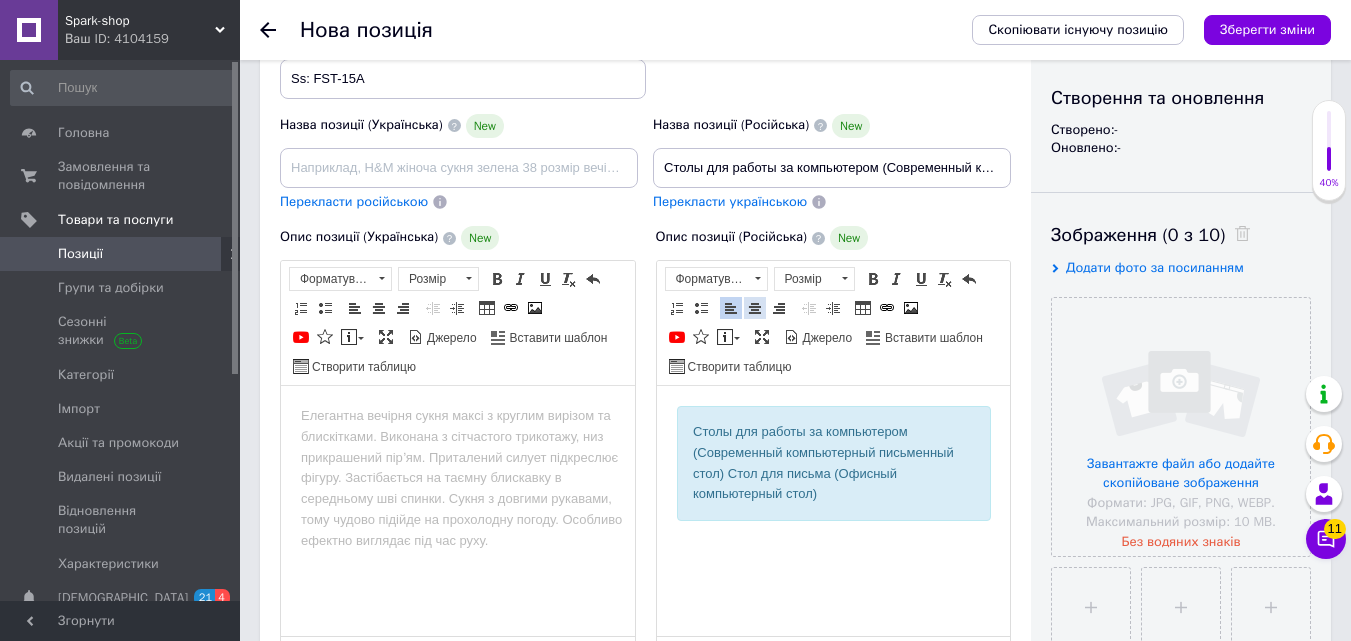 click at bounding box center [755, 308] 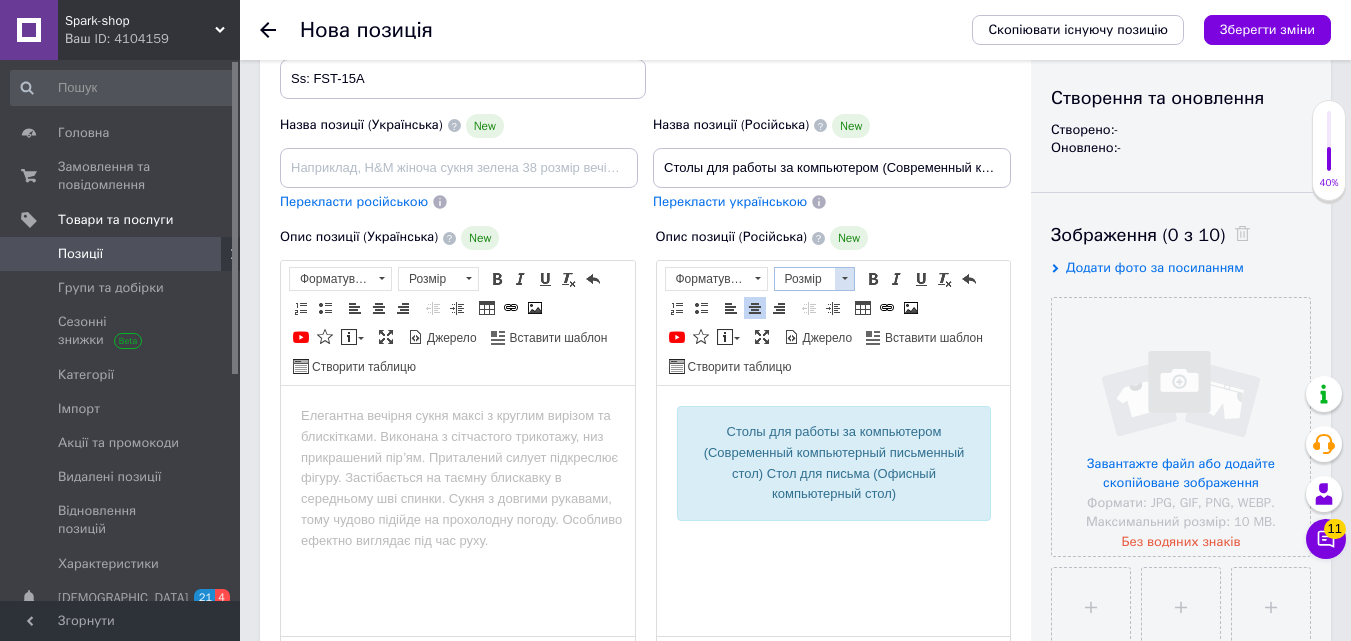 click at bounding box center (844, 279) 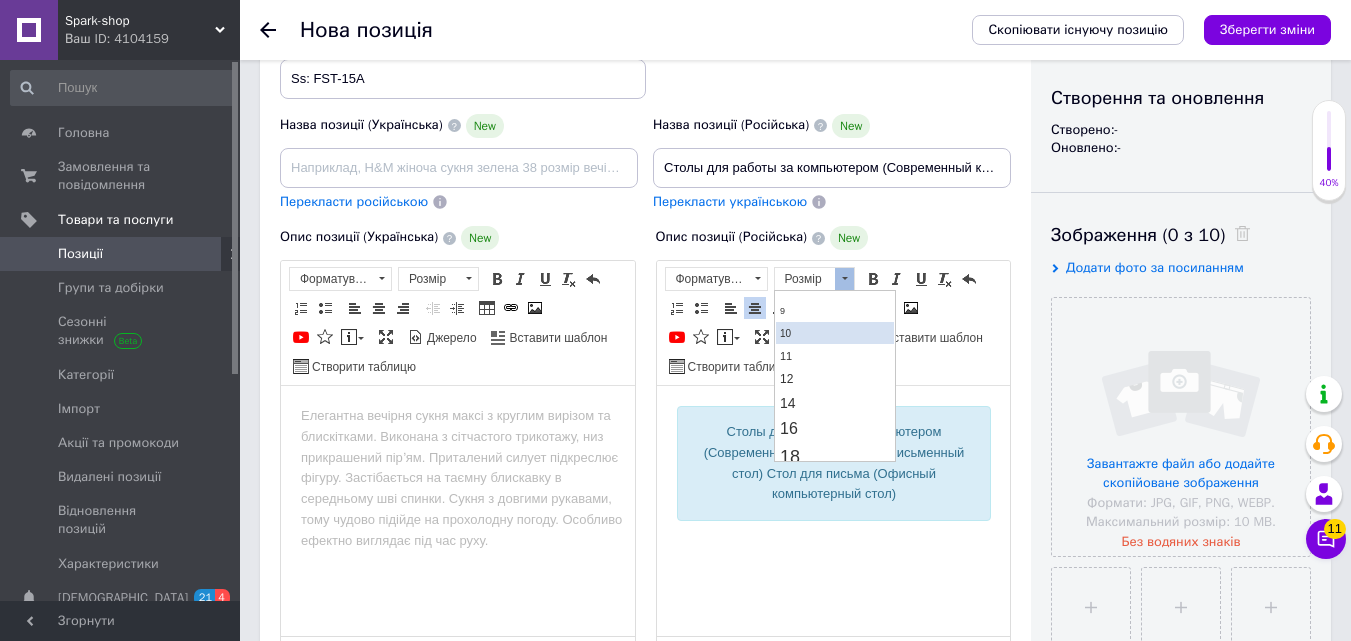 scroll, scrollTop: 100, scrollLeft: 0, axis: vertical 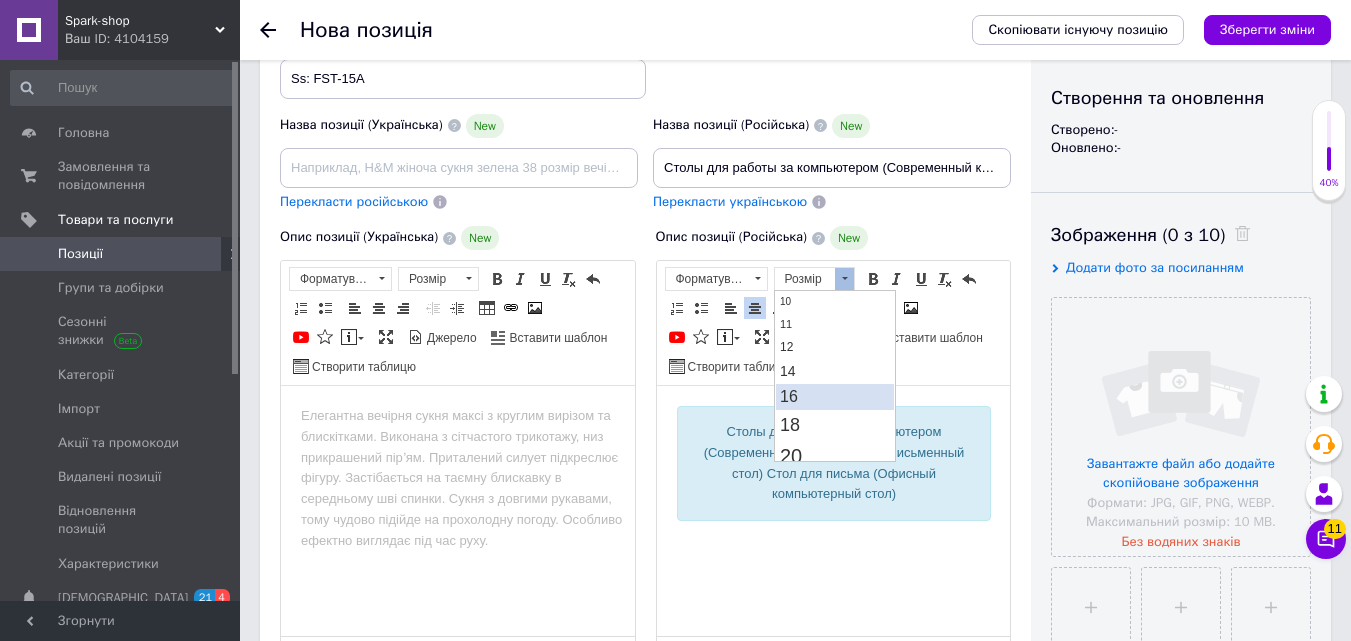 drag, startPoint x: 811, startPoint y: 387, endPoint x: 929, endPoint y: 293, distance: 150.86418 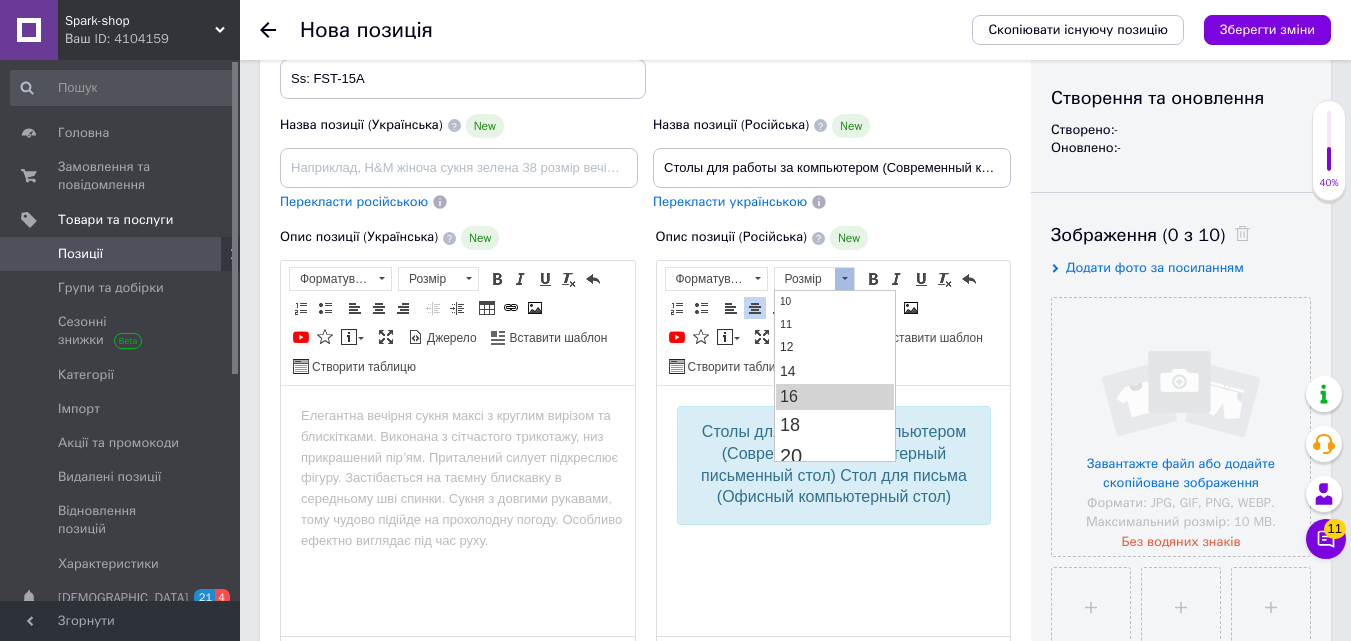 scroll, scrollTop: 0, scrollLeft: 0, axis: both 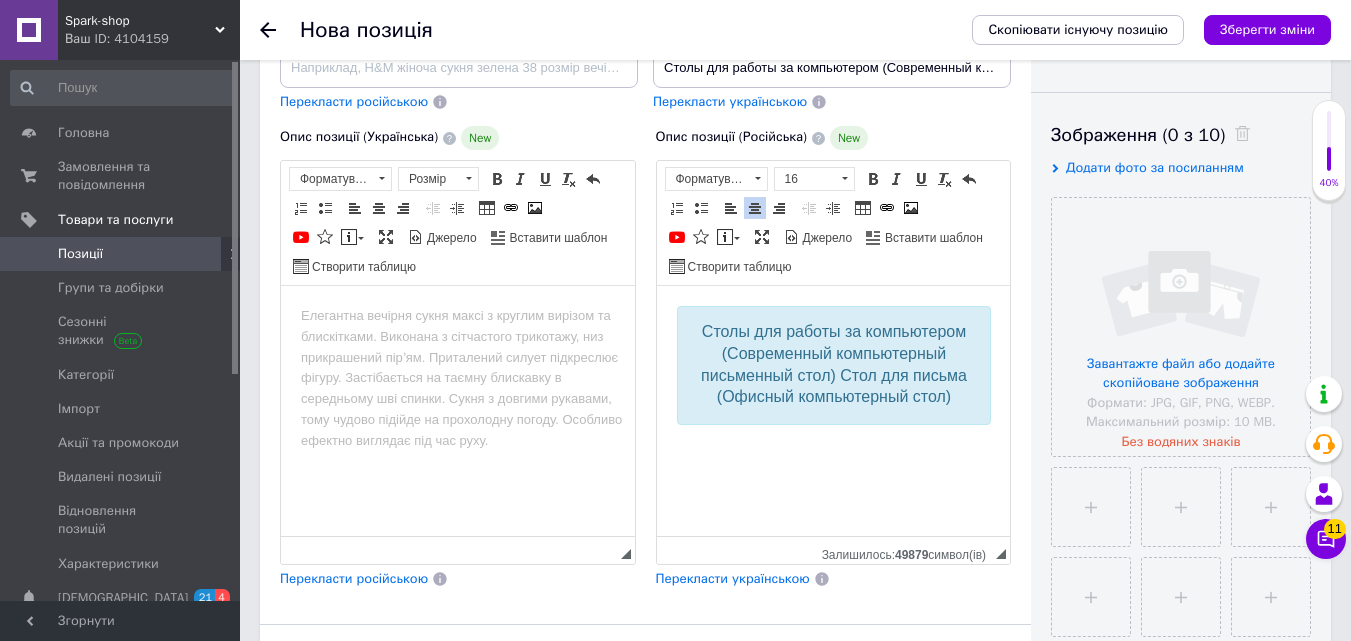 click on "Столы для работы за компьютером (Современный компьютерный письменный стол) Стол для письма (Офисный компьютерный стол)" at bounding box center (833, 382) 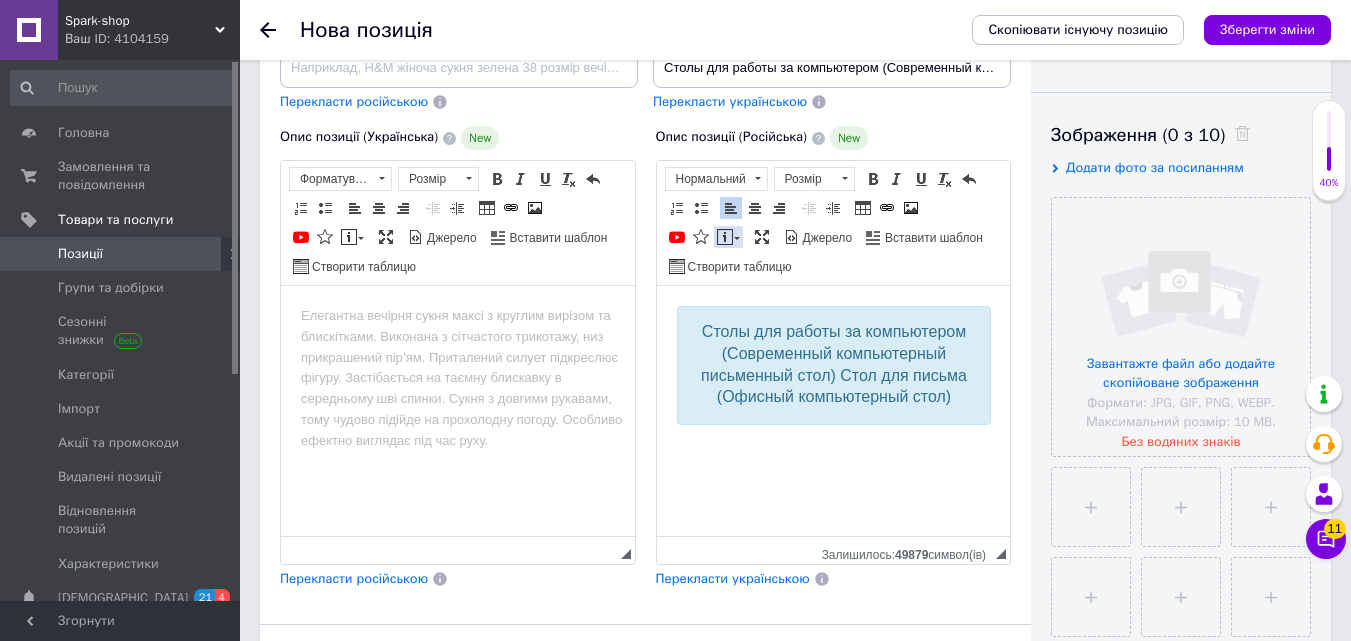 click on "Вставити повідомлення" at bounding box center [728, 237] 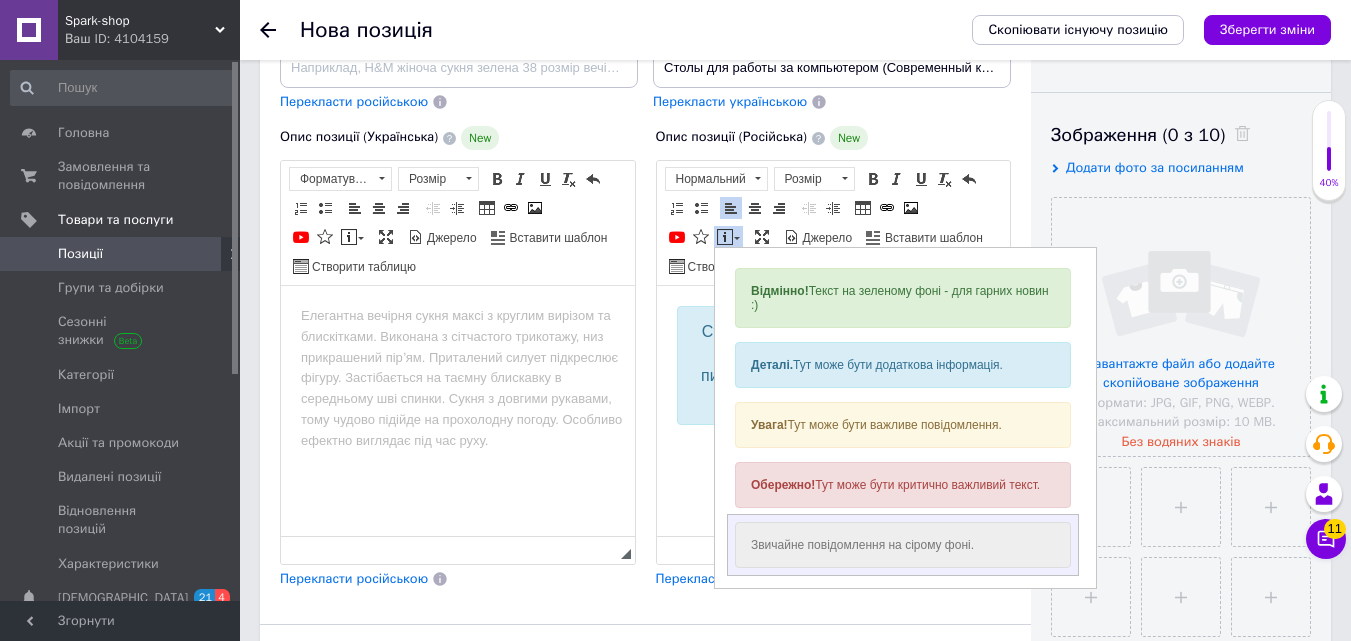 click on "Звичайне повідомлення на сірому фоні." at bounding box center [902, 545] 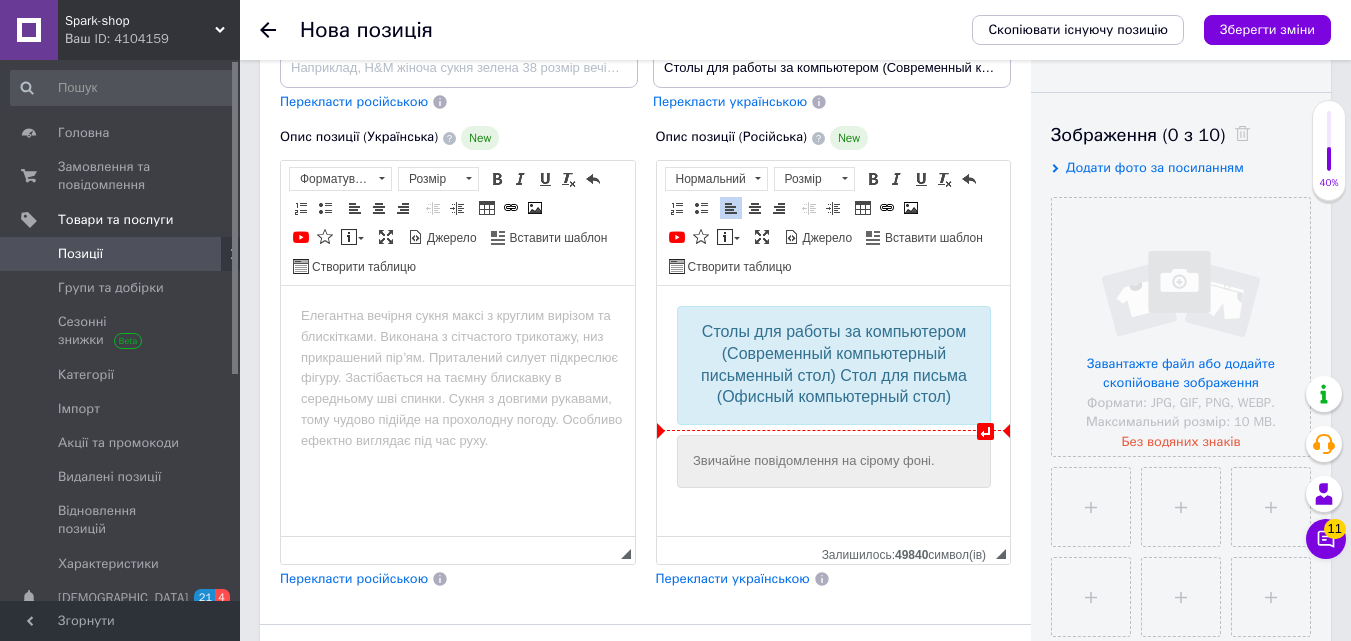 click on "Звичайне повідомлення на сірому фоні." at bounding box center (833, 461) 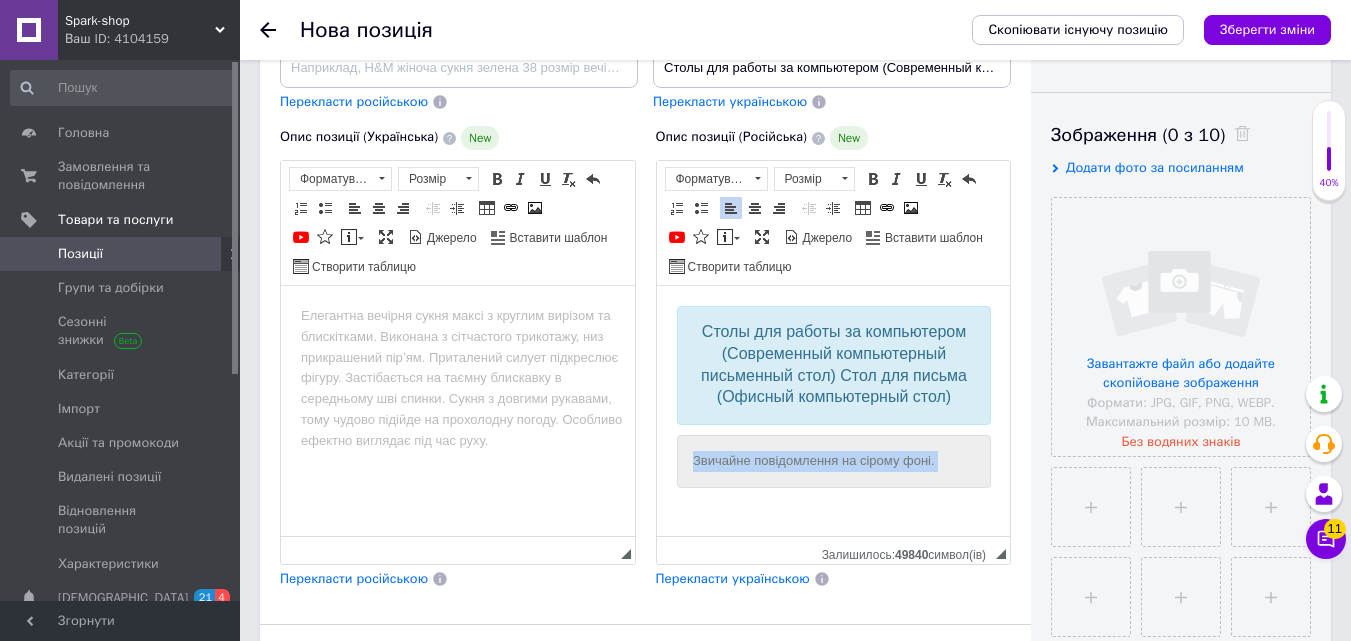 drag, startPoint x: 684, startPoint y: 457, endPoint x: 987, endPoint y: 512, distance: 307.9513 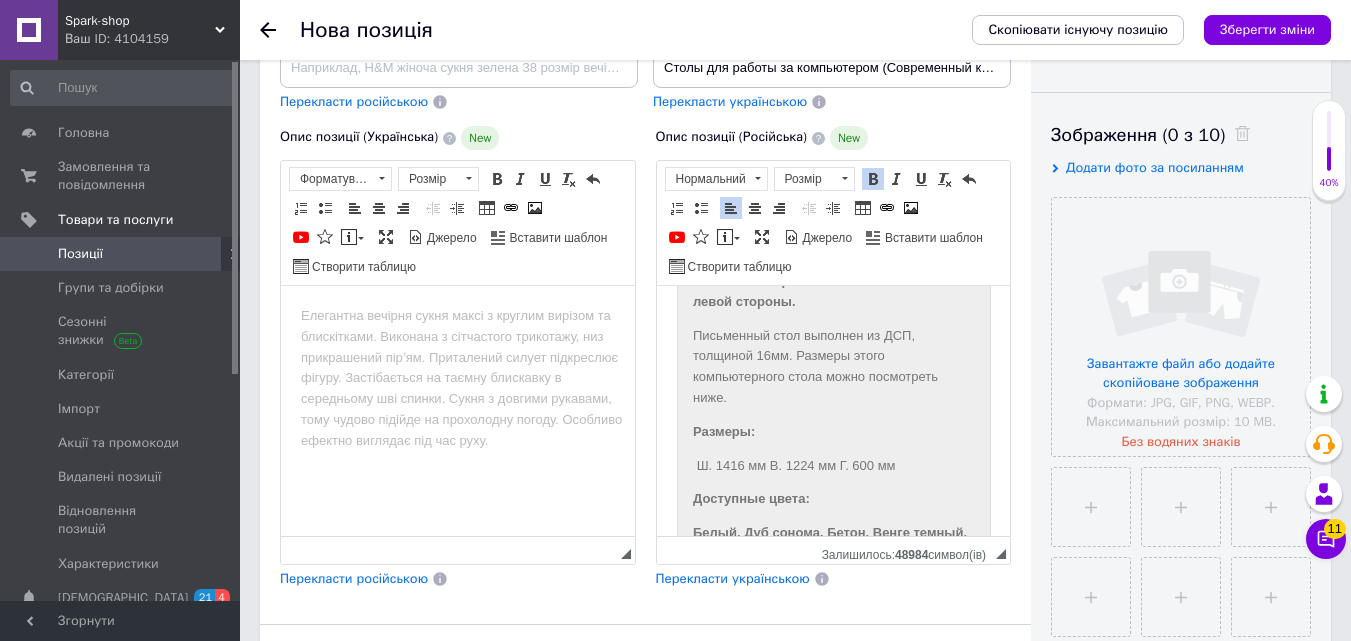 scroll, scrollTop: 600, scrollLeft: 0, axis: vertical 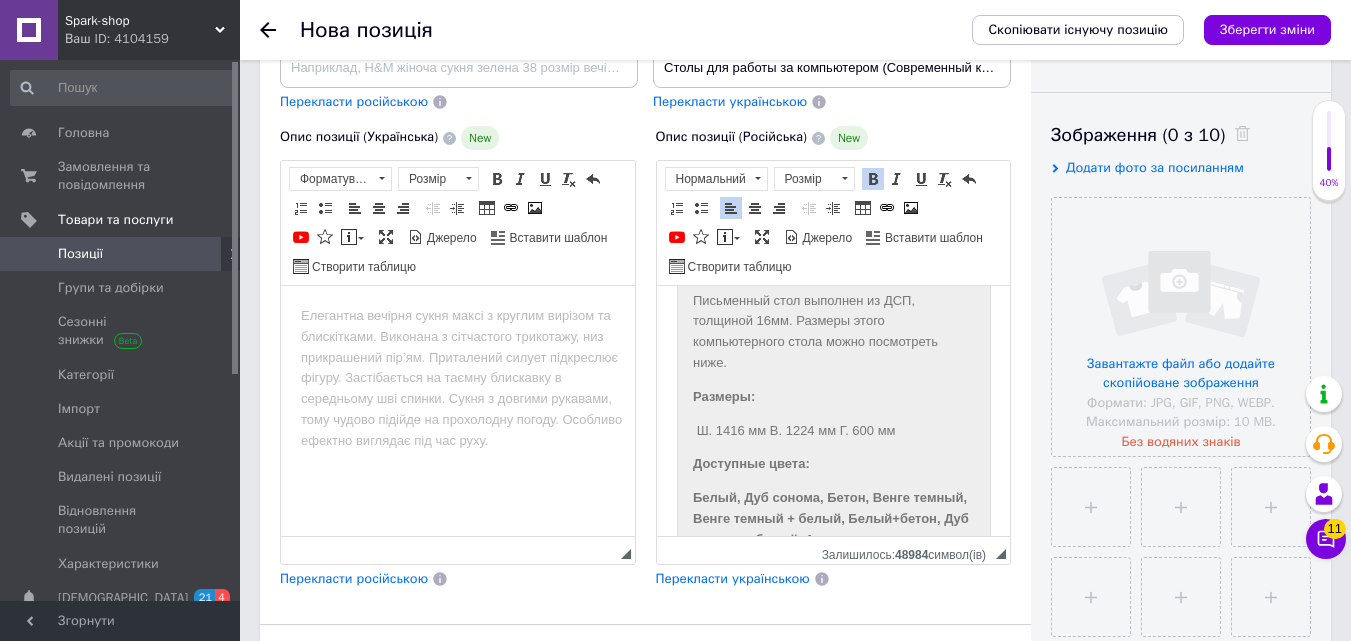click on "Ш. 1416 мм В. 1224 мм Г. 600 мм" at bounding box center [833, 431] 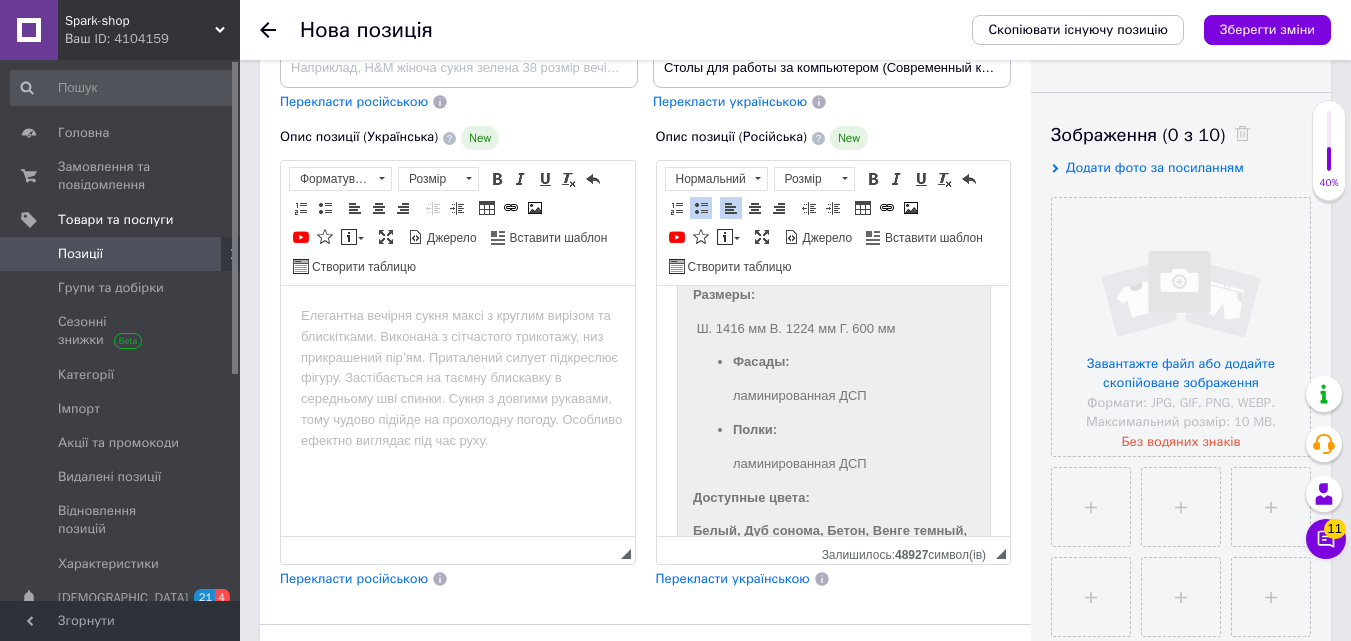 scroll, scrollTop: 737, scrollLeft: 0, axis: vertical 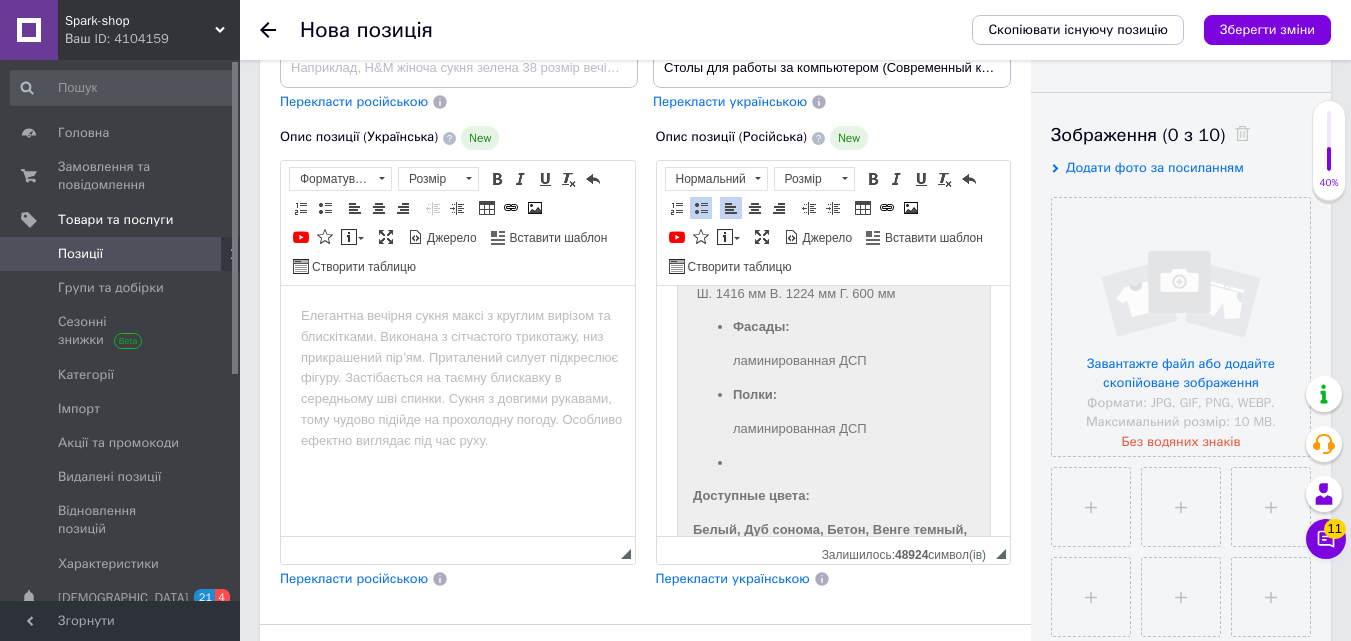 paste 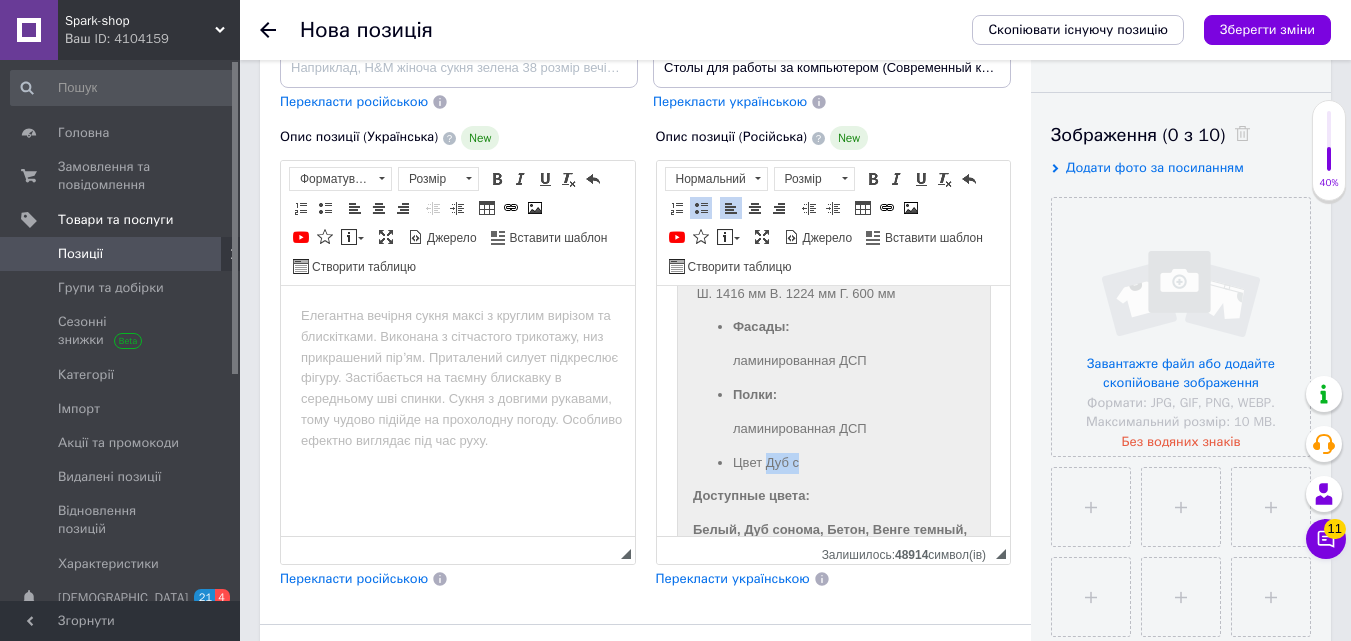 drag, startPoint x: 766, startPoint y: 462, endPoint x: 796, endPoint y: 461, distance: 30.016663 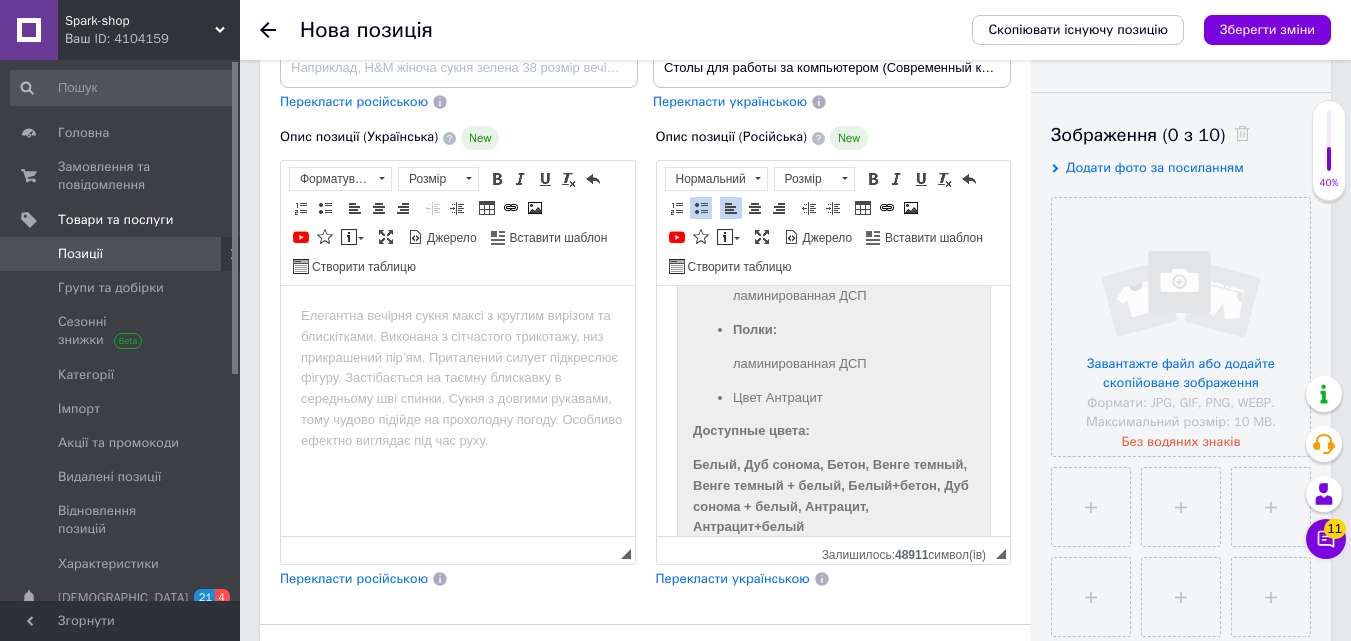scroll, scrollTop: 837, scrollLeft: 0, axis: vertical 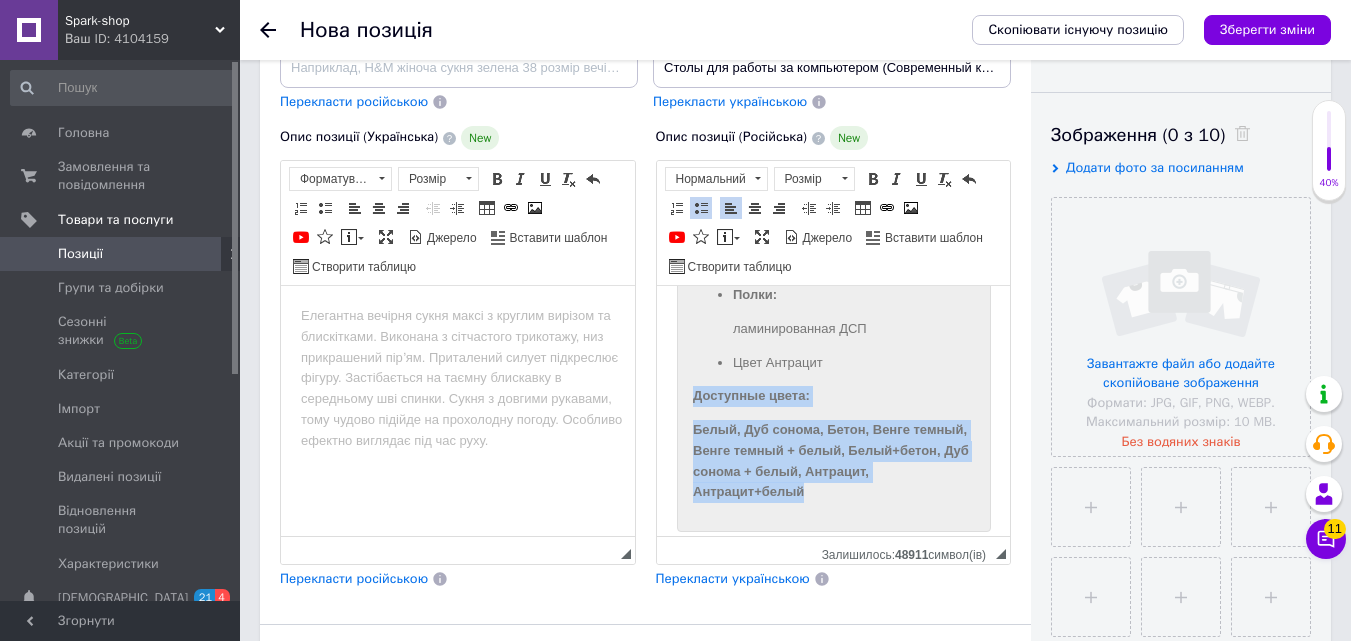 drag, startPoint x: 692, startPoint y: 401, endPoint x: 930, endPoint y: 505, distance: 259.73062 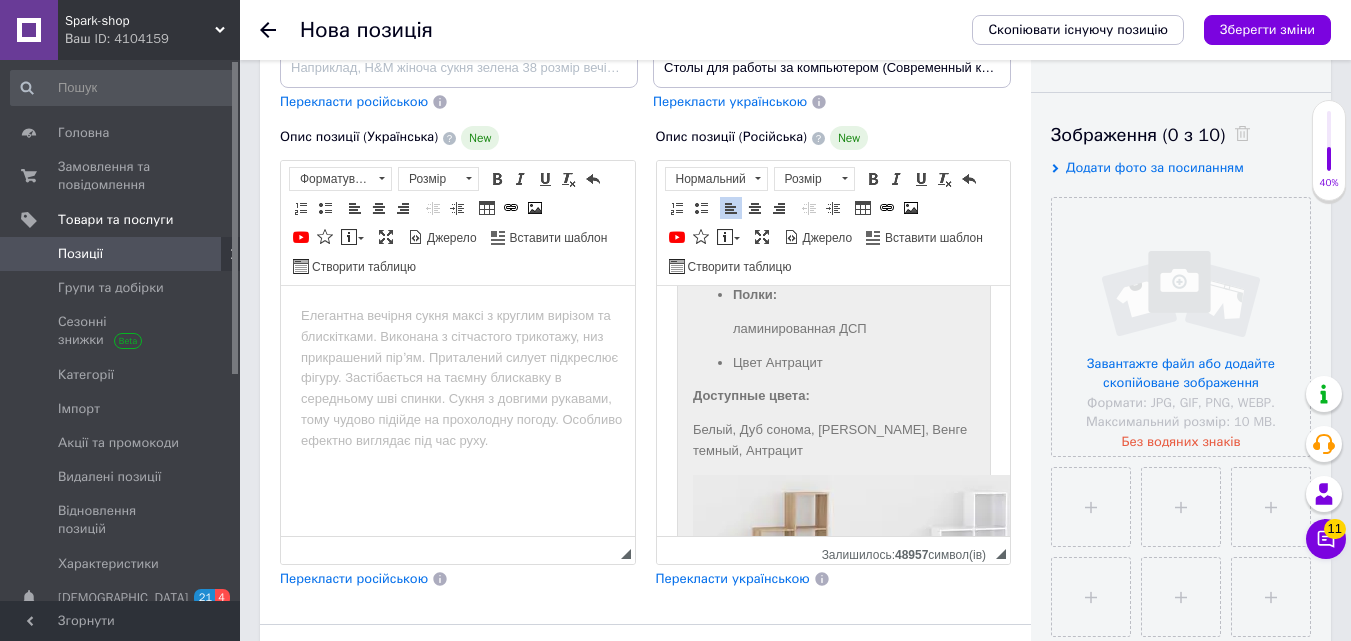 scroll, scrollTop: 1017, scrollLeft: 0, axis: vertical 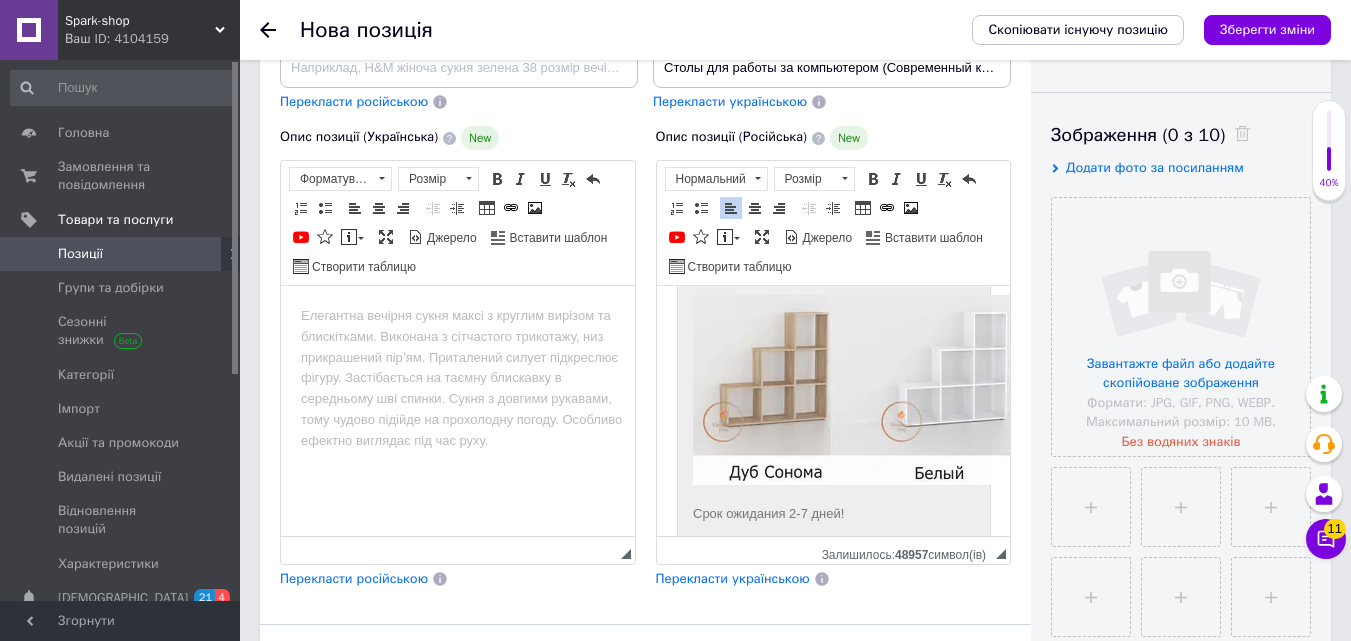 click at bounding box center (1008, 390) 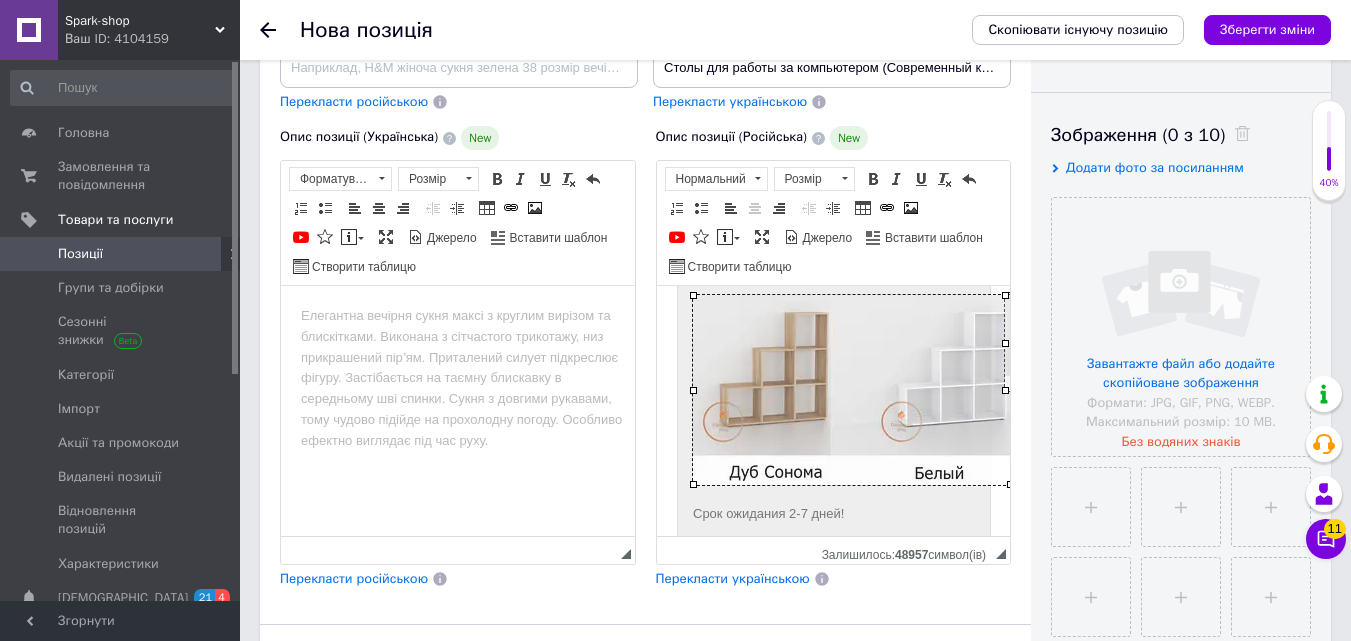 drag, startPoint x: 694, startPoint y: 483, endPoint x: 941, endPoint y: 351, distance: 280.05893 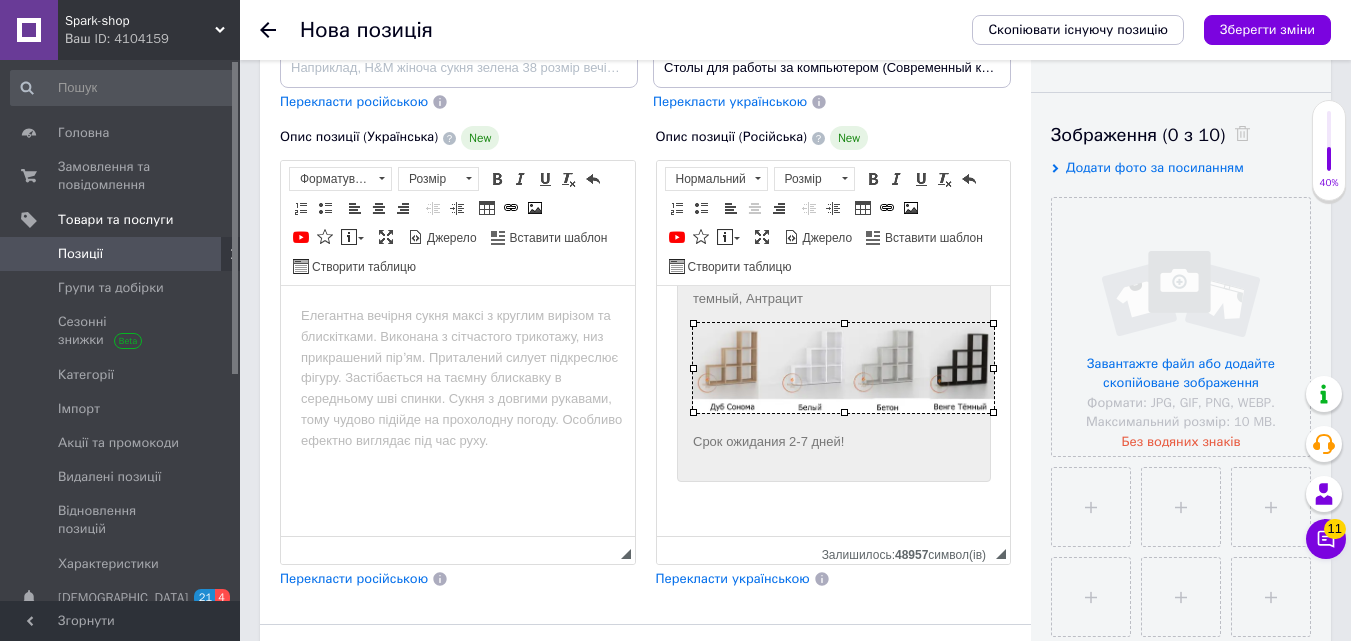 scroll, scrollTop: 1004, scrollLeft: 0, axis: vertical 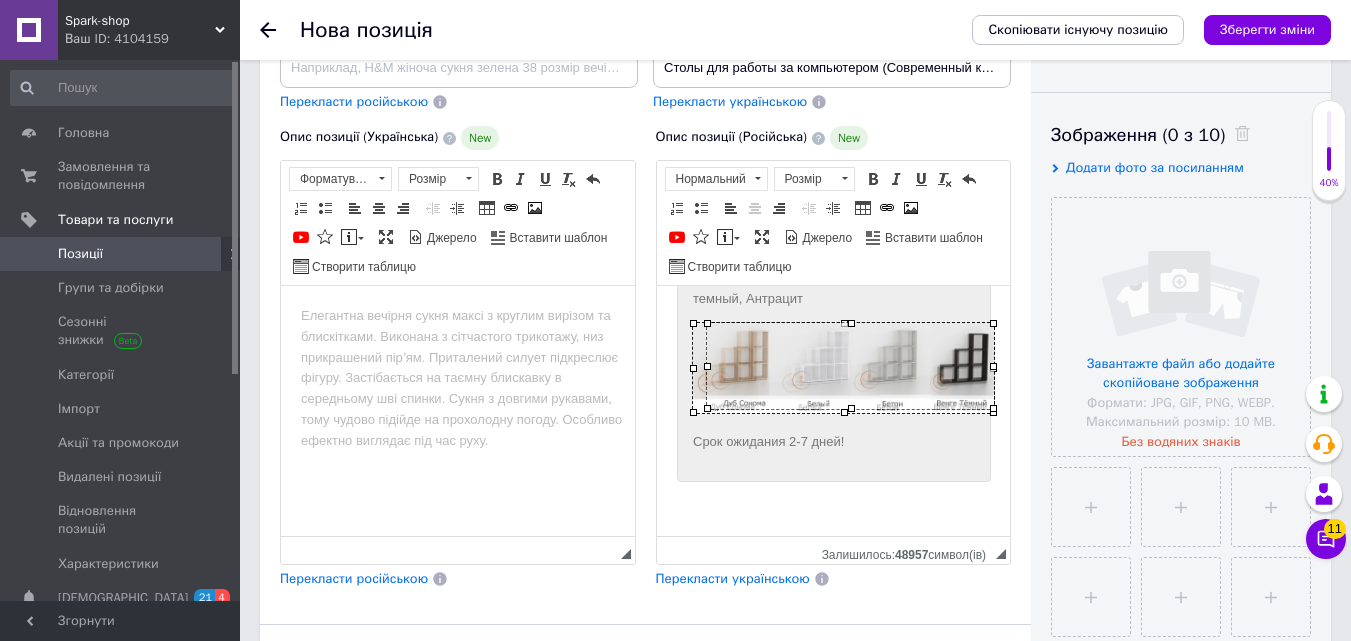 drag, startPoint x: 690, startPoint y: 395, endPoint x: 717, endPoint y: 384, distance: 29.15476 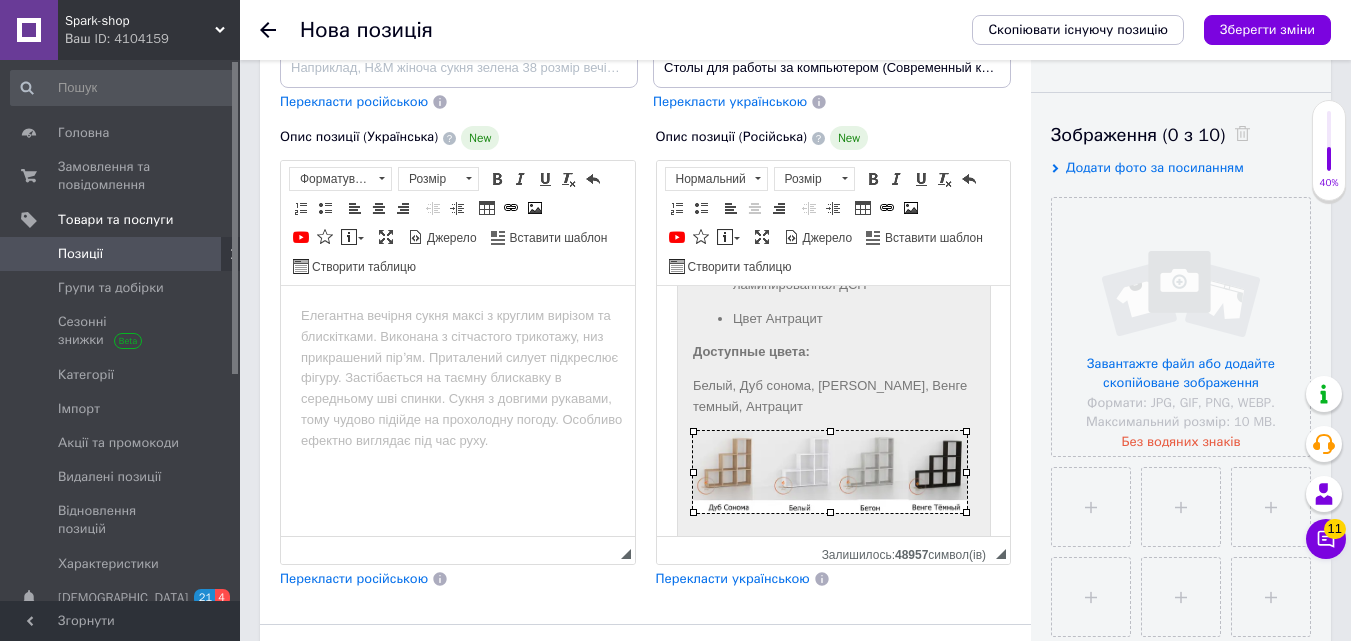 scroll, scrollTop: 981, scrollLeft: 0, axis: vertical 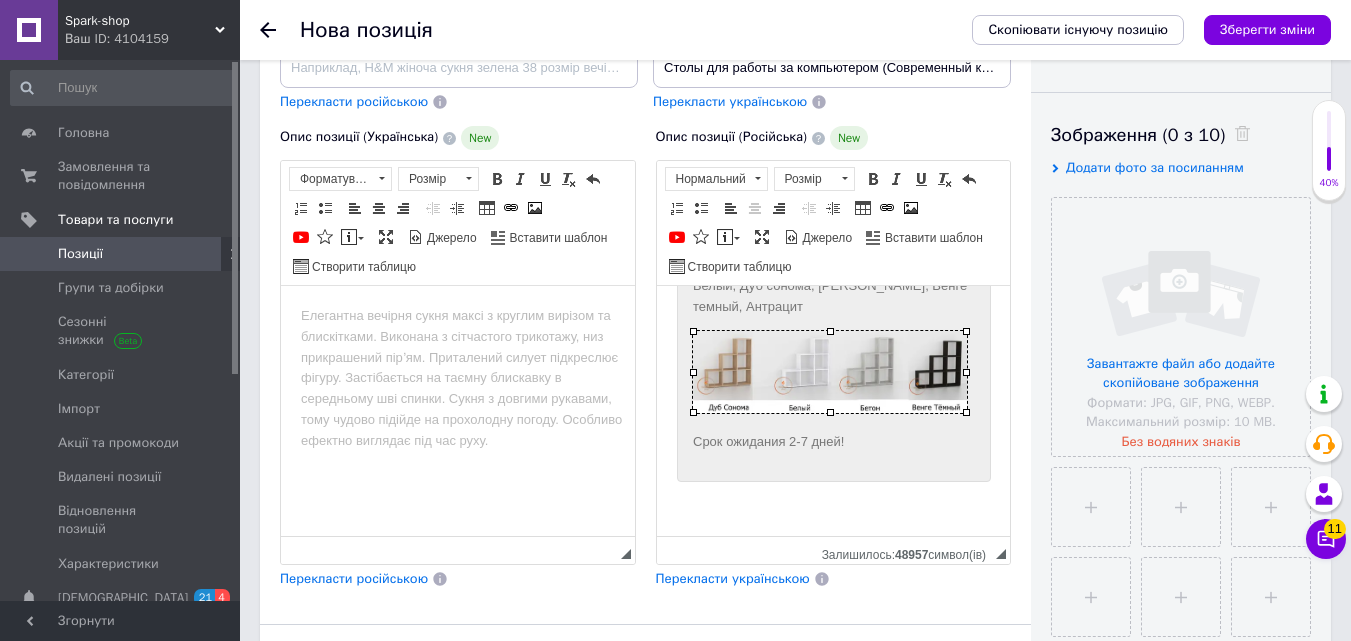click at bounding box center (833, 505) 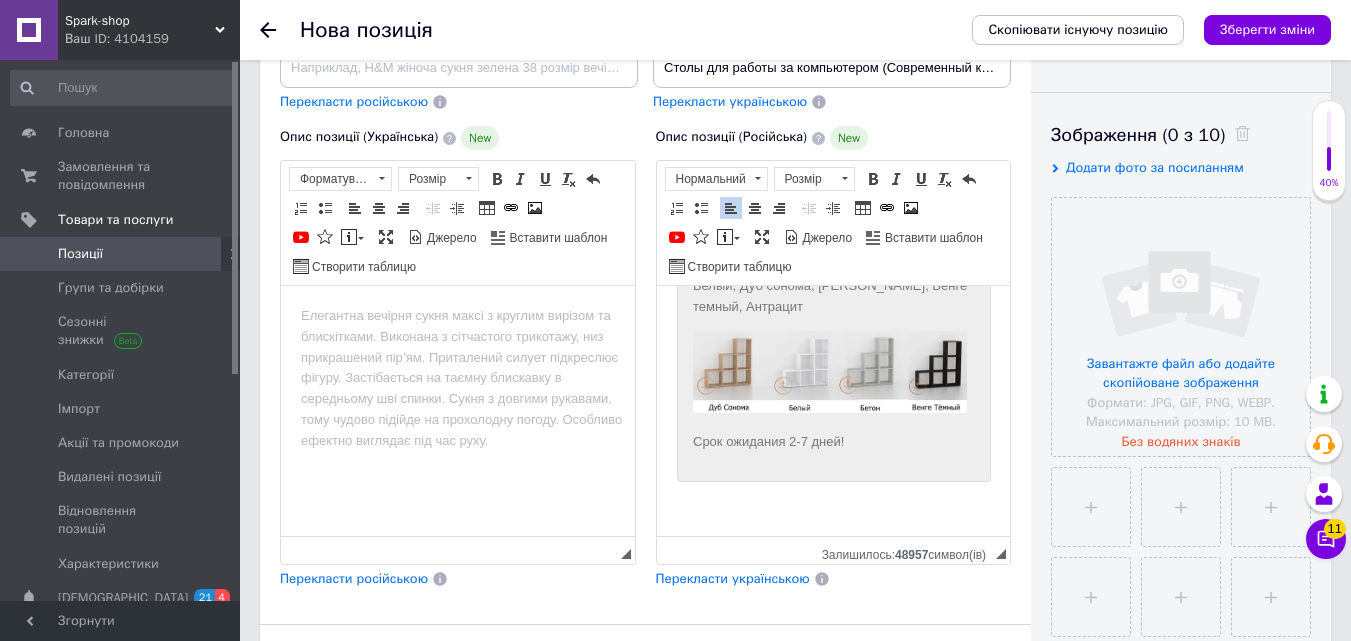 click on "YouTube   {label}   Вставити повідомлення" at bounding box center [704, 237] 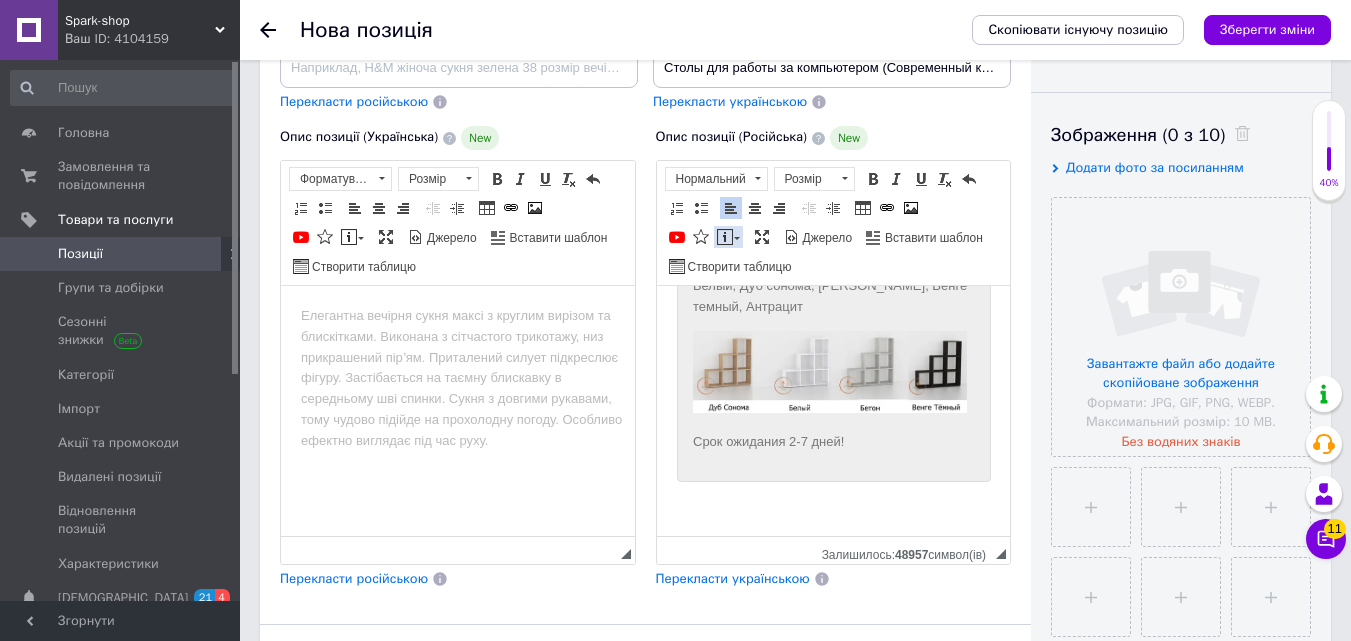 click on "Вставити повідомлення" at bounding box center [728, 237] 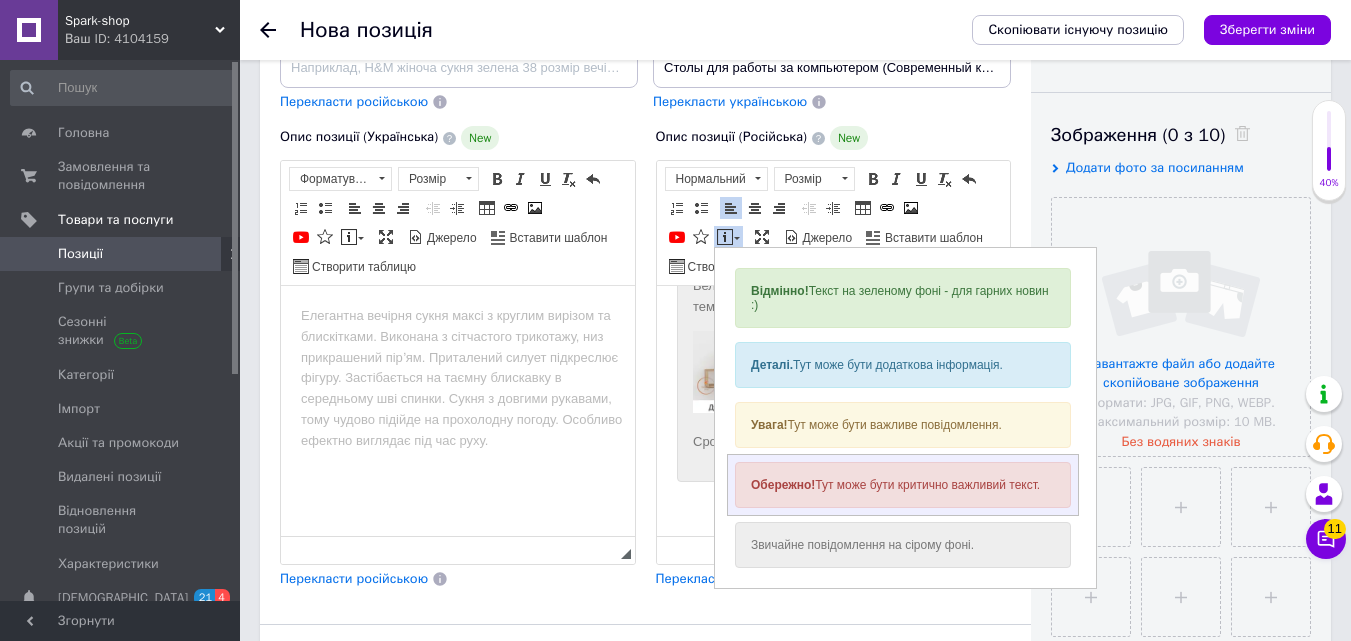 click on "Обережно!" at bounding box center [782, 485] 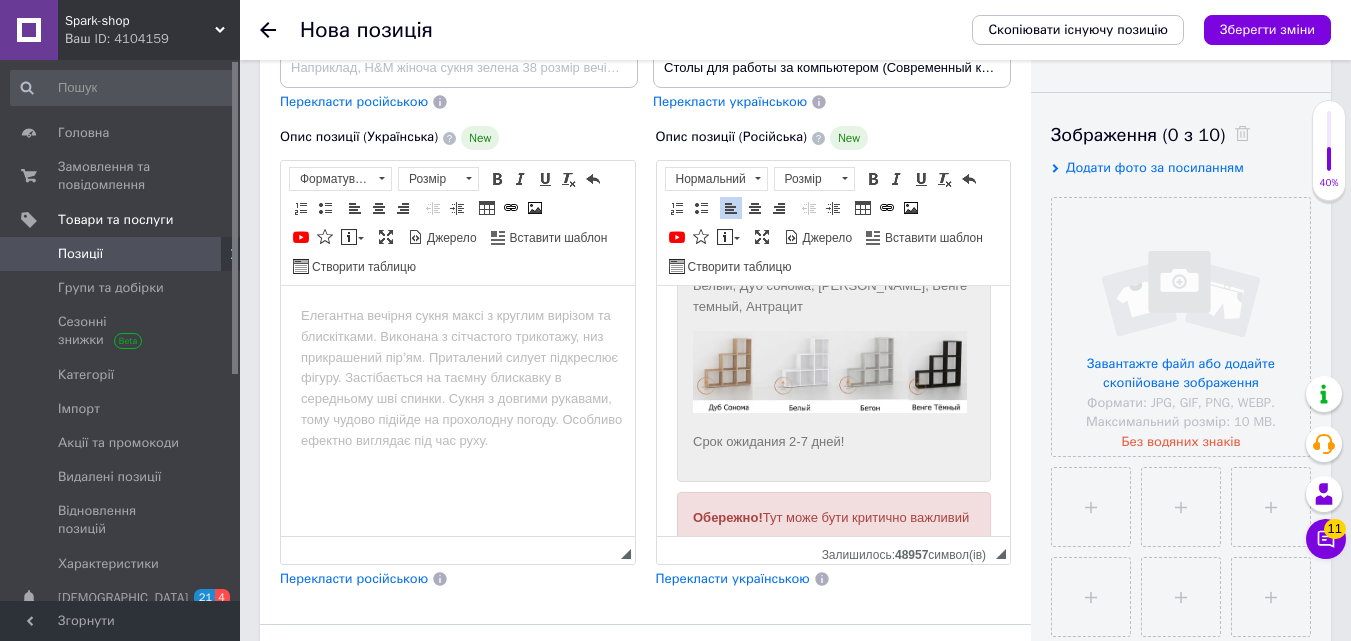 scroll, scrollTop: 1041, scrollLeft: 0, axis: vertical 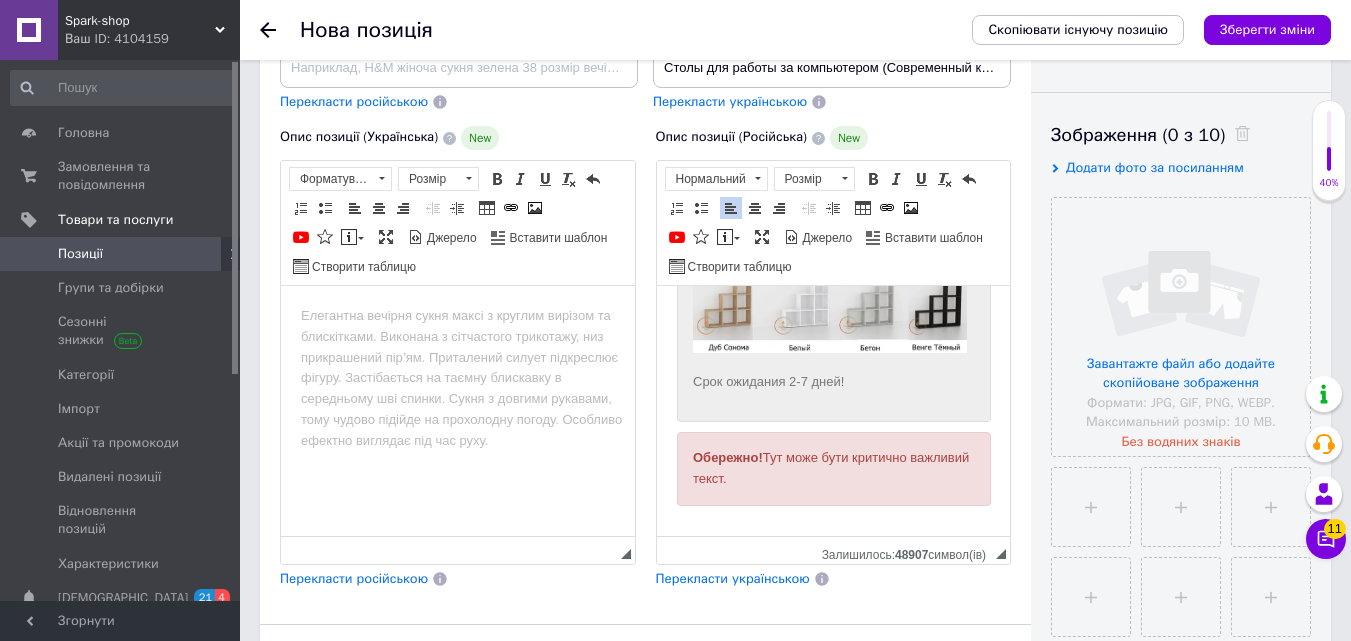 drag, startPoint x: 681, startPoint y: 451, endPoint x: 835, endPoint y: 491, distance: 159.11003 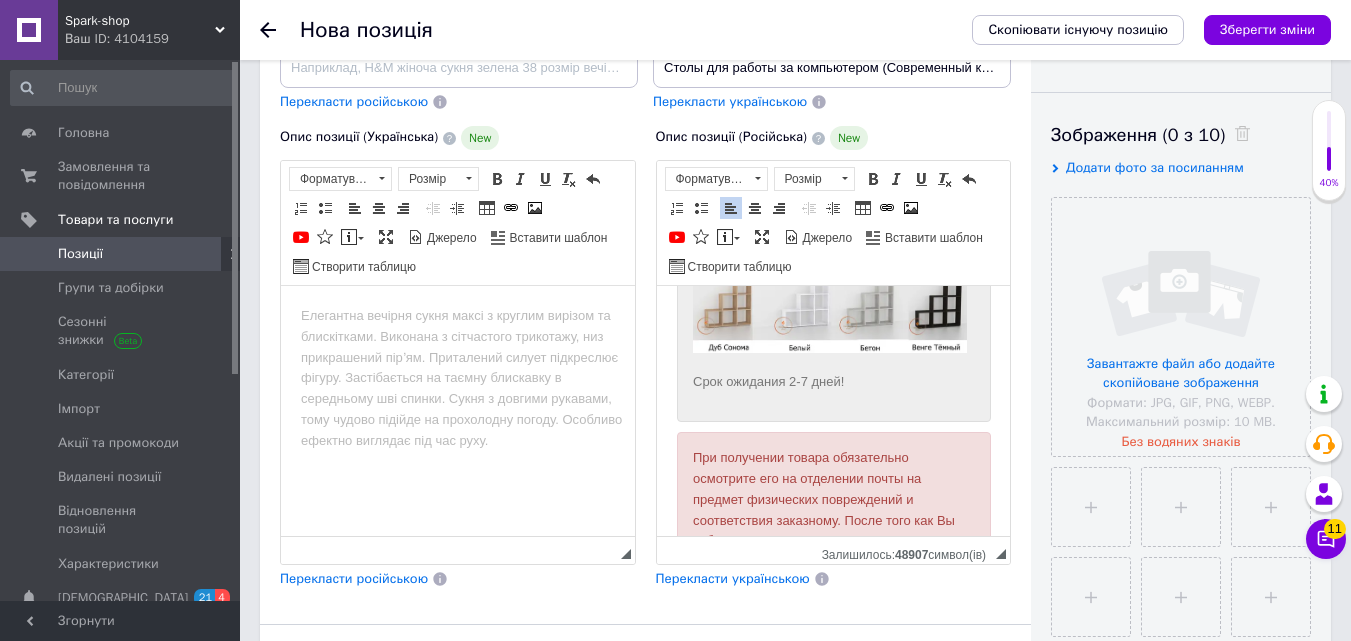 scroll, scrollTop: 1116, scrollLeft: 0, axis: vertical 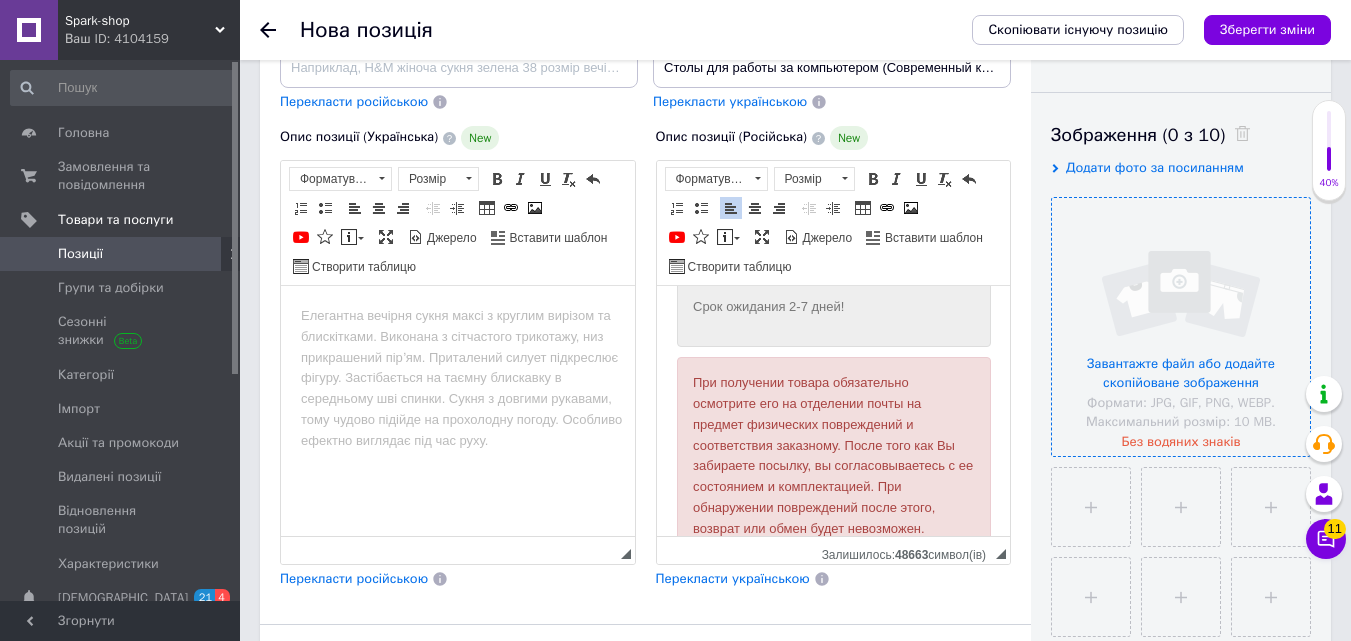 click at bounding box center (1181, 327) 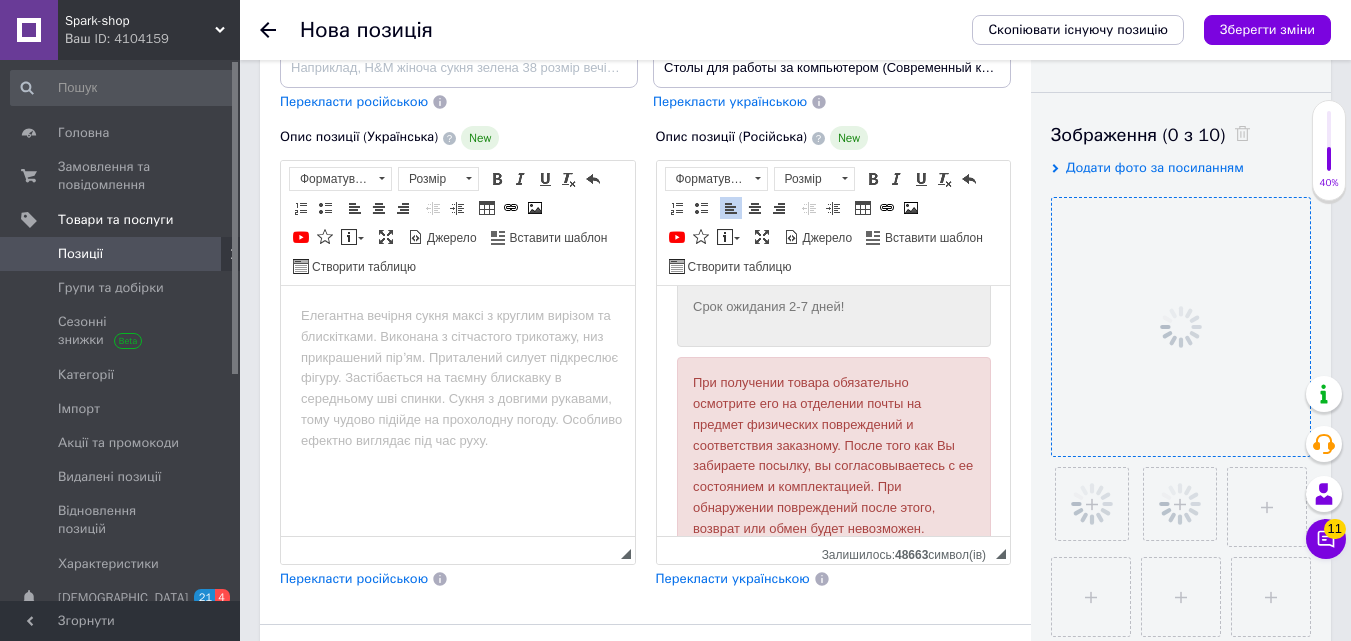 click on "Видимість опубліковано чернетка прихований Створення та оновлення Створено:  - Оновлено:  - Зображення (0 з 10) Додати фото за посиланням Відео (0 з 10) Додати відео за посиланням" at bounding box center [1181, 440] 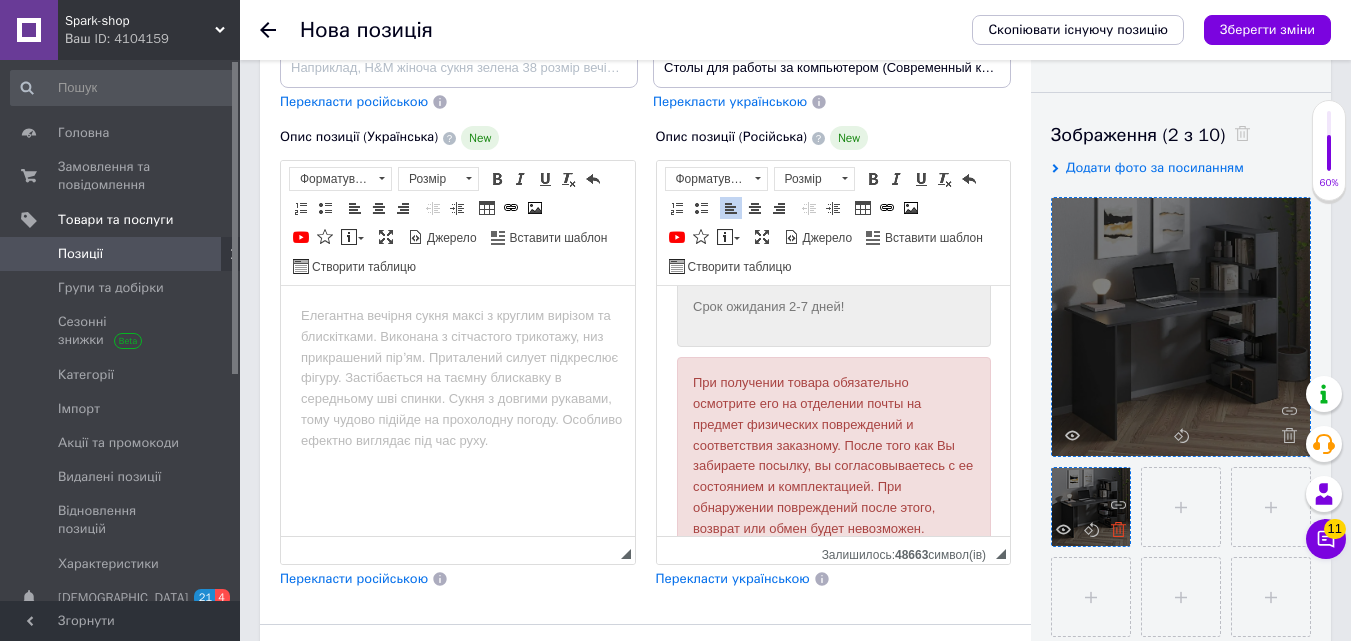 click 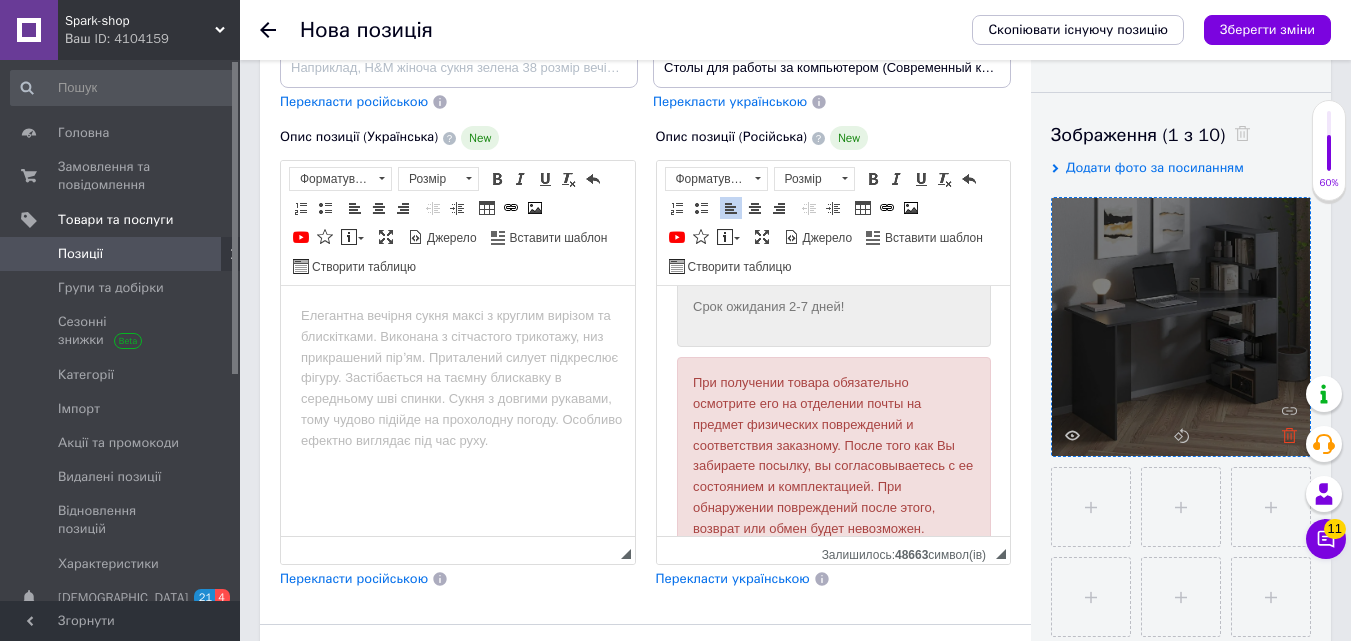 click 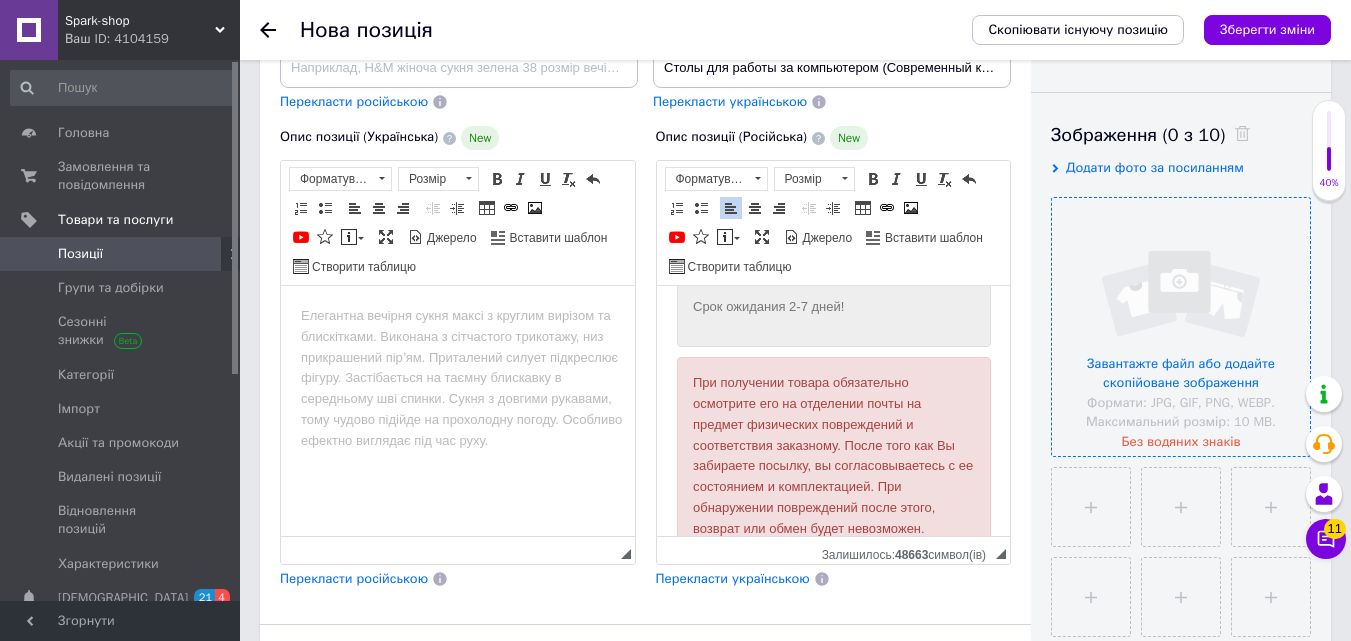 click at bounding box center [1181, 327] 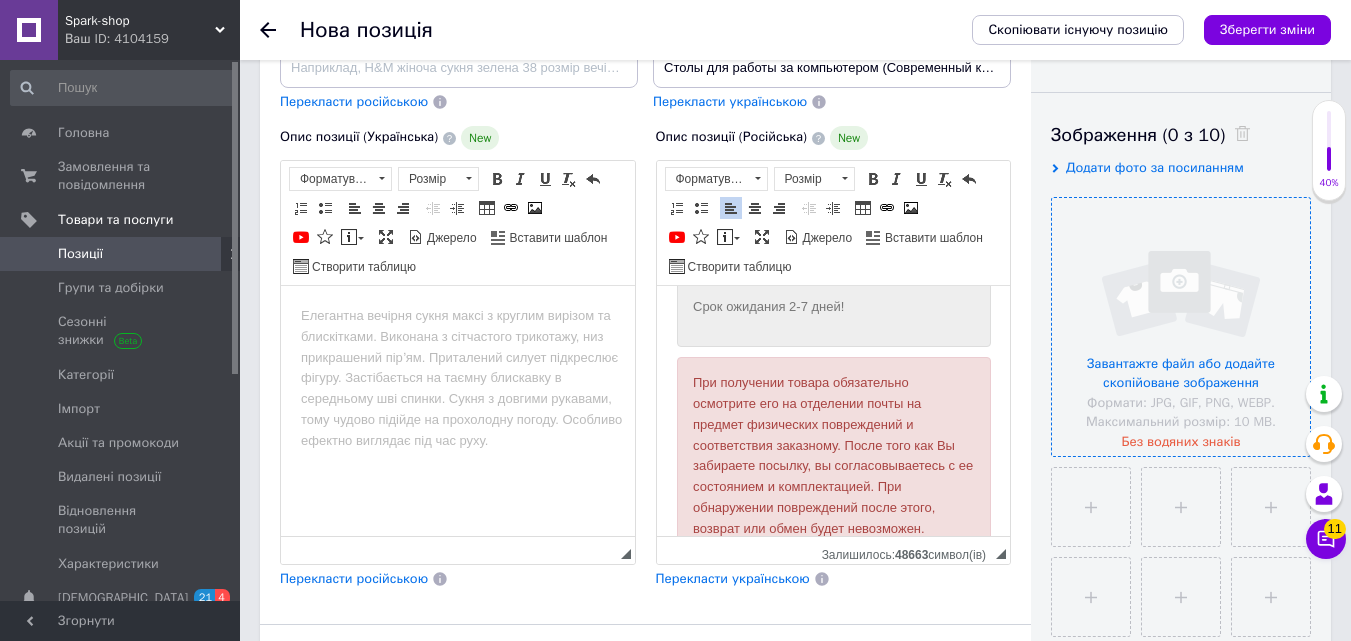 click at bounding box center [1181, 327] 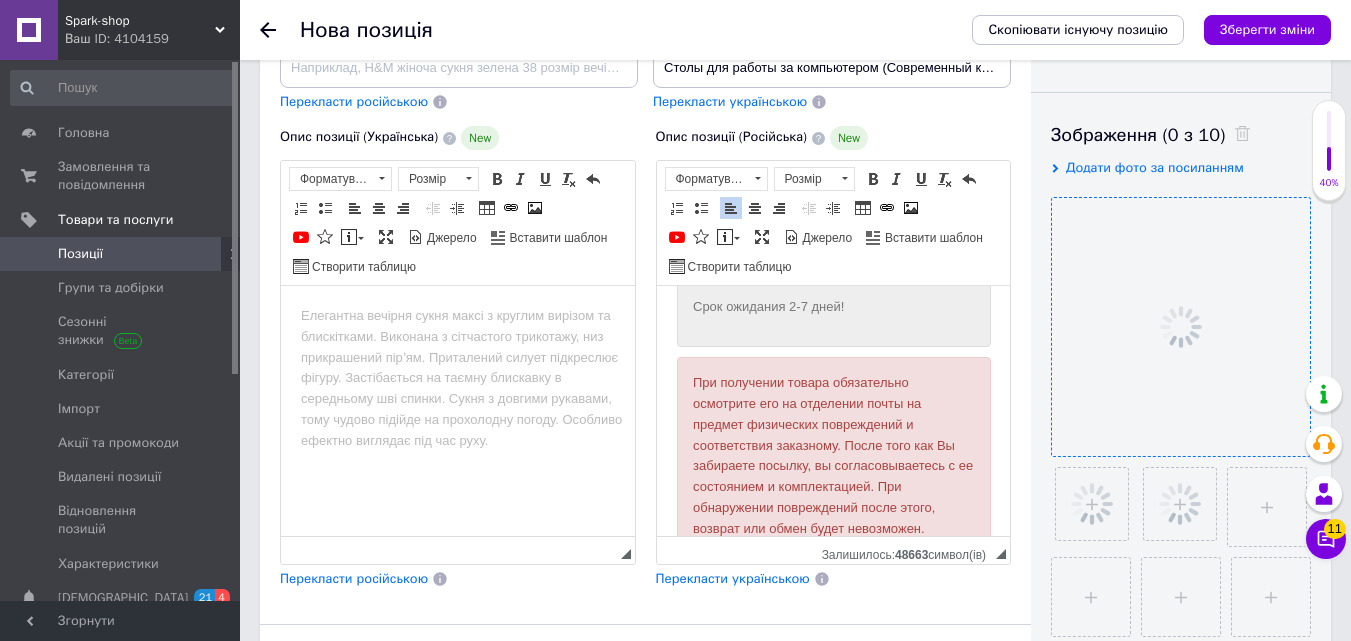 click on "Видимість опубліковано чернетка прихований Створення та оновлення Створено:  - Оновлено:  - Зображення (0 з 10) Додати фото за посиланням Відео (0 з 10) Додати відео за посиланням" at bounding box center (1181, 440) 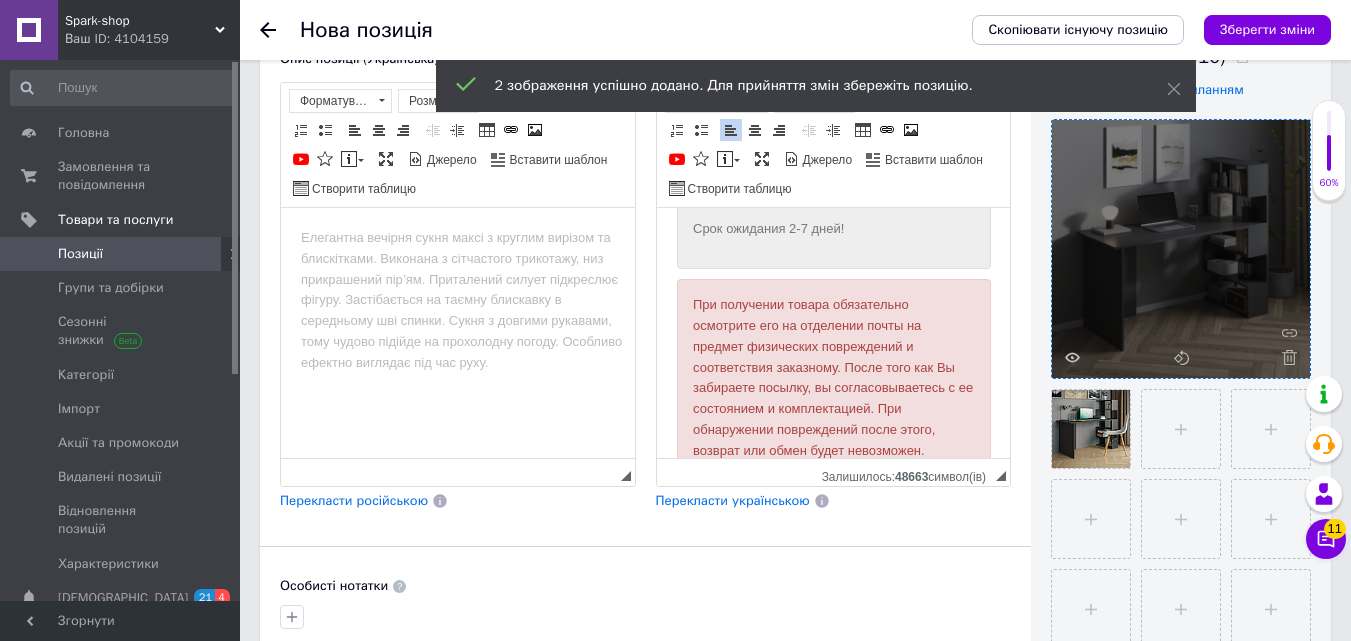 scroll, scrollTop: 400, scrollLeft: 0, axis: vertical 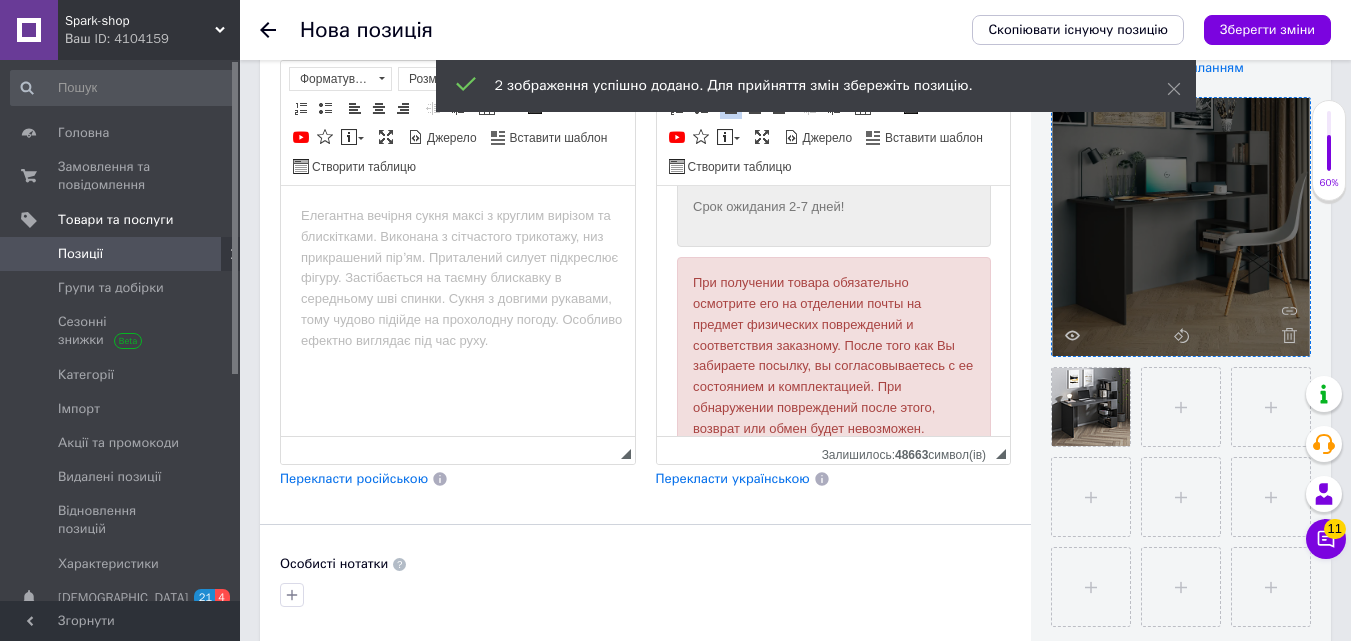 click on "Видимість опубліковано чернетка прихований Створення та оновлення Створено:  - Оновлено:  - Зображення (2 з 10) Додати фото за посиланням Відео (0 з 10) Додати відео за посиланням" at bounding box center [1181, 340] 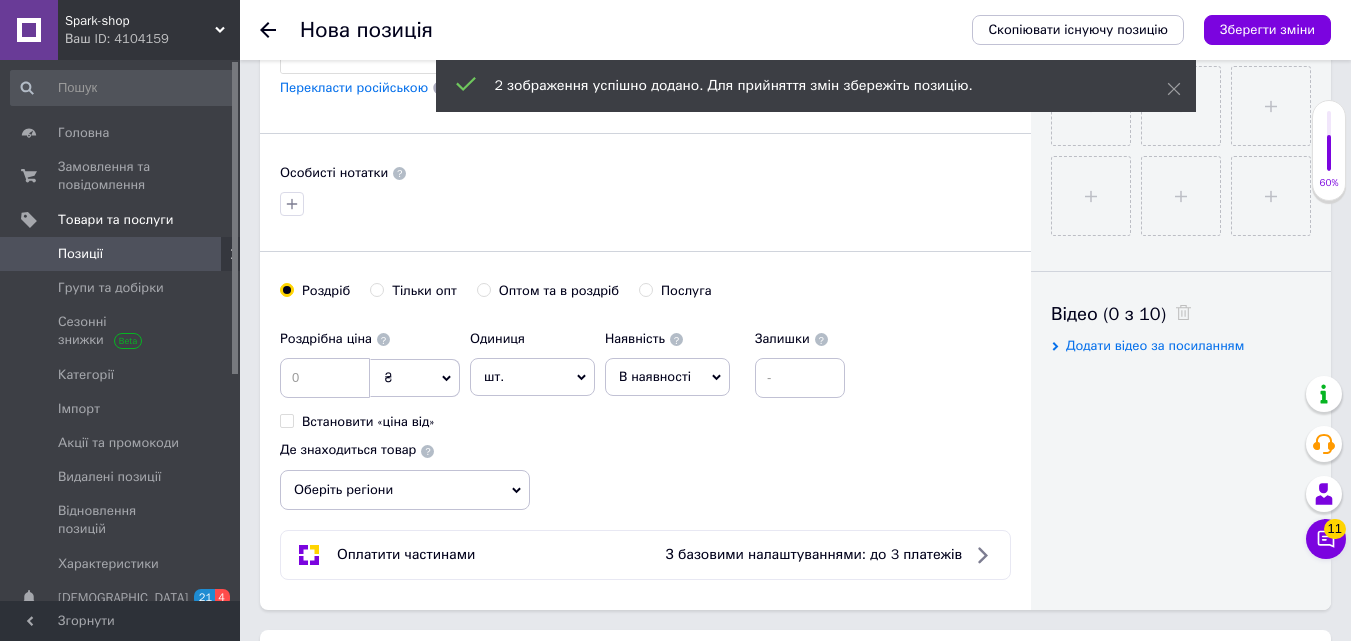 scroll, scrollTop: 800, scrollLeft: 0, axis: vertical 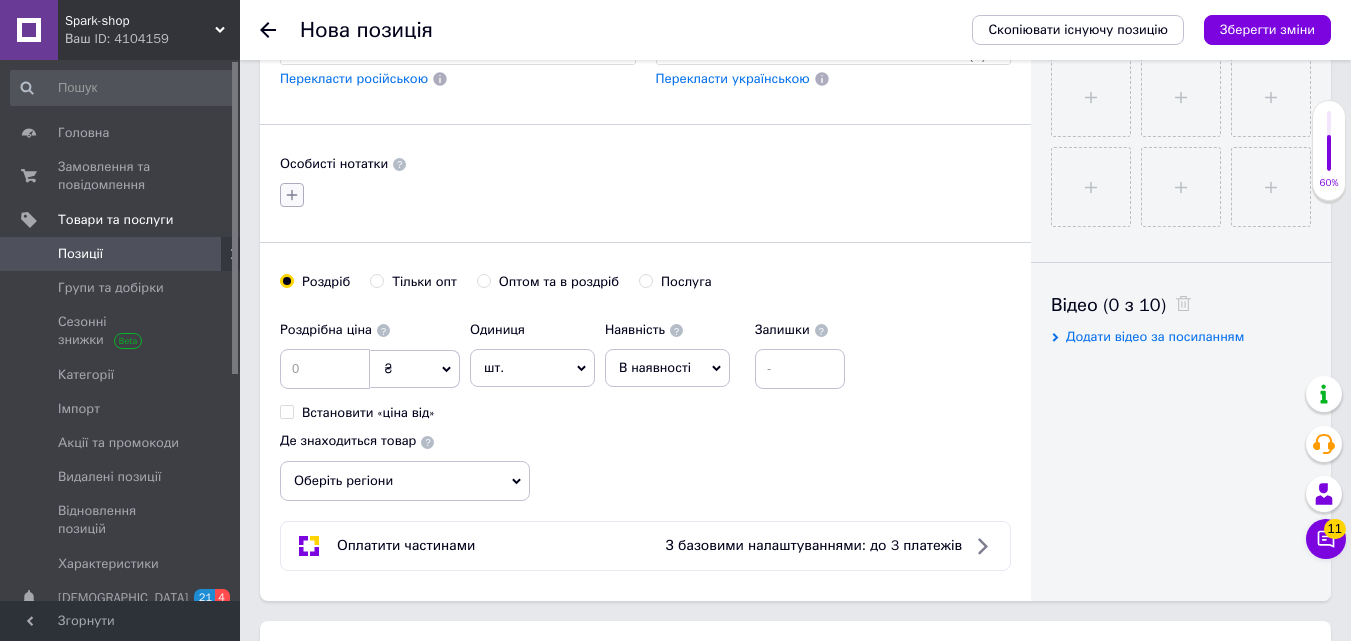 click 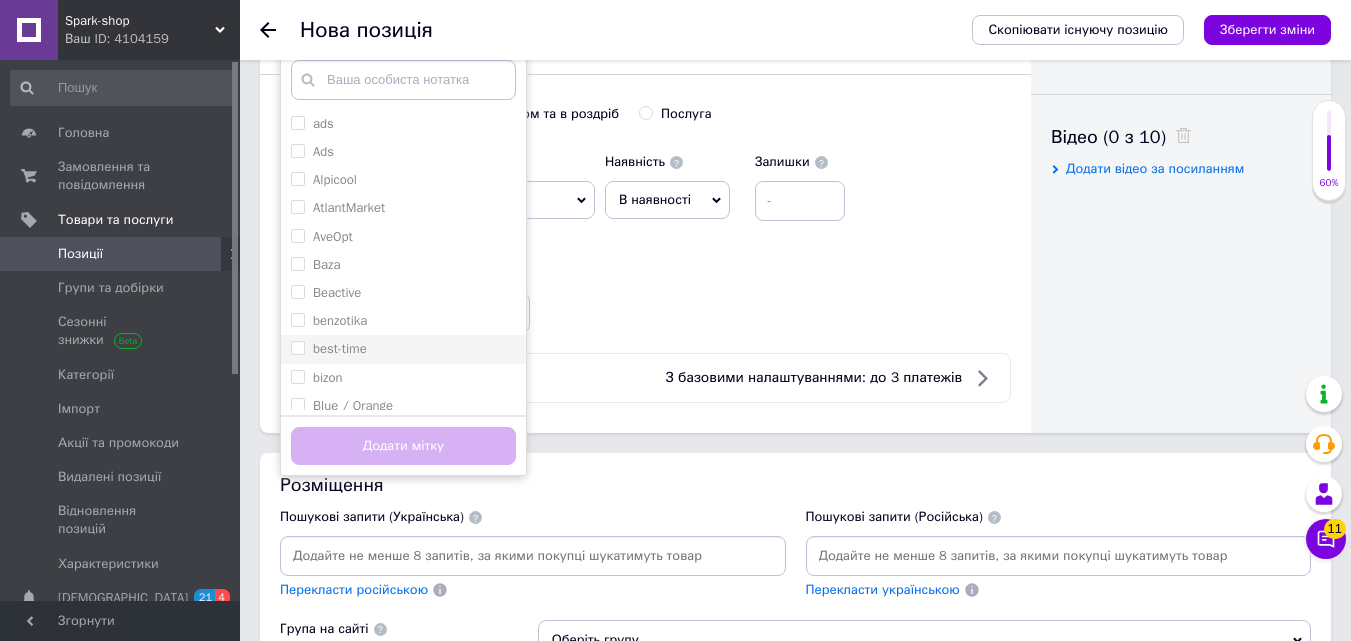 scroll, scrollTop: 1000, scrollLeft: 0, axis: vertical 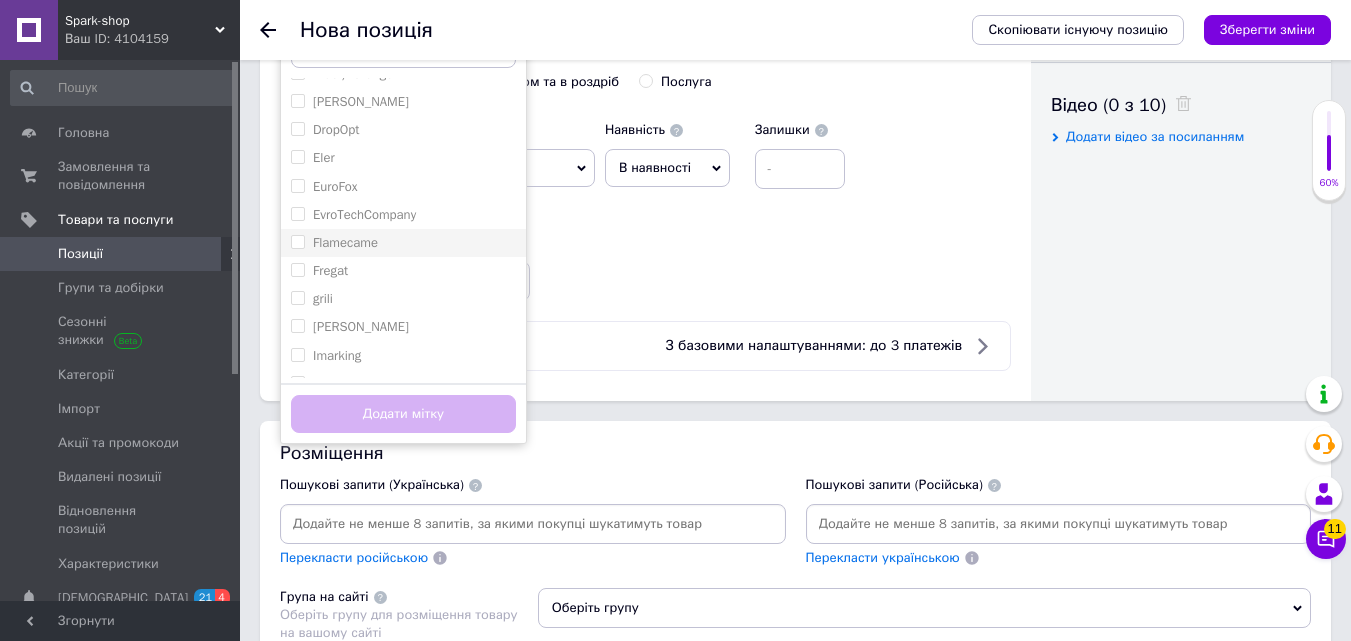 click on "Flamecame" at bounding box center (297, 241) 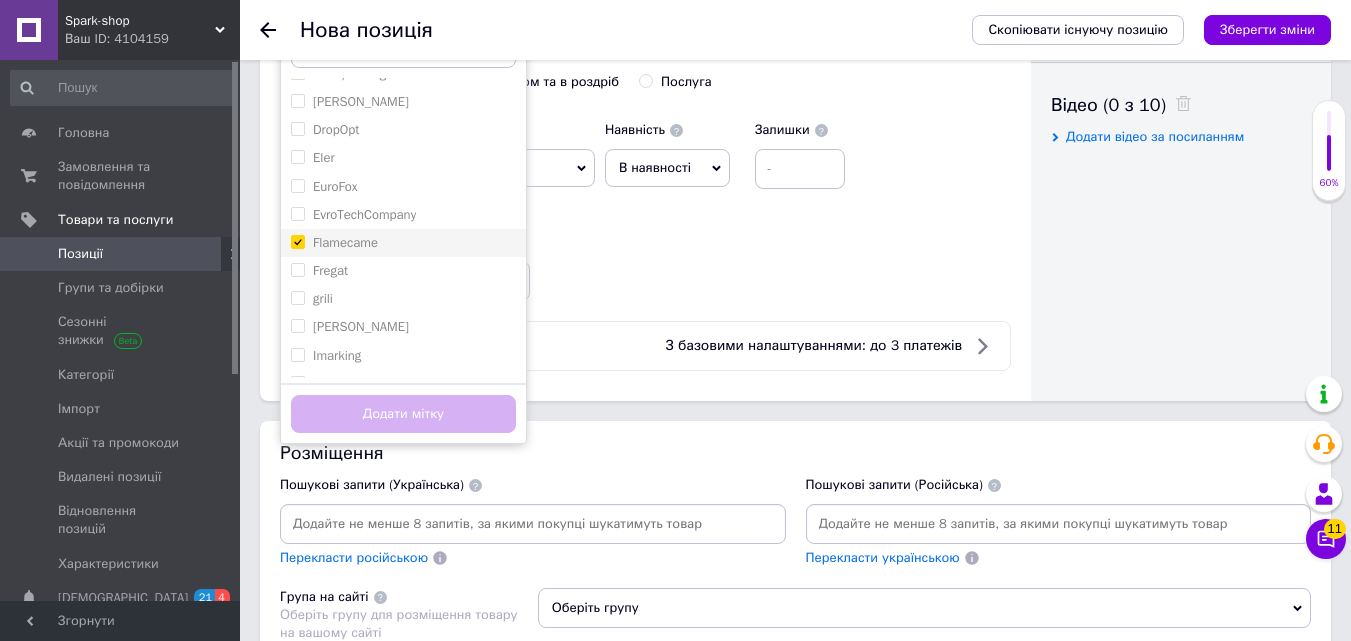 checkbox on "true" 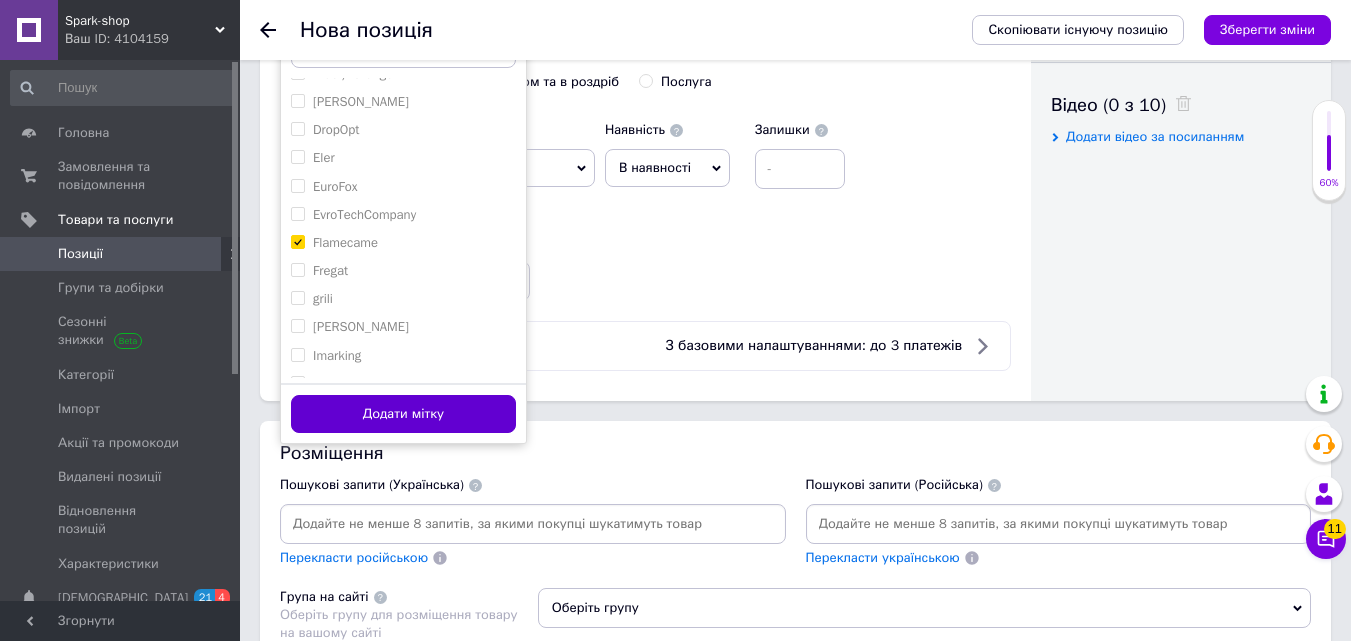 click on "Додати мітку" at bounding box center (403, 414) 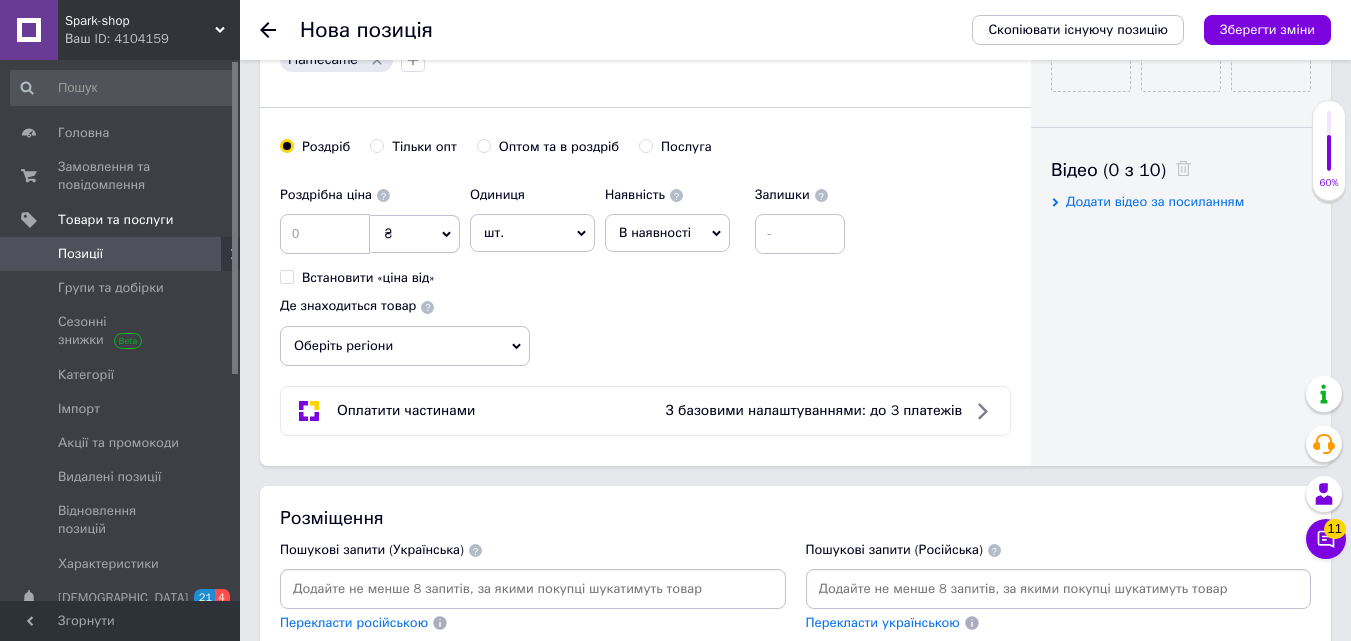 scroll, scrollTop: 900, scrollLeft: 0, axis: vertical 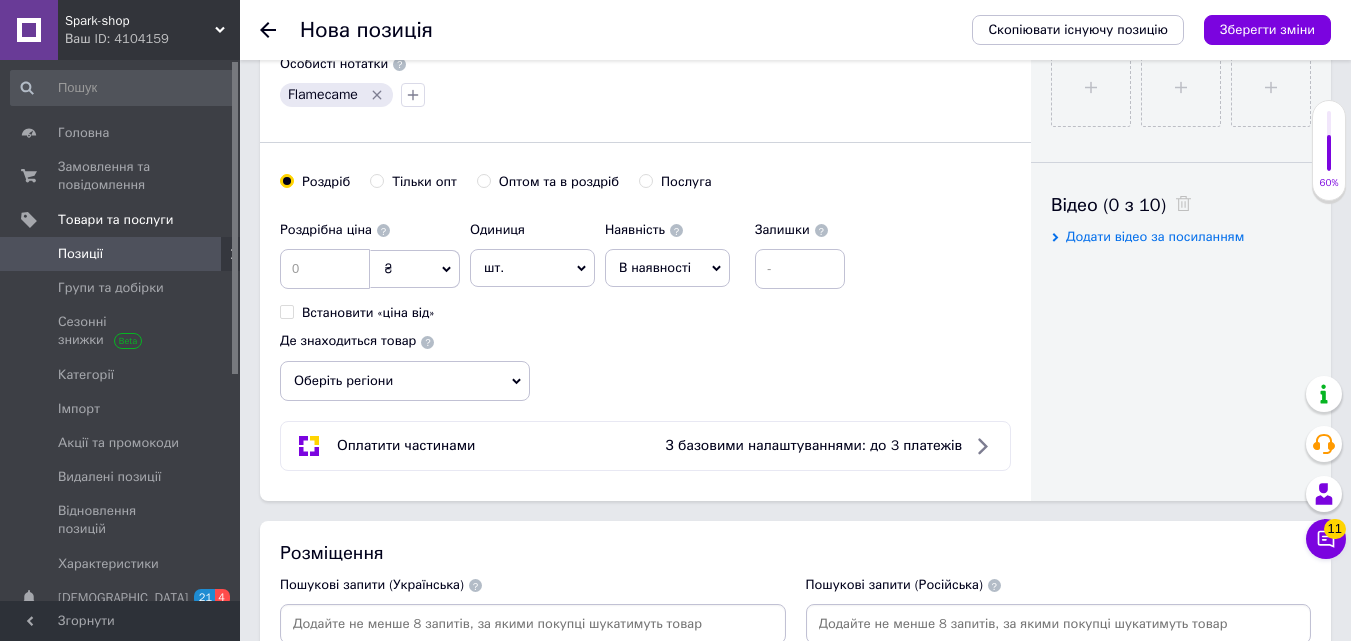 click on "Оптом та в роздріб" at bounding box center [483, 180] 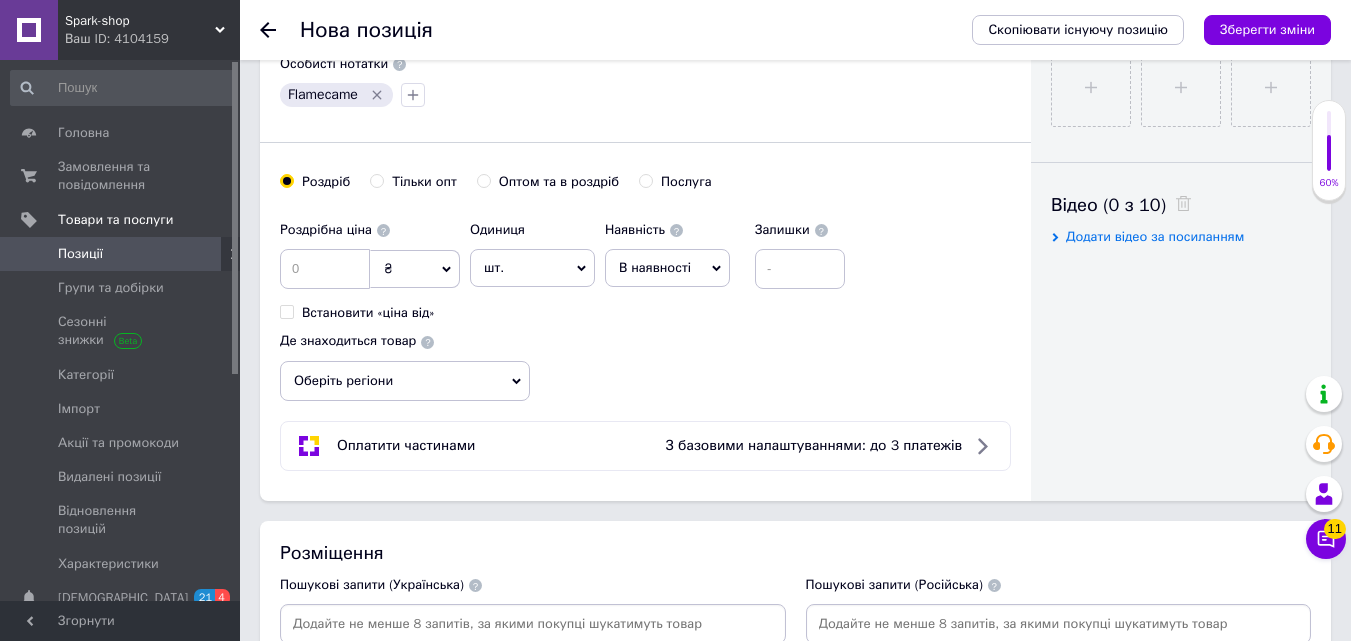 radio on "true" 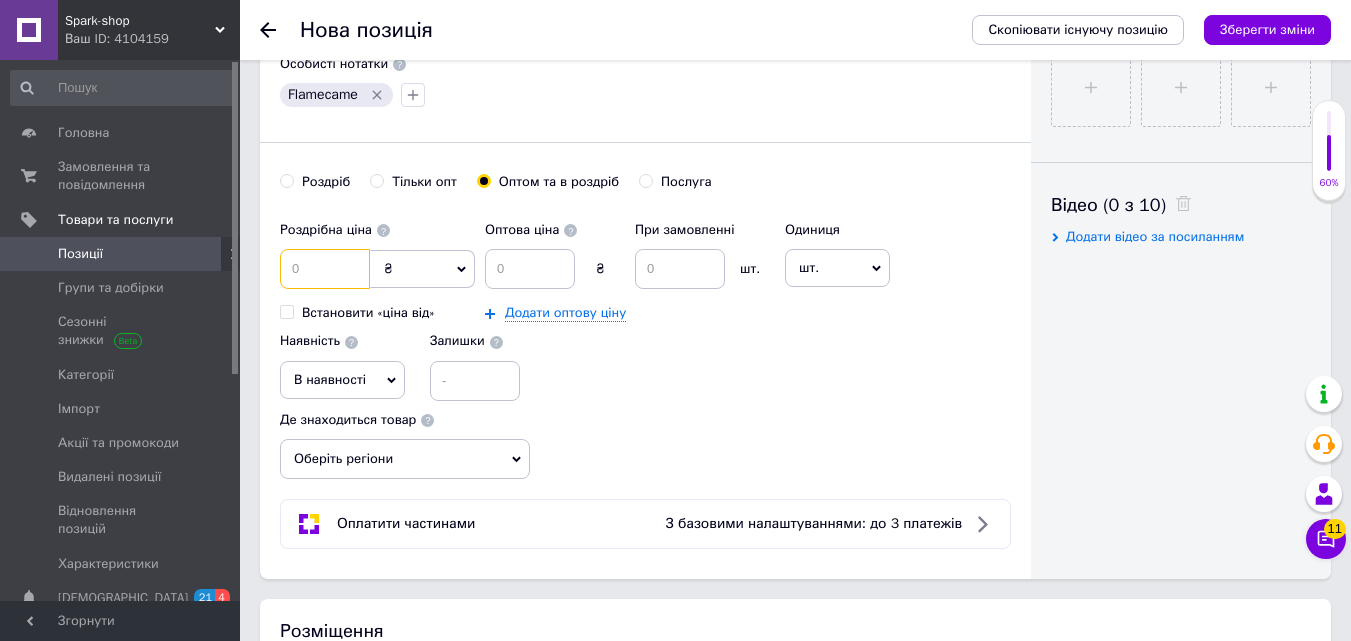 click at bounding box center (325, 269) 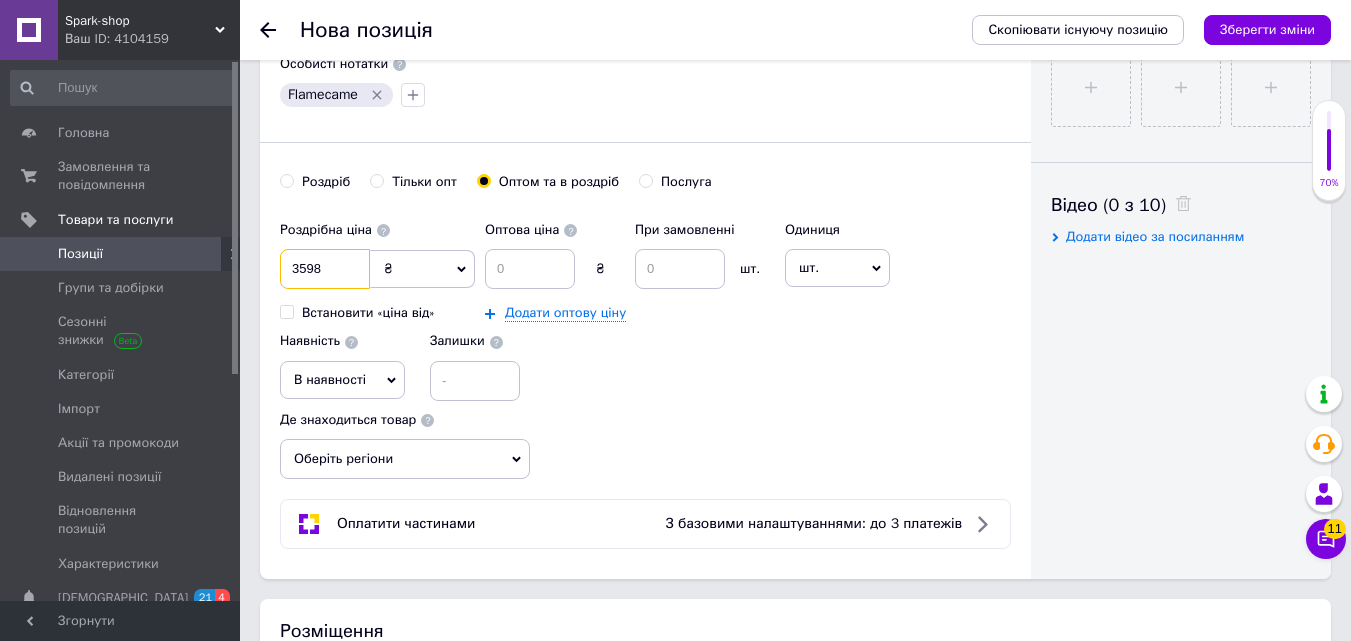type on "3598" 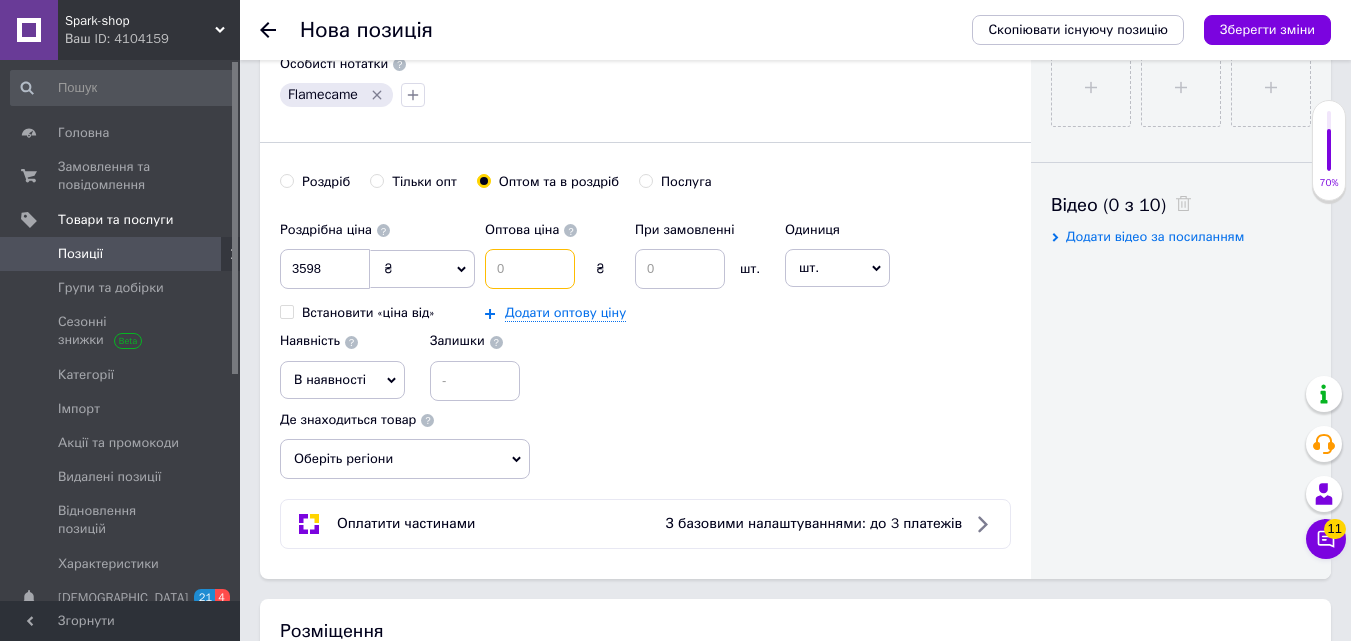 click at bounding box center (530, 269) 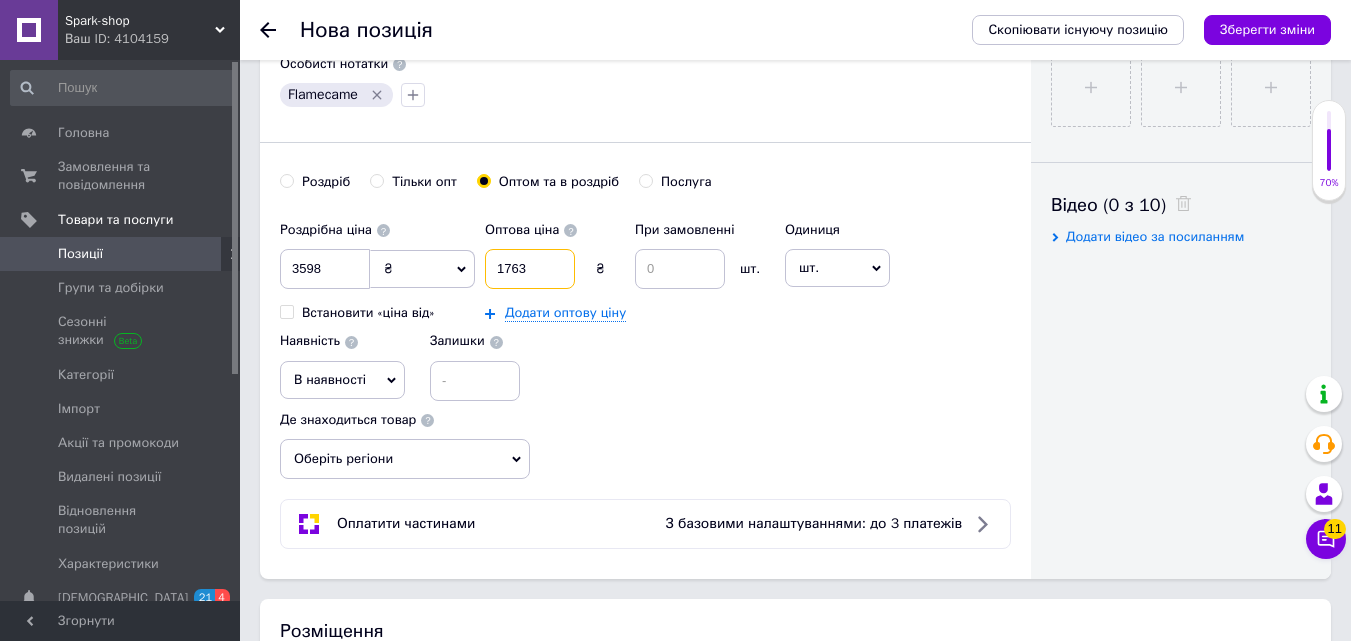 type on "1763" 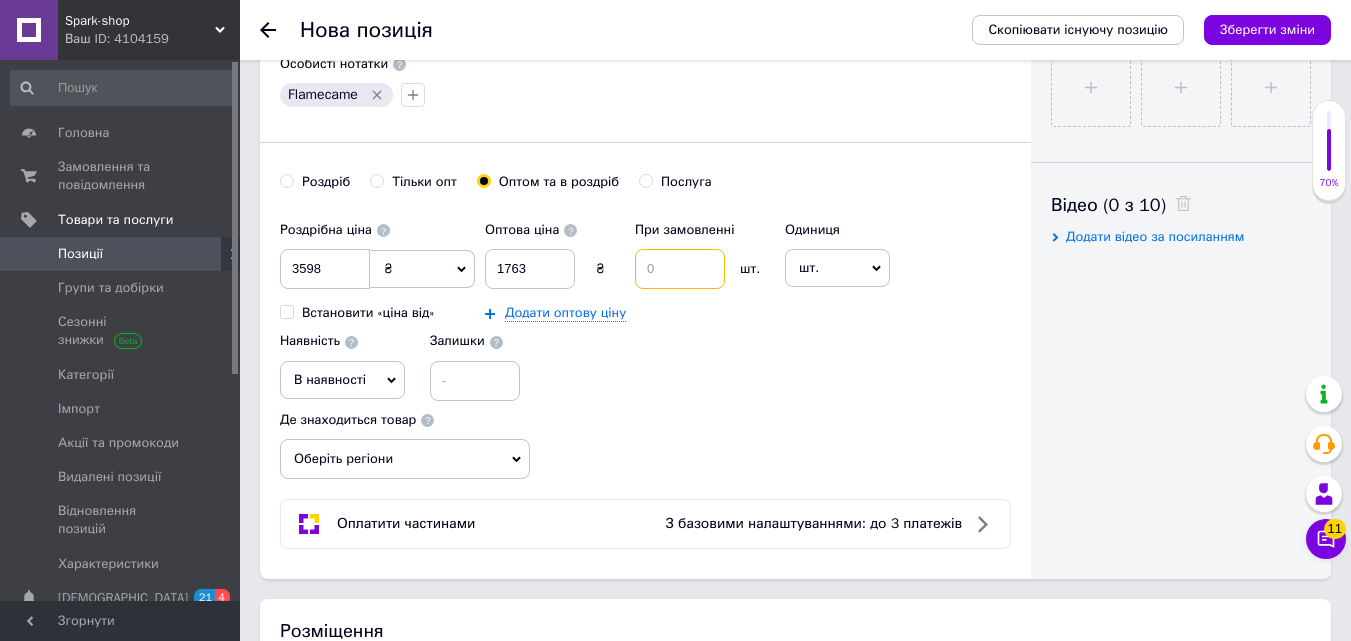 click at bounding box center [680, 269] 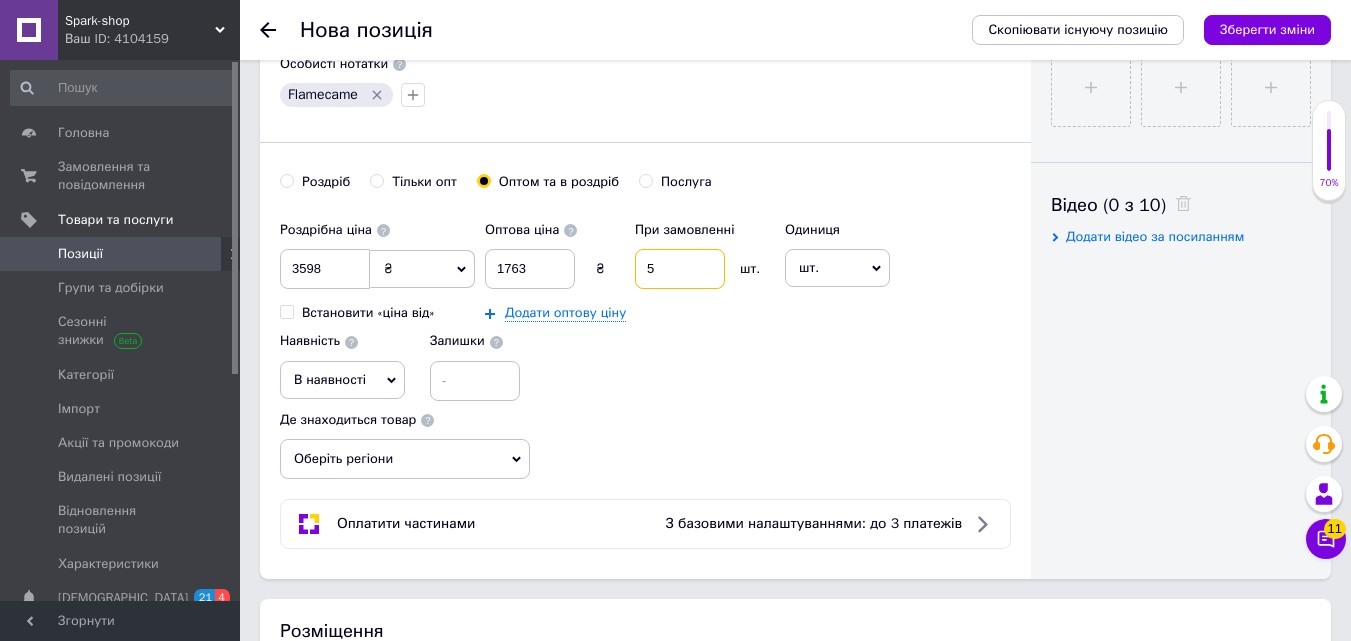 type on "5" 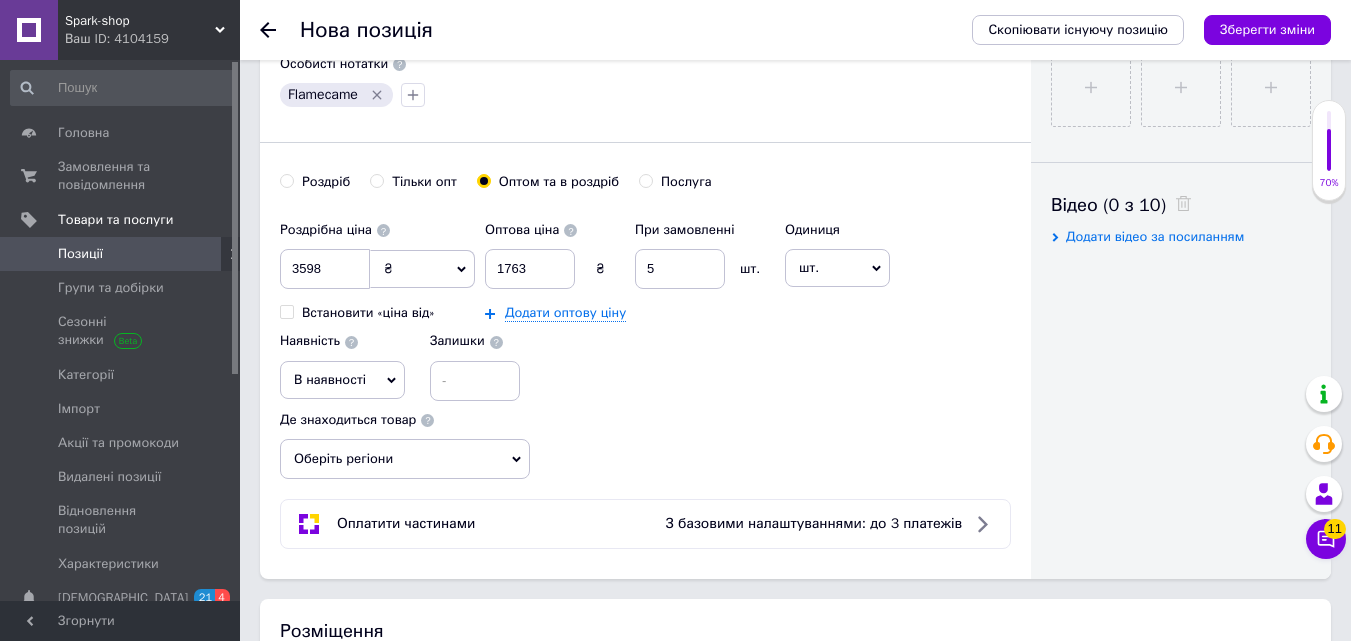 click on "шт." at bounding box center (837, 268) 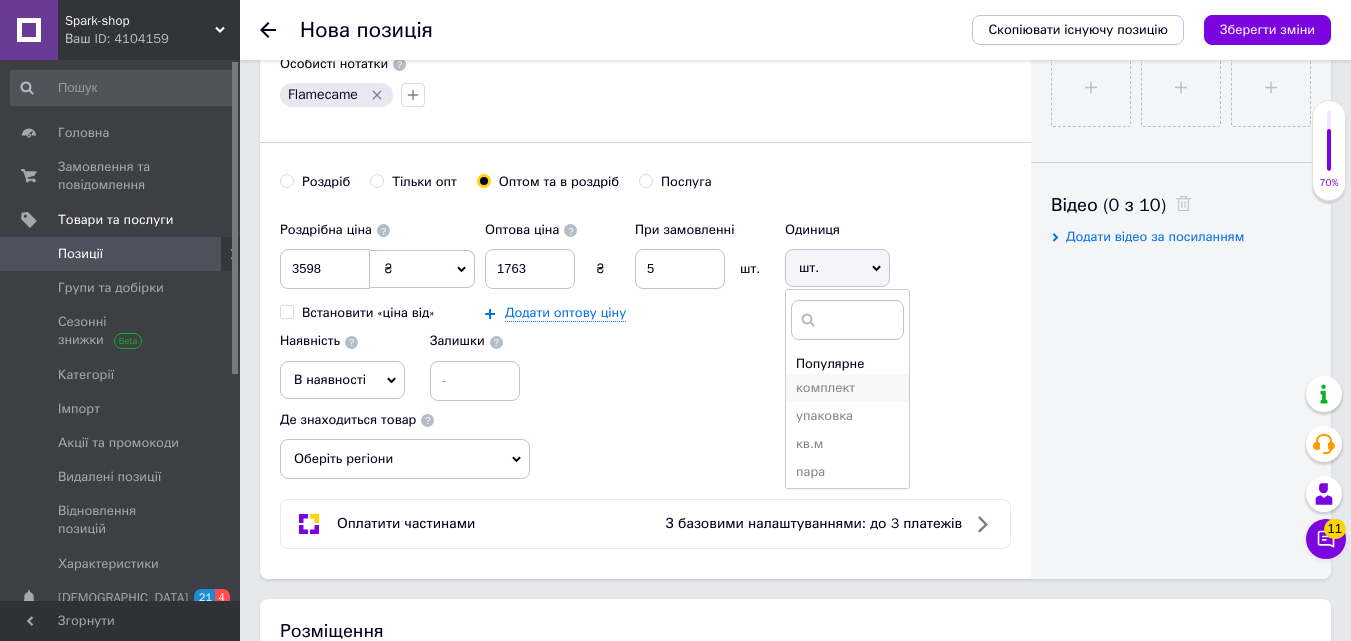 click on "комплект" at bounding box center (847, 388) 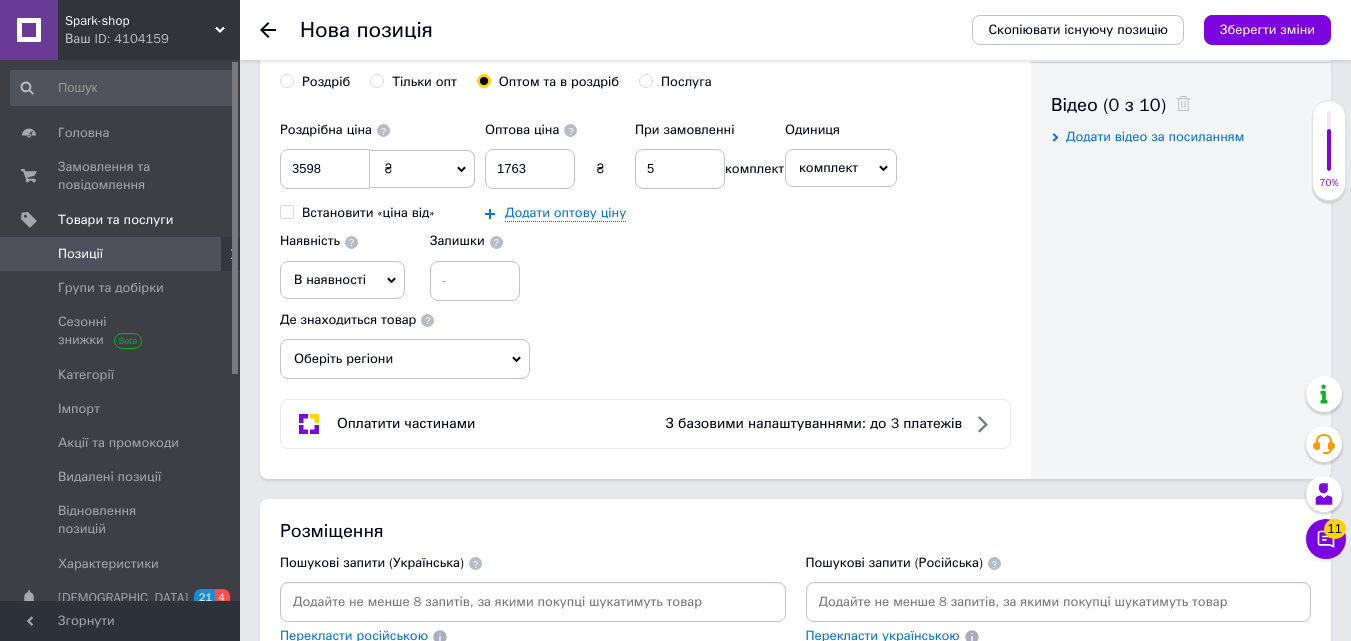 click on "В наявності" at bounding box center [342, 280] 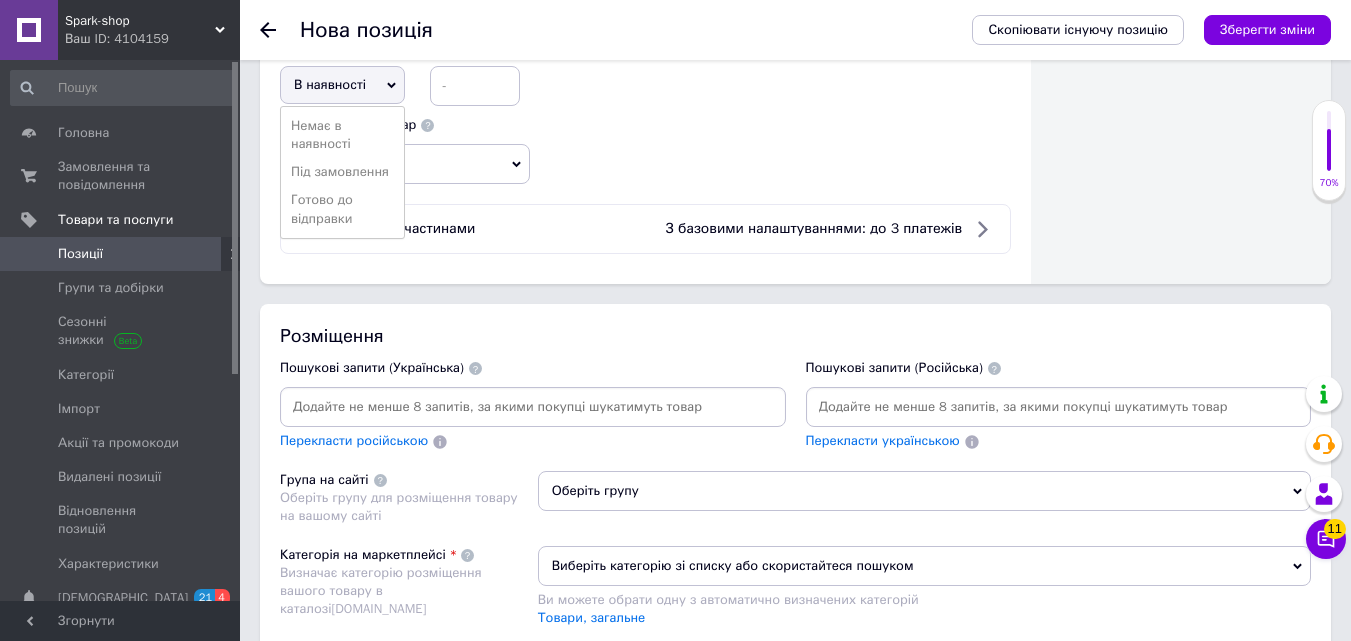 scroll, scrollTop: 1200, scrollLeft: 0, axis: vertical 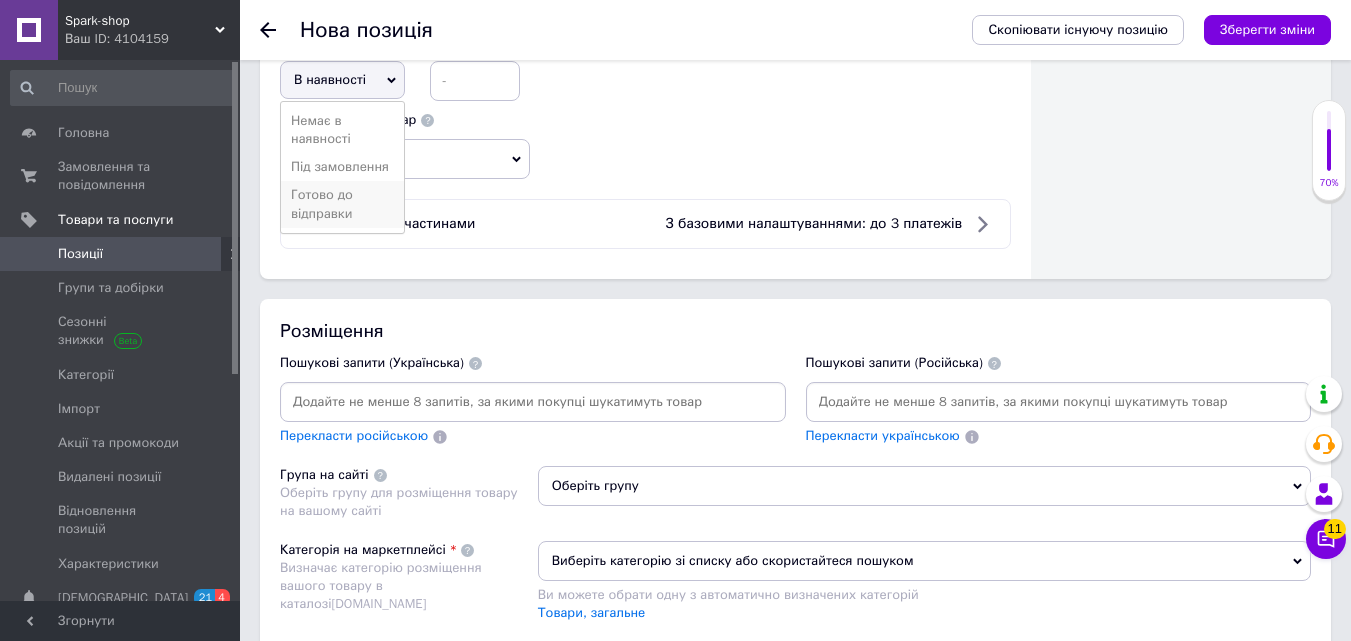 click on "Готово до відправки" at bounding box center (342, 204) 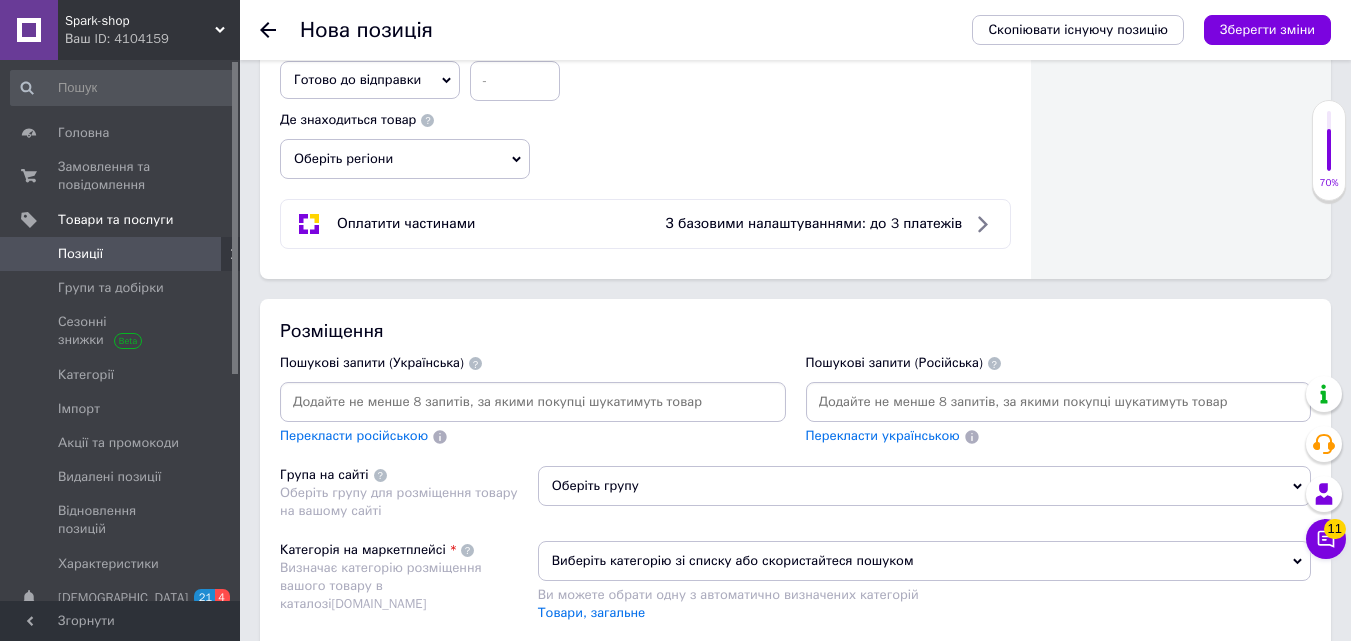 click on "Оберіть регіони" at bounding box center [405, 159] 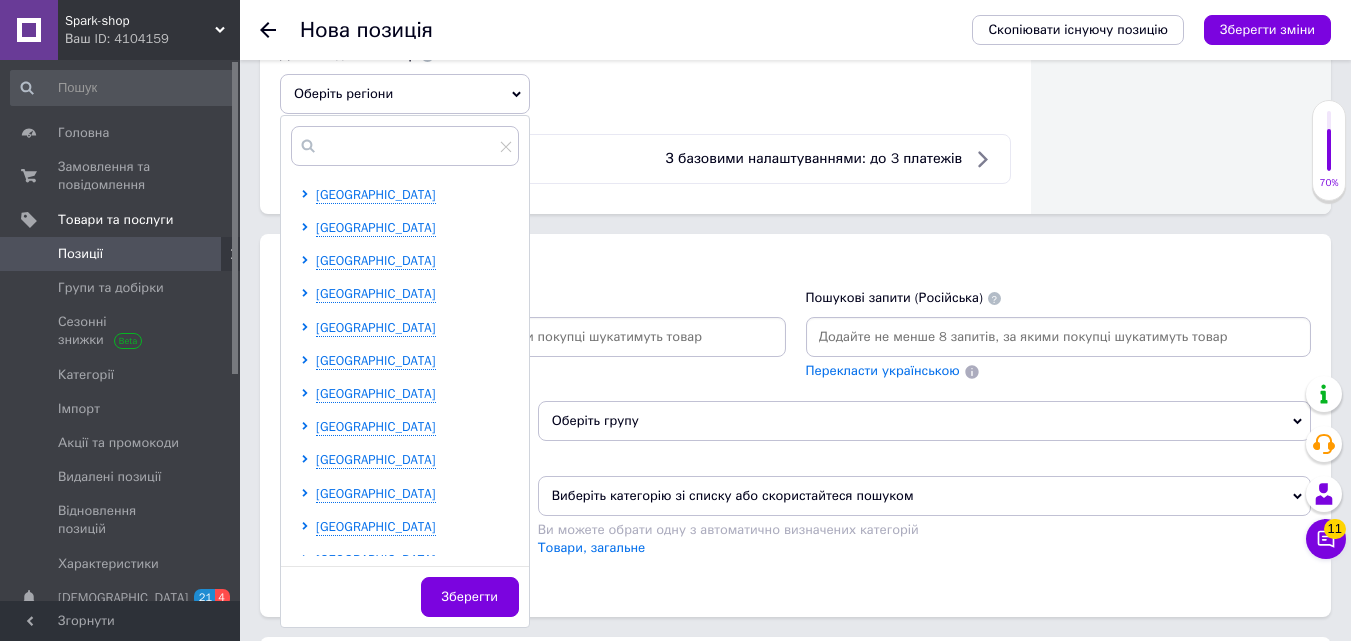 scroll, scrollTop: 1300, scrollLeft: 0, axis: vertical 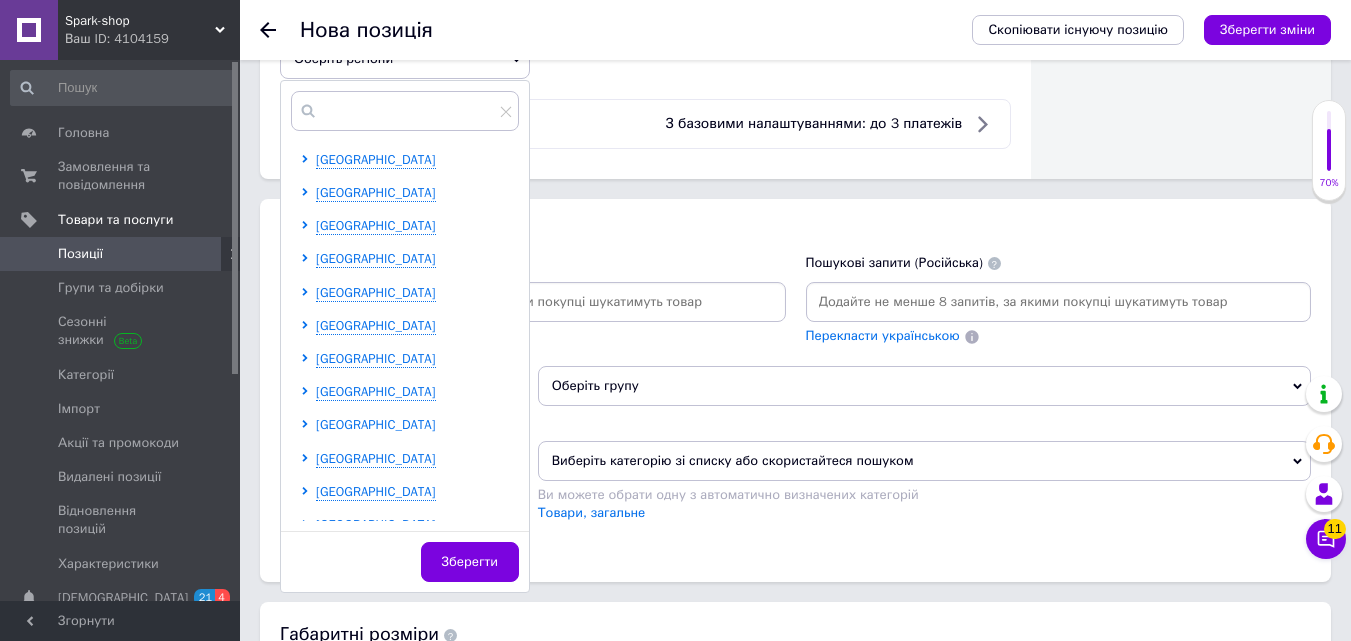 click on "[GEOGRAPHIC_DATA]" at bounding box center (376, 424) 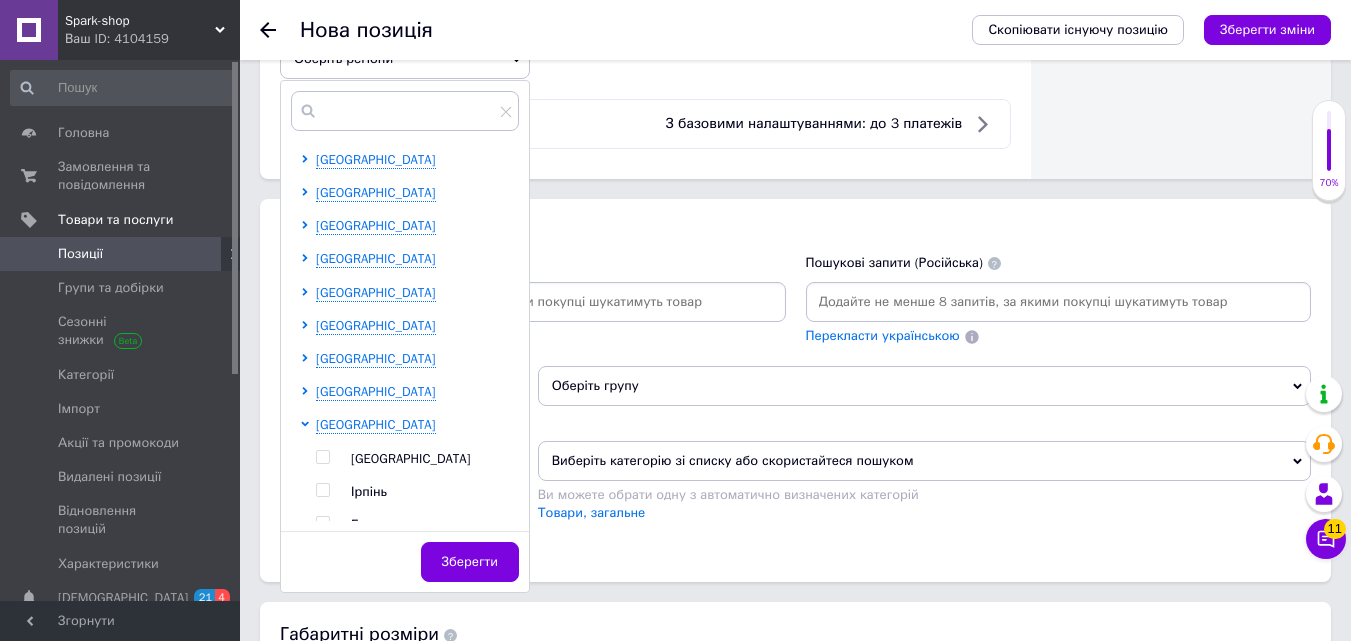 click at bounding box center [322, 457] 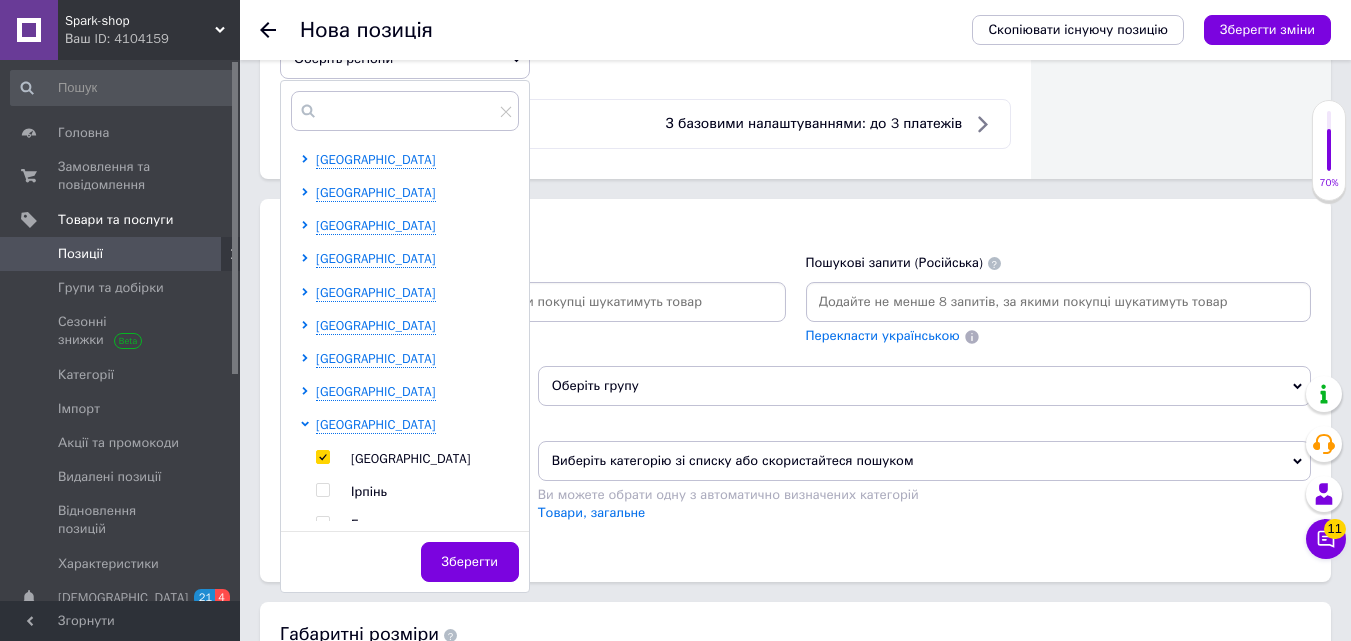 checkbox on "true" 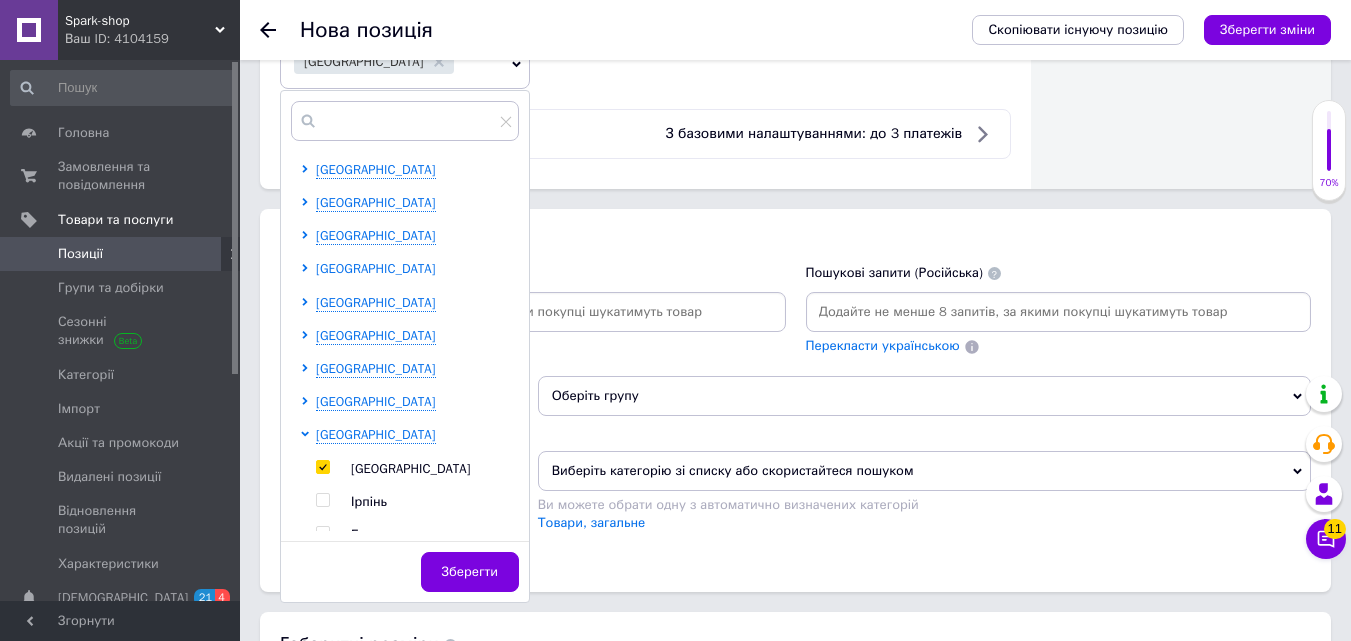 click on "[GEOGRAPHIC_DATA]" at bounding box center (376, 268) 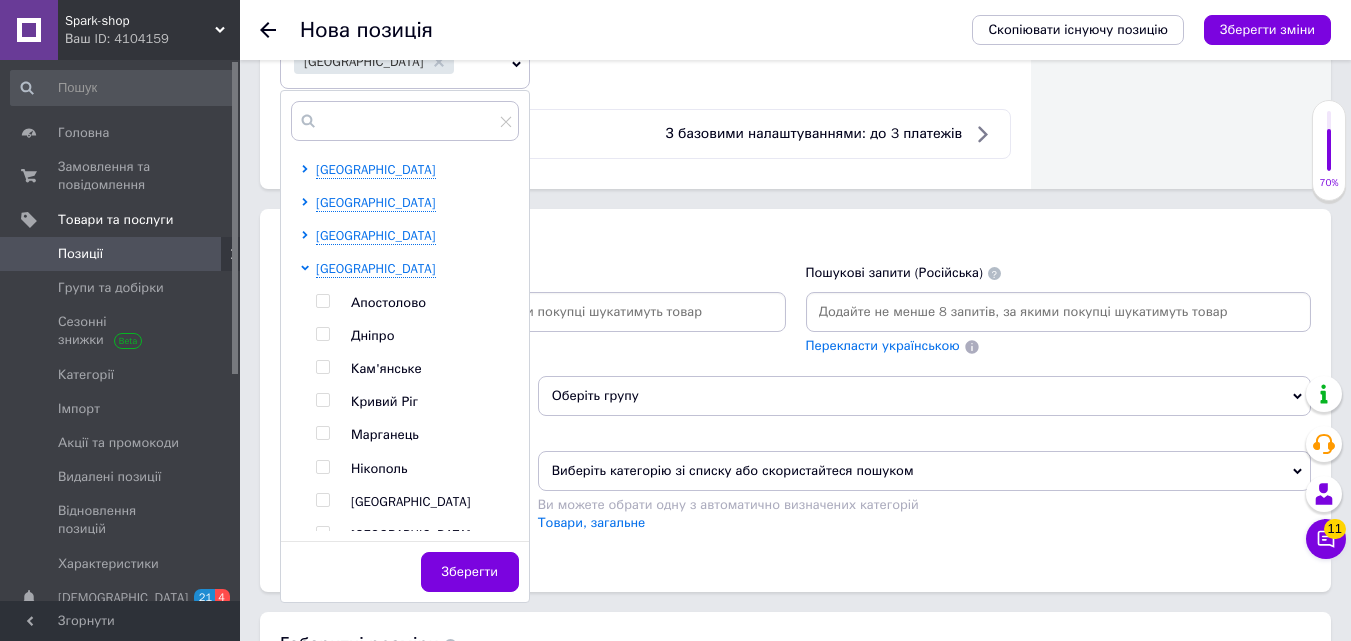 drag, startPoint x: 323, startPoint y: 326, endPoint x: 341, endPoint y: 246, distance: 82 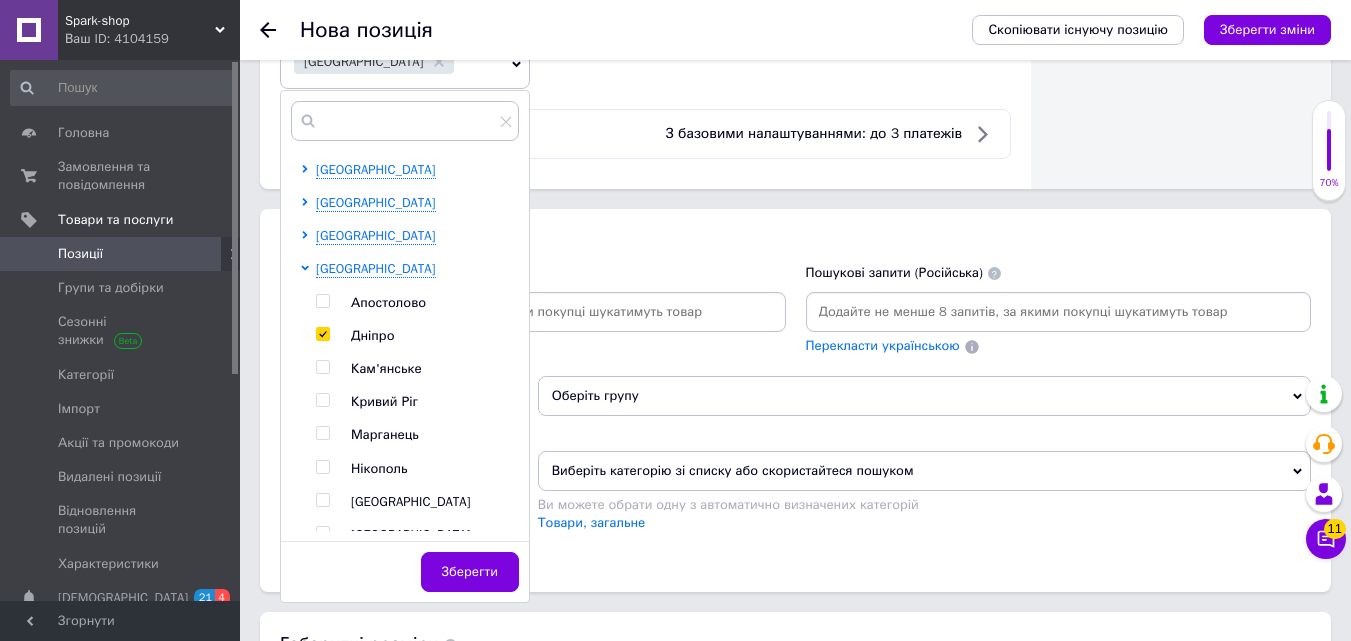 checkbox on "true" 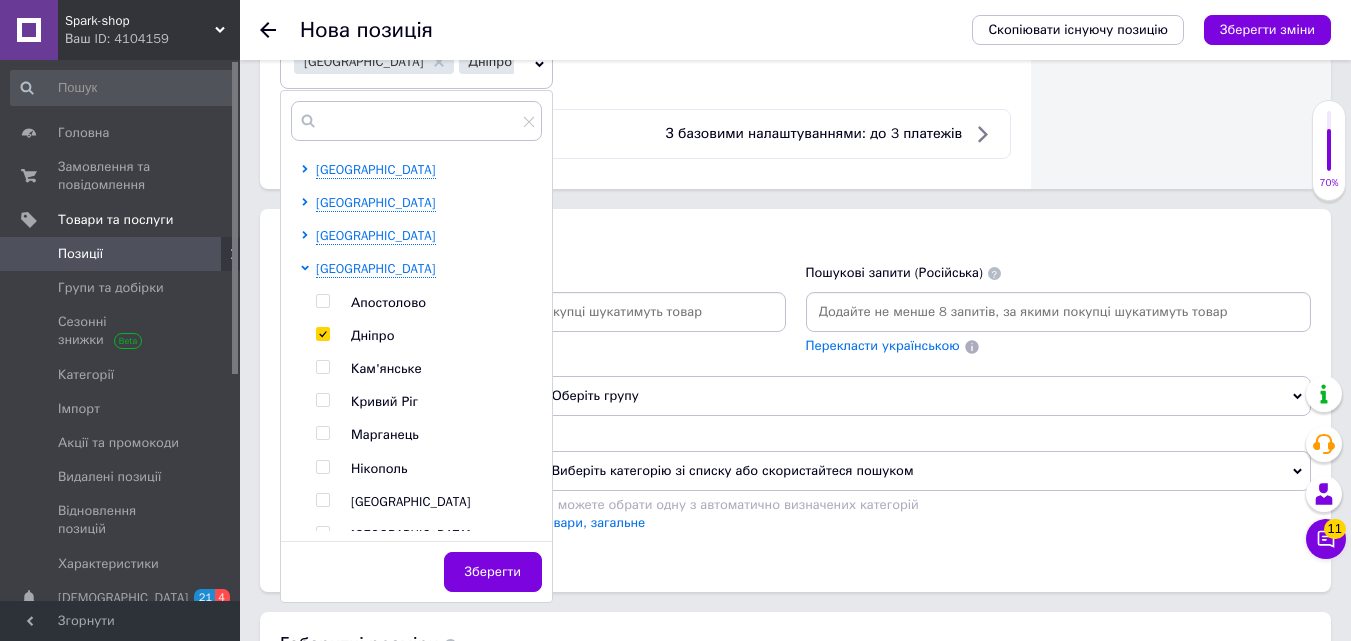 click on "[GEOGRAPHIC_DATA] [GEOGRAPHIC_DATA] [GEOGRAPHIC_DATA] [GEOGRAPHIC_DATA] [GEOGRAPHIC_DATA] [GEOGRAPHIC_DATA] [GEOGRAPHIC_DATA] [GEOGRAPHIC_DATA] [GEOGRAPHIC_DATA] [GEOGRAPHIC_DATA] [GEOGRAPHIC_DATA] [GEOGRAPHIC_DATA] [GEOGRAPHIC_DATA] [GEOGRAPHIC_DATA] [GEOGRAPHIC_DATA] [GEOGRAPHIC_DATA] [GEOGRAPHIC_DATA] [GEOGRAPHIC_DATA] [GEOGRAPHIC_DATA] [GEOGRAPHIC_DATA] [GEOGRAPHIC_DATA] Боярка [GEOGRAPHIC_DATA] [GEOGRAPHIC_DATA] [GEOGRAPHIC_DATA] Вишгород [GEOGRAPHIC_DATA] [GEOGRAPHIC_DATA] [GEOGRAPHIC_DATA][PERSON_NAME][GEOGRAPHIC_DATA] [GEOGRAPHIC_DATA] [GEOGRAPHIC_DATA] [GEOGRAPHIC_DATA] [GEOGRAPHIC_DATA][PERSON_NAME] [GEOGRAPHIC_DATA] [GEOGRAPHIC_DATA] [GEOGRAPHIC_DATA]" at bounding box center [421, 1066] 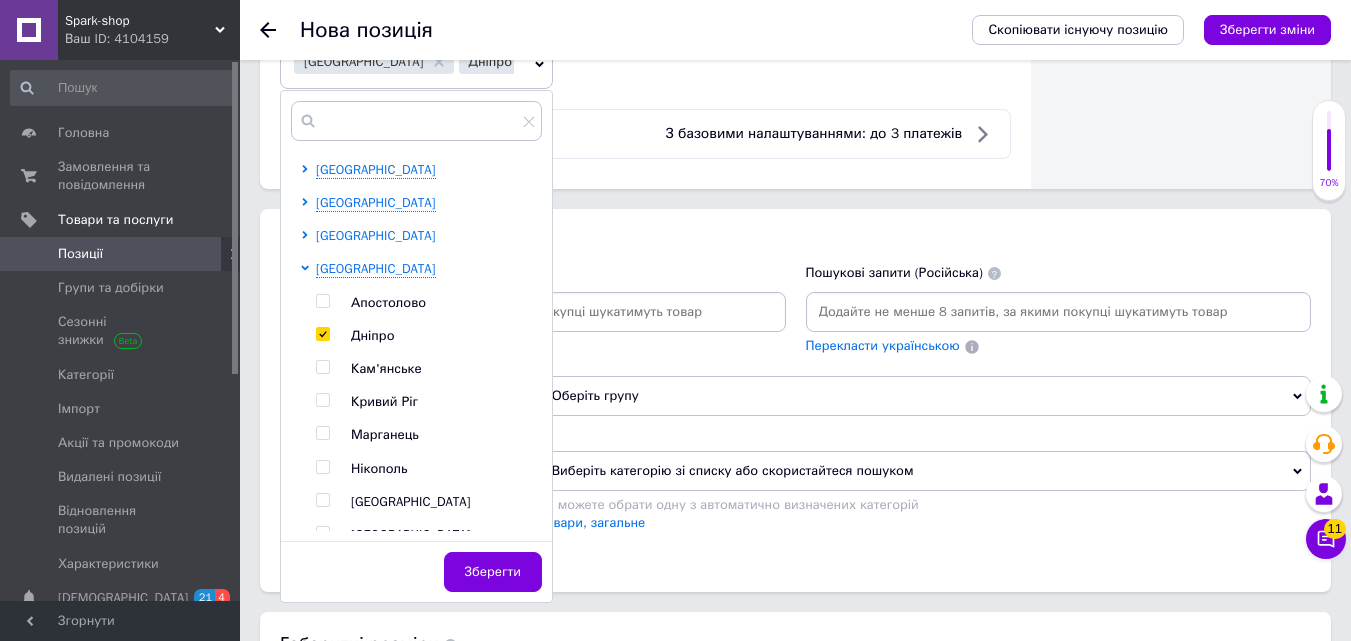 click on "[GEOGRAPHIC_DATA]" at bounding box center (376, 235) 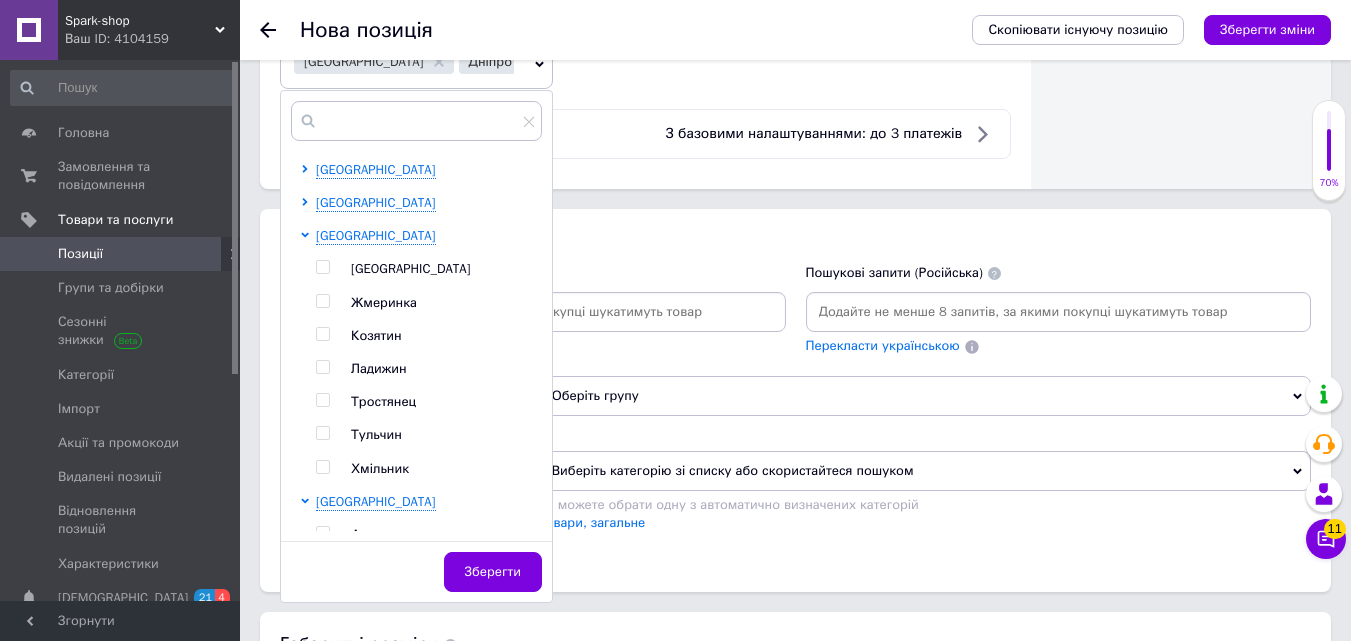 click at bounding box center [322, 267] 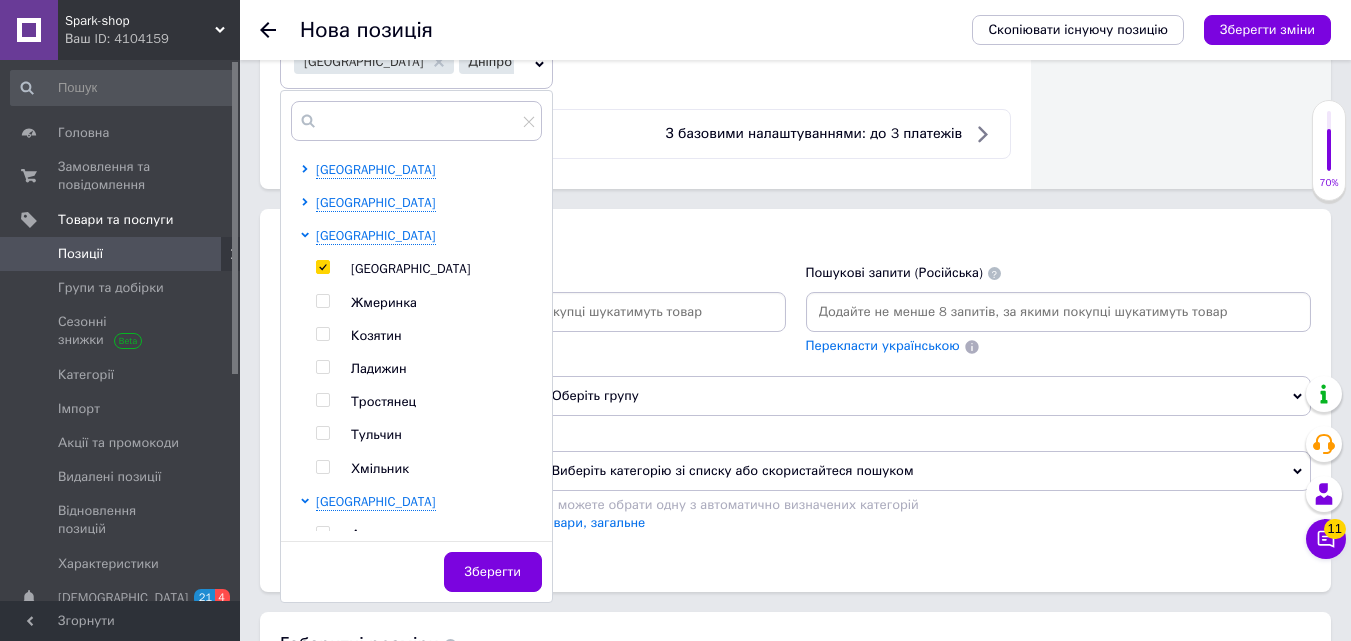 checkbox on "true" 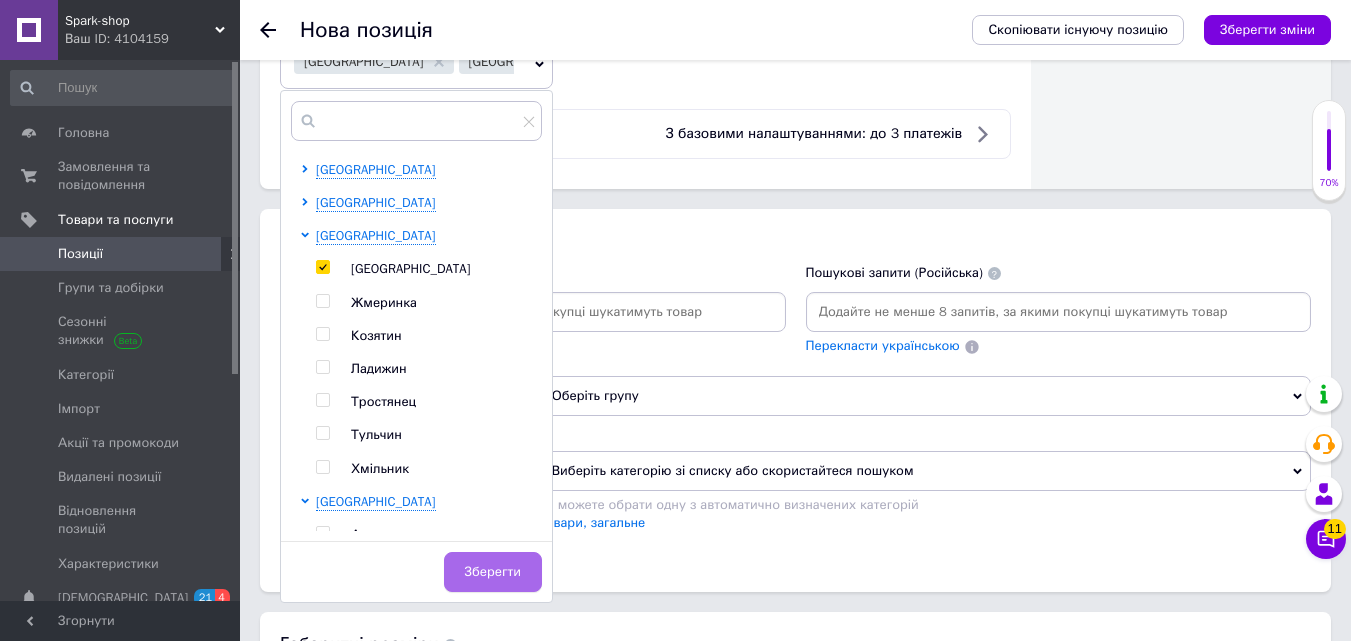 click on "Зберегти" at bounding box center [493, 572] 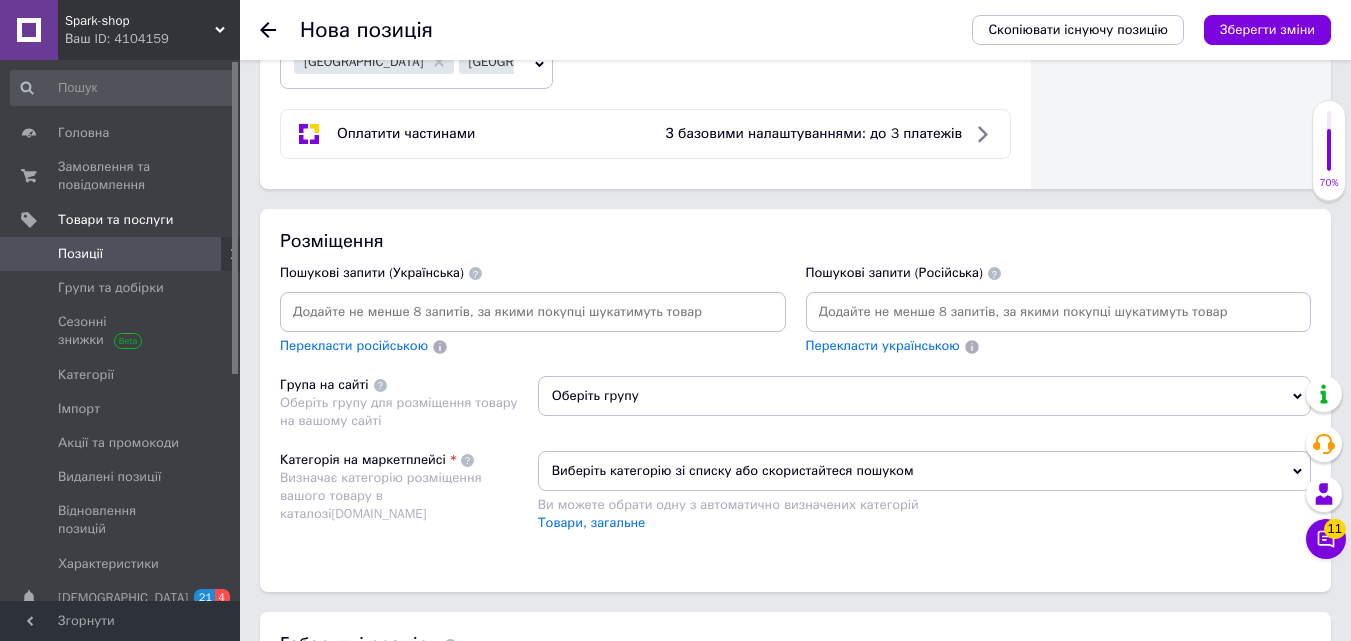 click at bounding box center [1059, 312] 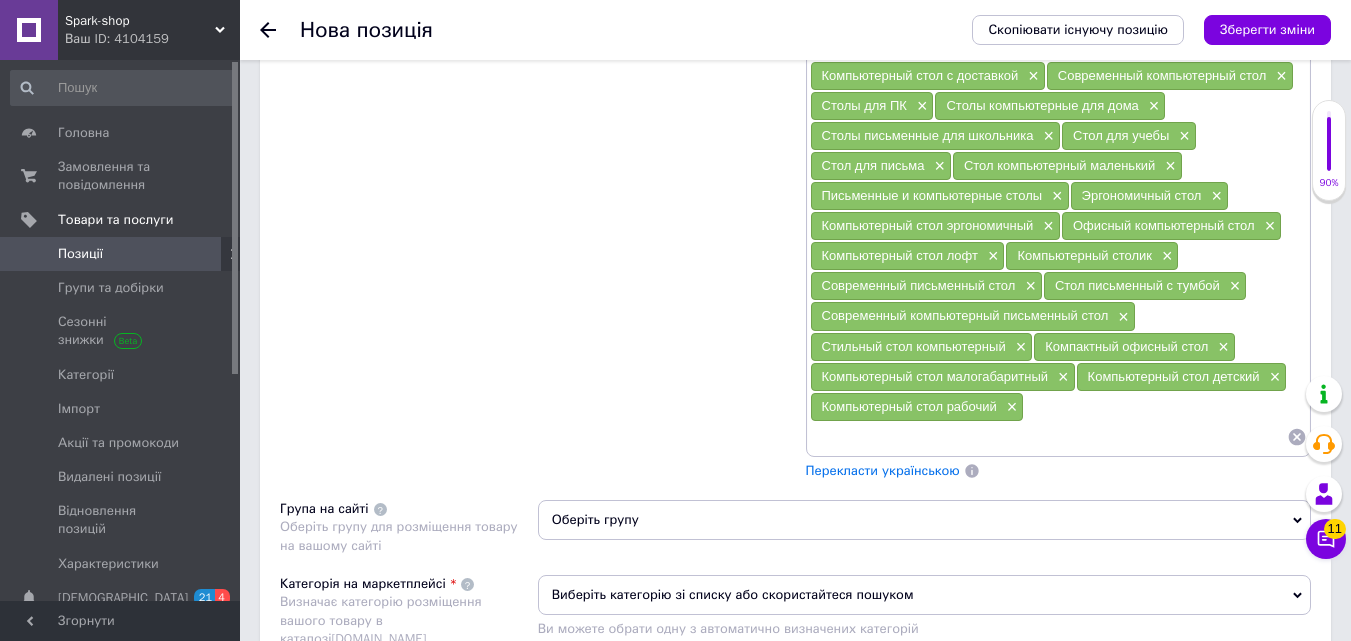 scroll, scrollTop: 2000, scrollLeft: 0, axis: vertical 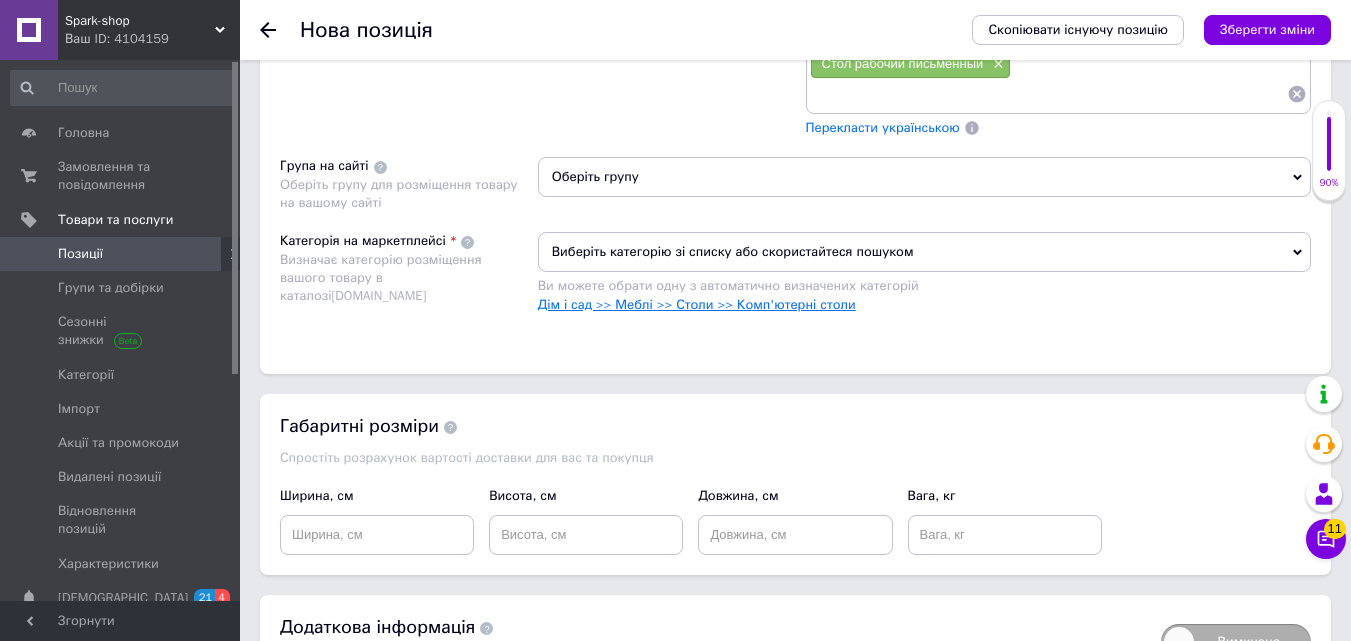 click on "Дім і сад >> Меблі >> Столи >> Комп'ютерні столи" at bounding box center [697, 304] 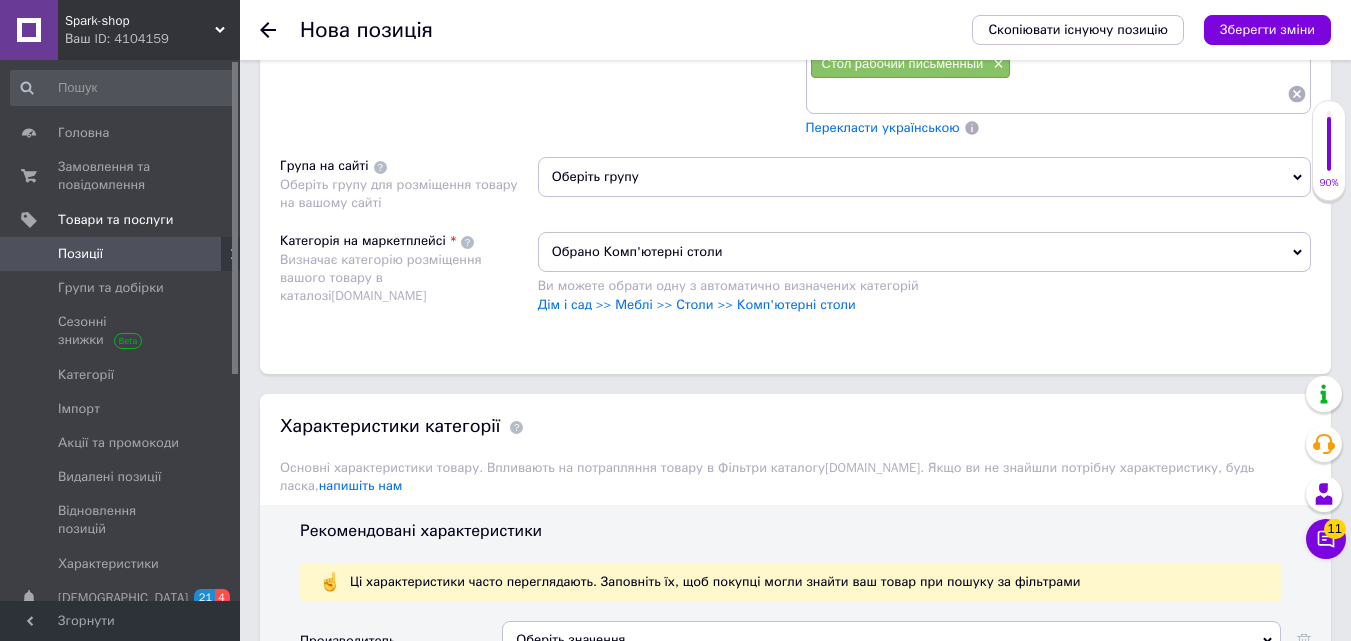 click on "Оберіть групу" at bounding box center [924, 177] 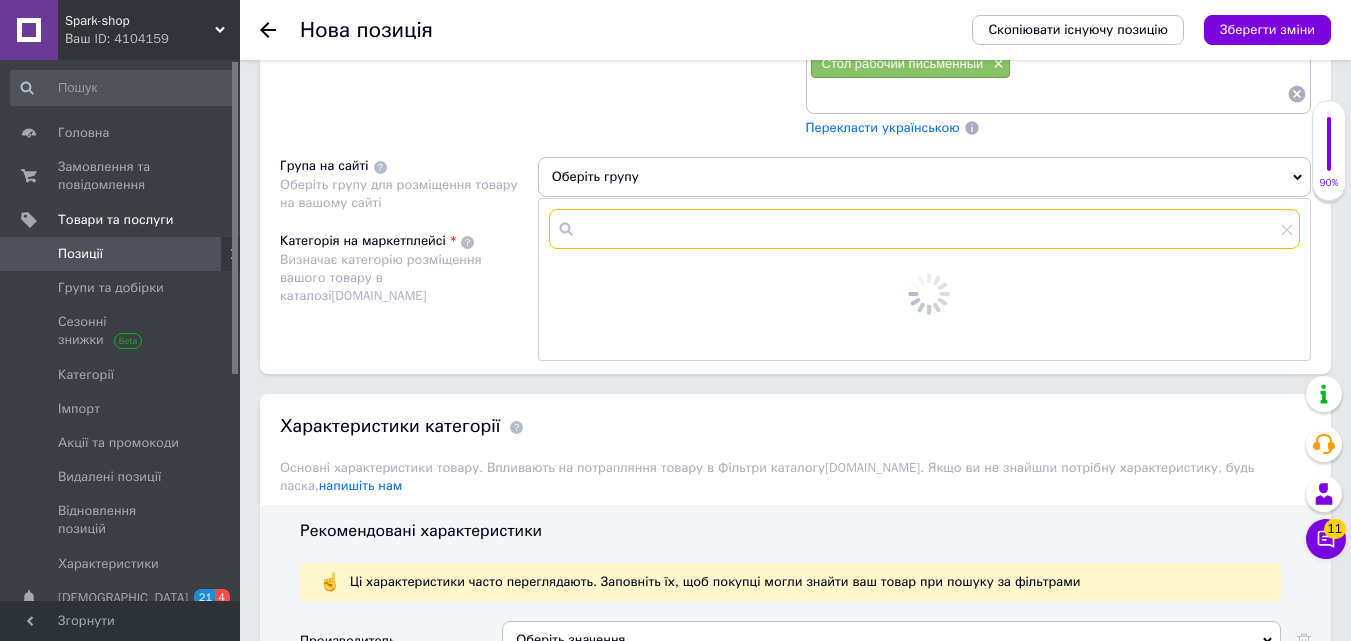 click at bounding box center (924, 229) 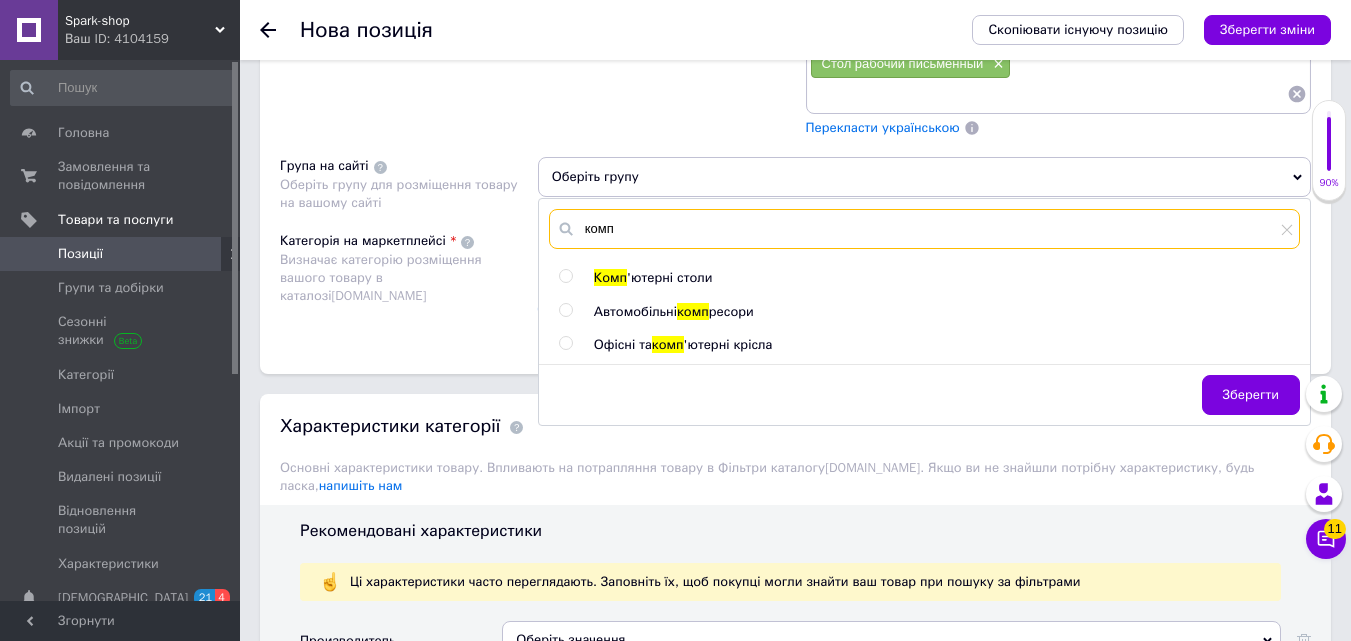type on "комп" 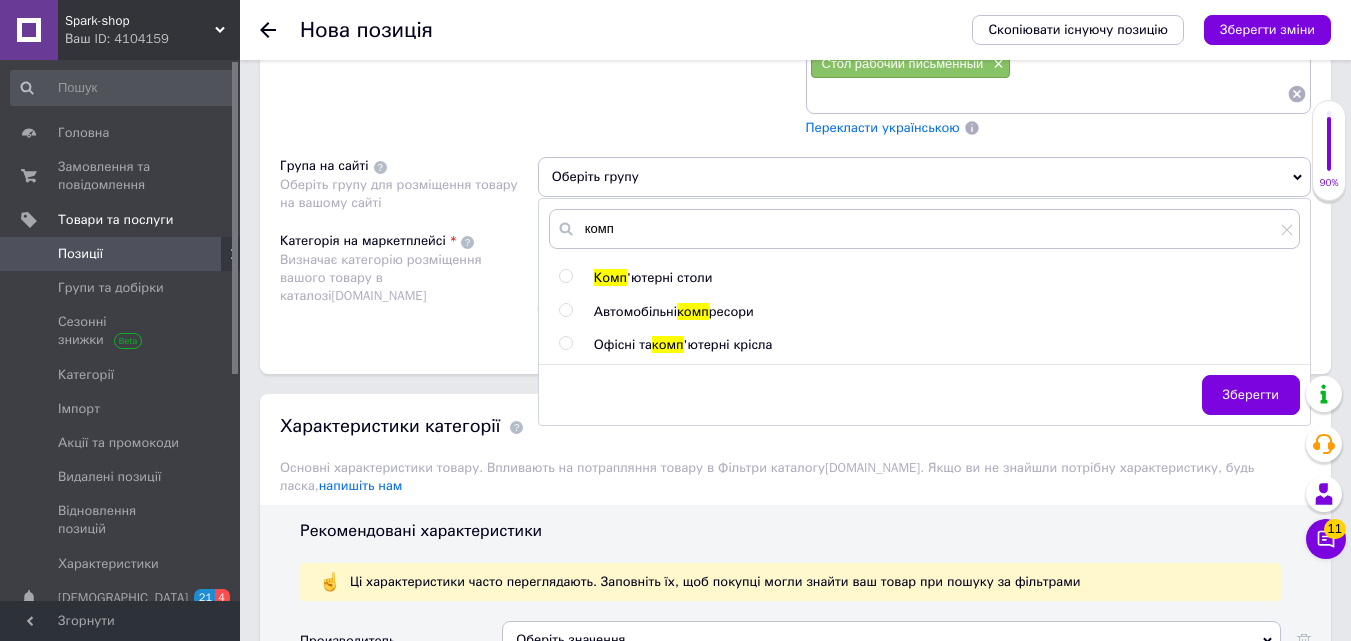 click on "'ютерні столи" at bounding box center (669, 277) 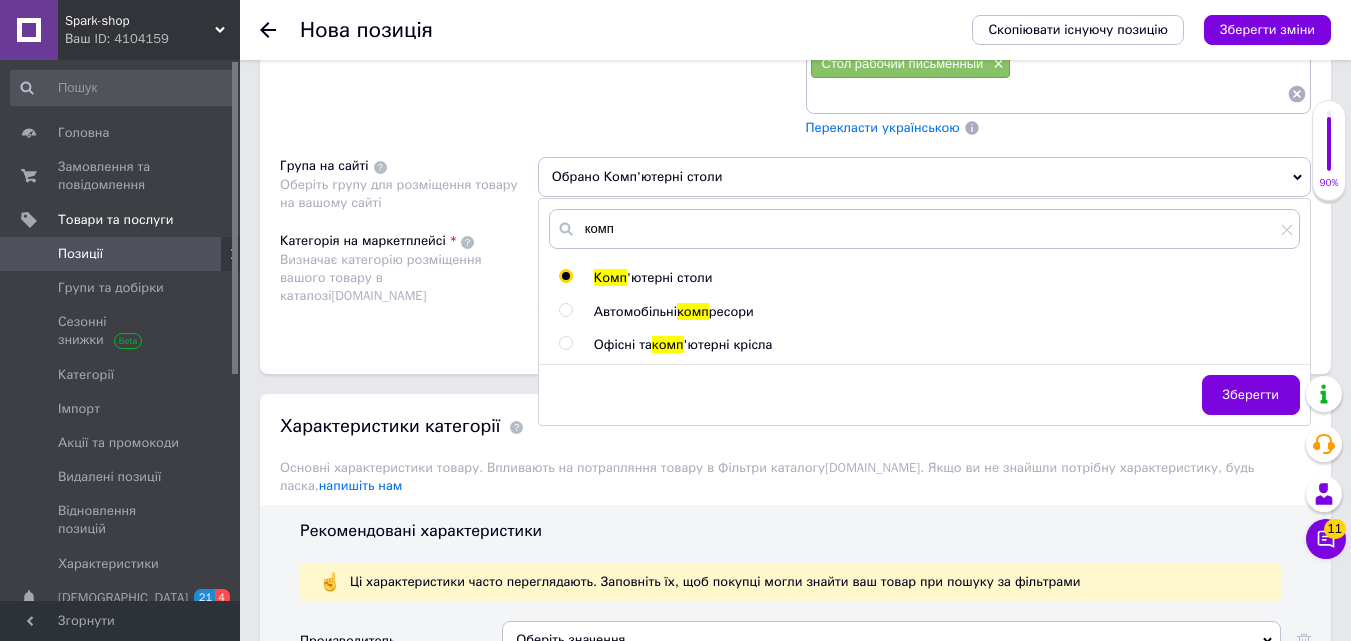radio on "true" 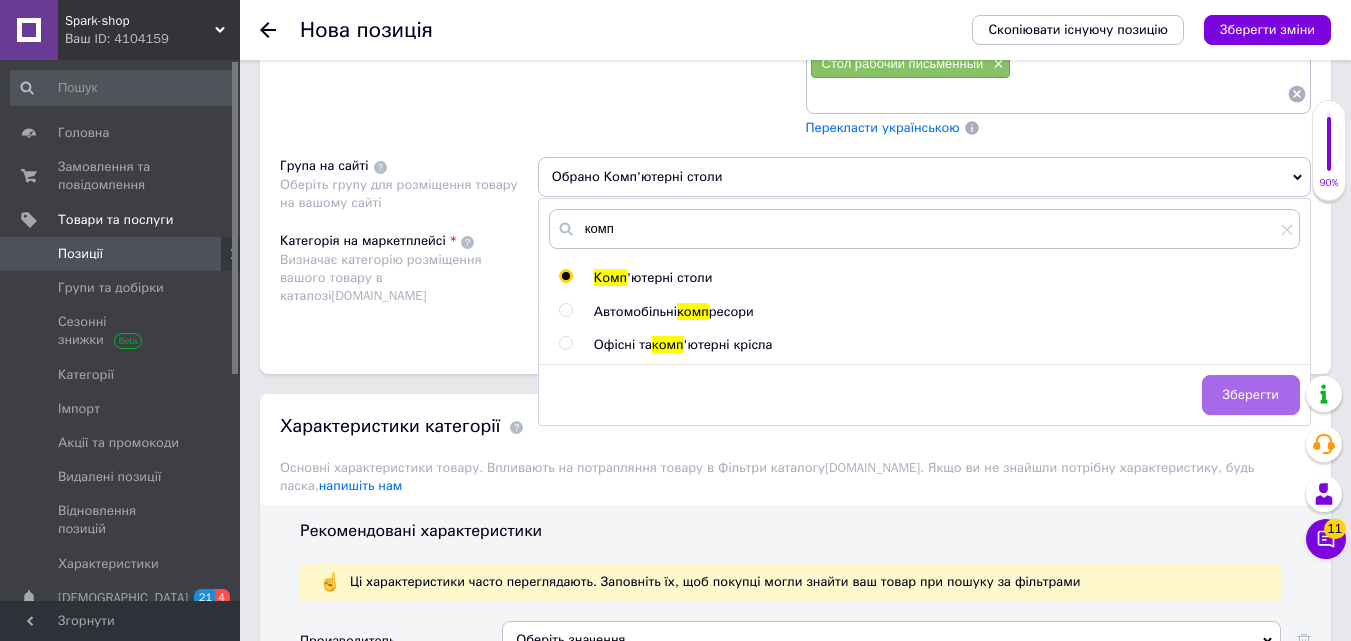 click on "Зберегти" at bounding box center (1251, 395) 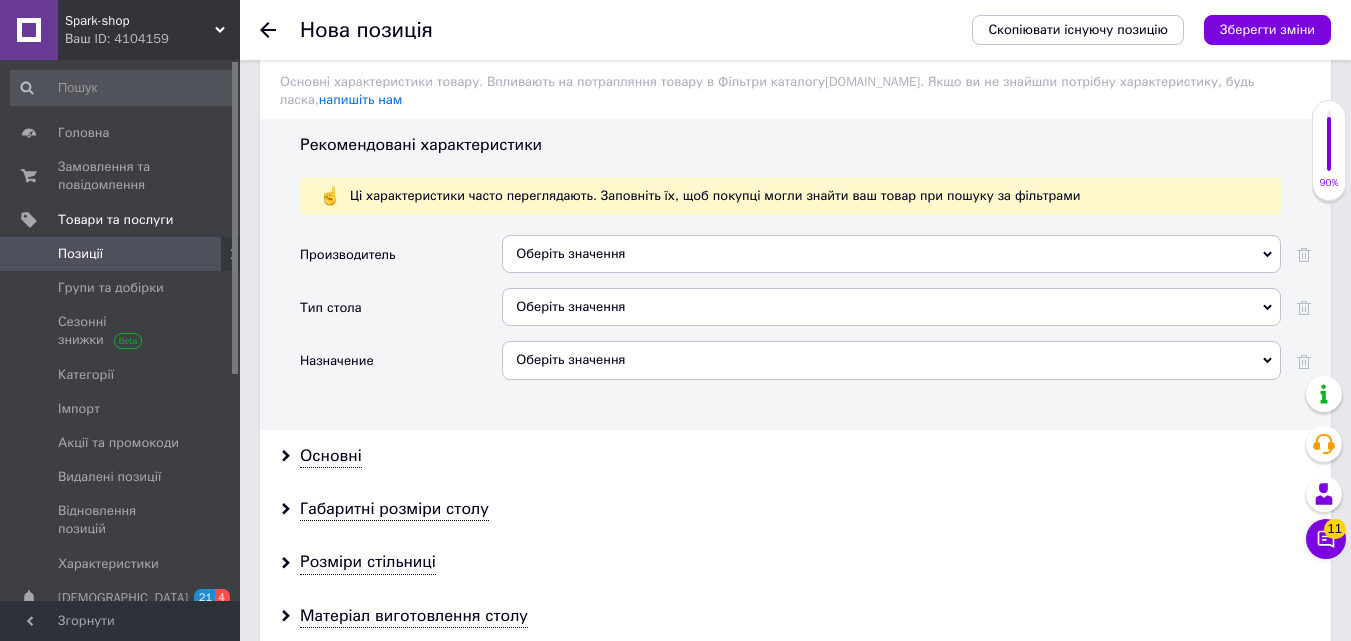 scroll, scrollTop: 2700, scrollLeft: 0, axis: vertical 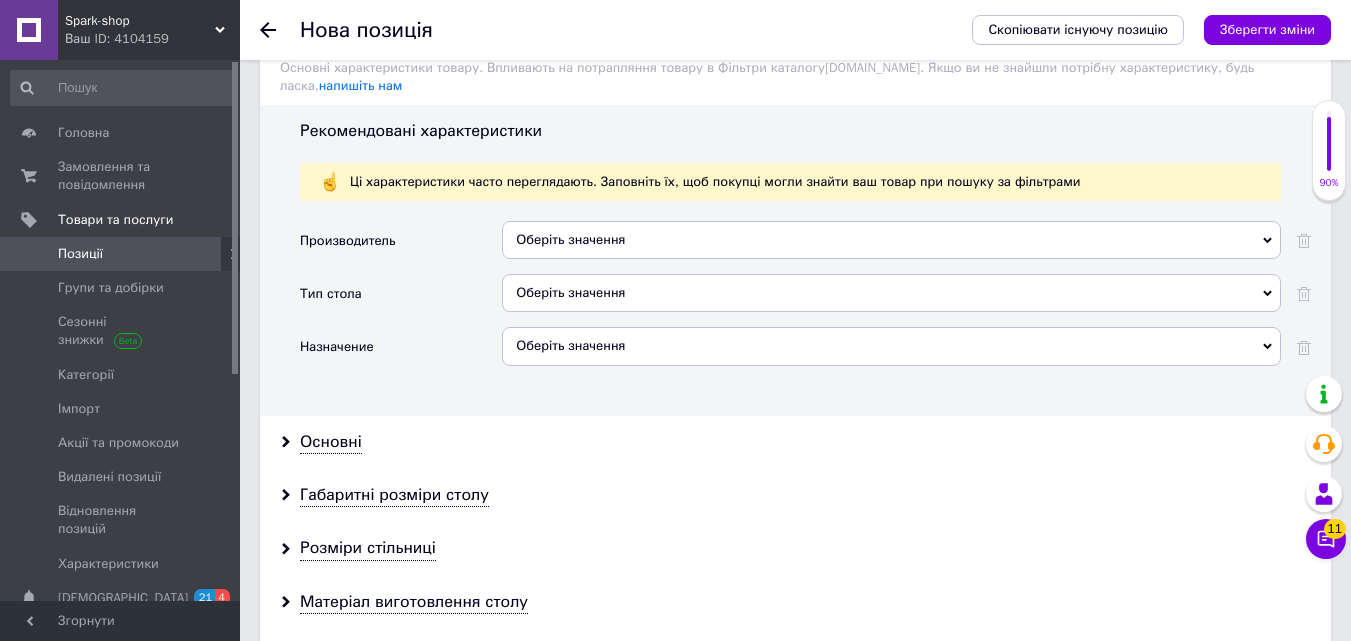 click on "Оберіть значення" at bounding box center (891, 240) 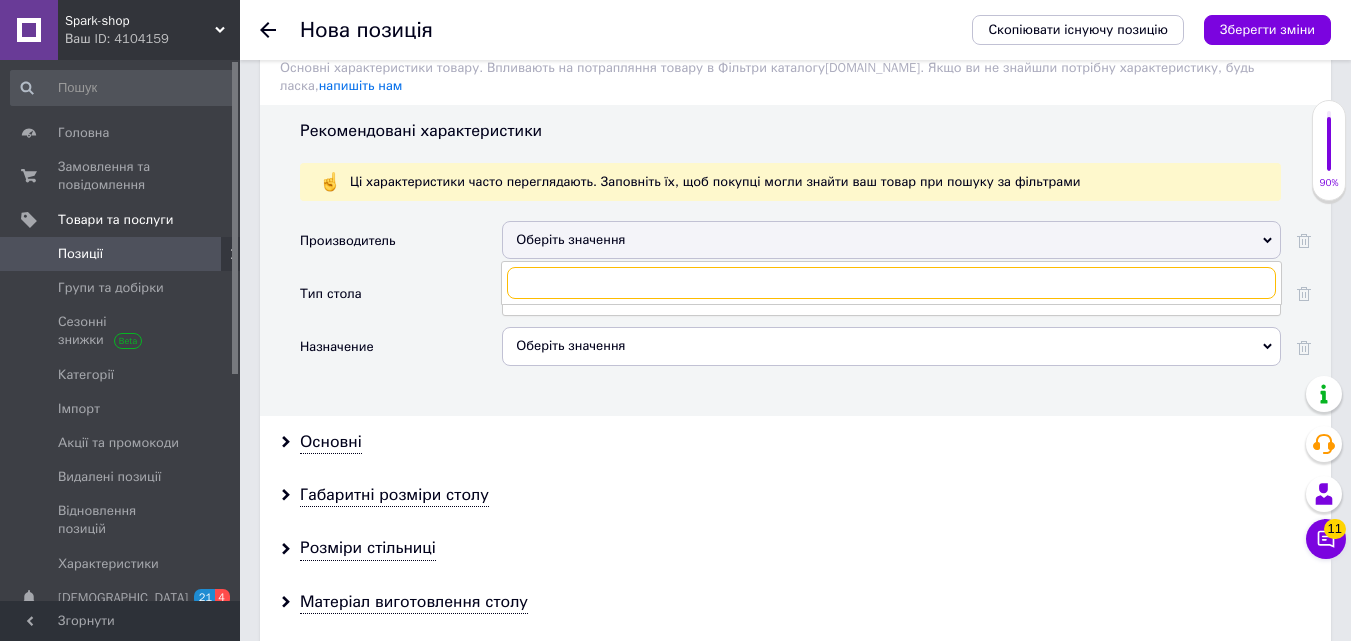 paste on "Собственное производство" 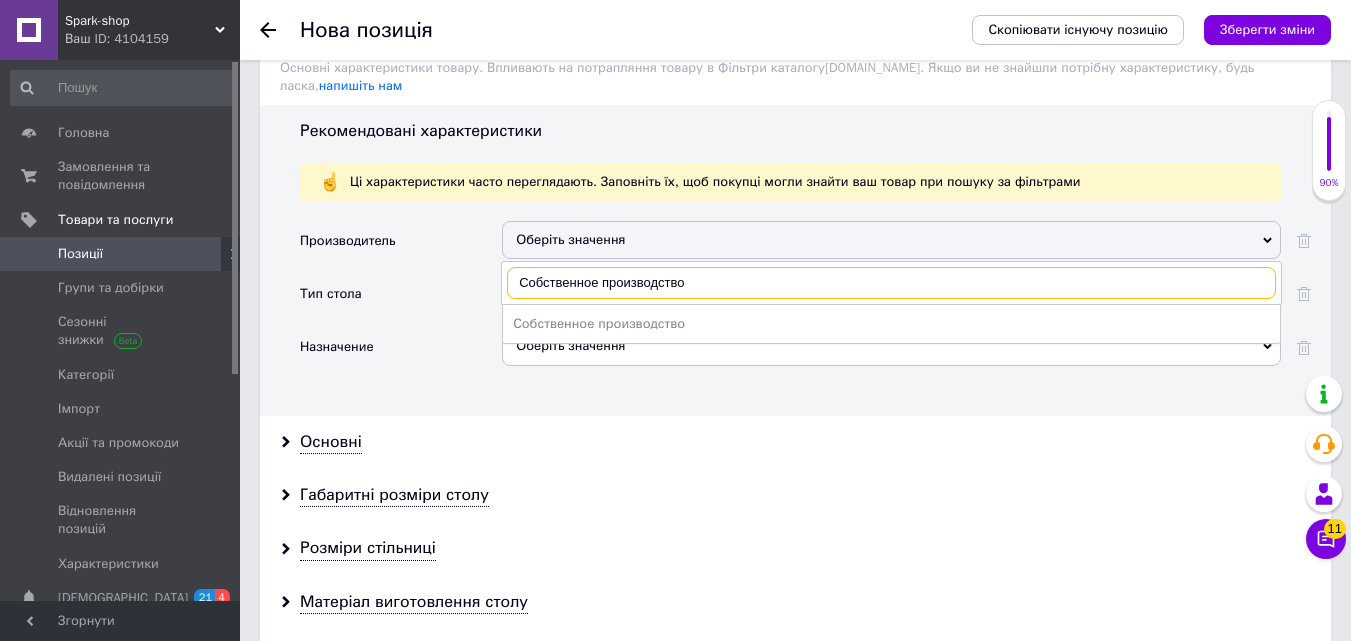 scroll, scrollTop: 2800, scrollLeft: 0, axis: vertical 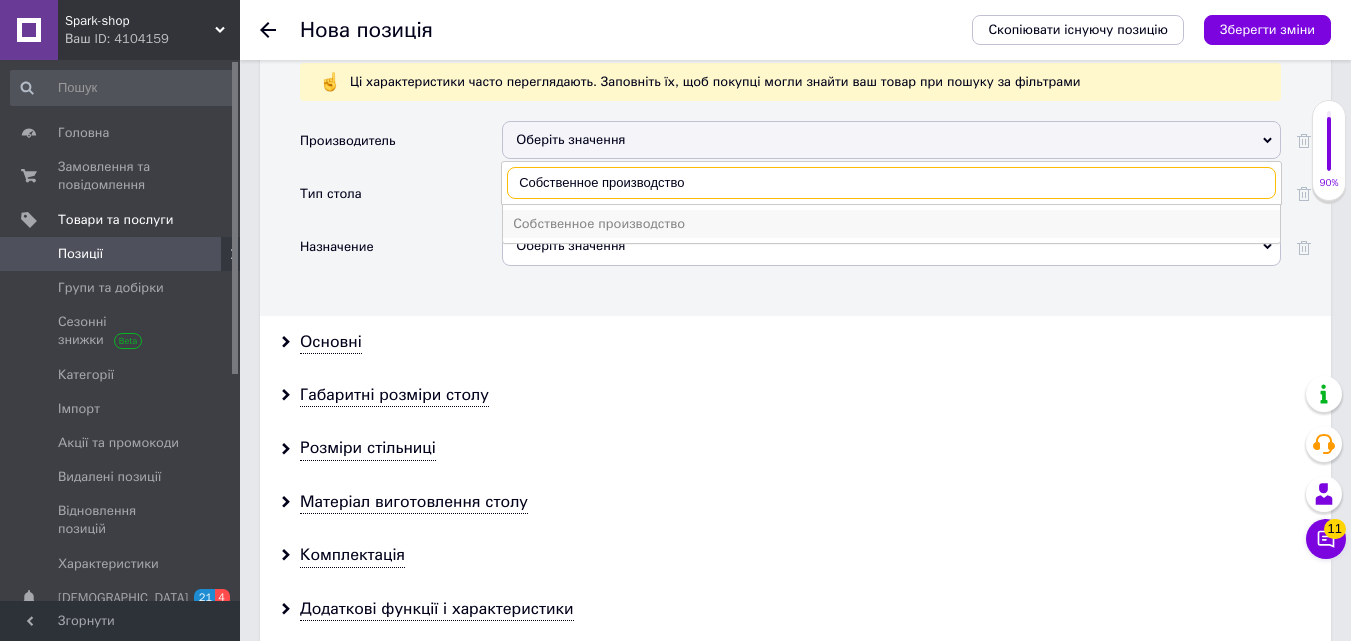 type on "Собственное производство" 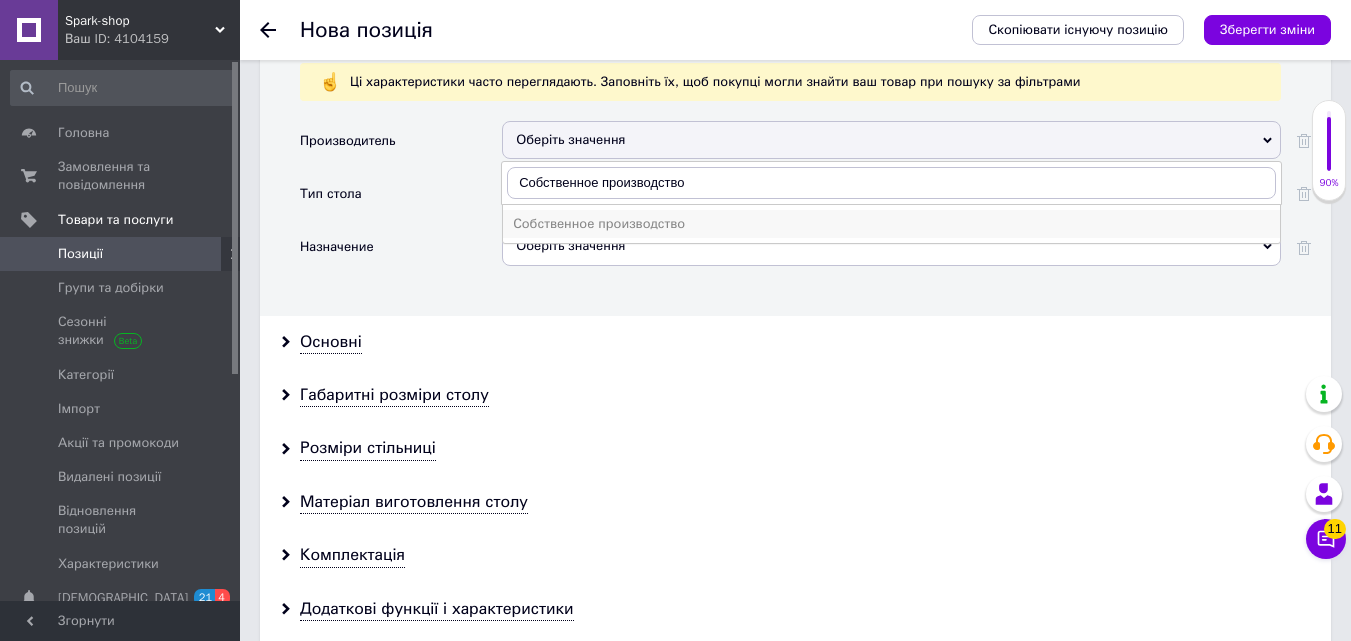 click on "Собственное производство" at bounding box center (891, 224) 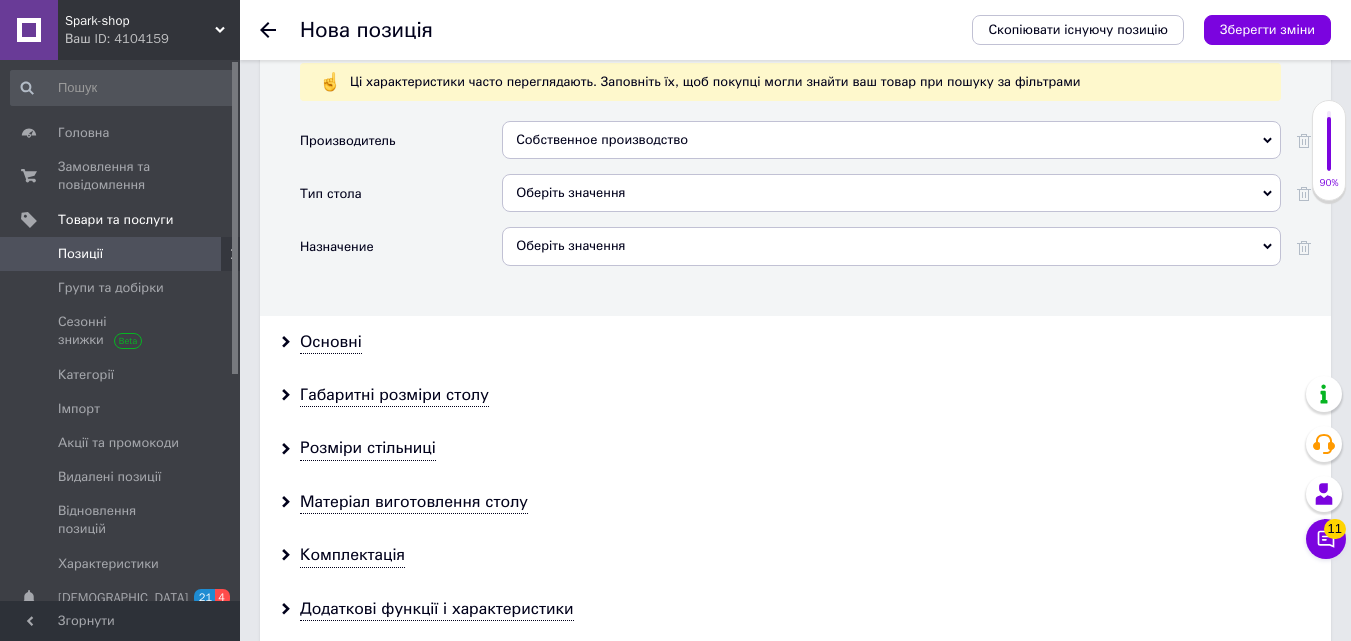 click on "Оберіть значення" at bounding box center (891, 193) 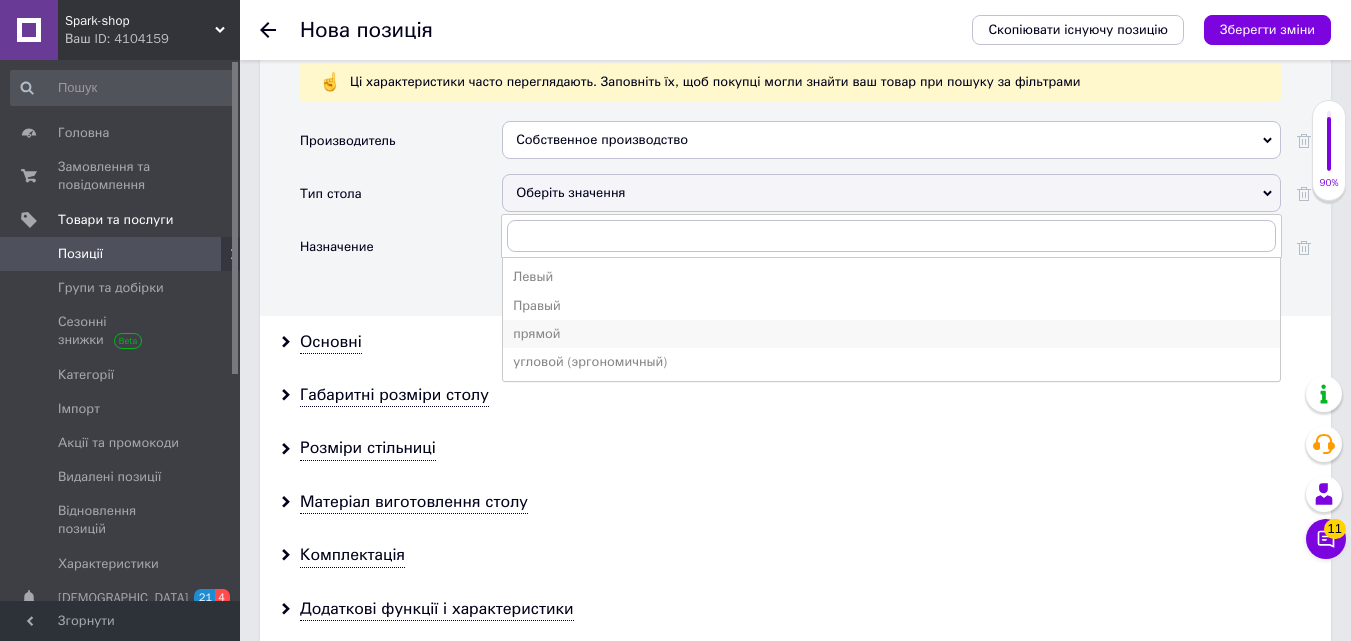 click on "прямой" at bounding box center [891, 334] 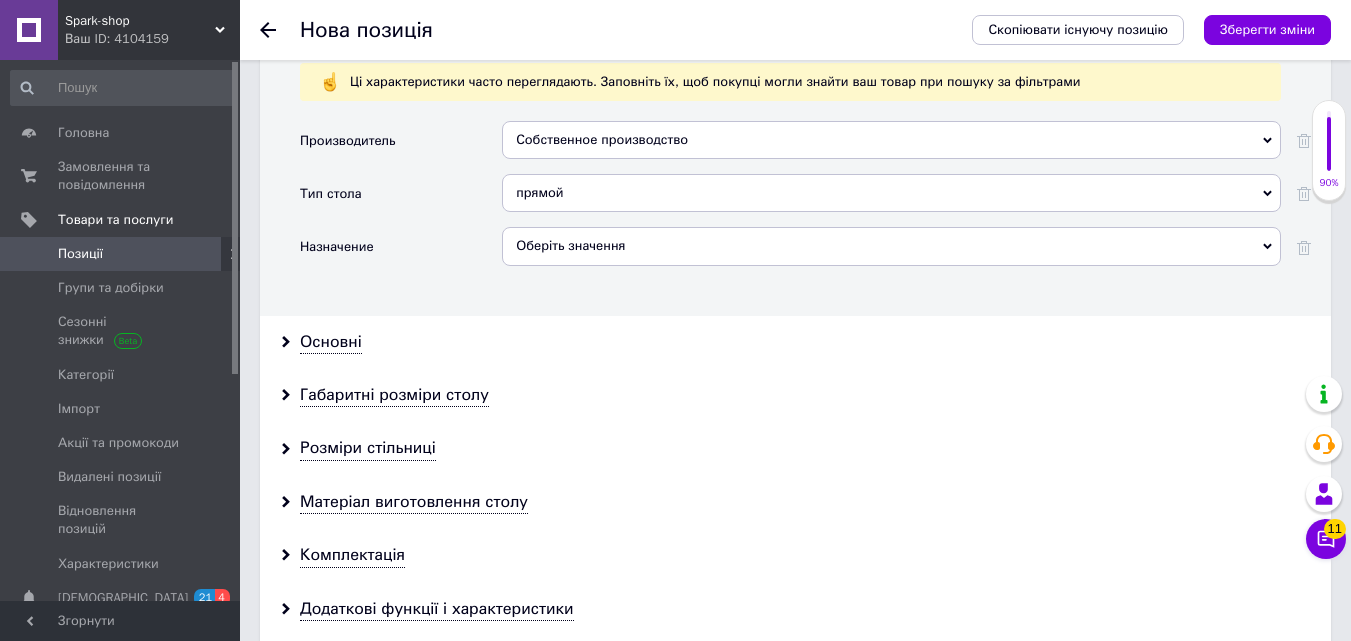 click on "прямой Левый Правый прямой угловой (эргономичный)" at bounding box center (891, 200) 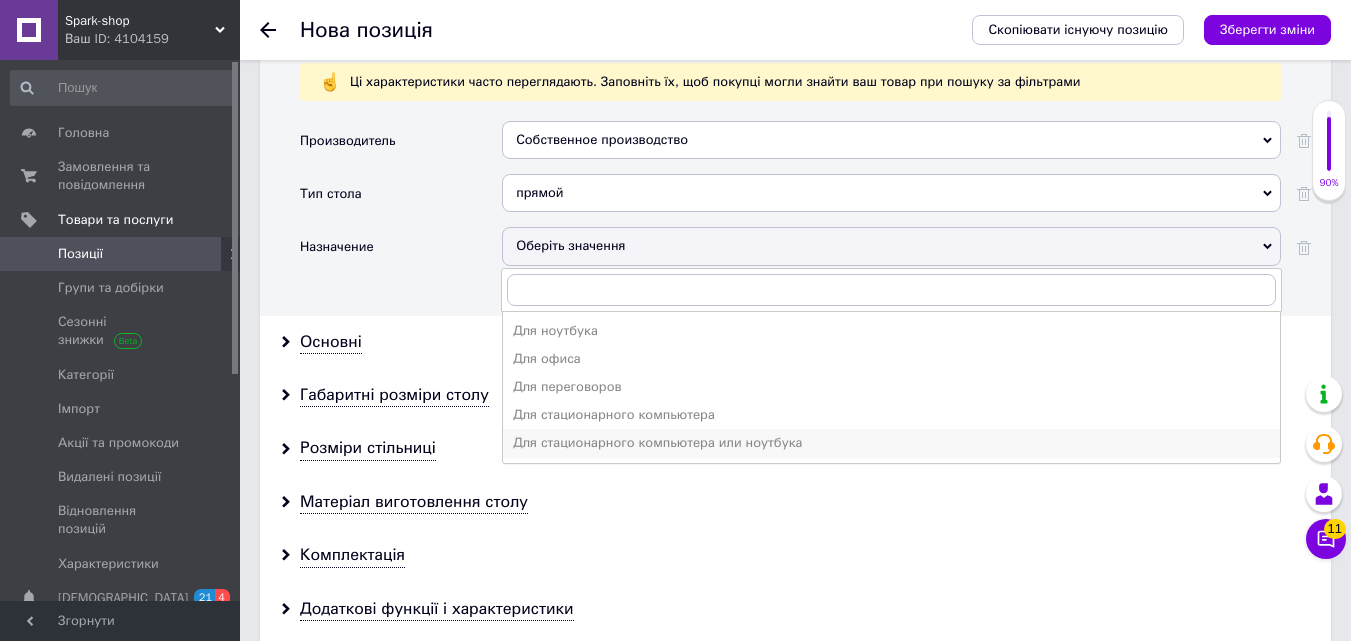 click on "Для стационарного компьютера или ноутбука" at bounding box center [891, 443] 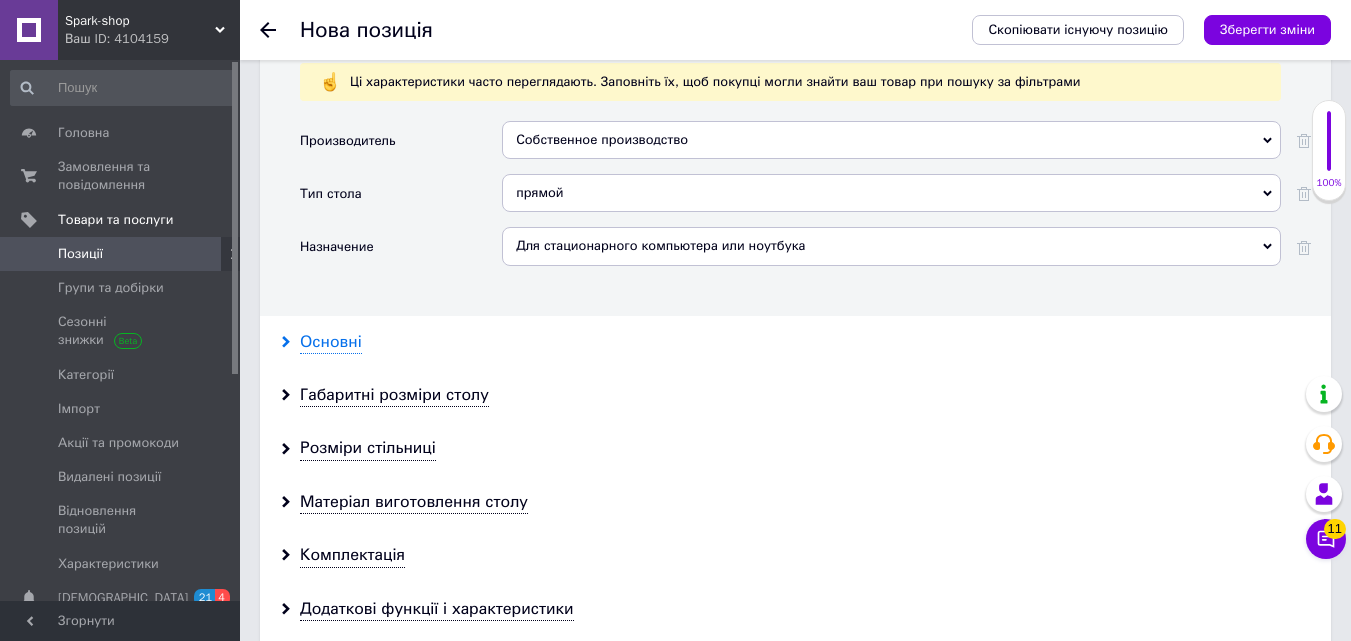 click on "Основні" at bounding box center (331, 342) 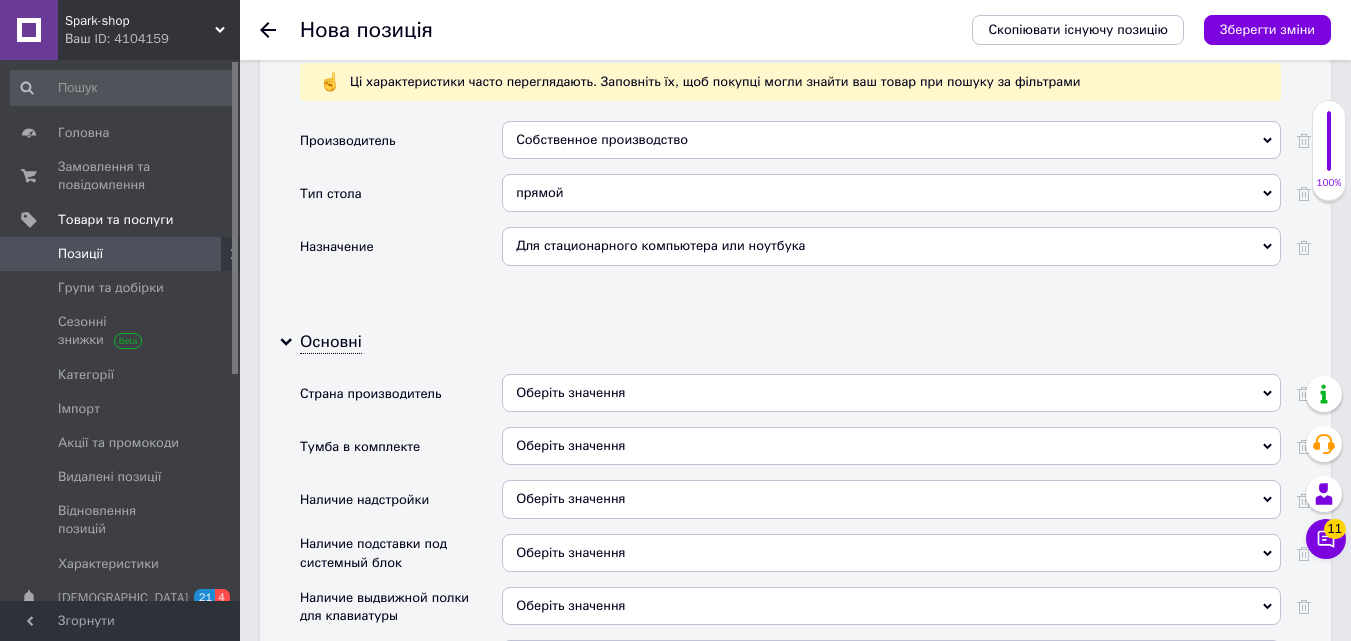 scroll, scrollTop: 3000, scrollLeft: 0, axis: vertical 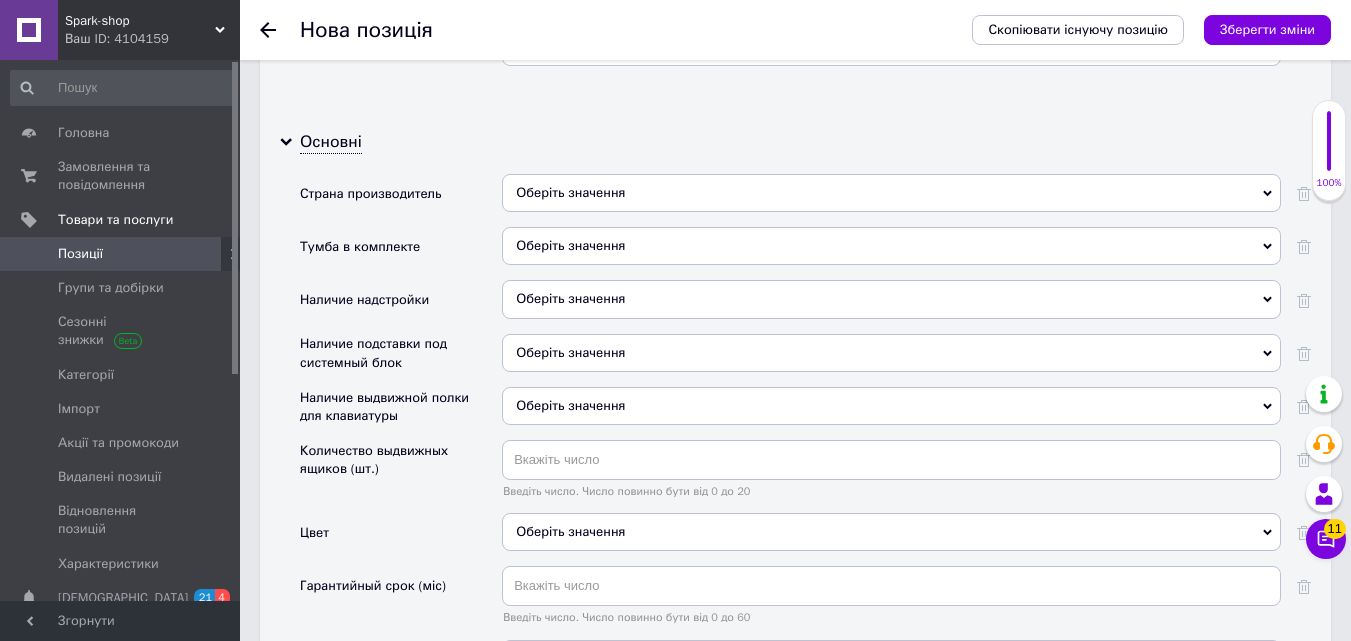 click on "Оберіть значення" at bounding box center [891, 193] 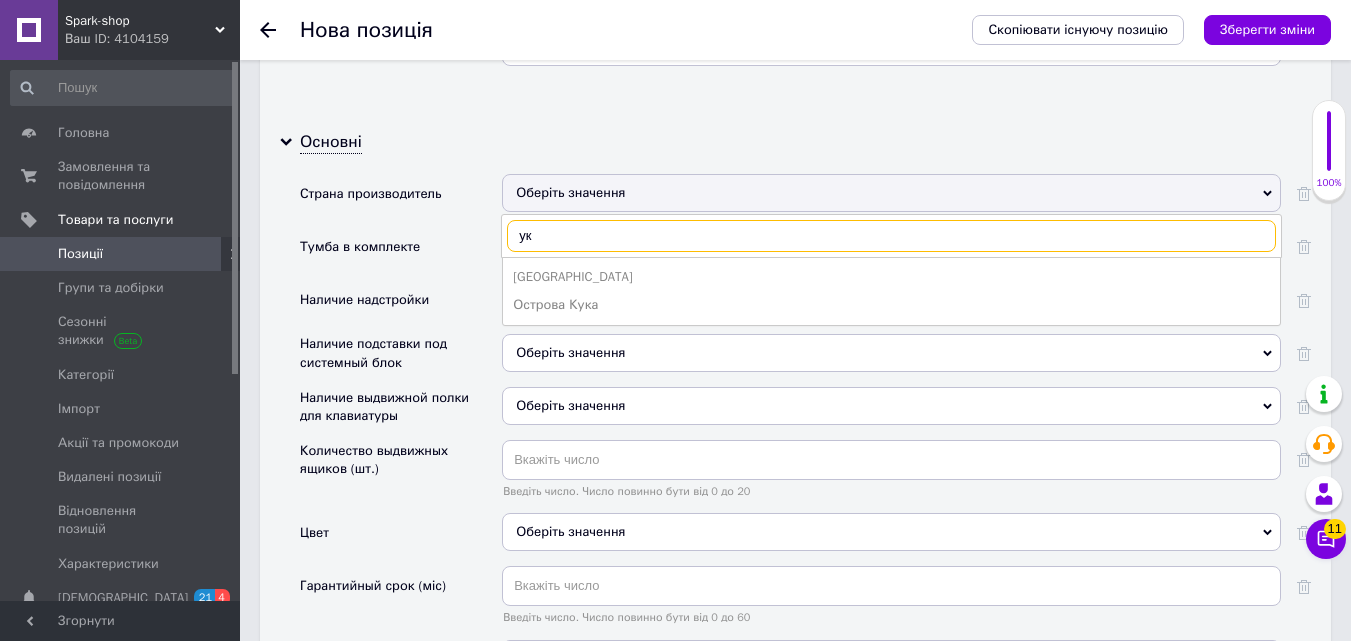type on "ук" 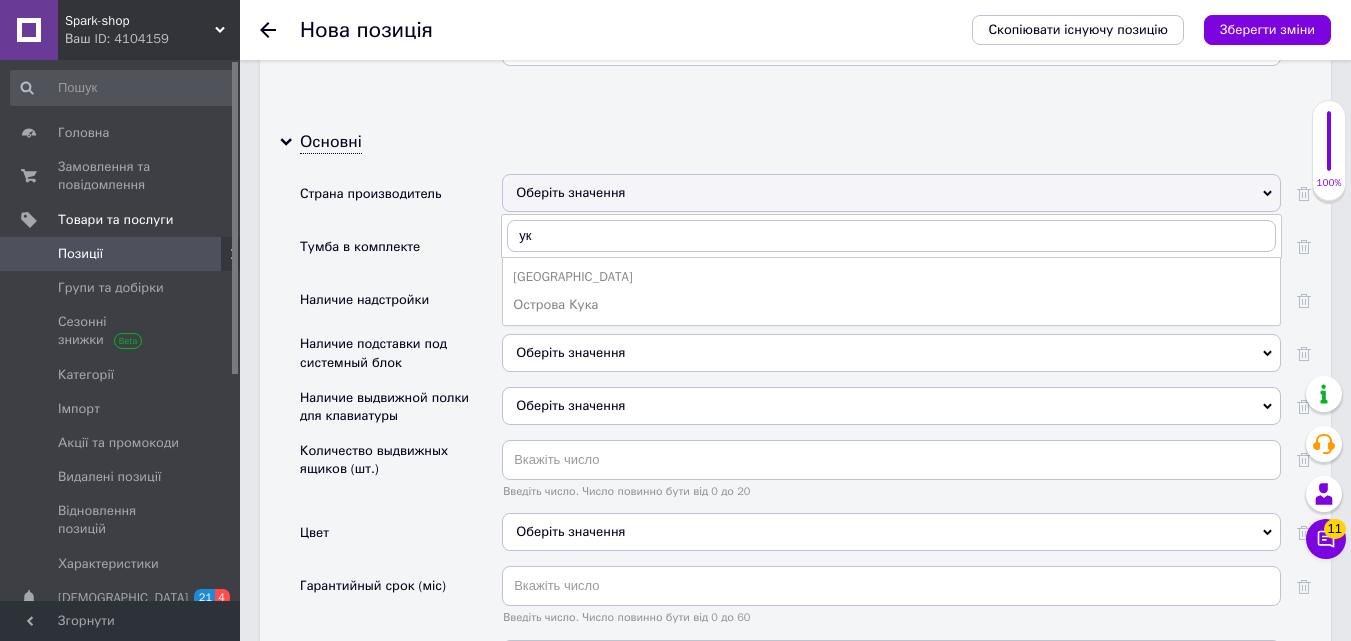 click on "[GEOGRAPHIC_DATA]" at bounding box center (891, 277) 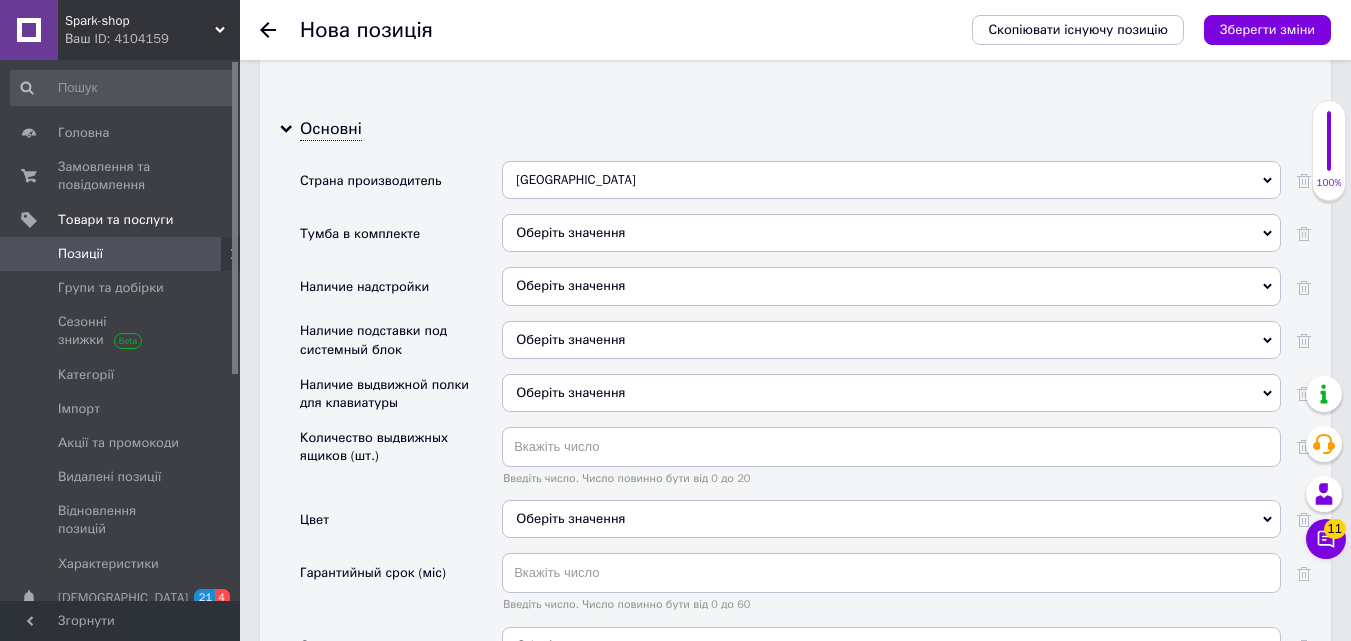 scroll, scrollTop: 3100, scrollLeft: 0, axis: vertical 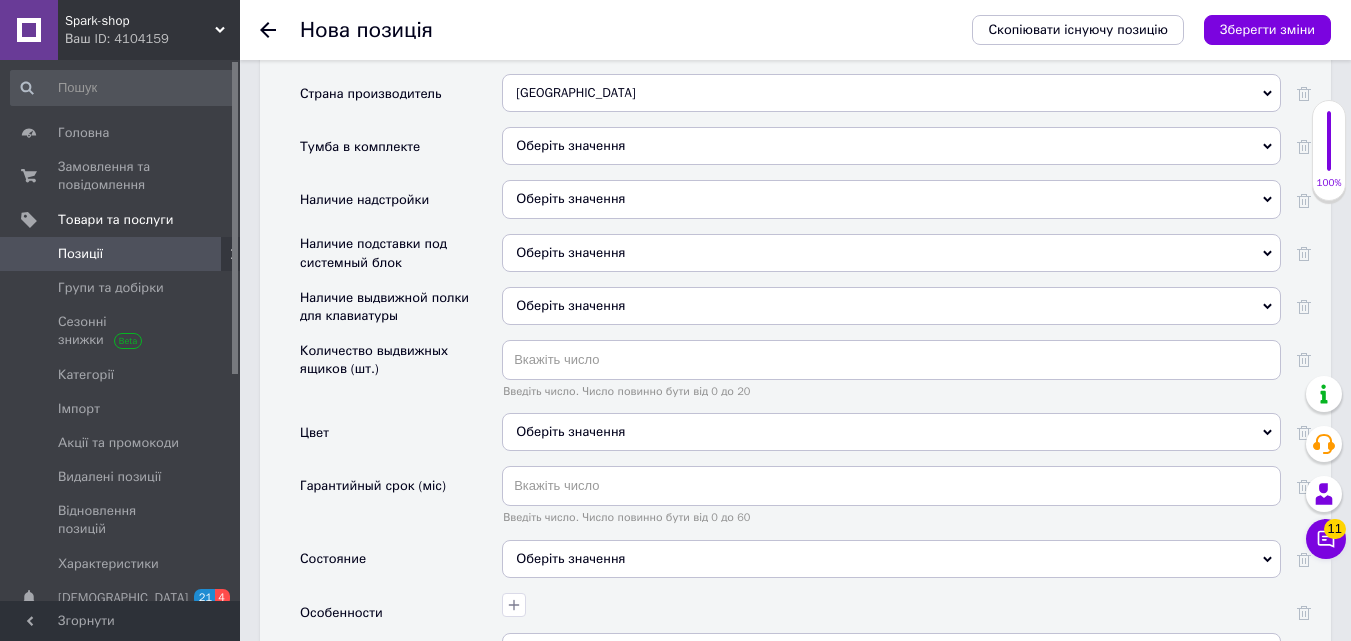 click on "Оберіть значення" at bounding box center [891, 199] 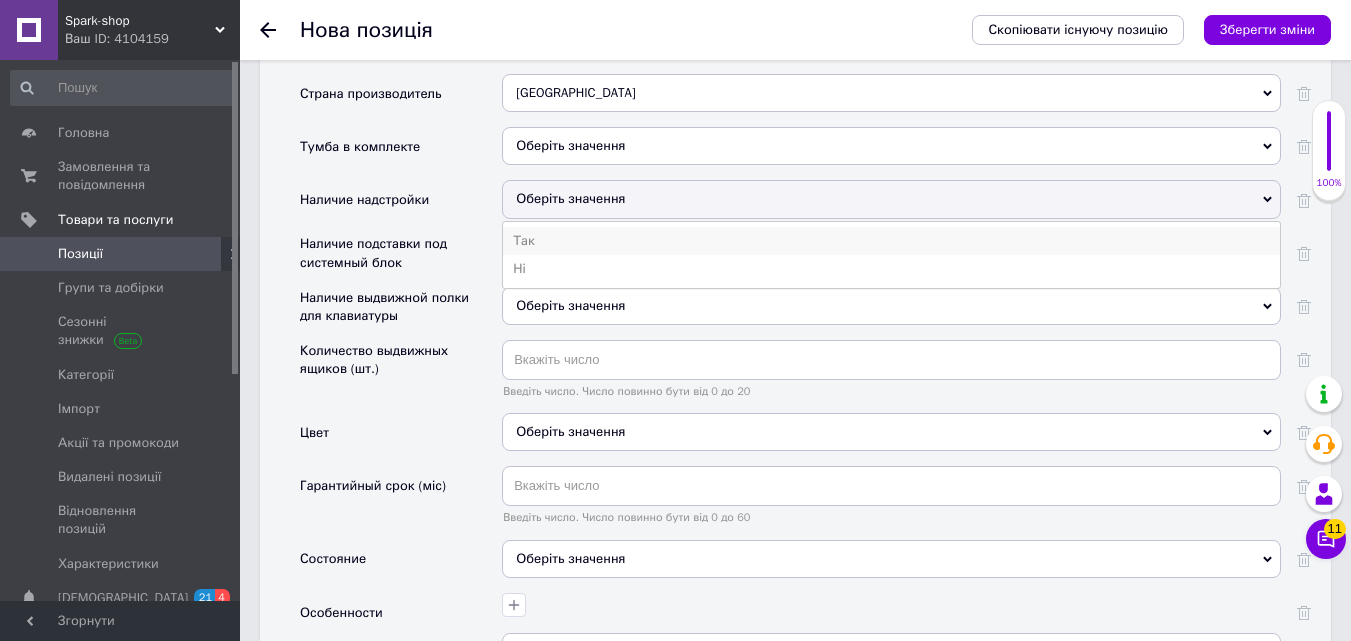 click on "Так" at bounding box center [891, 241] 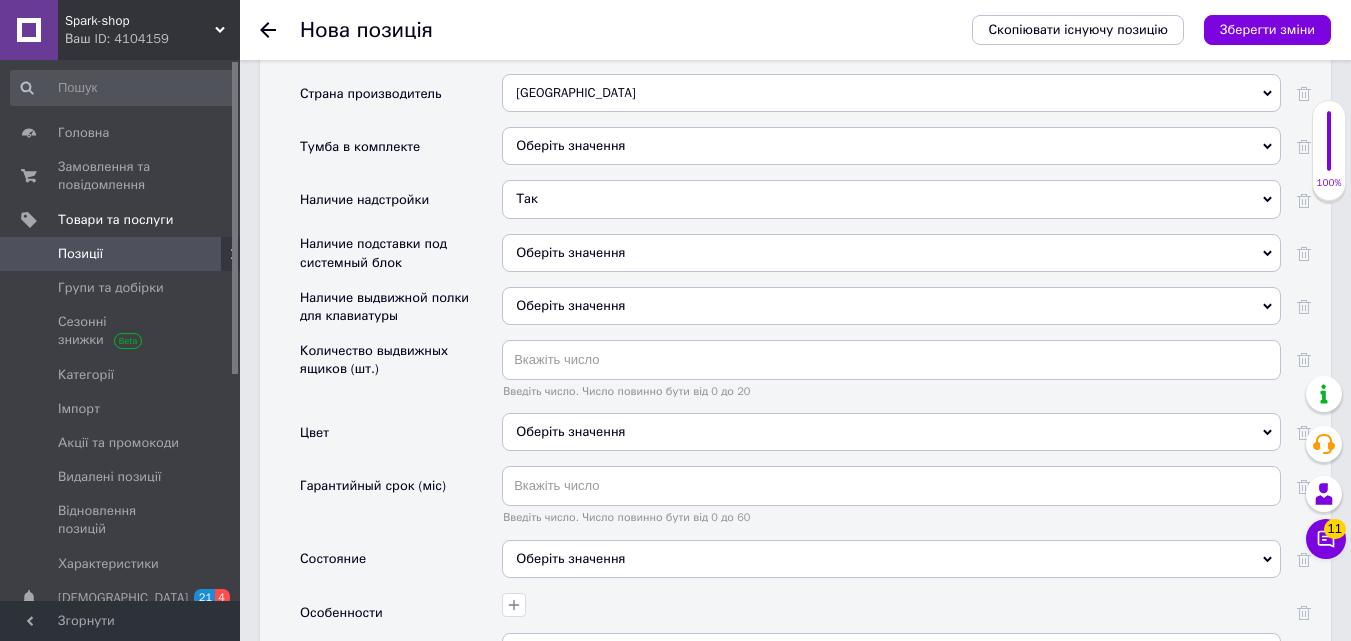 click on "Оберіть значення" at bounding box center (891, 253) 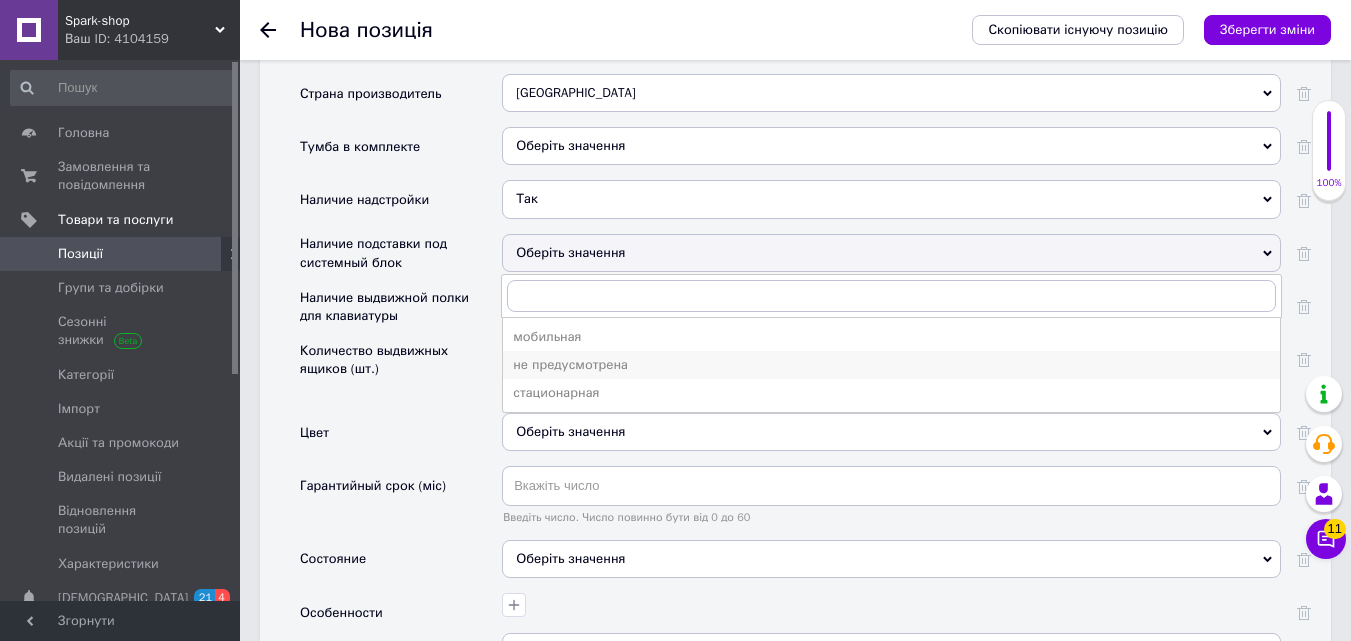 click on "не предусмотрена" at bounding box center [891, 365] 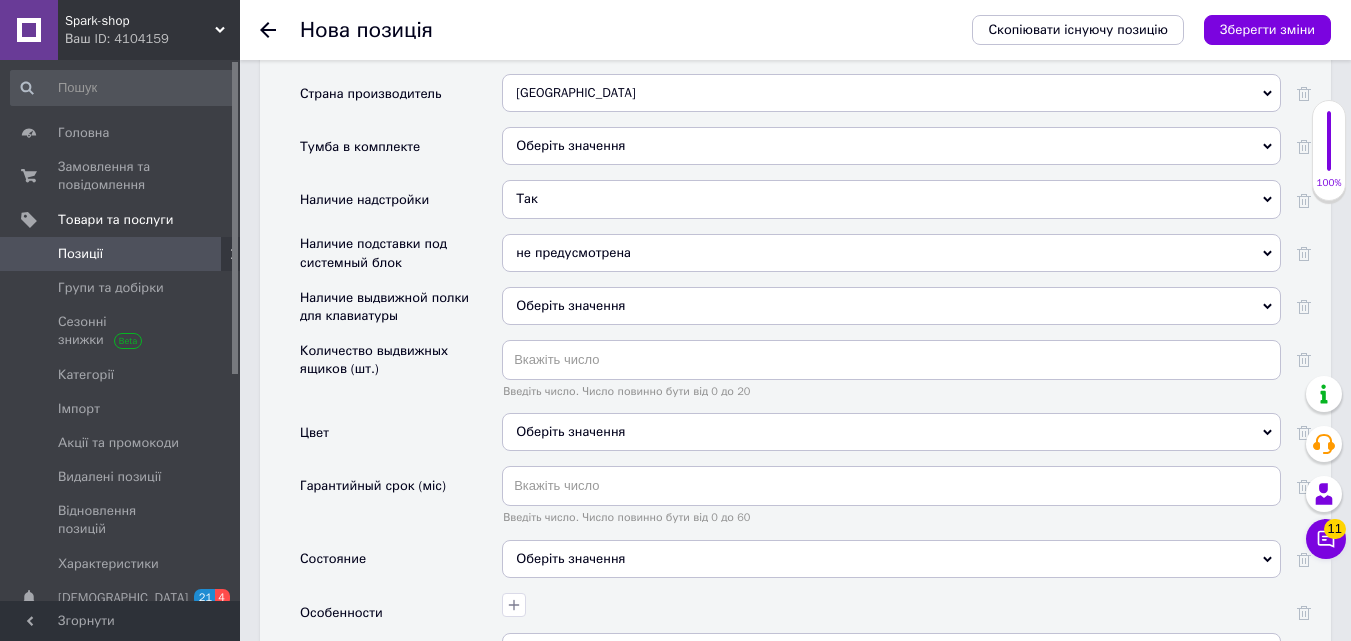 click on "Оберіть значення" at bounding box center (570, 305) 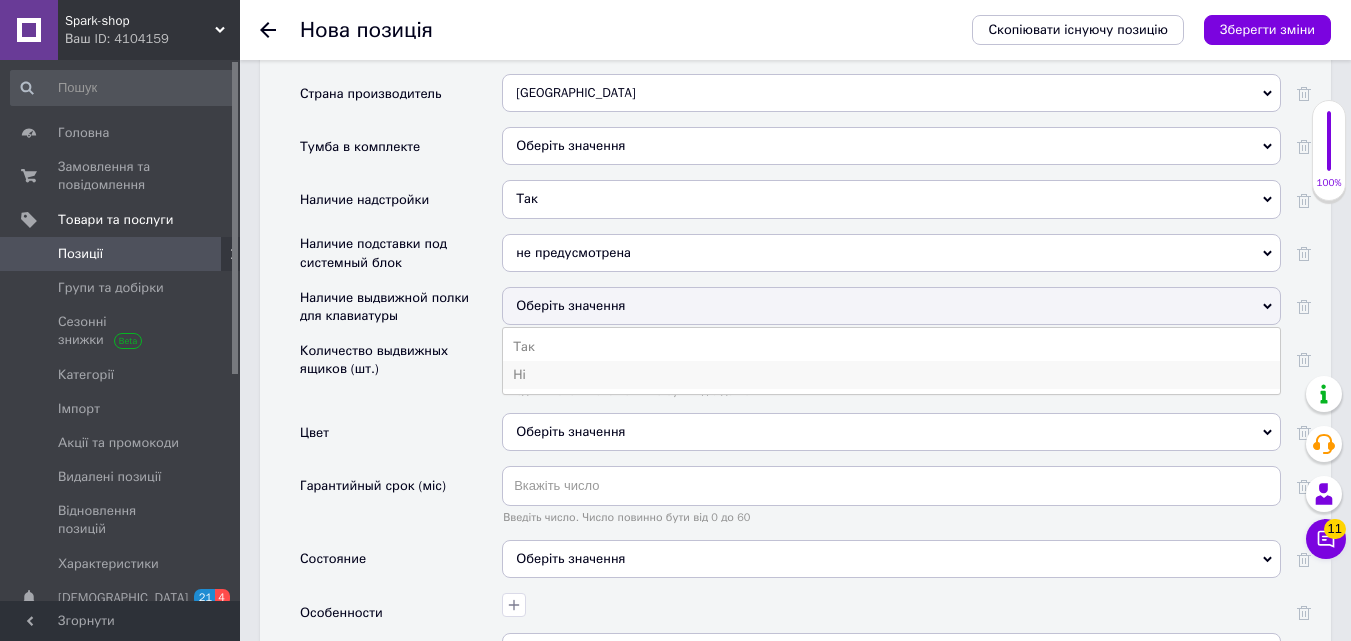 click on "Ні" at bounding box center (891, 375) 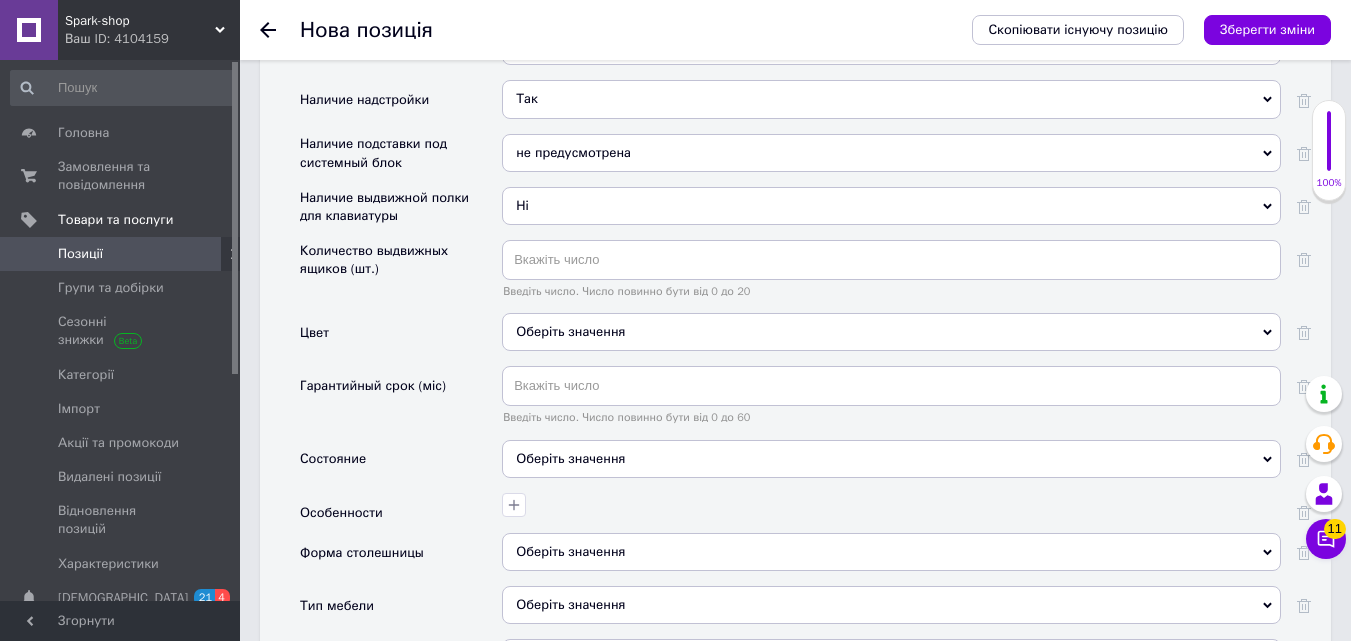 click on "Оберіть значення" at bounding box center (891, 332) 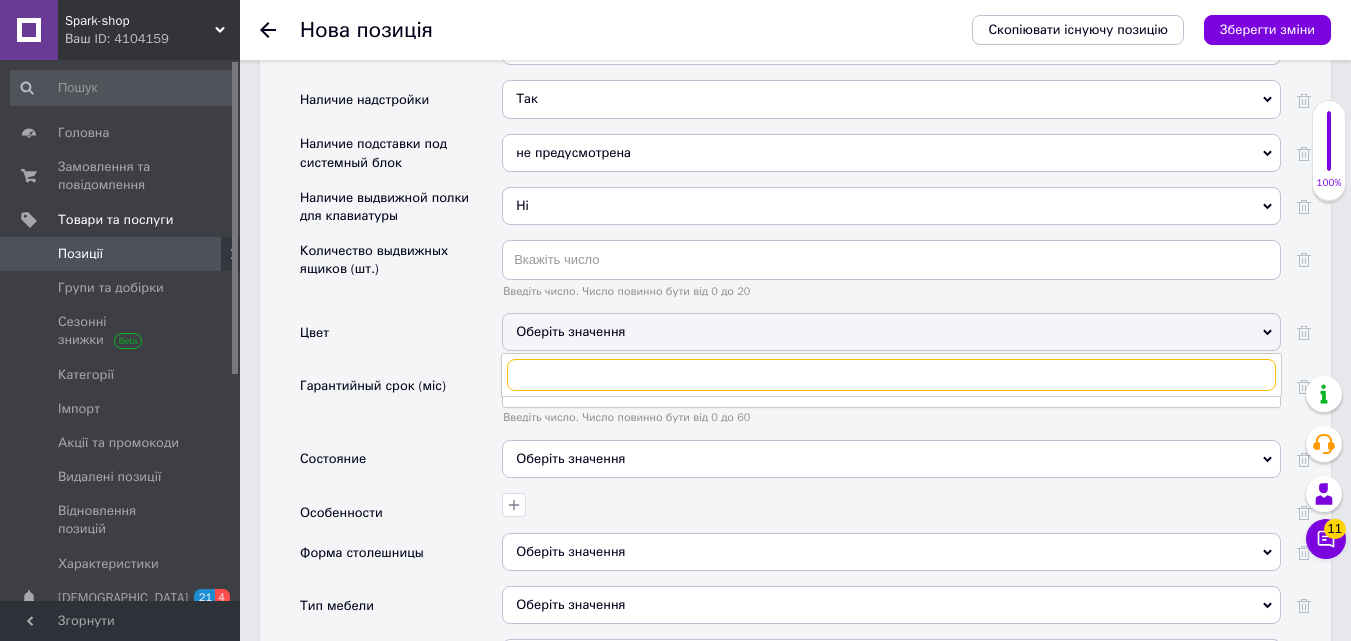scroll, scrollTop: 3300, scrollLeft: 0, axis: vertical 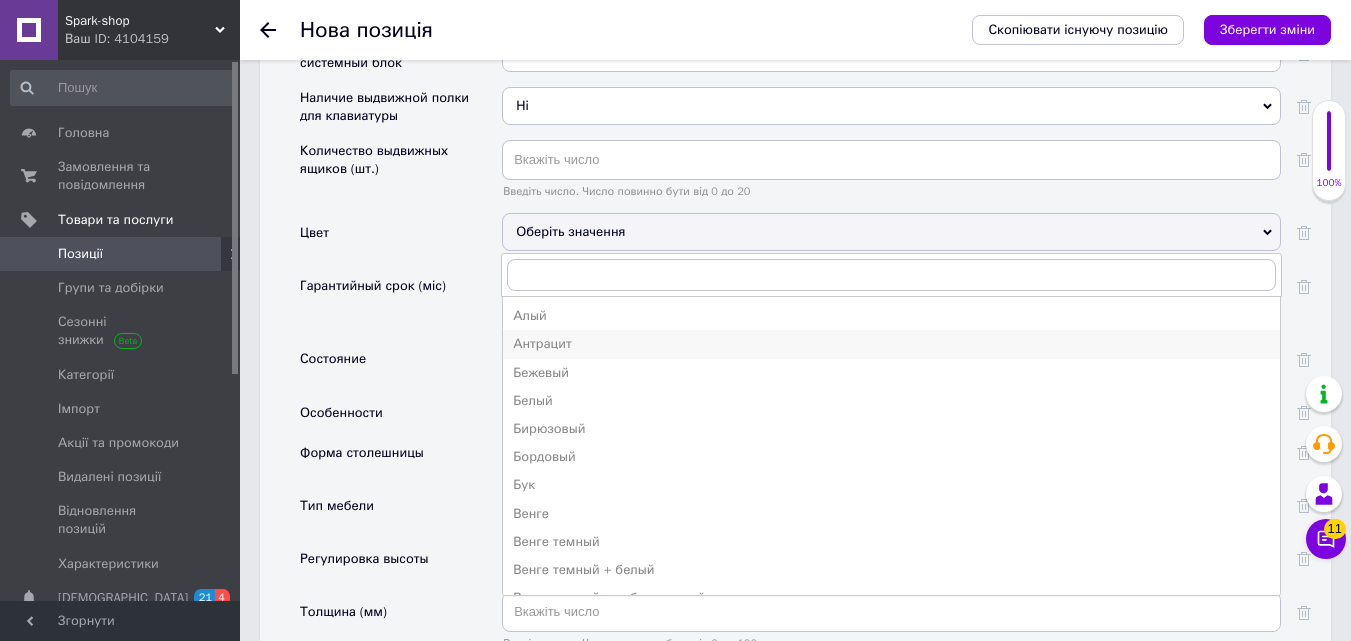 click on "Антрацит" at bounding box center (891, 344) 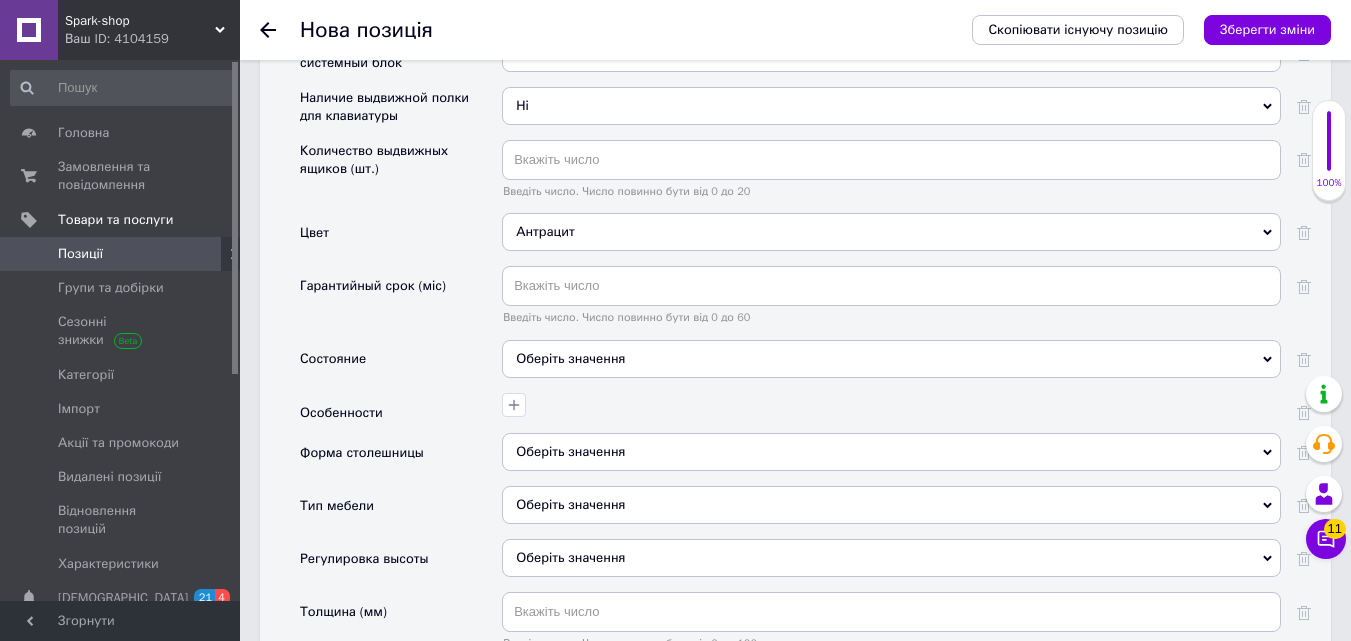 click on "Оберіть значення" at bounding box center (891, 359) 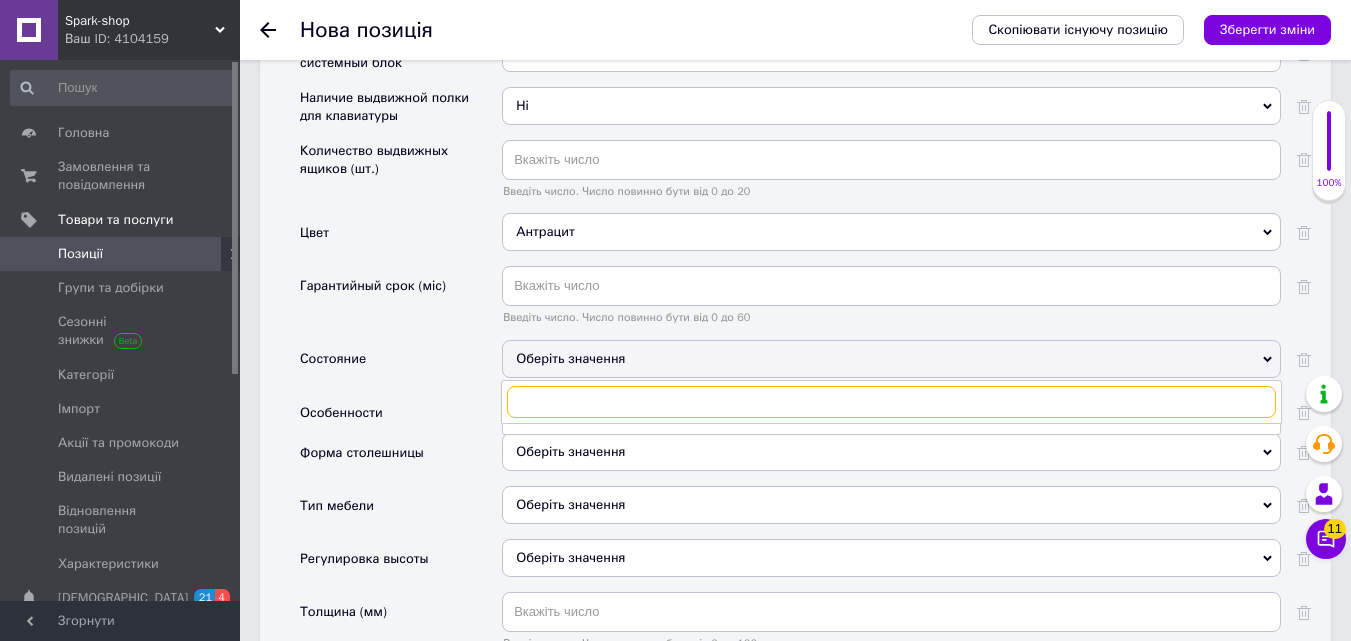 scroll, scrollTop: 3400, scrollLeft: 0, axis: vertical 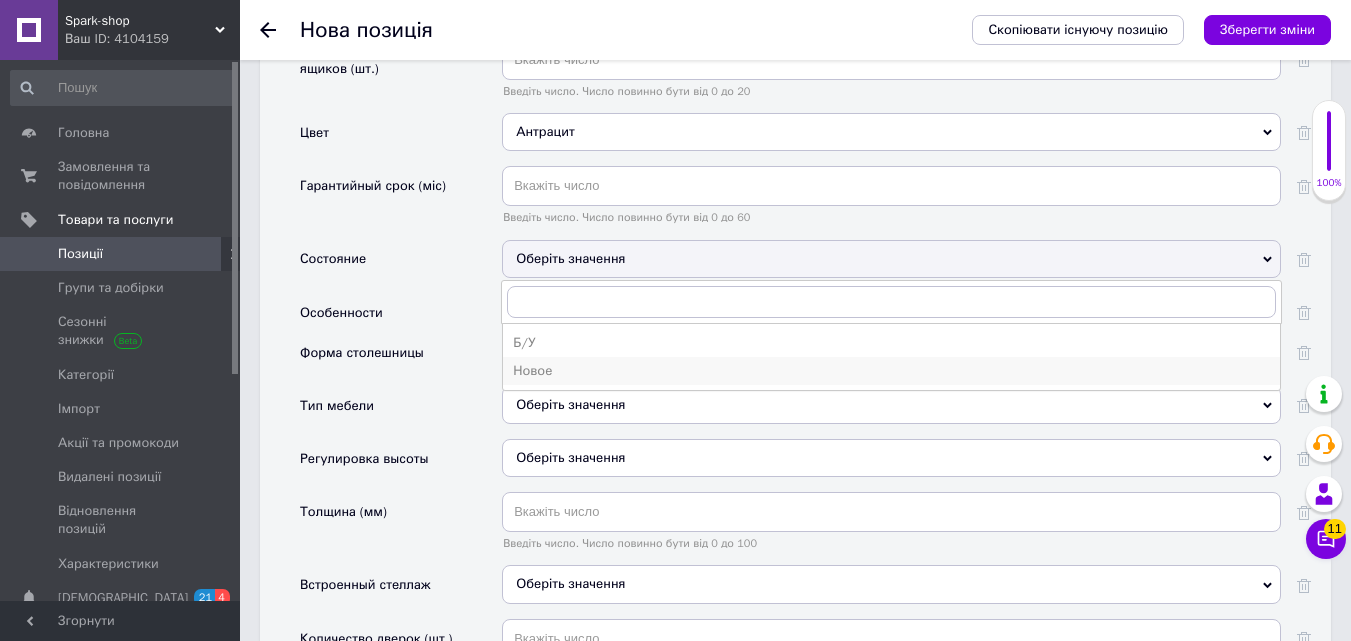 click on "Новое" at bounding box center [891, 371] 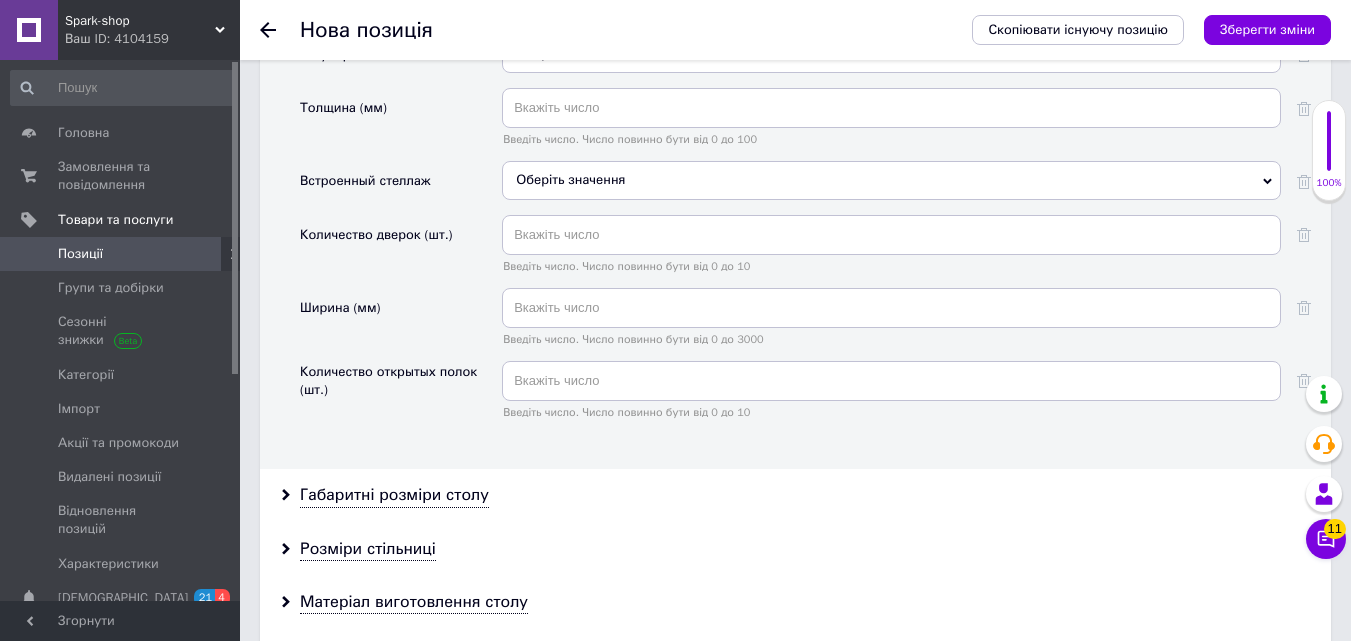 scroll, scrollTop: 4000, scrollLeft: 0, axis: vertical 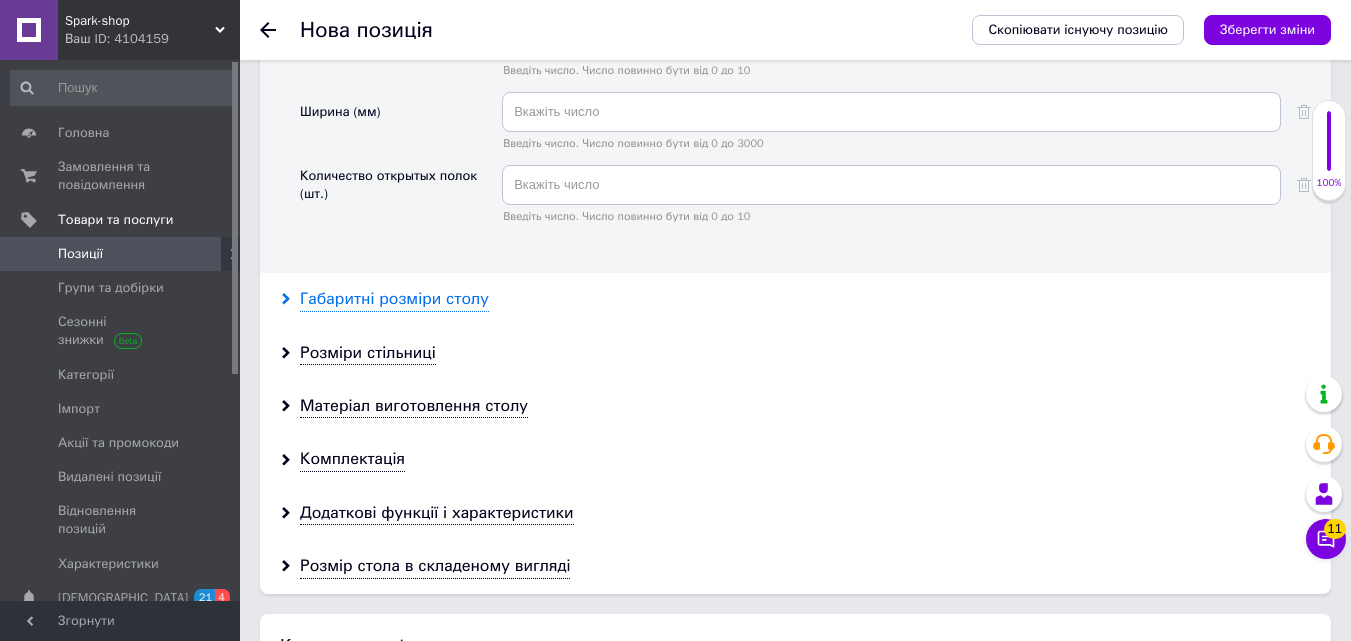 click on "Габаритні розміри столу" at bounding box center (394, 299) 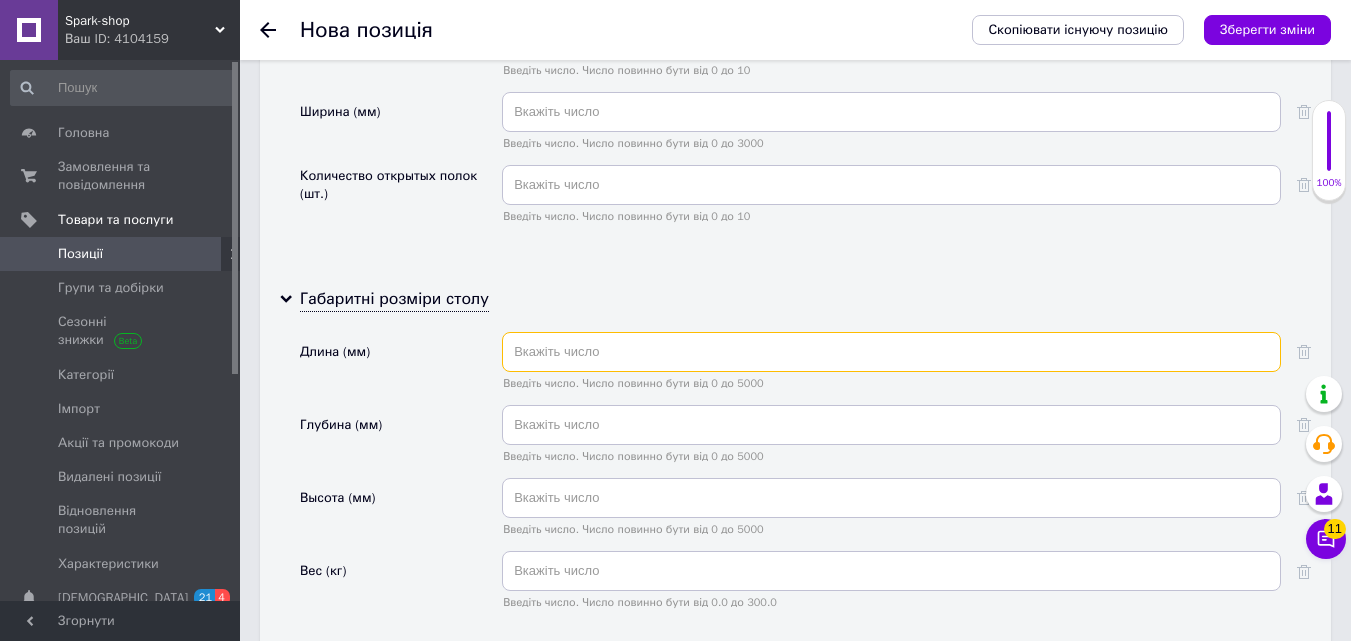 click at bounding box center (891, 352) 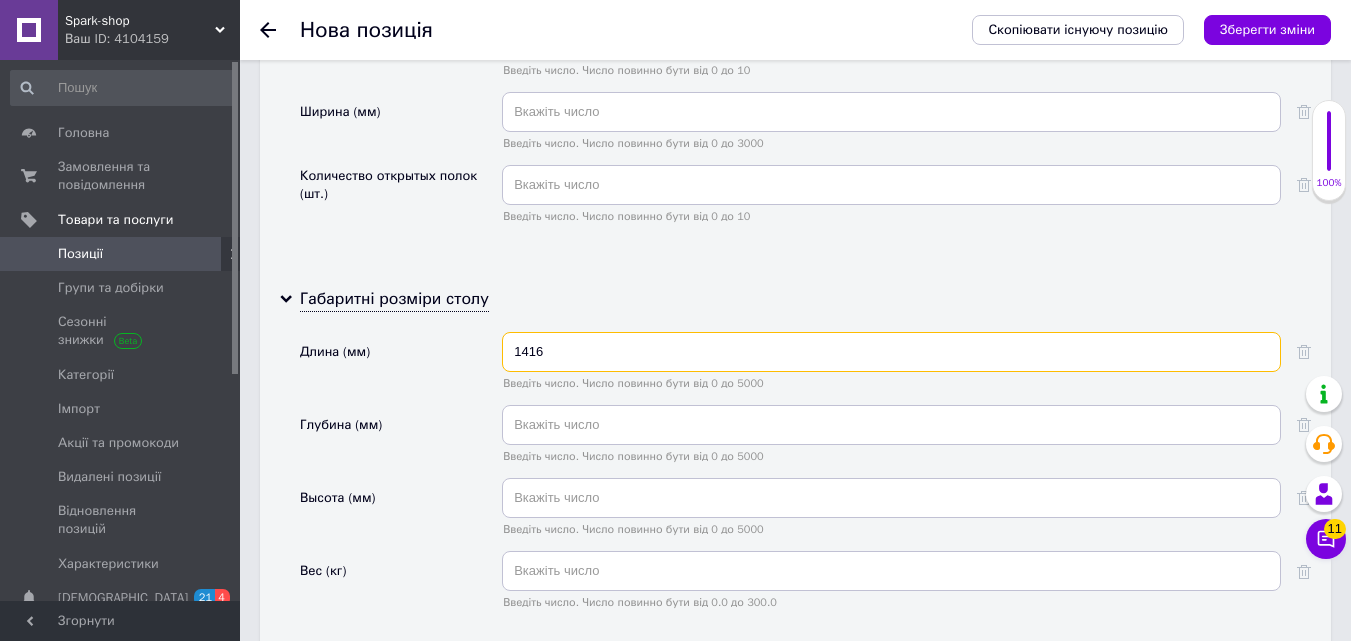 type on "1416" 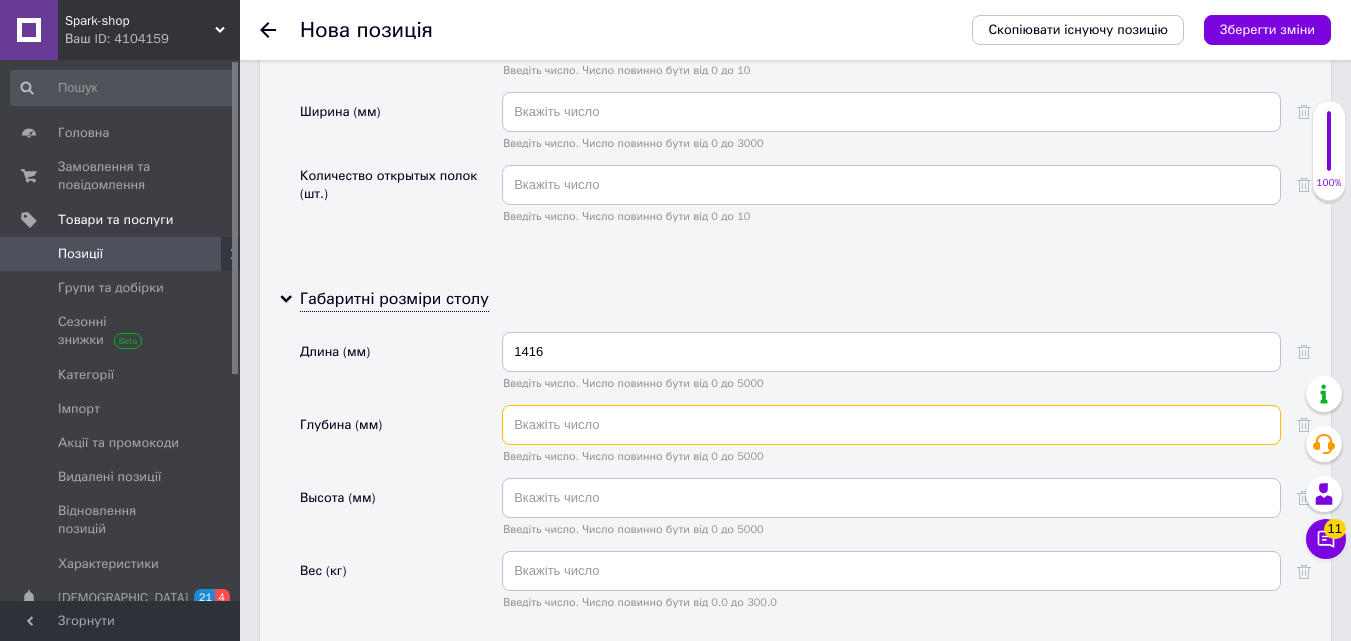 click at bounding box center [891, 425] 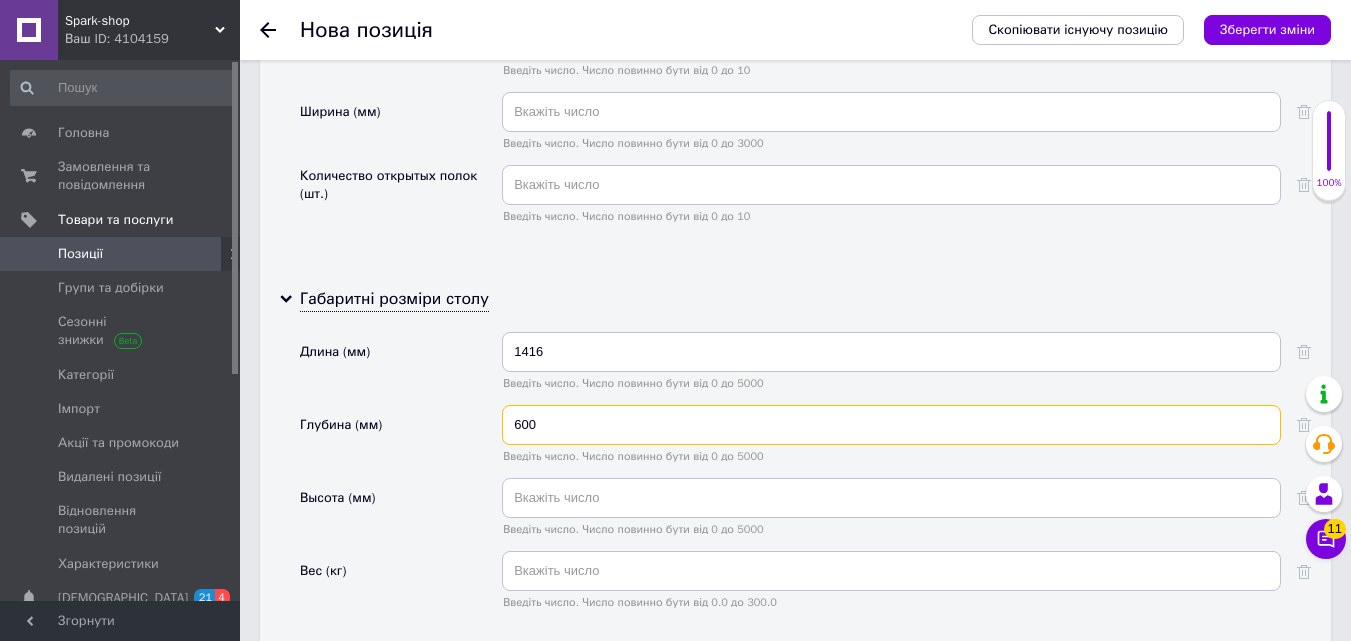 type on "600" 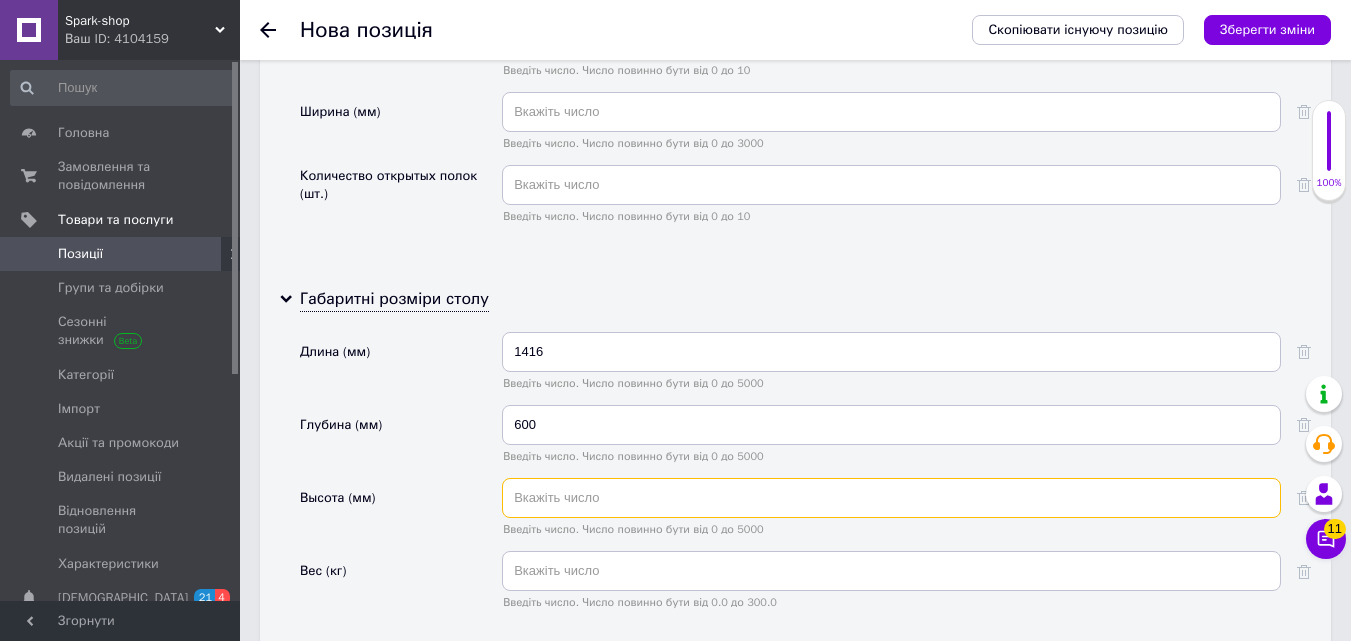 click at bounding box center [891, 498] 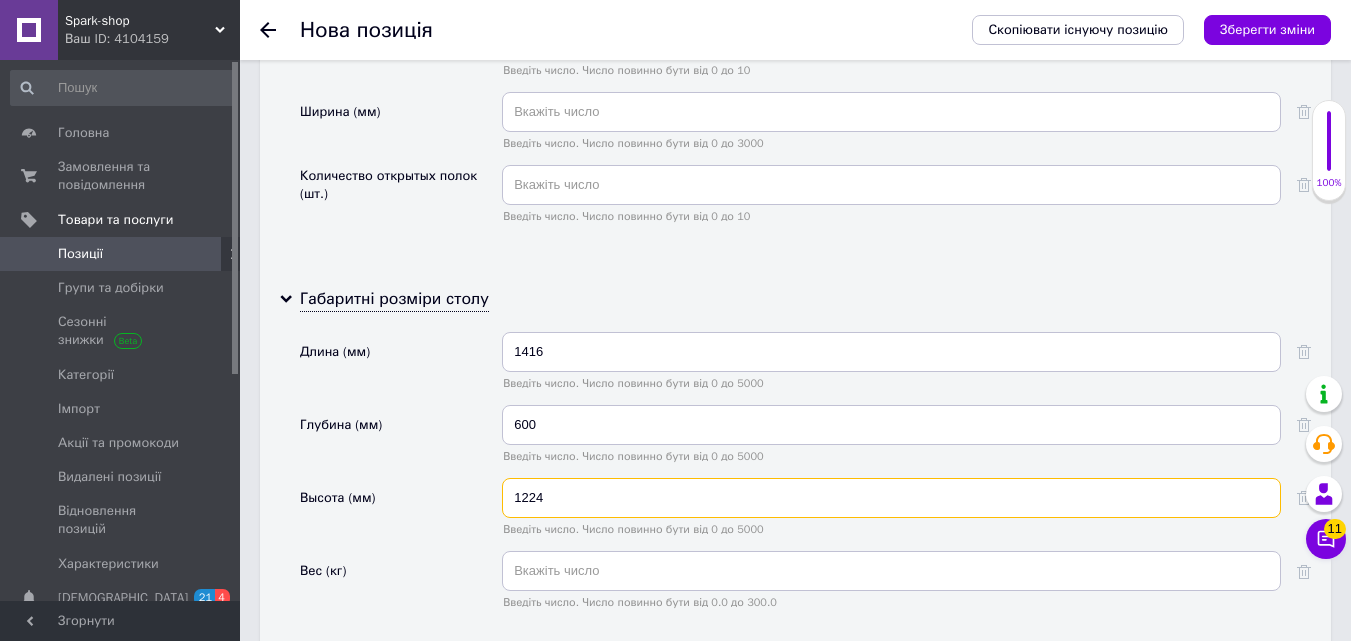 type on "1224" 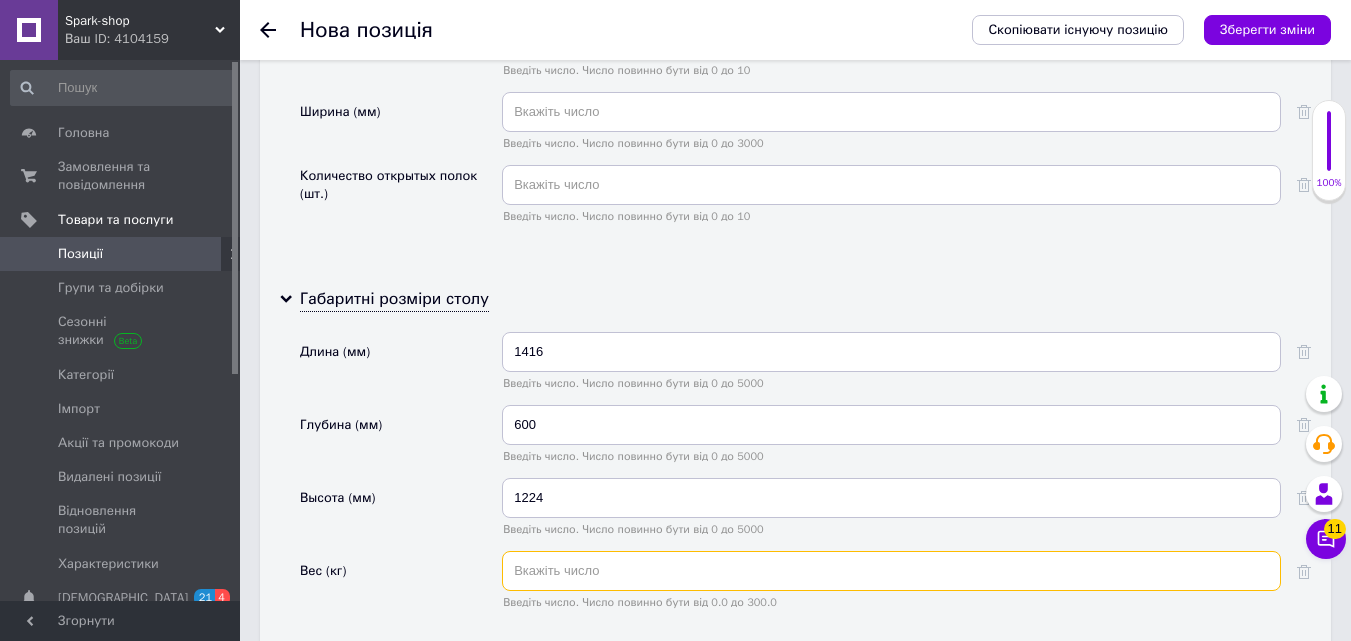 click at bounding box center (891, 571) 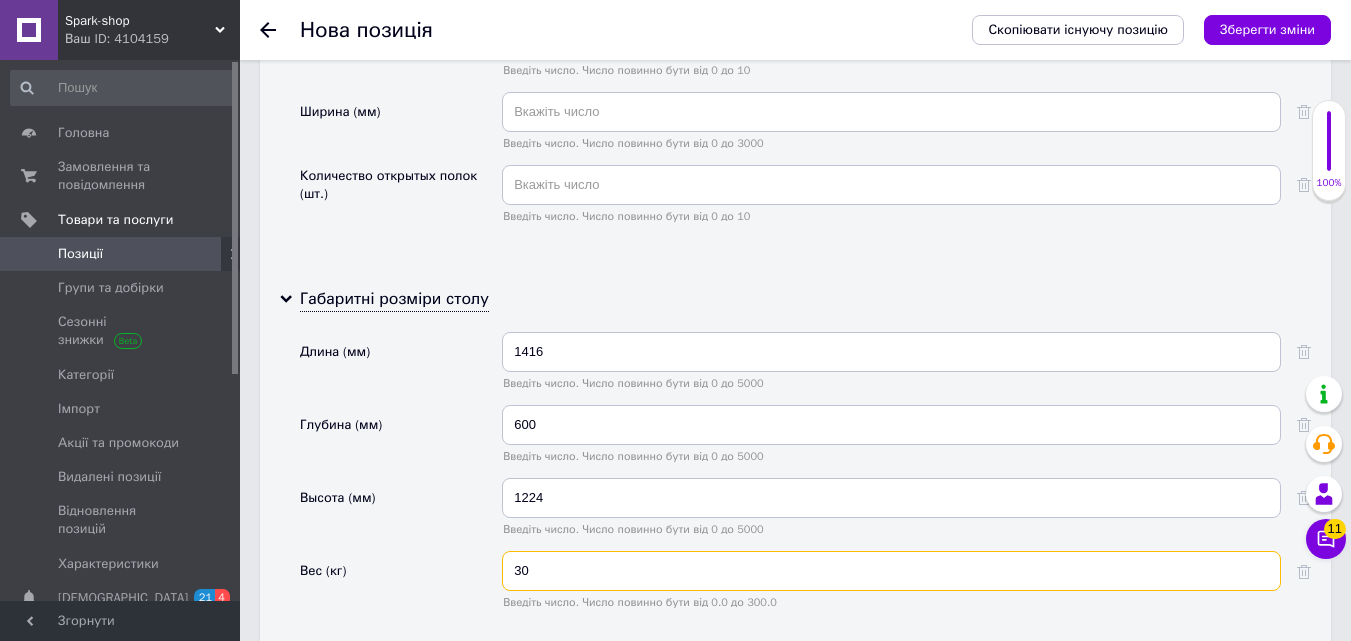 type on "30" 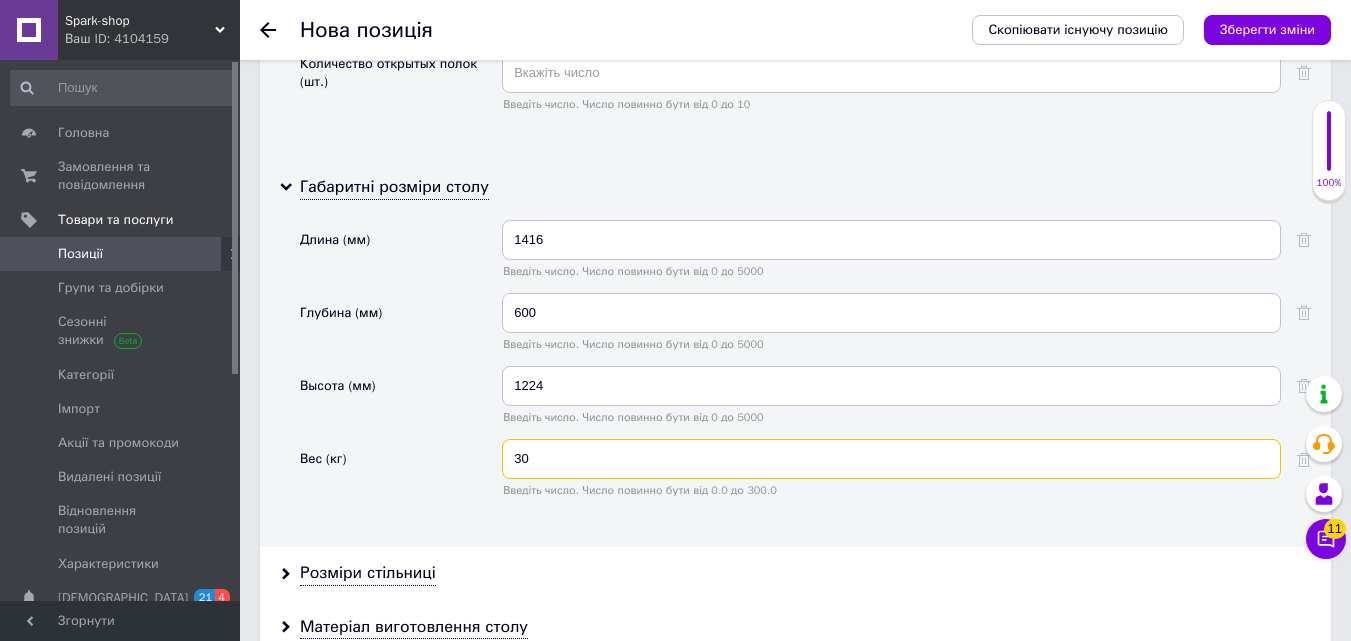 scroll, scrollTop: 4200, scrollLeft: 0, axis: vertical 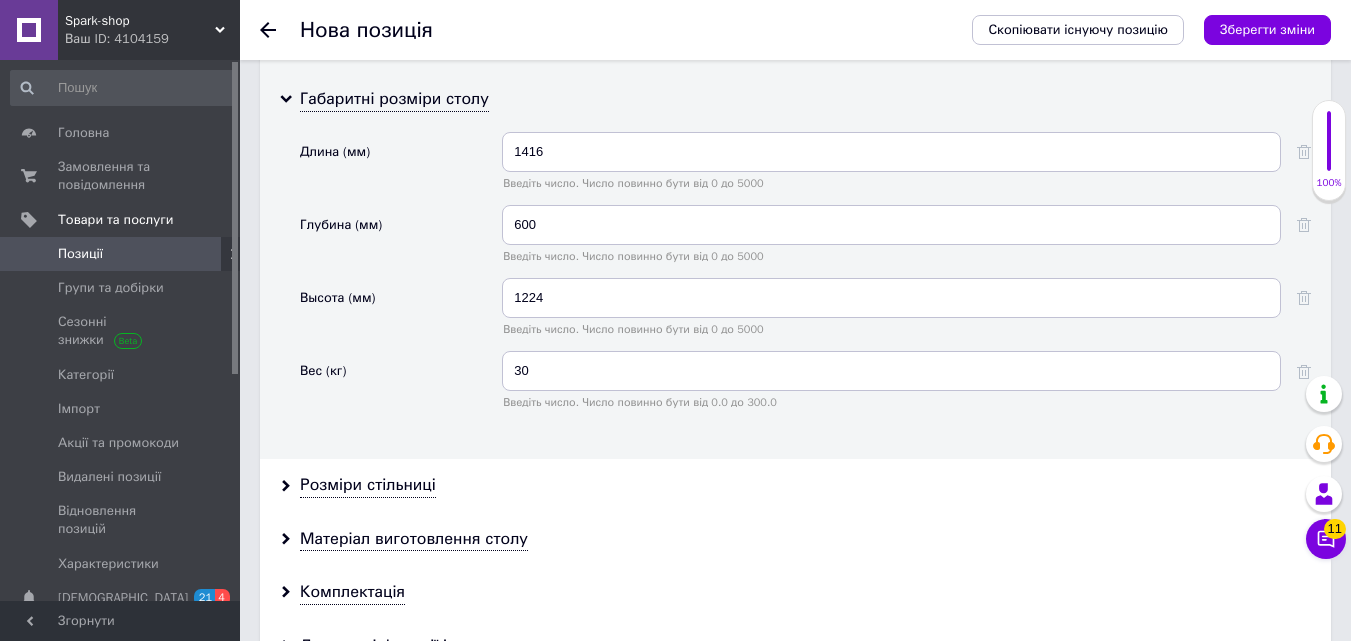 click on "Розміри стільниці" at bounding box center (795, 485) 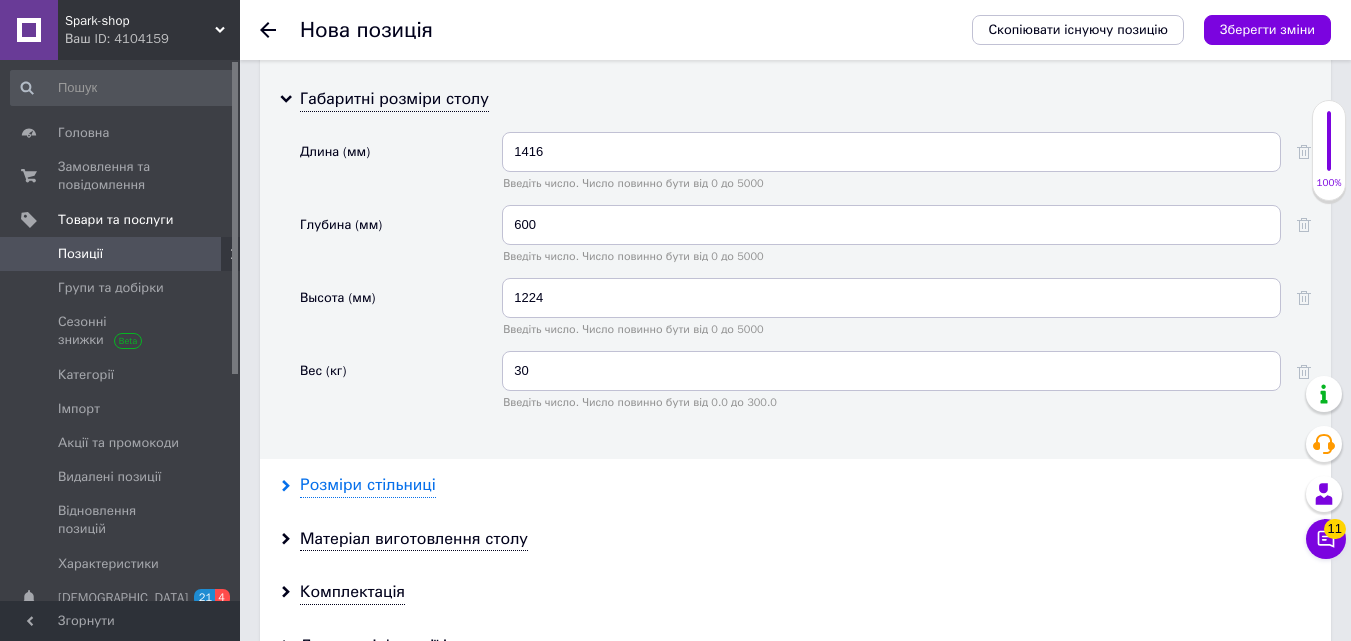 click on "Розміри стільниці" at bounding box center (368, 485) 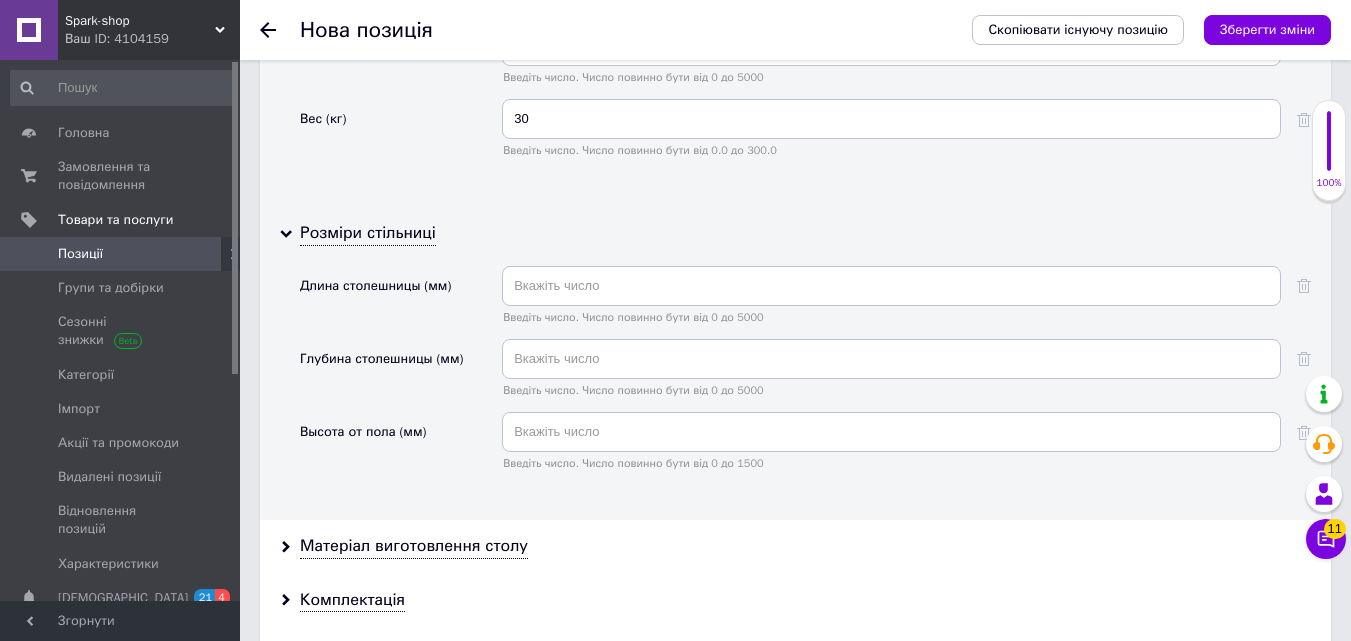 scroll, scrollTop: 4500, scrollLeft: 0, axis: vertical 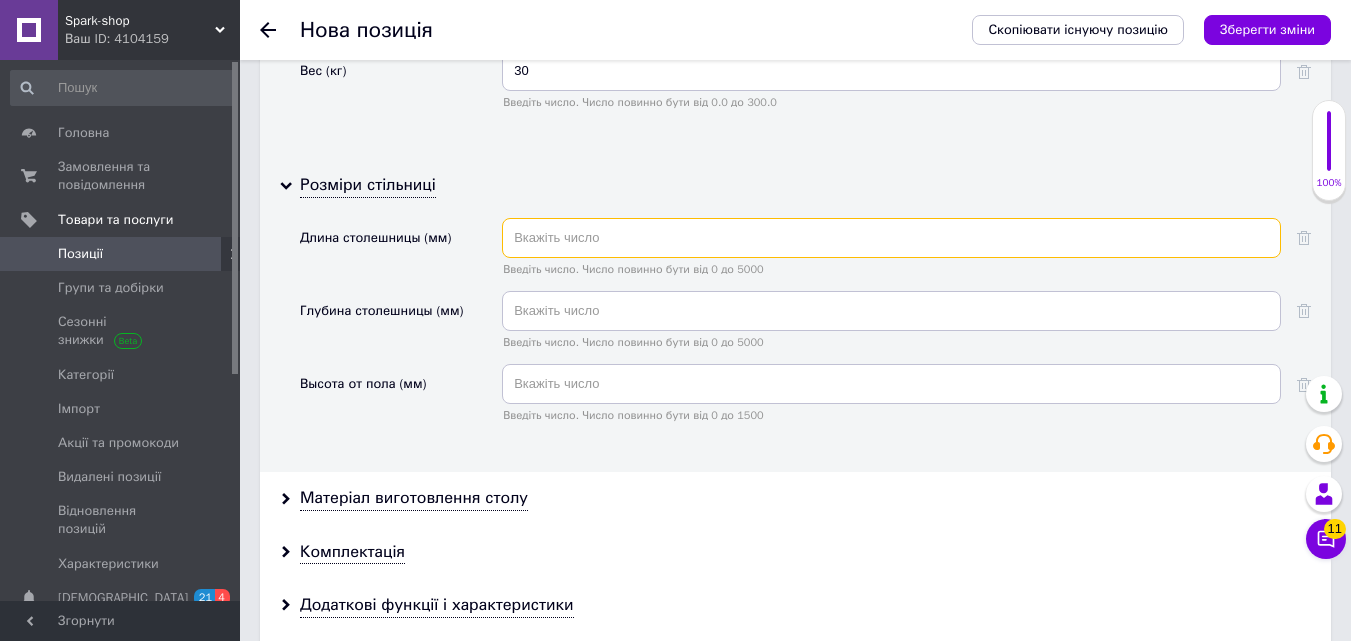 click at bounding box center [891, 238] 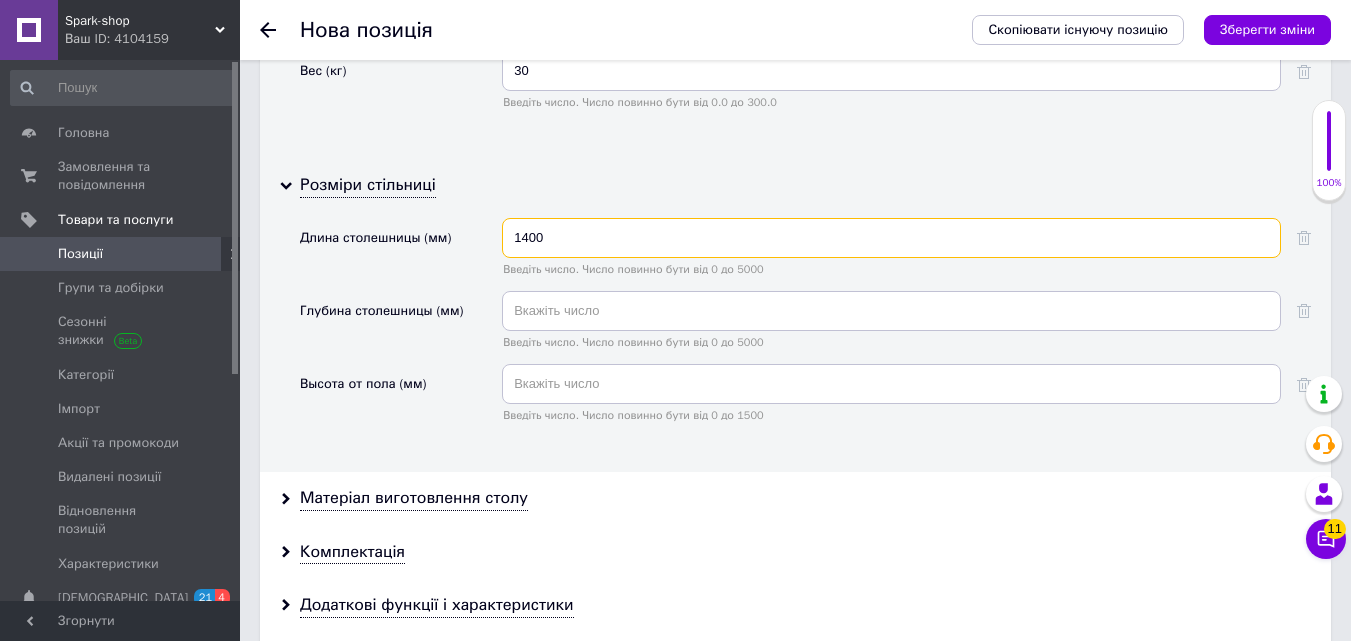 type on "1400" 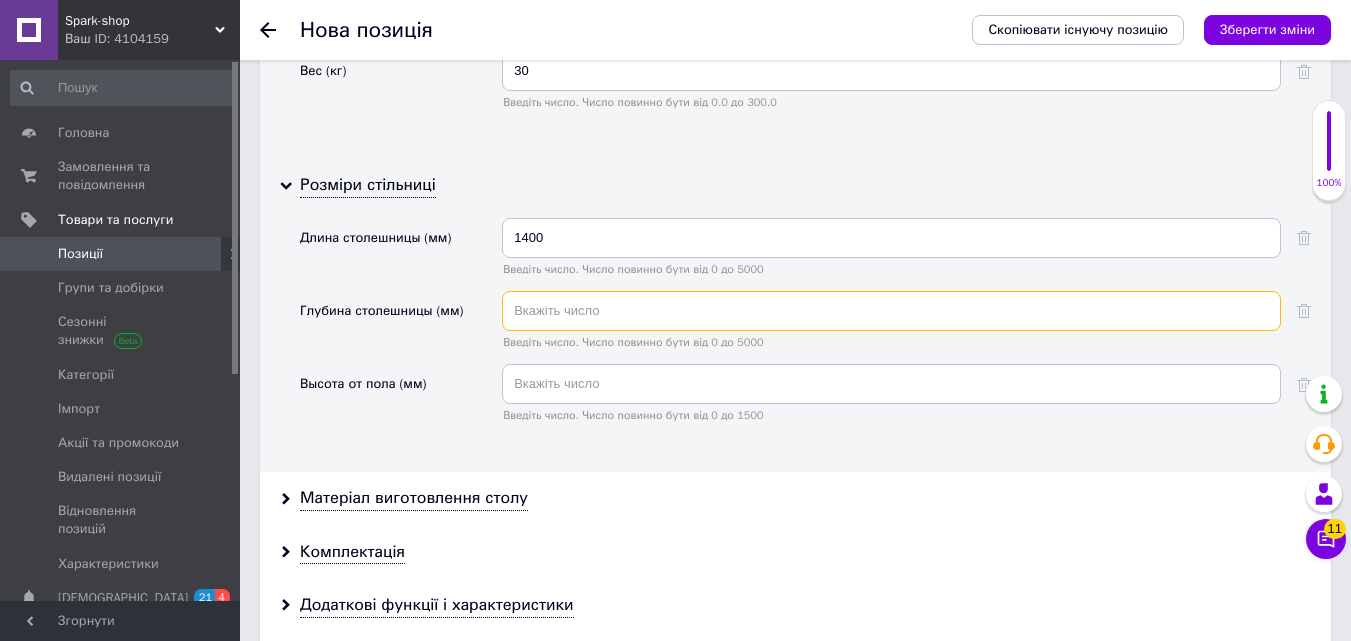 click at bounding box center (891, 311) 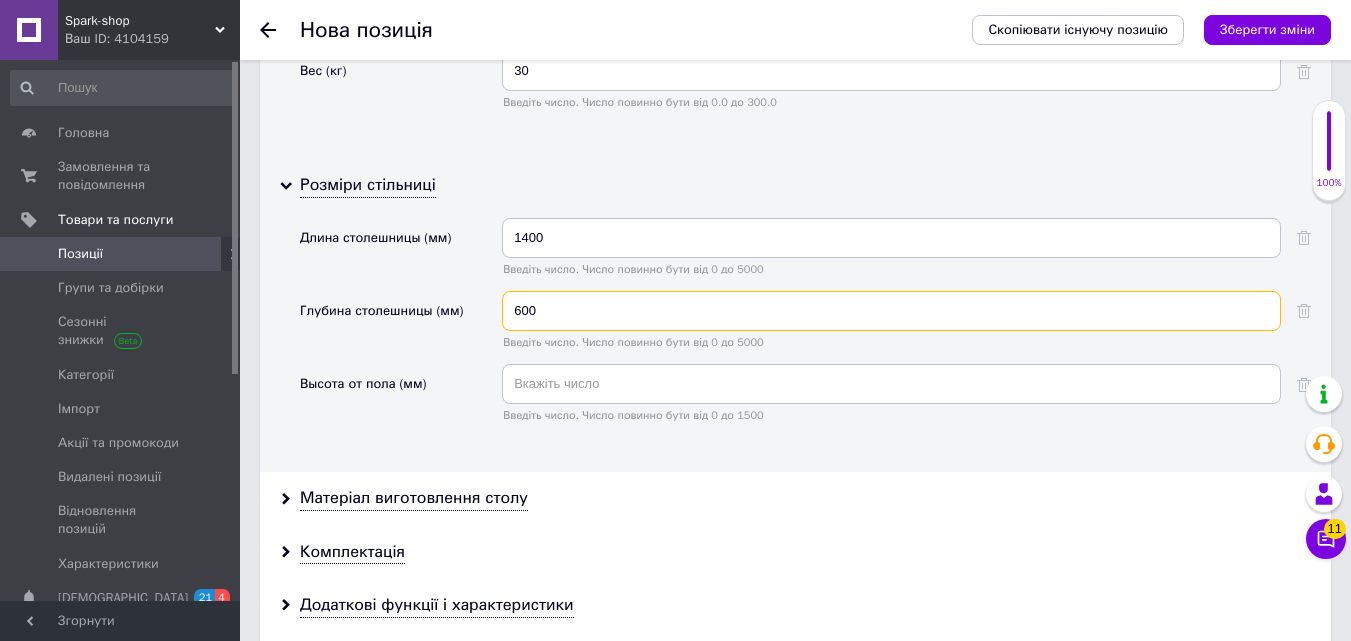 type on "600" 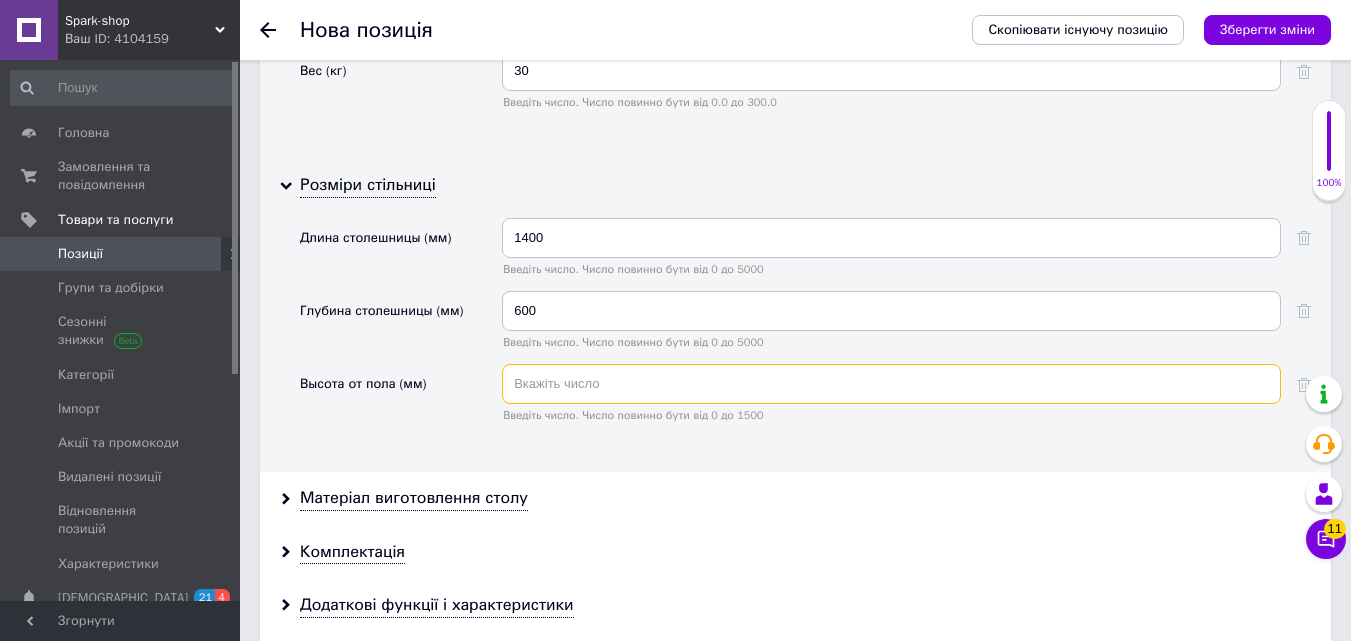 click at bounding box center (891, 384) 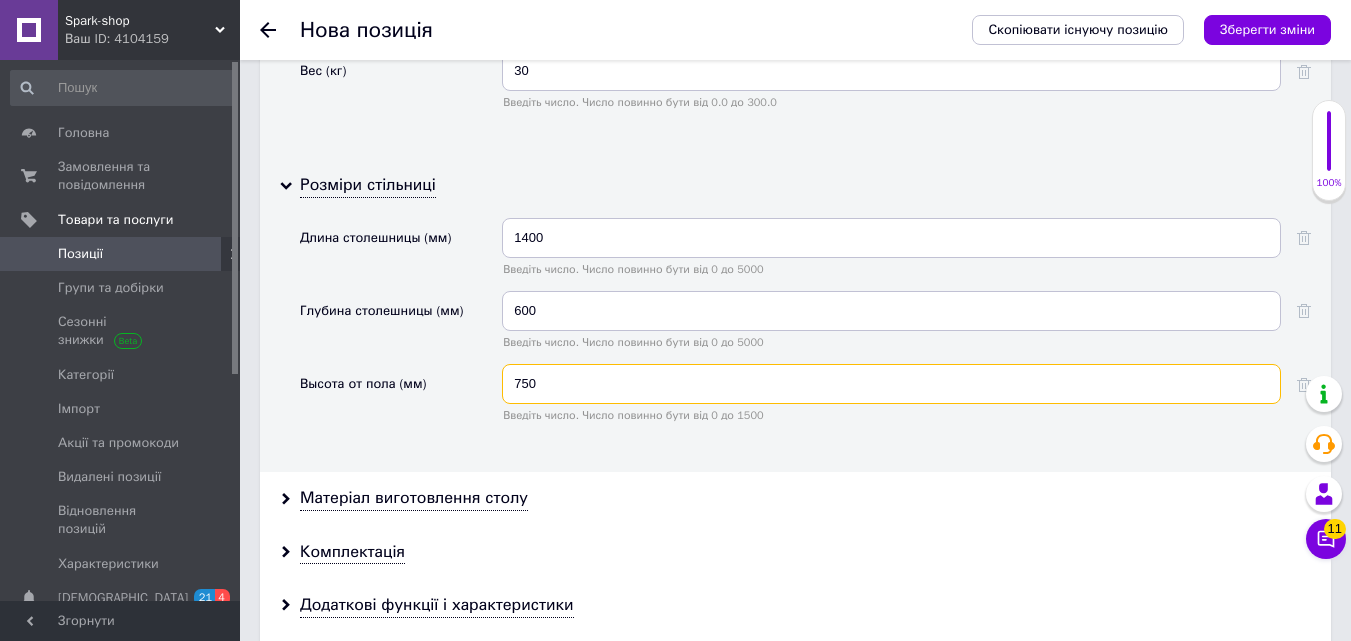 type on "750" 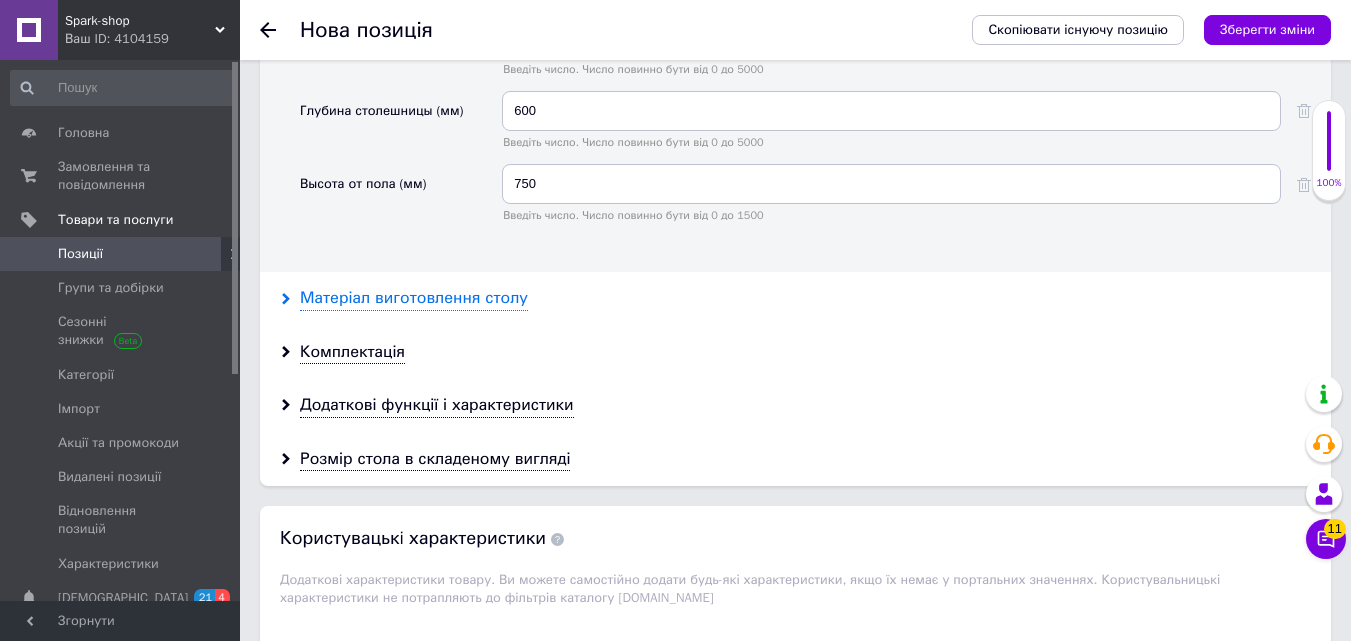 click on "Матеріал виготовлення столу" at bounding box center [414, 298] 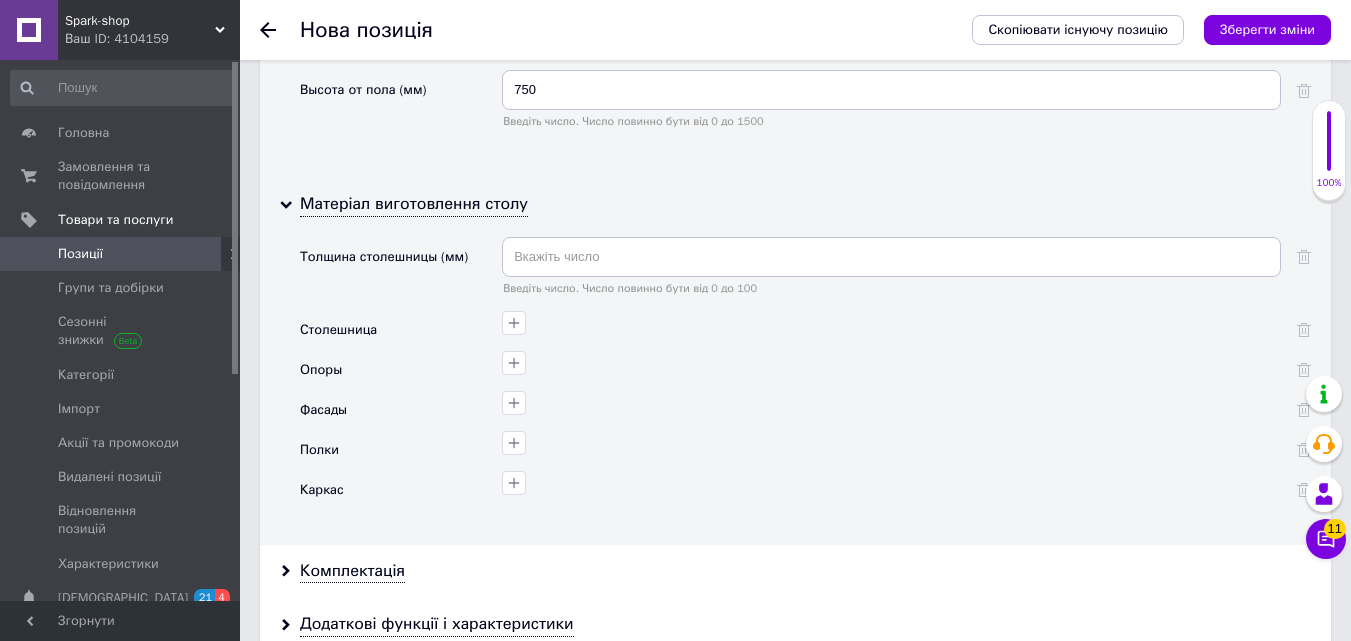 scroll, scrollTop: 4900, scrollLeft: 0, axis: vertical 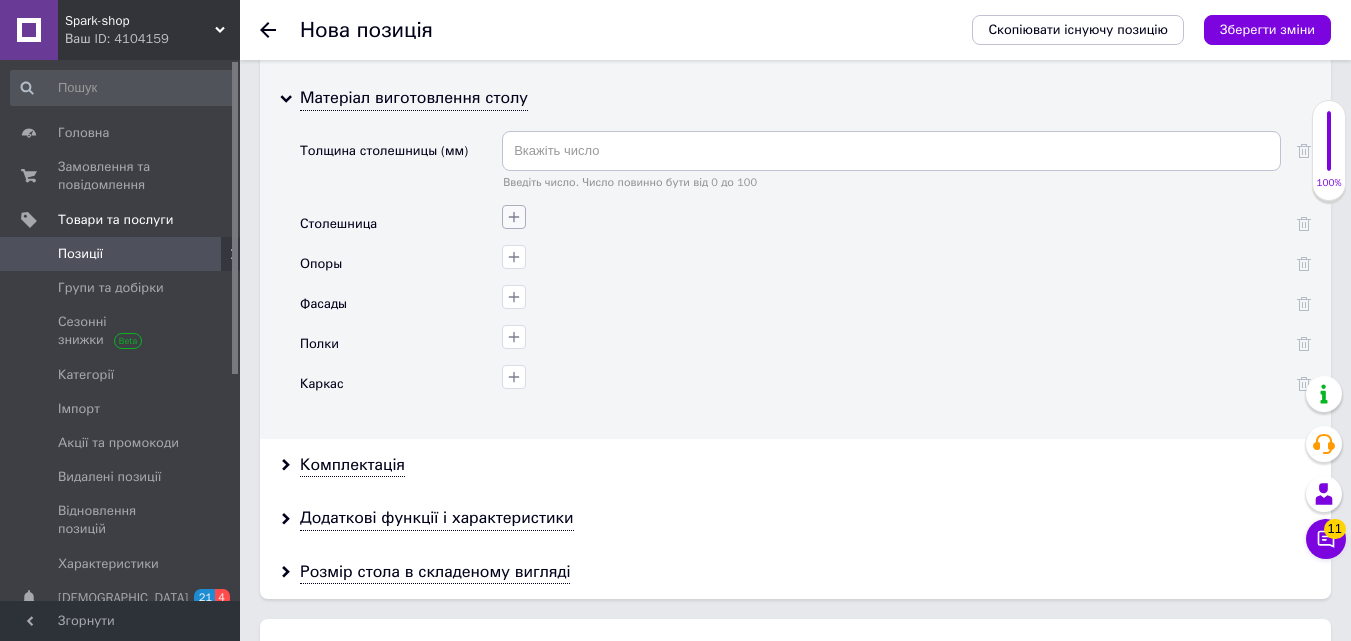 click 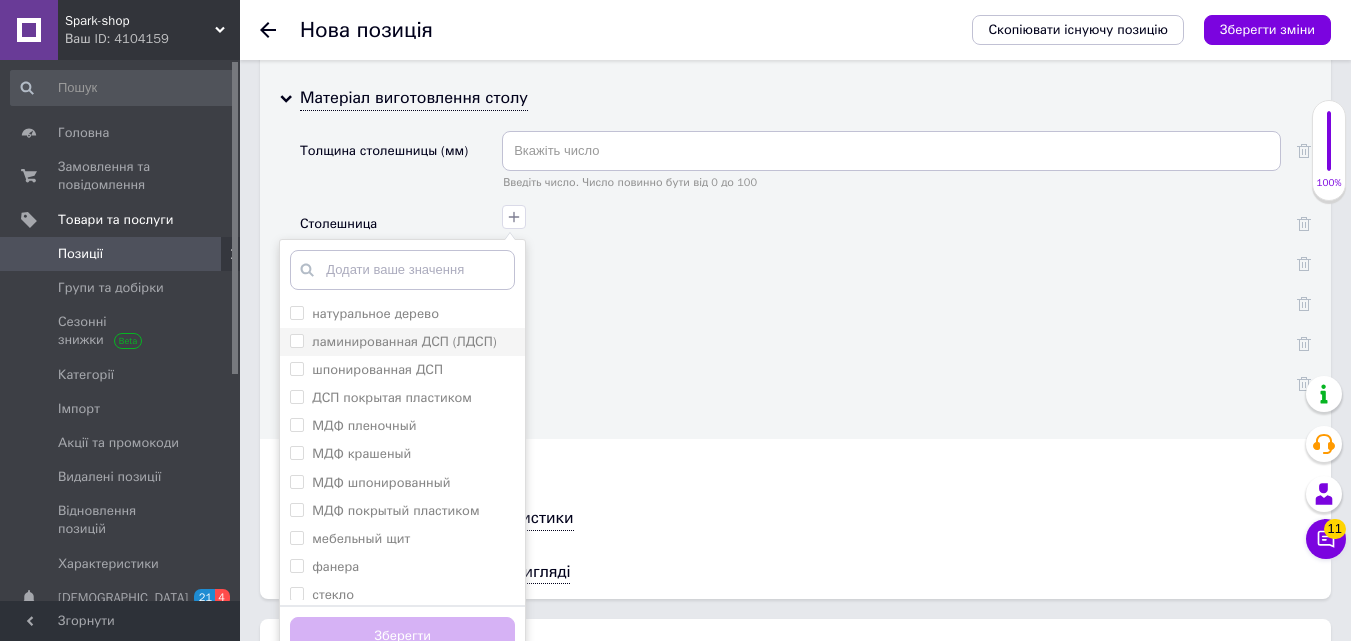 click on "ламинированная ДСП (ЛДСП)" at bounding box center [296, 340] 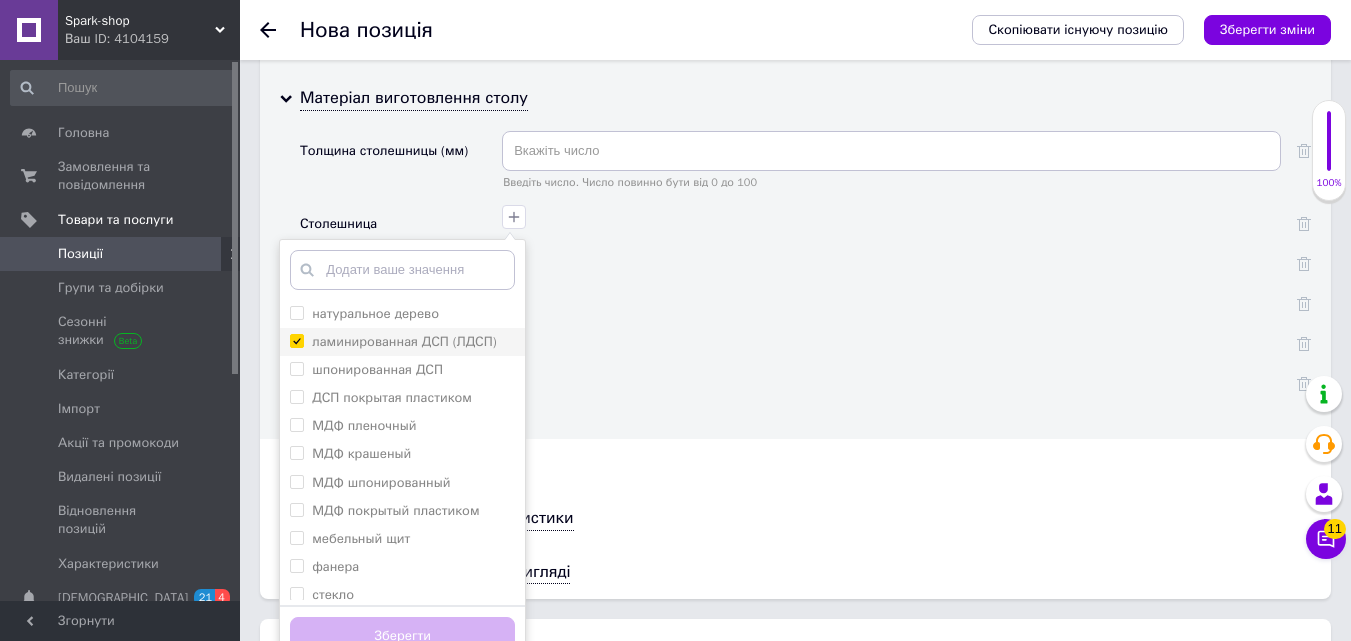 checkbox on "true" 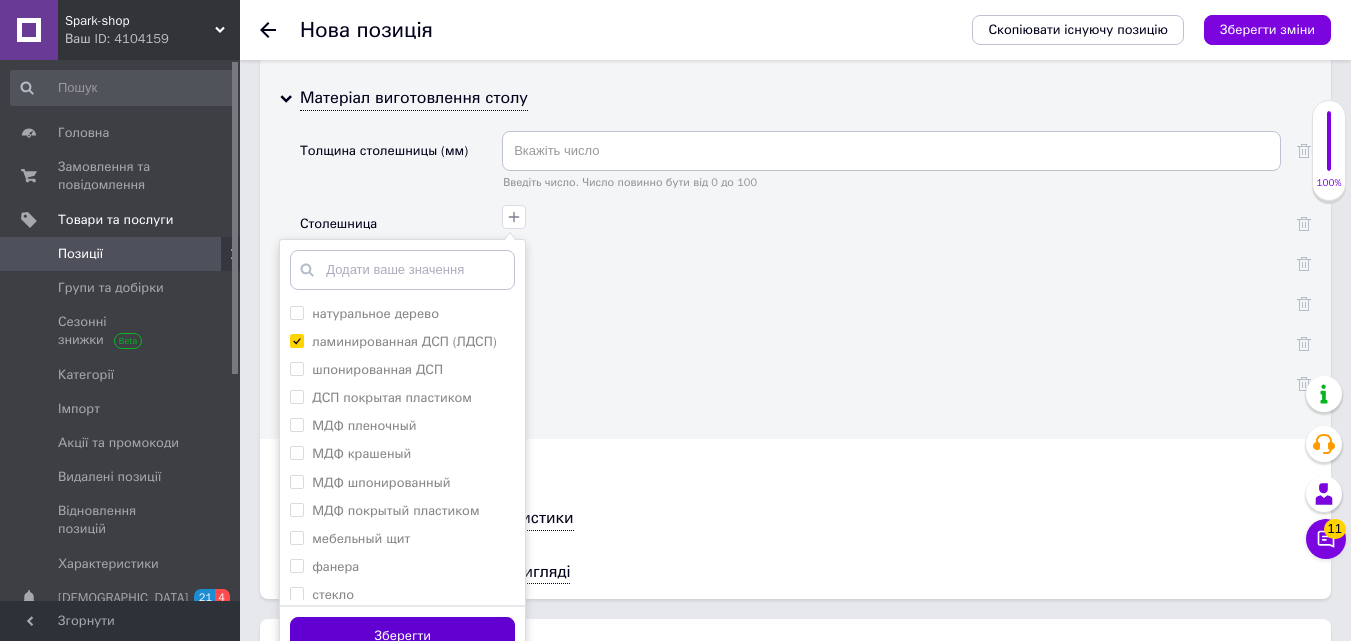 click on "Зберегти" at bounding box center [402, 636] 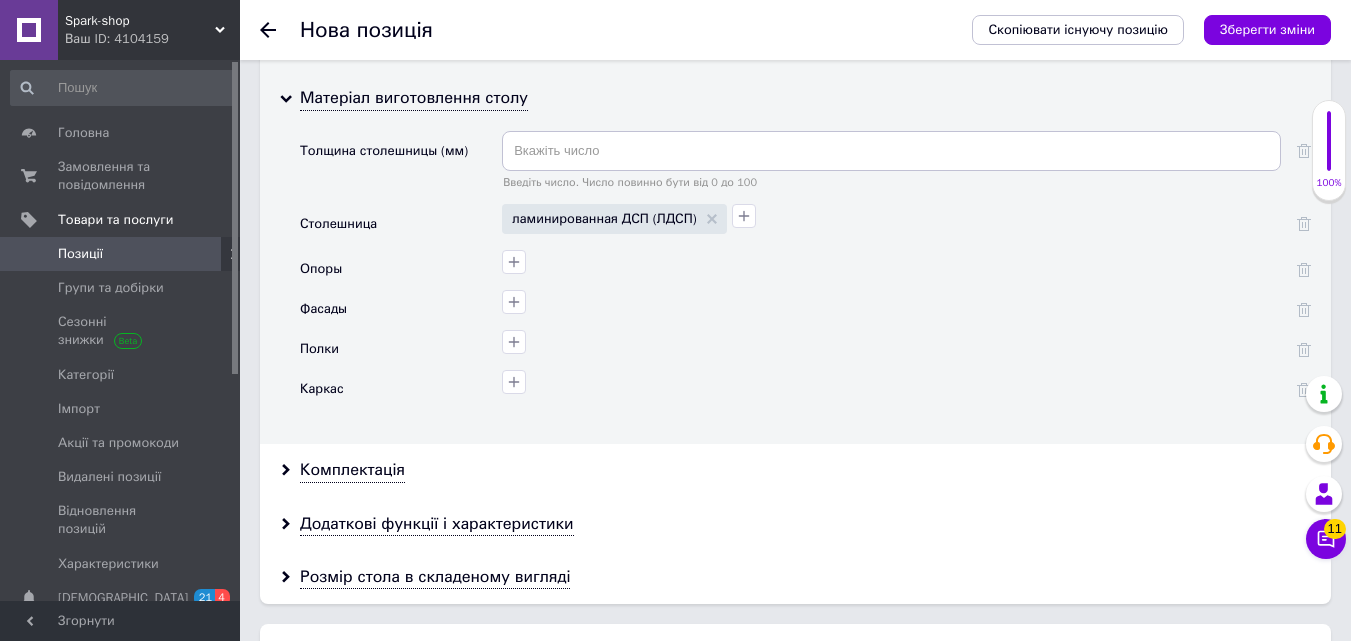 click at bounding box center (889, 259) 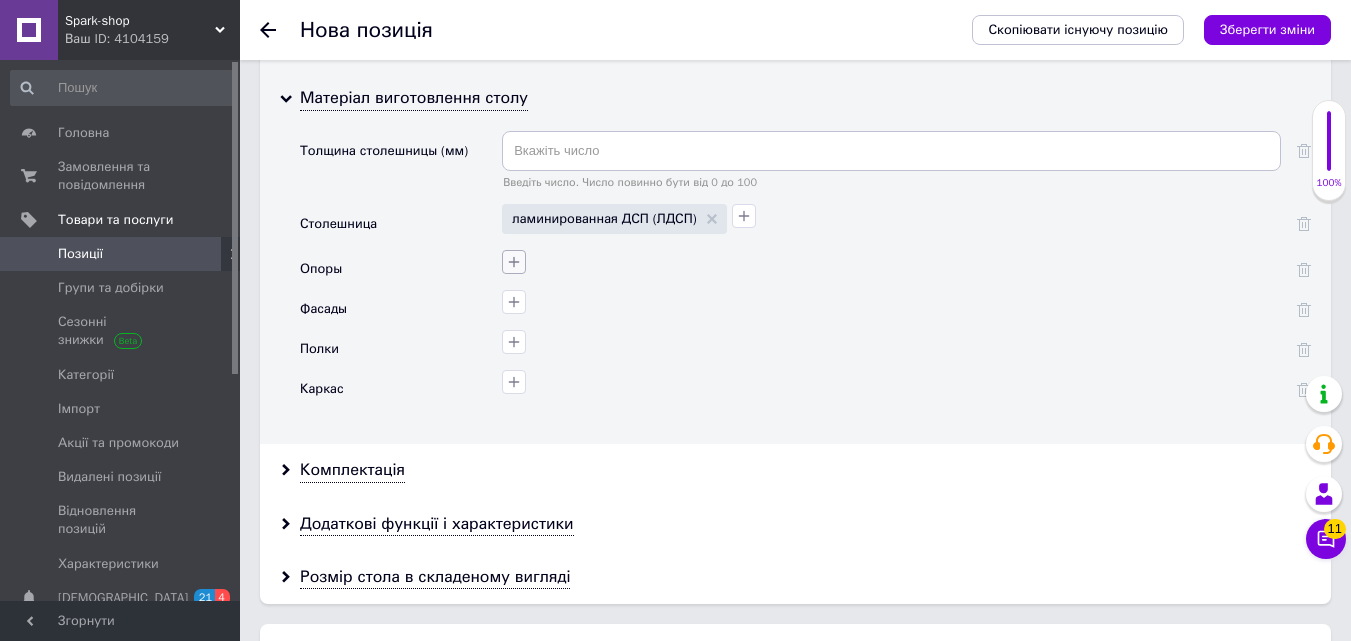 click at bounding box center [514, 262] 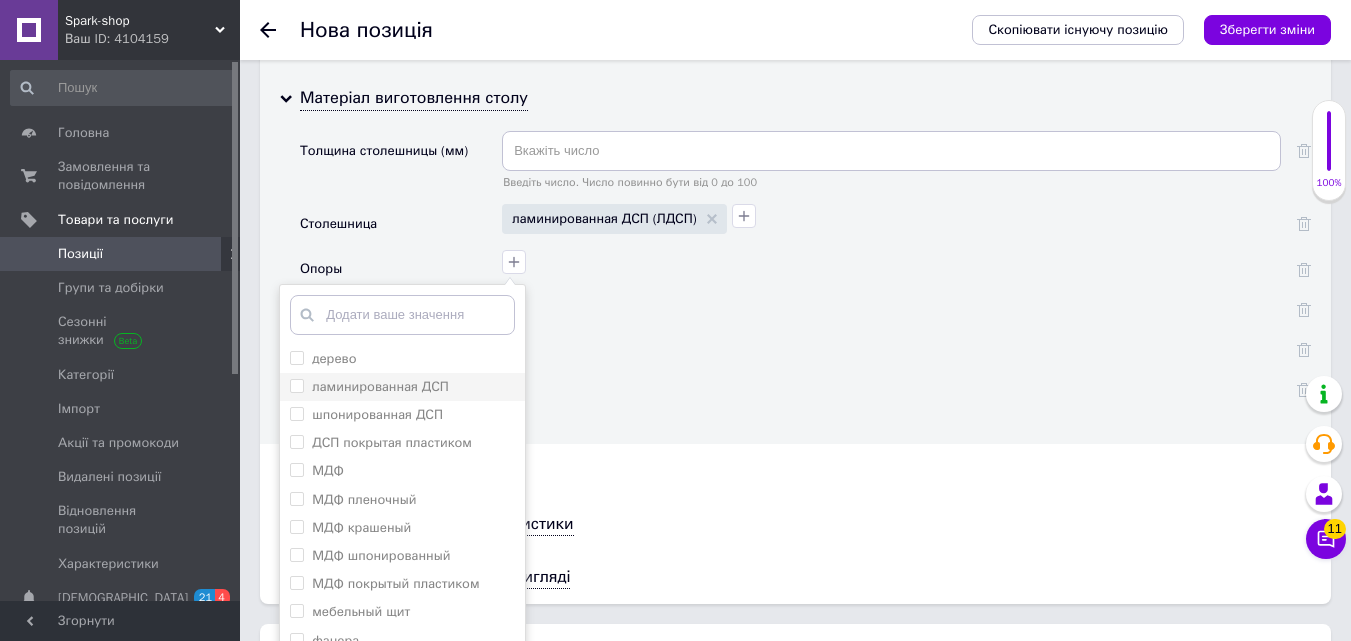 click on "ламинированная ДСП" at bounding box center [296, 385] 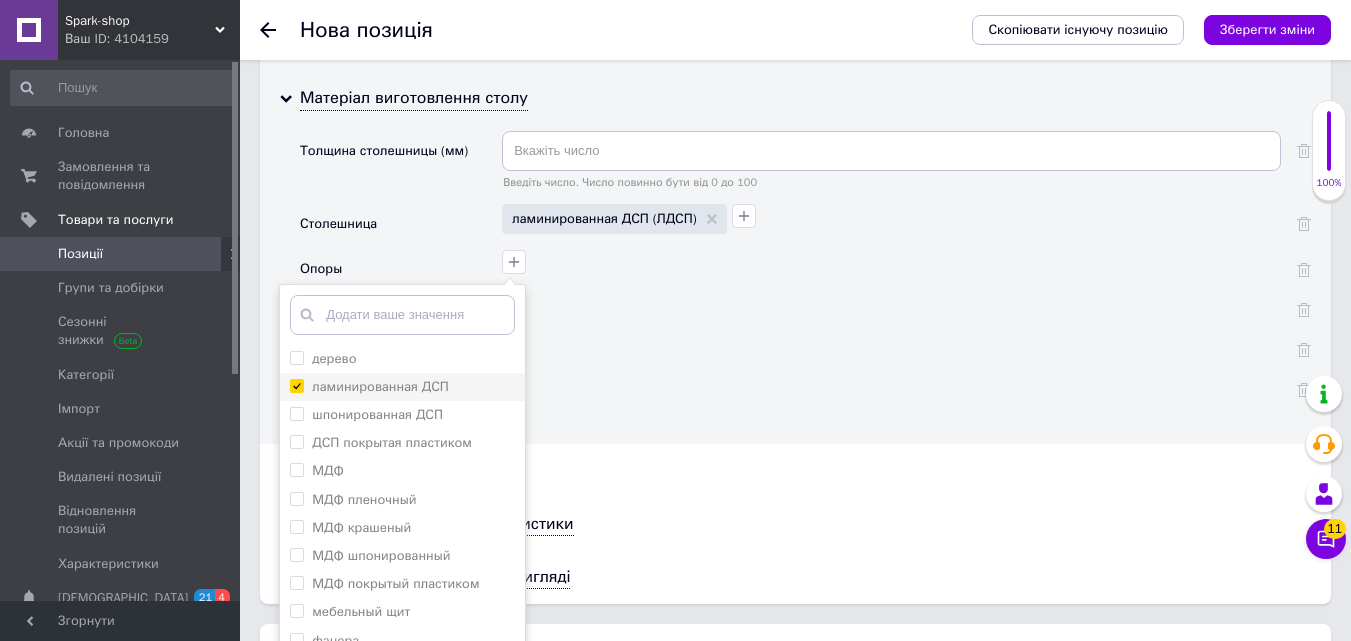 checkbox on "true" 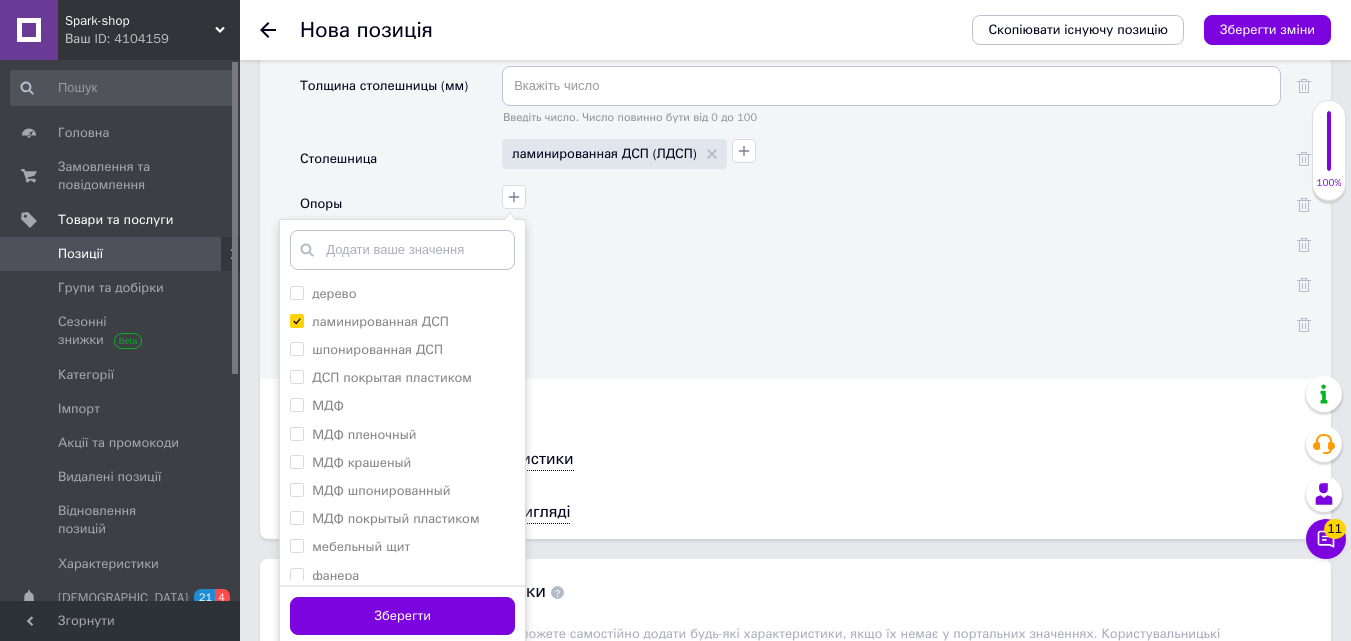 scroll, scrollTop: 5000, scrollLeft: 0, axis: vertical 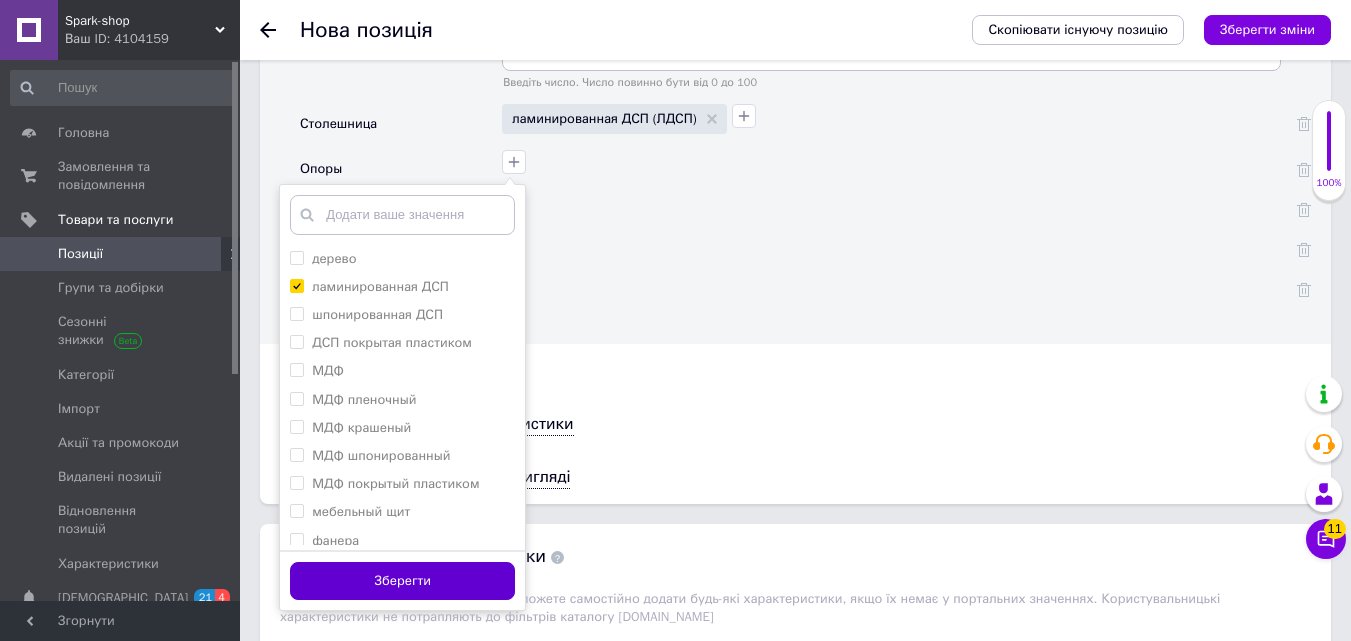 click on "Зберегти" at bounding box center (402, 581) 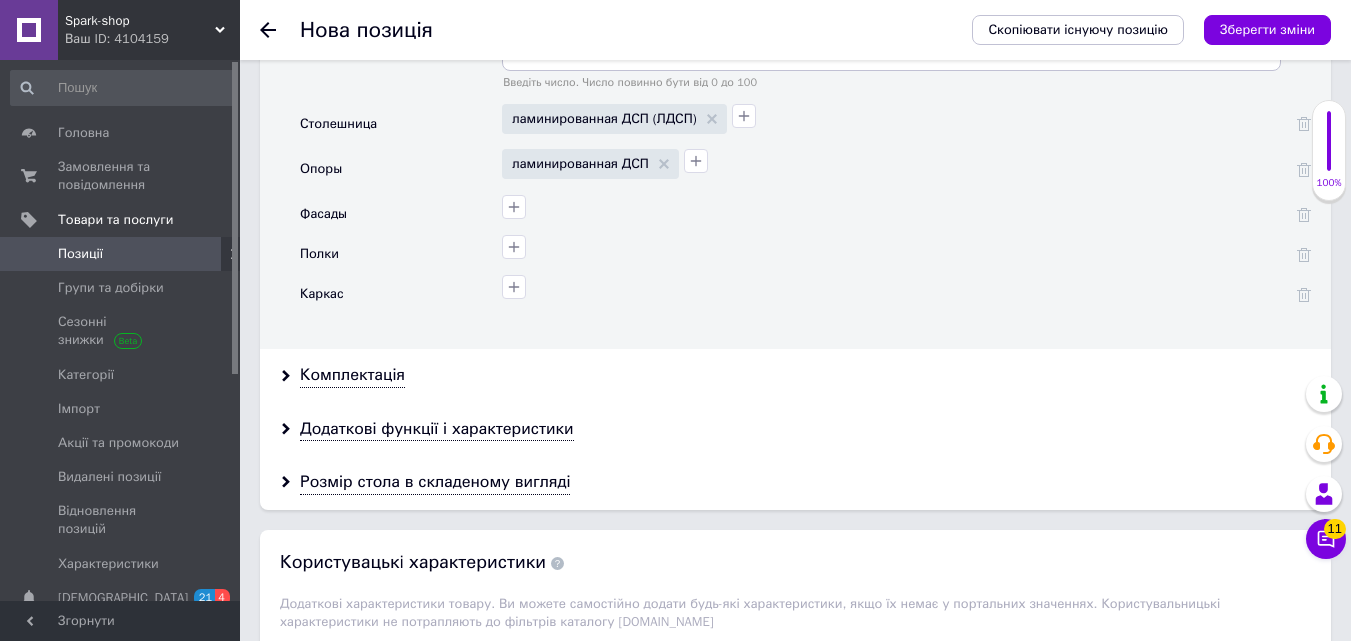 click at bounding box center [889, 204] 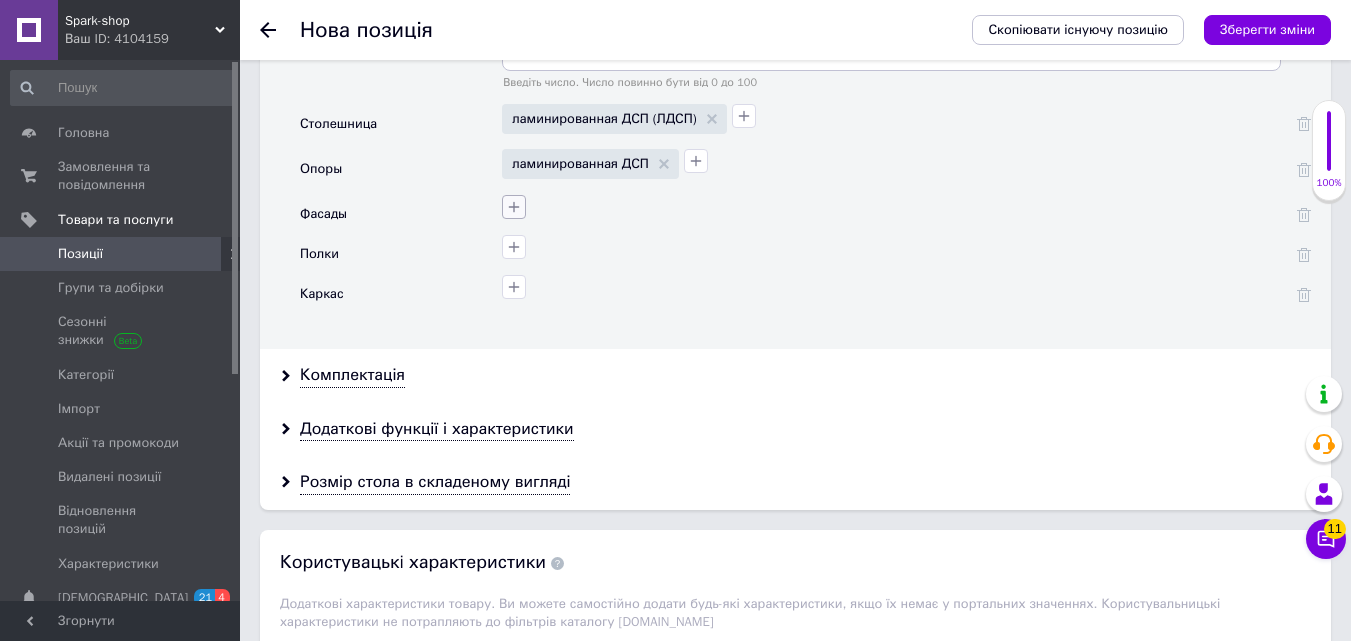 click 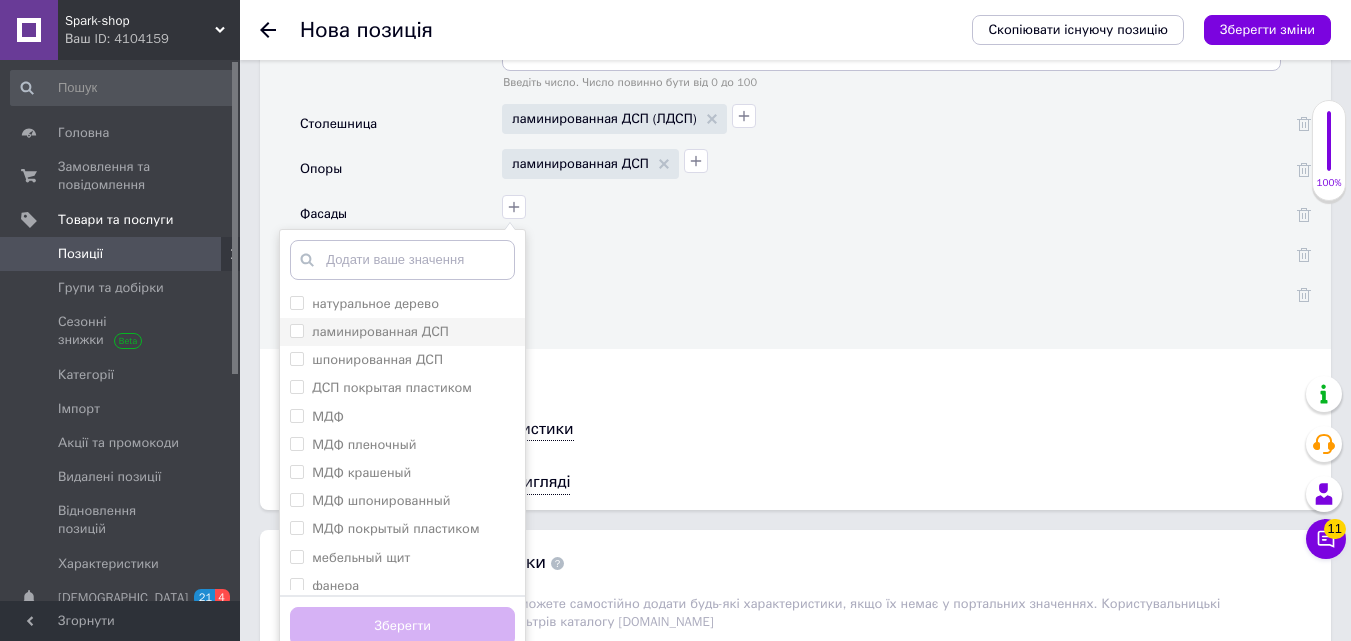 click on "ламинированная ДСП" at bounding box center (296, 330) 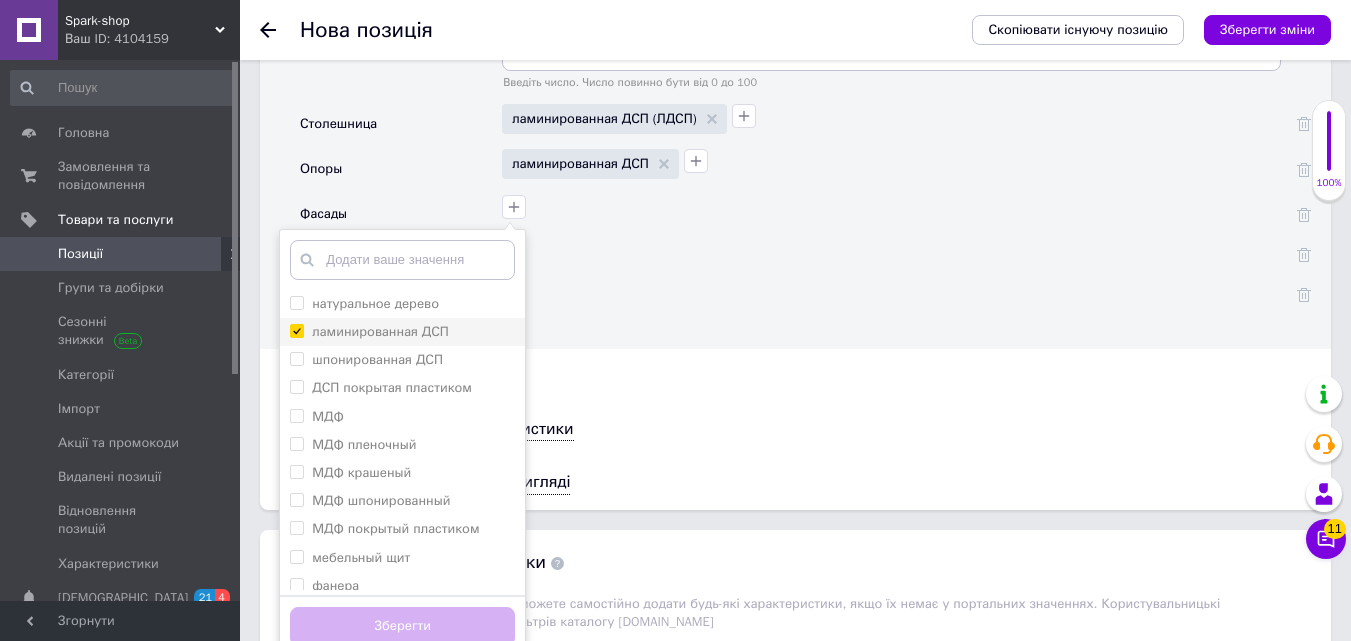 checkbox on "true" 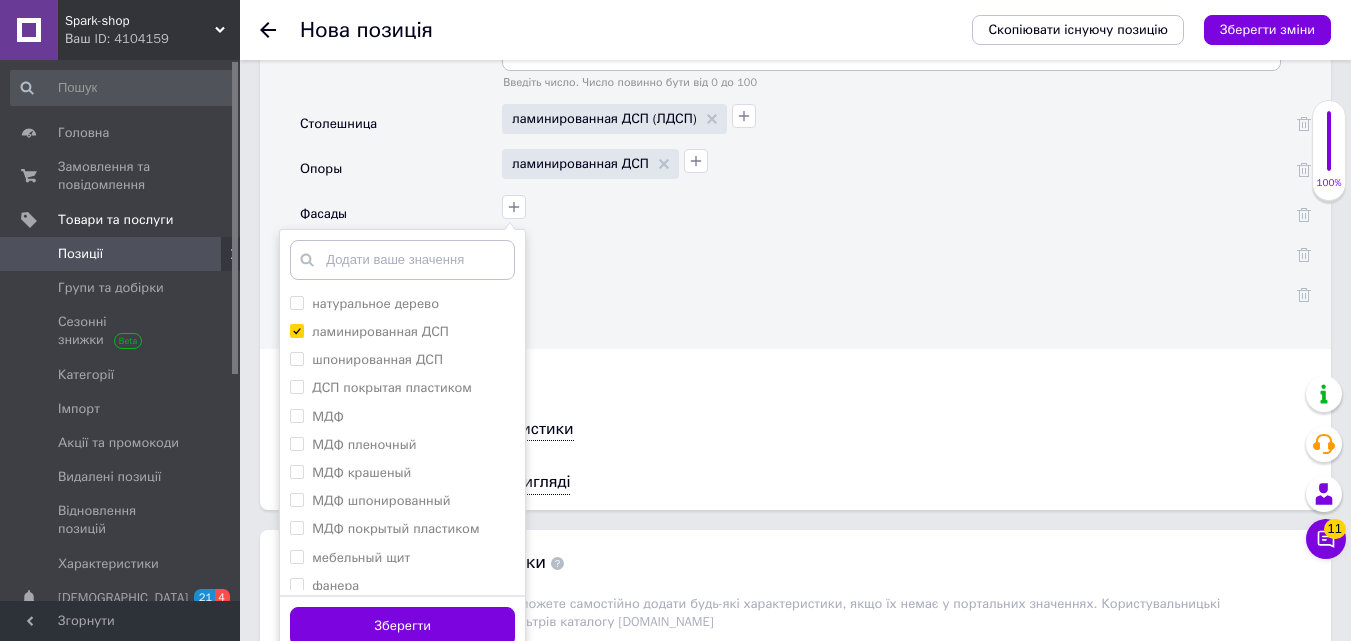 scroll, scrollTop: 5100, scrollLeft: 0, axis: vertical 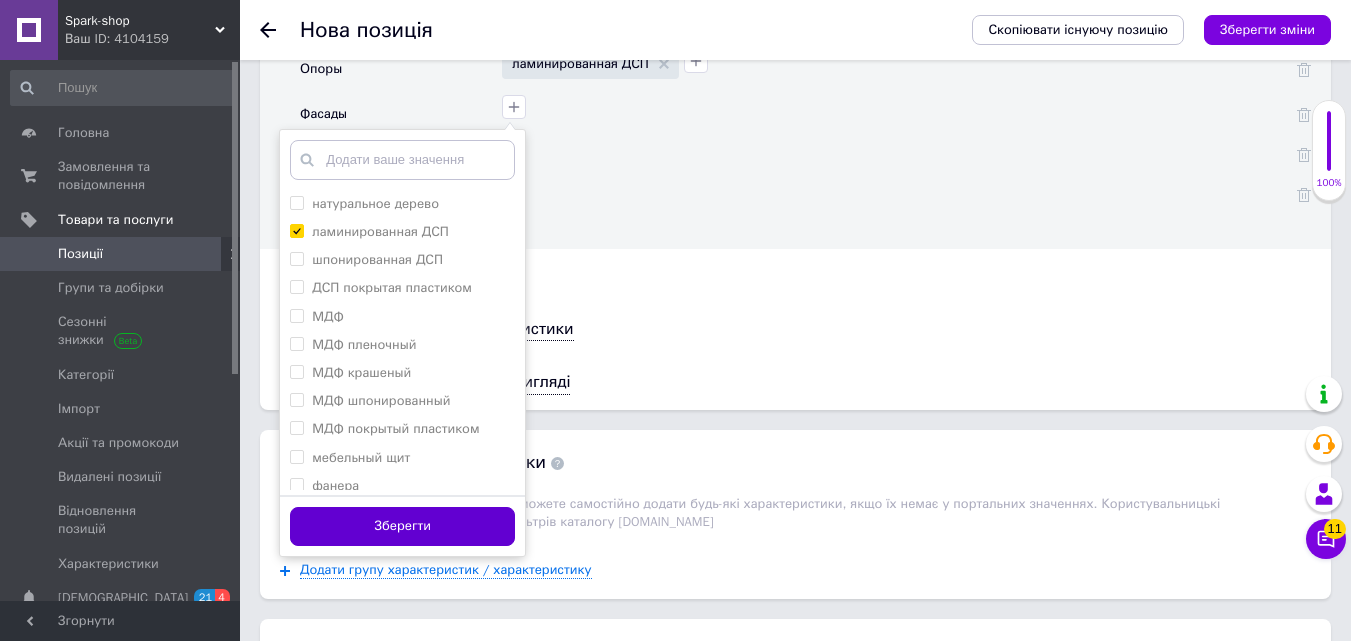 click on "Зберегти" at bounding box center [402, 526] 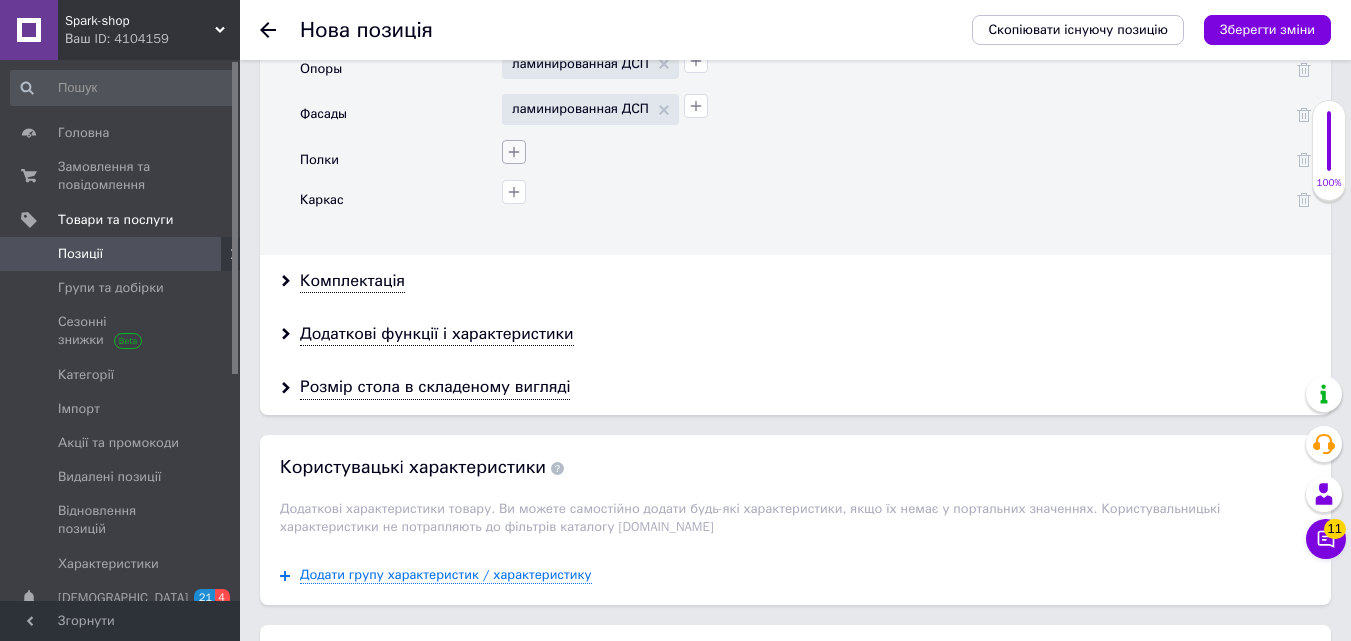 click 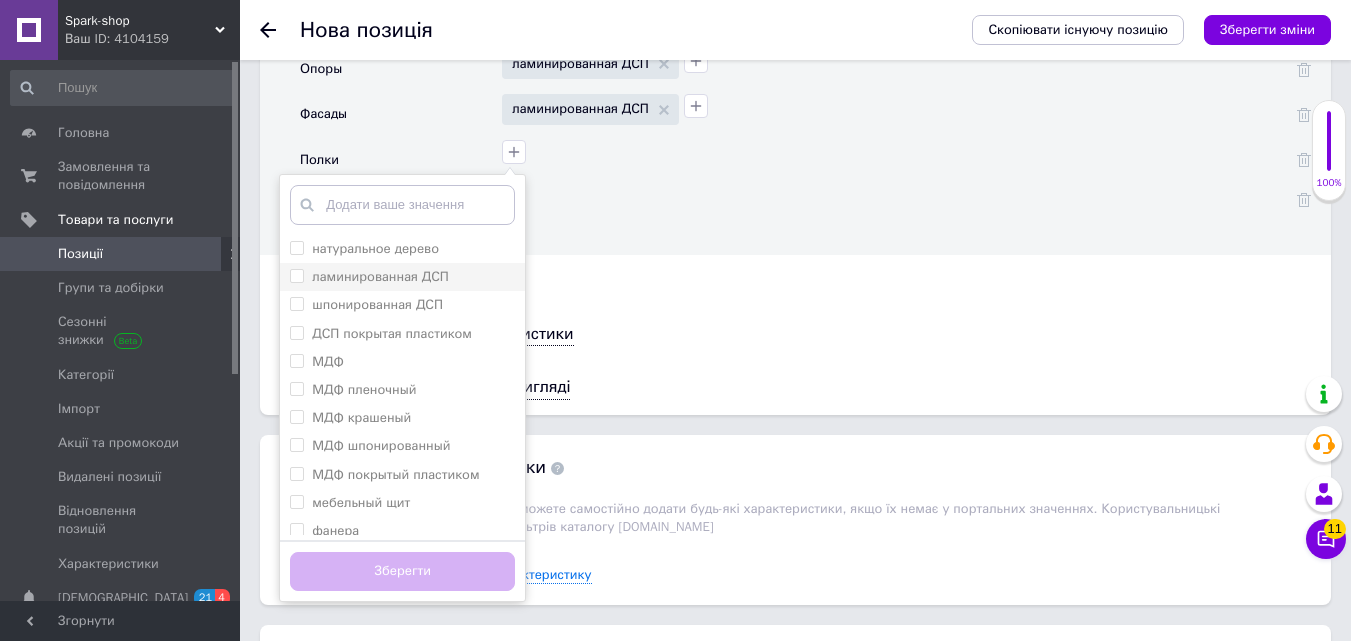 click on "ламинированная ДСП" at bounding box center (296, 275) 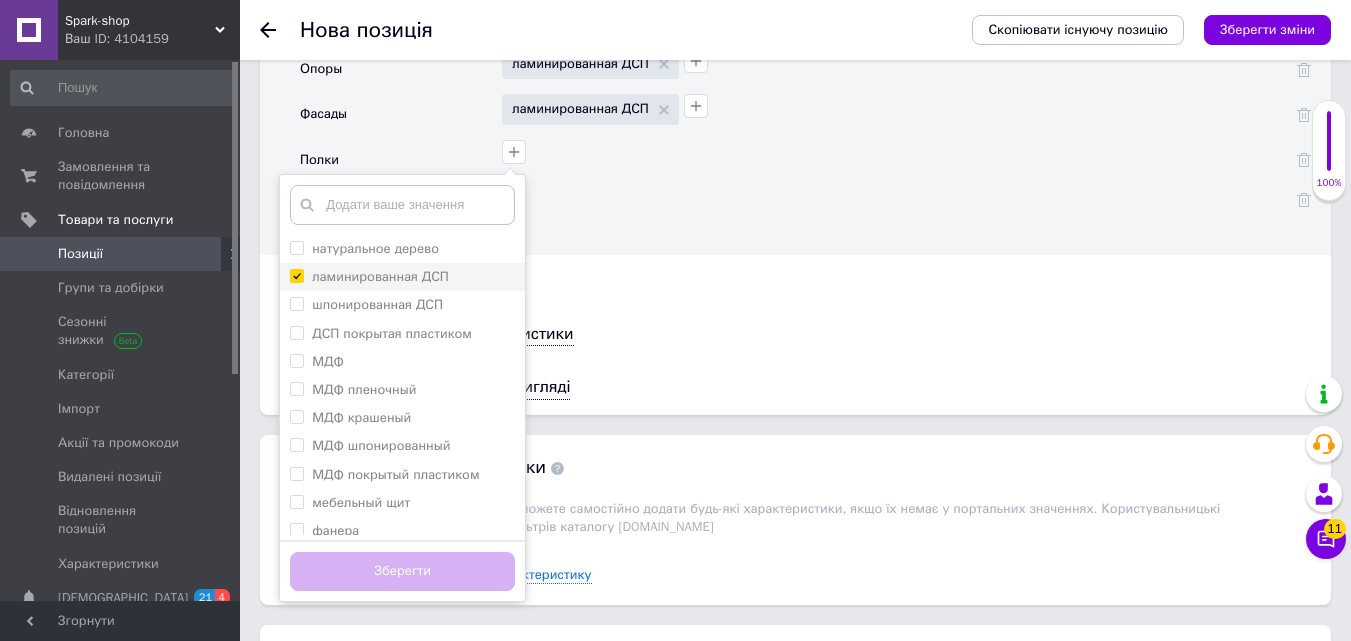checkbox on "true" 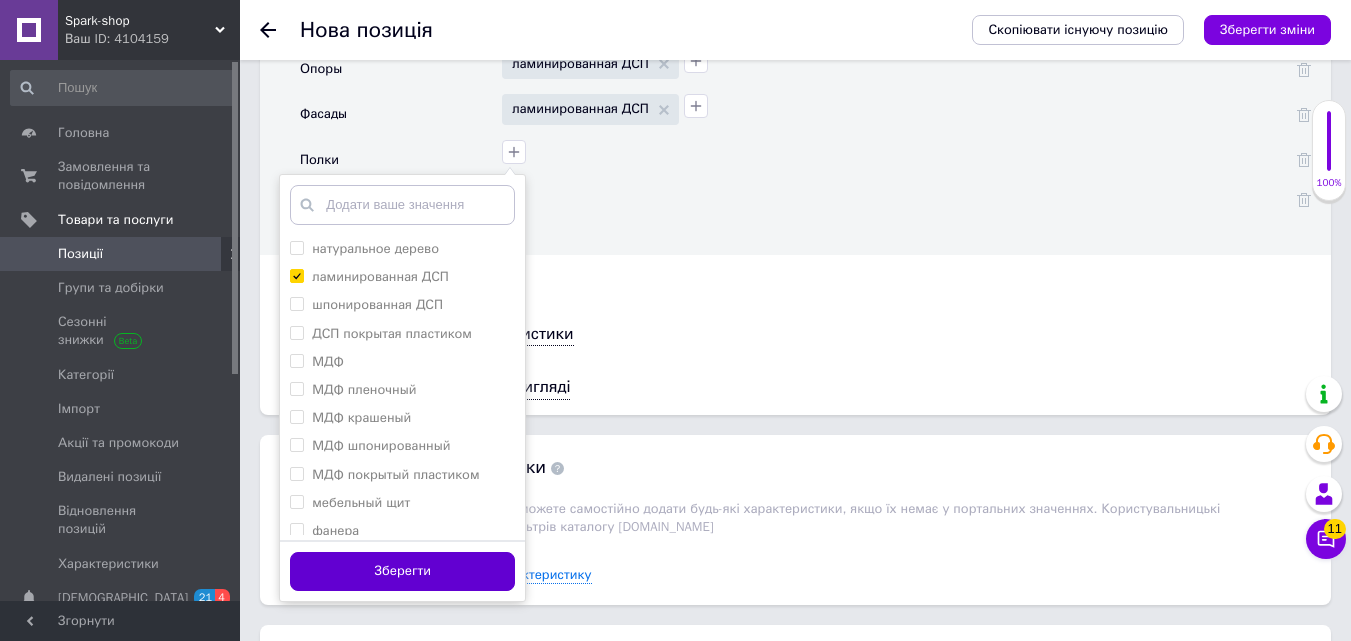 click on "Зберегти" at bounding box center [402, 571] 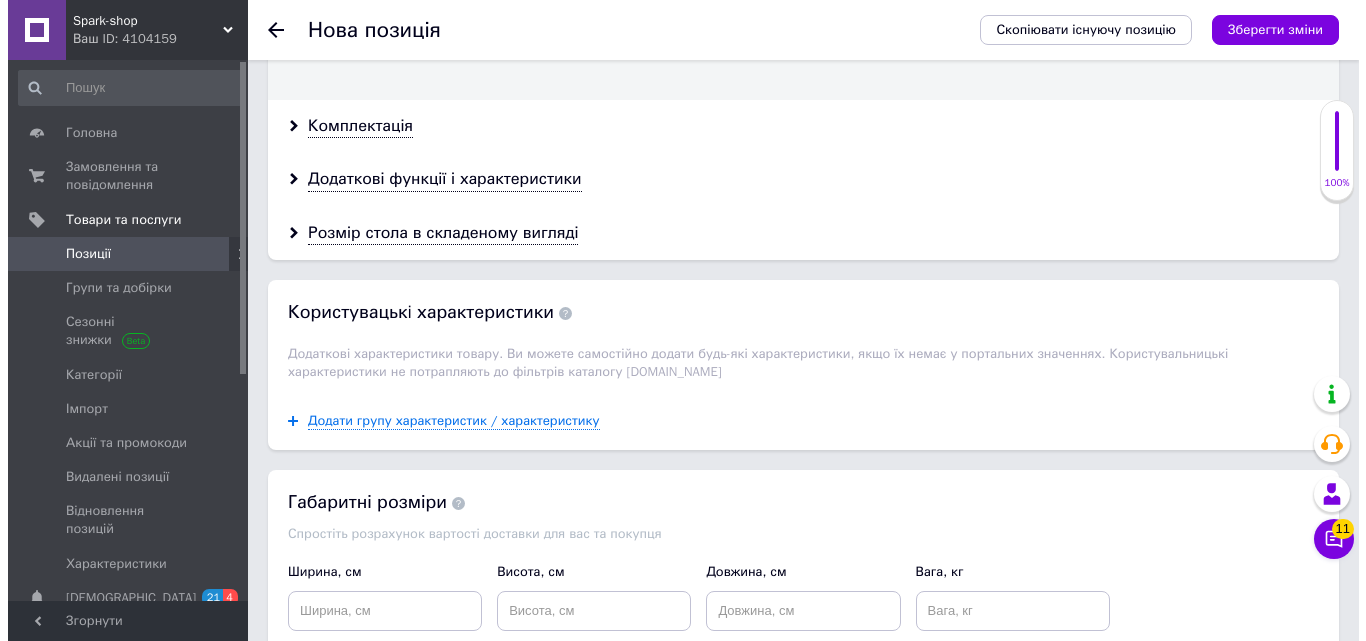 scroll, scrollTop: 5400, scrollLeft: 0, axis: vertical 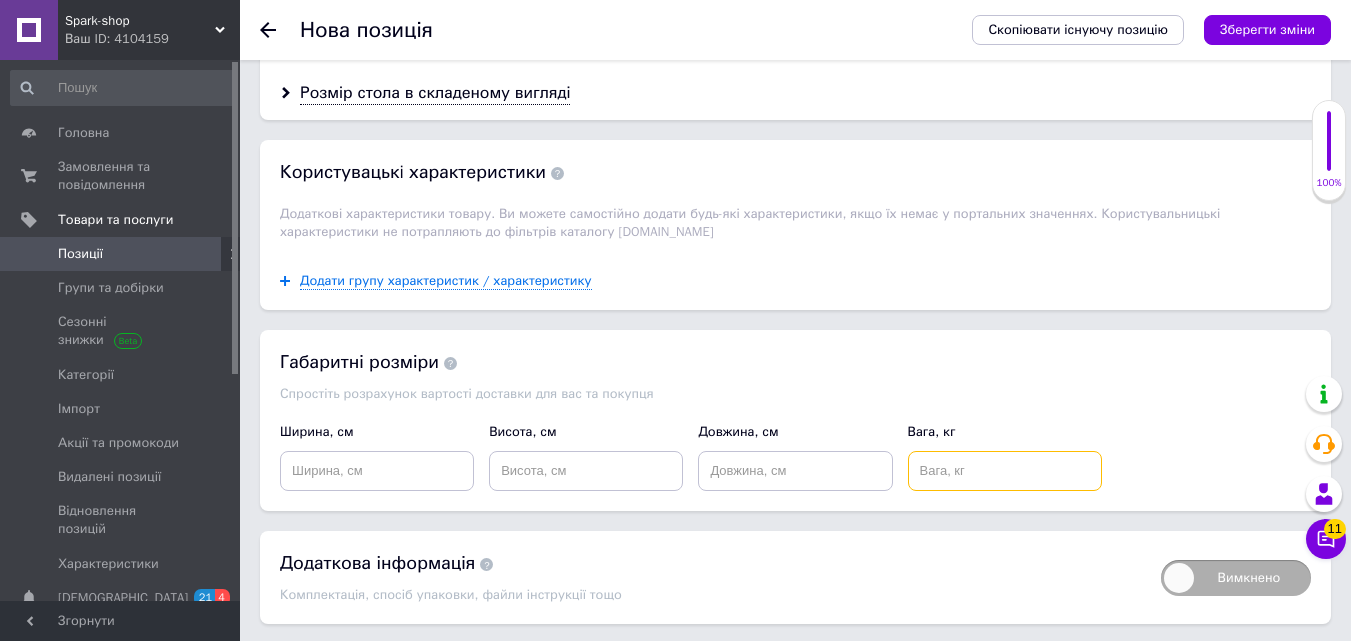 click at bounding box center [1005, 471] 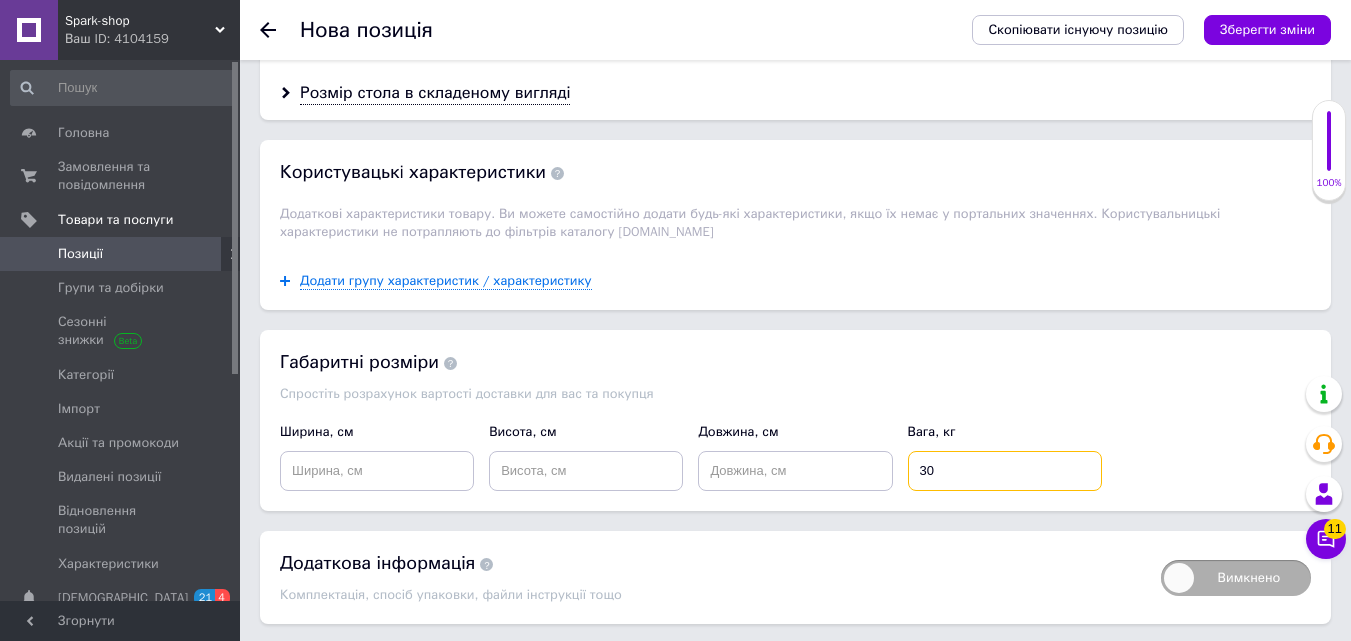 type on "30" 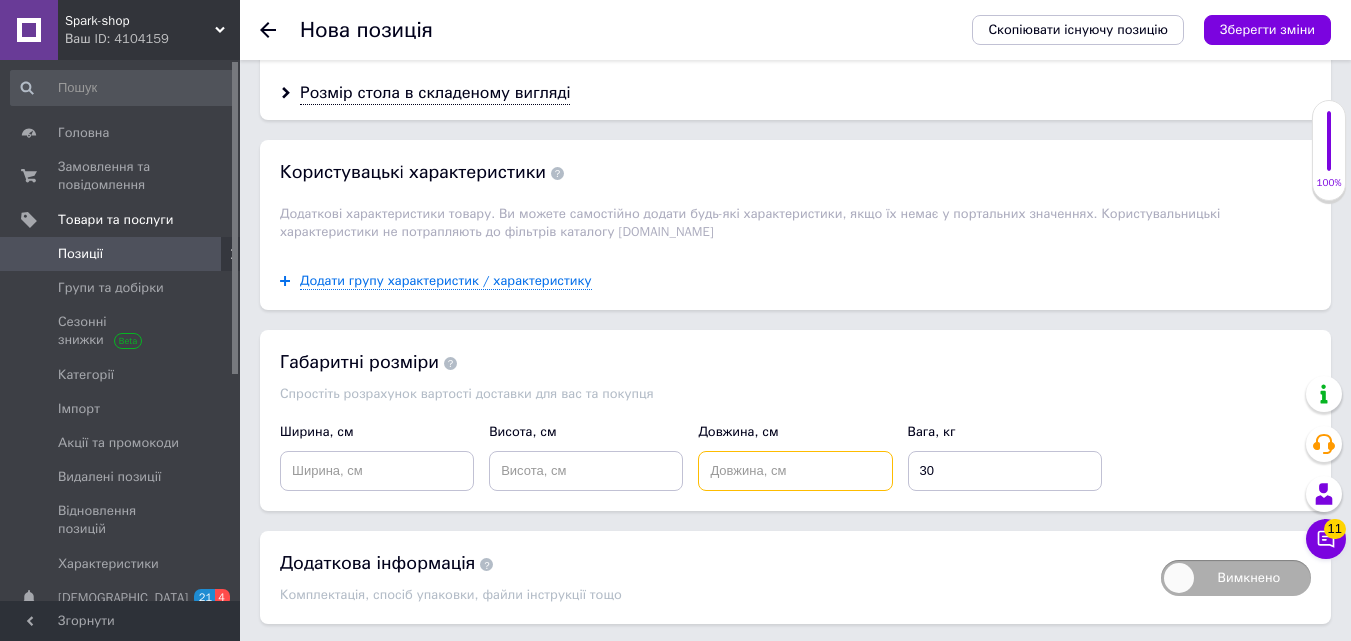 click at bounding box center (795, 471) 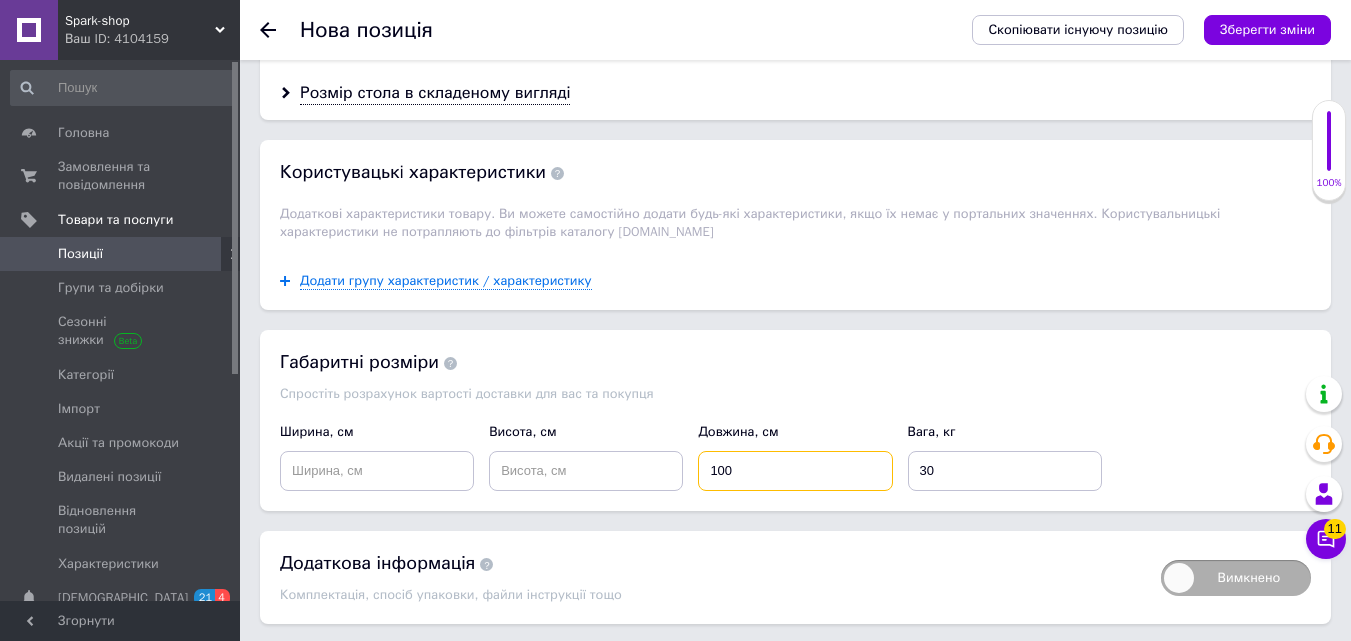 type on "100" 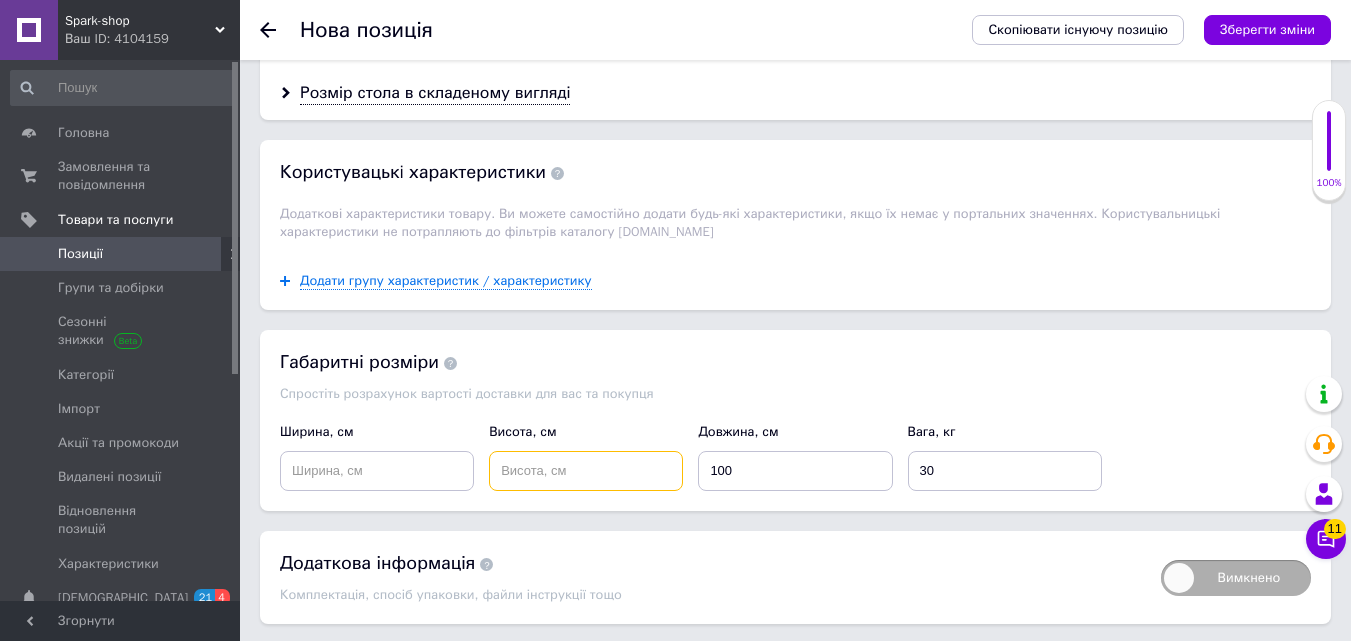 click at bounding box center [586, 471] 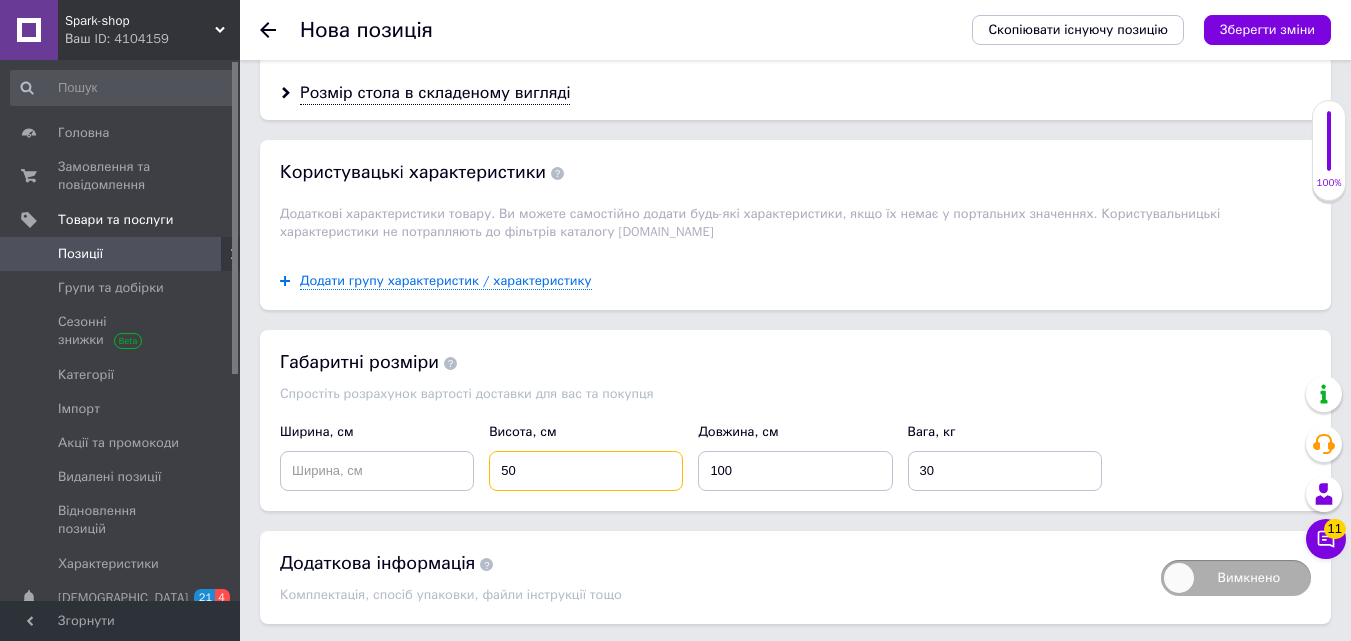 type on "50" 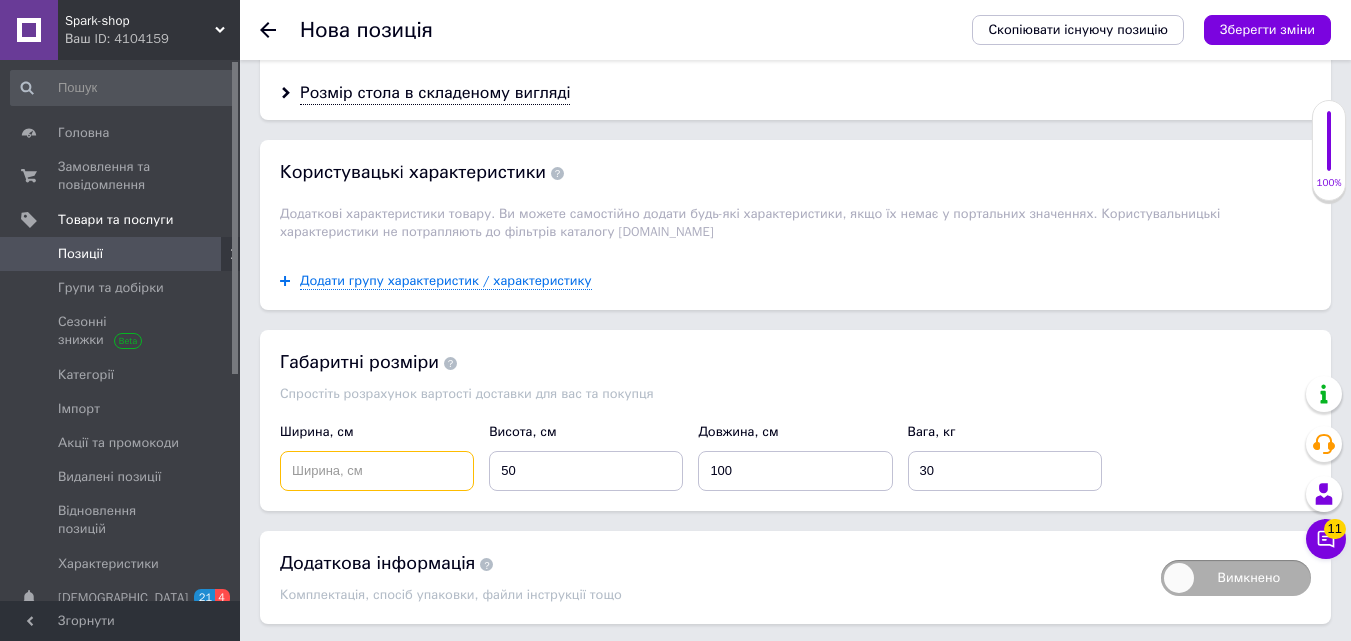 click at bounding box center (377, 471) 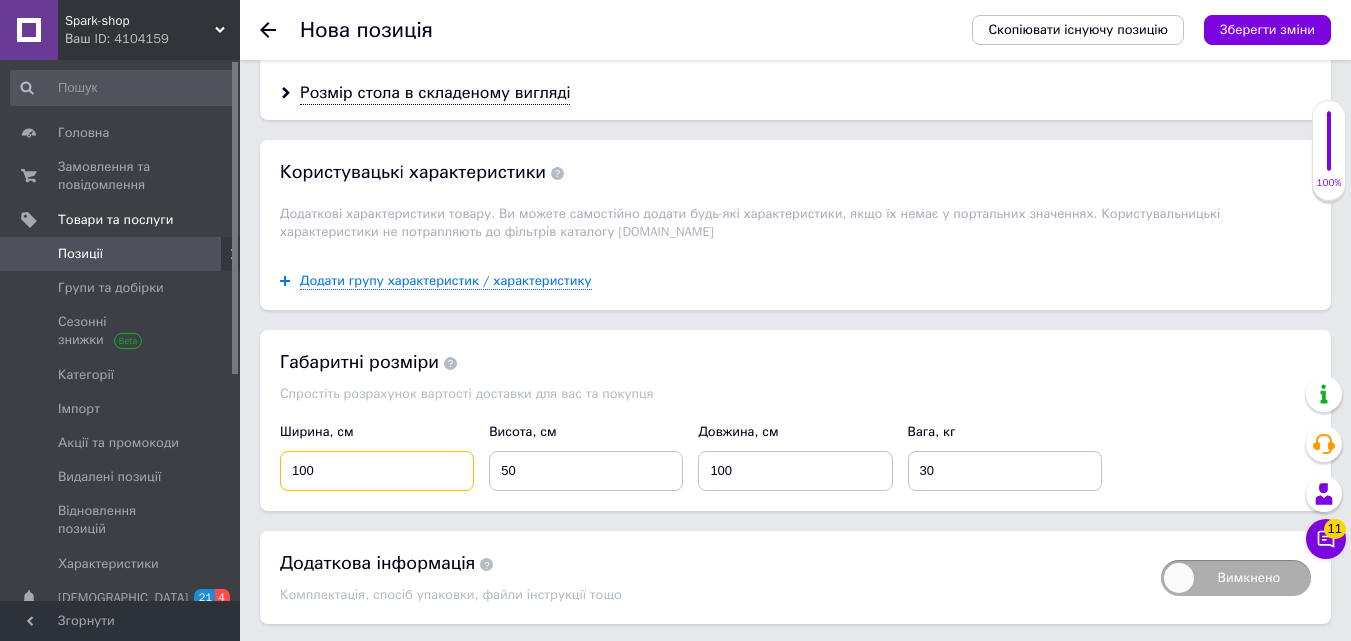 type on "100" 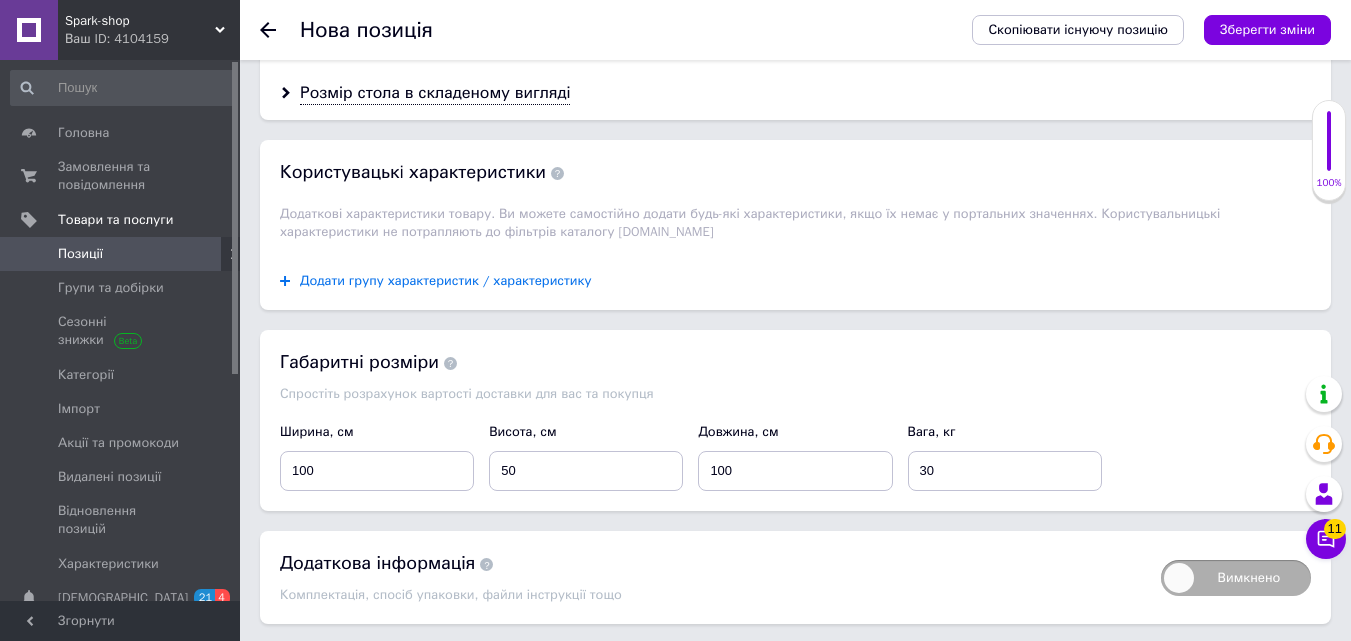 click on "Додати групу характеристик / характеристику" at bounding box center [446, 281] 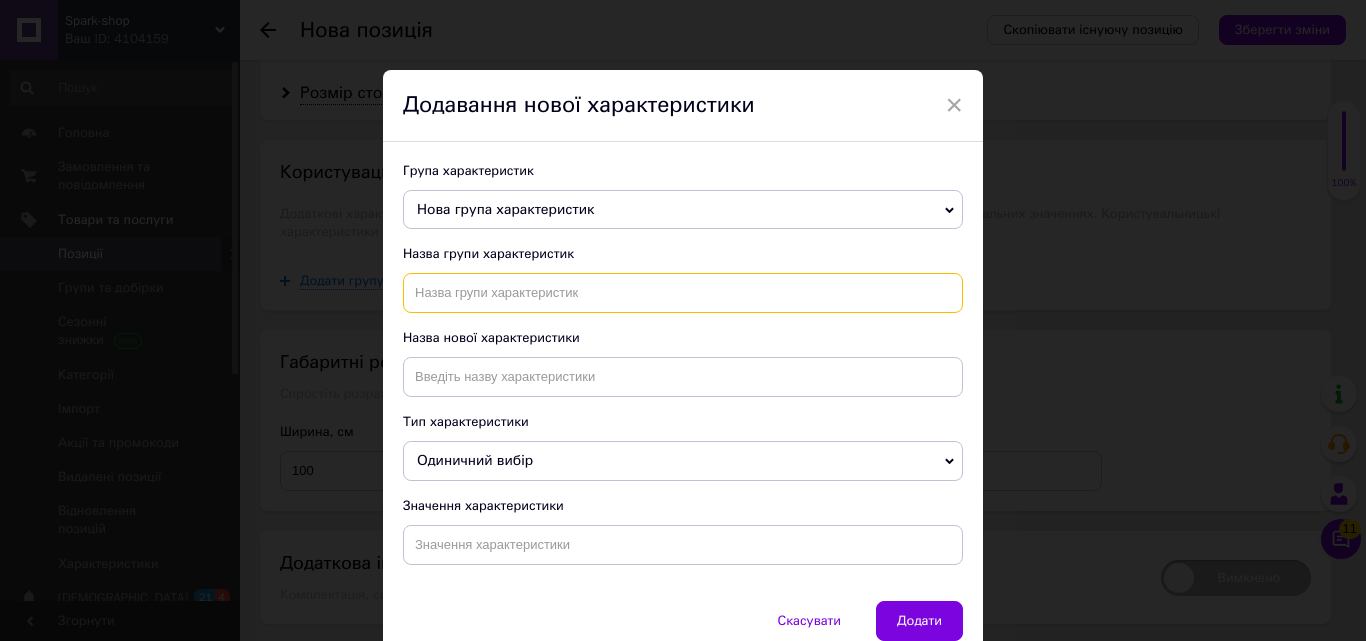 click at bounding box center (683, 293) 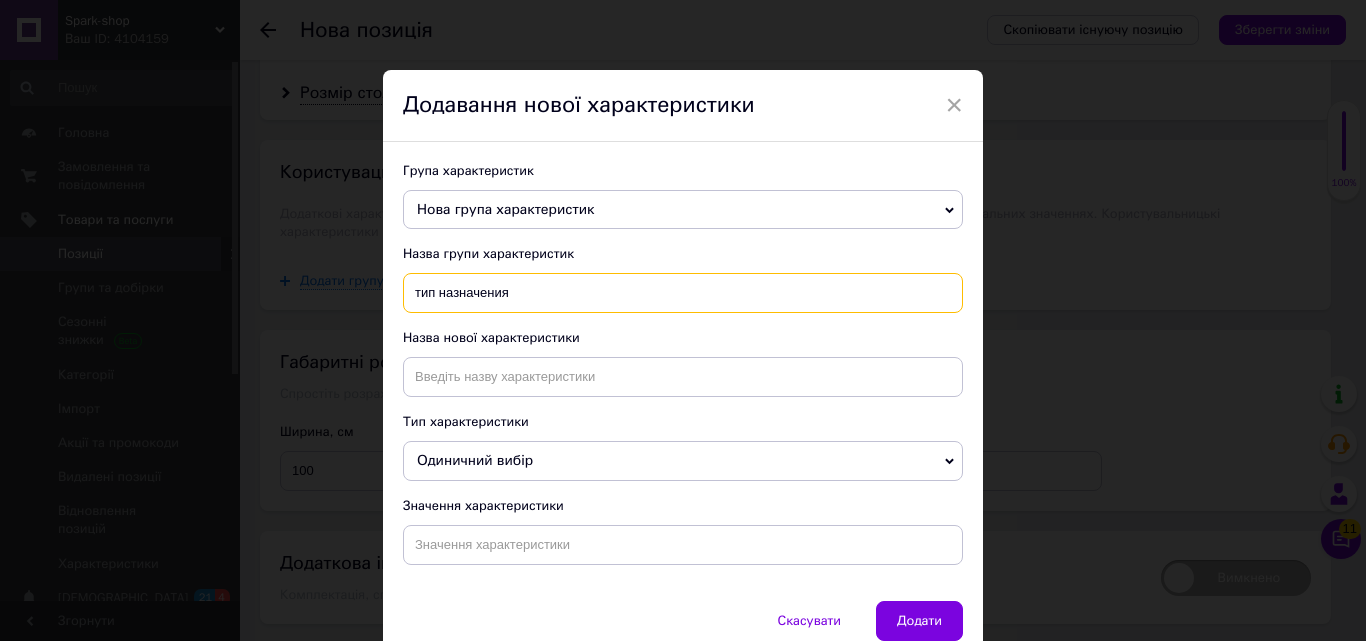 type on "тип назначения" 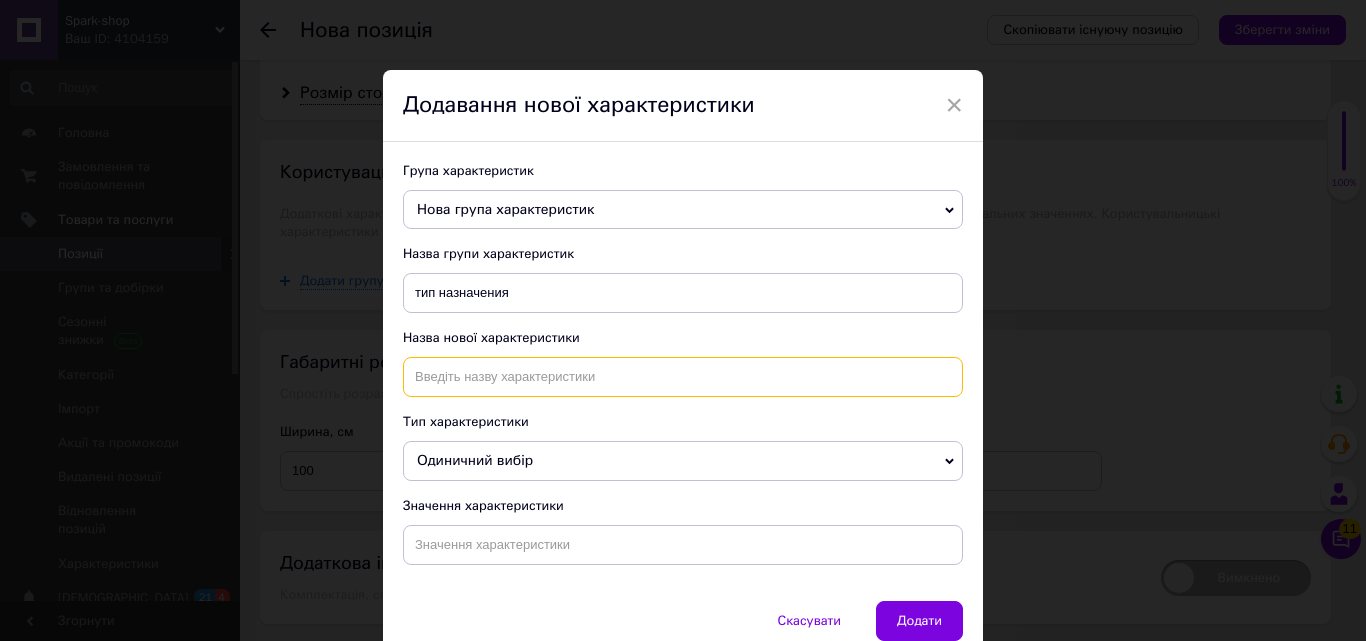 click at bounding box center [683, 377] 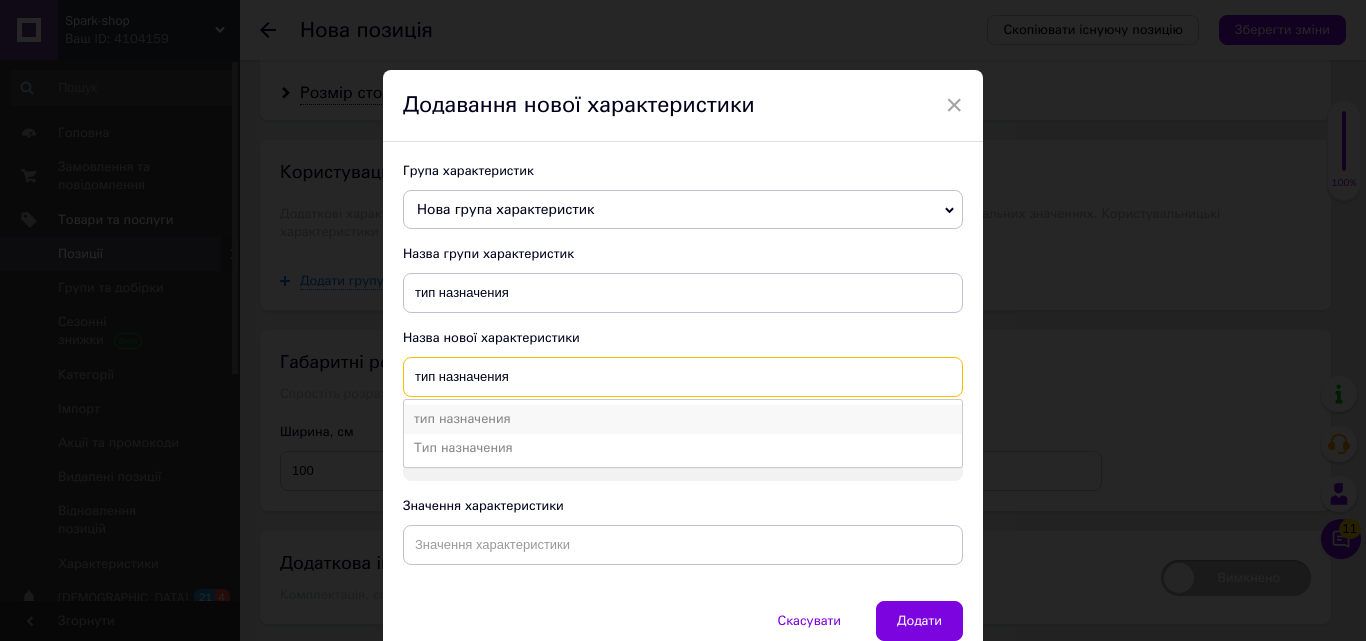 type on "тип назначения" 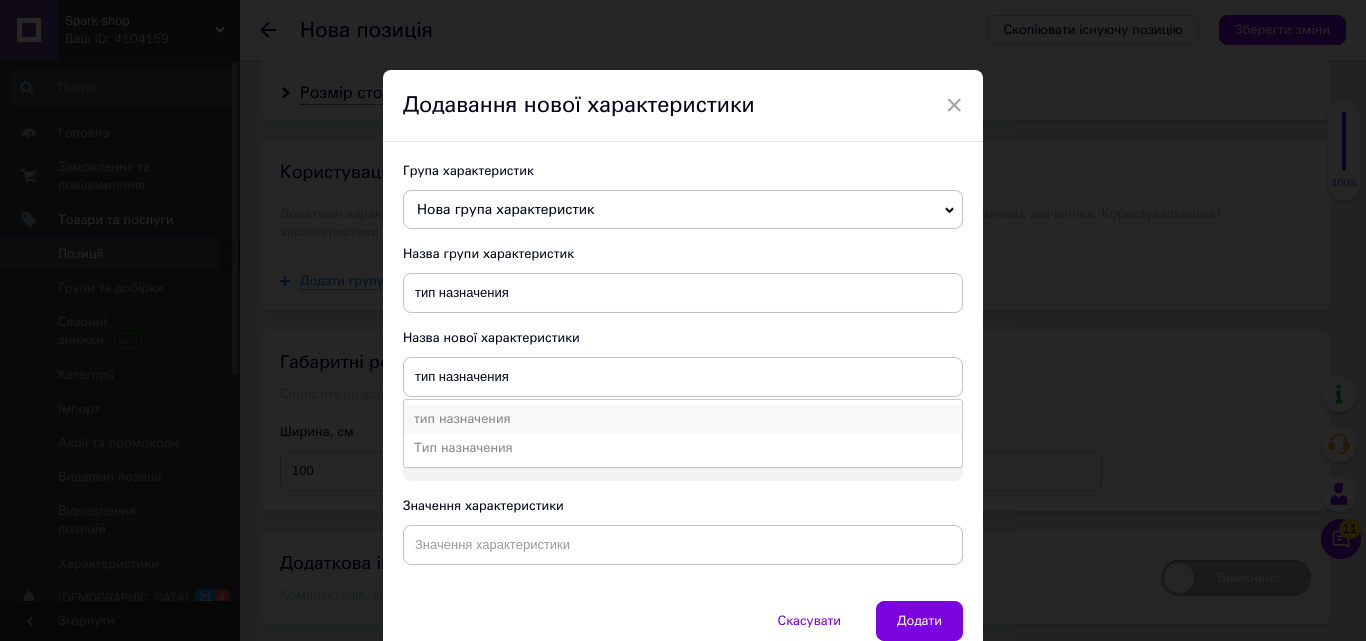 click on "тип назначения" at bounding box center [683, 419] 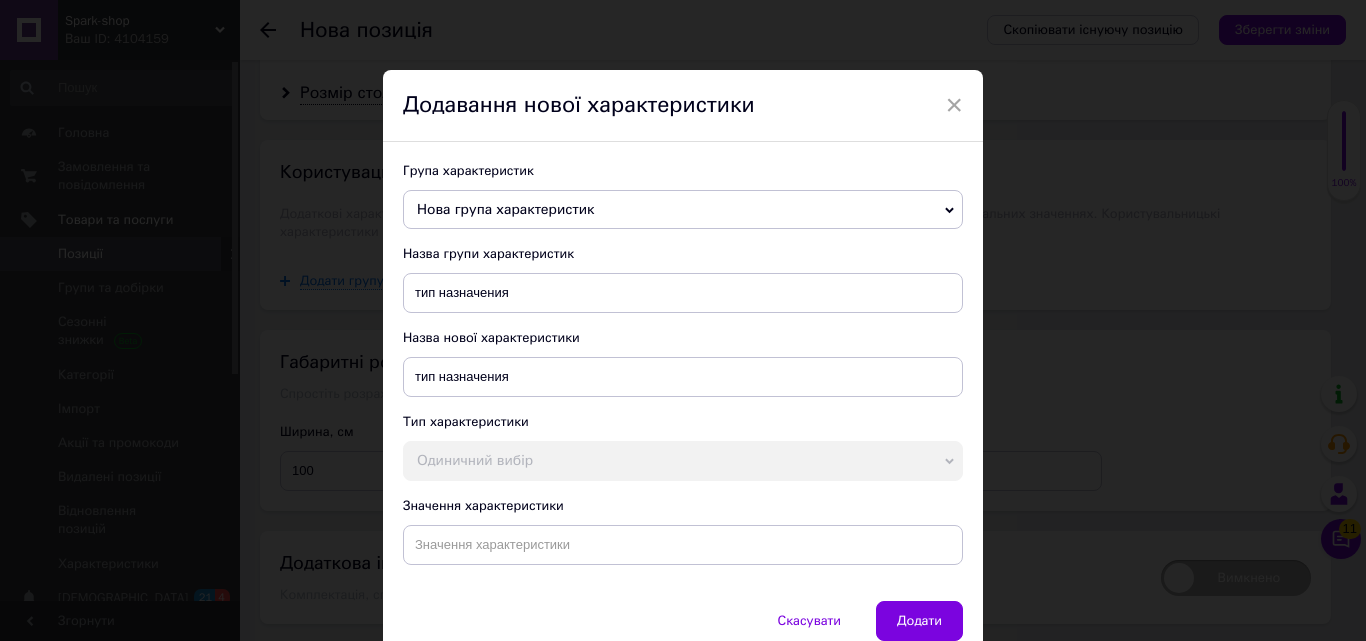 click on "Група характеристик Нова група характеристик Тип назначения Пользовательские характеристики тип назначения Тип призначення Основные Дополнительные функции и характеристики тип назначеня тип нгазначения тип назнпчения Габаритные размеры Основные атрибуты Габаритные размеры прибора Тип назначение Параметры работы прибора Габаритные и присоединительные размеры Дополнительные характеристики и комплектация Общие тип назачения тип нпзначения тип назначния Габаритные размеры оконного/мобильного кондиционера тип назначение тип газначения Вес" at bounding box center (683, 371) 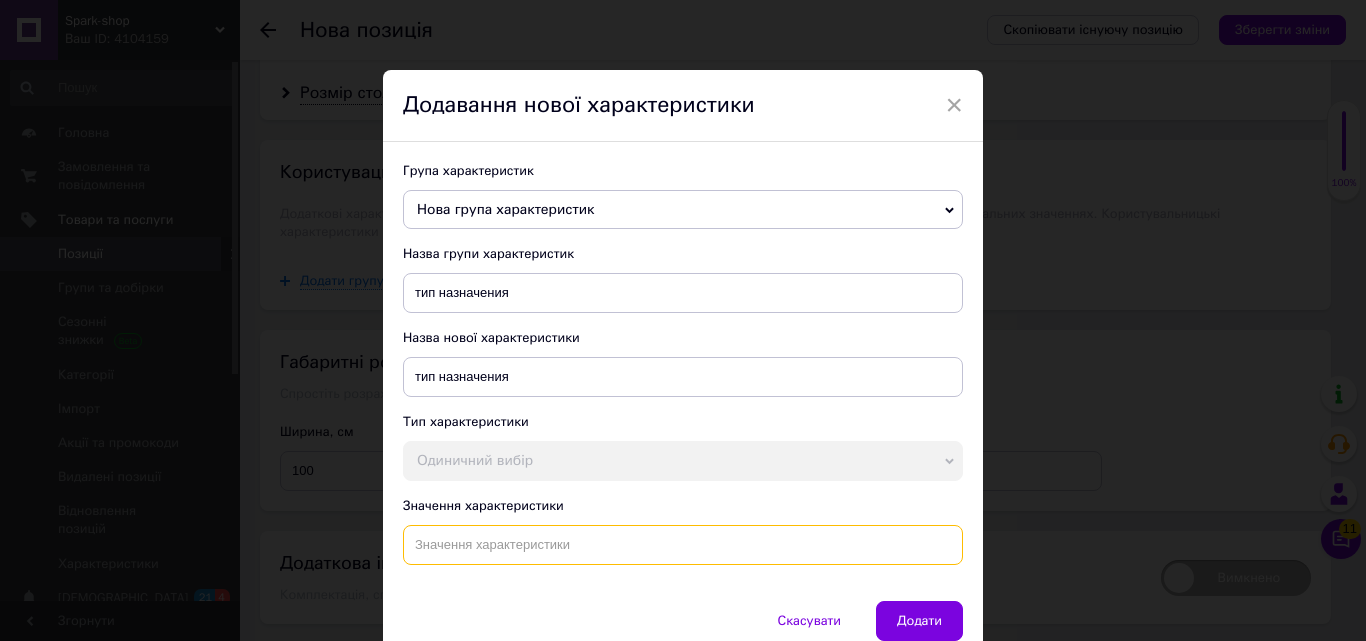 click at bounding box center (683, 545) 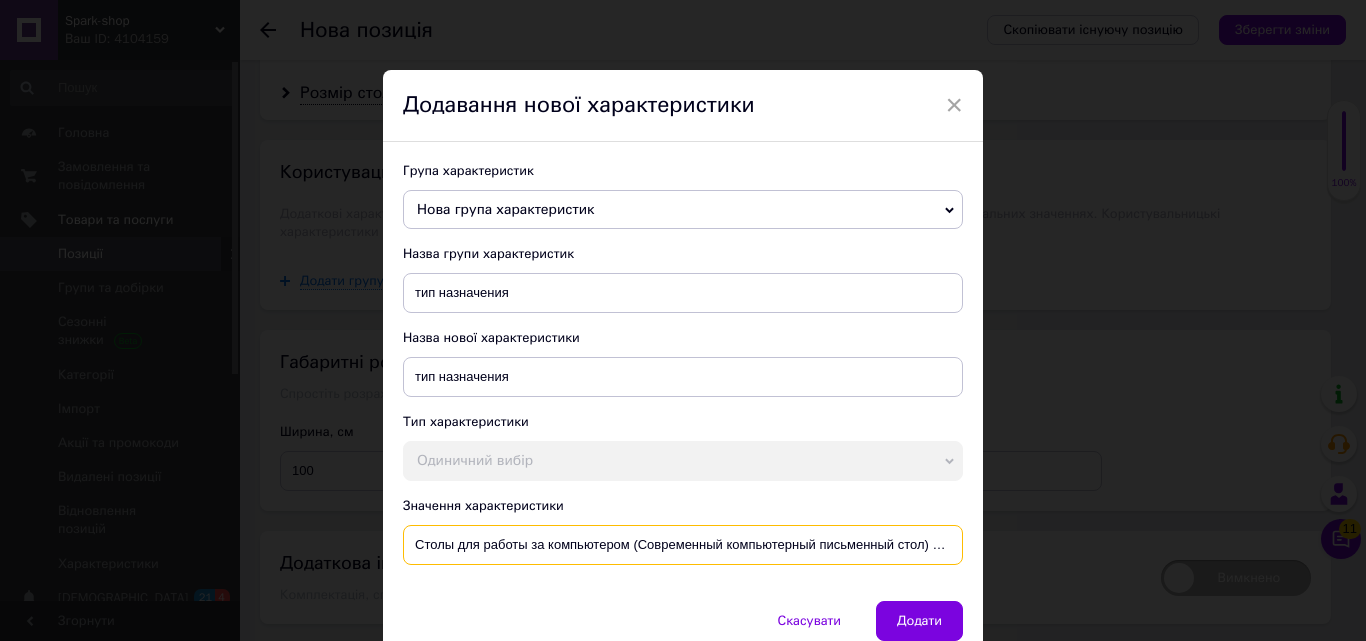 scroll, scrollTop: 0, scrollLeft: 278, axis: horizontal 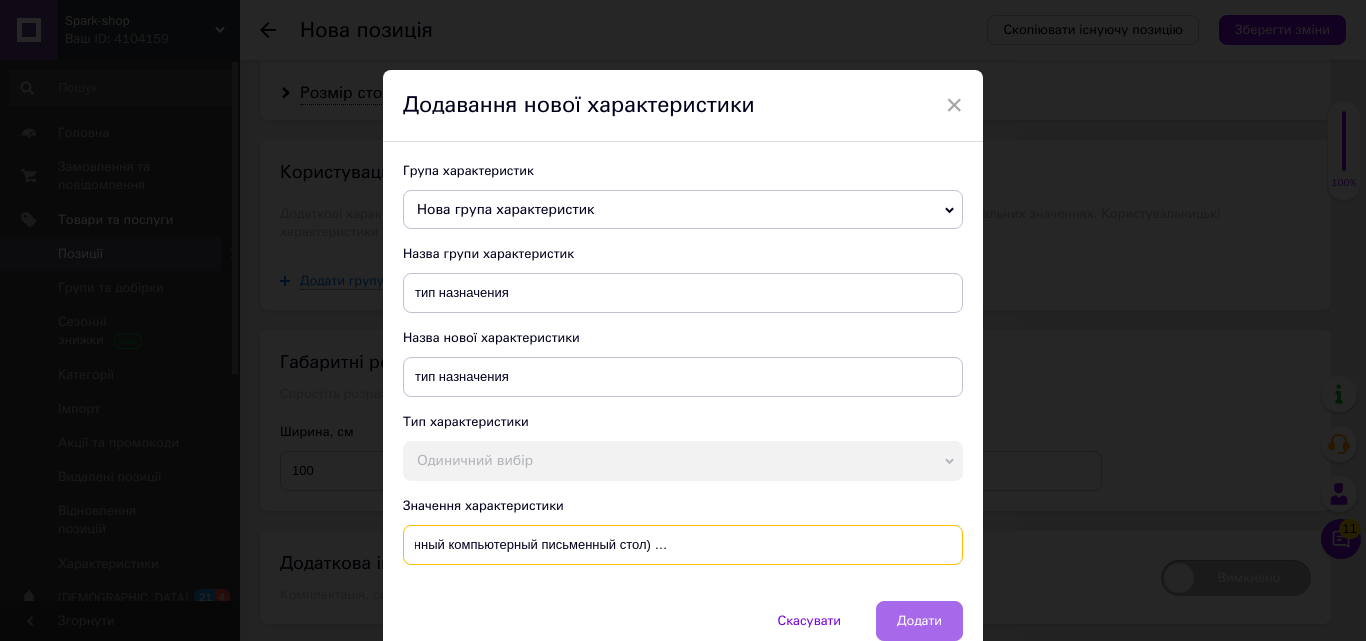 type on "Столы для работы за компьютером (Современный компьютерный письменный стол) Стол для письма (Офисный компьютерный стол)" 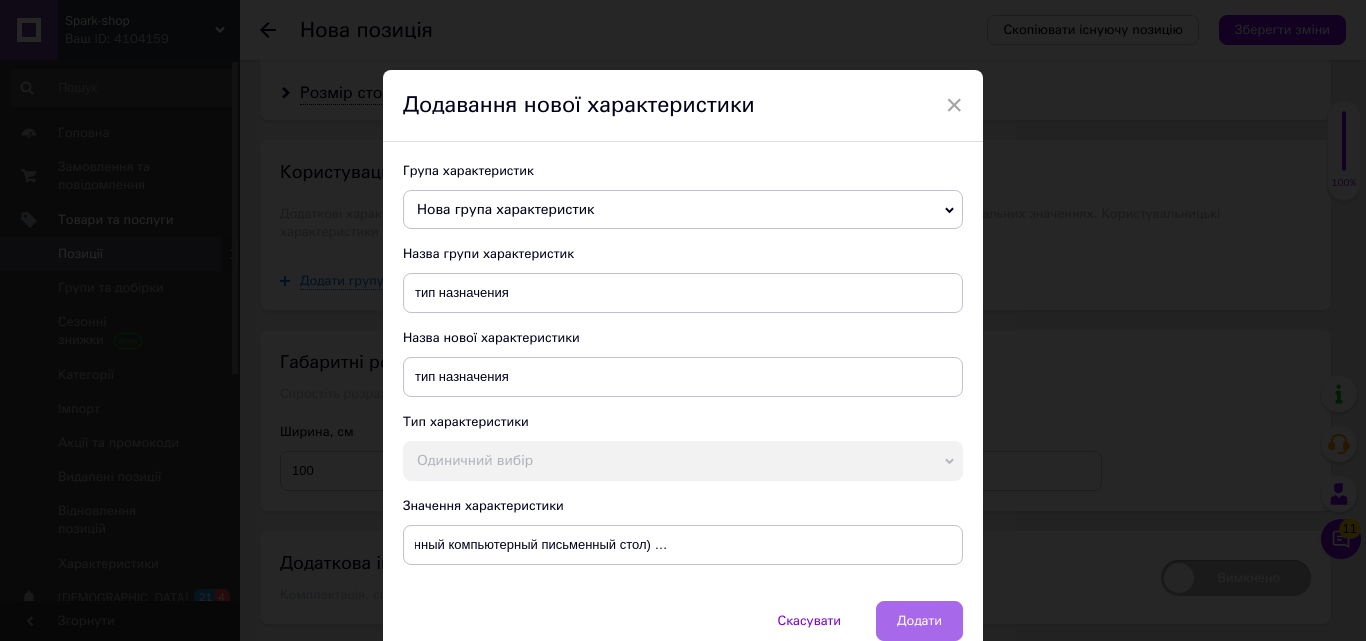 click on "Додати" at bounding box center [919, 621] 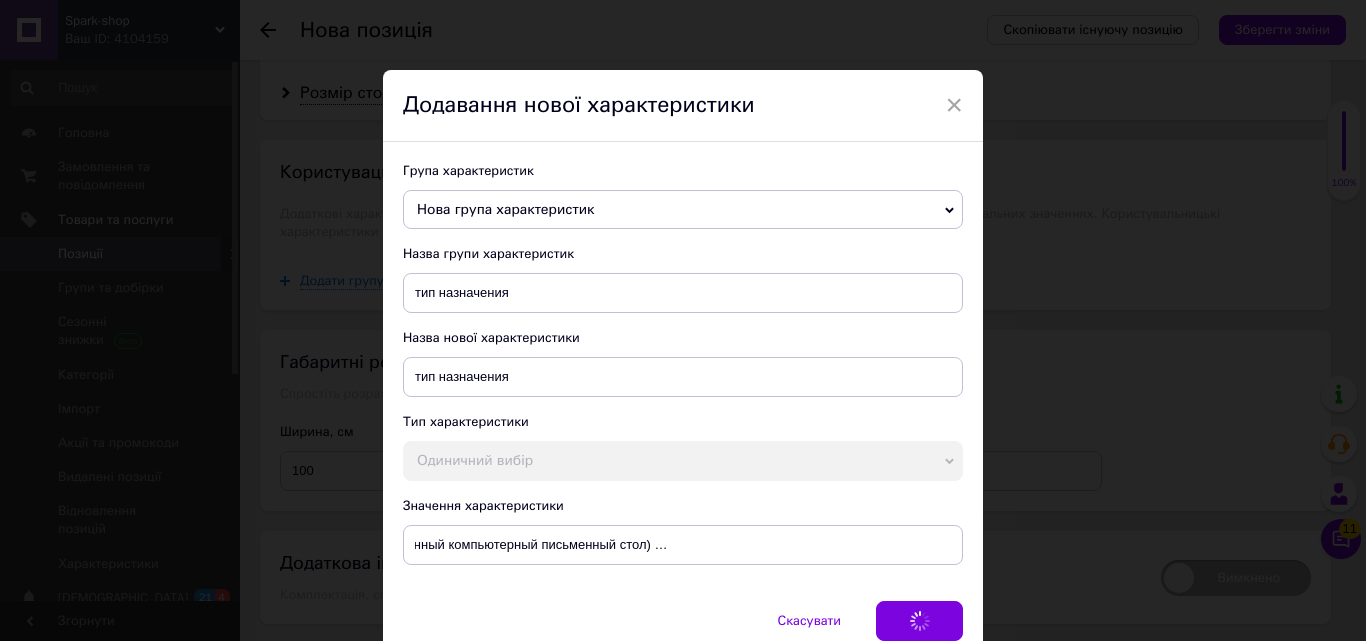 scroll, scrollTop: 0, scrollLeft: 0, axis: both 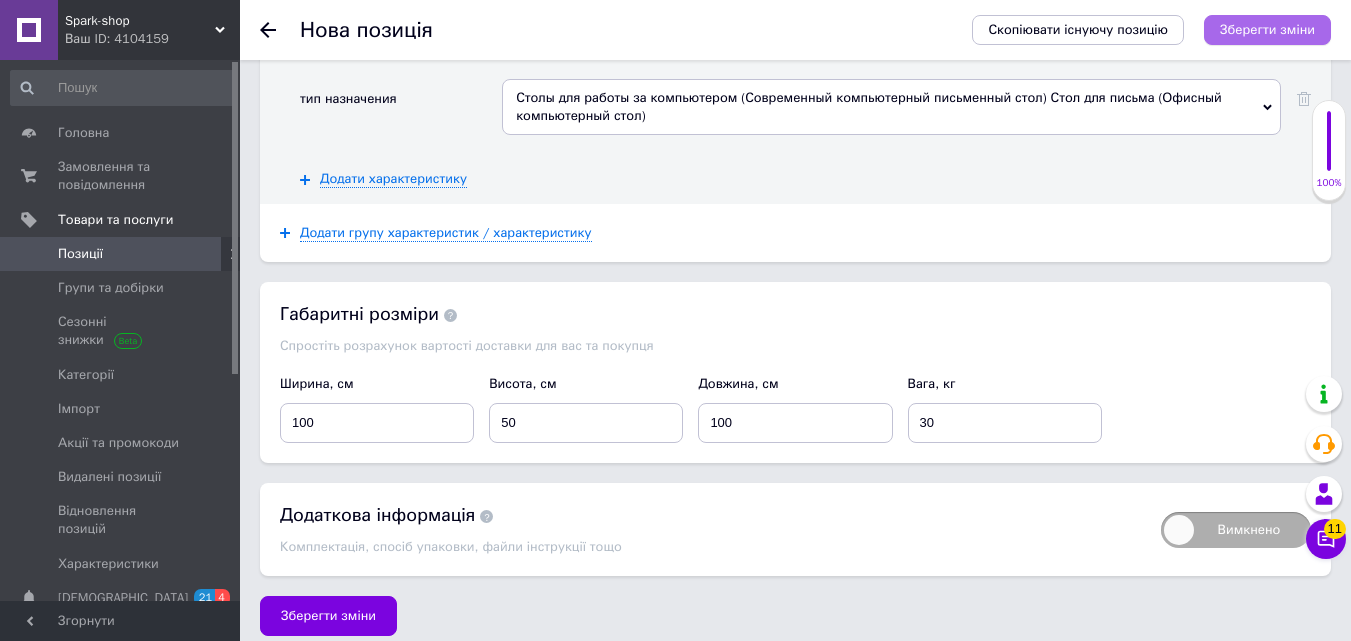 click on "Зберегти зміни" at bounding box center [1267, 29] 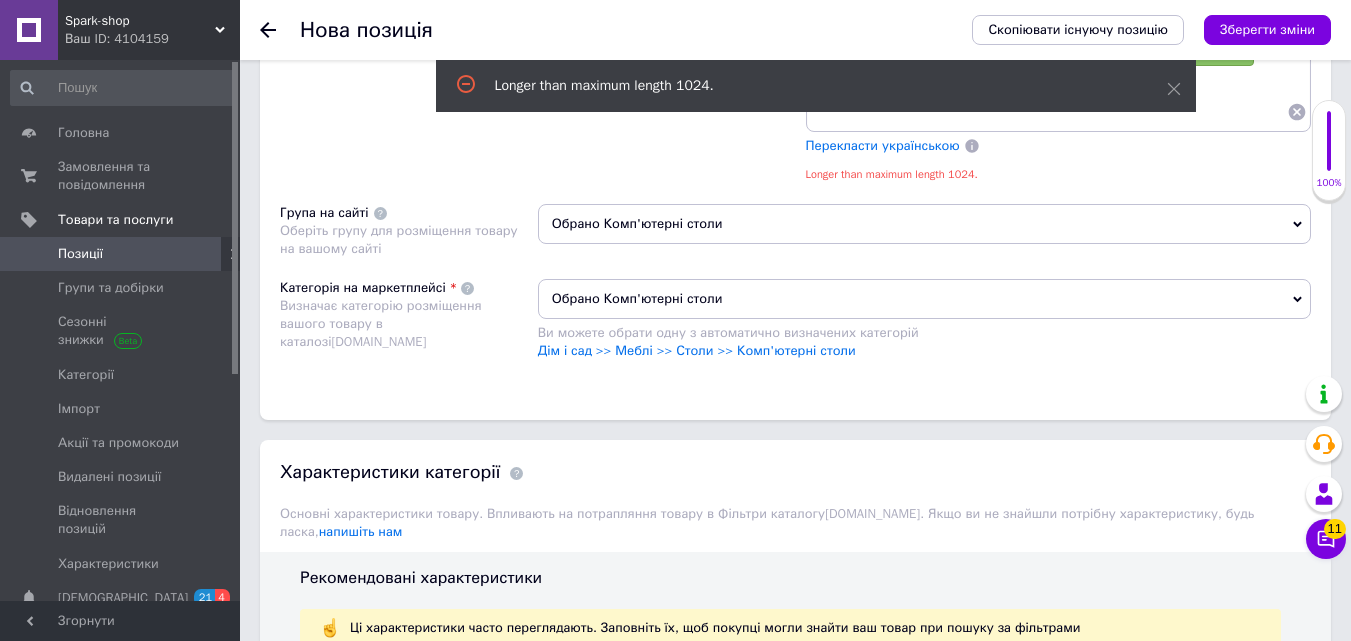 scroll, scrollTop: 2141, scrollLeft: 0, axis: vertical 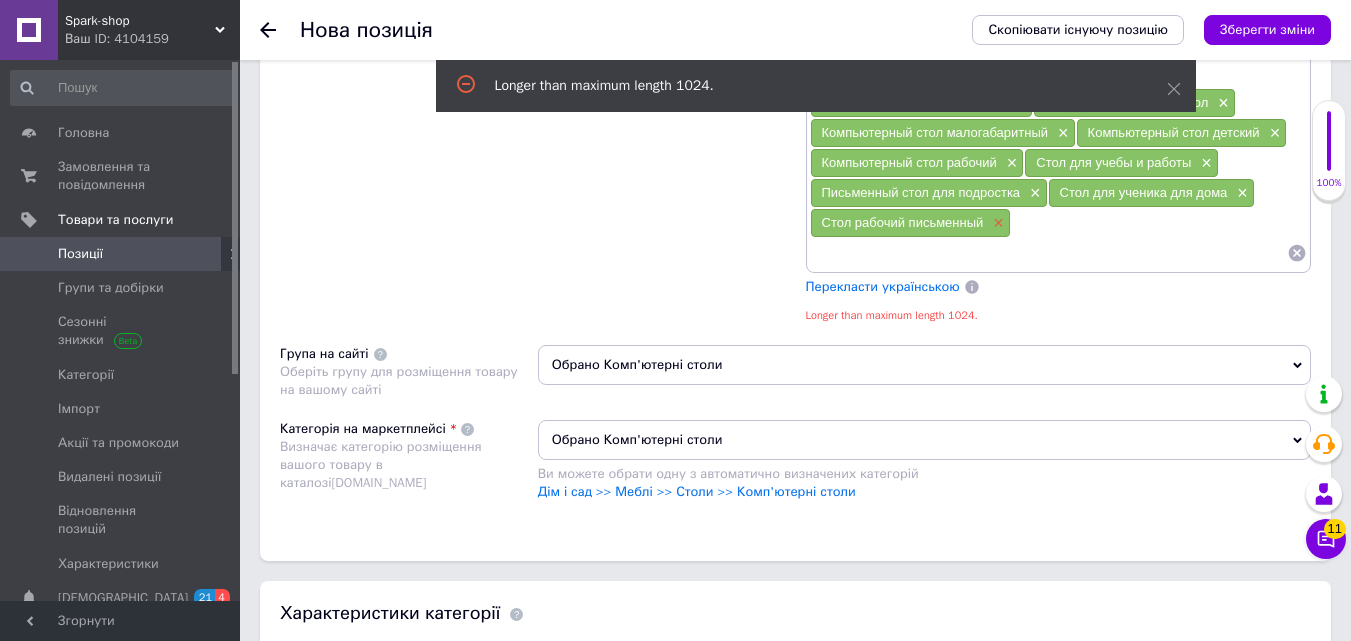 click on "×" at bounding box center (996, 223) 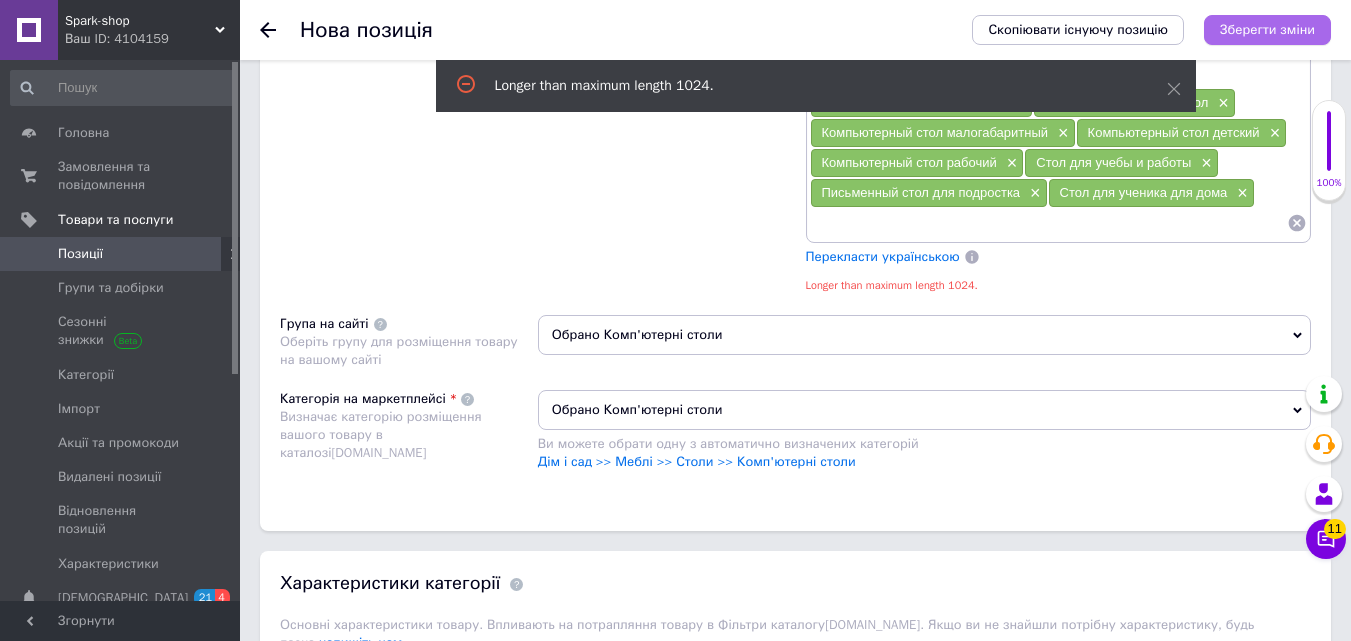 click on "Зберегти зміни" at bounding box center [1267, 30] 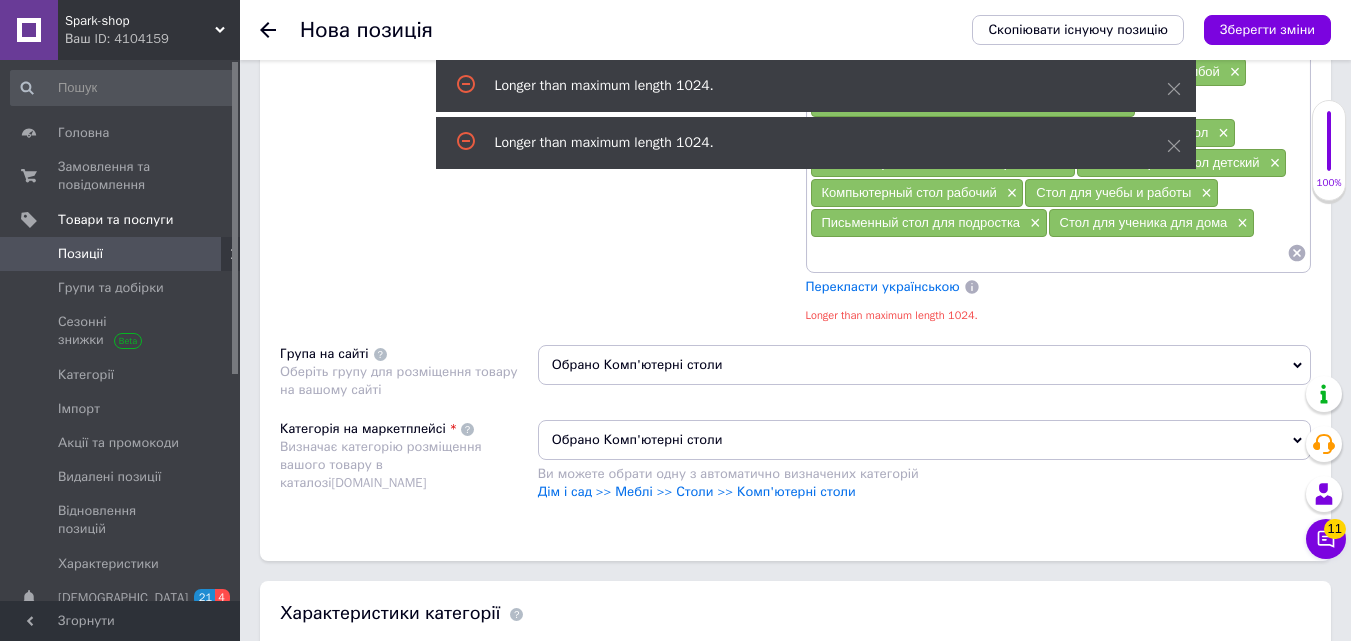 scroll, scrollTop: 2011, scrollLeft: 0, axis: vertical 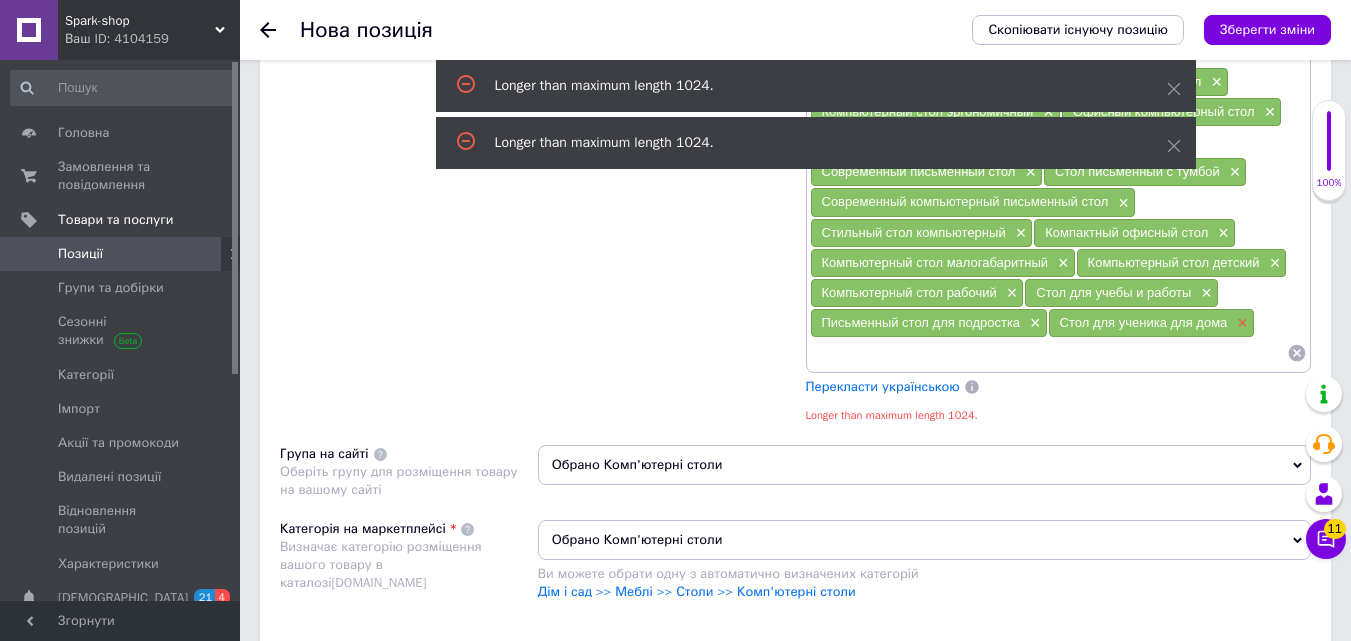 click on "×" at bounding box center (1240, 323) 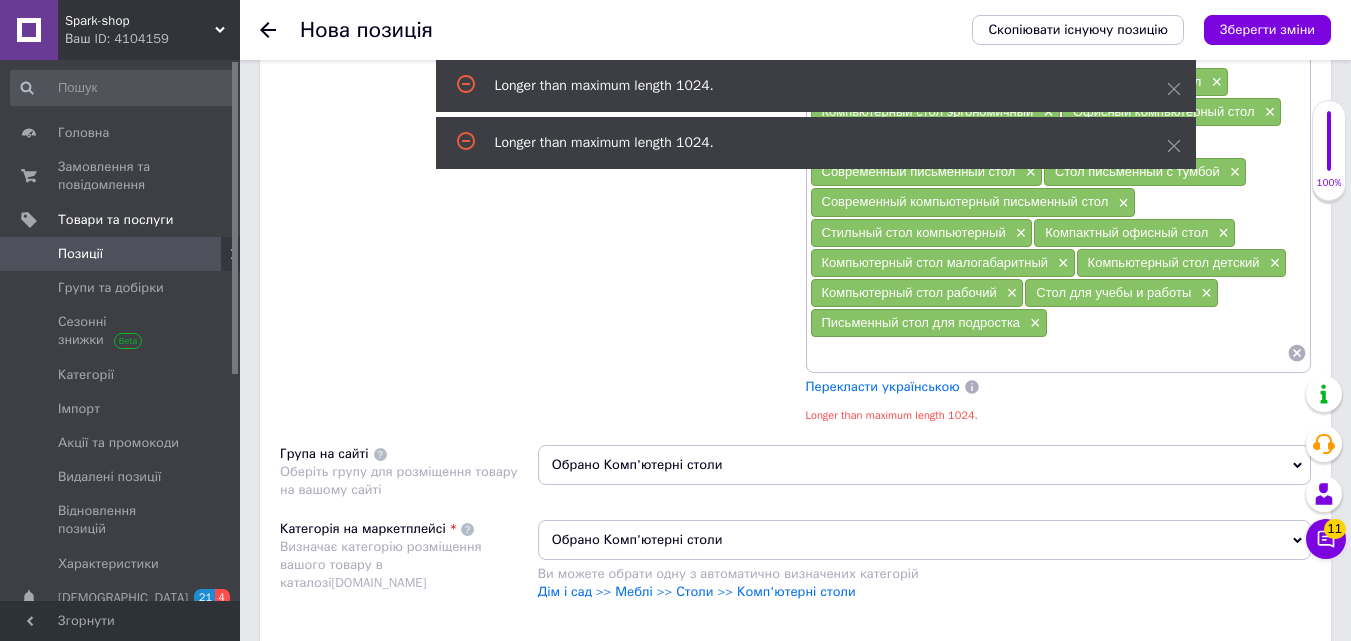 click on "×" at bounding box center (1033, 323) 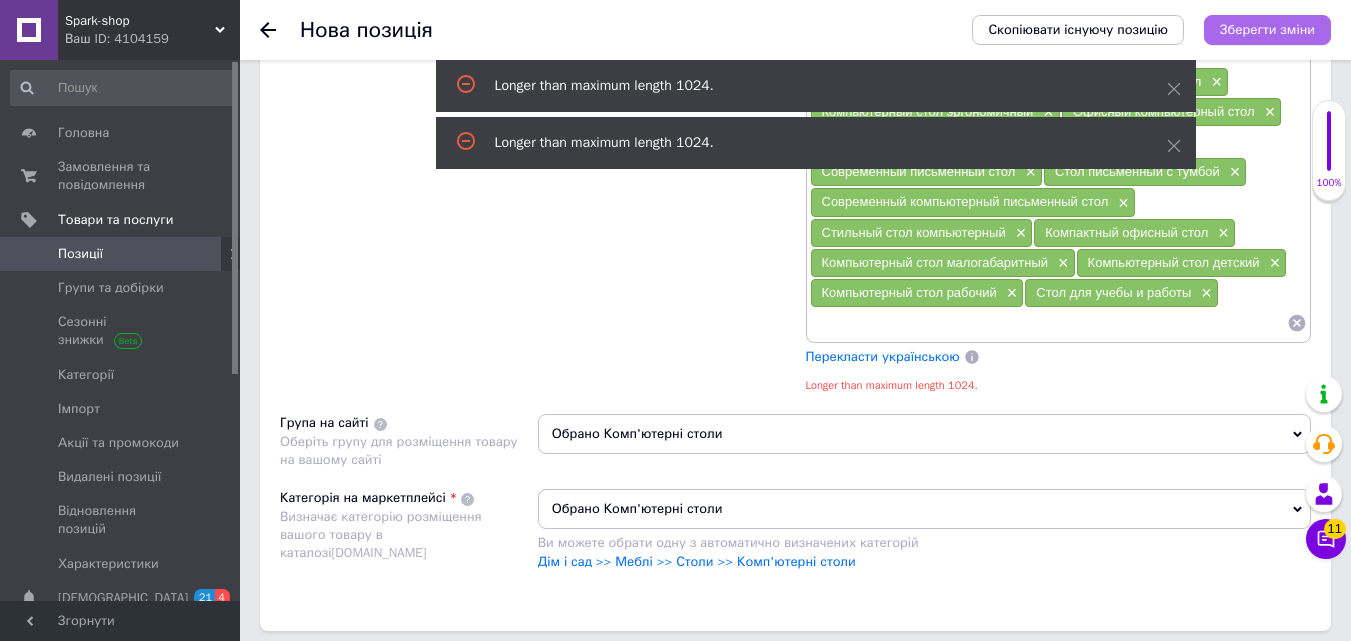click on "Зберегти зміни" at bounding box center (1267, 29) 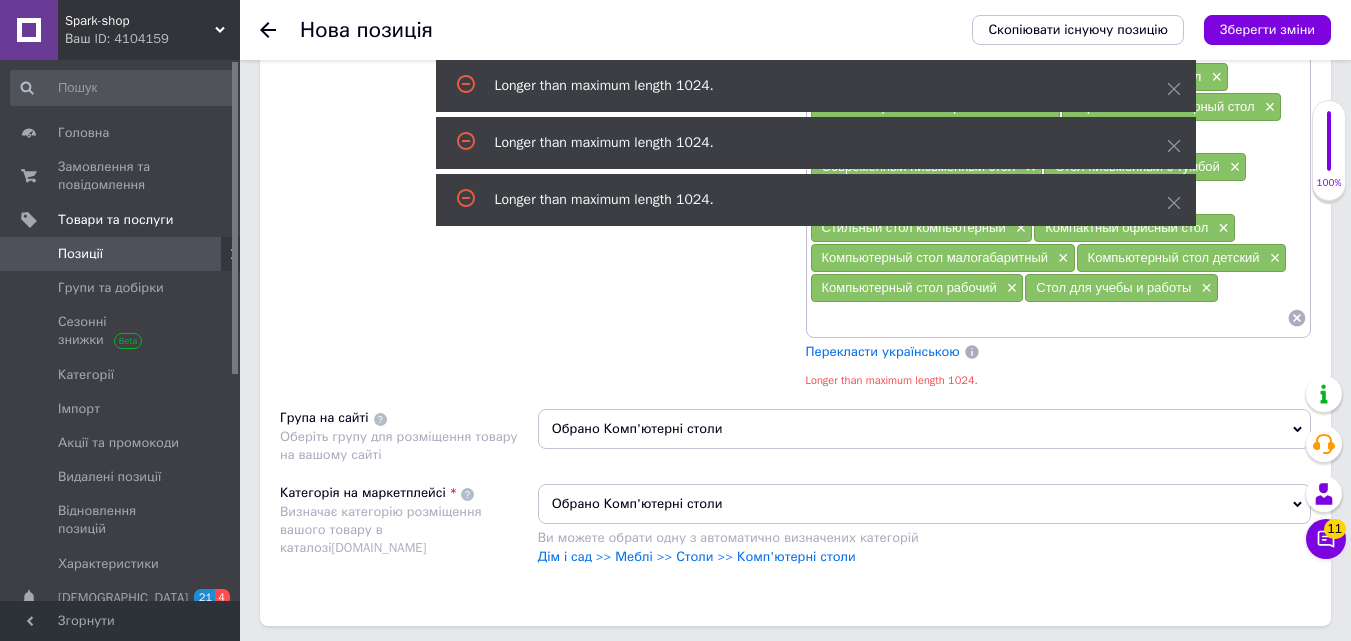 scroll, scrollTop: 1981, scrollLeft: 0, axis: vertical 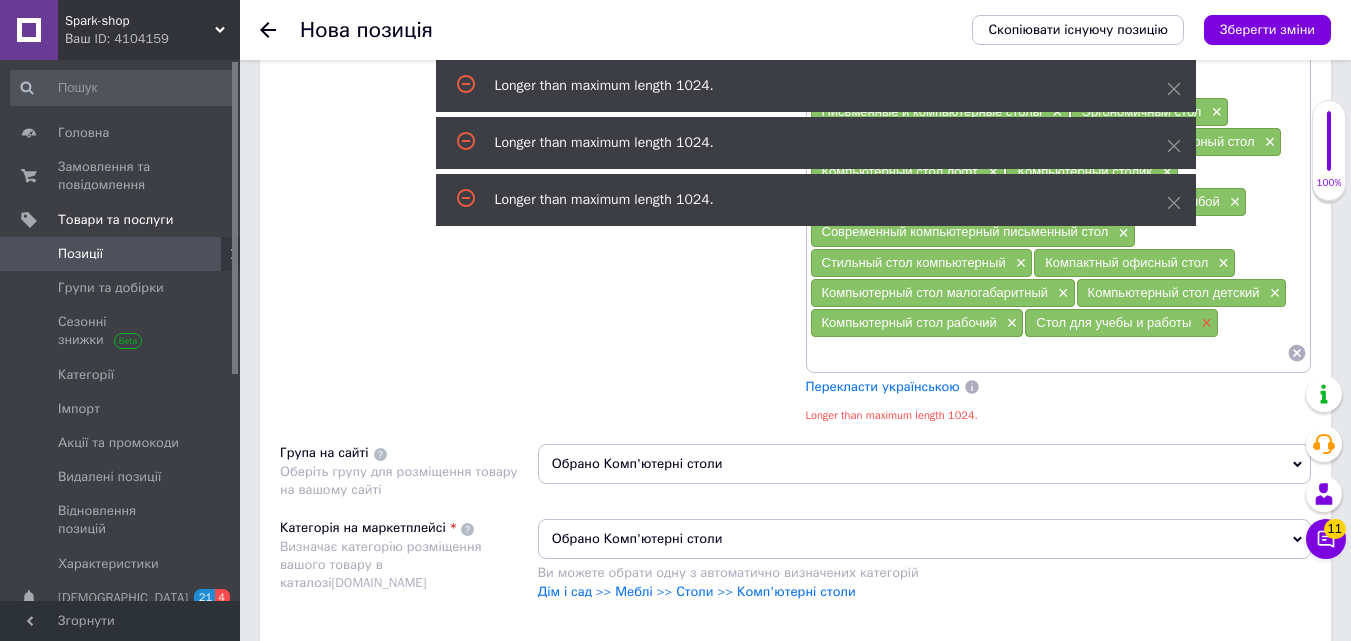 click on "×" at bounding box center [1204, 323] 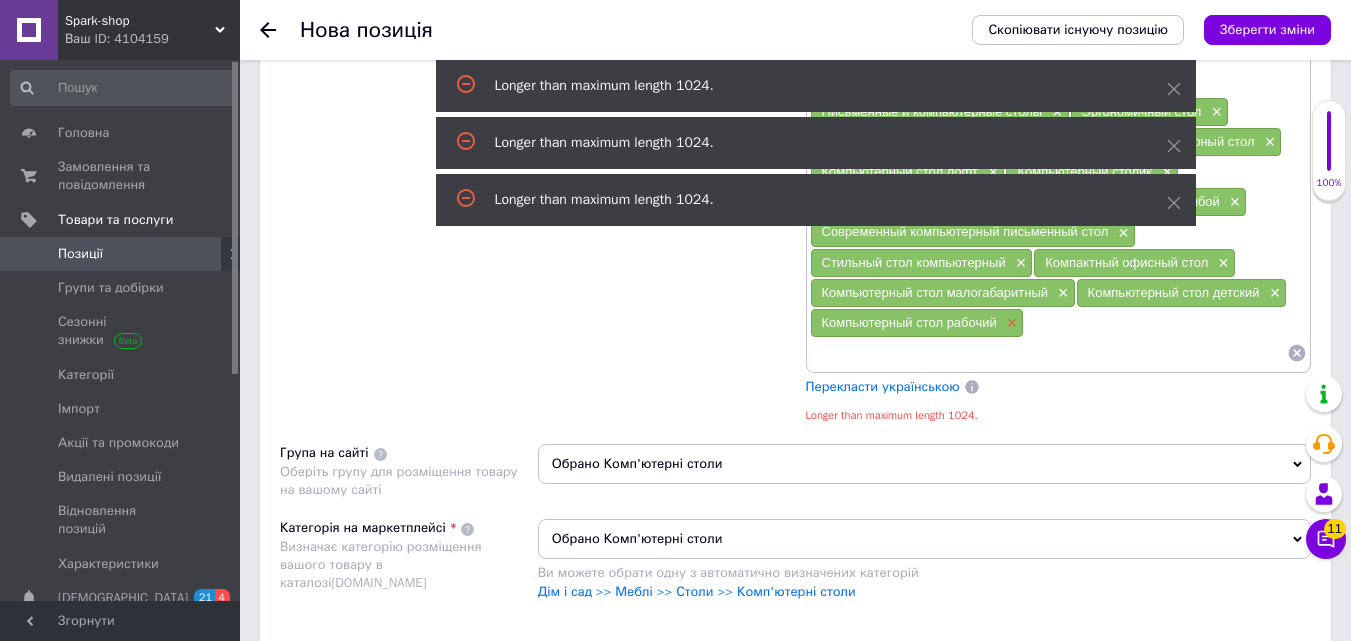 click on "×" at bounding box center [1010, 323] 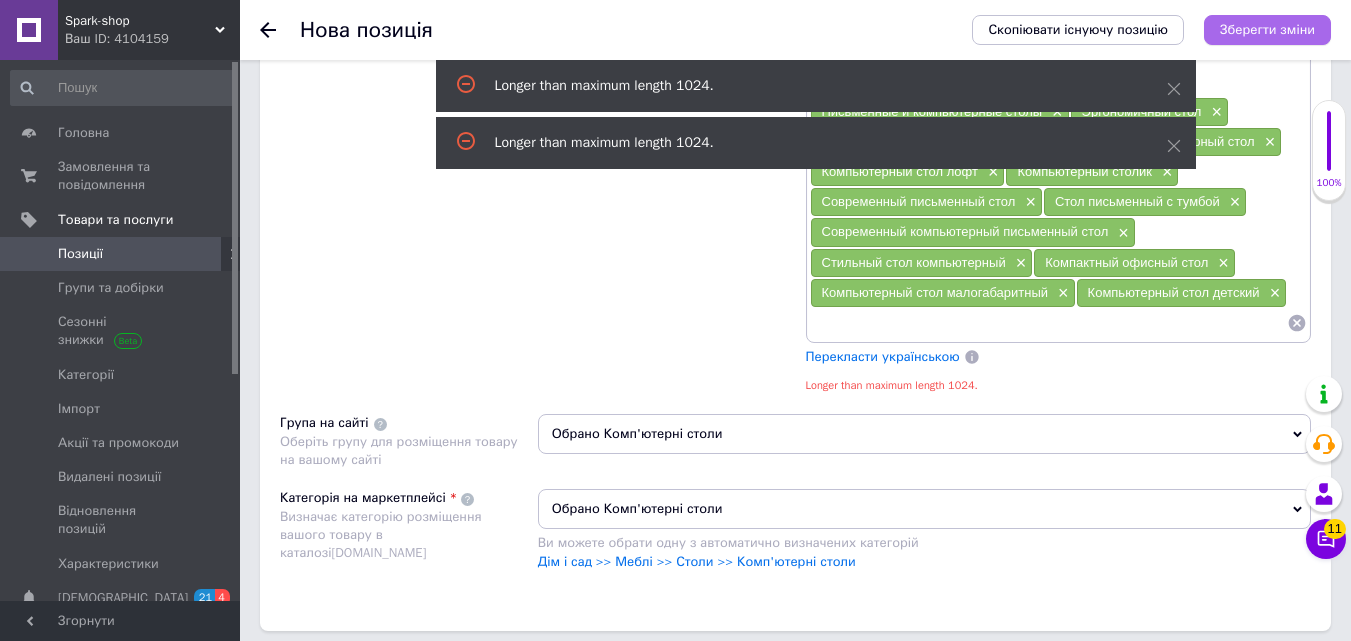 click on "Зберегти зміни" at bounding box center [1267, 29] 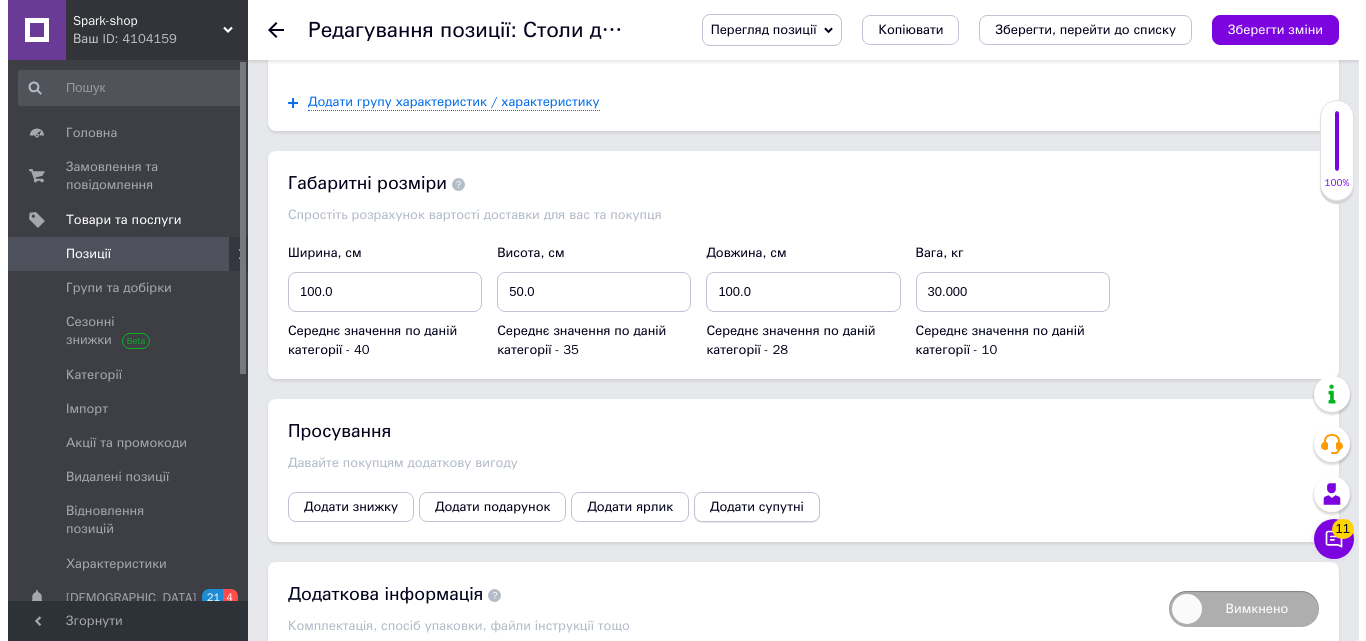 scroll, scrollTop: 3542, scrollLeft: 0, axis: vertical 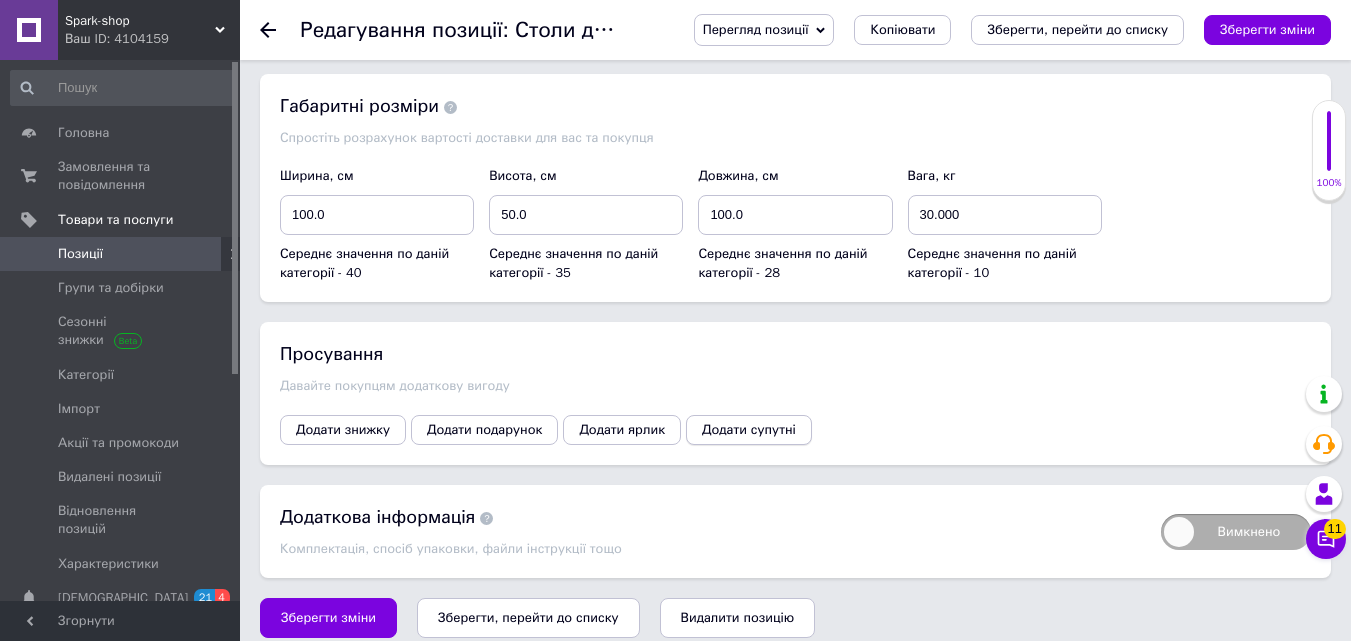 click on "Додати супутні" at bounding box center [749, 430] 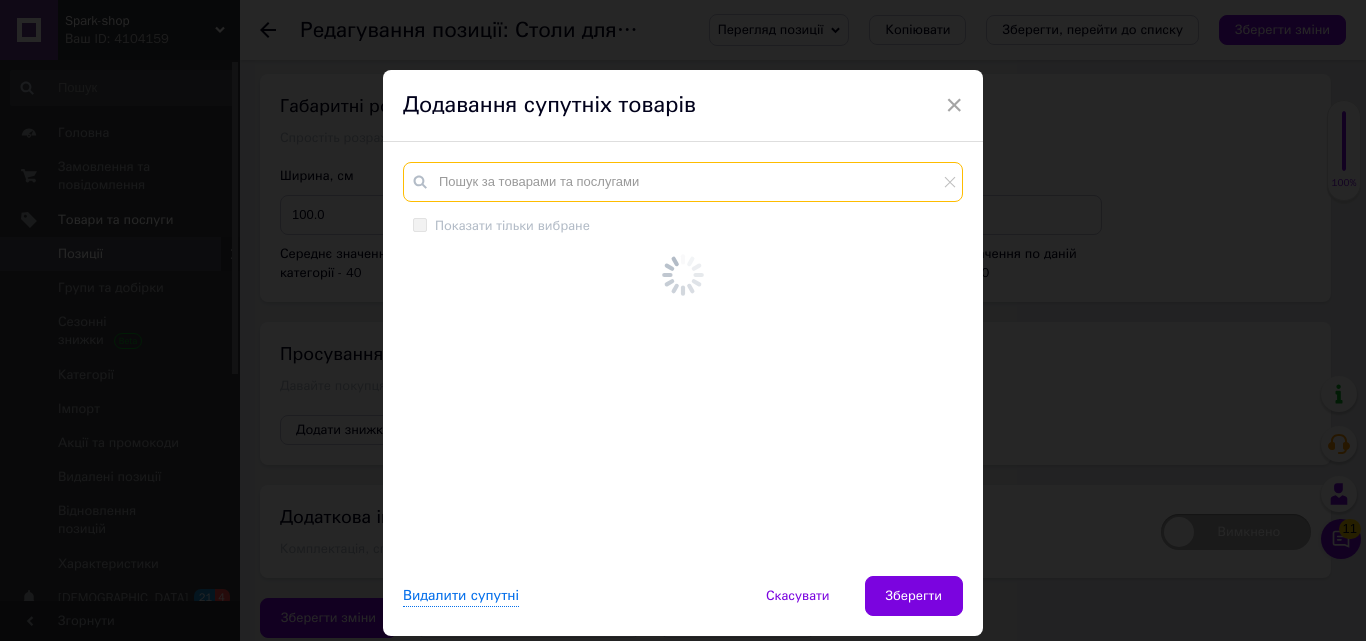 click at bounding box center (683, 182) 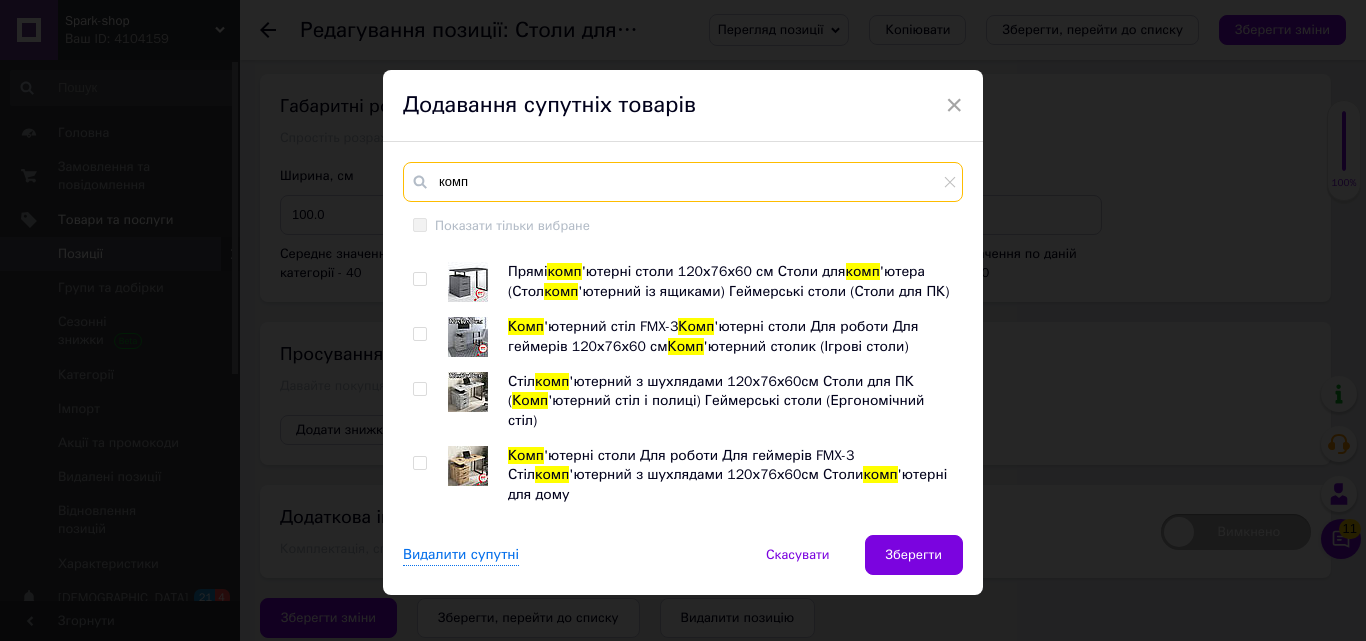 scroll, scrollTop: 5690, scrollLeft: 0, axis: vertical 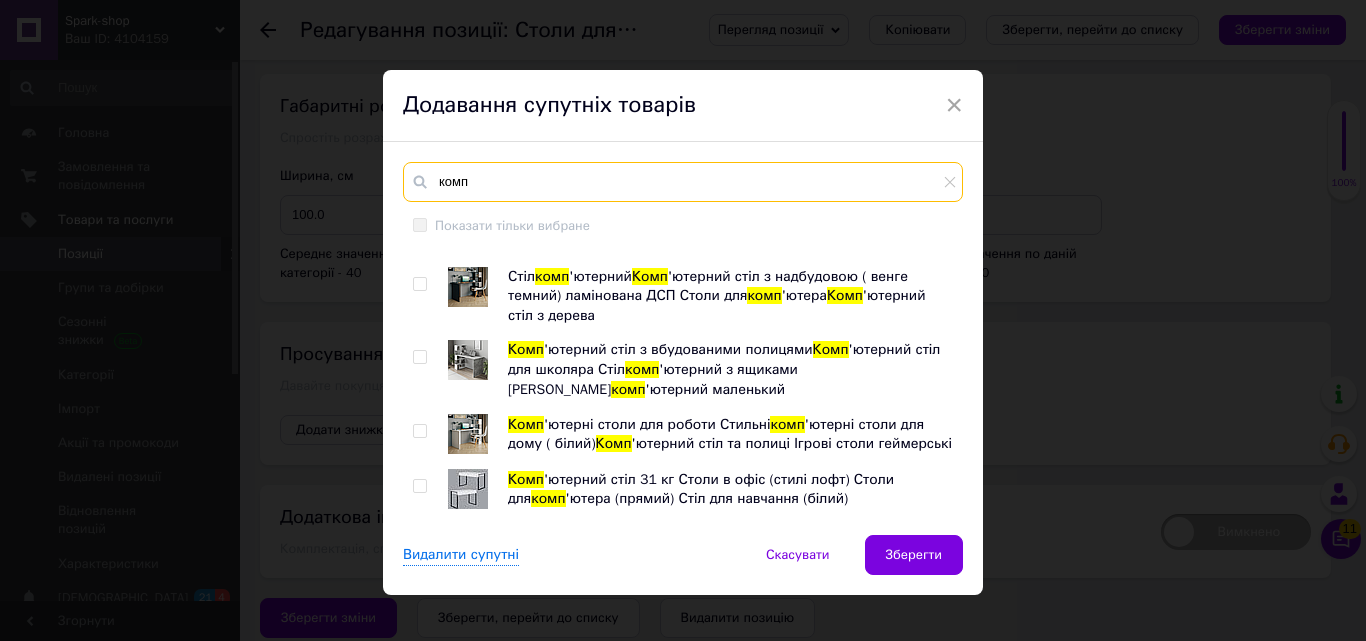 type on "комп" 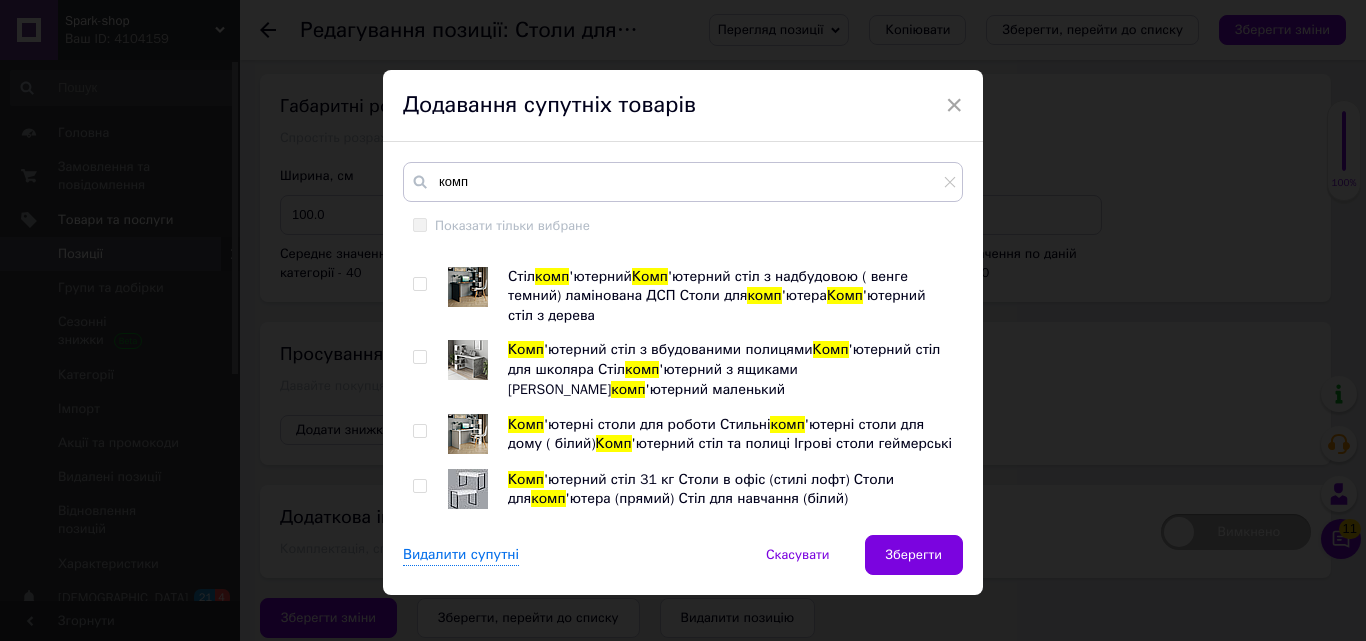 click at bounding box center (419, 1168) 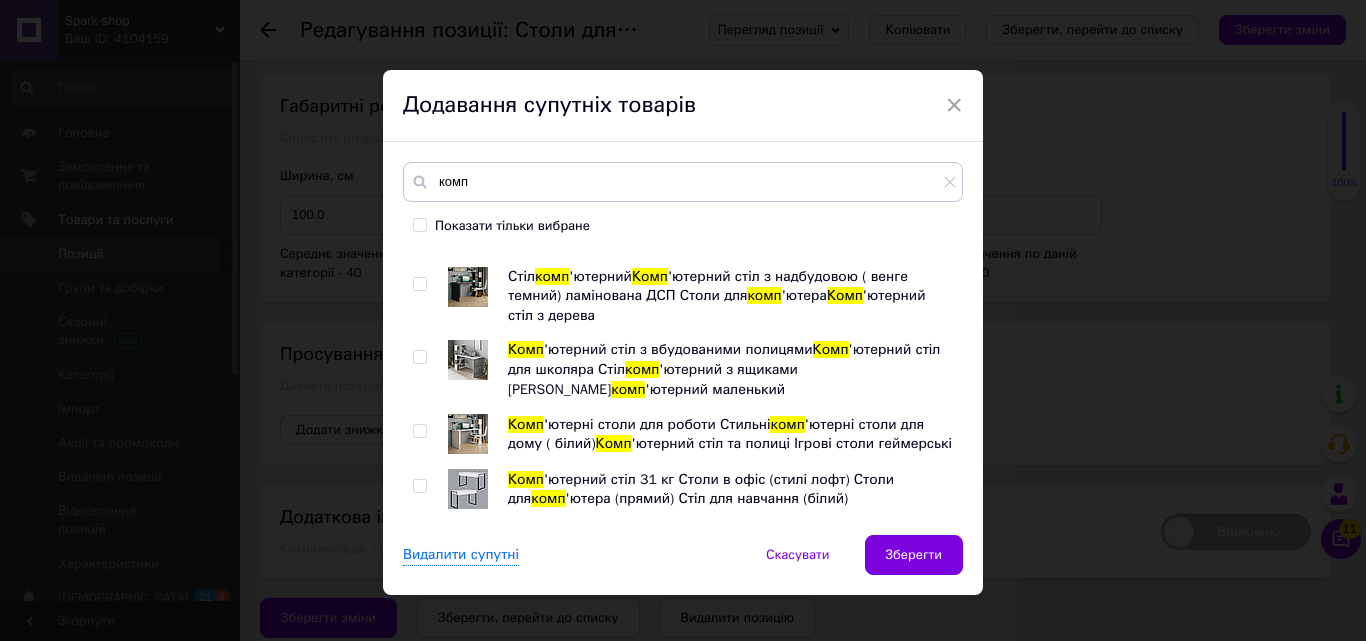 click on "Автохолодильник  комп ресорний Alpicool U75 Автомобільний холодильник термоелектричний Холодильник  комп ресорний для авто Комп ресорні автохолодильники Alpicool NLS35  Комп ресорний автохолодильник двокамерний (Автомолодильники) Сучасний  комп 'ютерний стіл для школяра [PERSON_NAME] Leader 5.8  Комп 'ютерний стіл ергономічний Столи для  комп 'ютера Письмові та  комп 'ютерні столи [PERSON_NAME] Офісний  комп 'ютерний стіл Leader 5.8 Прямі  комп 'ютерні столи [PERSON_NAME] 'ютерний стіл Комп 'ютерний стіл із вбудованими полицями Leader 5.8 Столи для ПК [PERSON_NAME] Стильні  комп Столи для роботи з  комп комп комп" at bounding box center [682, 382] 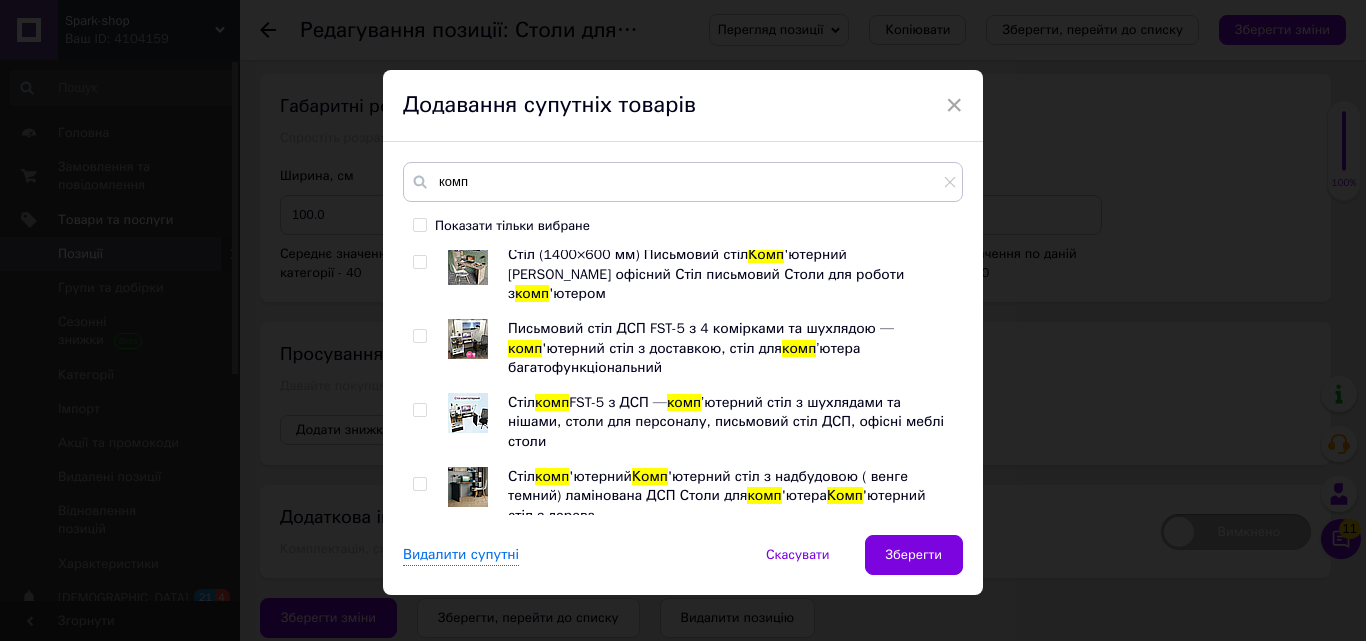 click at bounding box center [419, 1073] 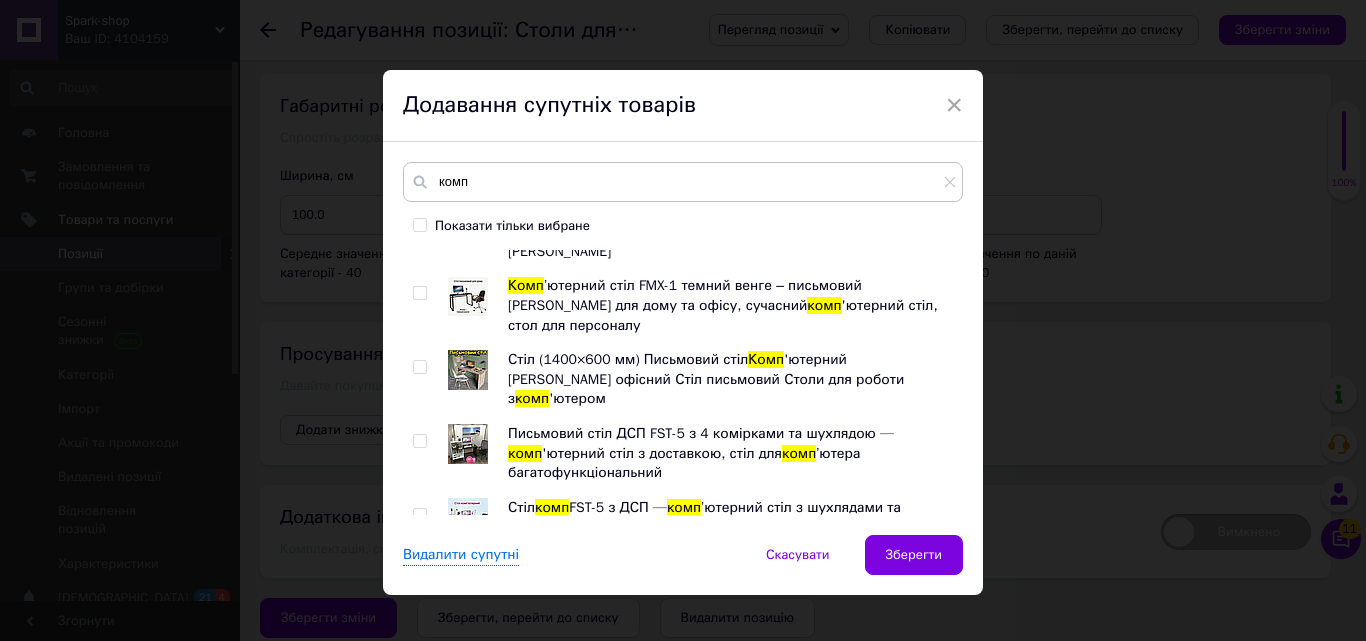 scroll, scrollTop: 5290, scrollLeft: 0, axis: vertical 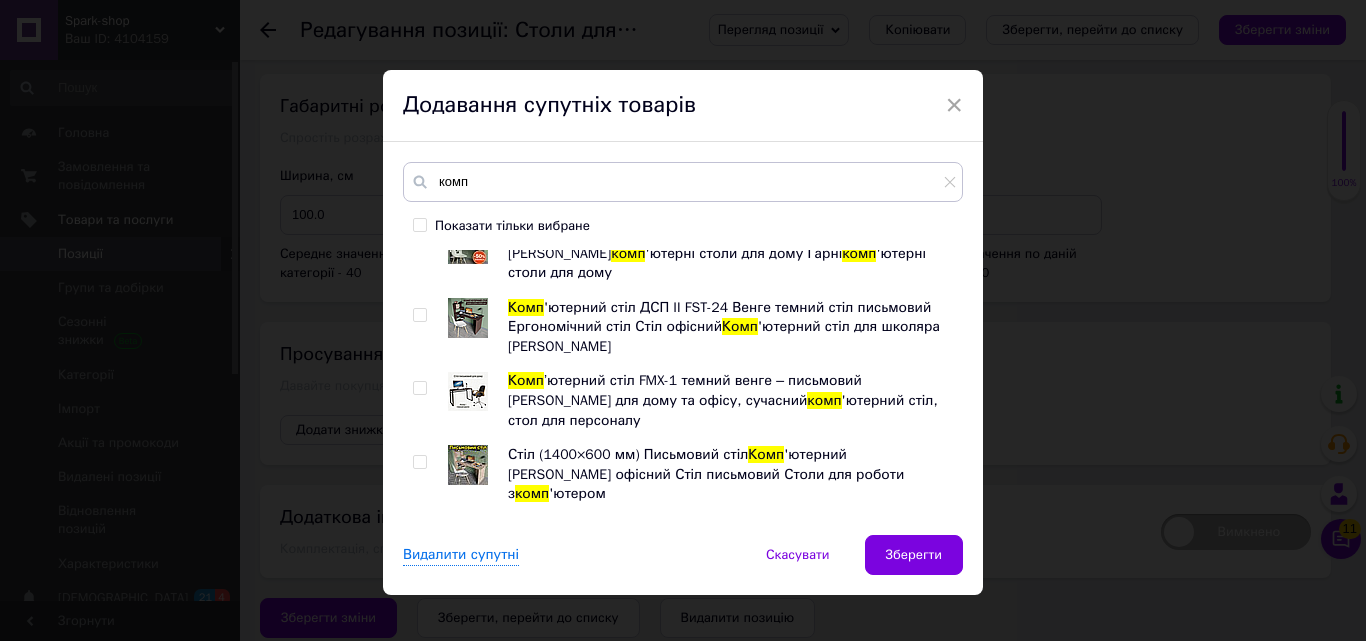 click at bounding box center [419, 996] 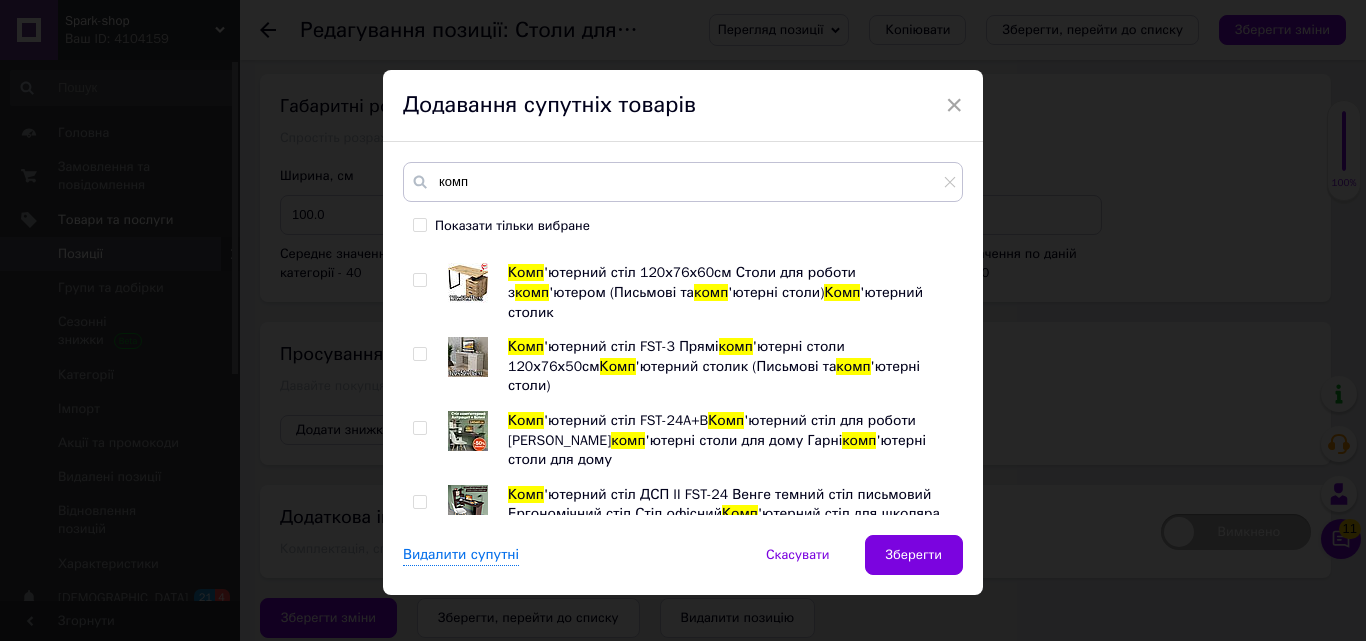 scroll, scrollTop: 5090, scrollLeft: 0, axis: vertical 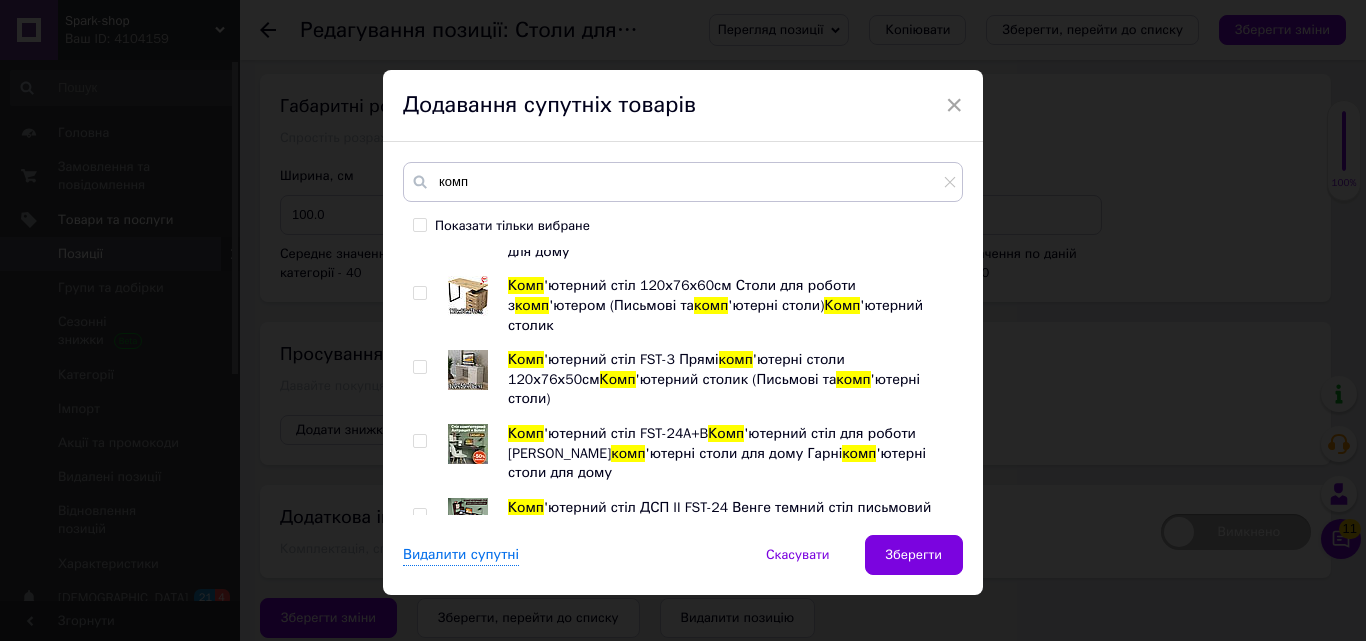 drag, startPoint x: 417, startPoint y: 397, endPoint x: 417, endPoint y: 324, distance: 73 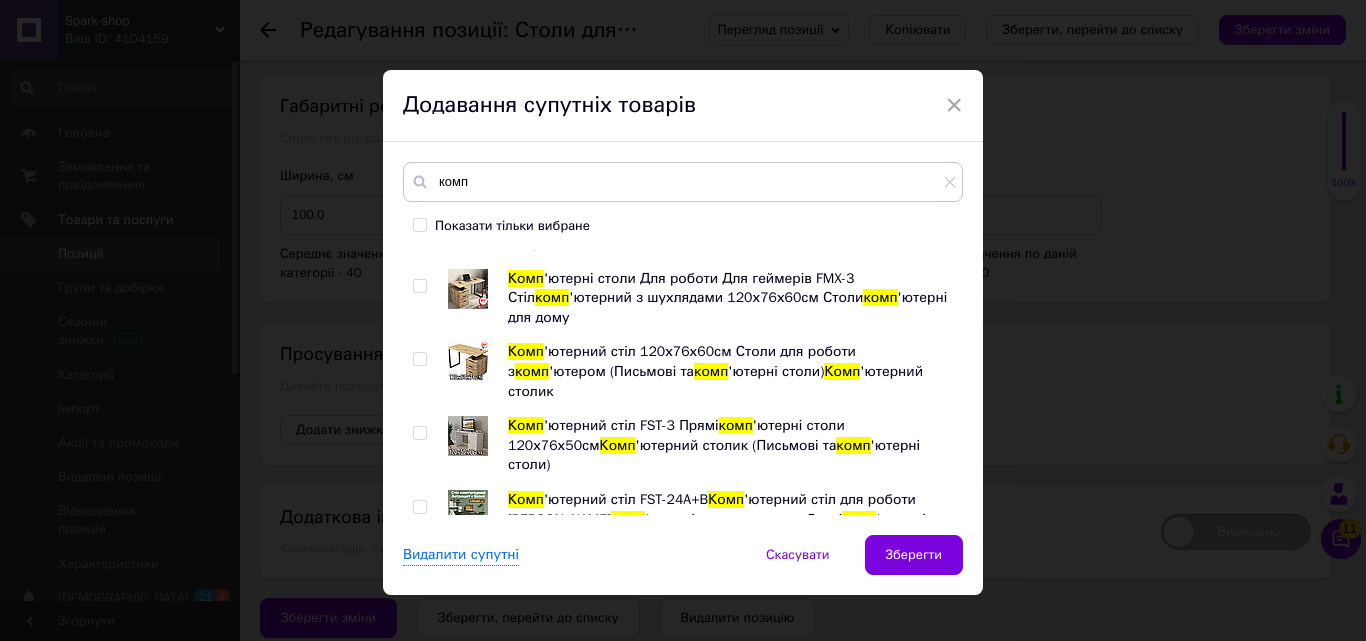 scroll, scrollTop: 4990, scrollLeft: 0, axis: vertical 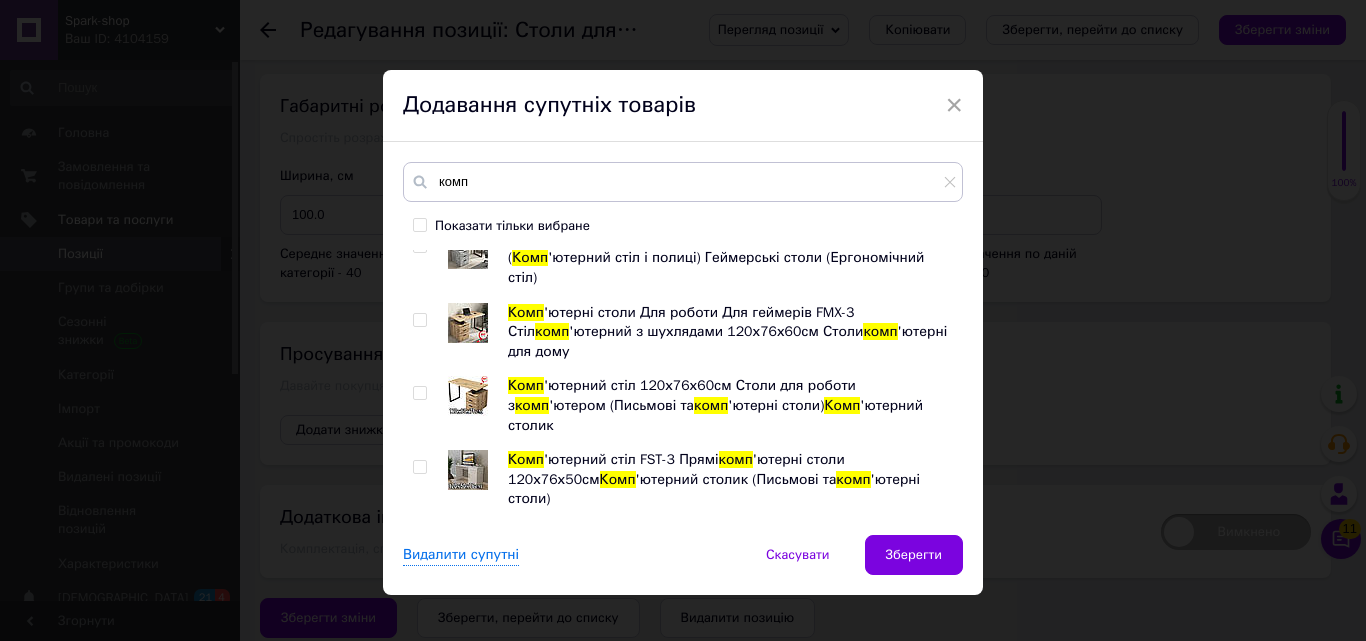 click at bounding box center (419, 910) 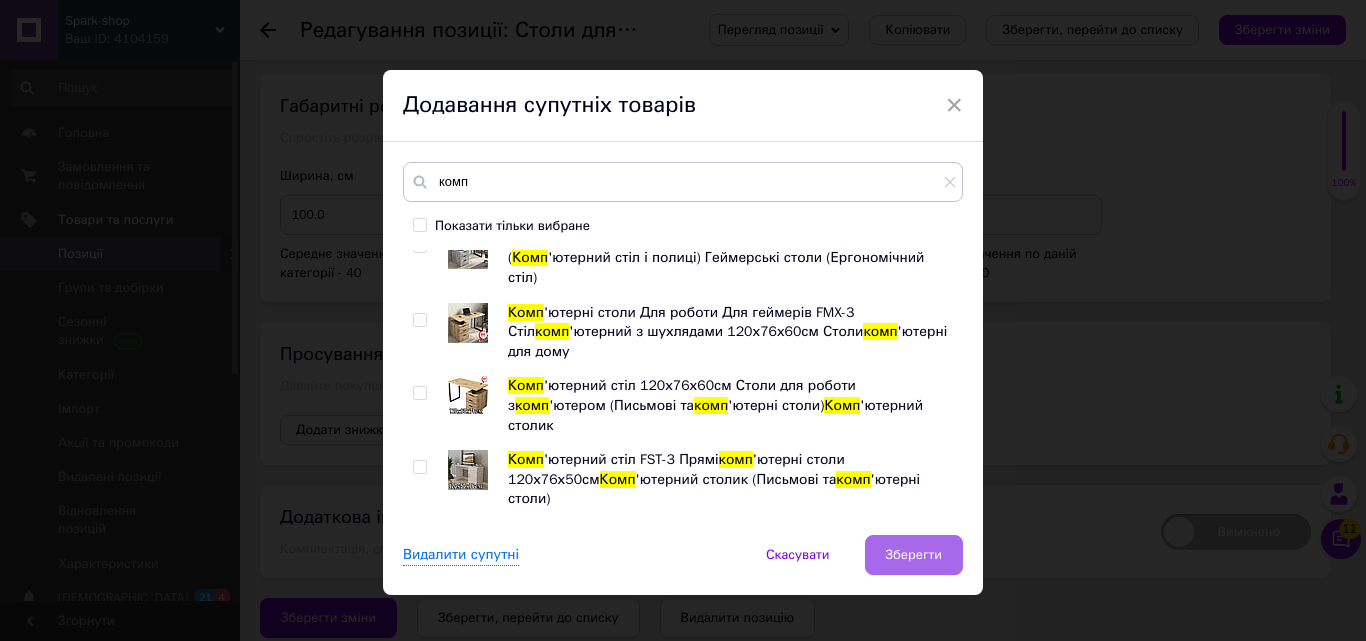 click on "Зберегти" at bounding box center (914, 555) 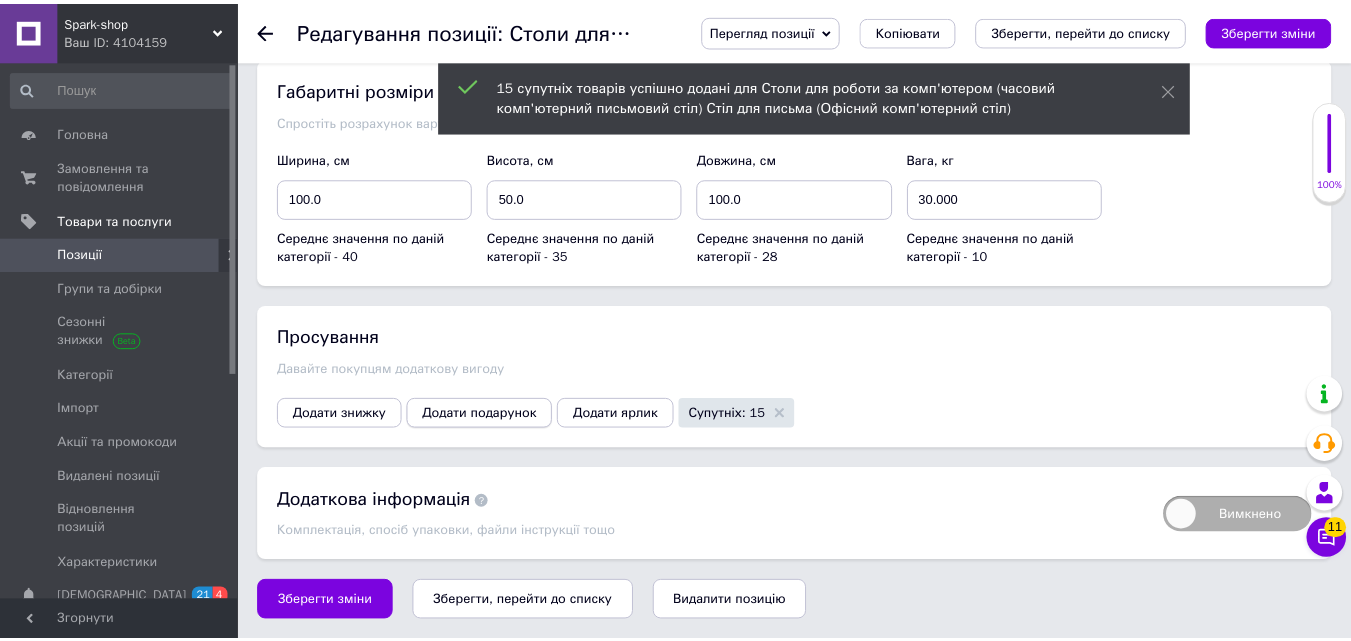 scroll, scrollTop: 3512, scrollLeft: 0, axis: vertical 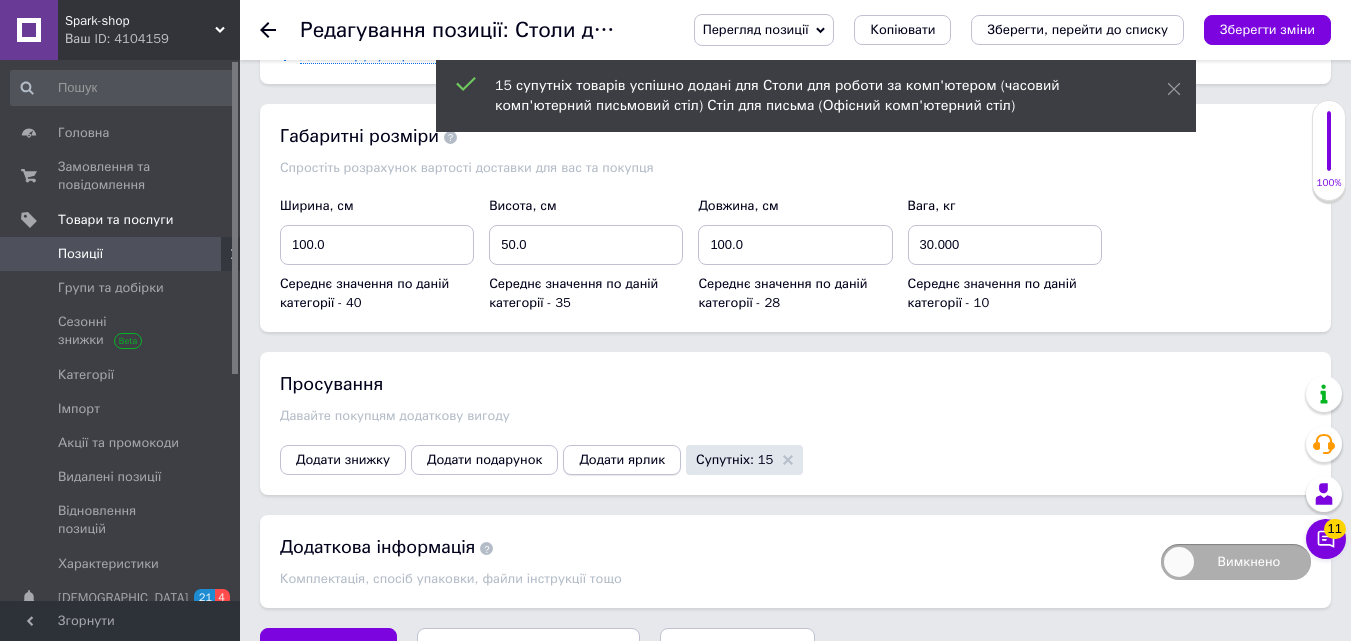 click on "Додати ярлик" at bounding box center (622, 460) 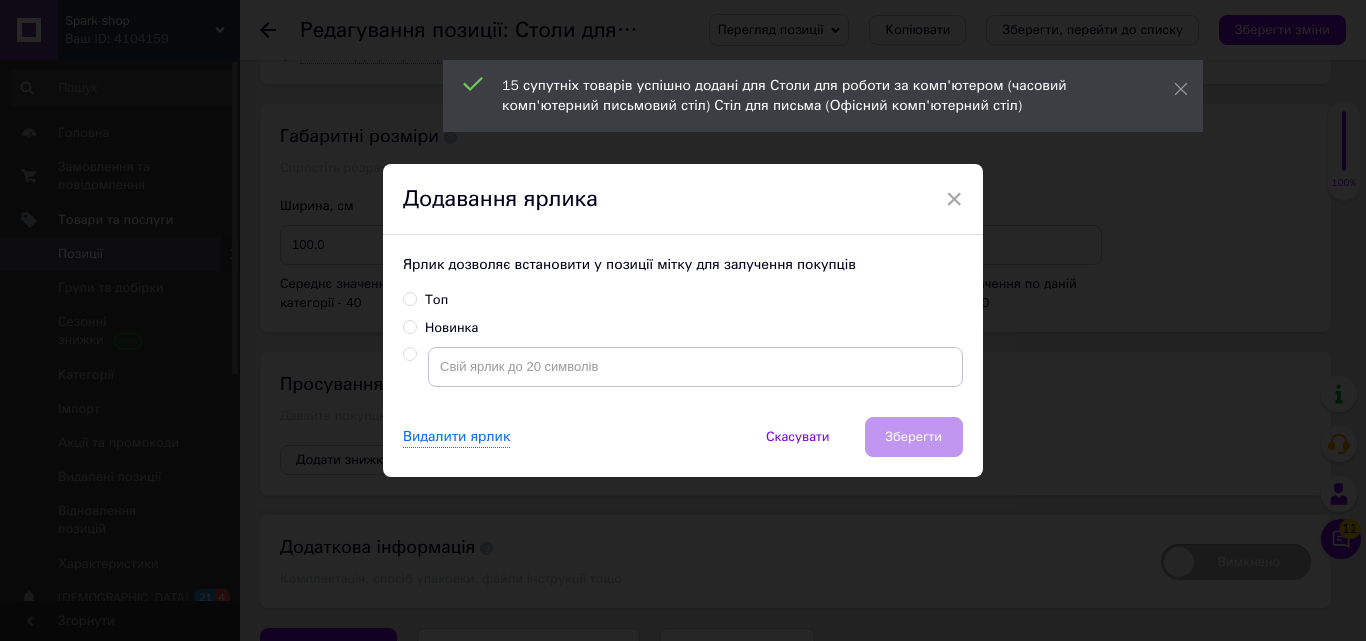 click on "Топ" at bounding box center [425, 300] 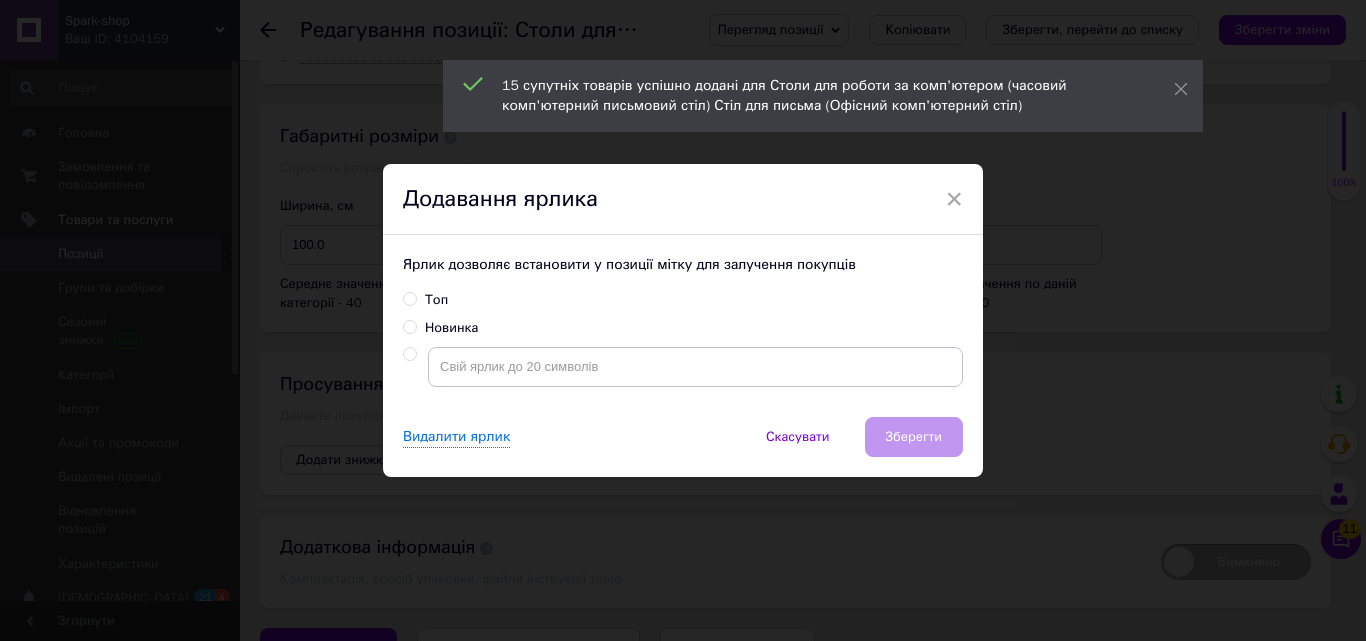 click on "Топ" at bounding box center (409, 298) 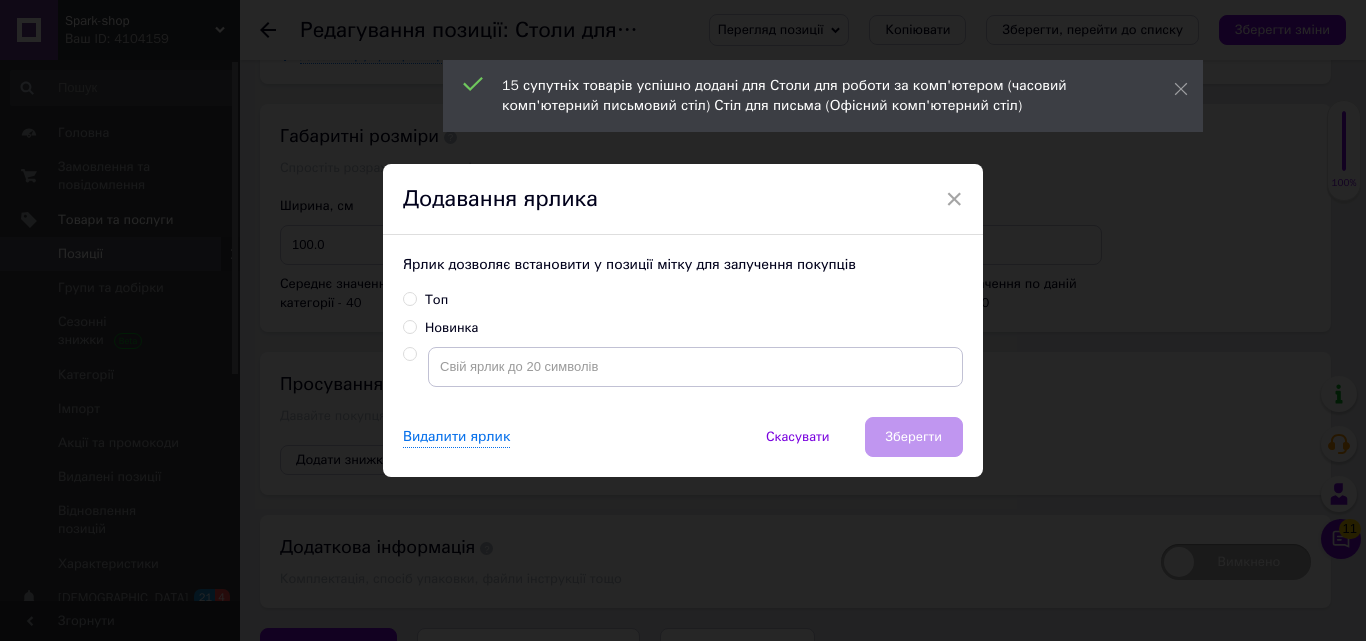 radio on "true" 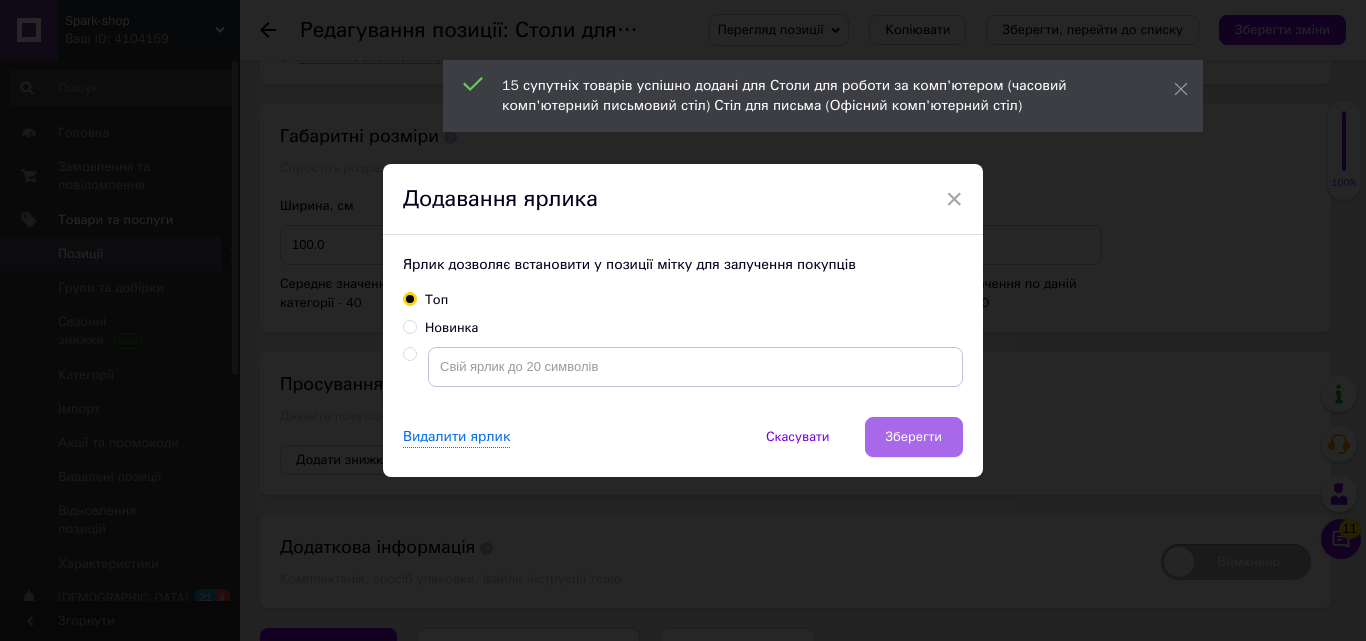 click on "Зберегти" at bounding box center [914, 437] 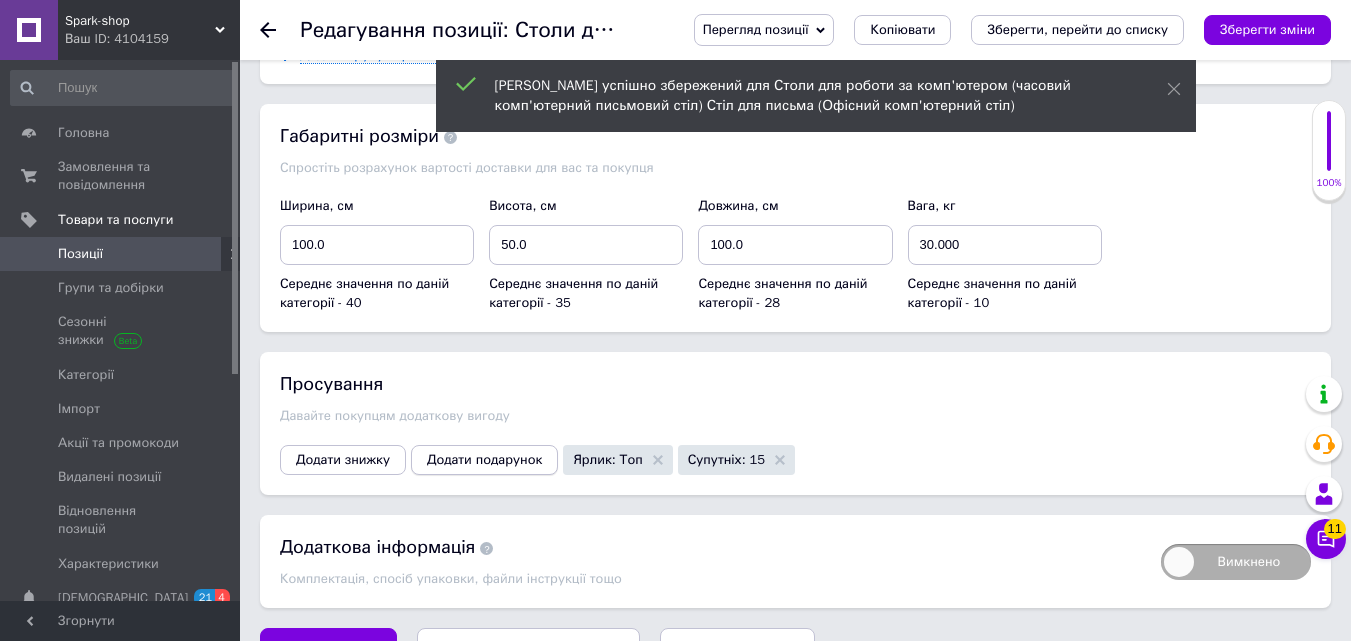 click on "Додати подарунок" at bounding box center (484, 460) 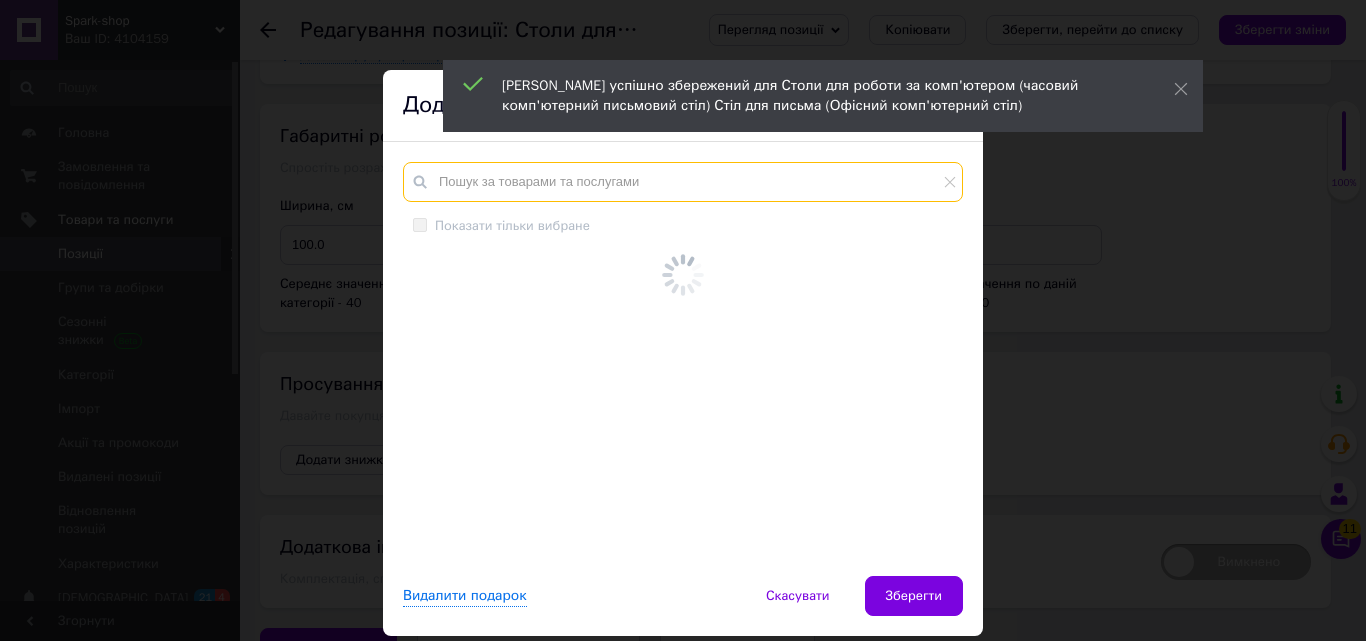 click at bounding box center (683, 182) 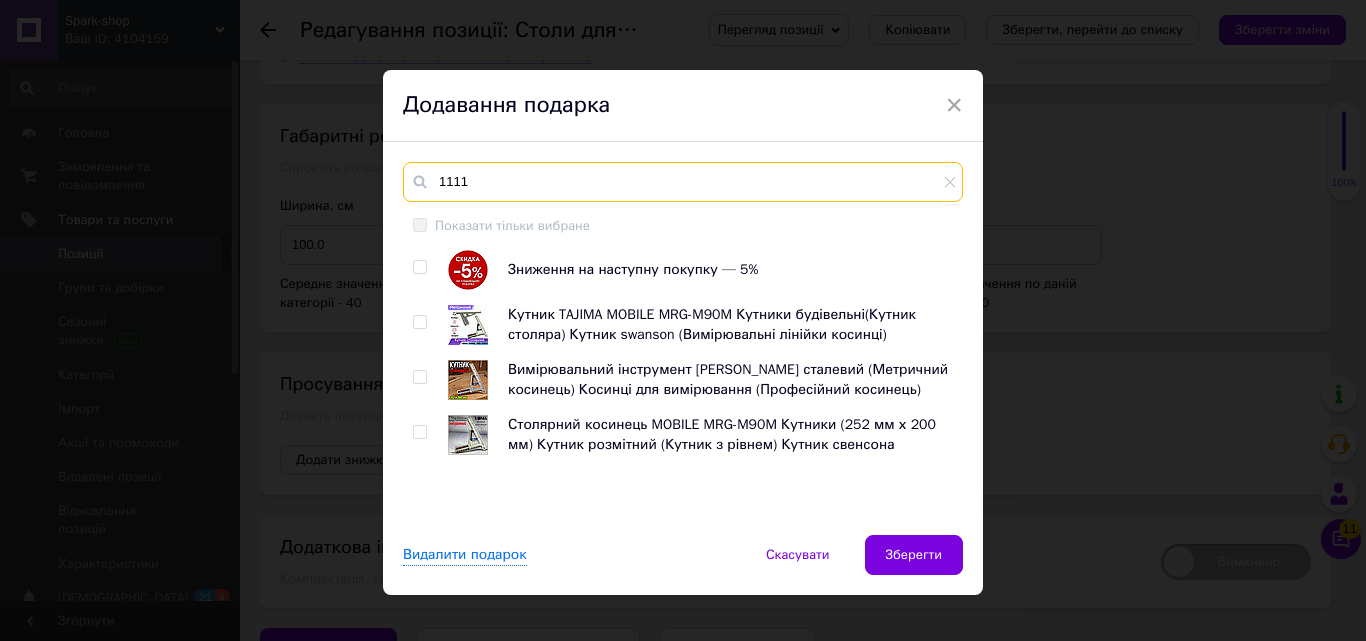 type on "1111" 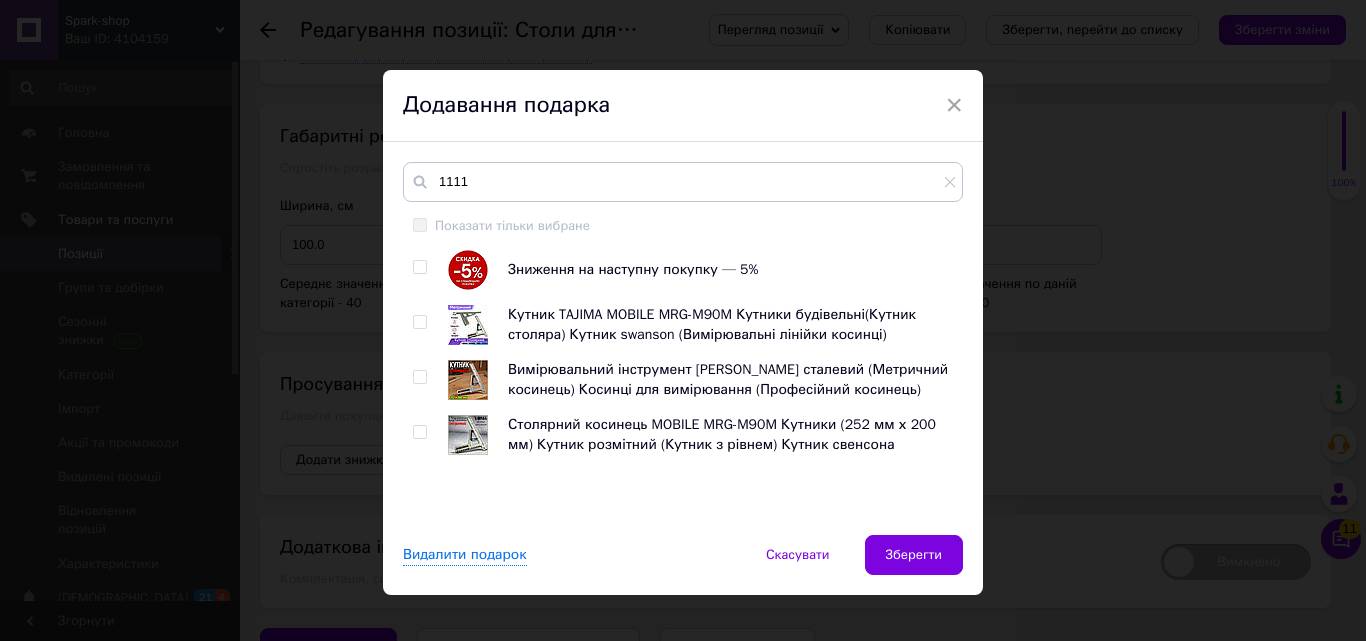click at bounding box center (419, 267) 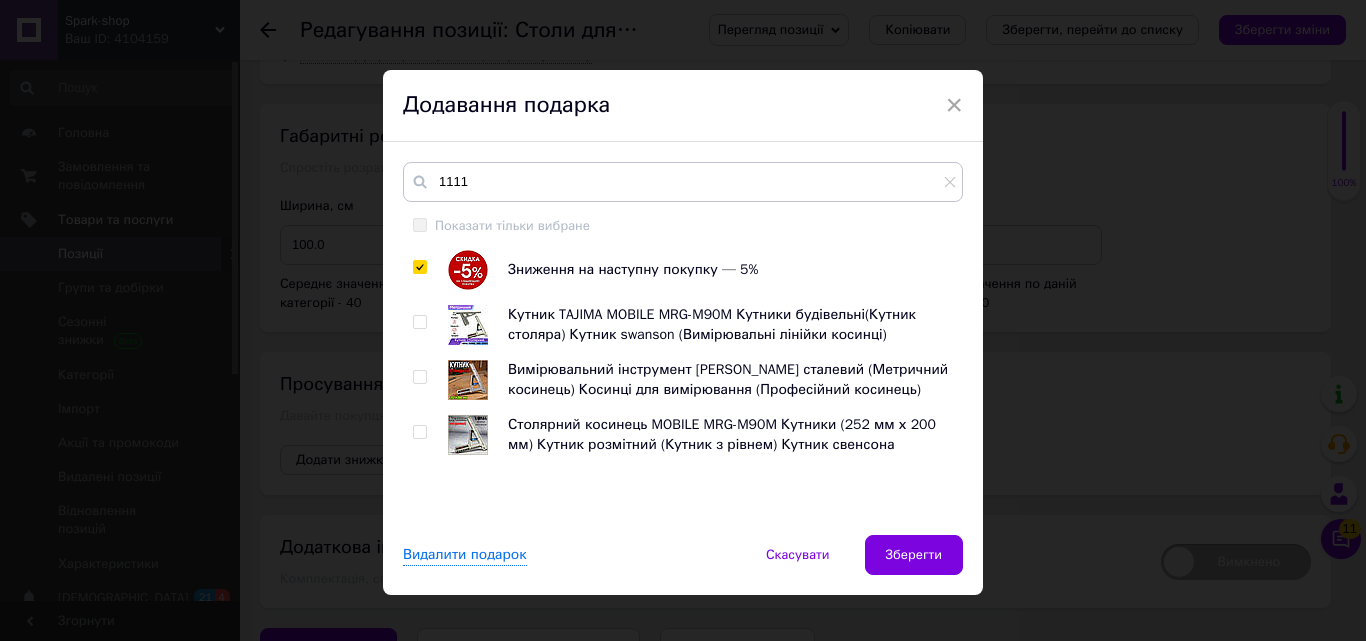 checkbox on "true" 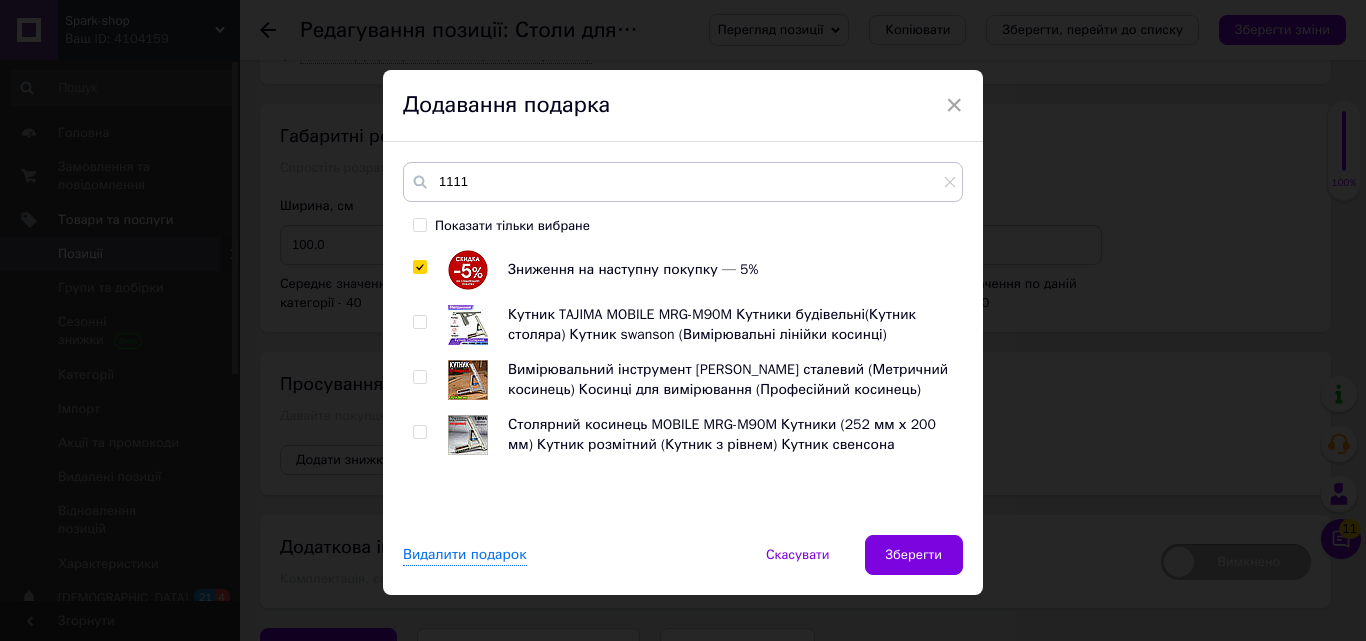 click on "Видалити   подарок   Скасувати   Зберегти" at bounding box center [683, 565] 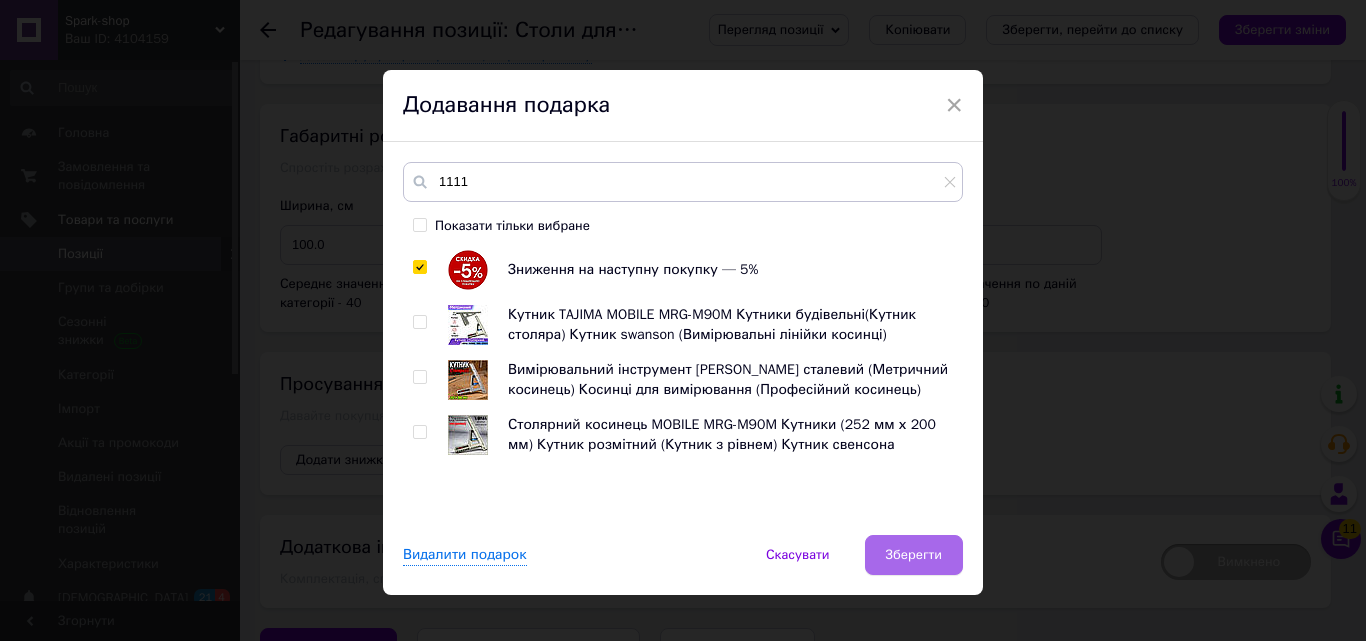 click on "Зберегти" at bounding box center [914, 555] 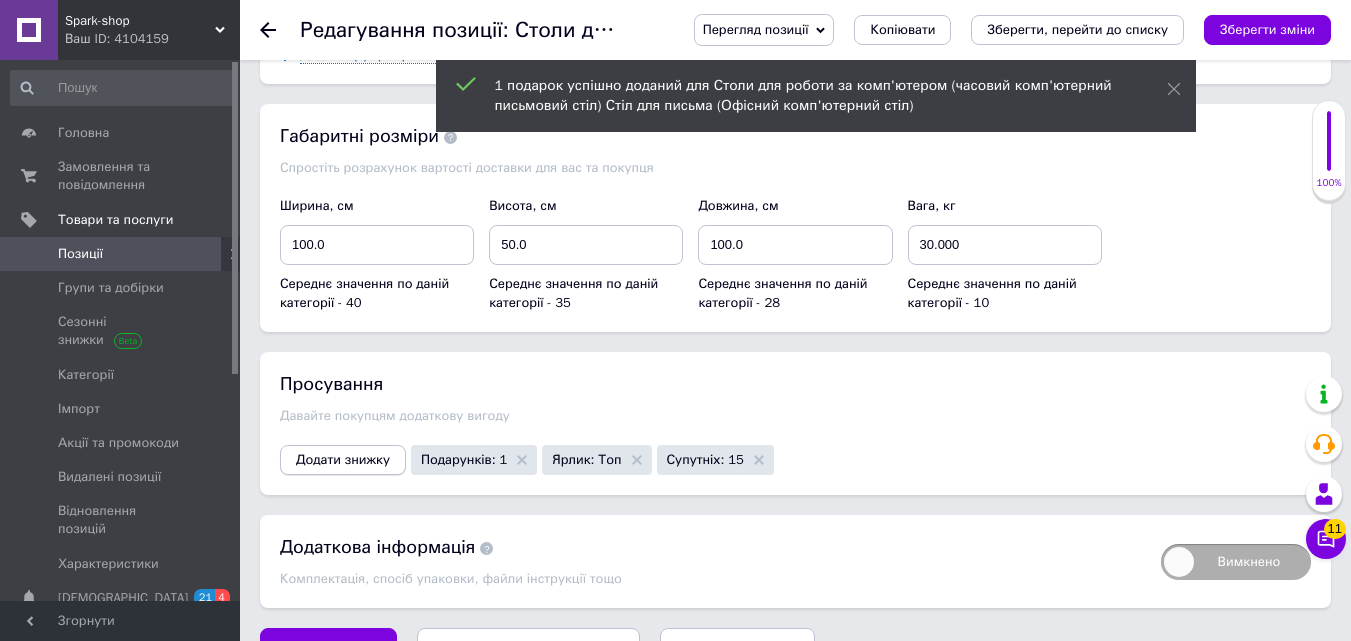 click on "Додати знижку" at bounding box center [343, 460] 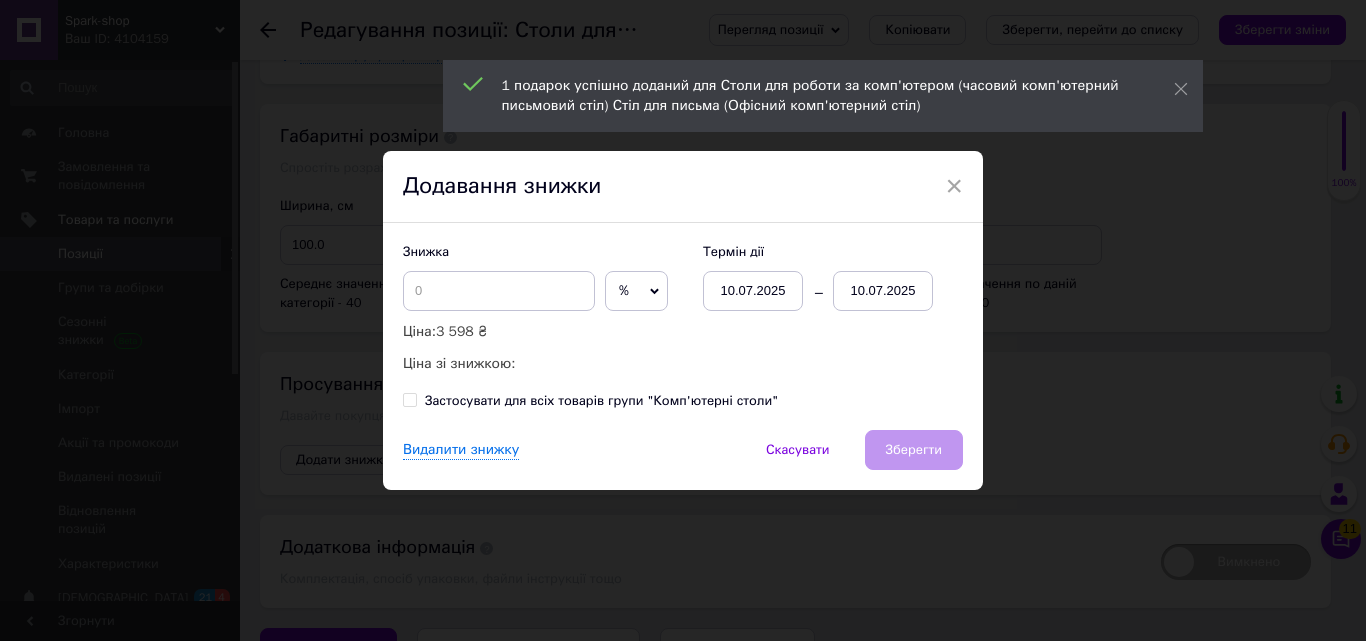 click on "10.07.2025" at bounding box center (883, 291) 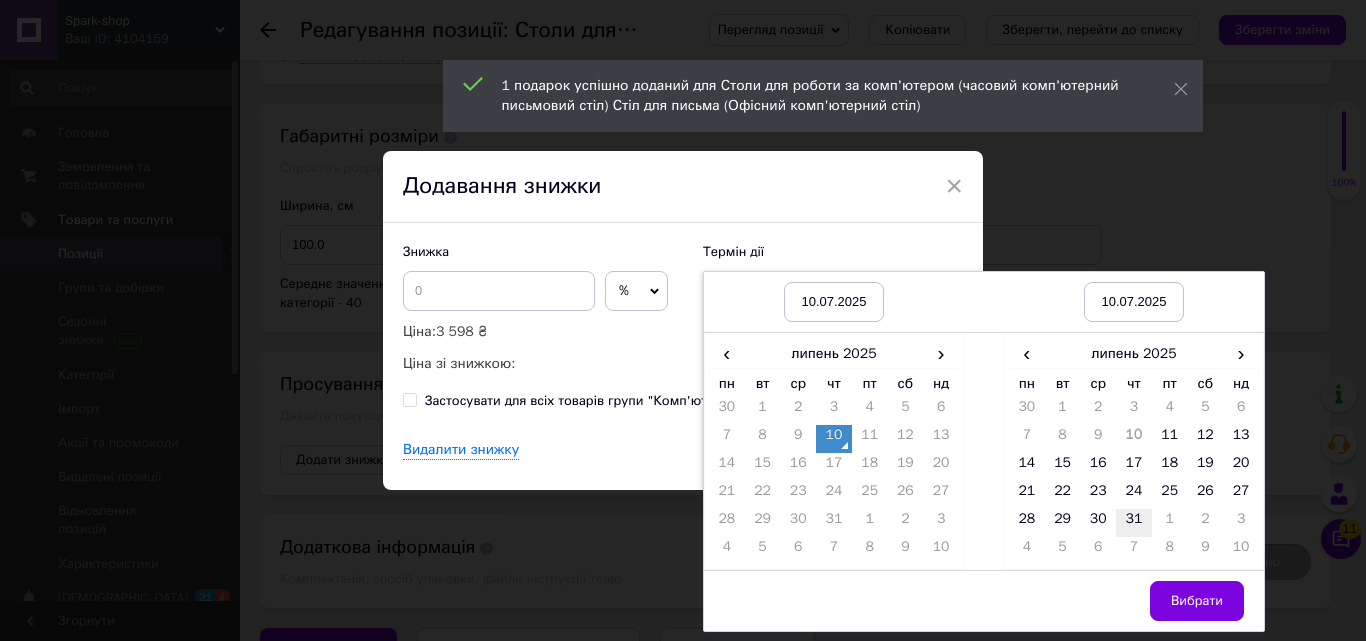 click on "31" at bounding box center [1134, 523] 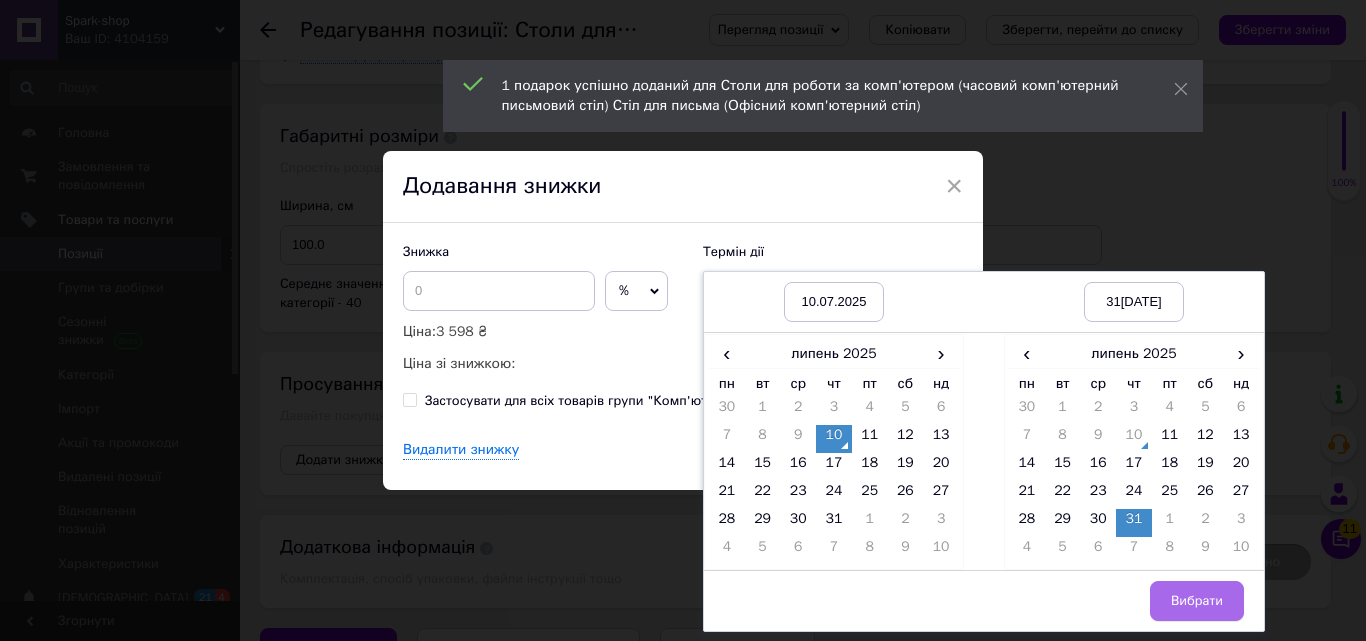 click on "Вибрати" at bounding box center (1197, 601) 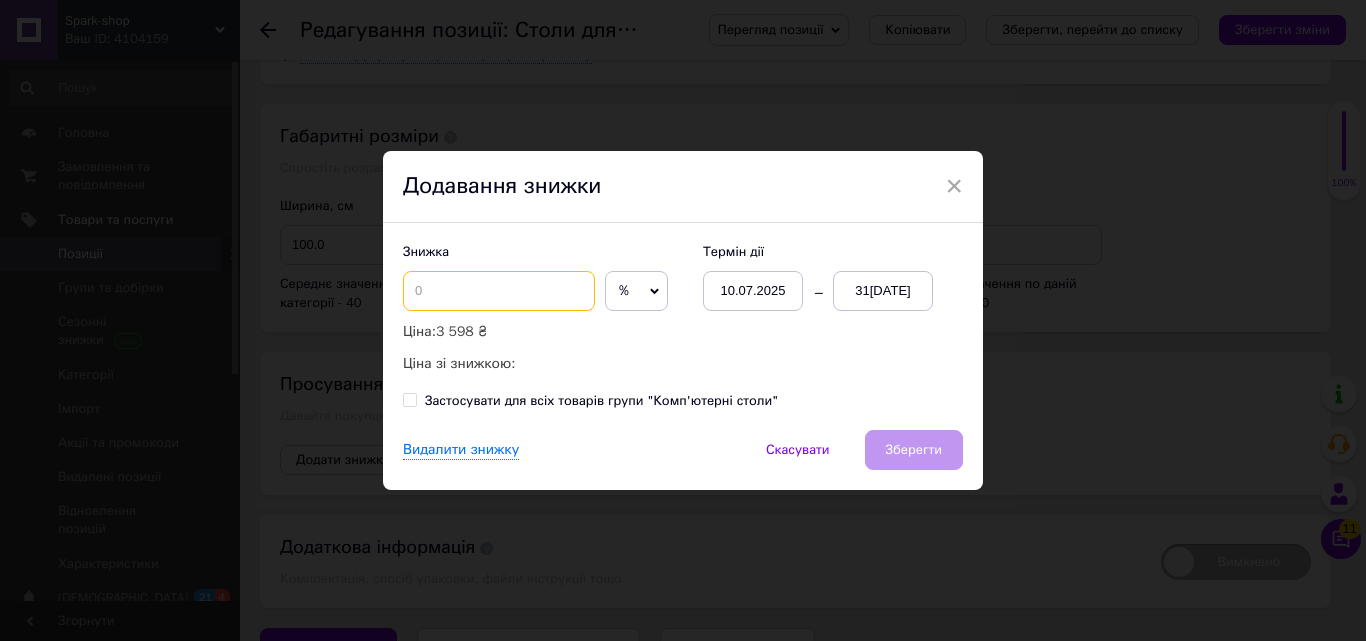 click at bounding box center [499, 291] 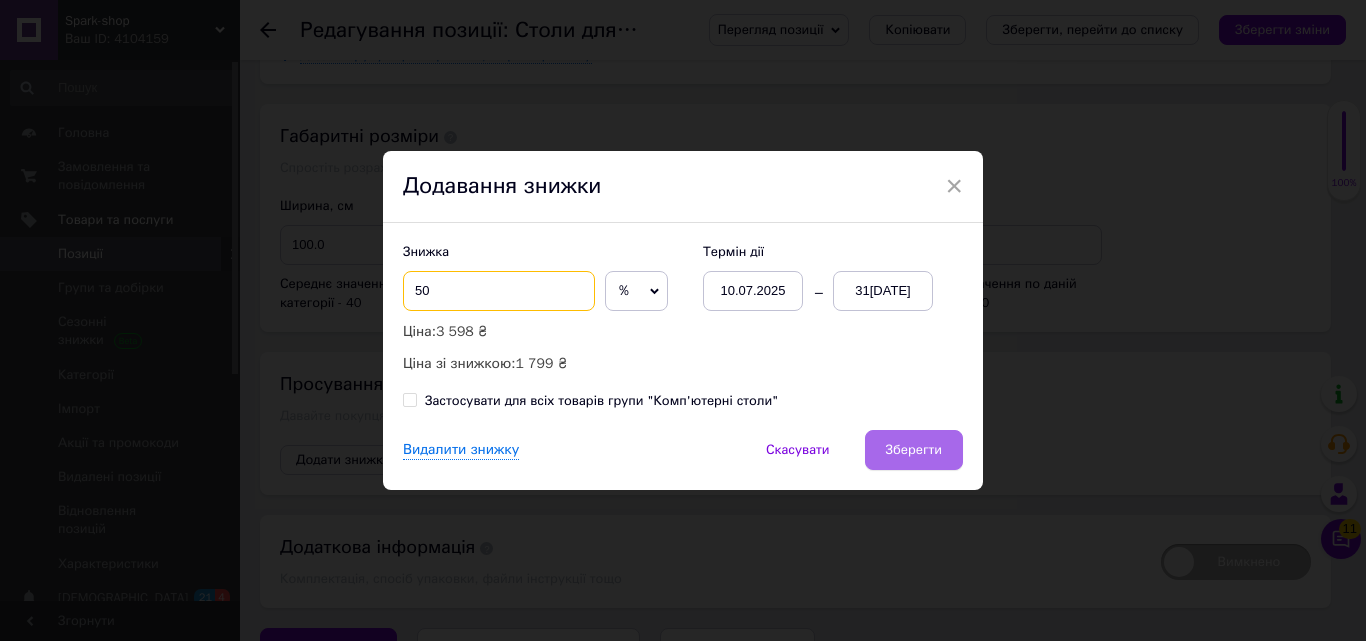 type on "50" 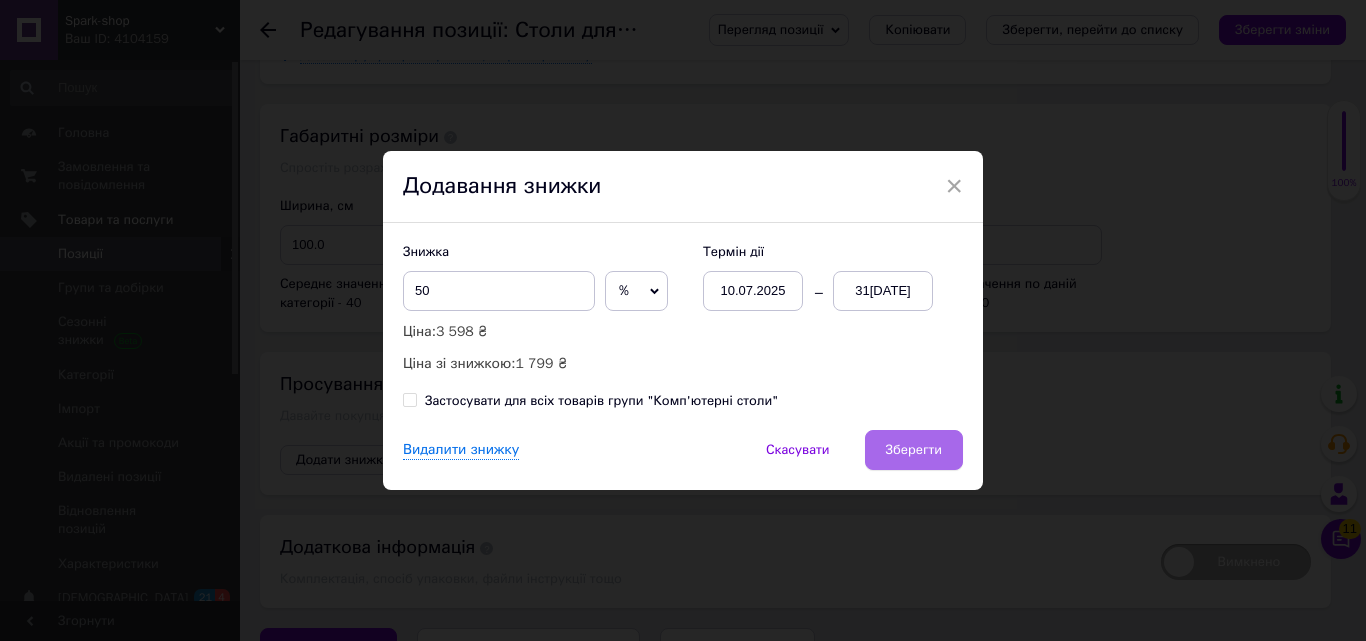 click on "Зберегти" at bounding box center (914, 450) 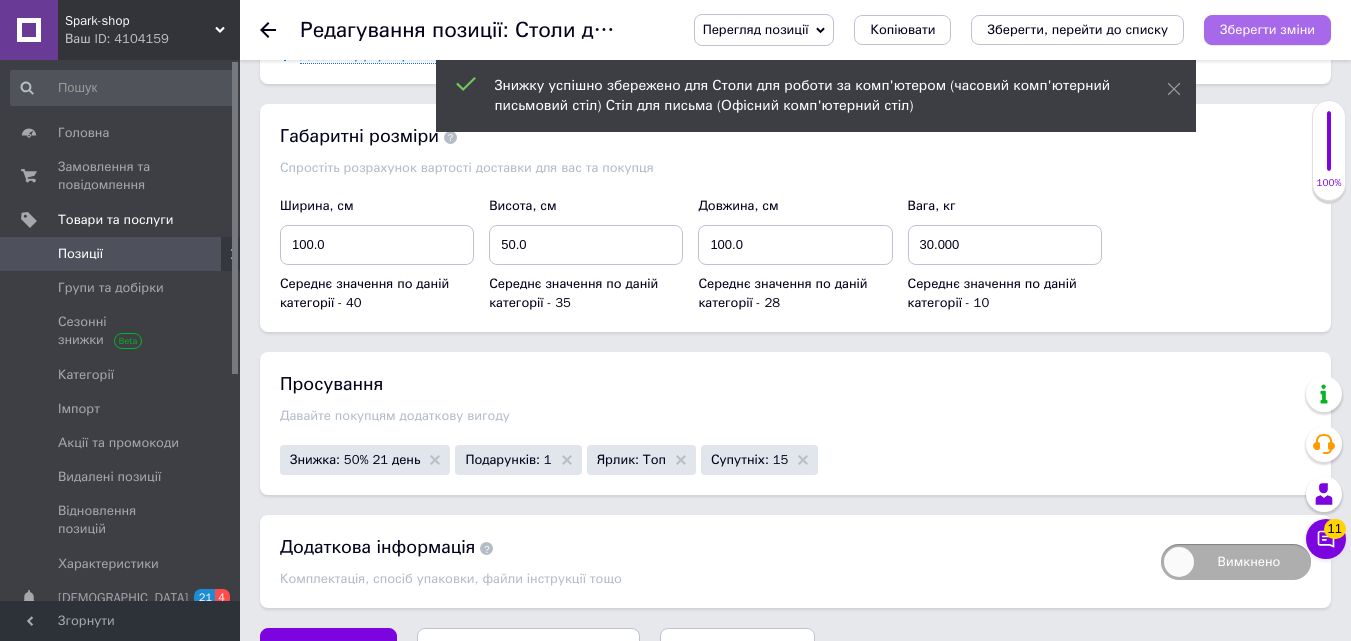 click on "Зберегти зміни" at bounding box center [1267, 29] 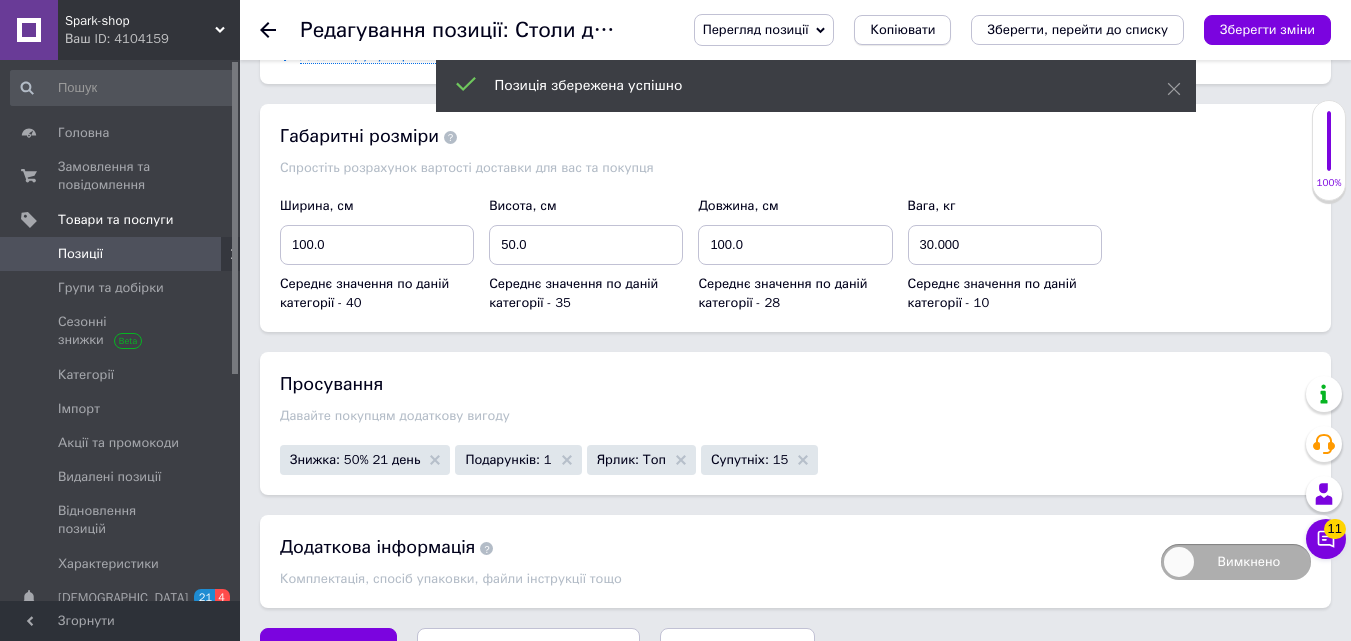 click on "Копіювати" at bounding box center (902, 30) 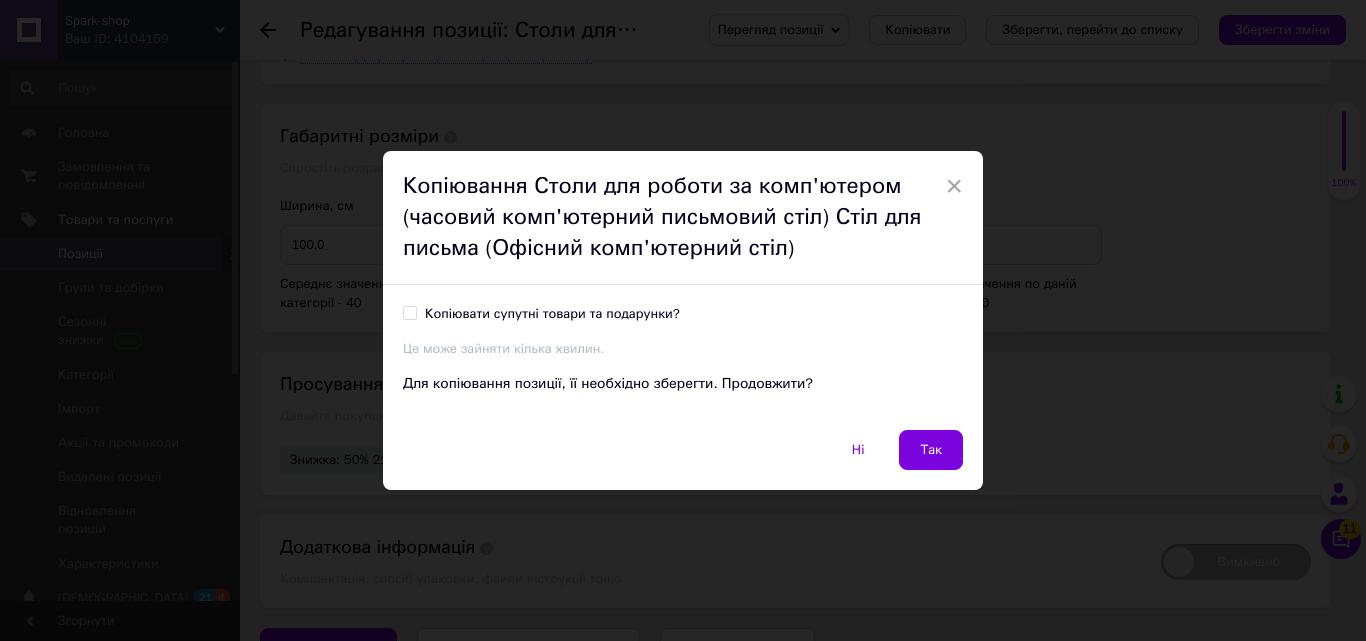 click on "Копіювати супутні товари та подарунки?" at bounding box center [409, 312] 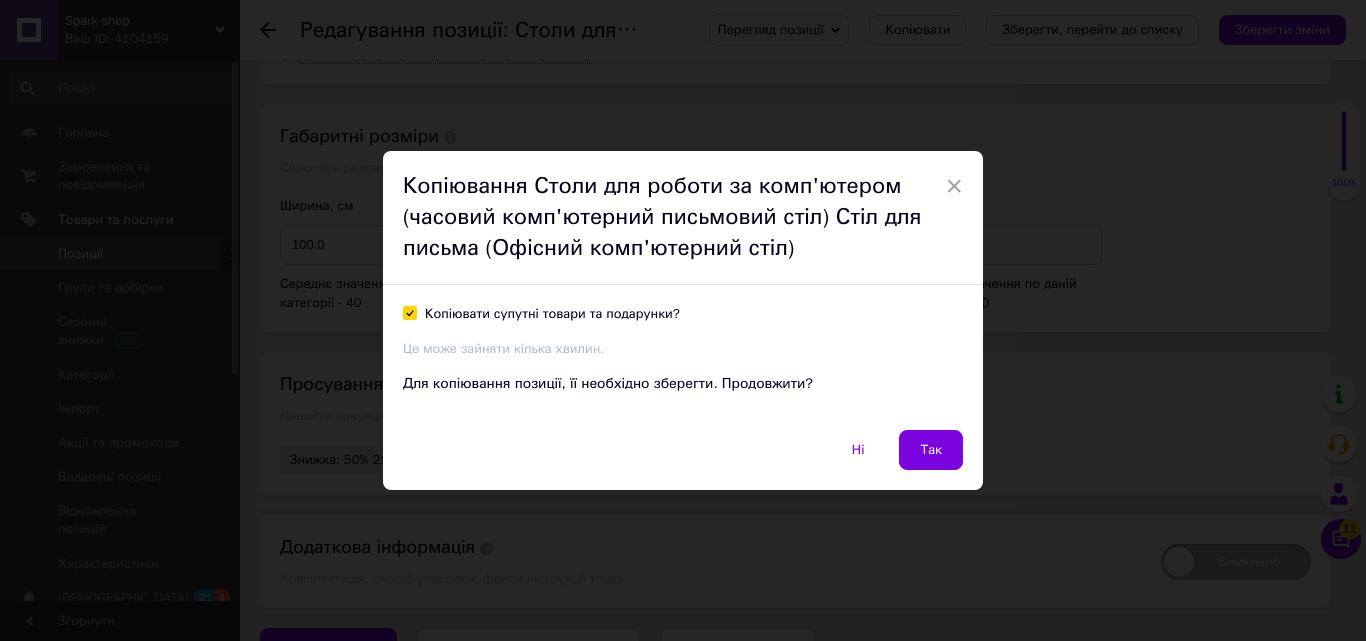 click on "Копіювати супутні товари та подарунки?" at bounding box center (409, 312) 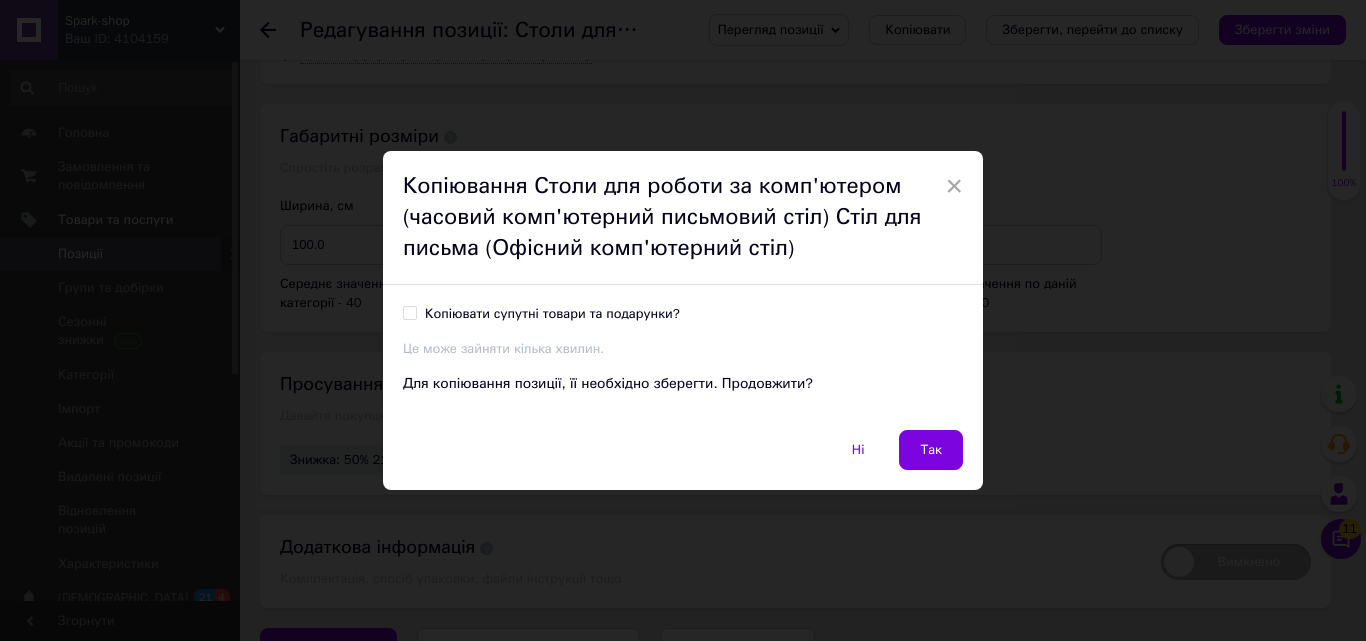 checkbox on "false" 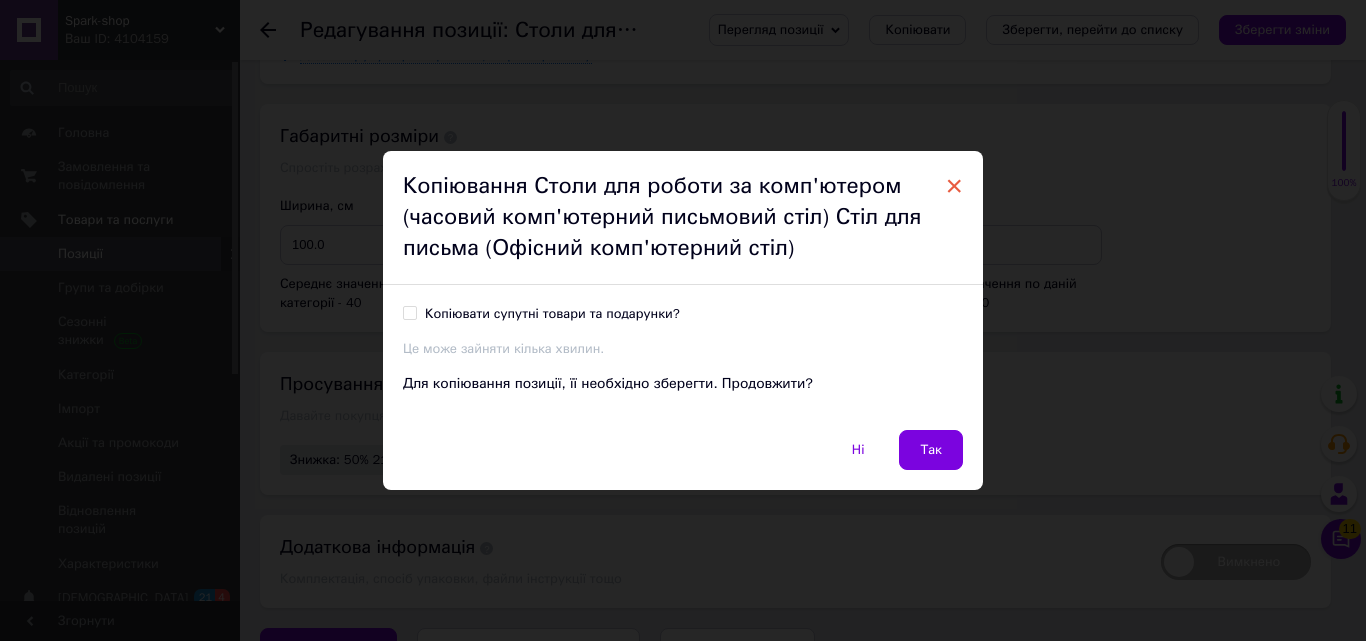 click on "×" at bounding box center [954, 186] 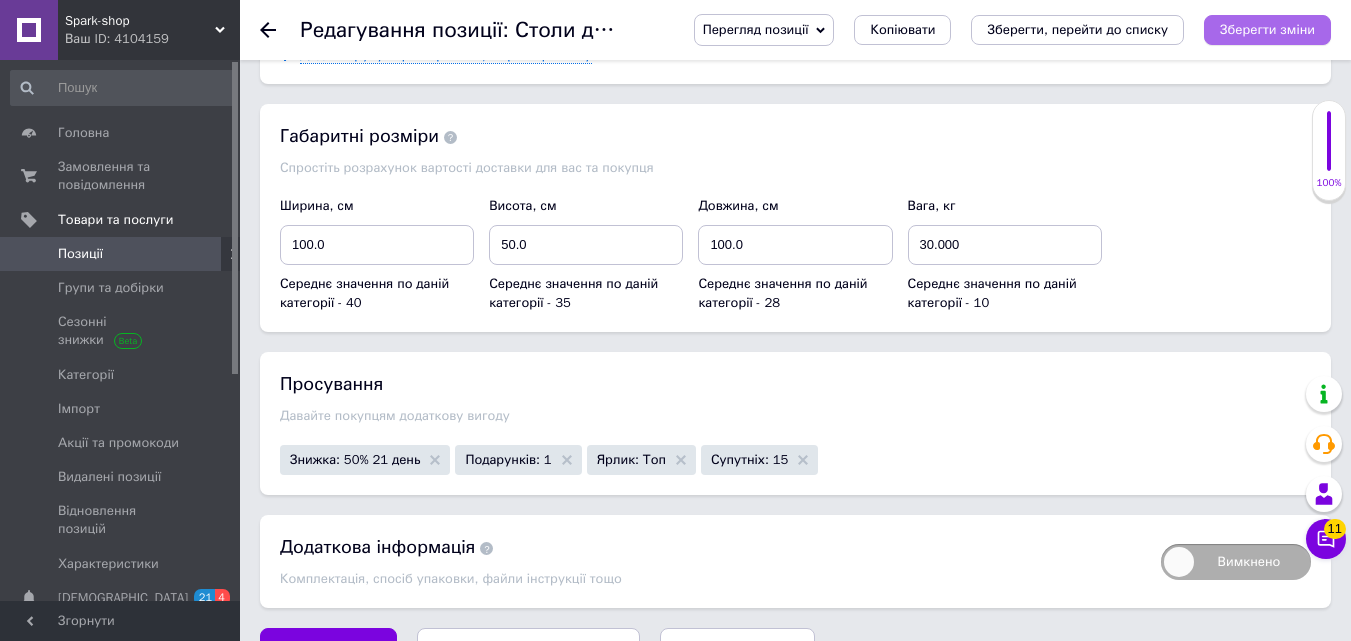 click on "Зберегти зміни" at bounding box center (1267, 29) 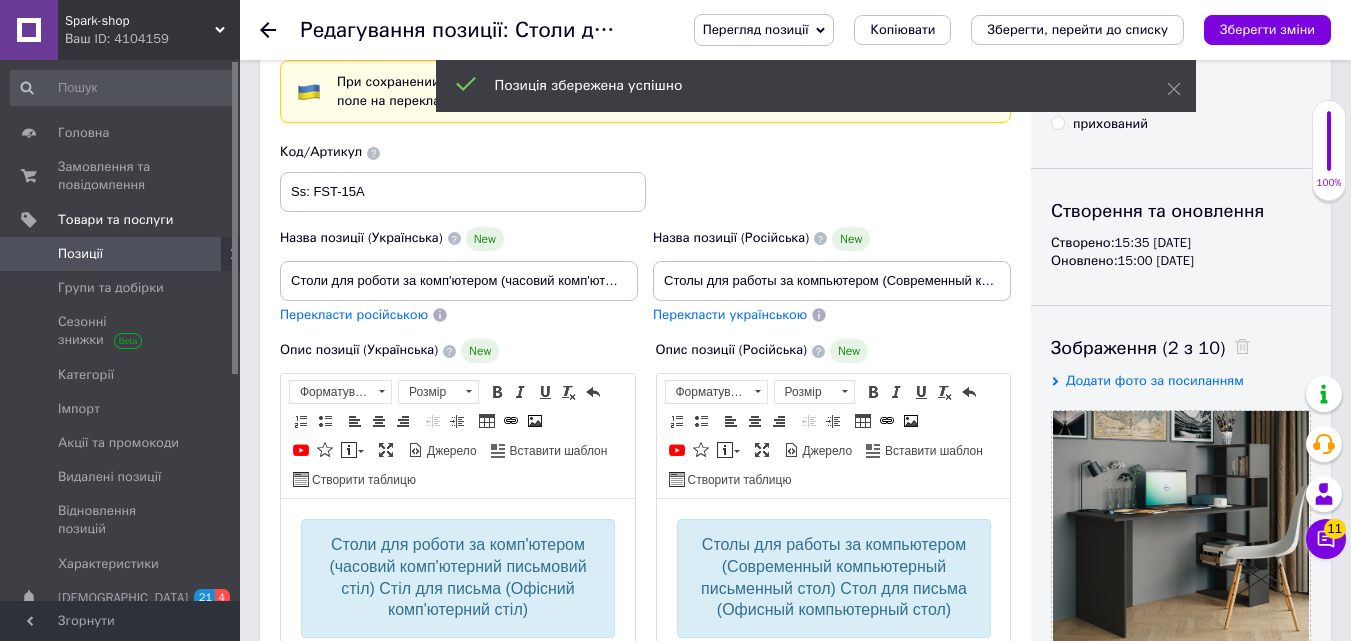 scroll, scrollTop: 0, scrollLeft: 0, axis: both 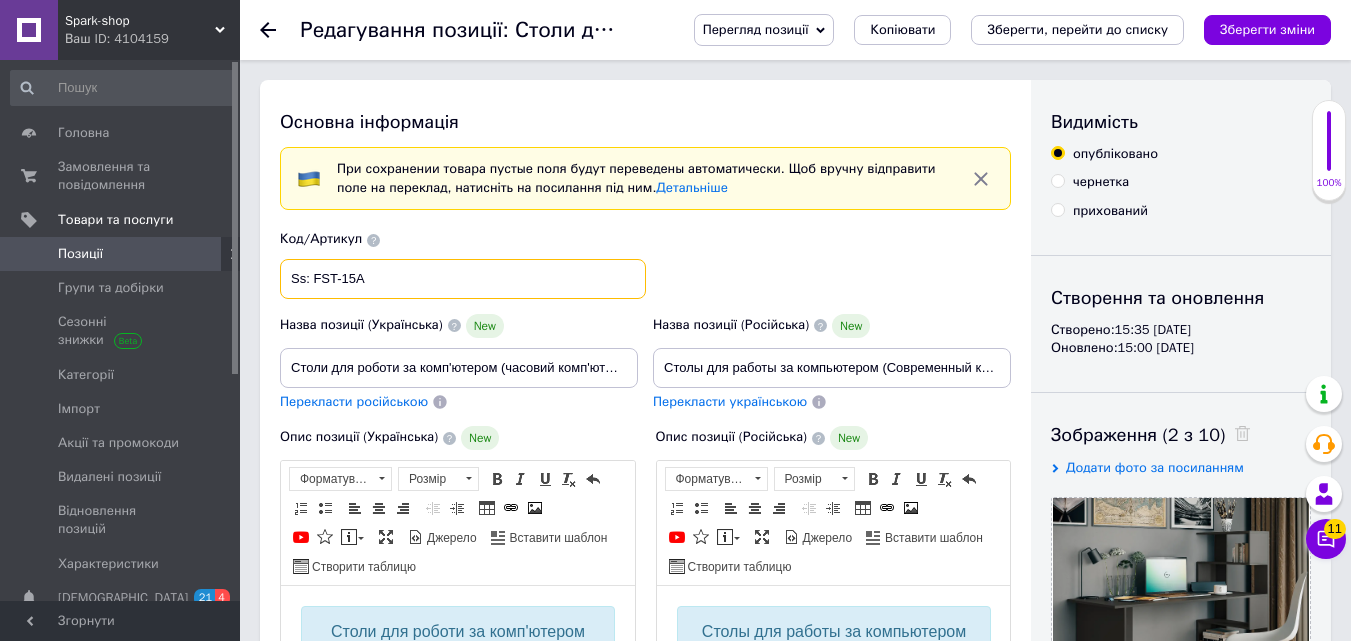 drag, startPoint x: 369, startPoint y: 282, endPoint x: 315, endPoint y: 280, distance: 54.037025 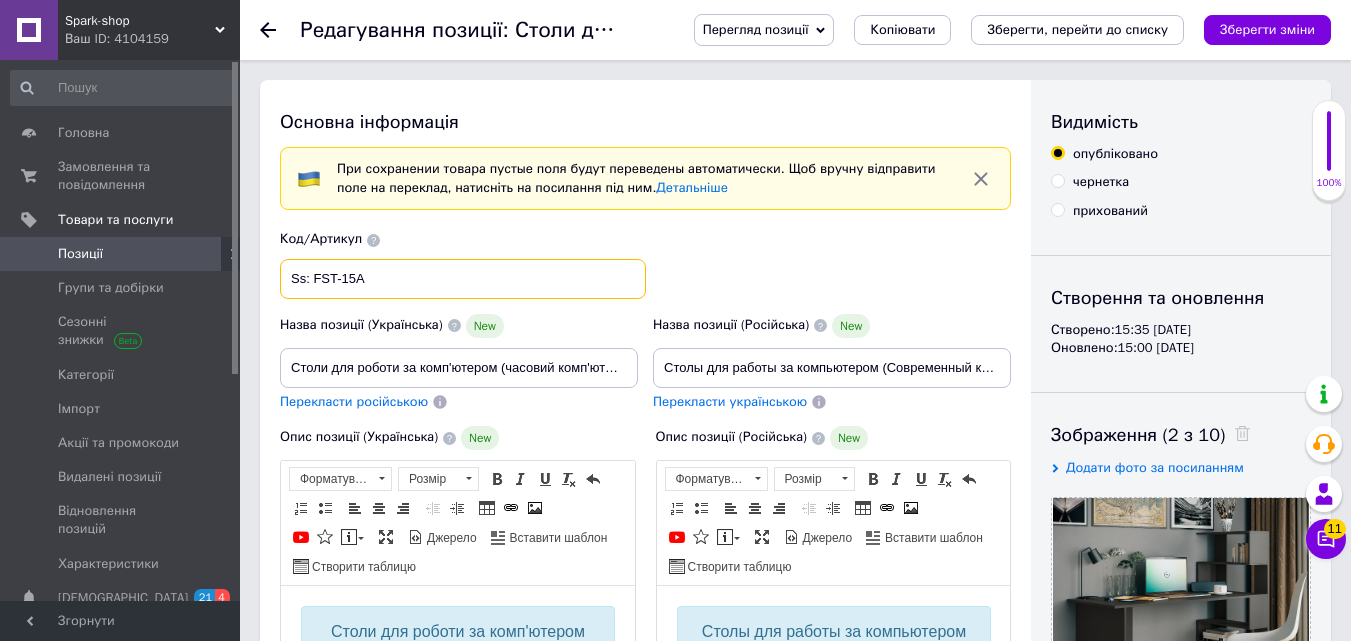 click on "Ss: FST-15A" at bounding box center [463, 279] 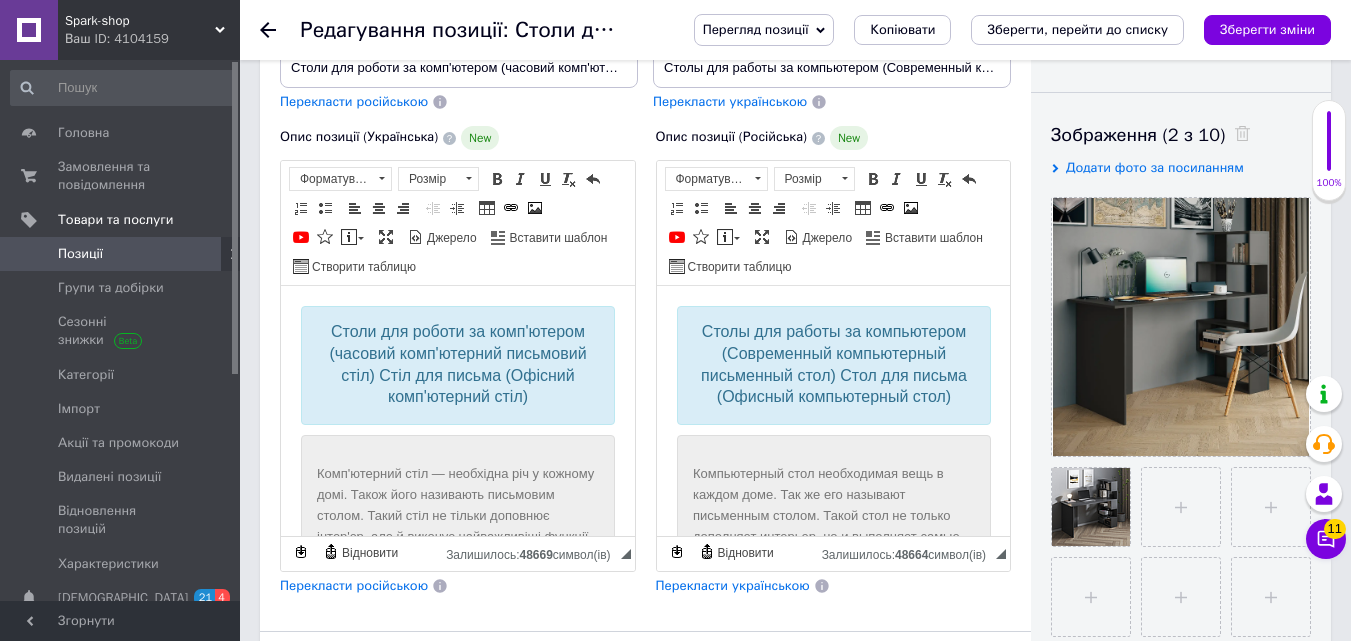 scroll, scrollTop: 400, scrollLeft: 0, axis: vertical 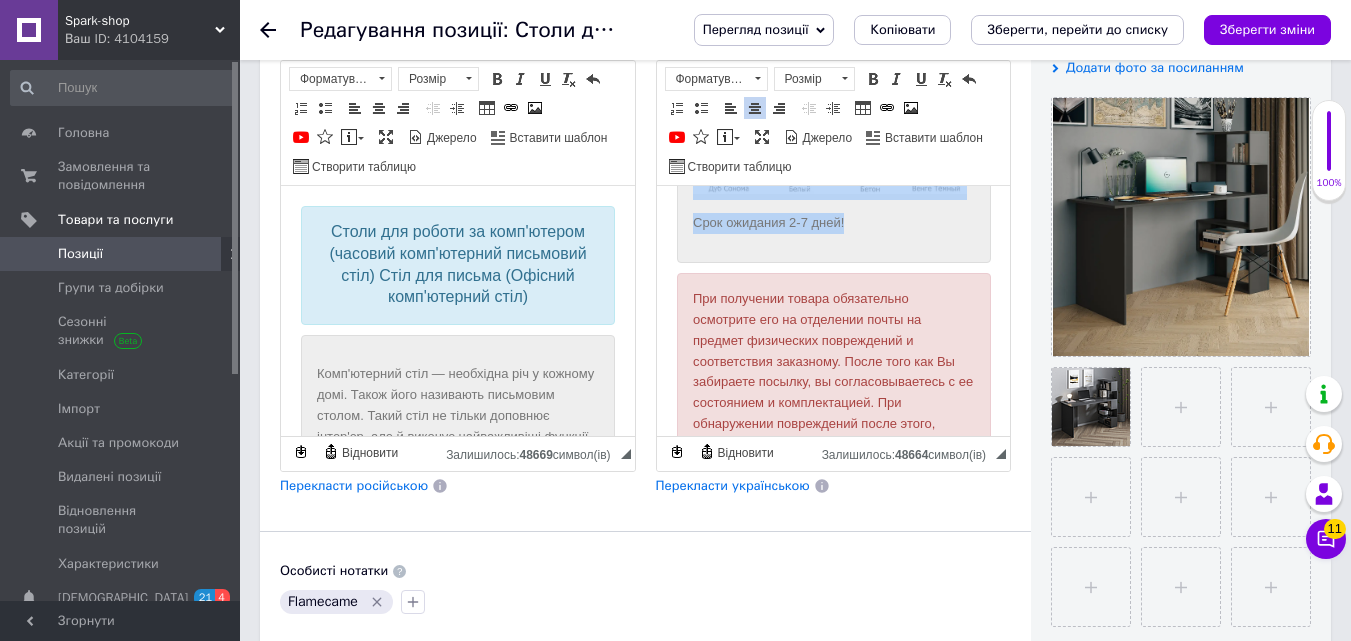 drag, startPoint x: 702, startPoint y: 373, endPoint x: 911, endPoint y: 229, distance: 253.80504 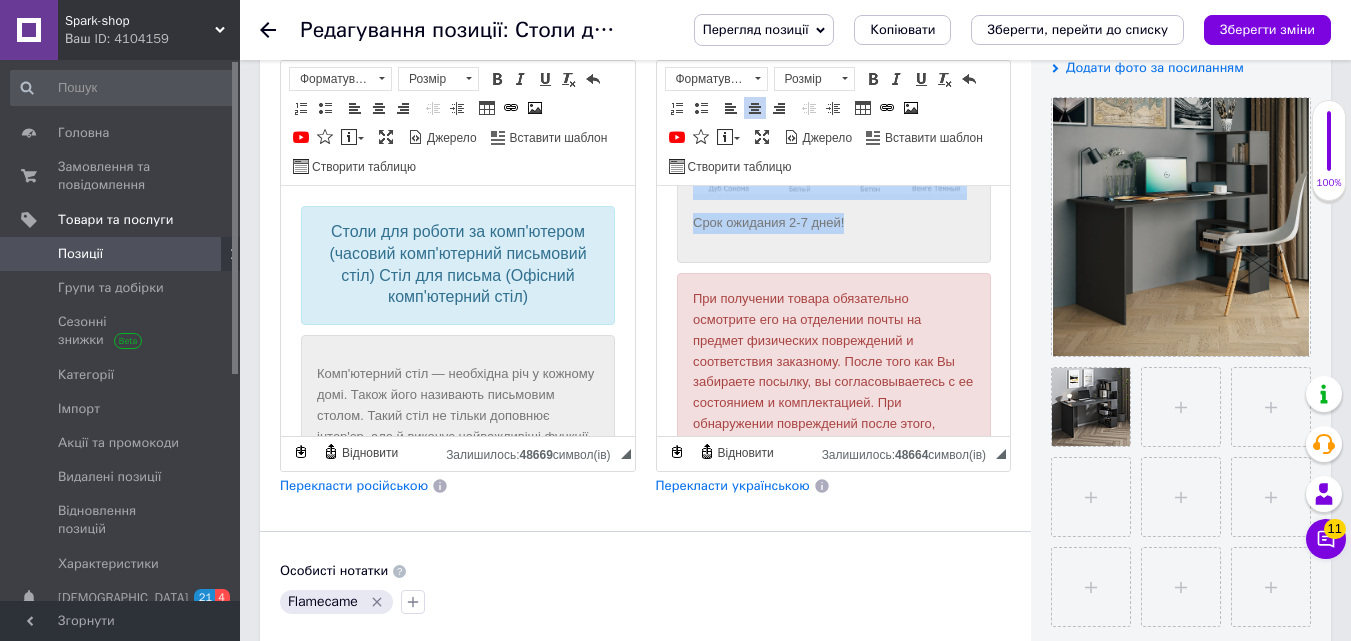 click on "Компьютерный стол необходимая вещь в каждом доме. Так же его называют письменным столом. Такой стол не только дополняет интерьер, но и выполняет самые важные функции.  Письменный стол как правило, используют для работы за компьютером. Часть на которой находятся полки Вы можете использовать для хранения книг и важных документов. Купить компьютерный стол, письменный стол – это отличное решение, ведь он полностью удовлетворит ваши запросы. Этот стол не царапается, ведь он покрыт меламиновой смолой. Поверхность такого стола очень хорошо чистится." at bounding box center [833, -251] 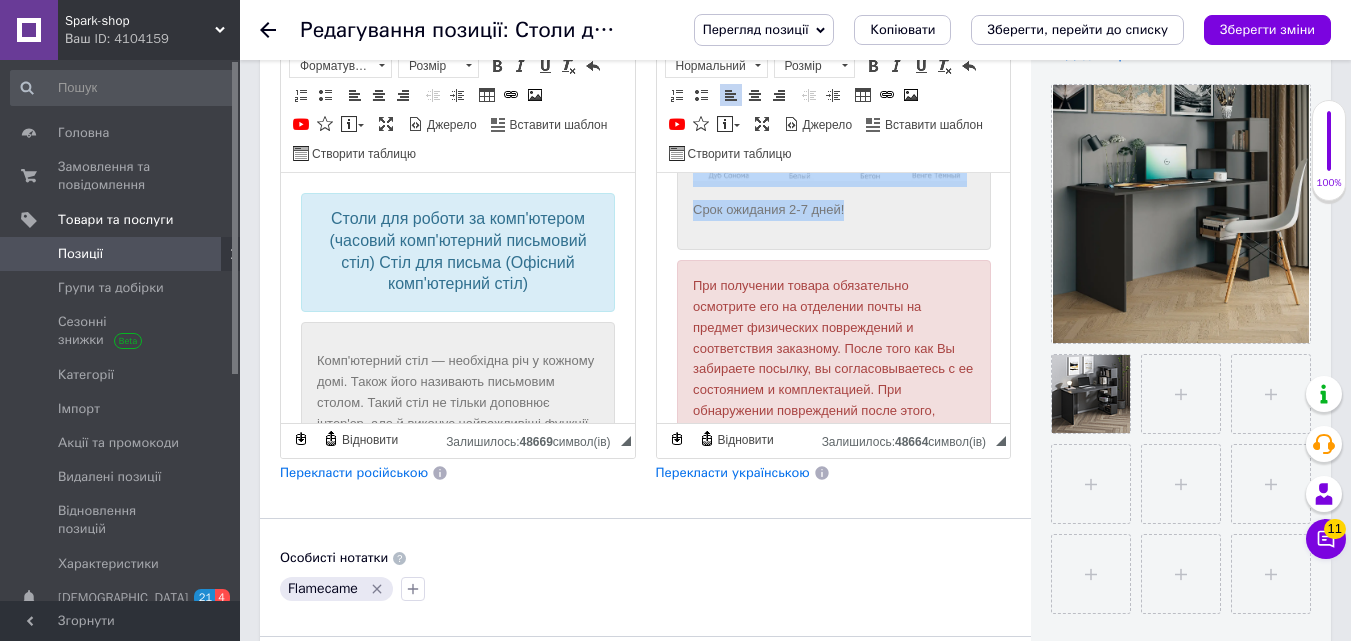 scroll, scrollTop: 700, scrollLeft: 0, axis: vertical 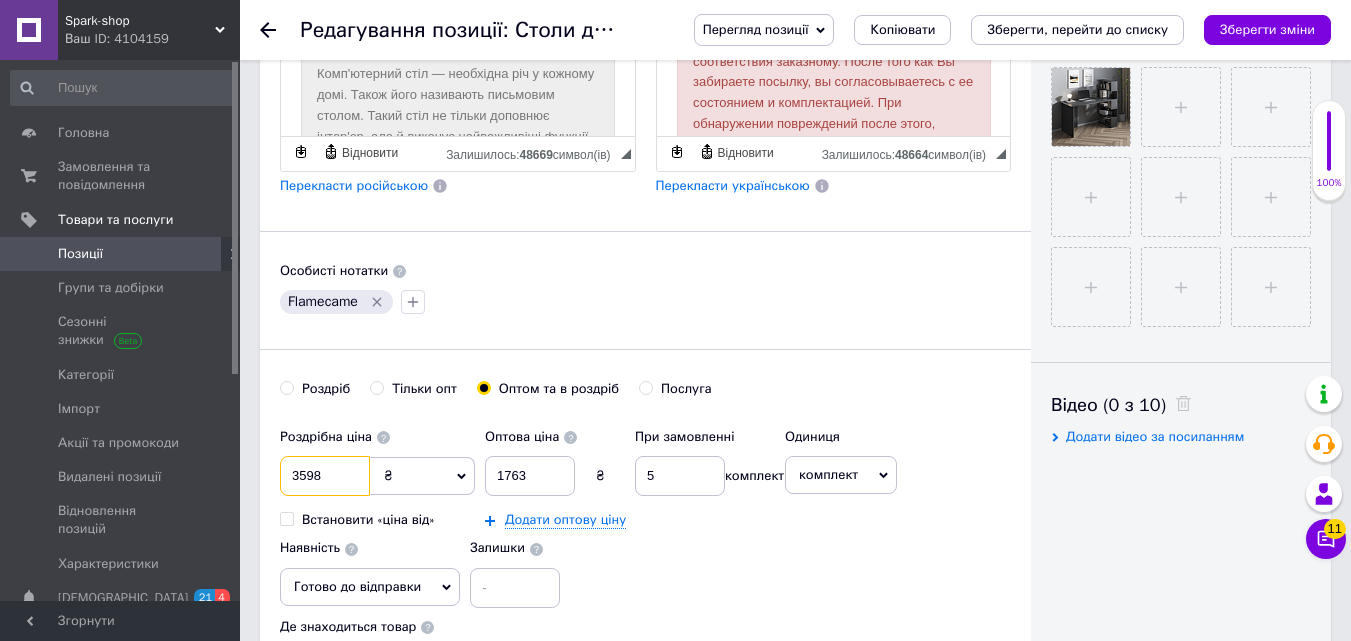 drag, startPoint x: 296, startPoint y: 486, endPoint x: 282, endPoint y: 486, distance: 14 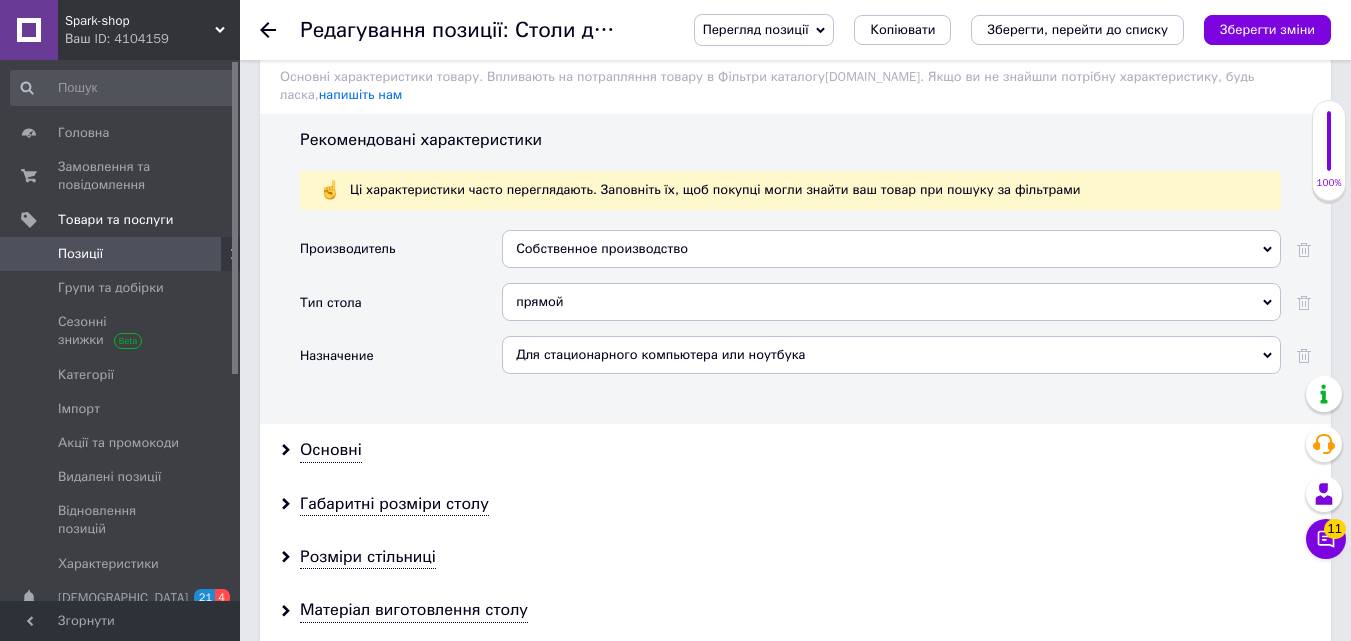 scroll, scrollTop: 2800, scrollLeft: 0, axis: vertical 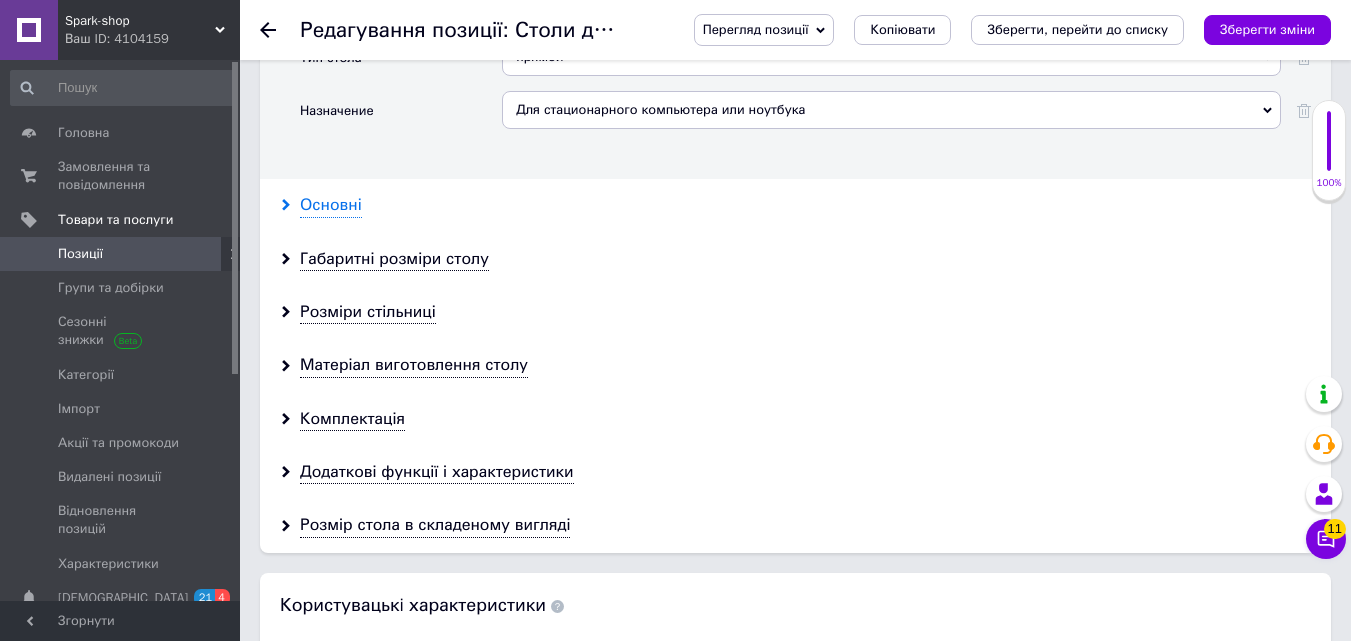 click on "Основні" at bounding box center (331, 205) 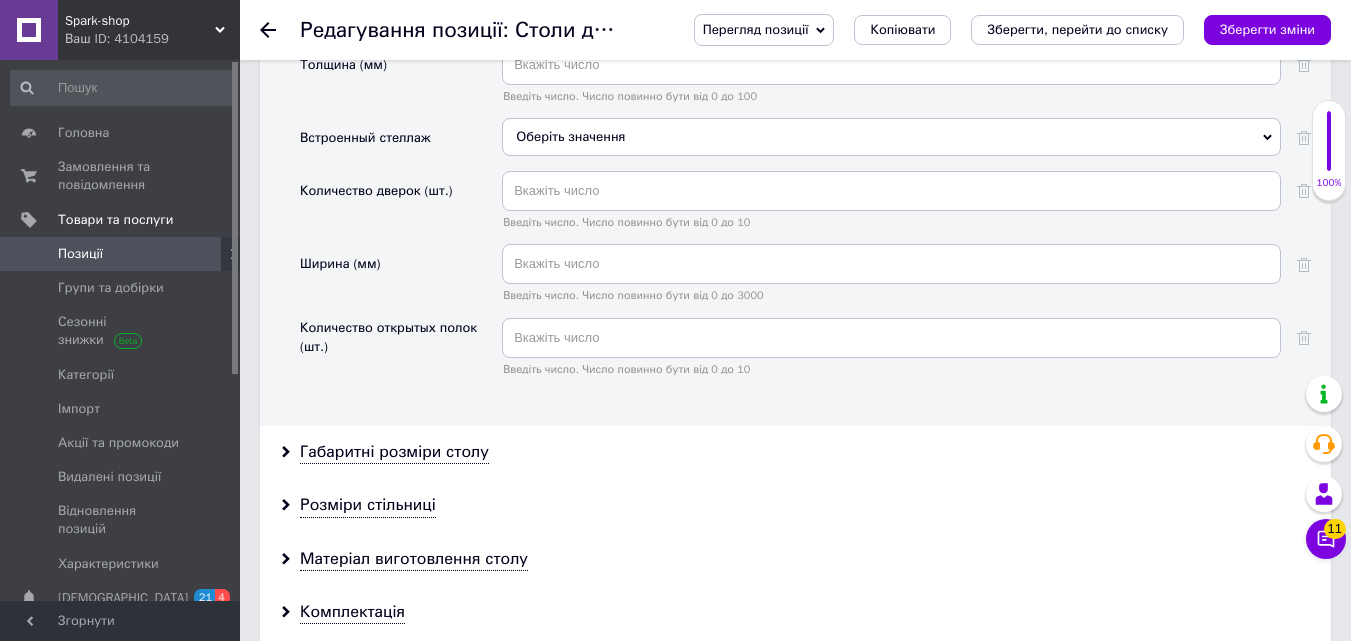 scroll, scrollTop: 3800, scrollLeft: 0, axis: vertical 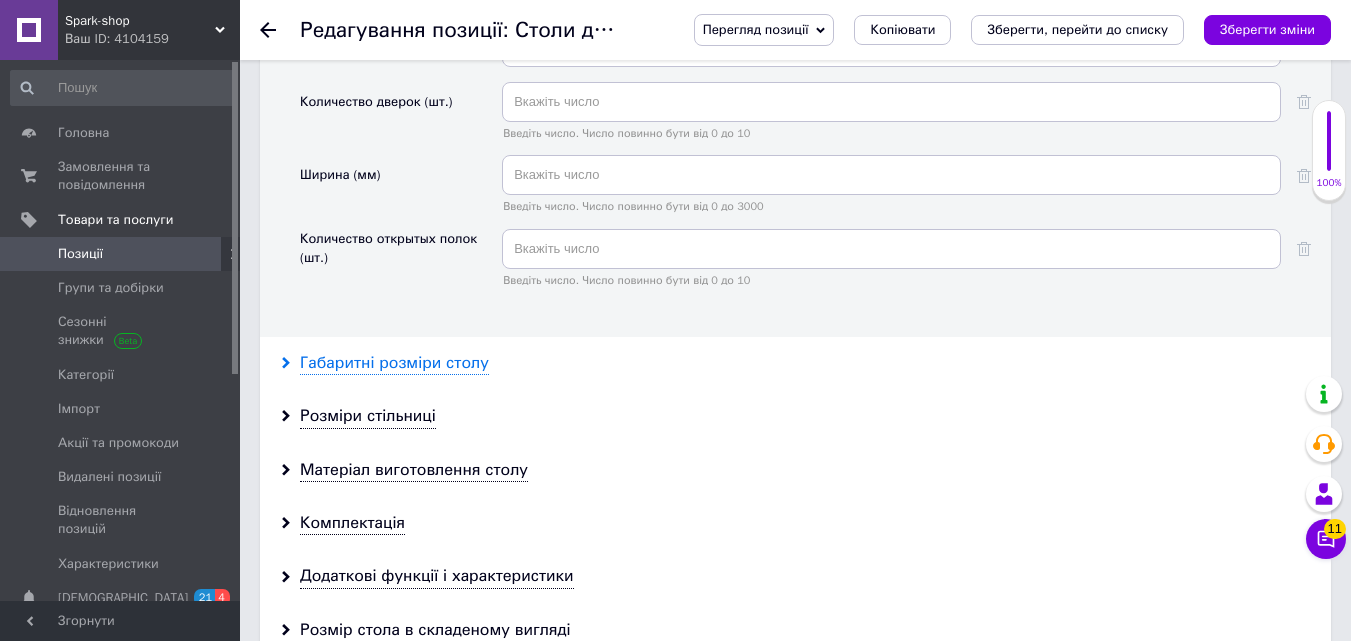click on "Габаритні розміри столу" at bounding box center [394, 363] 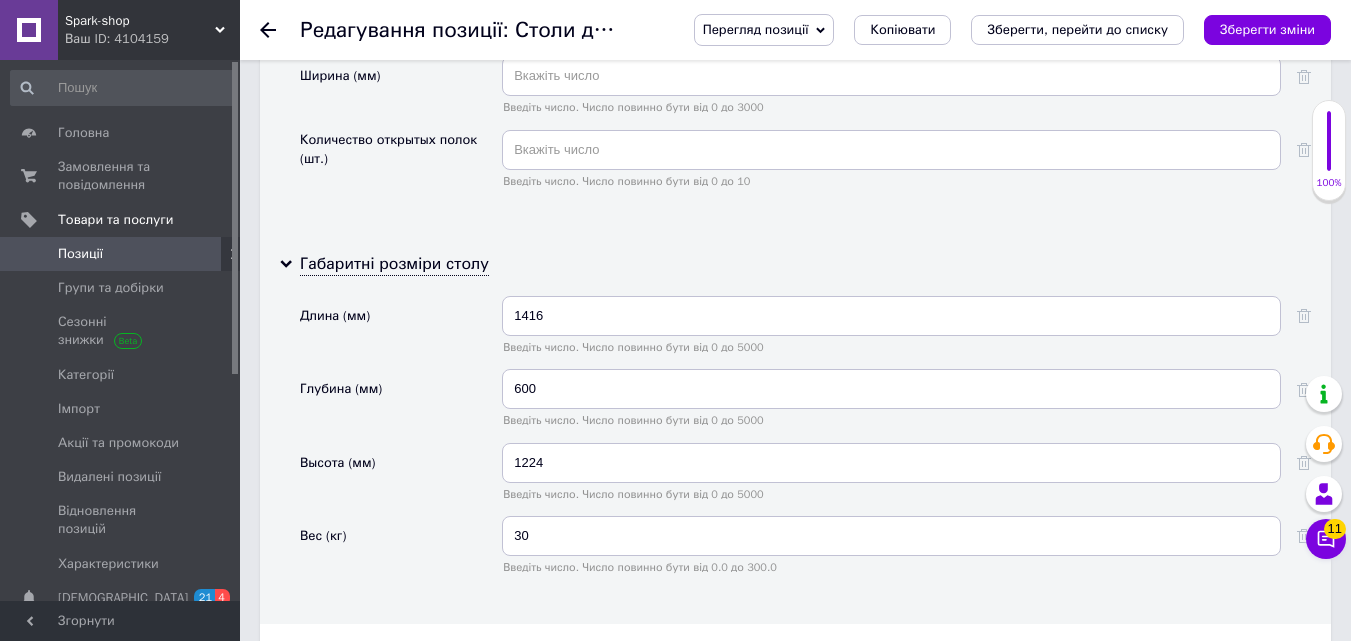 scroll, scrollTop: 3900, scrollLeft: 0, axis: vertical 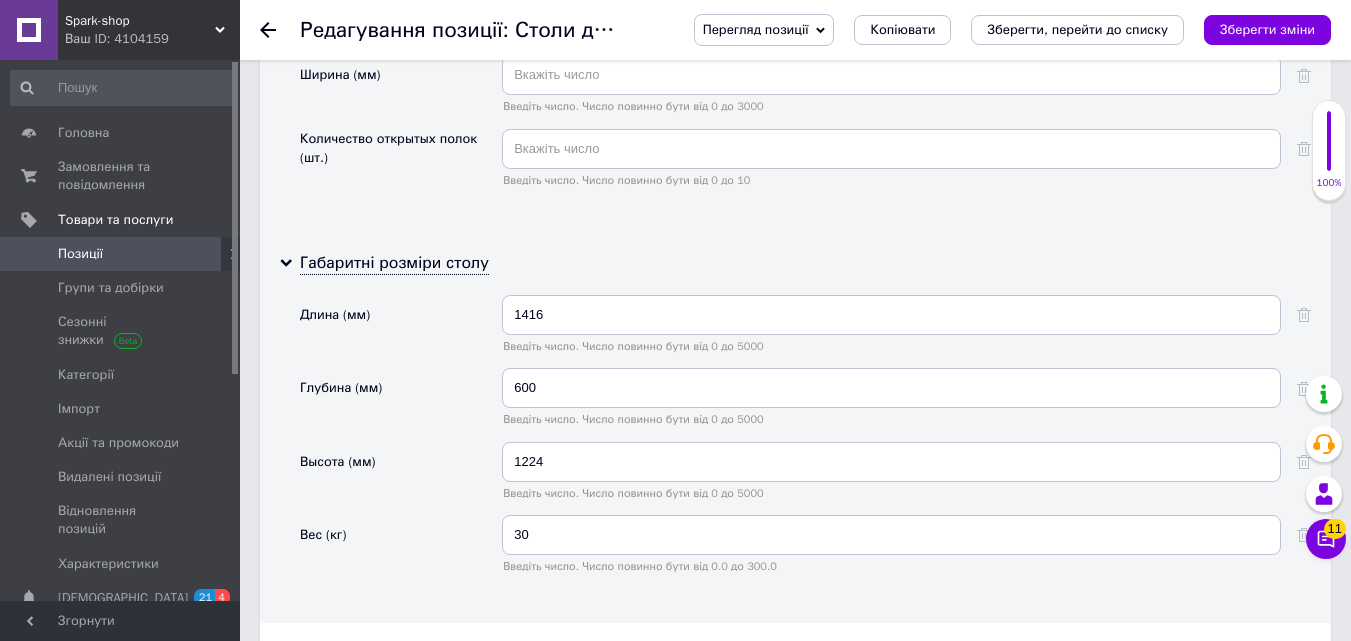 click on "Длина (мм)" at bounding box center (401, 331) 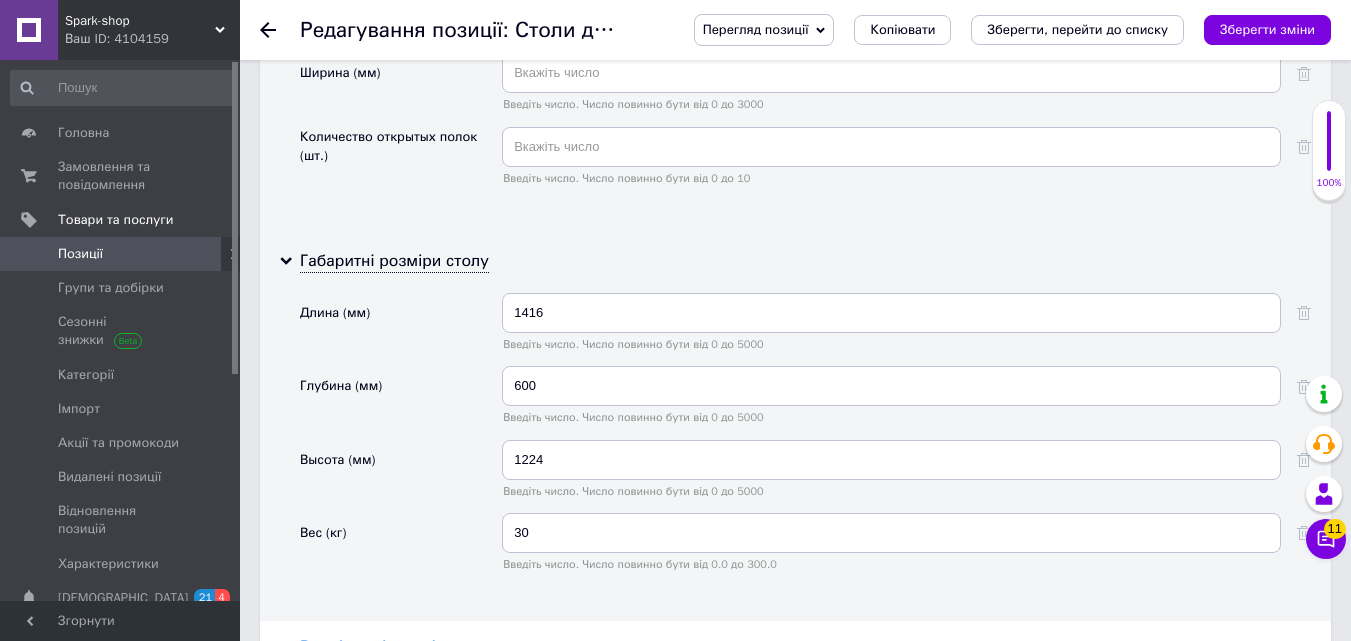click on "Розміри стільниці" at bounding box center [368, 647] 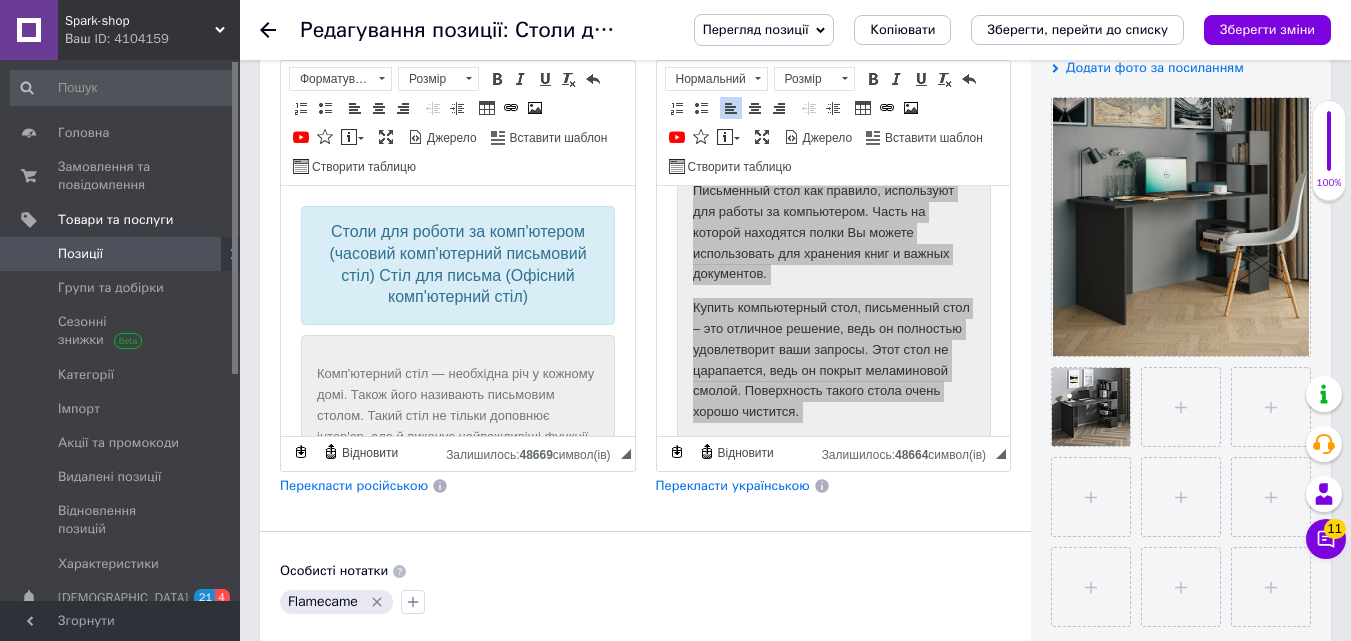 scroll, scrollTop: 0, scrollLeft: 0, axis: both 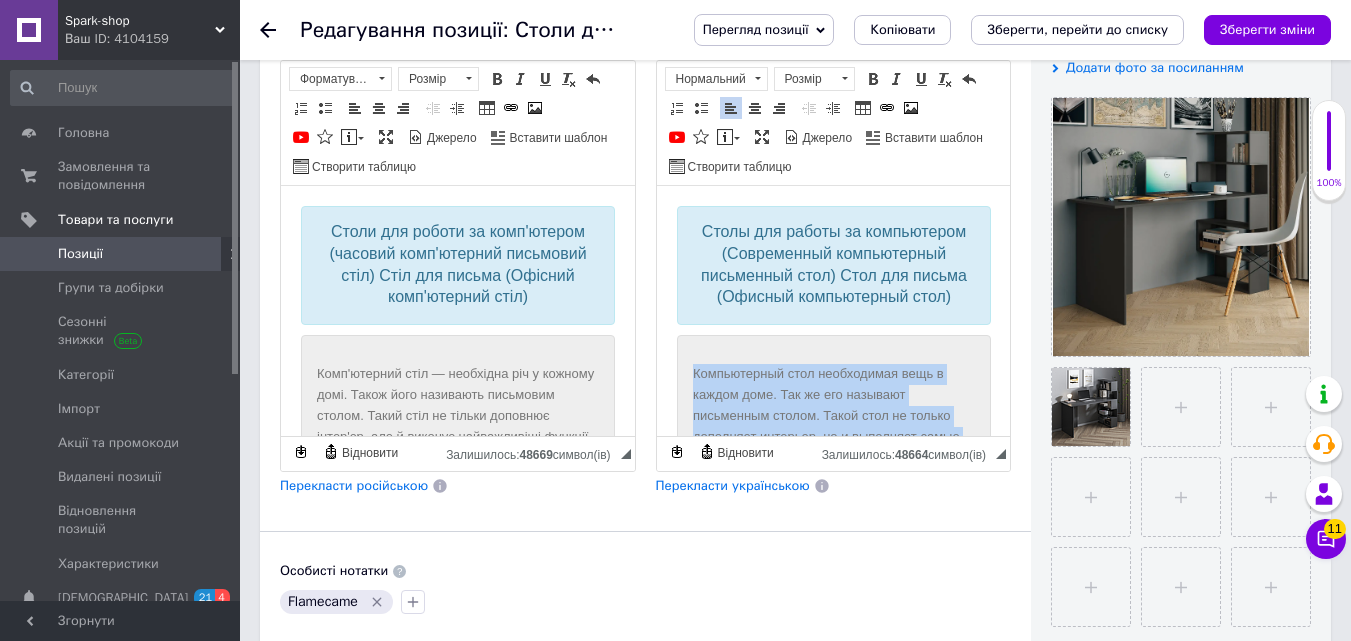 click on "Компьютерный стол необходимая вещь в каждом доме. Так же его называют письменным столом. Такой стол не только дополняет интерьер, но и выполняет самые важные функции." at bounding box center [833, 416] 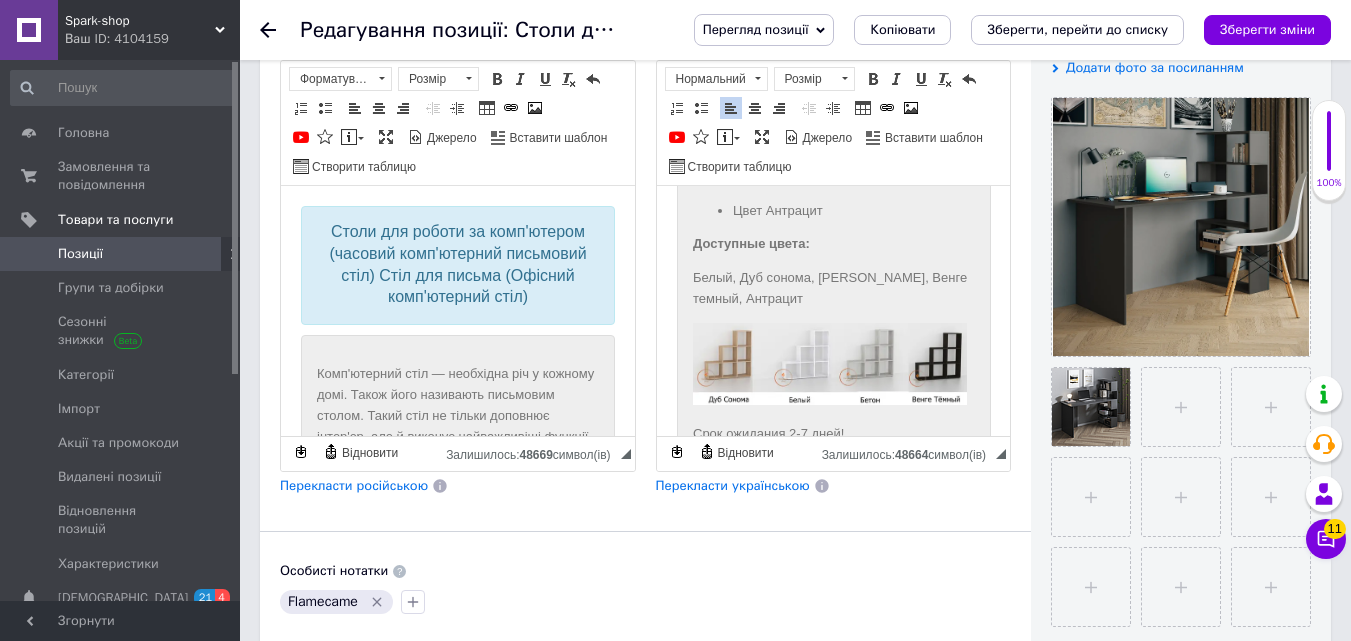 scroll, scrollTop: 589, scrollLeft: 0, axis: vertical 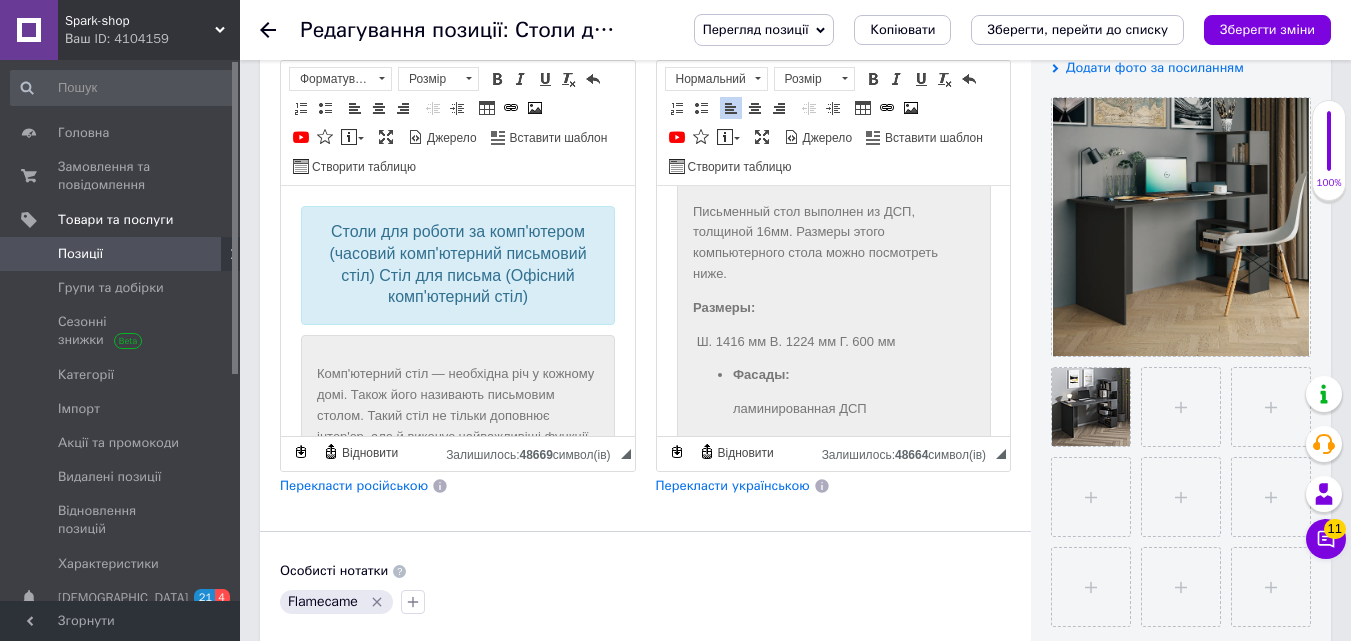 click on "Письменный стол выполнен из ДСП, толщиной 16мм. Размеры этого компьютерного стола можно посмотреть ниже." at bounding box center (833, 243) 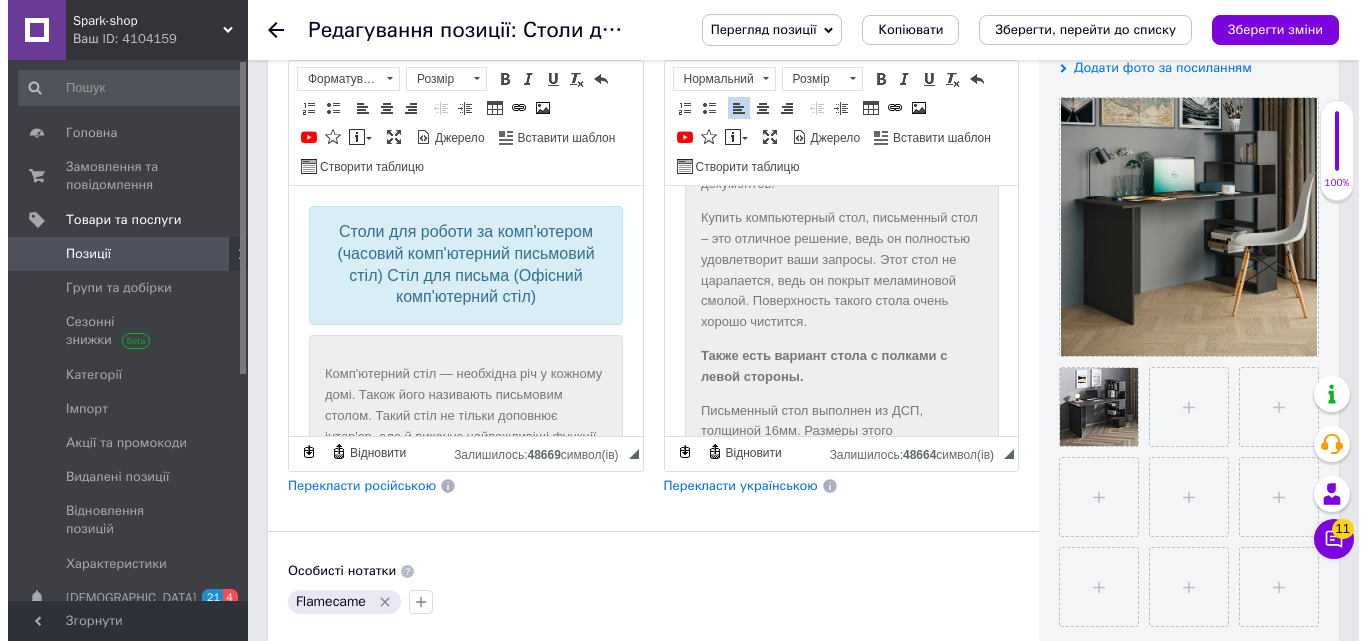 scroll, scrollTop: 389, scrollLeft: 0, axis: vertical 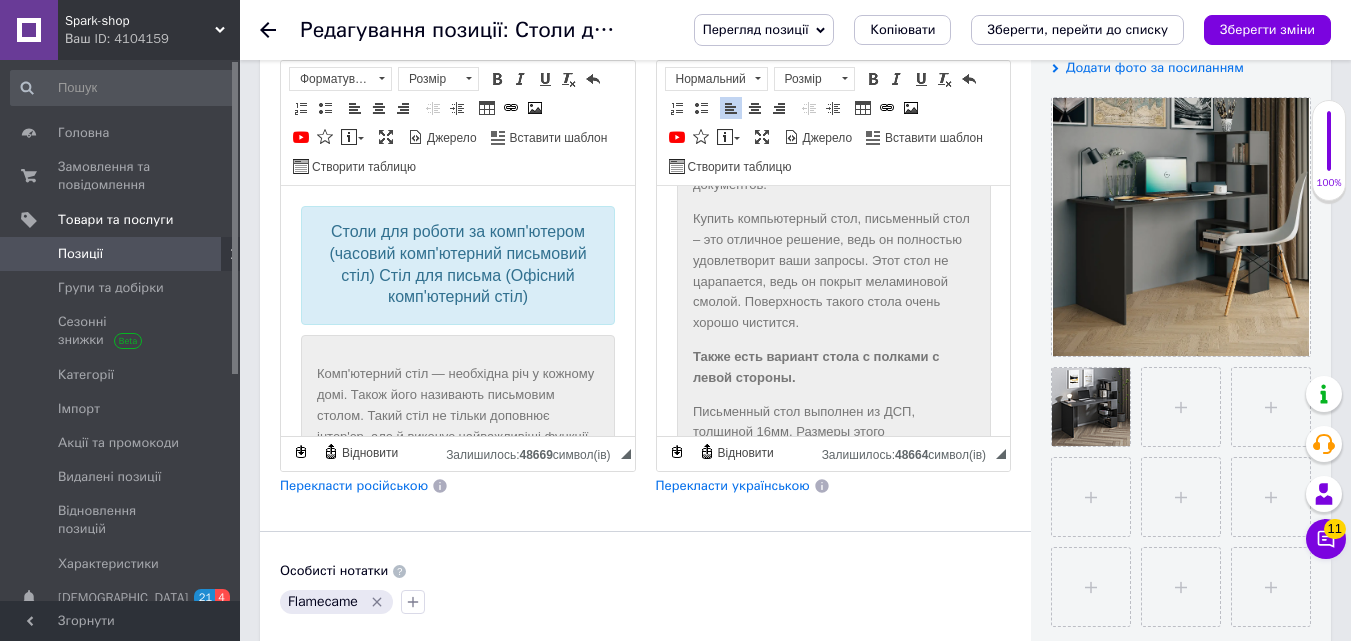click on "Также есть вариант стола с полками с левой стороны." at bounding box center [833, 368] 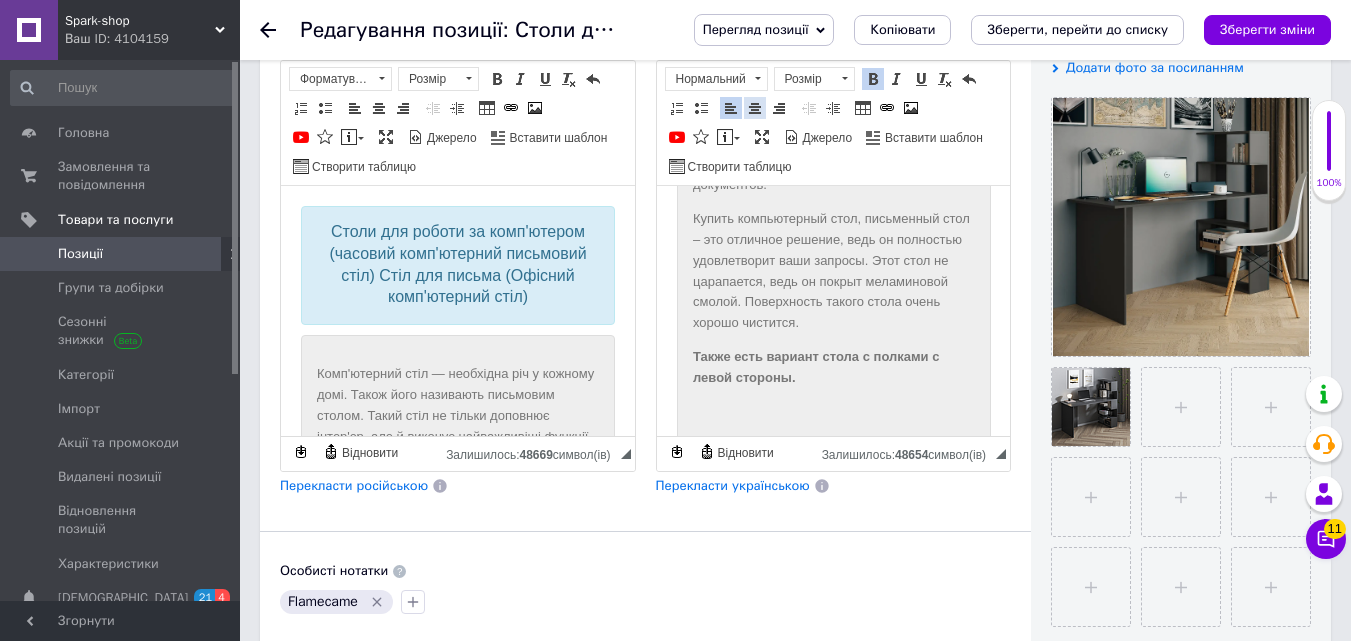 click at bounding box center [755, 108] 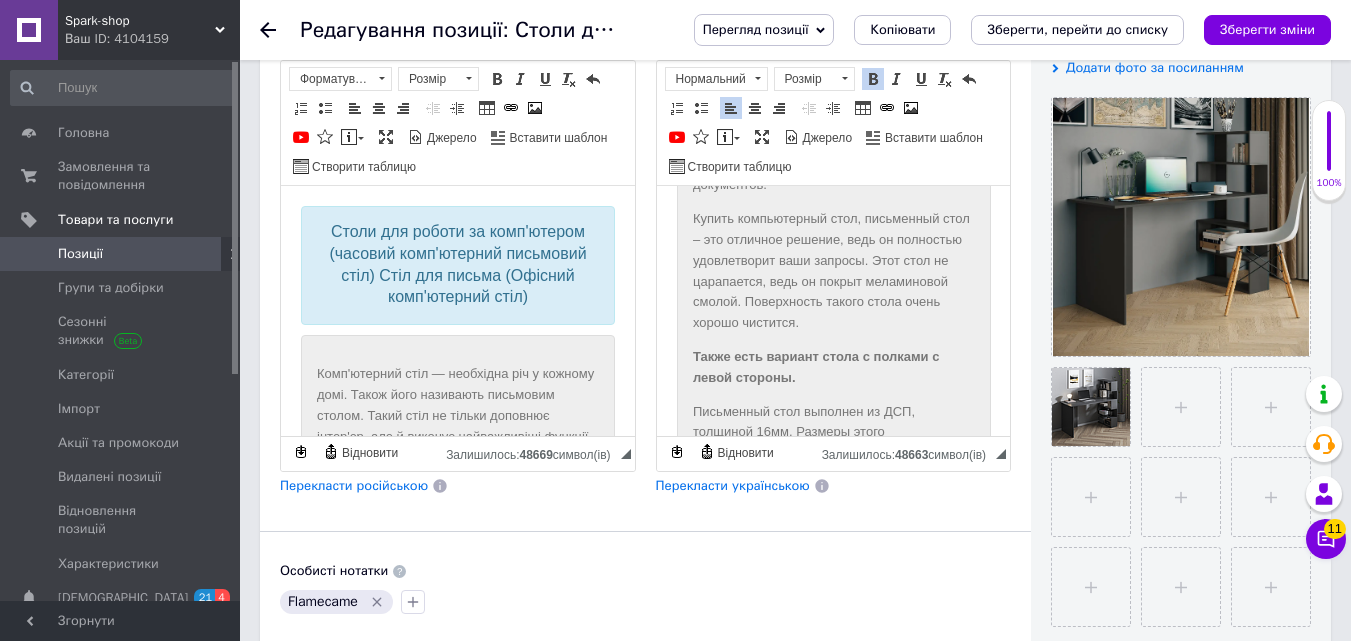 click on "Купить компьютерный стол, письменный стол – это отличное решение, ведь он полностью удовлетворит ваши запросы. Этот стол не царапается, ведь он покрыт меламиновой смолой. Поверхность такого стола очень хорошо чистится." at bounding box center (833, 271) 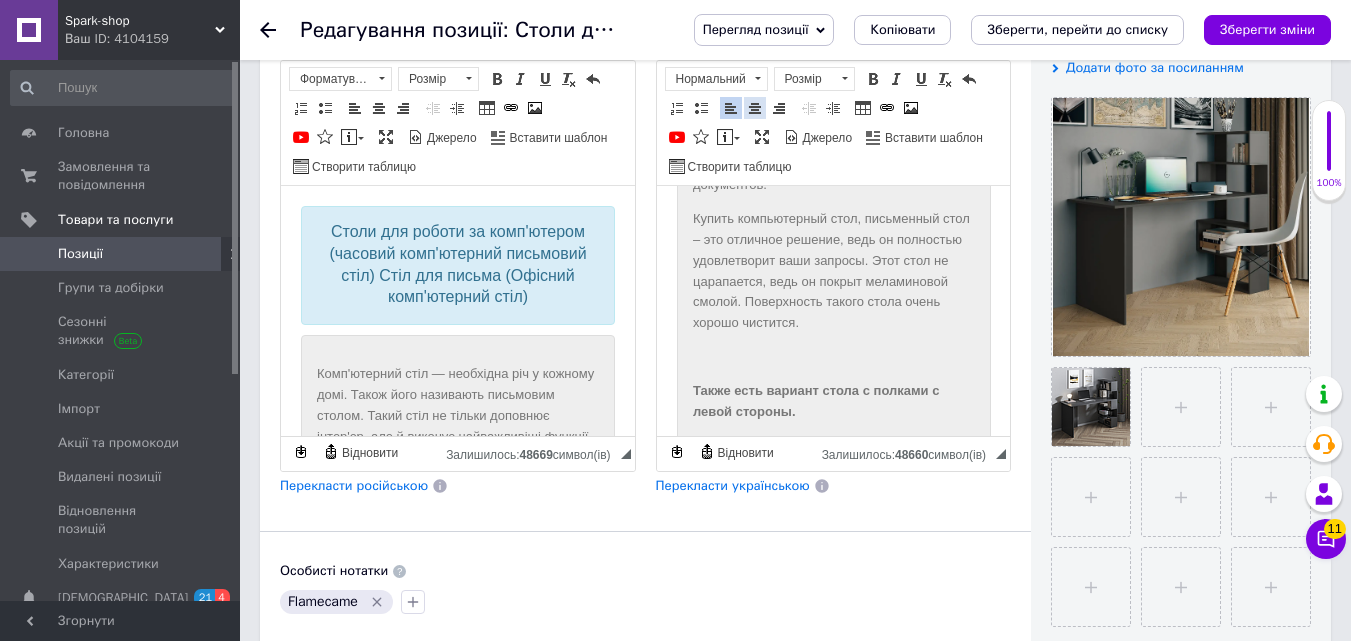 click at bounding box center (755, 108) 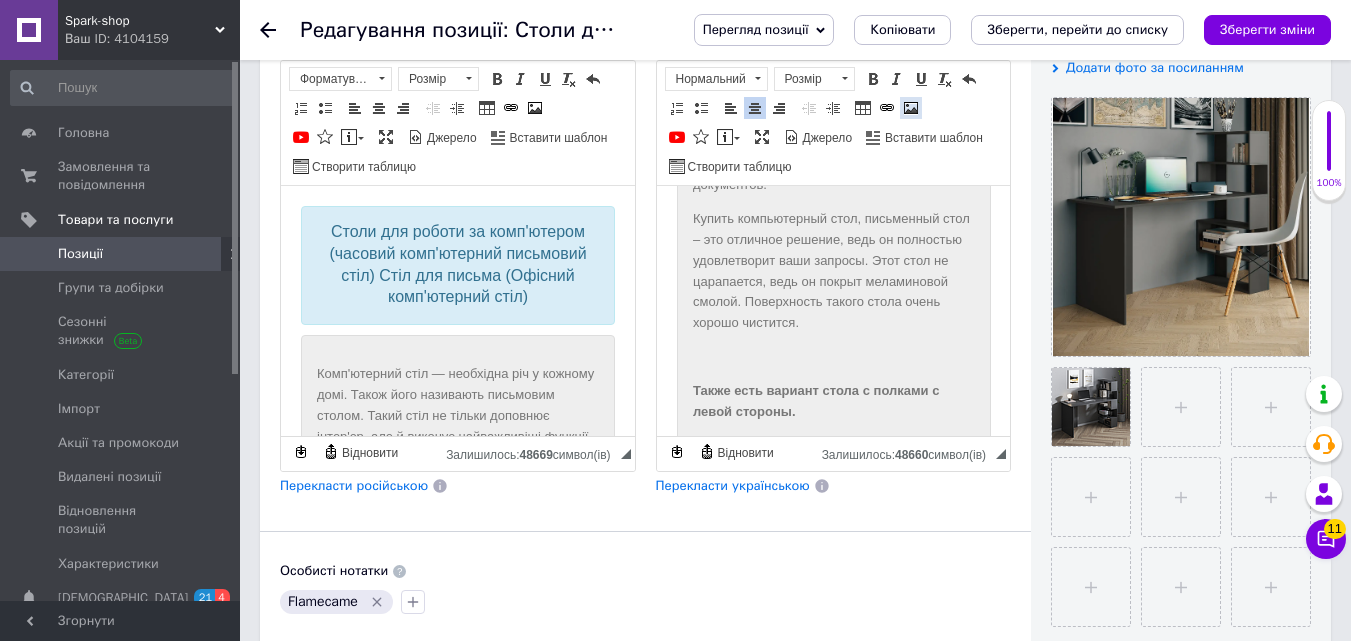 click at bounding box center [911, 108] 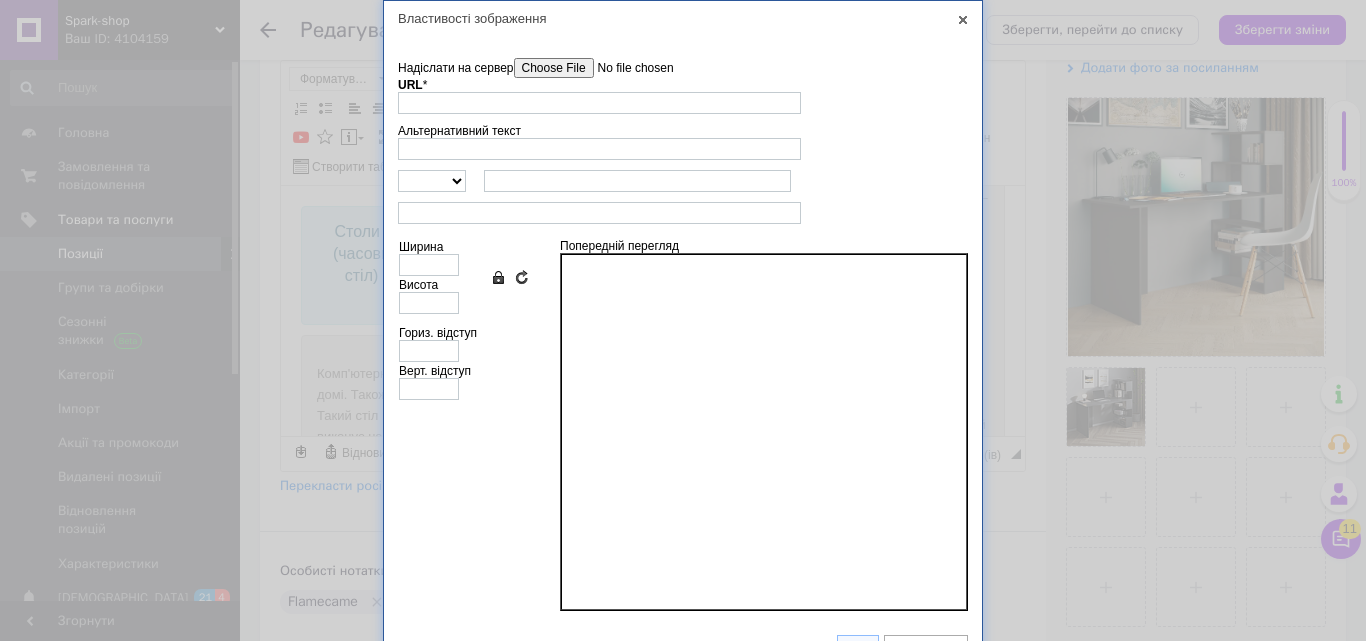 click on "Надіслати на сервер" at bounding box center [627, 68] 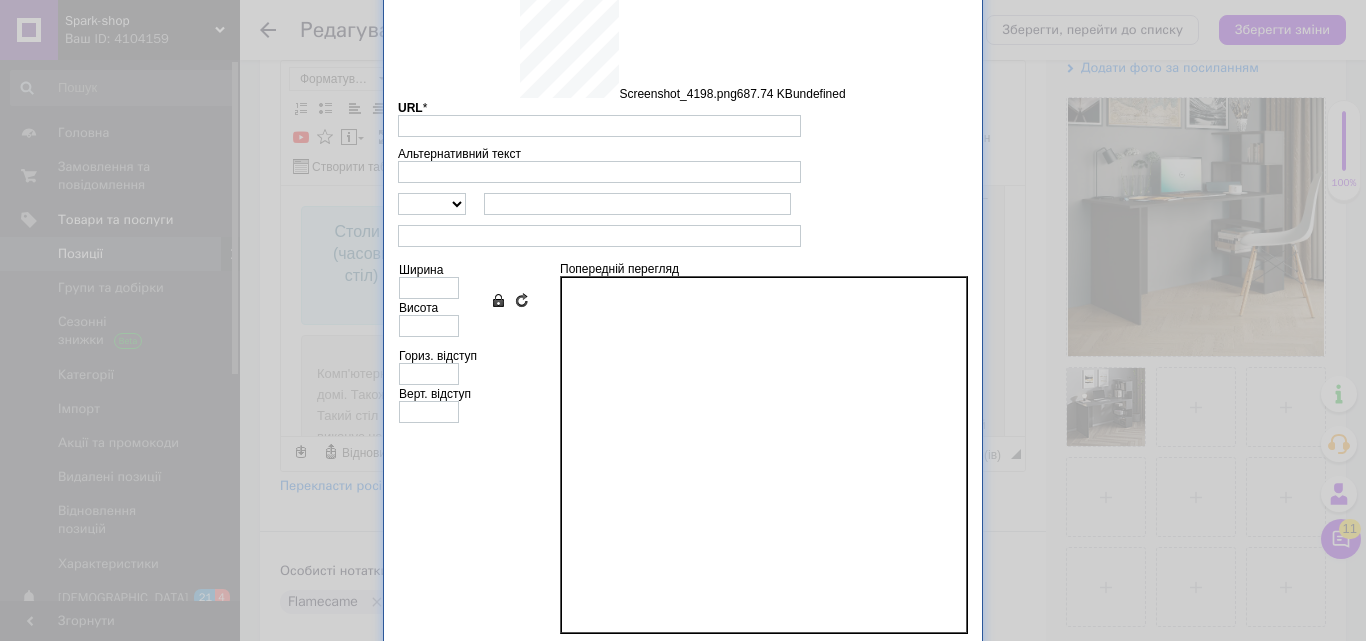 scroll, scrollTop: 136, scrollLeft: 0, axis: vertical 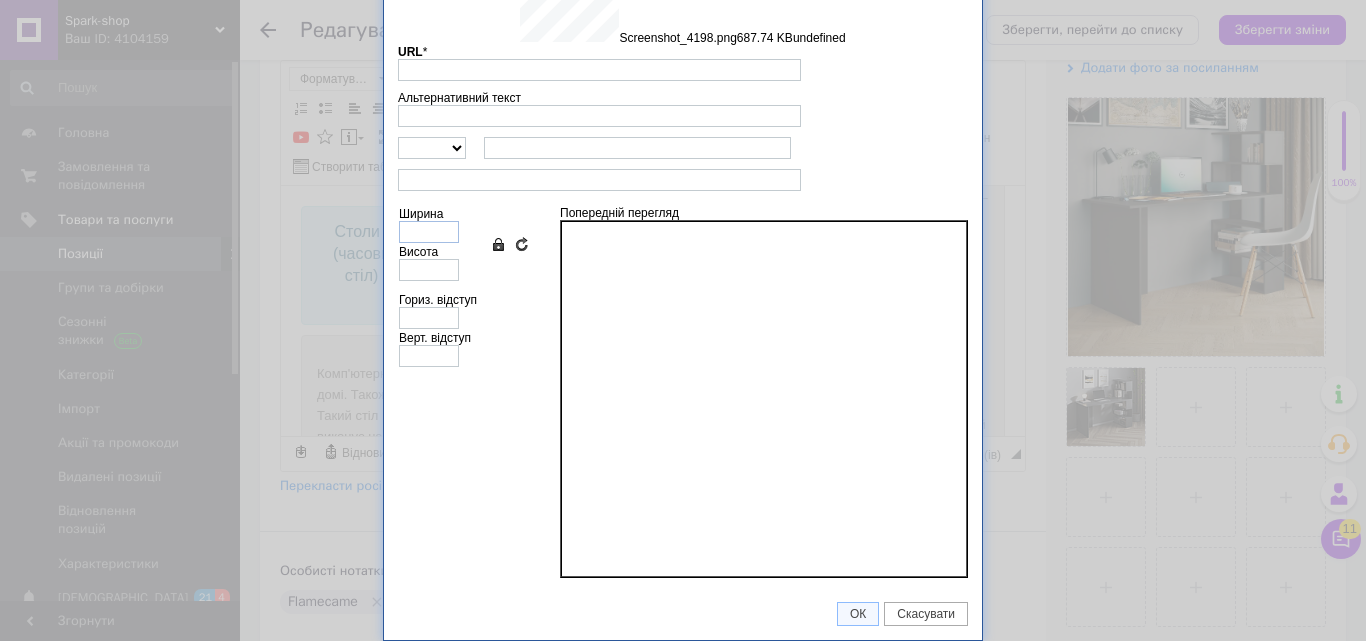type on "[URL][DOMAIN_NAME]" 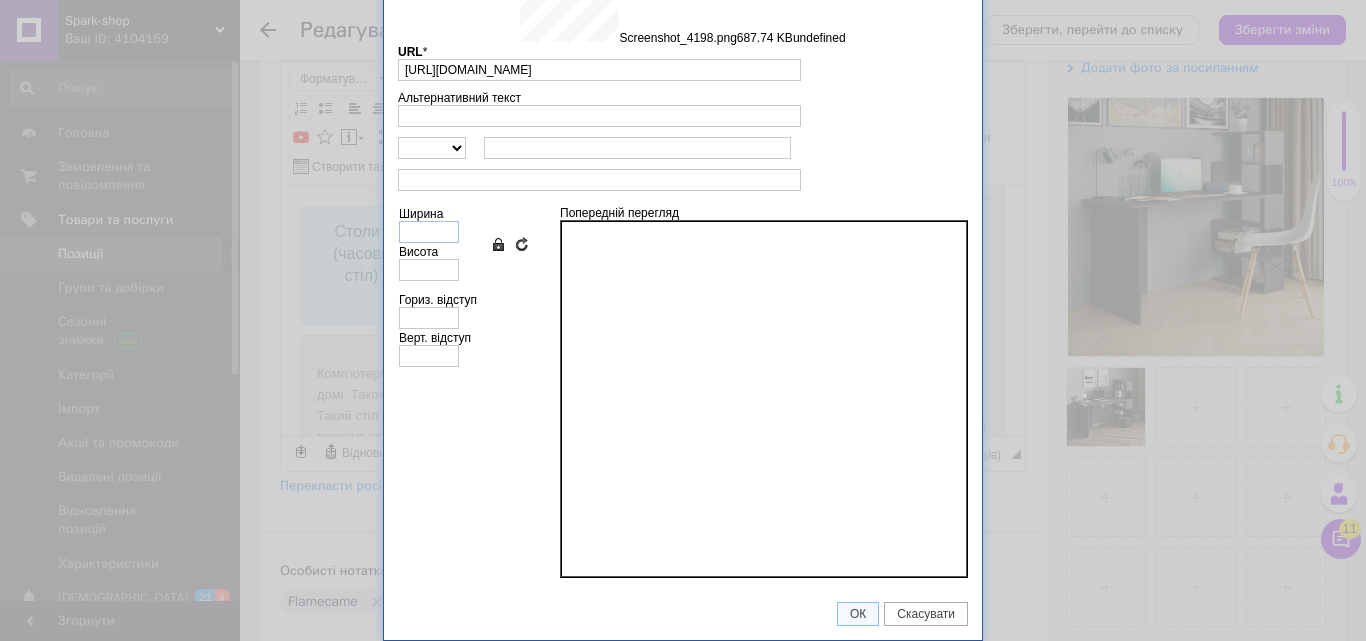 scroll, scrollTop: 33, scrollLeft: 0, axis: vertical 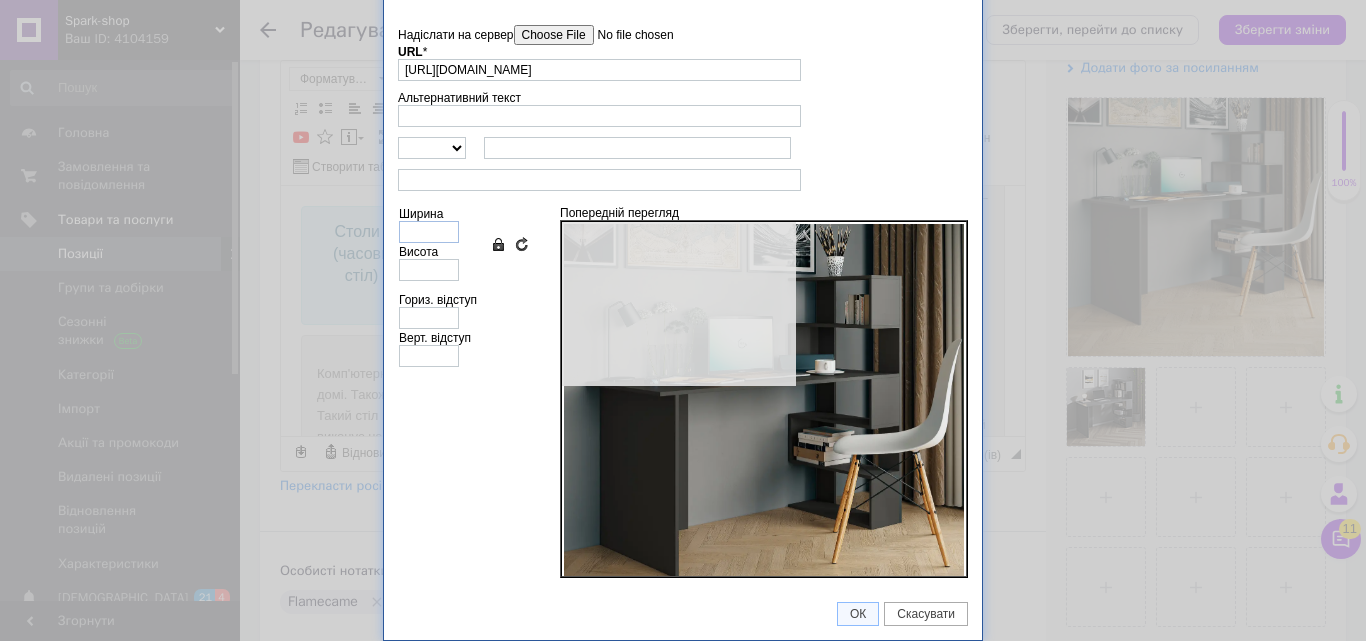 type on "635" 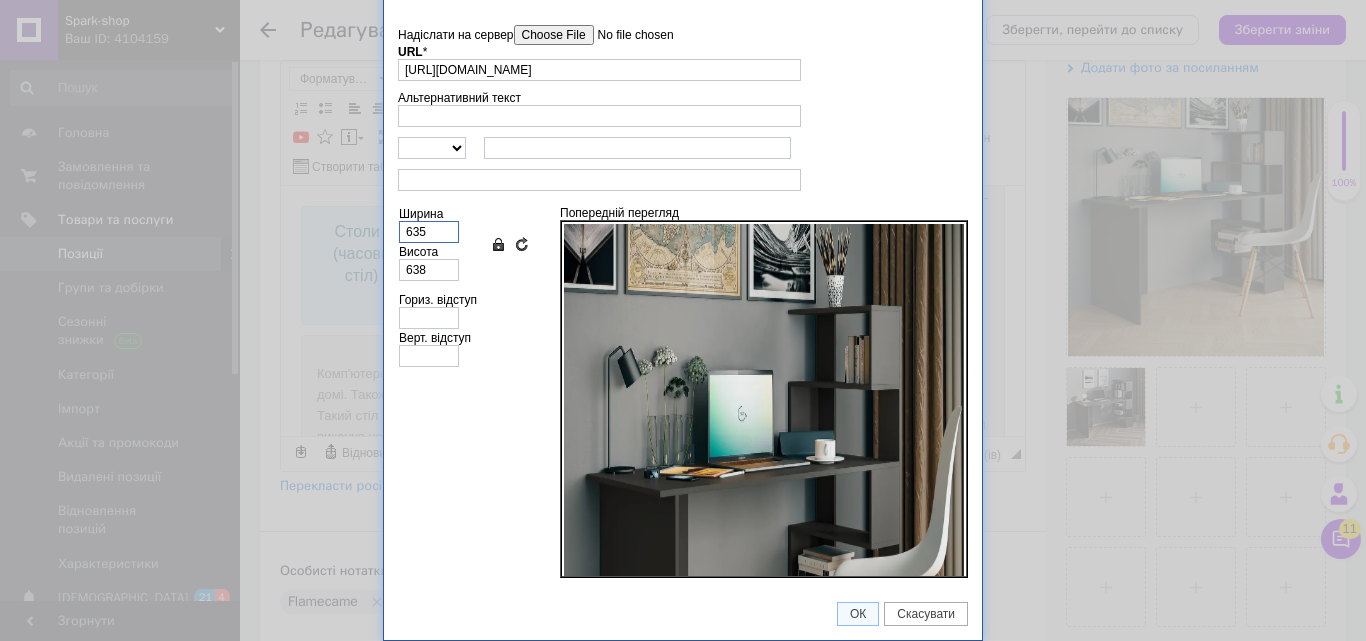 drag, startPoint x: 433, startPoint y: 236, endPoint x: 406, endPoint y: 236, distance: 27 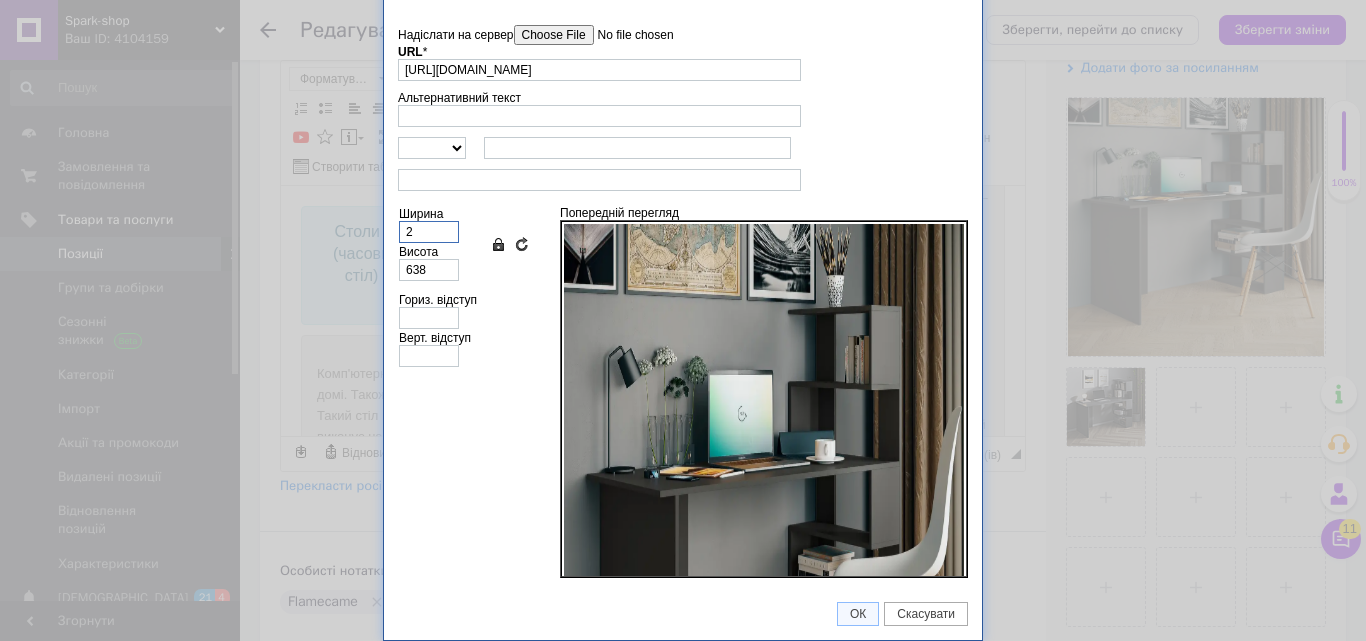 type on "2" 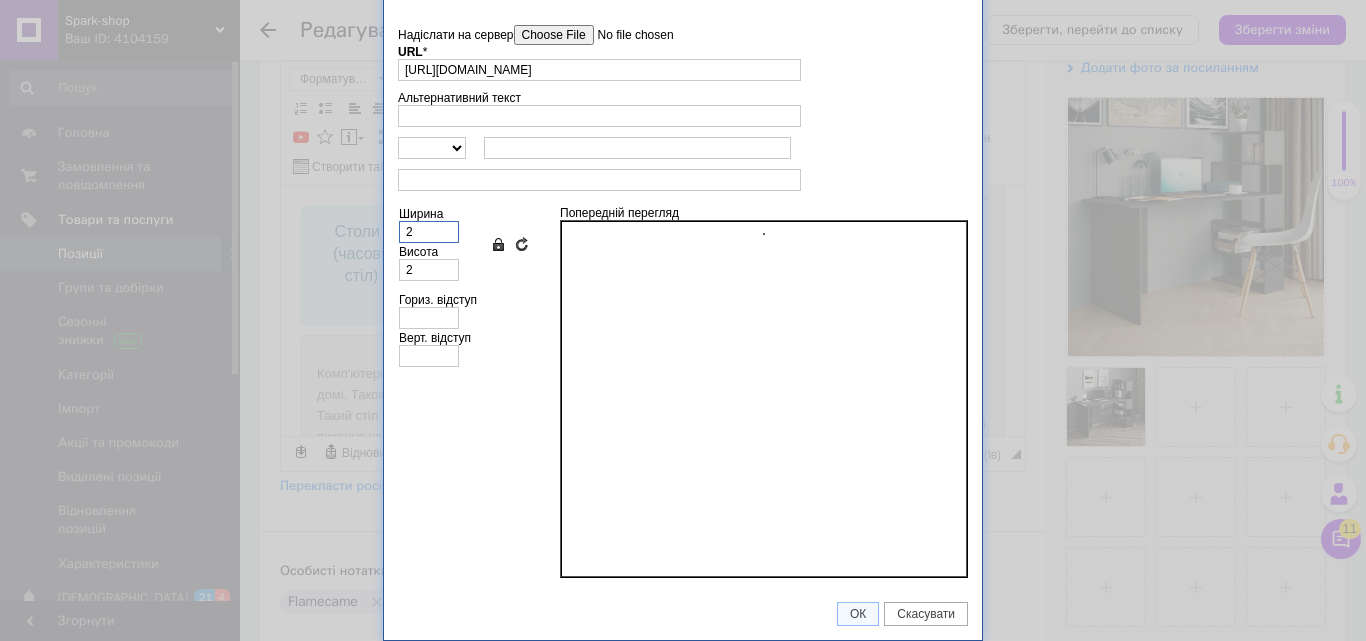 type on "27" 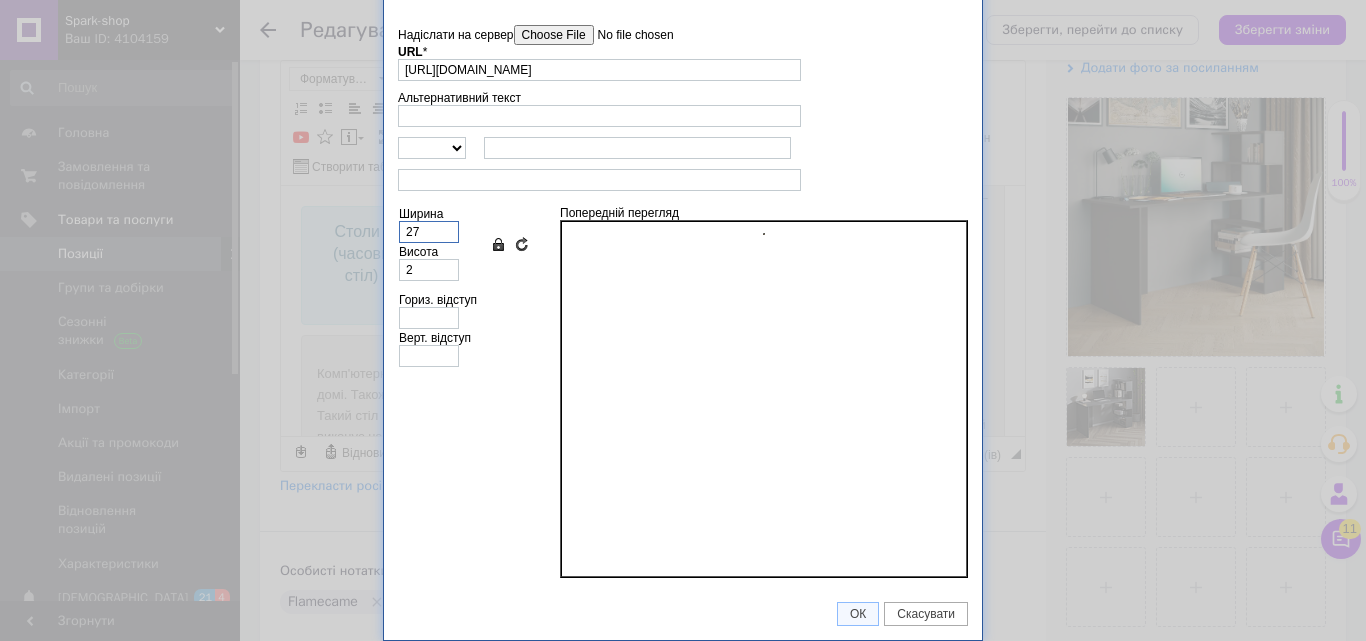 type on "27" 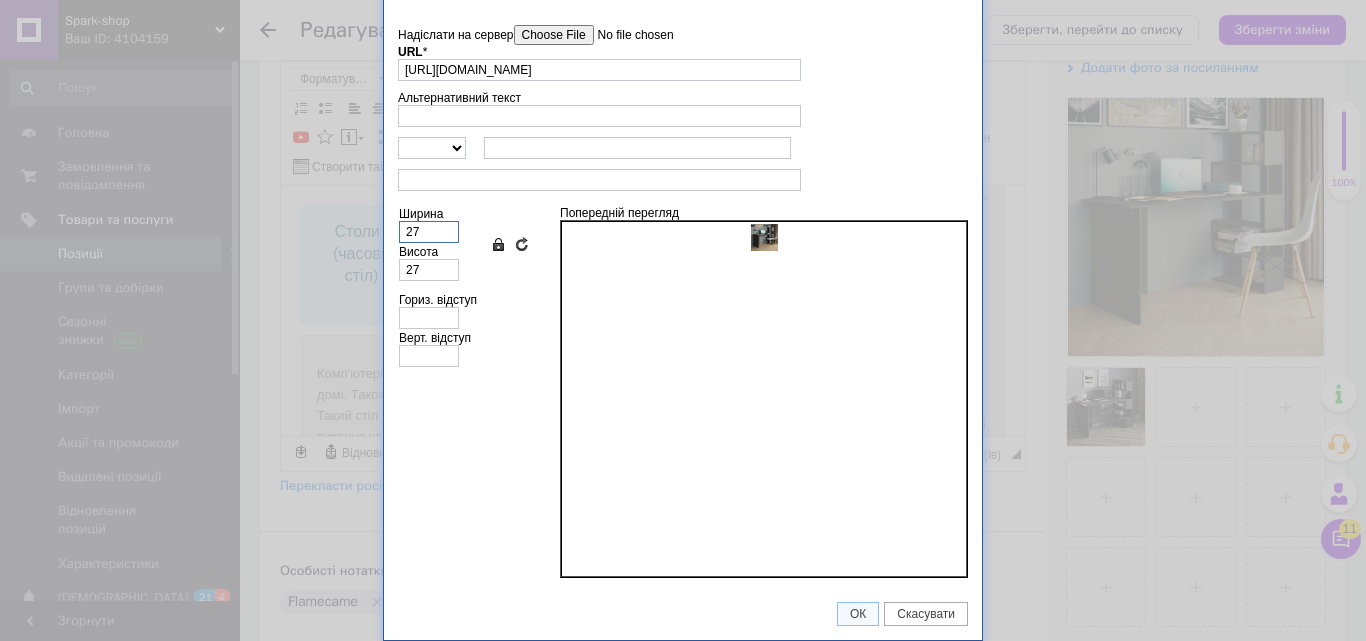 type on "270" 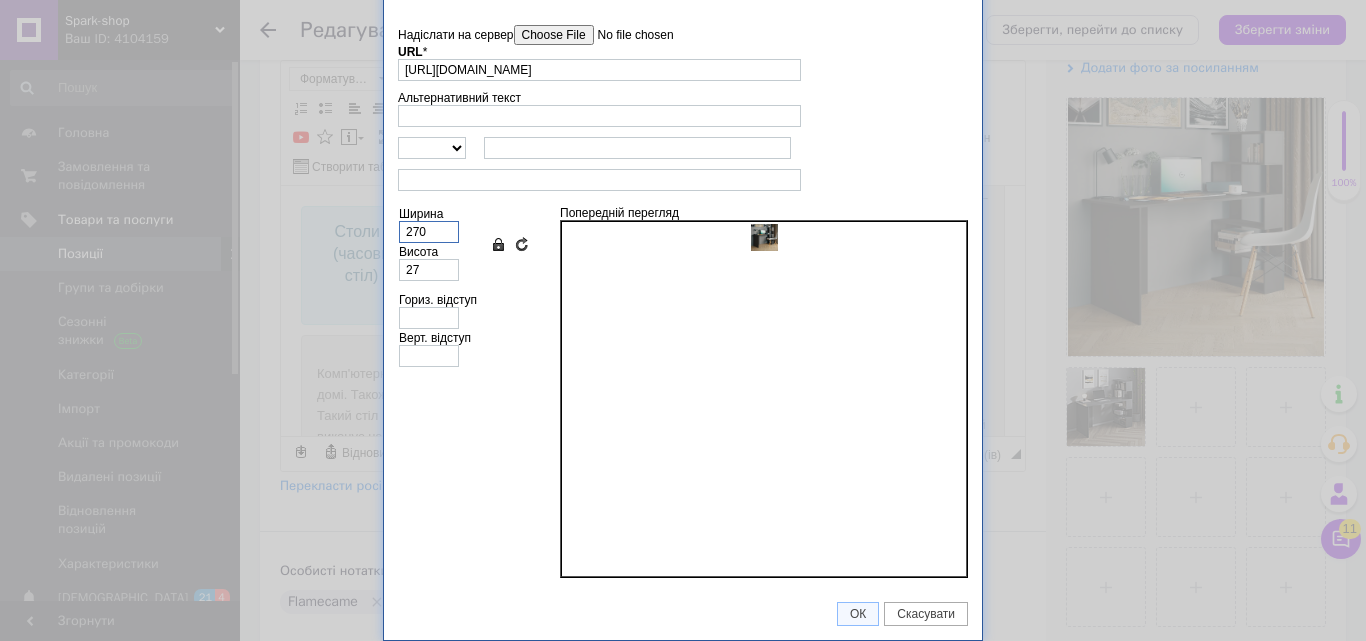 type on "271" 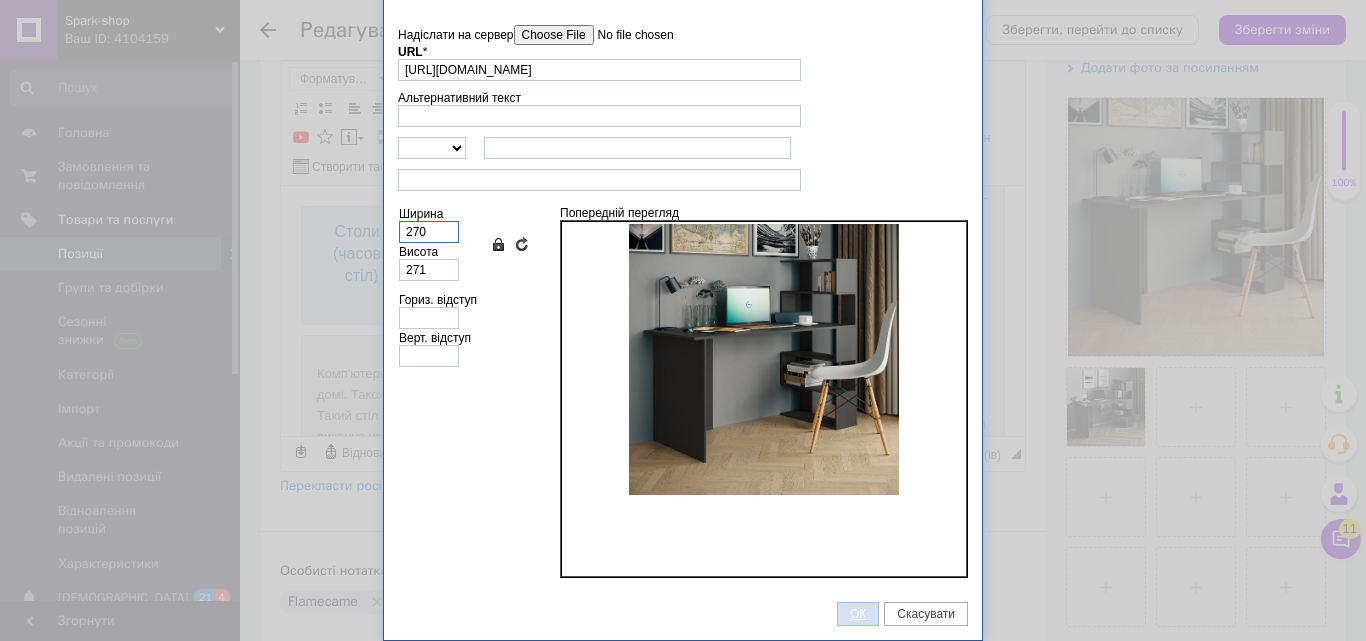 type on "270" 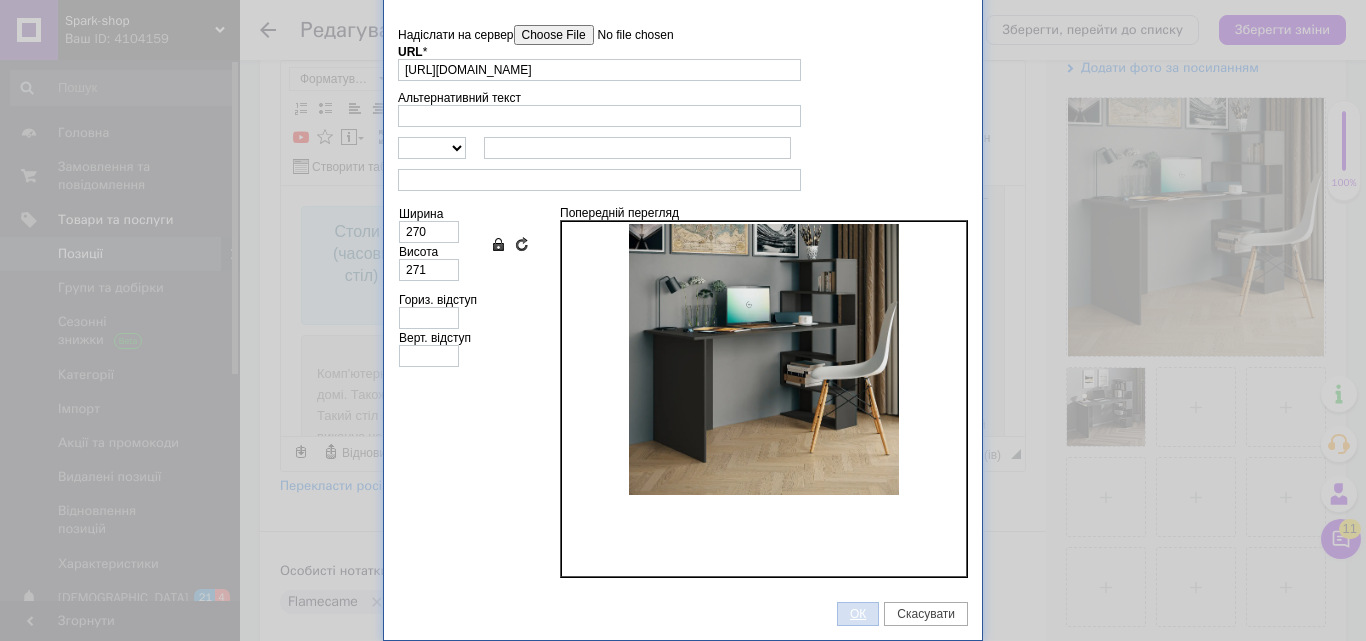 click on "ОК" at bounding box center (858, 614) 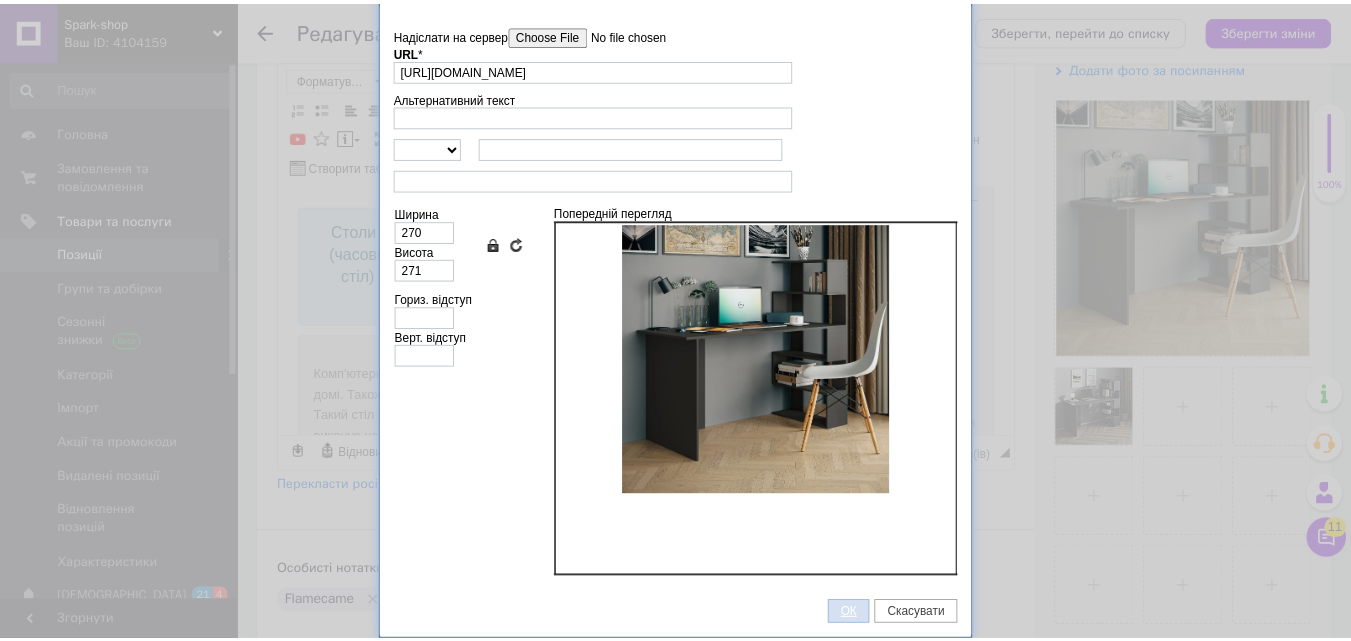 scroll, scrollTop: 574, scrollLeft: 0, axis: vertical 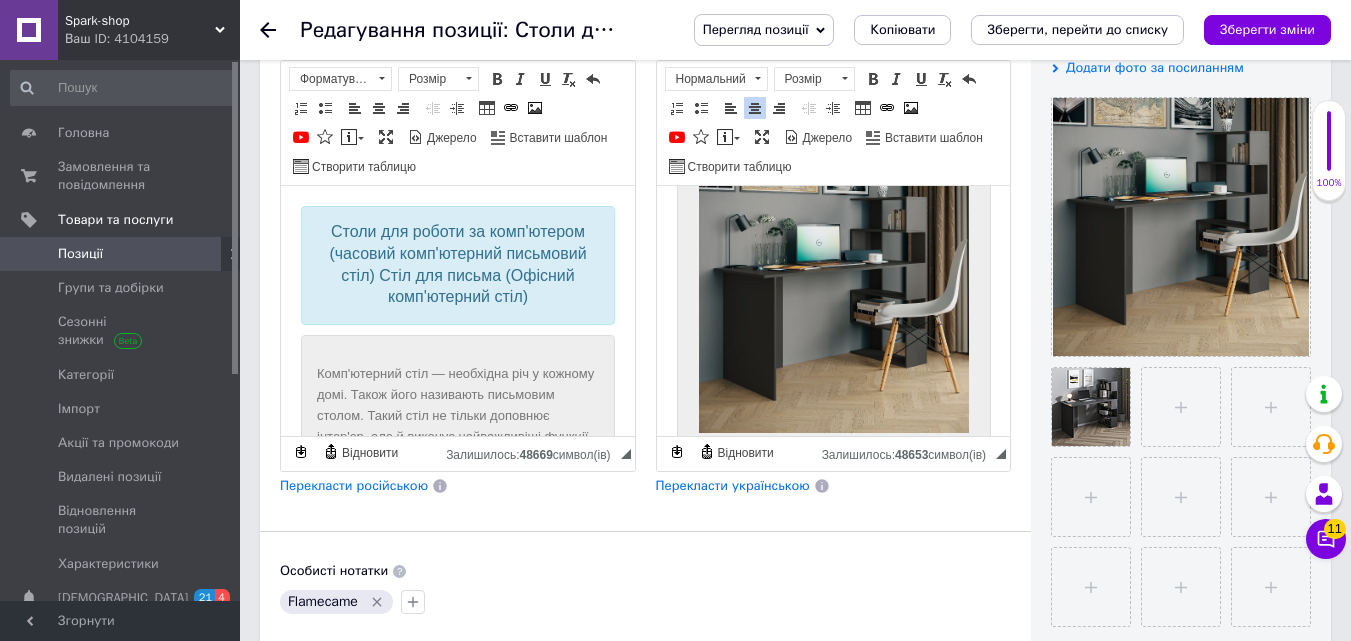 drag, startPoint x: 757, startPoint y: 483, endPoint x: 81, endPoint y: 121, distance: 766.82465 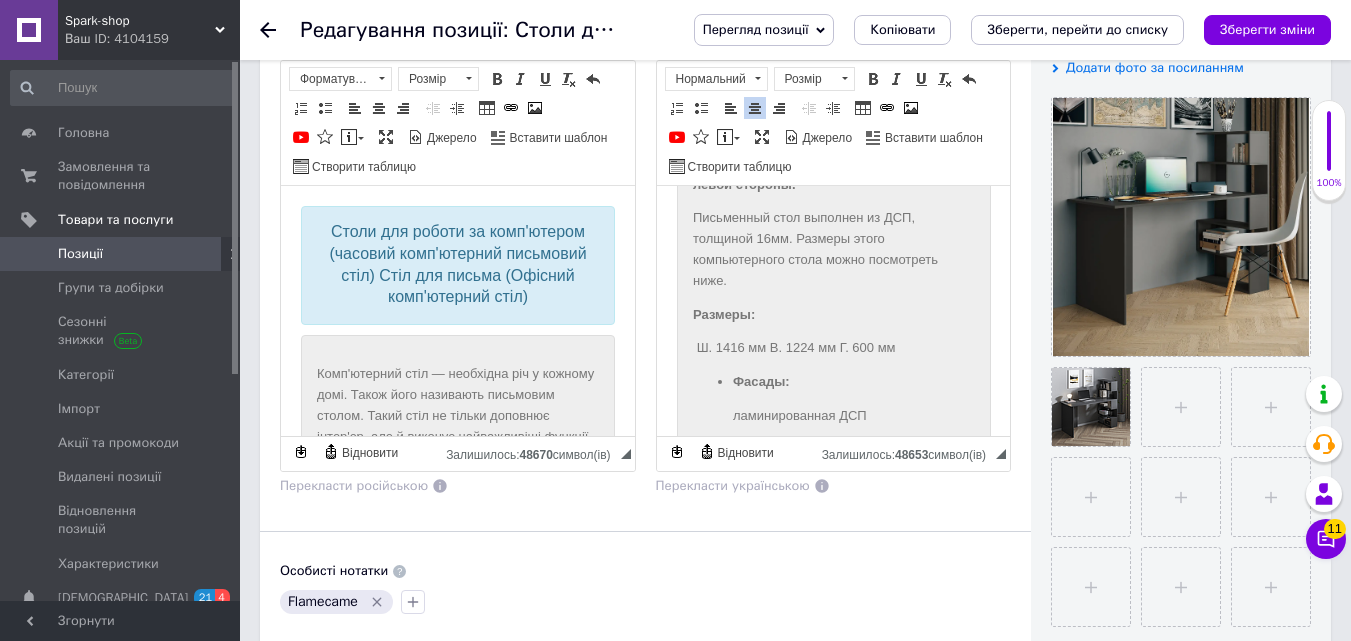 scroll, scrollTop: 674, scrollLeft: 0, axis: vertical 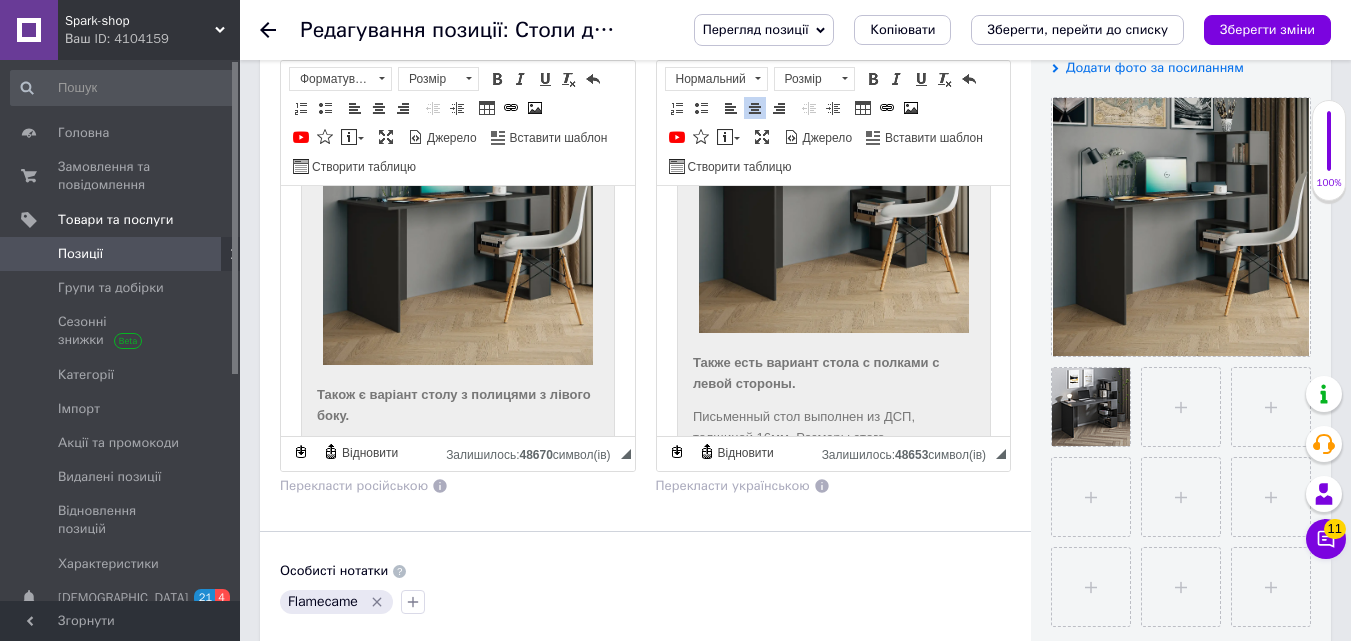 click on "Зберегти зміни" at bounding box center [1267, 29] 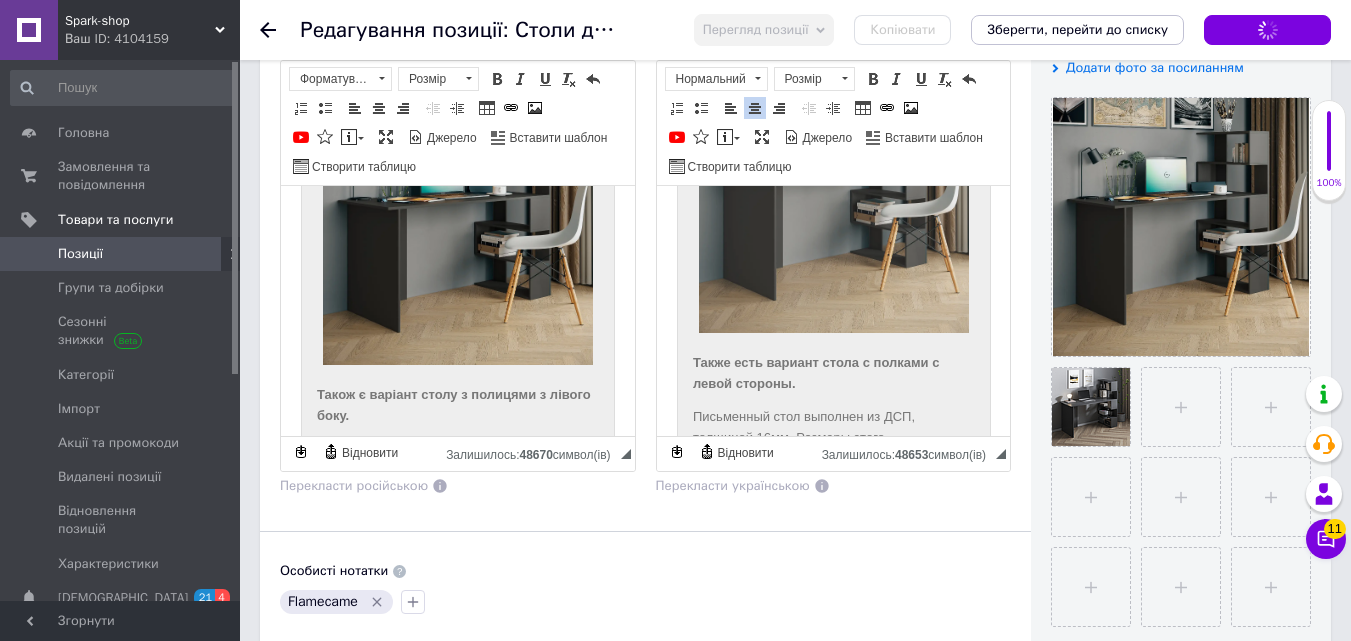 click at bounding box center (833, 197) 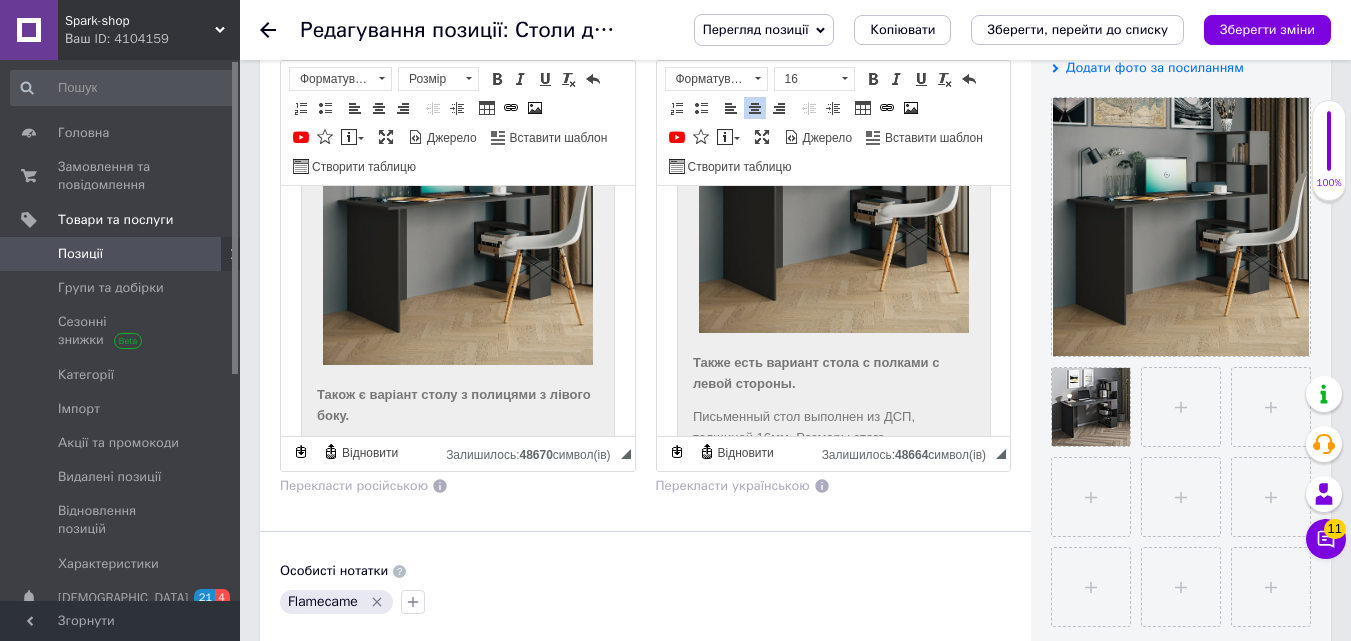 scroll, scrollTop: 708, scrollLeft: 0, axis: vertical 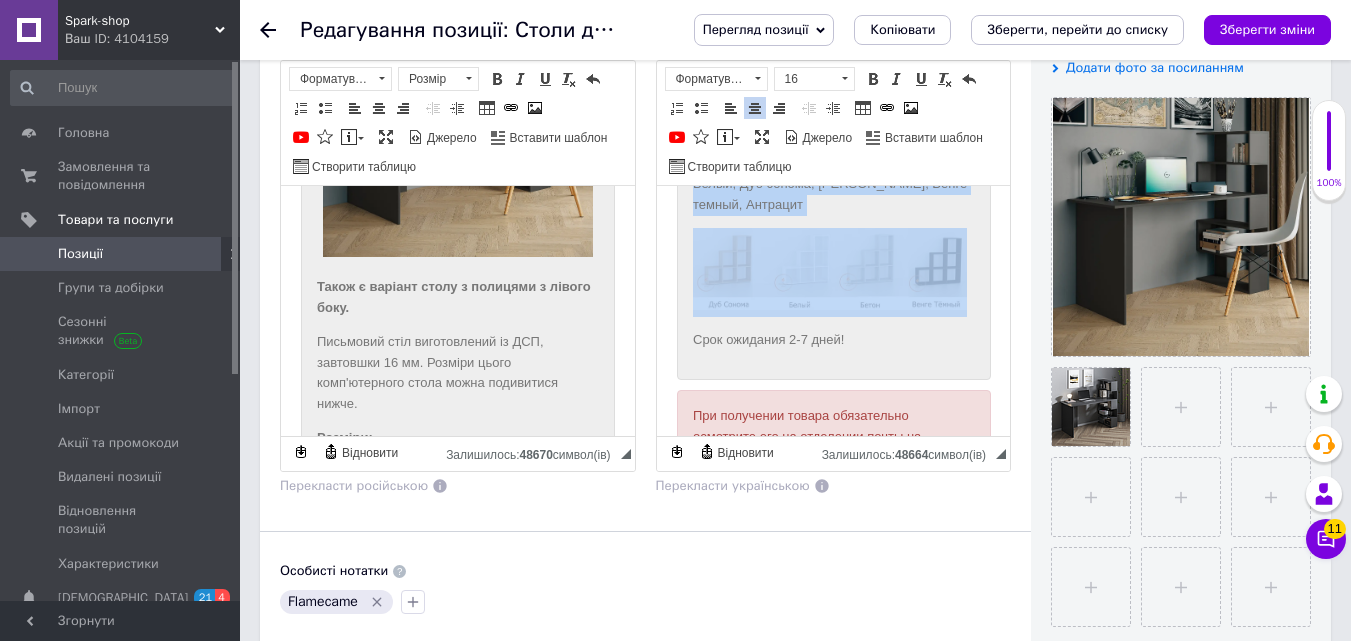drag, startPoint x: 686, startPoint y: 344, endPoint x: 963, endPoint y: 299, distance: 280.63144 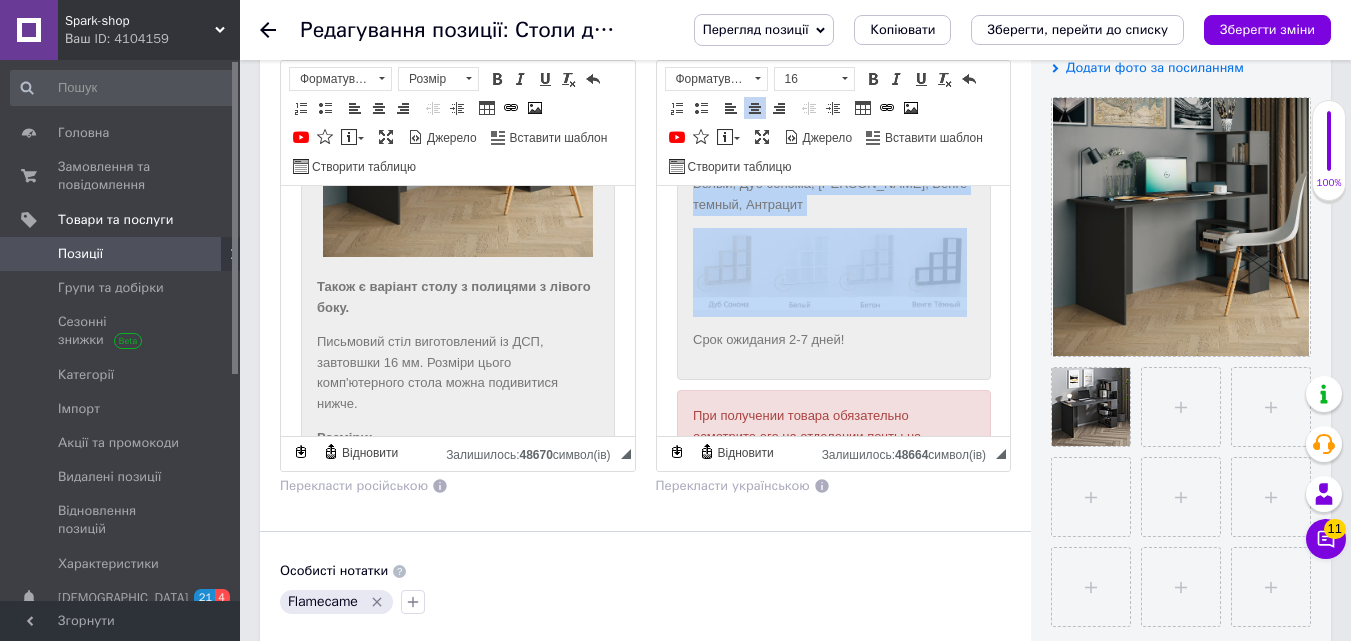 click on "Компьютерный стол необходимая вещь в каждом доме. Так же его называют письменным столом. Такой стол не только дополняет интерьер, но и выполняет самые важные функции.  Письменный стол как правило, используют для работы за компьютером. Часть на которой находятся полки Вы можете использовать для хранения книг и важных документов. Купить компьютерный стол, письменный стол – это отличное решение, ведь он полностью удовлетворит ваши запросы. Этот стол не царапается, ведь он покрыт меламиновой смолой. Поверхность такого стола очень хорошо чистится." at bounding box center [833, -280] 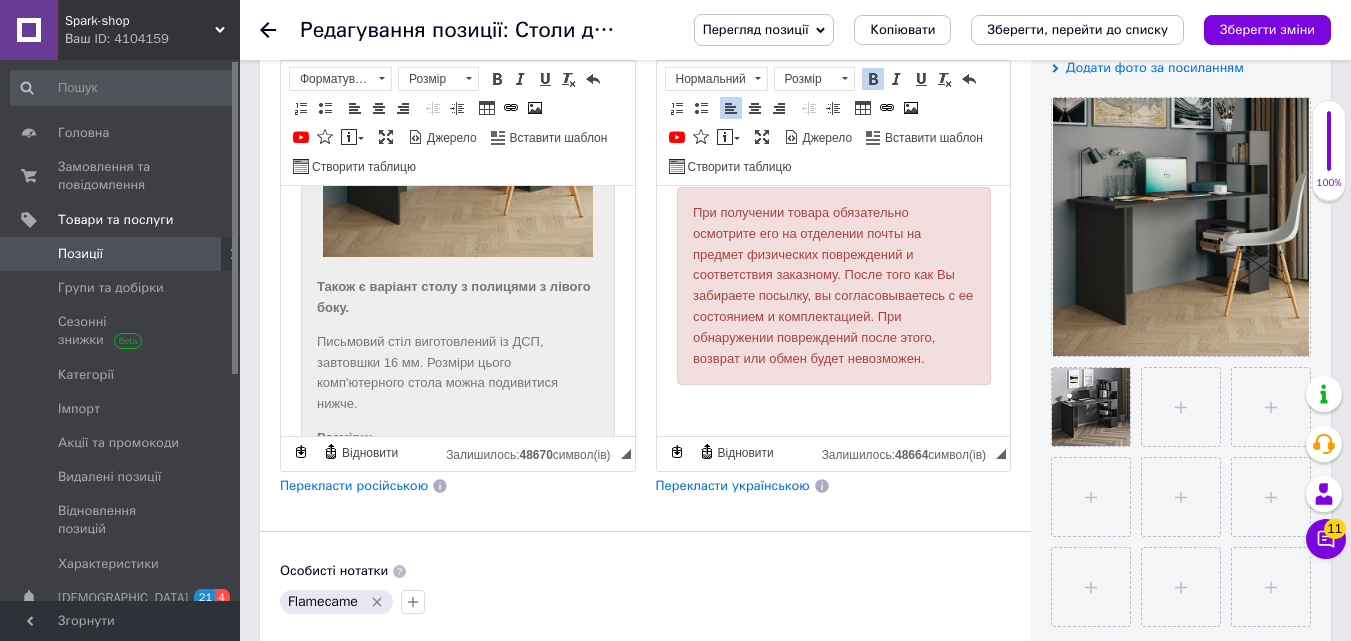 scroll, scrollTop: 1480, scrollLeft: 0, axis: vertical 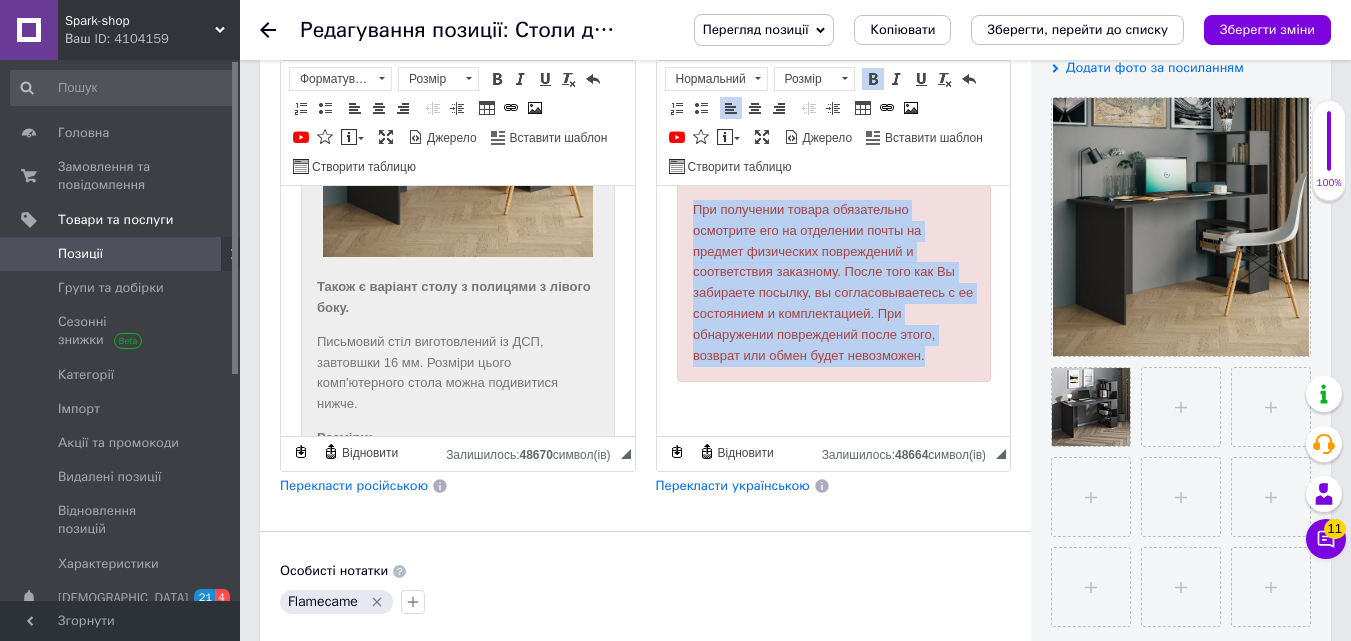 drag, startPoint x: 683, startPoint y: 204, endPoint x: 946, endPoint y: 349, distance: 300.32315 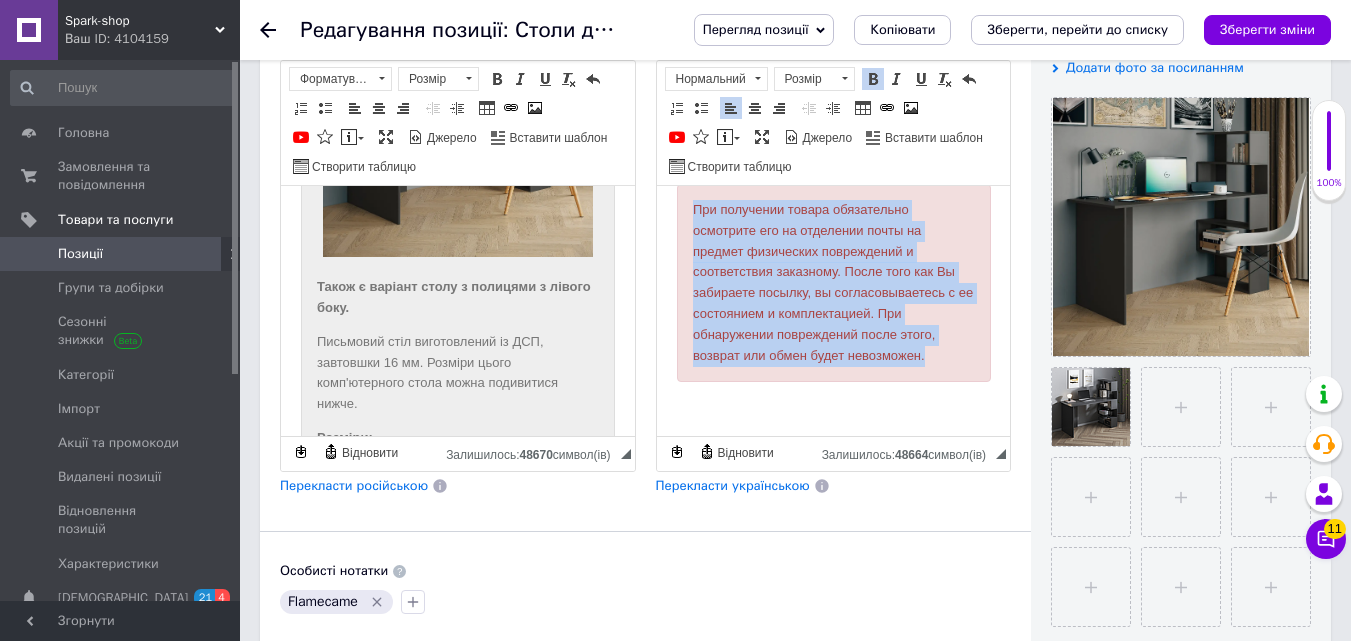click on "При получении товара обязательно осмотрите его на отделении почты на предмет физических повреждений и соответствия заказному. После того как Вы забираете посылку, вы согласовываетесь с ее состоянием и комплектацией. При обнаружении повреждений после этого, возврат или обмен будет невозможен." at bounding box center [833, 283] 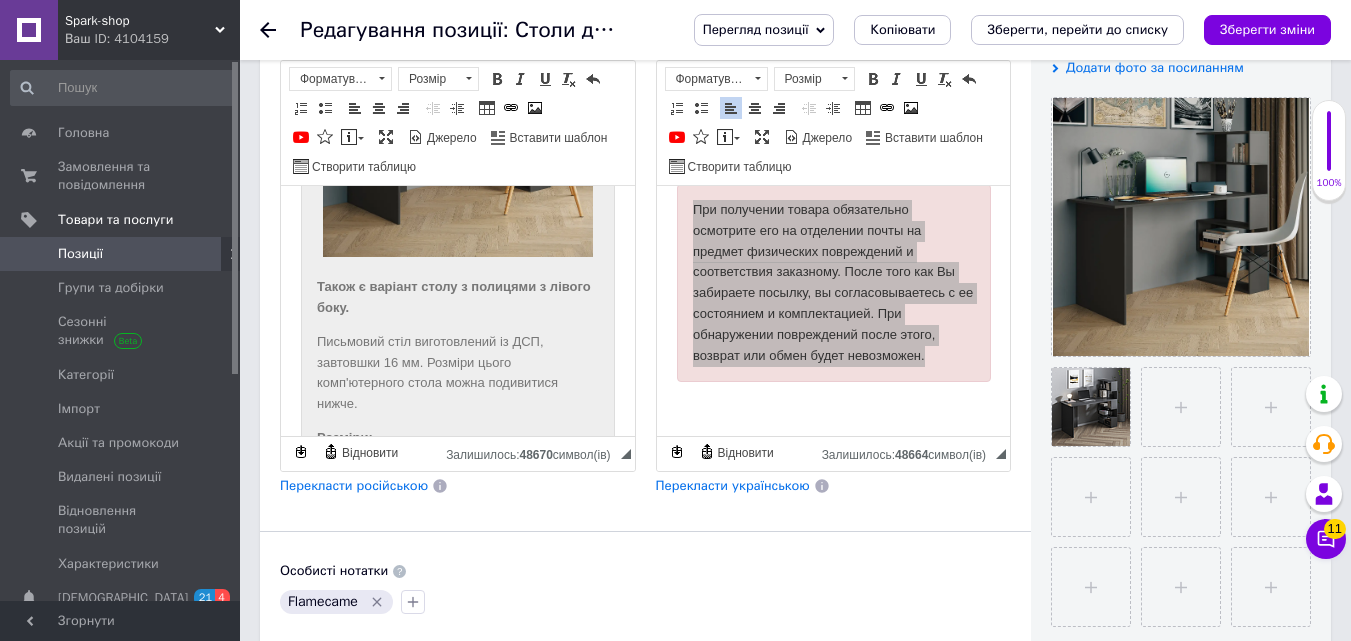 click on "Позиції" at bounding box center (121, 254) 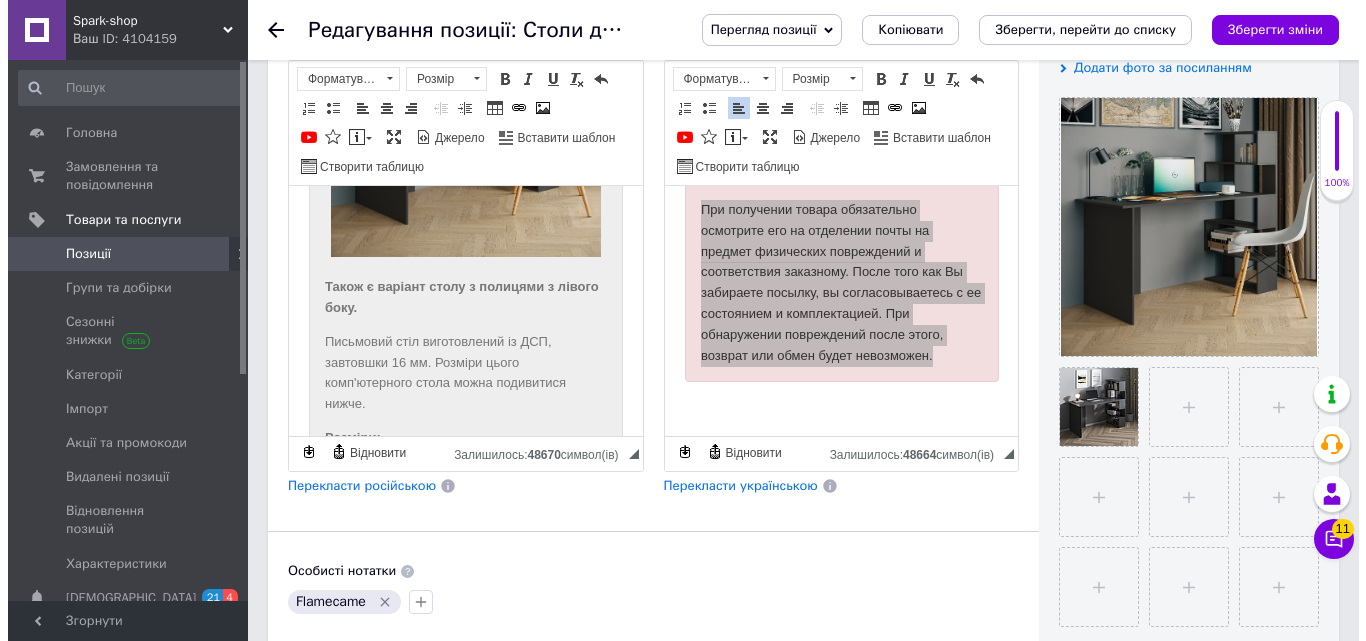 scroll, scrollTop: 0, scrollLeft: 0, axis: both 